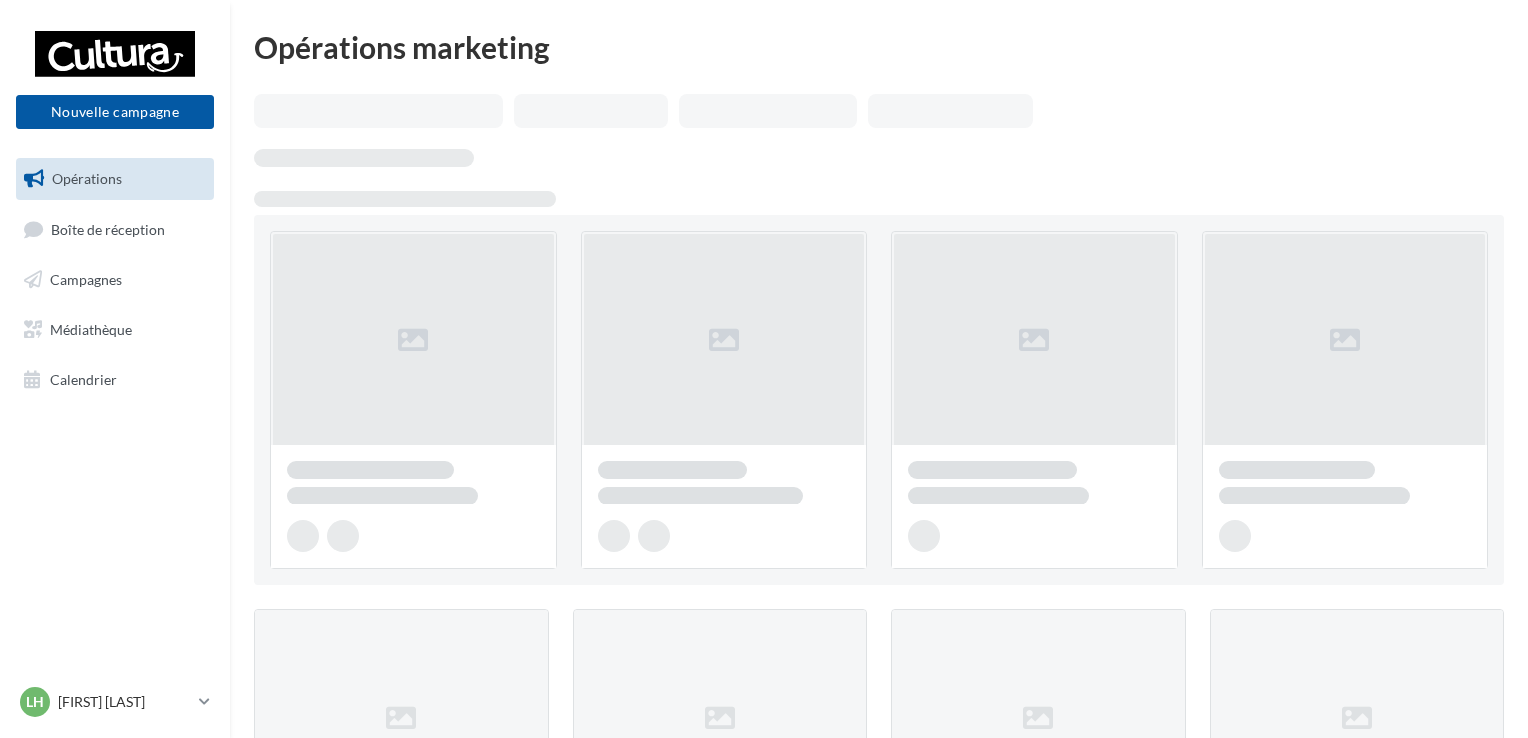 scroll, scrollTop: 0, scrollLeft: 0, axis: both 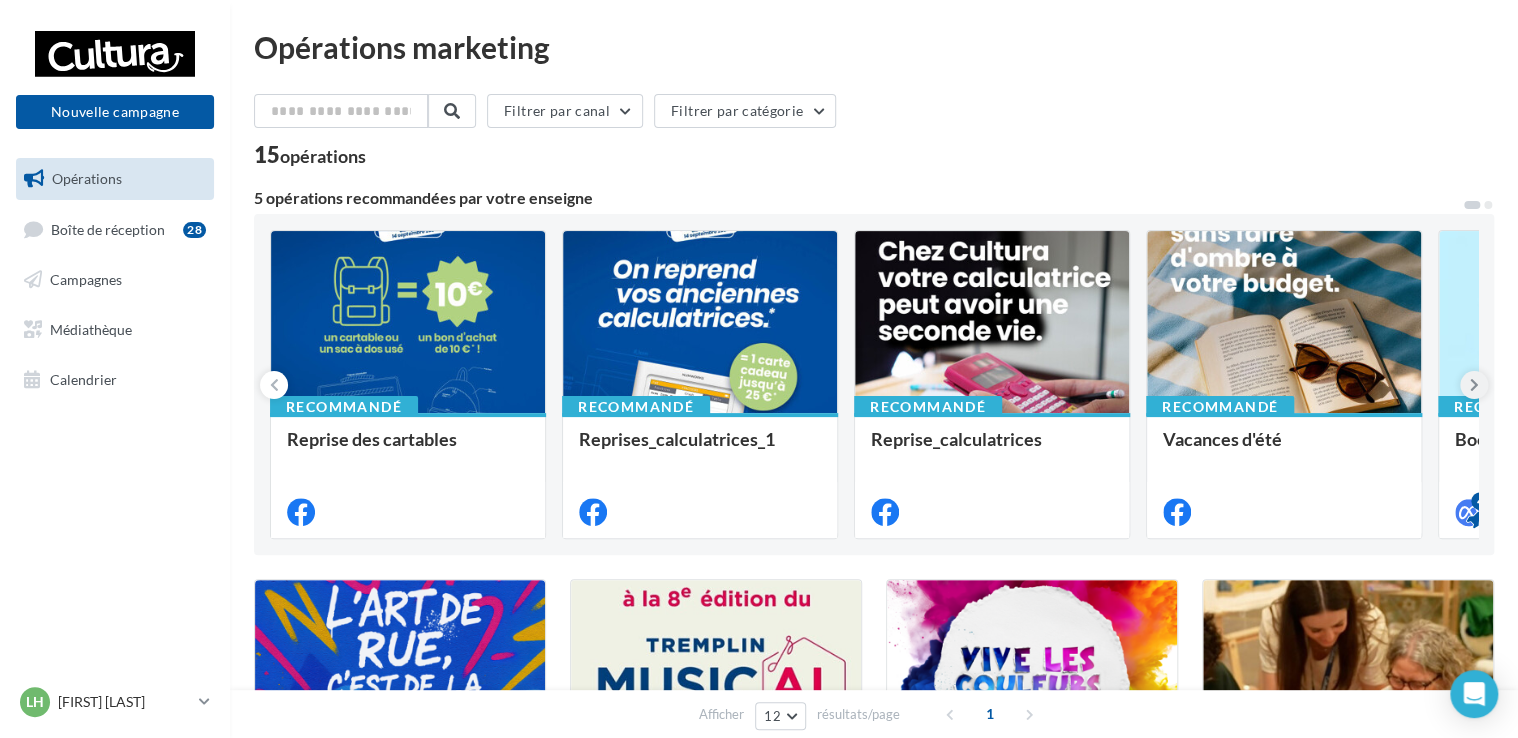 click at bounding box center [1474, 385] 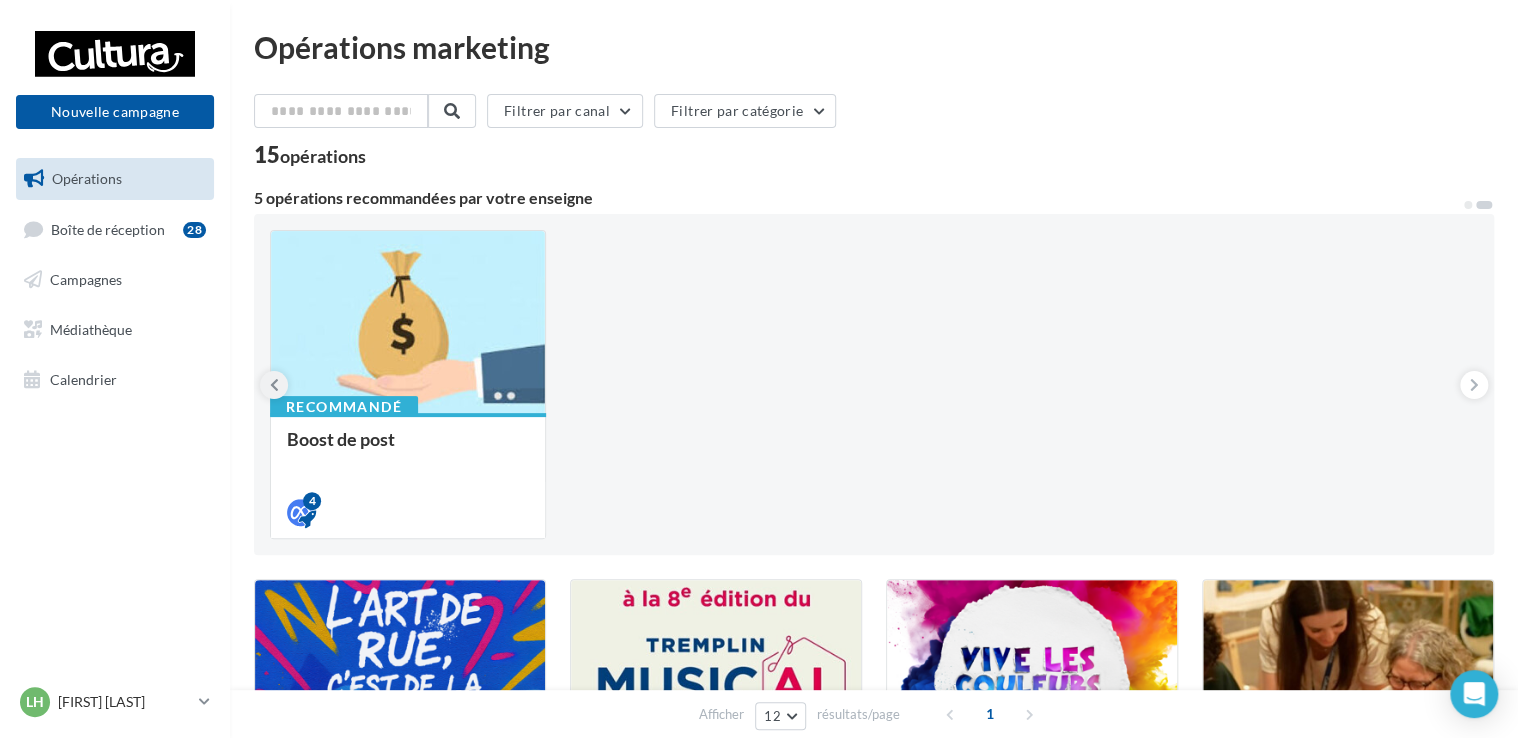 click at bounding box center [274, 385] 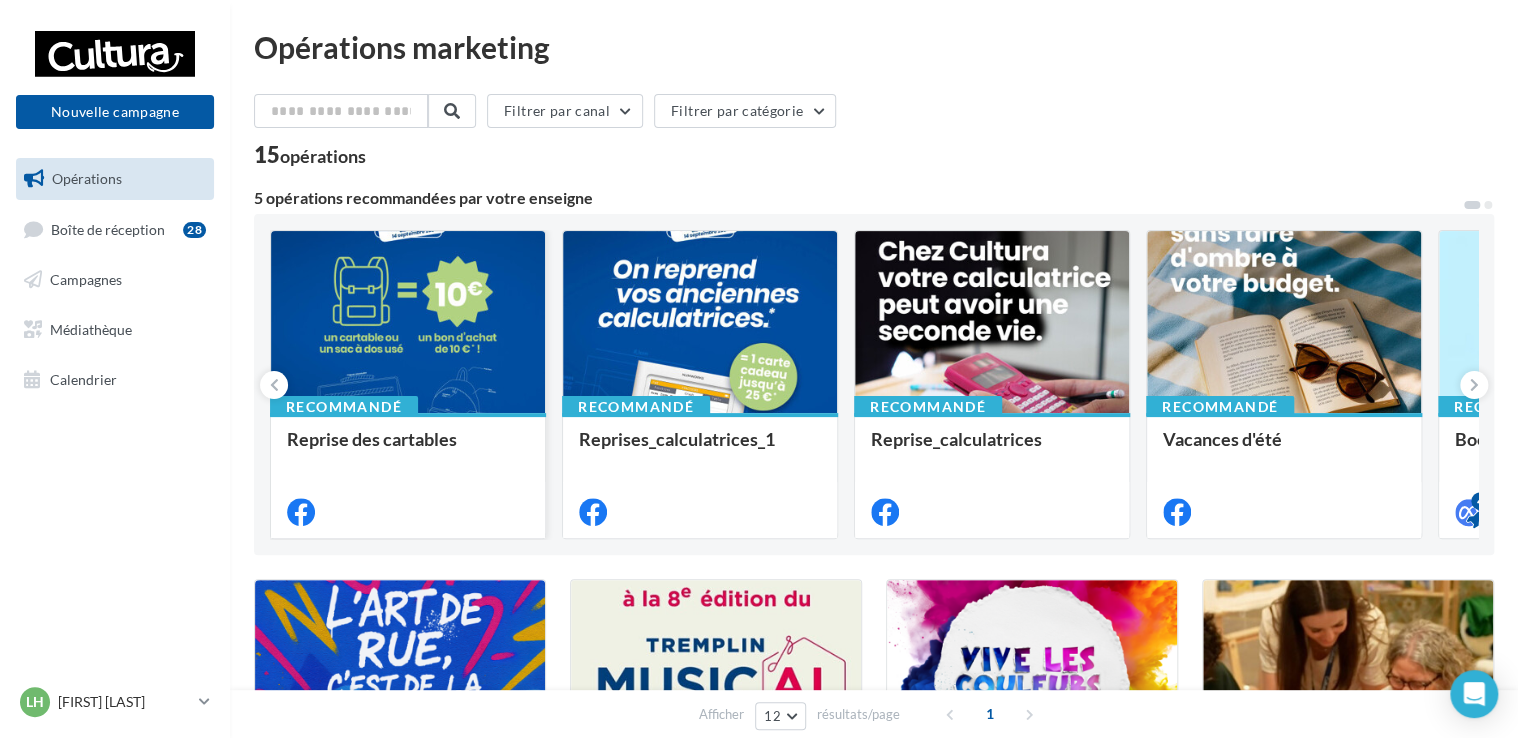 click at bounding box center (408, 323) 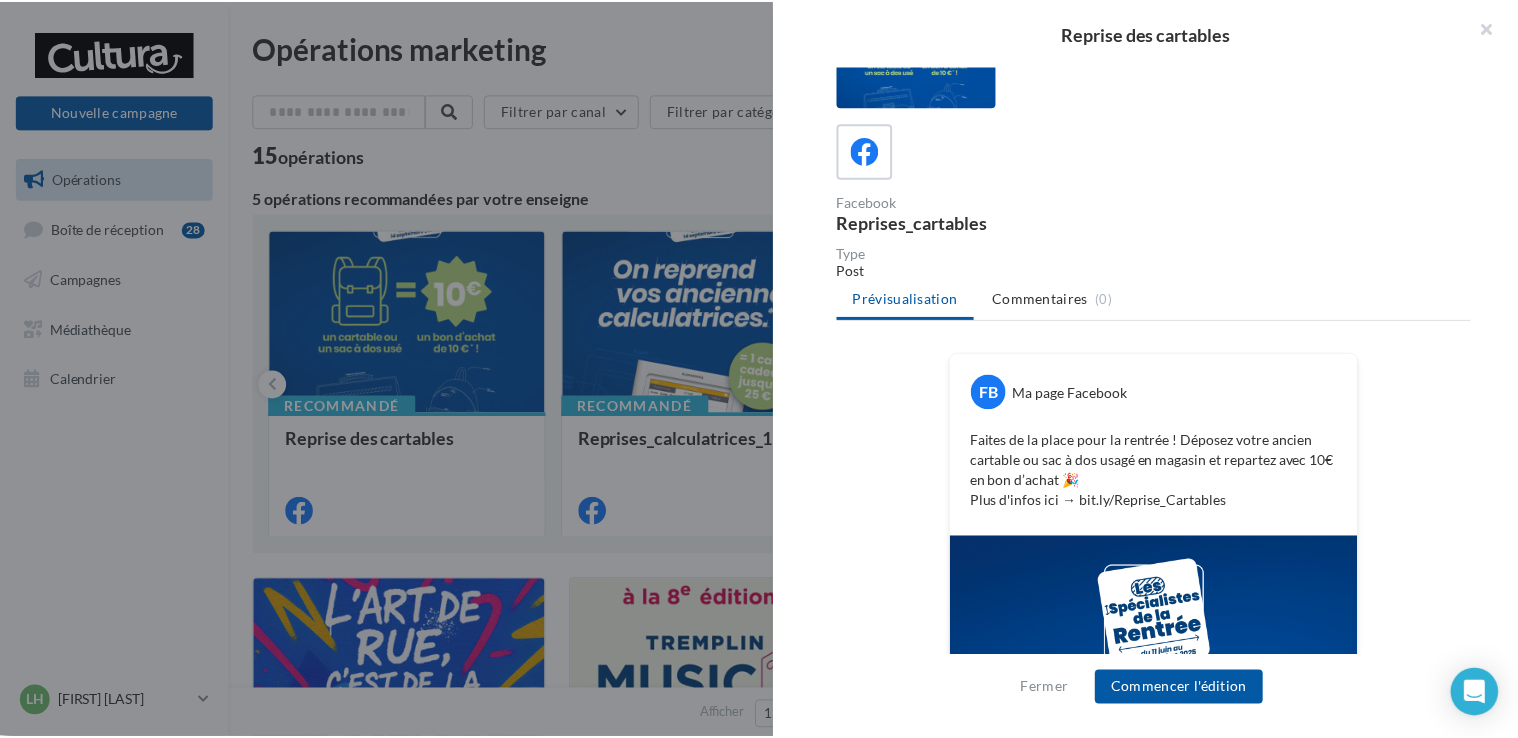 scroll, scrollTop: 0, scrollLeft: 0, axis: both 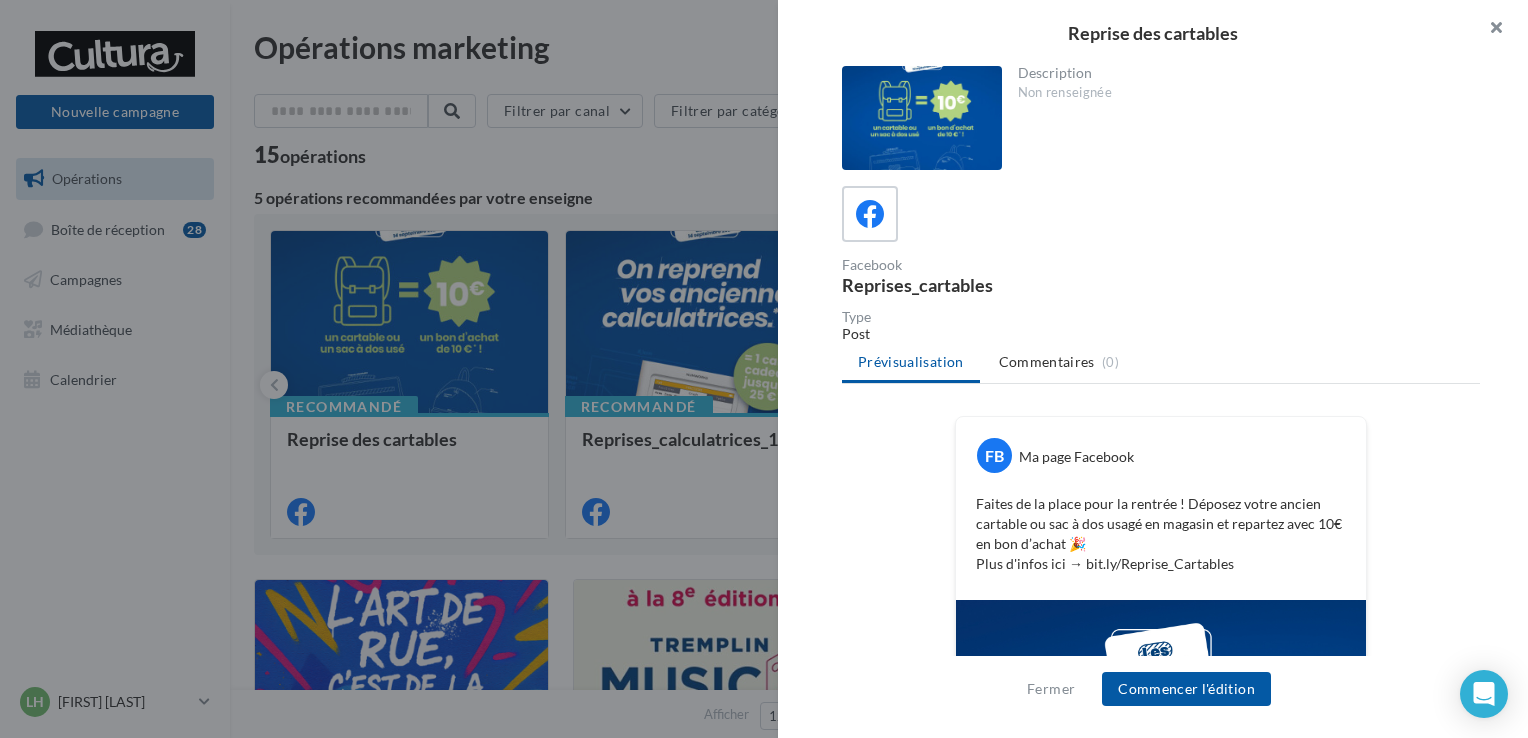 click at bounding box center [1488, 30] 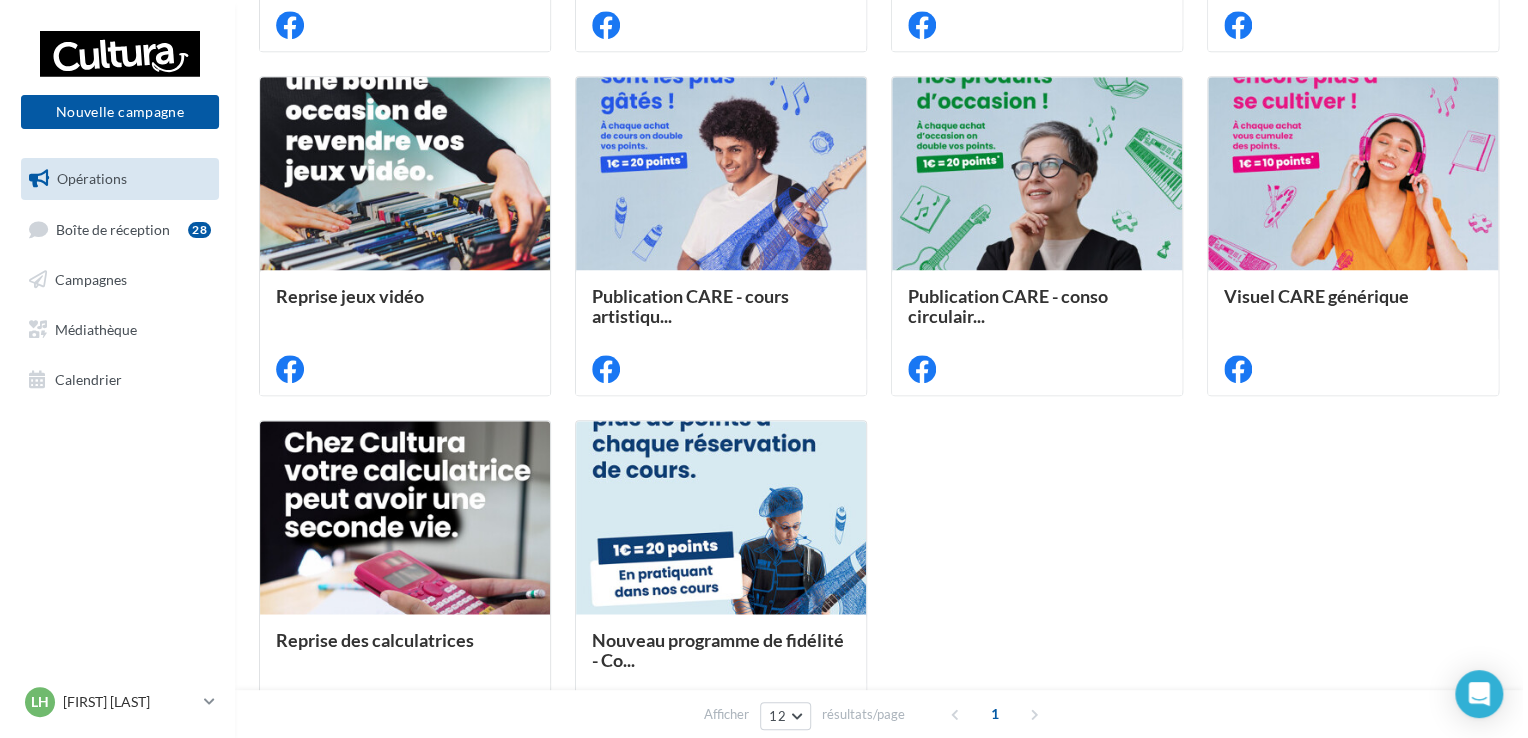 scroll, scrollTop: 728, scrollLeft: 0, axis: vertical 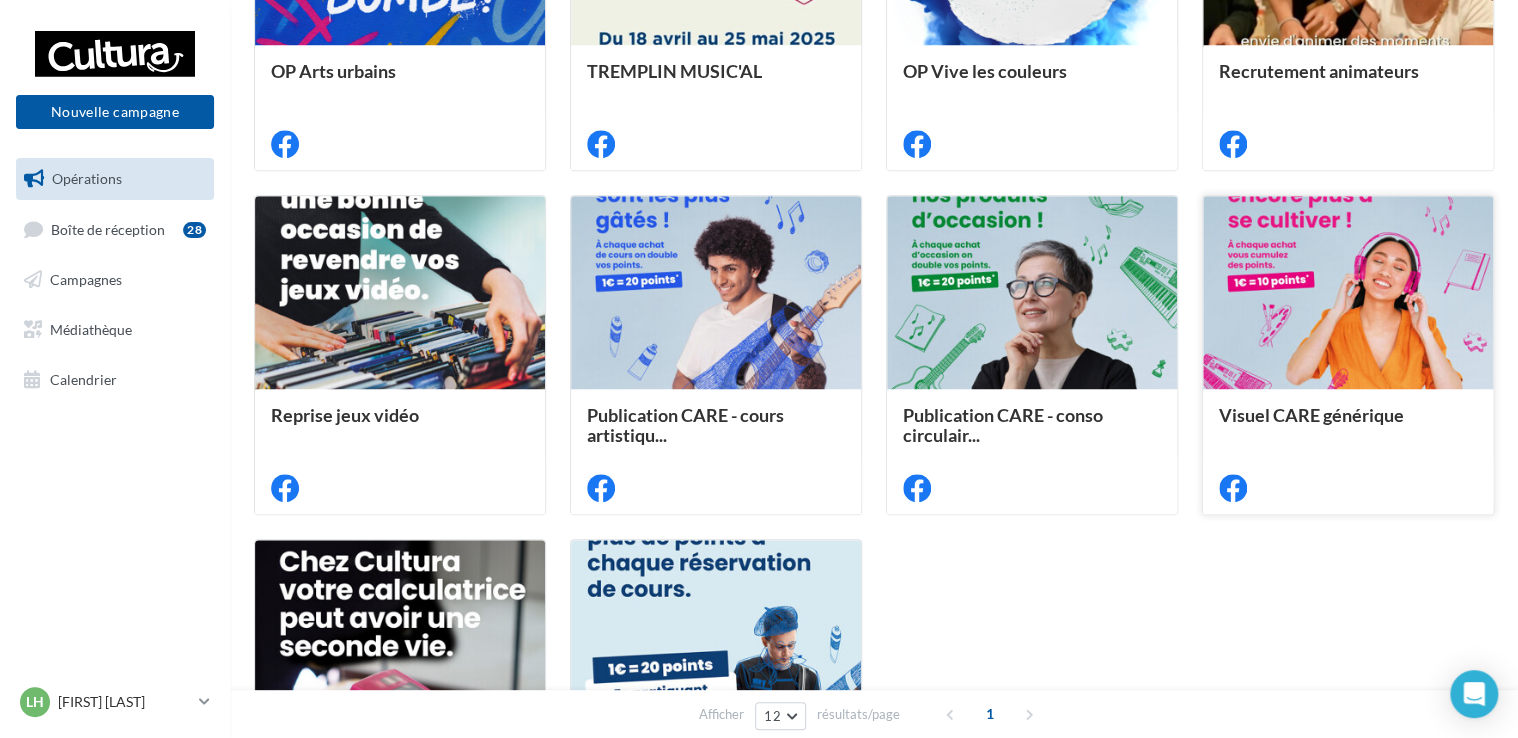 click on "Visuel CARE générique" at bounding box center (1348, 450) 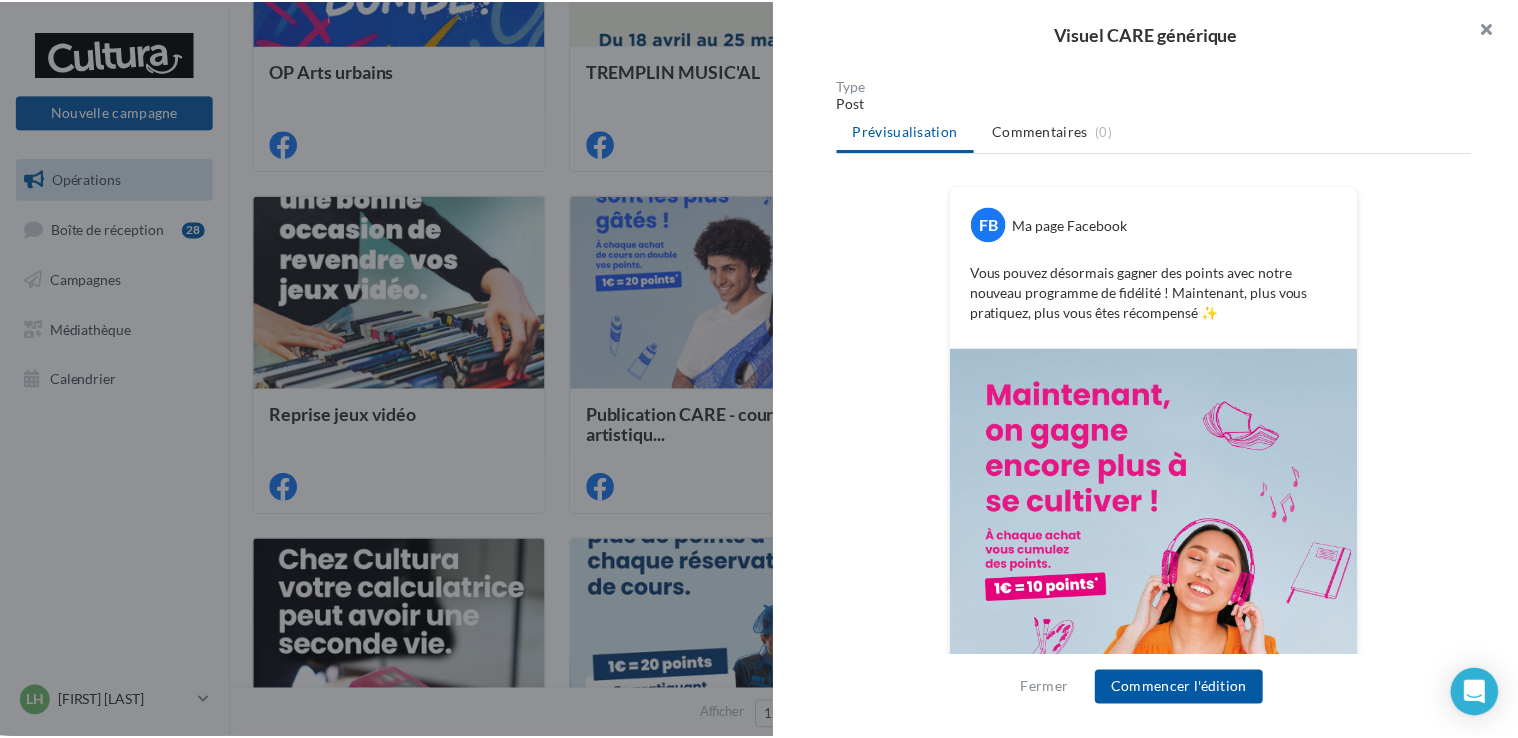 scroll, scrollTop: 230, scrollLeft: 0, axis: vertical 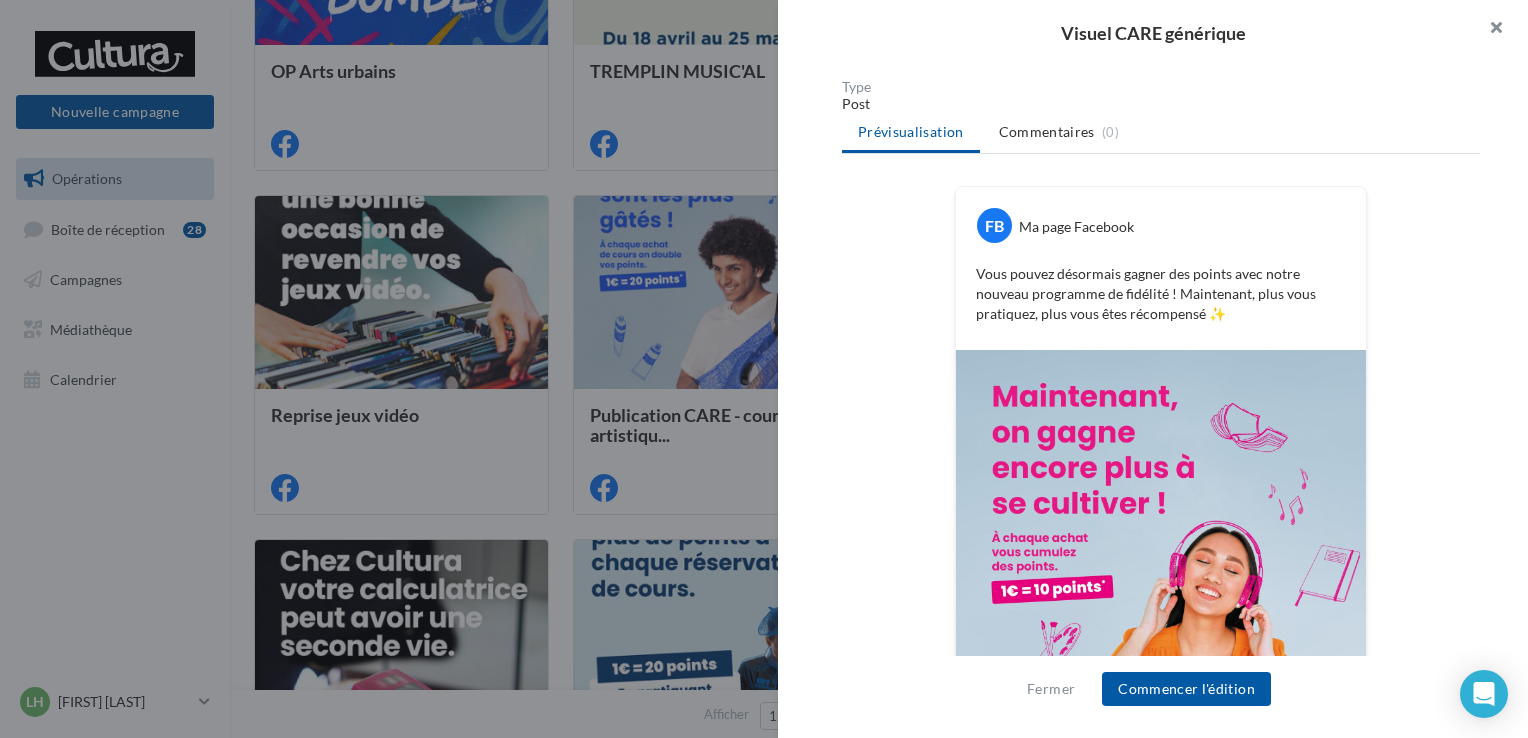 click at bounding box center (1488, 30) 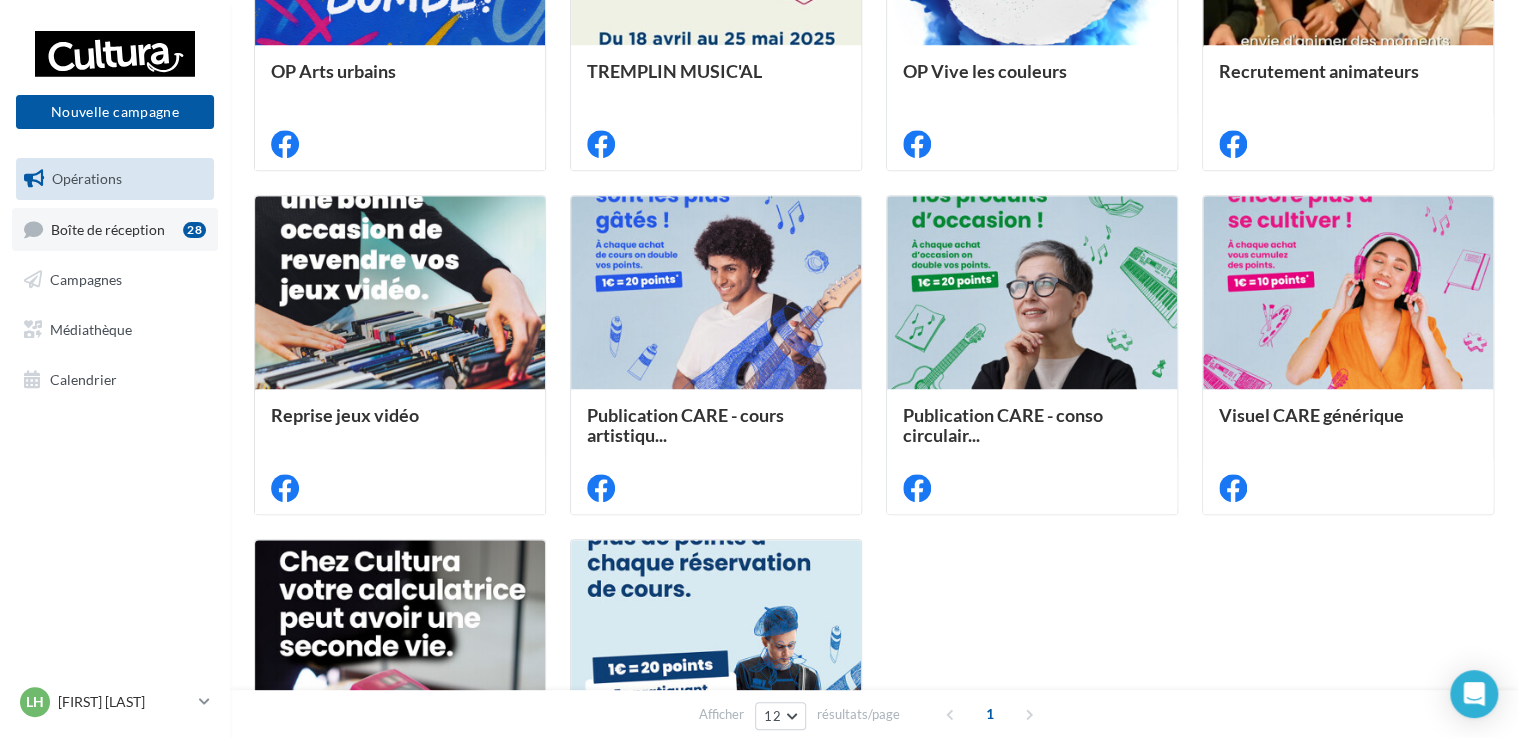 click on "Boîte de réception" at bounding box center (108, 228) 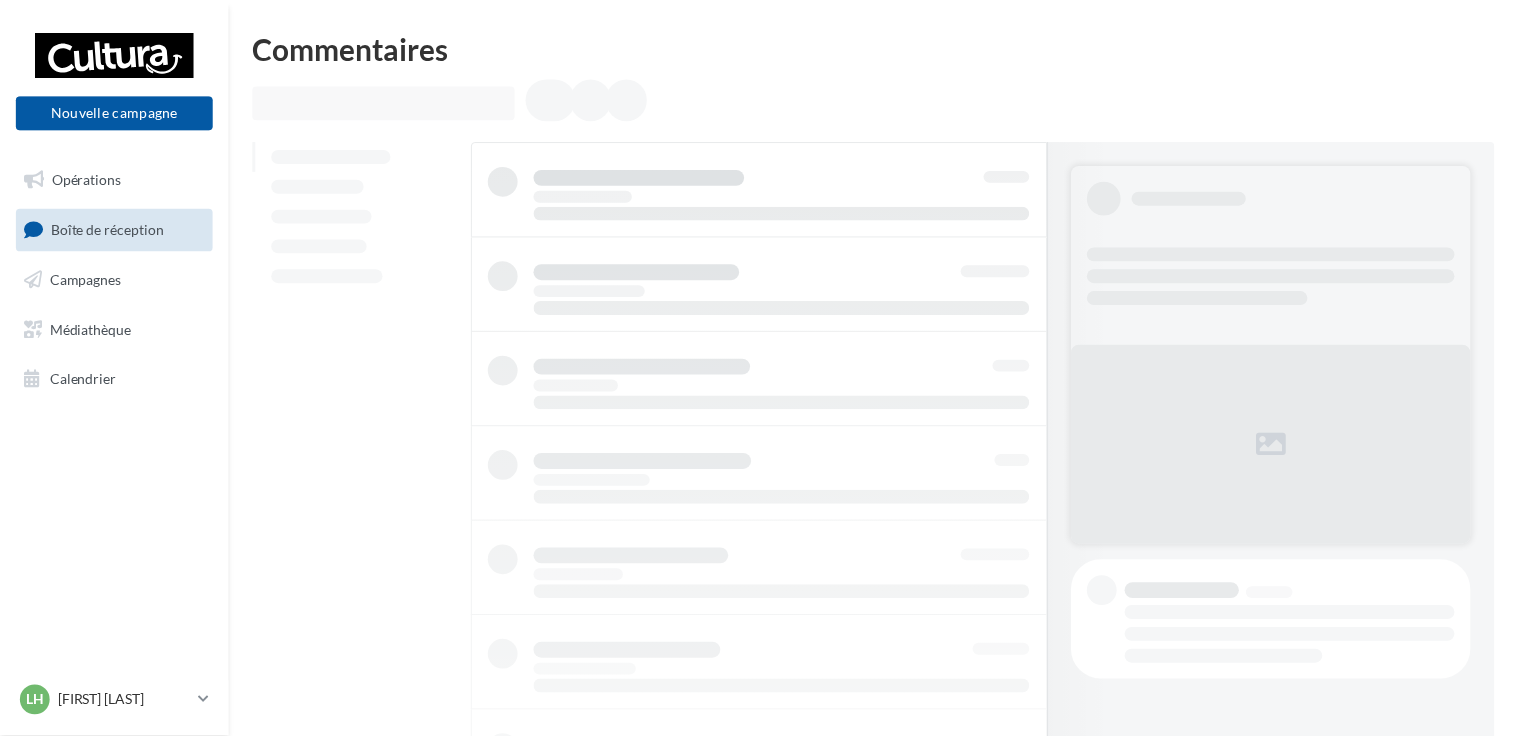 scroll, scrollTop: 0, scrollLeft: 0, axis: both 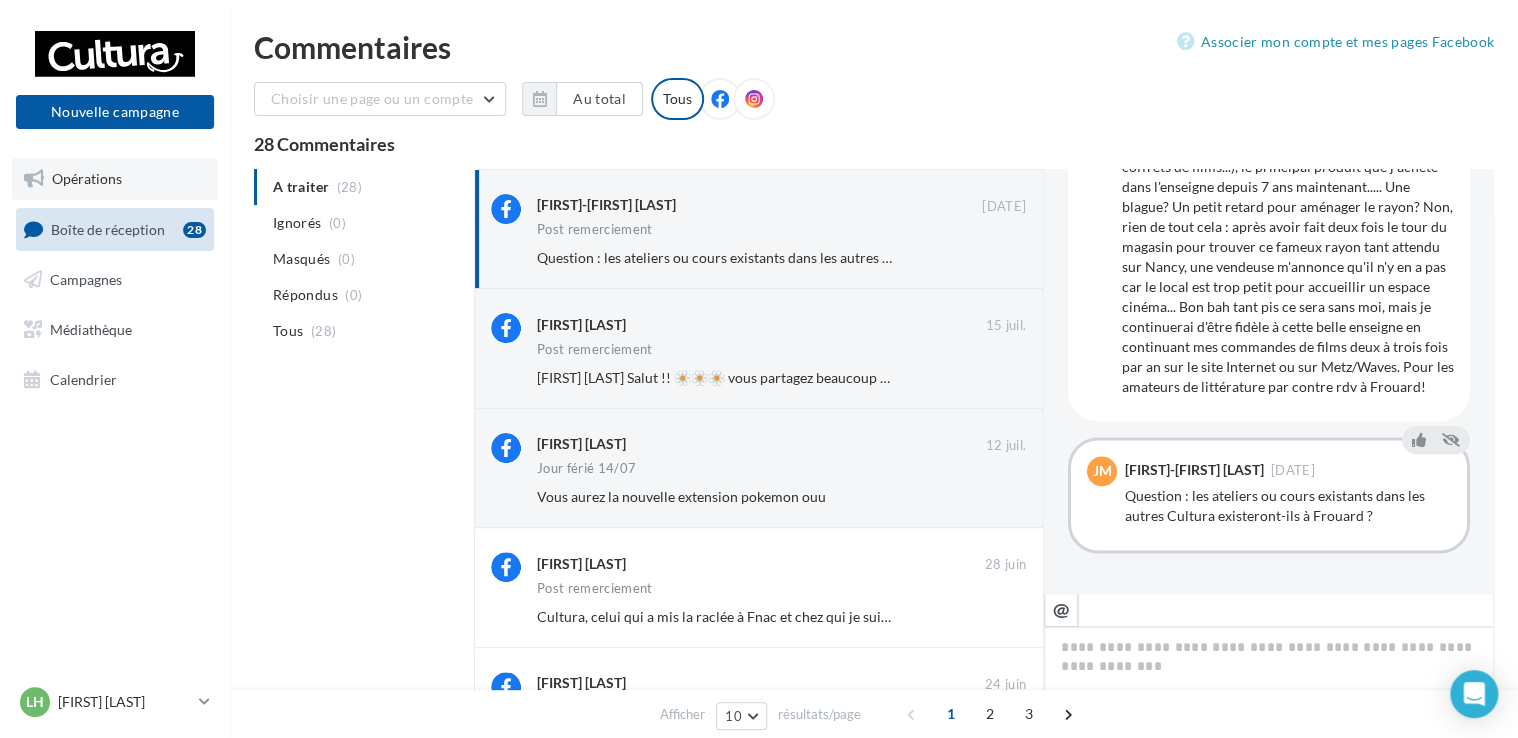 click on "Opérations" at bounding box center (87, 178) 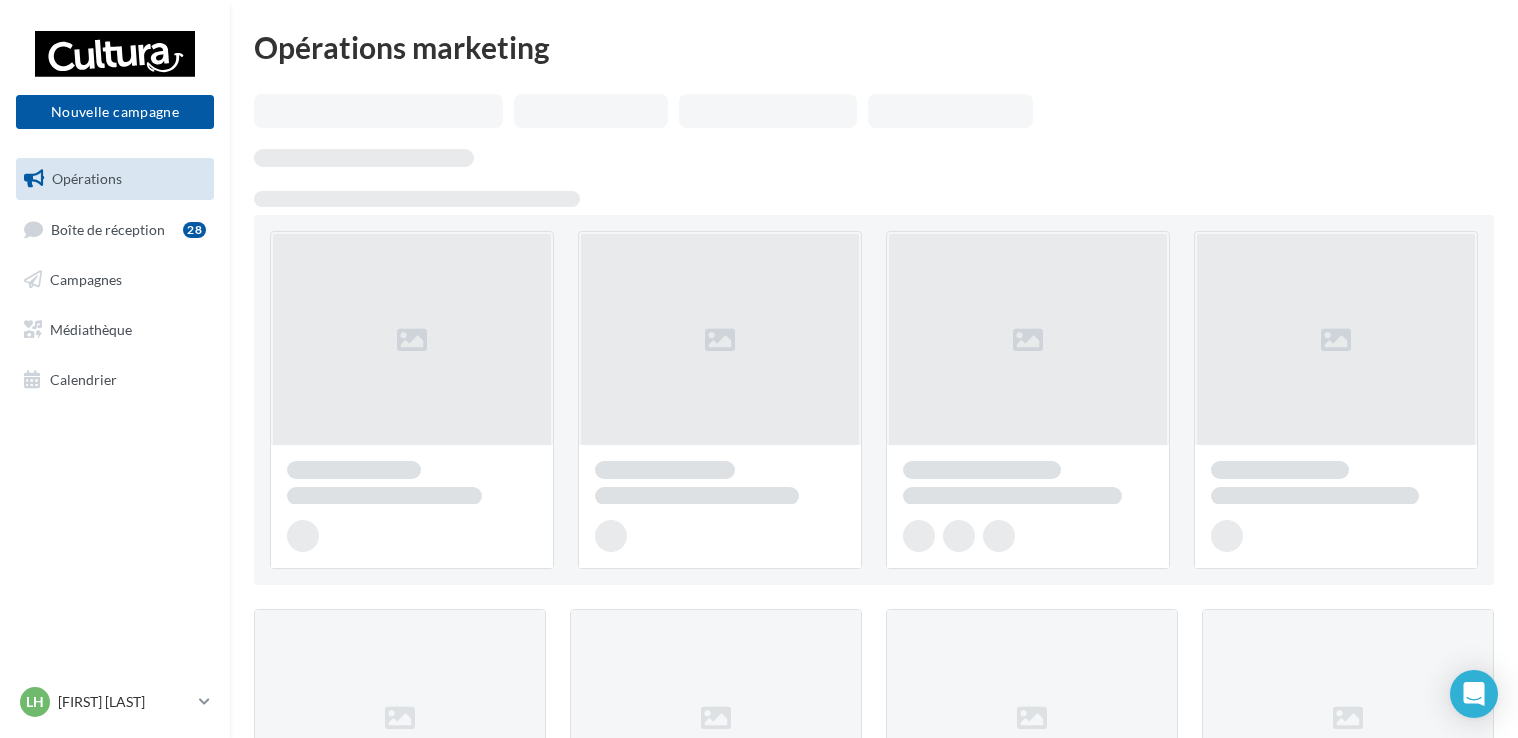 scroll, scrollTop: 0, scrollLeft: 0, axis: both 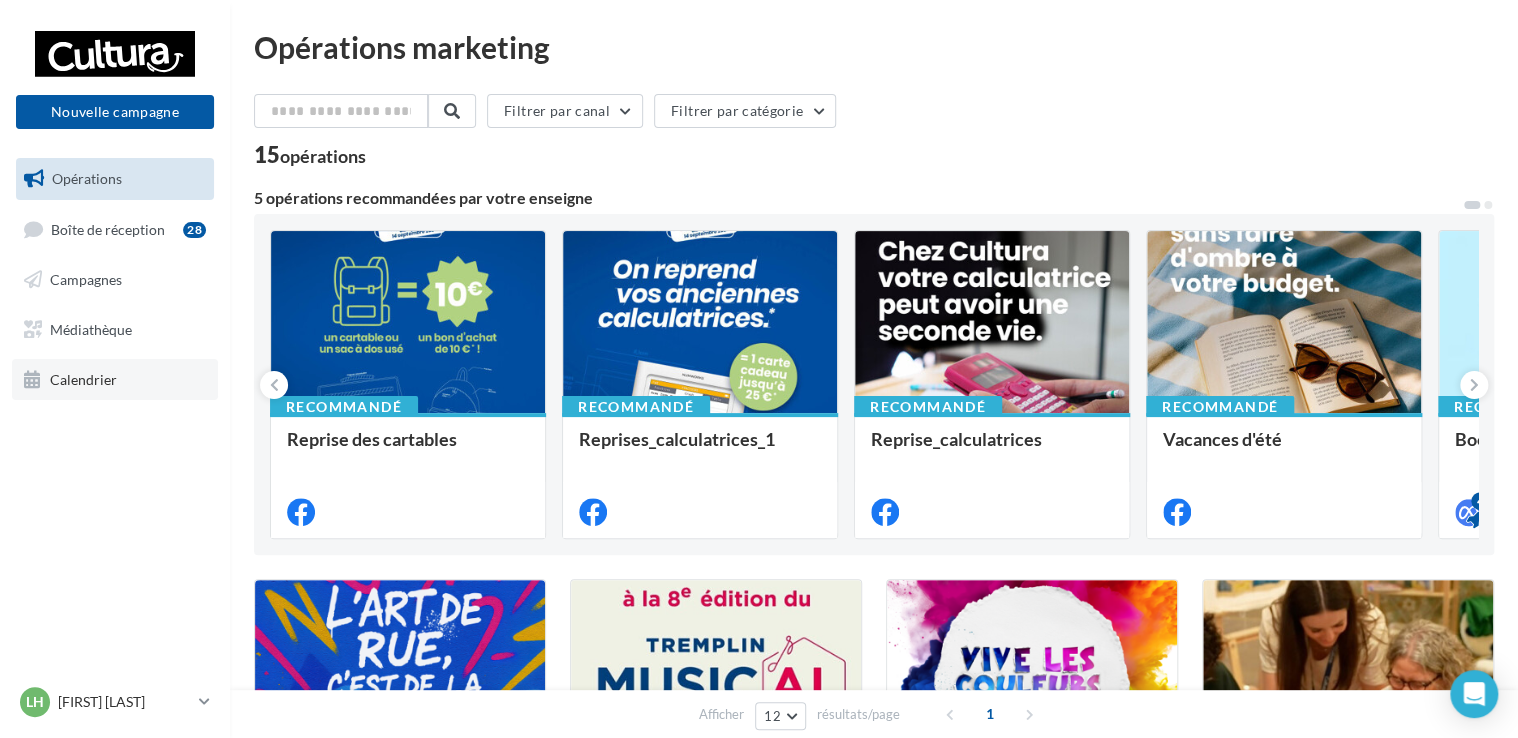 click on "Calendrier" at bounding box center (83, 378) 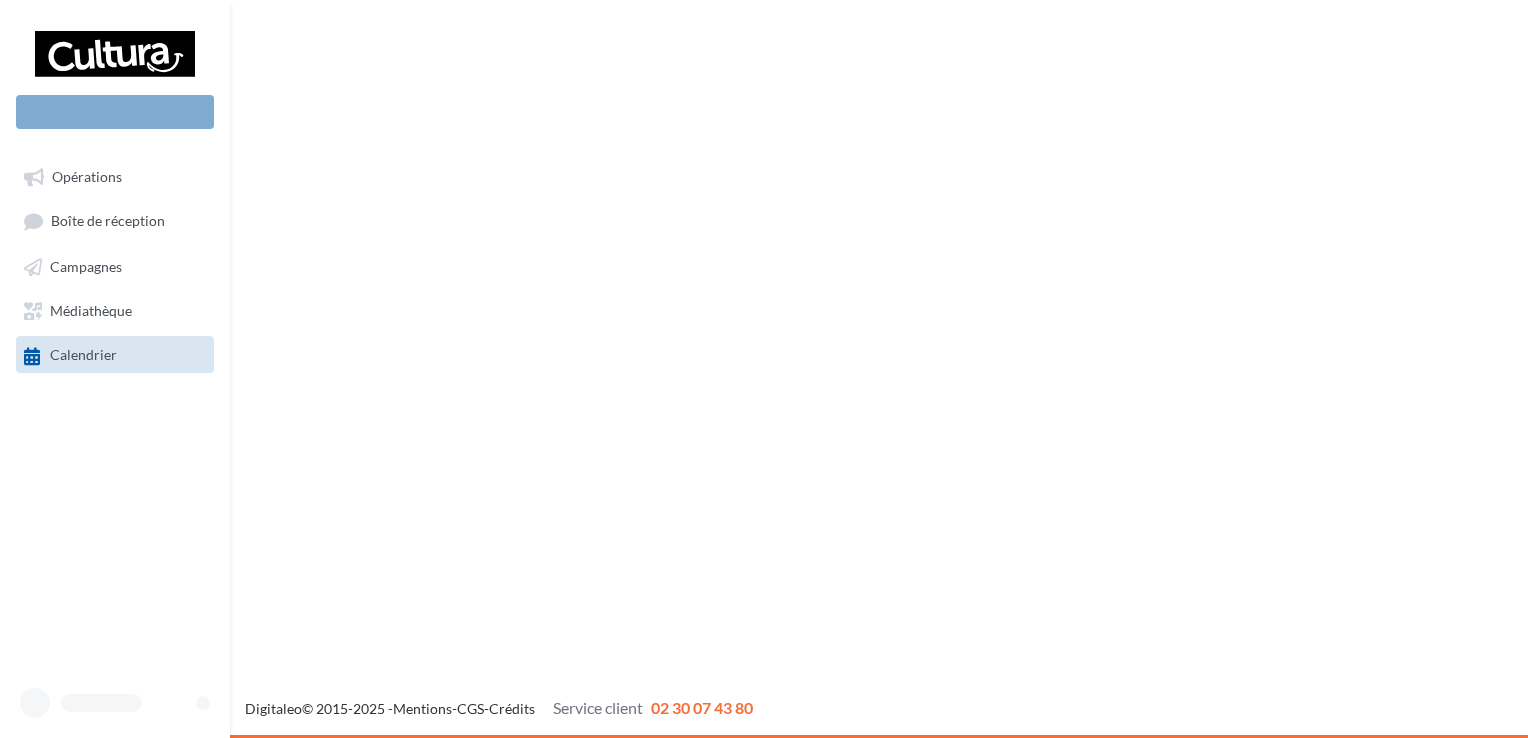 scroll, scrollTop: 0, scrollLeft: 0, axis: both 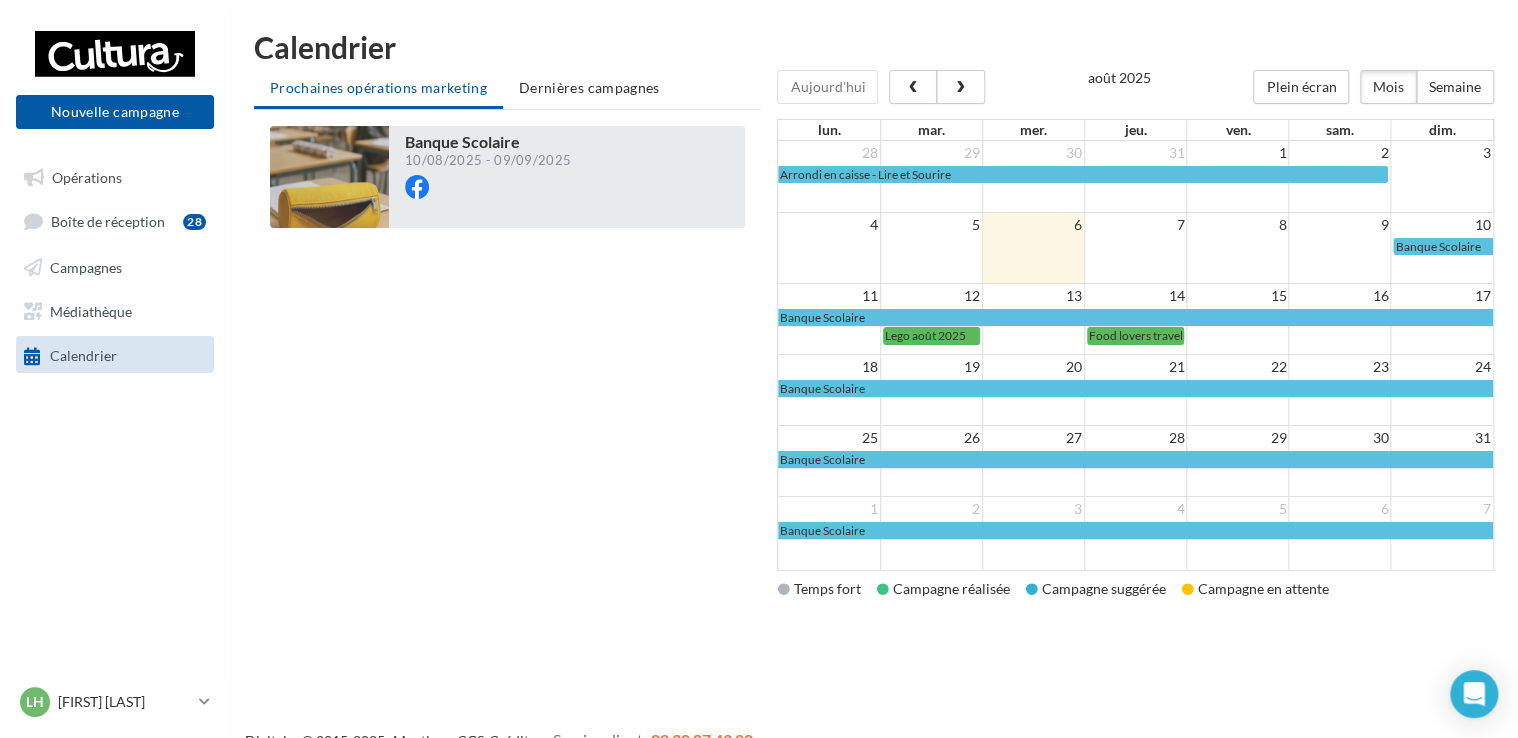 click at bounding box center [488, 197] 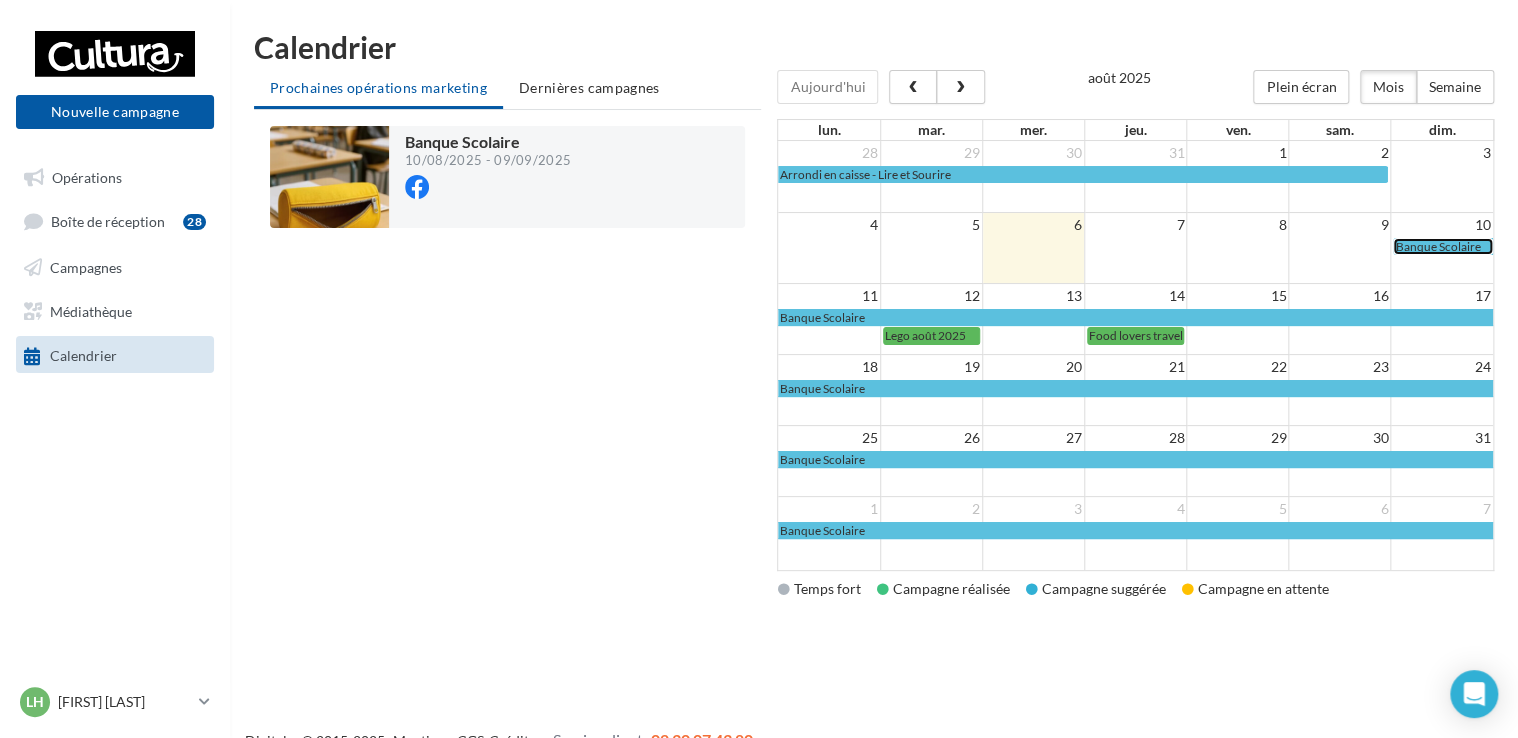 click on "Banque Scolaire" at bounding box center (1437, 246) 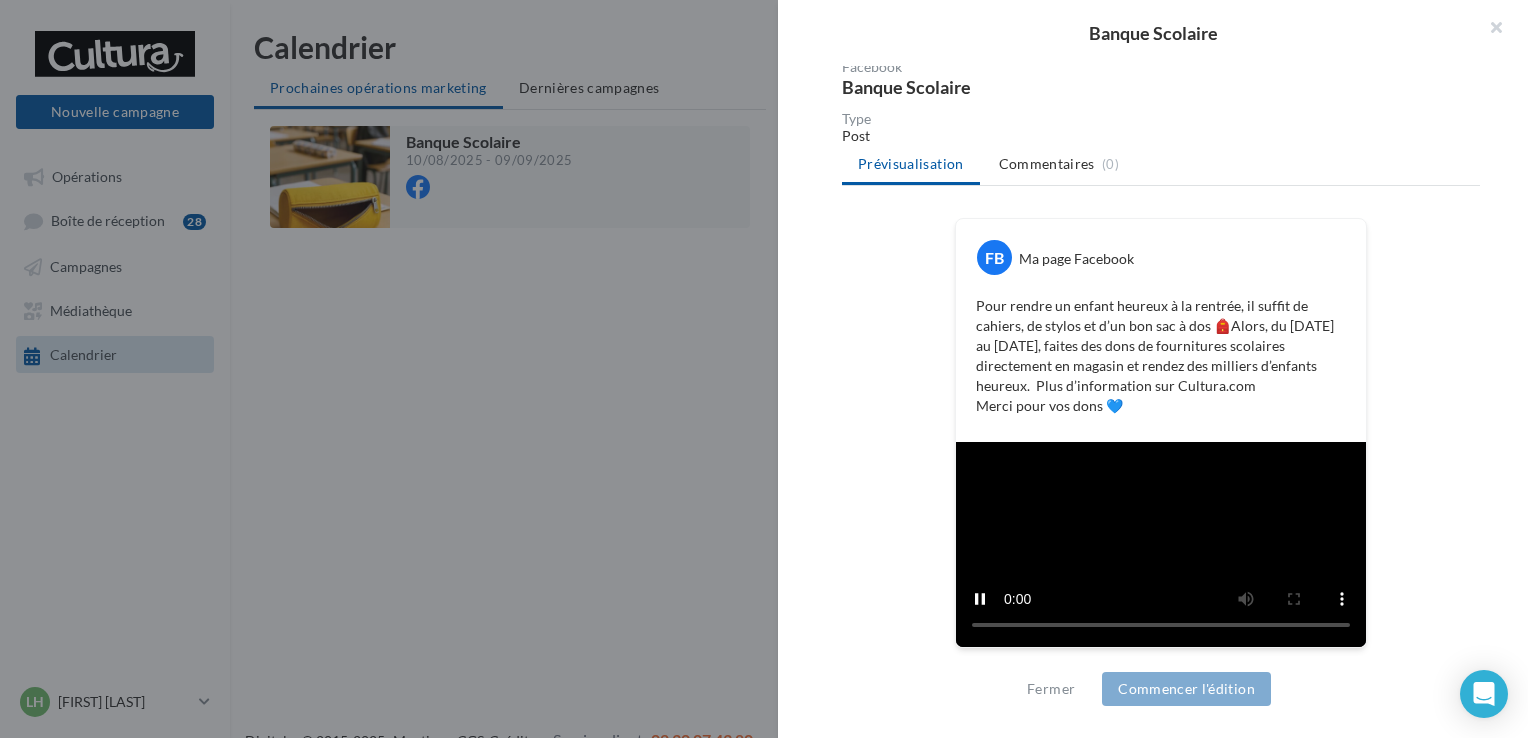 scroll, scrollTop: 571, scrollLeft: 0, axis: vertical 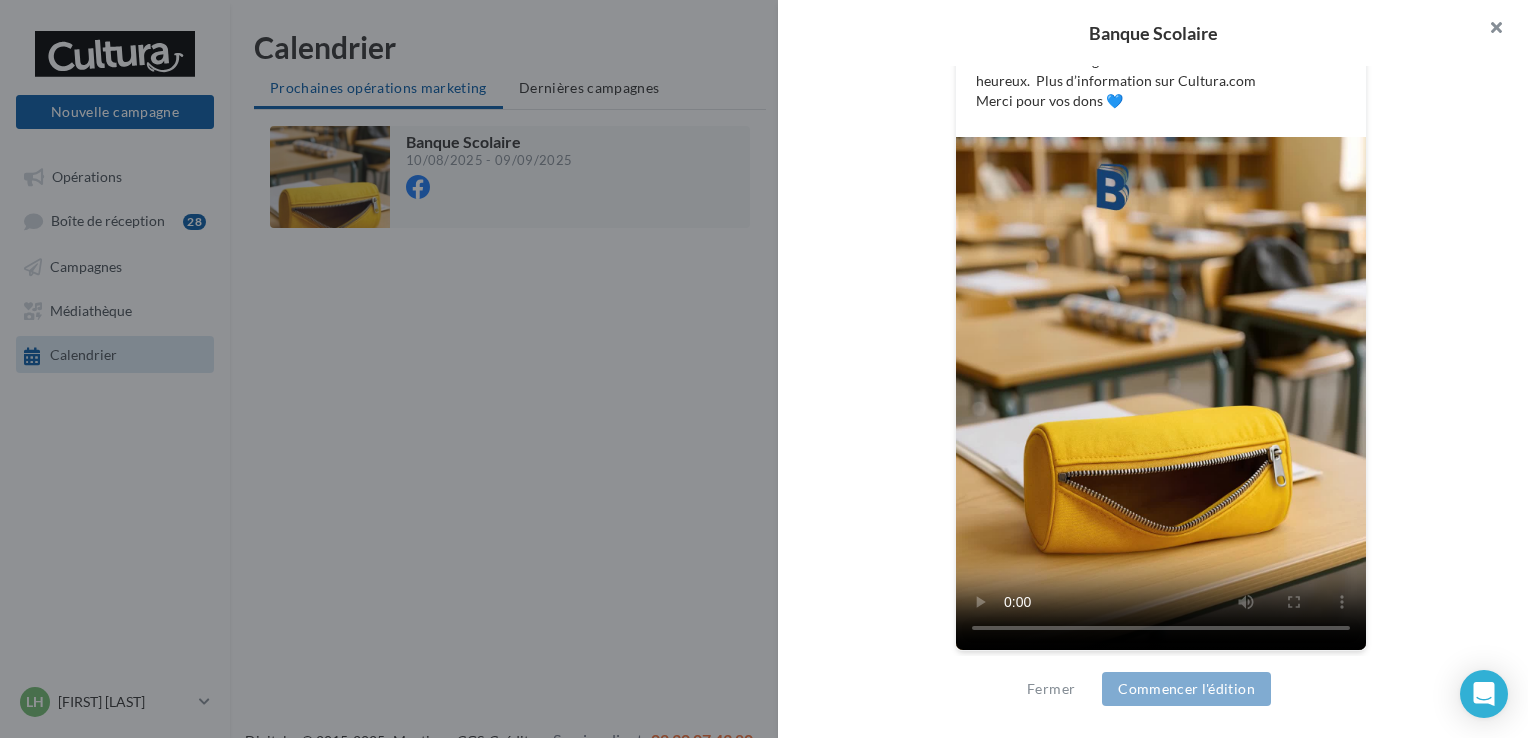 click at bounding box center (1488, 30) 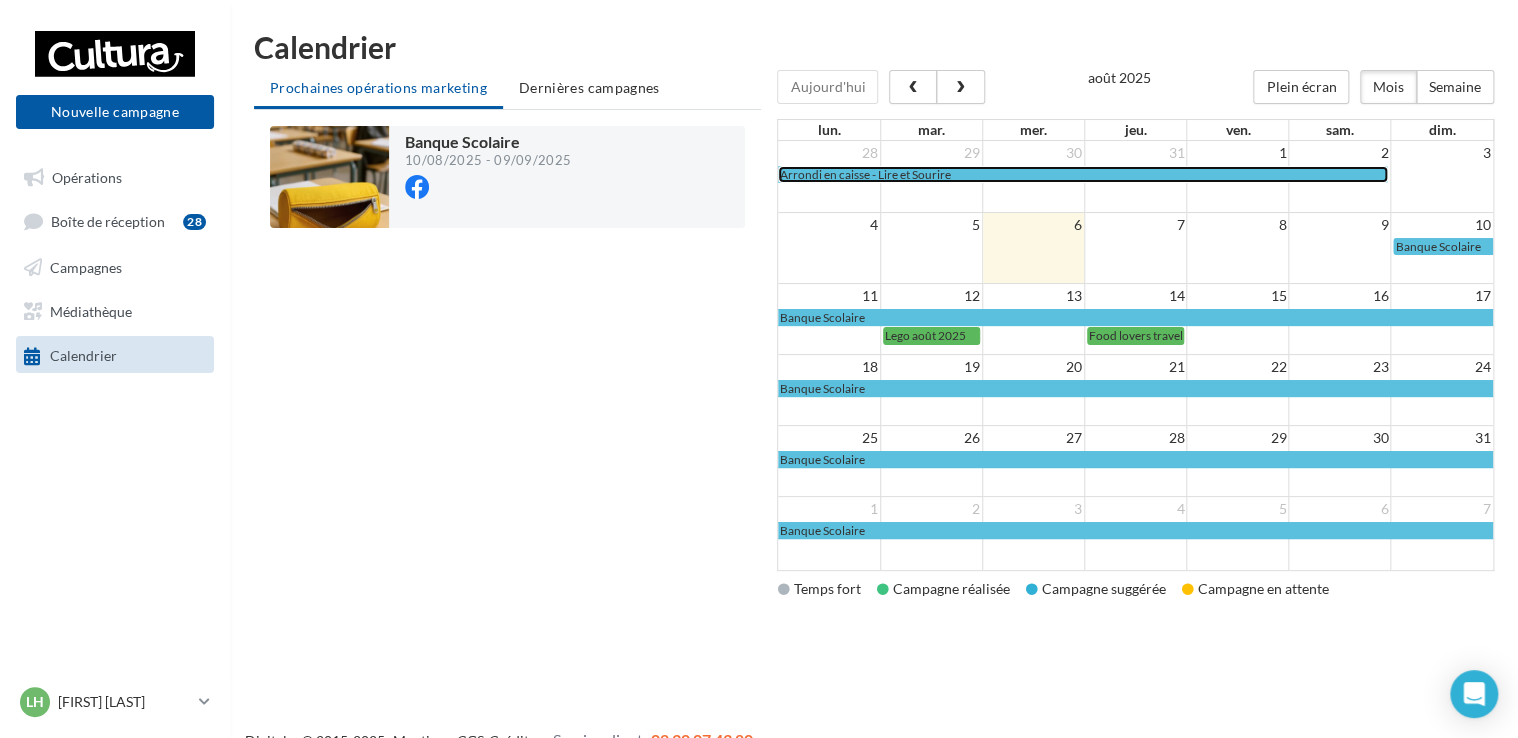 click on "Arrondi en caisse - Lire et Sourire" at bounding box center [864, 174] 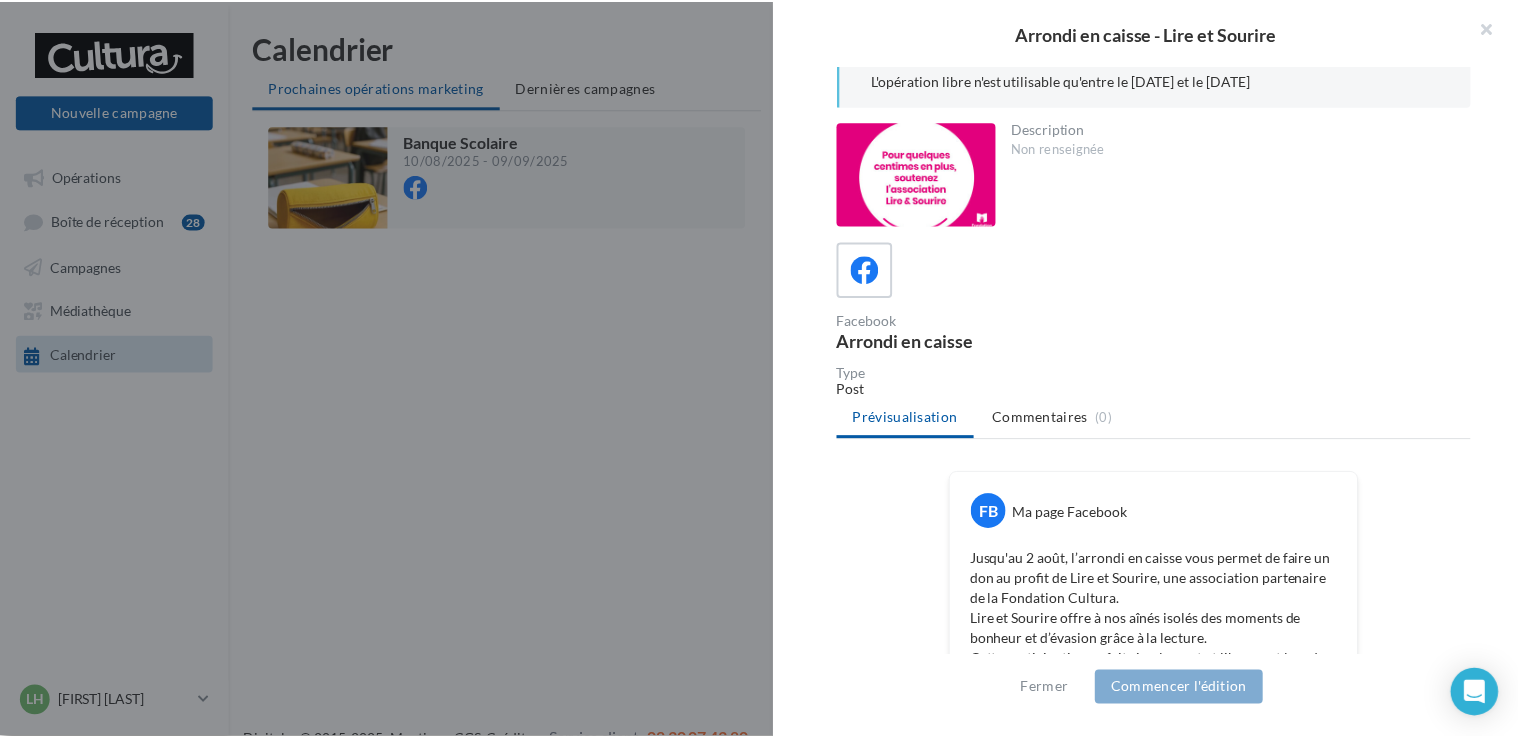 scroll, scrollTop: 0, scrollLeft: 0, axis: both 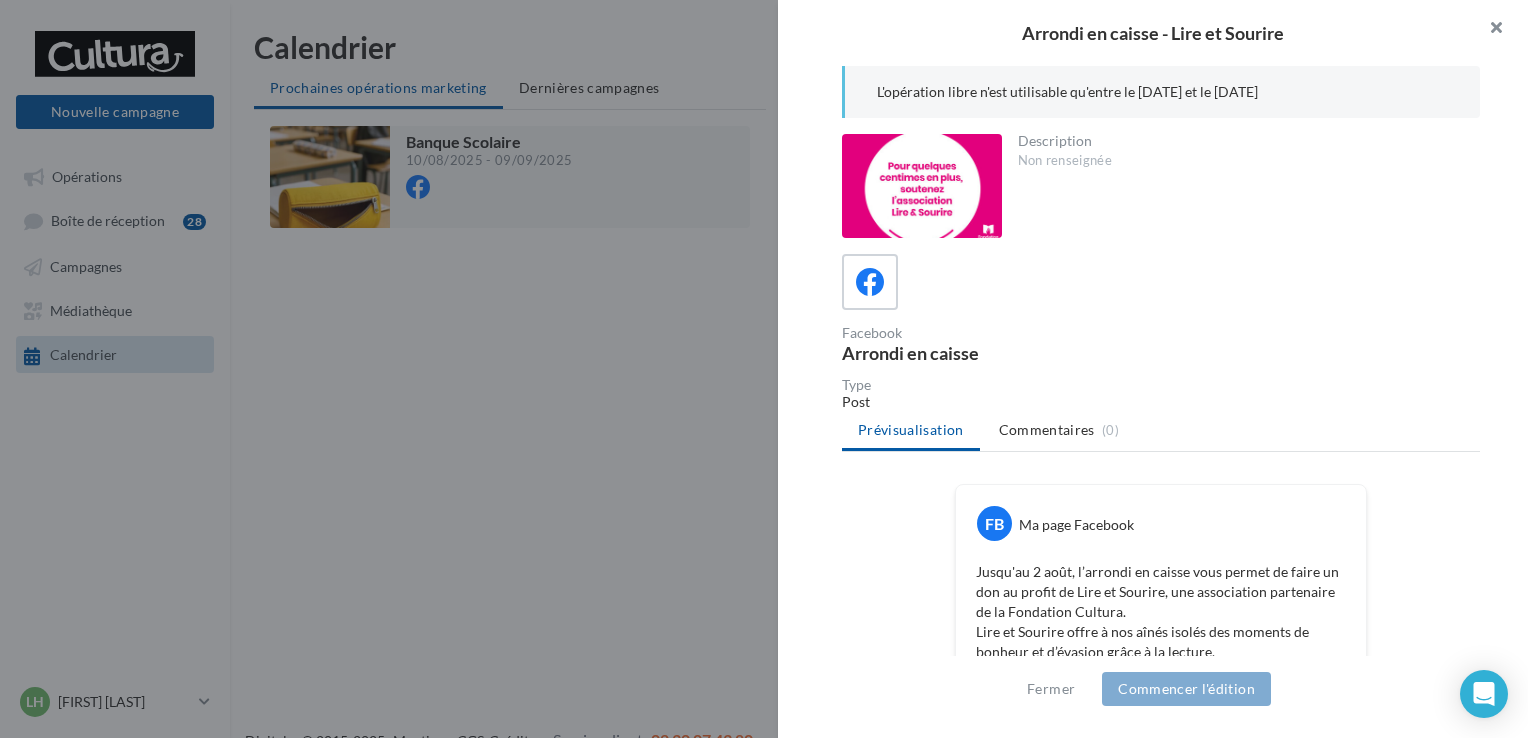 click at bounding box center (1488, 30) 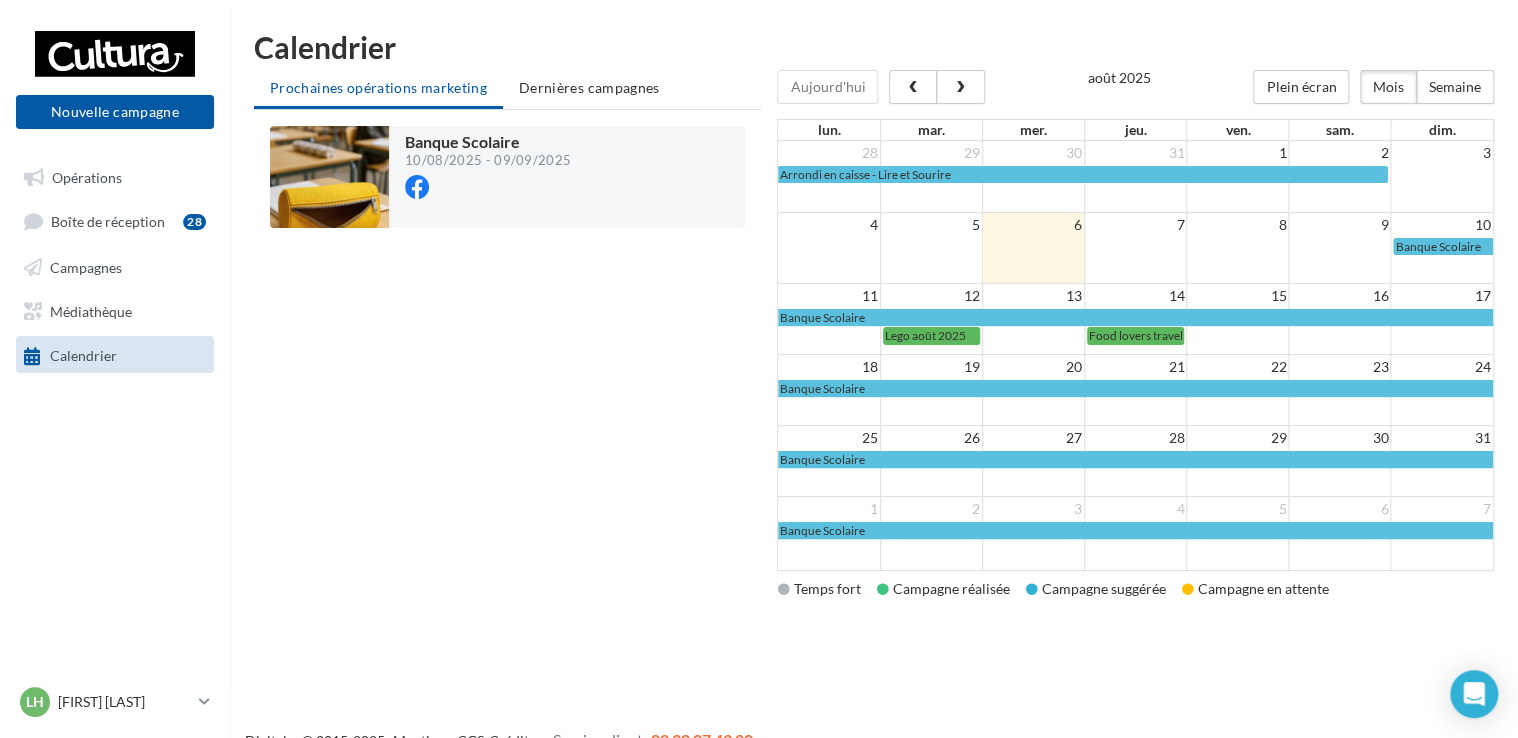 scroll, scrollTop: 32, scrollLeft: 0, axis: vertical 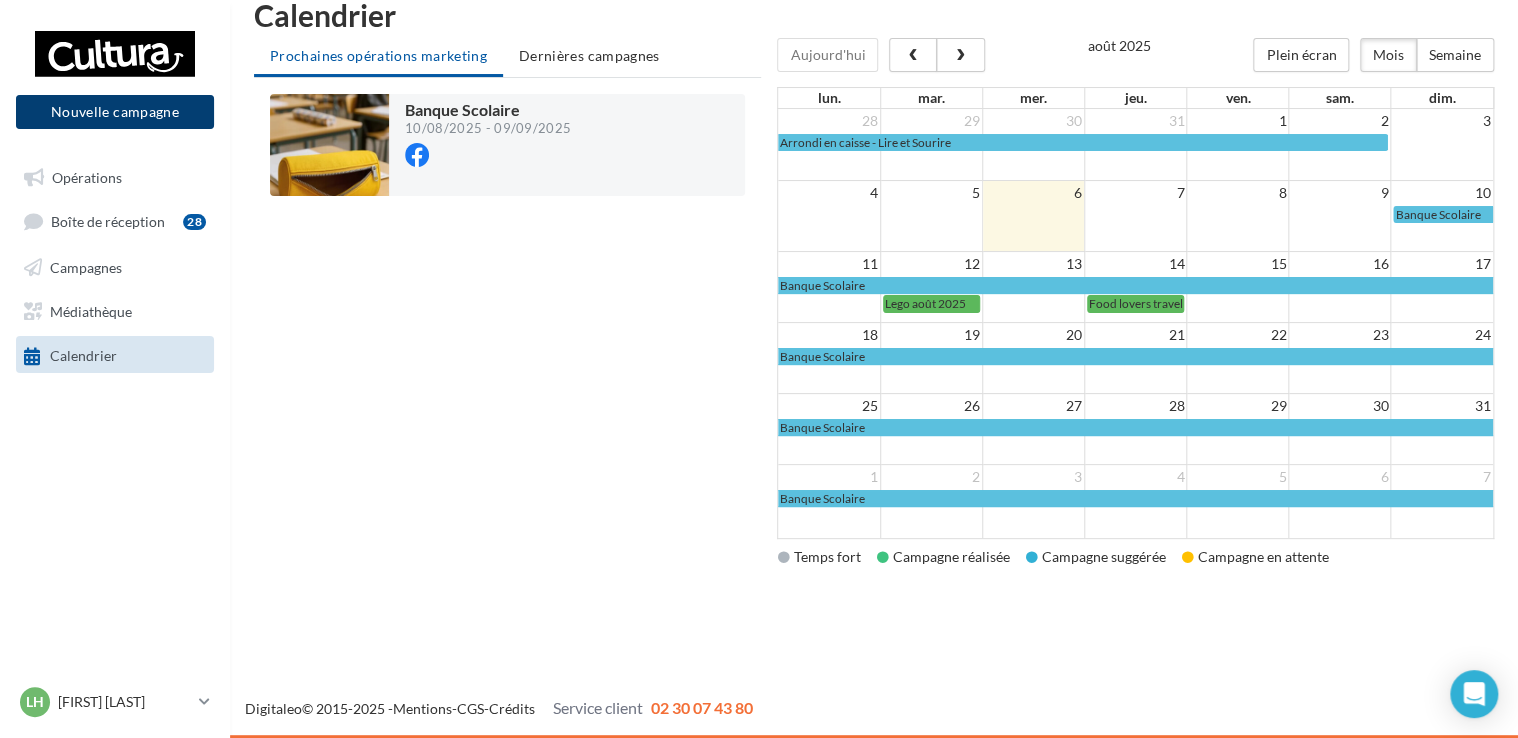 click on "Nouvelle campagne" at bounding box center (115, 112) 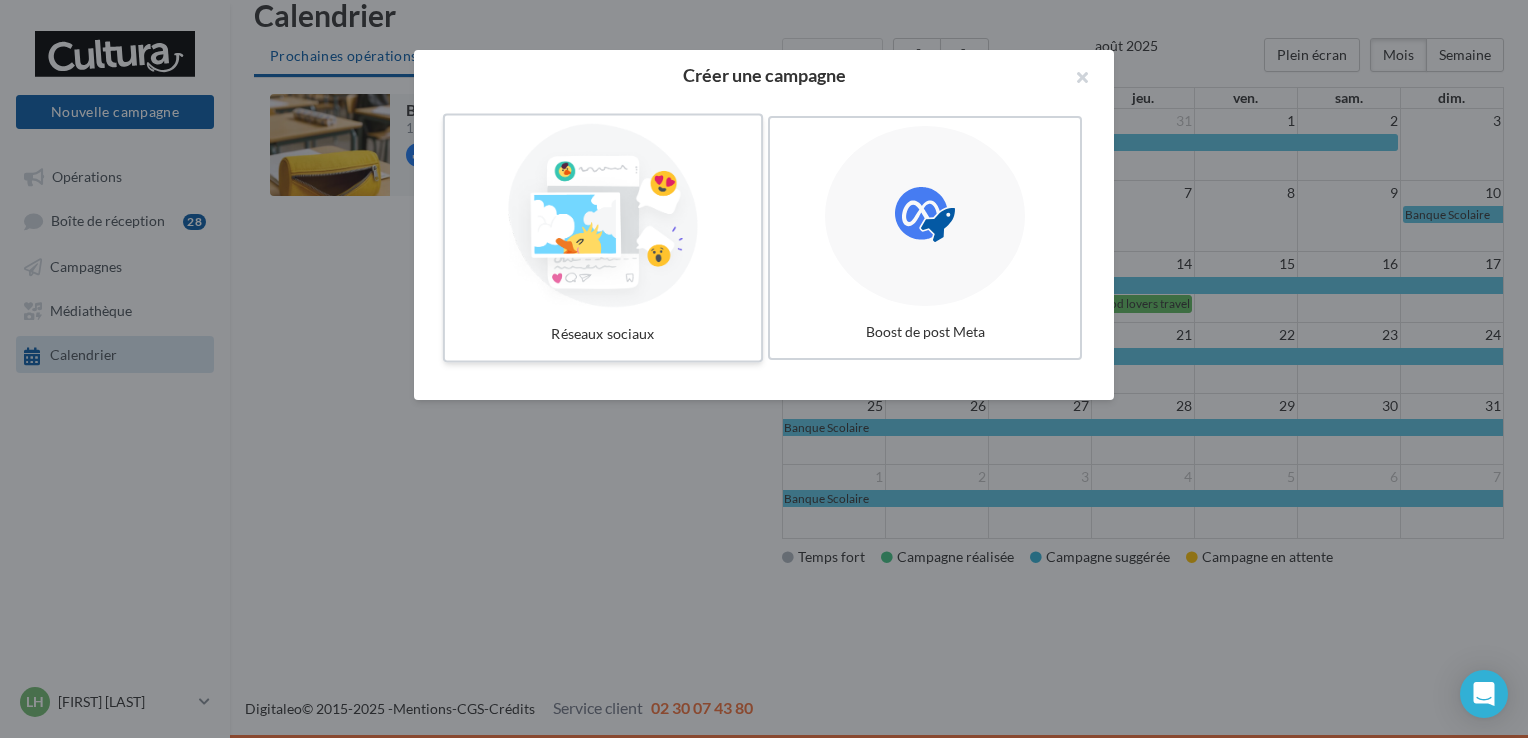 click at bounding box center [603, 216] 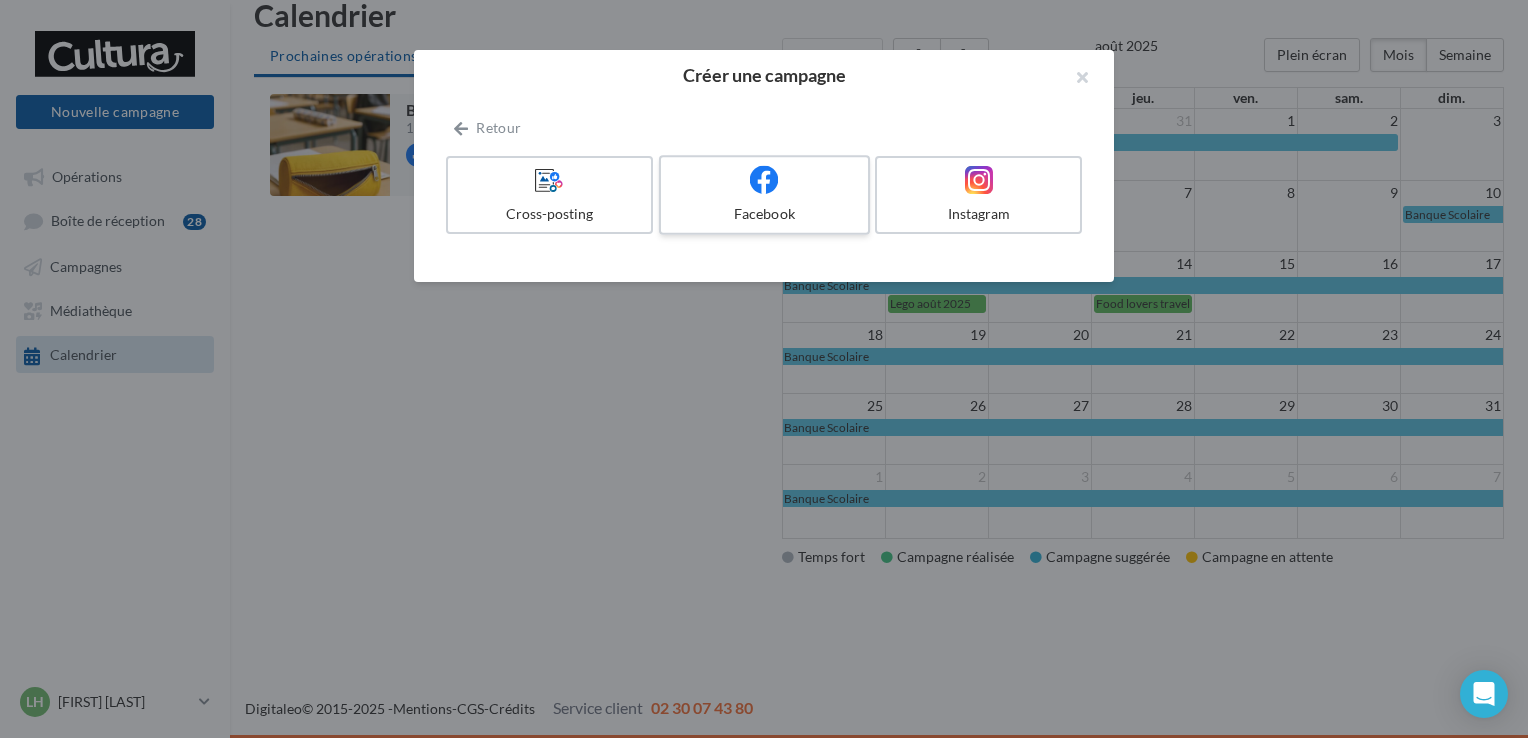 click on "Facebook" at bounding box center (764, 214) 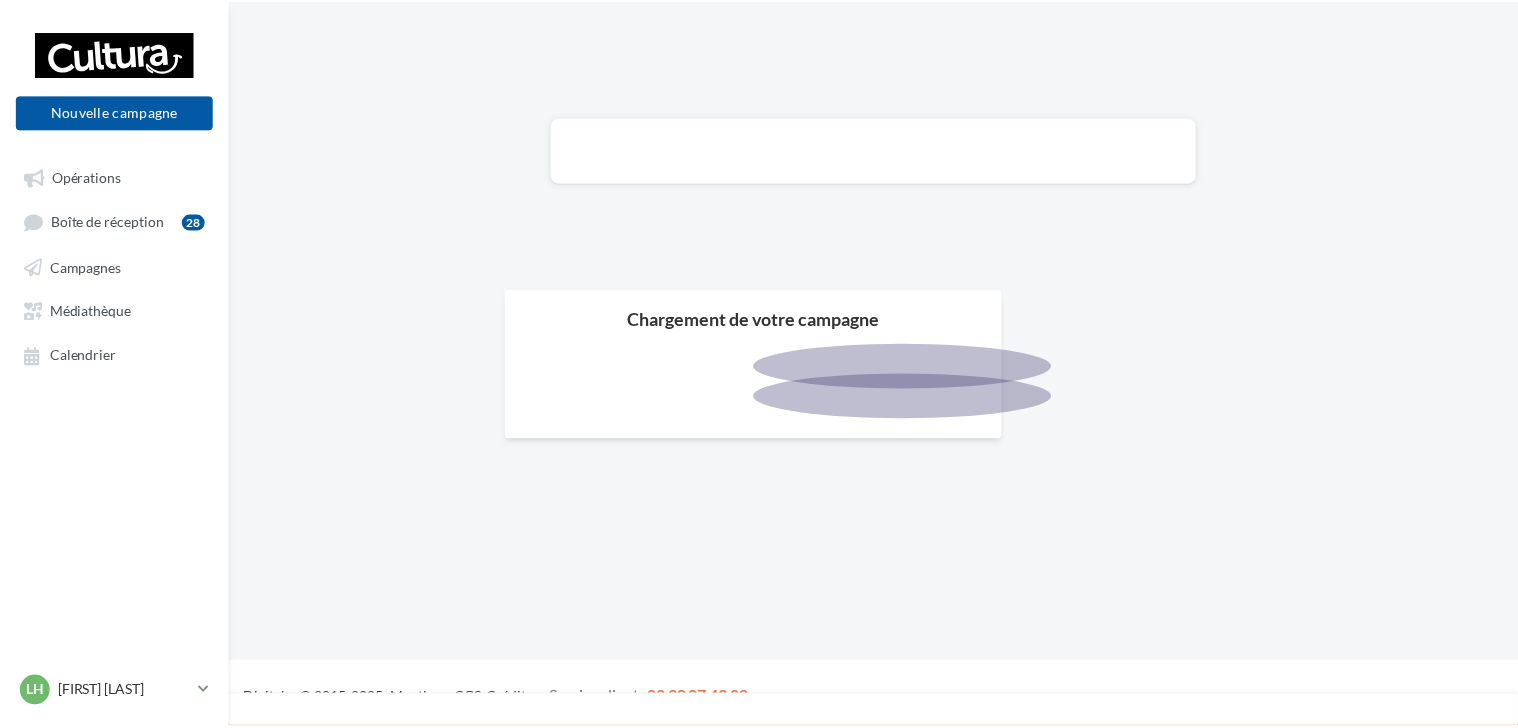 scroll, scrollTop: 0, scrollLeft: 0, axis: both 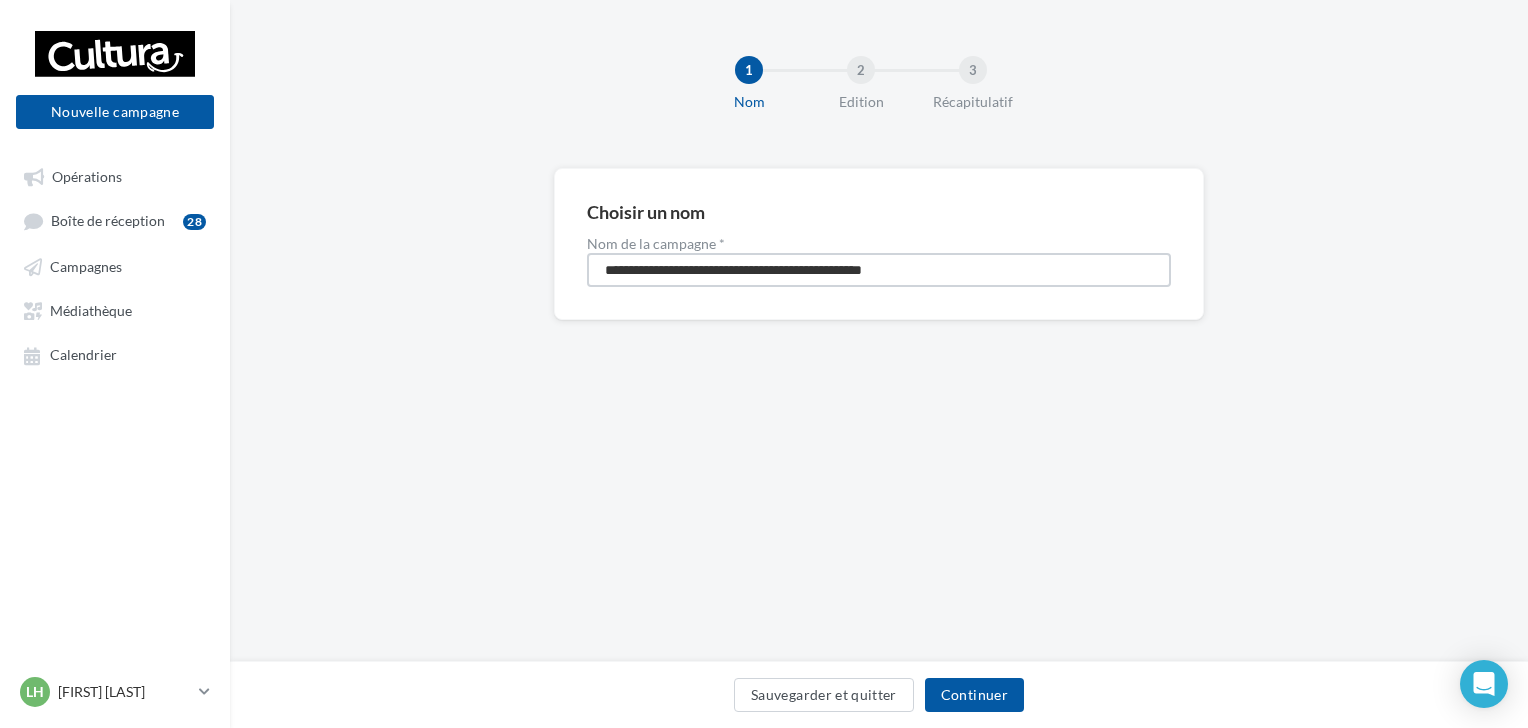 click on "**********" at bounding box center [879, 270] 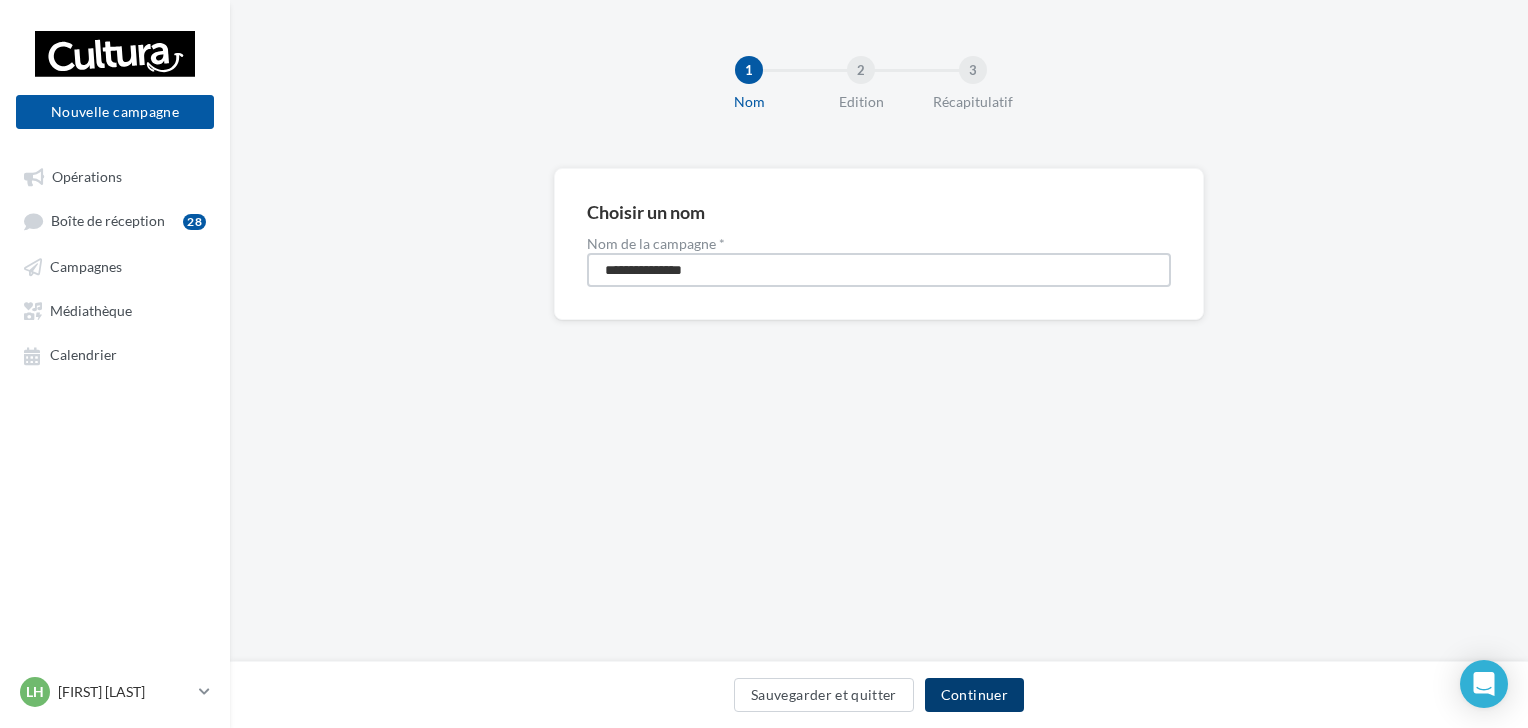 type on "**********" 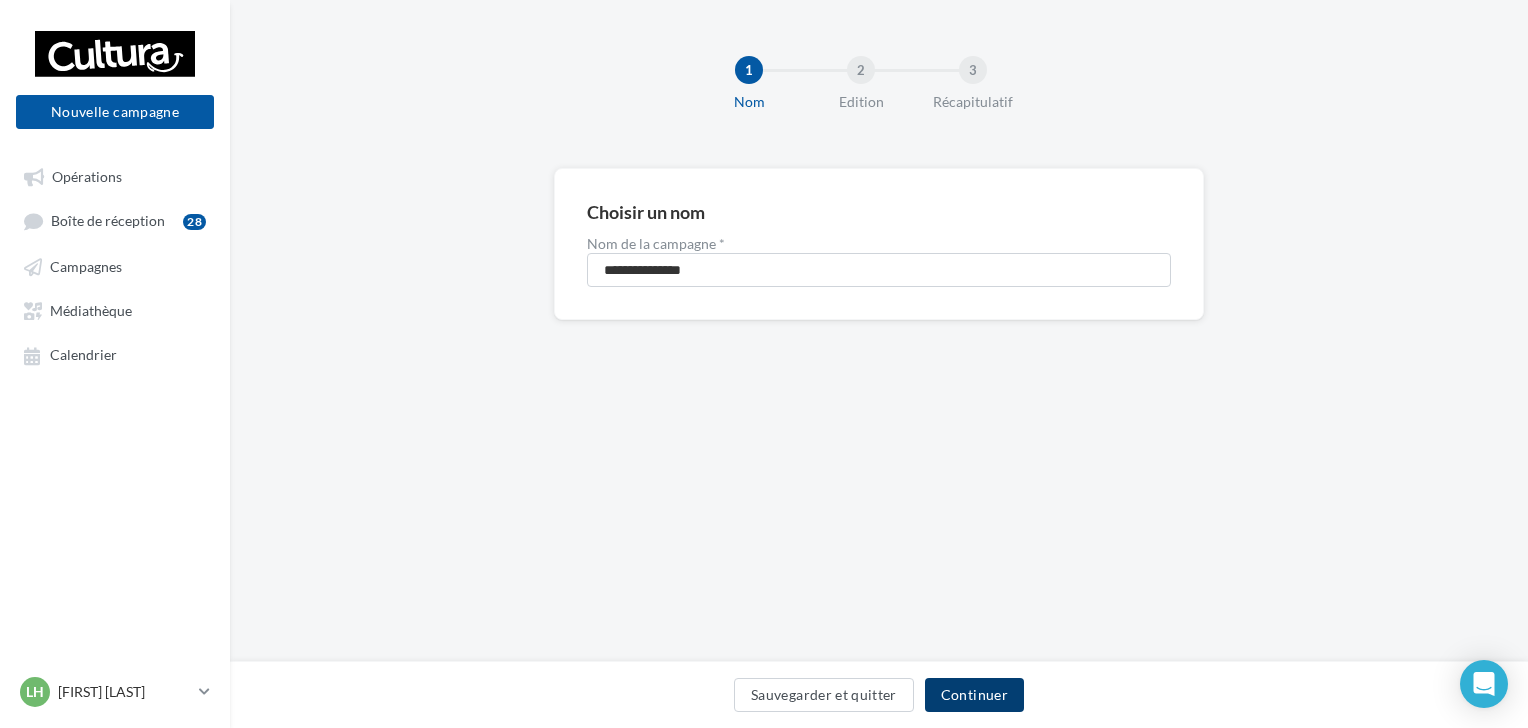 click on "Continuer" at bounding box center (974, 695) 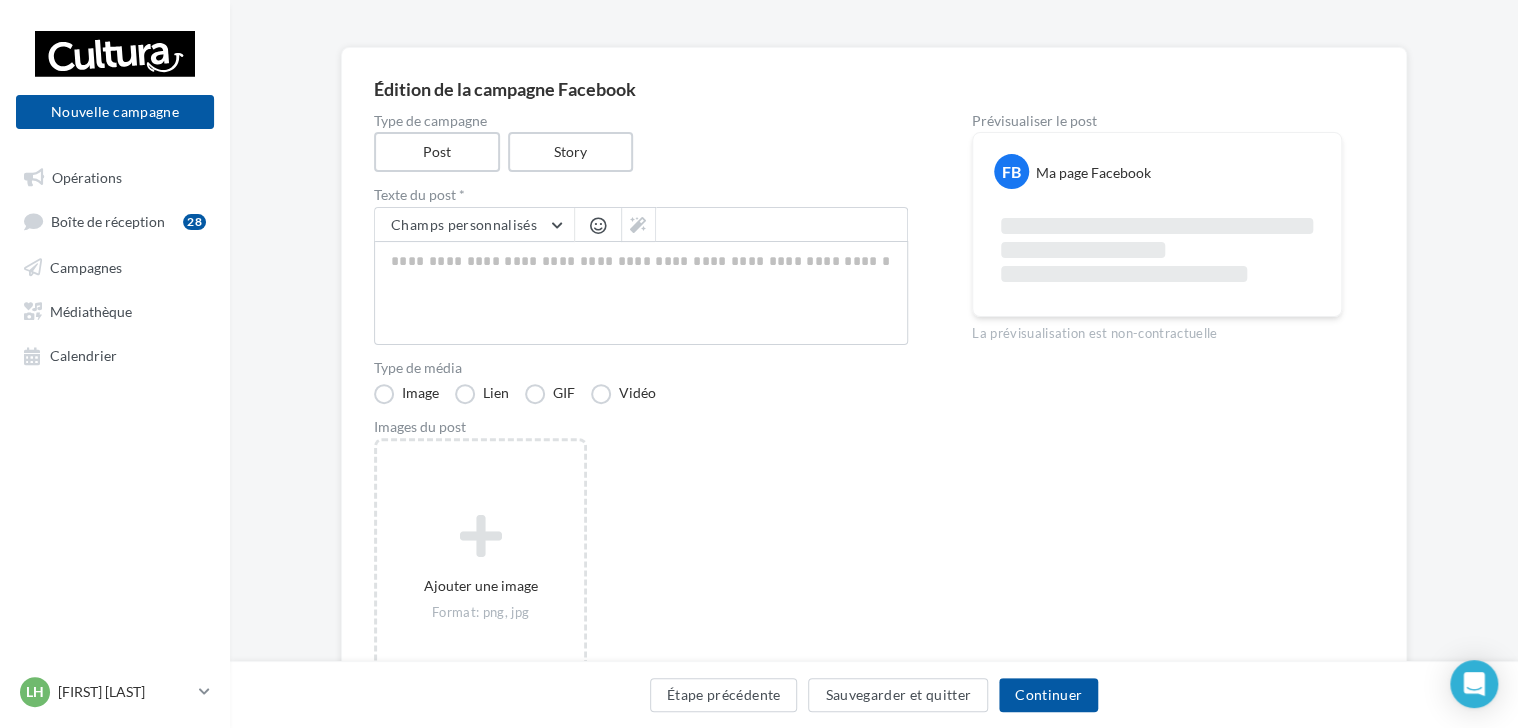 scroll, scrollTop: 119, scrollLeft: 0, axis: vertical 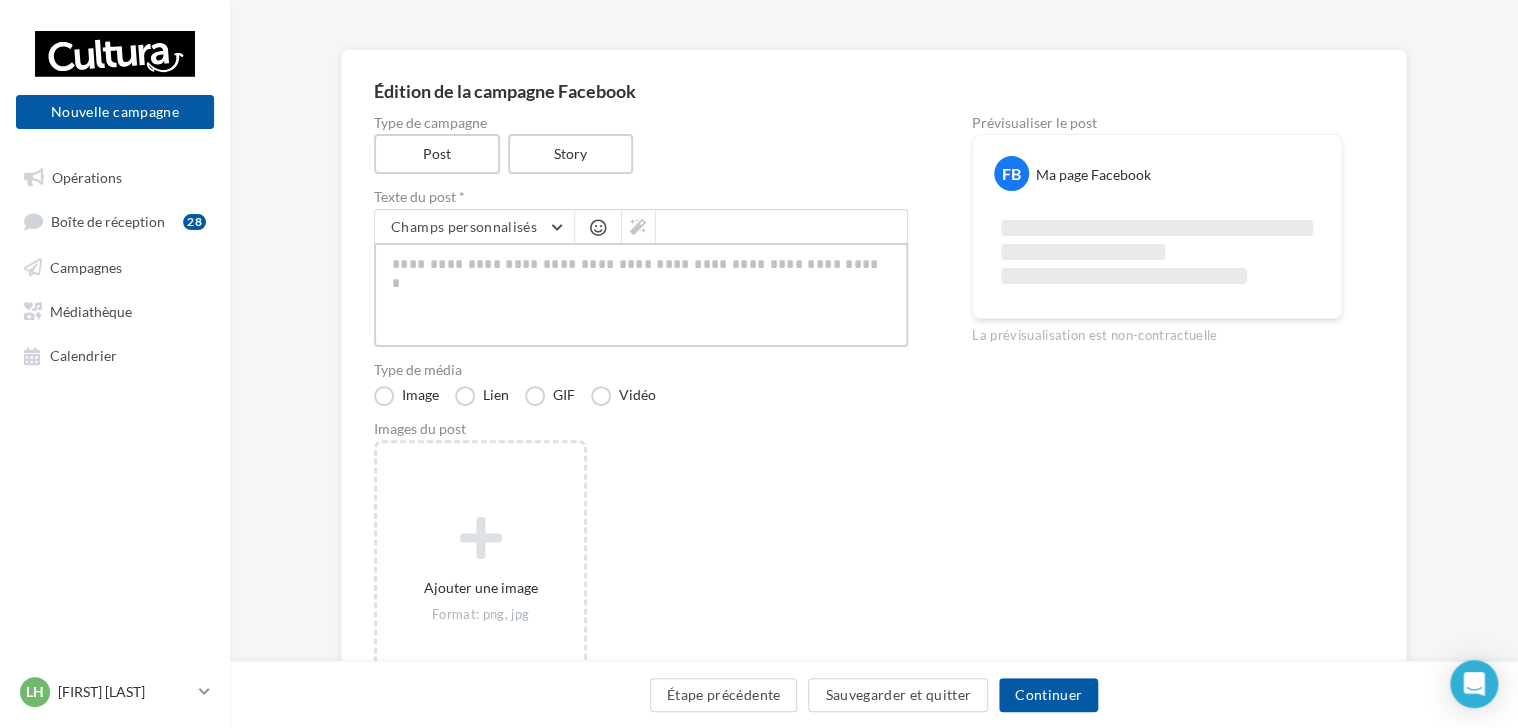 click at bounding box center (641, 295) 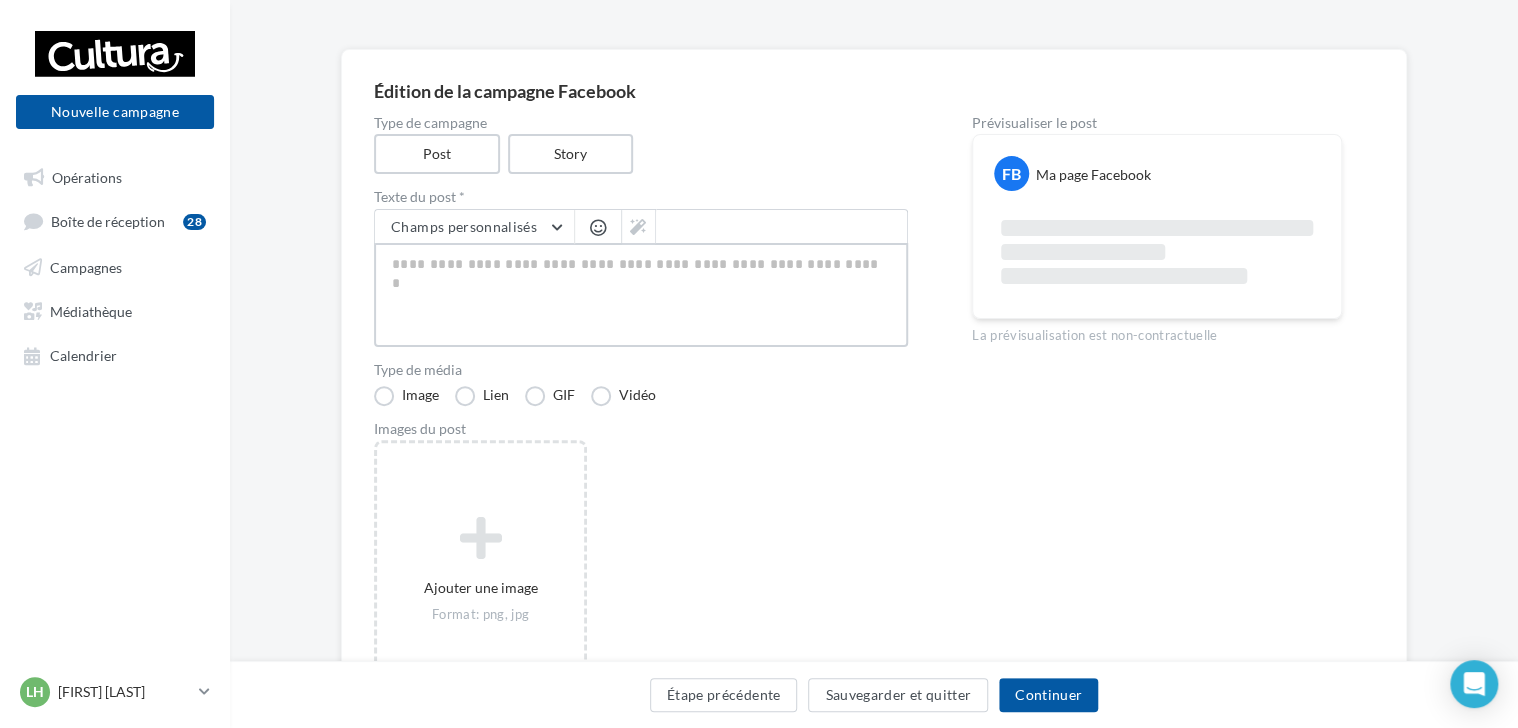 type on "*" 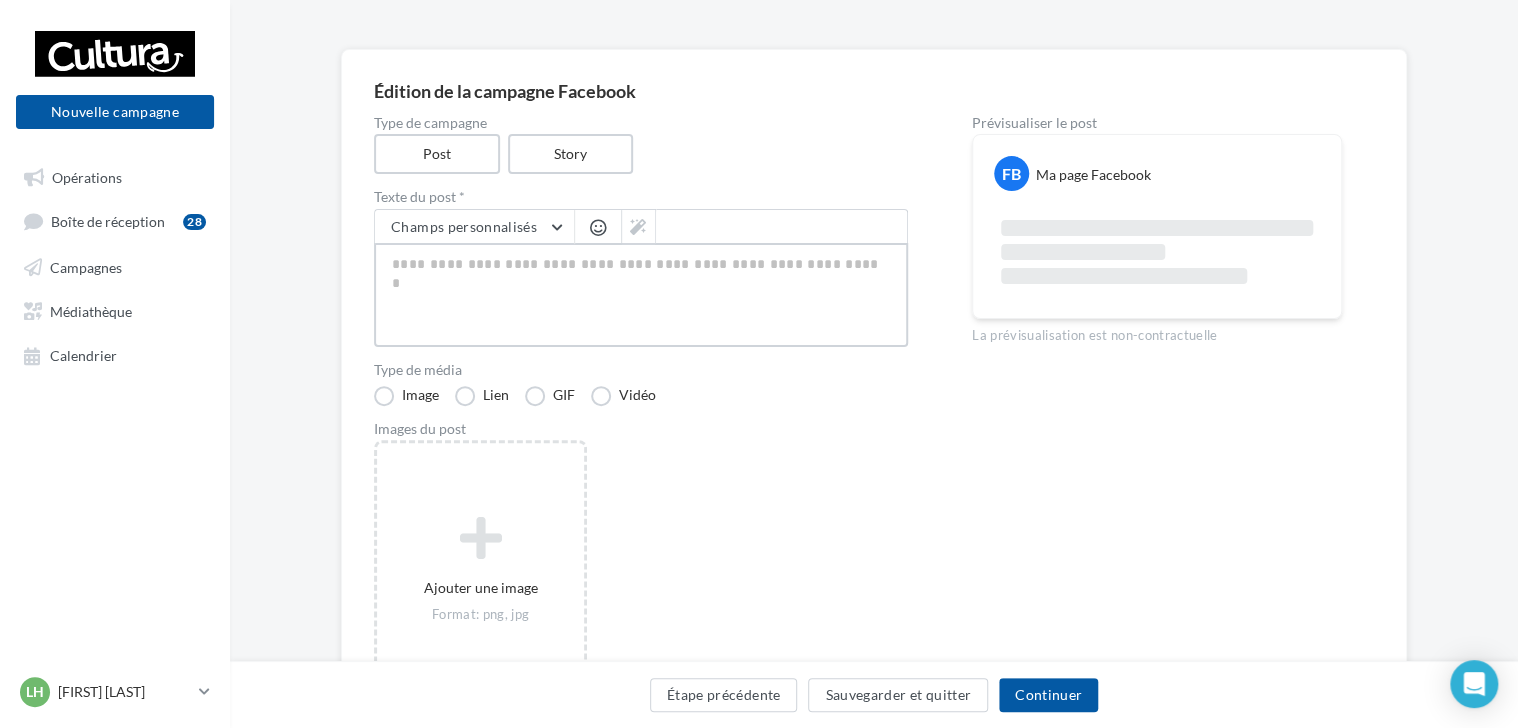 type on "*" 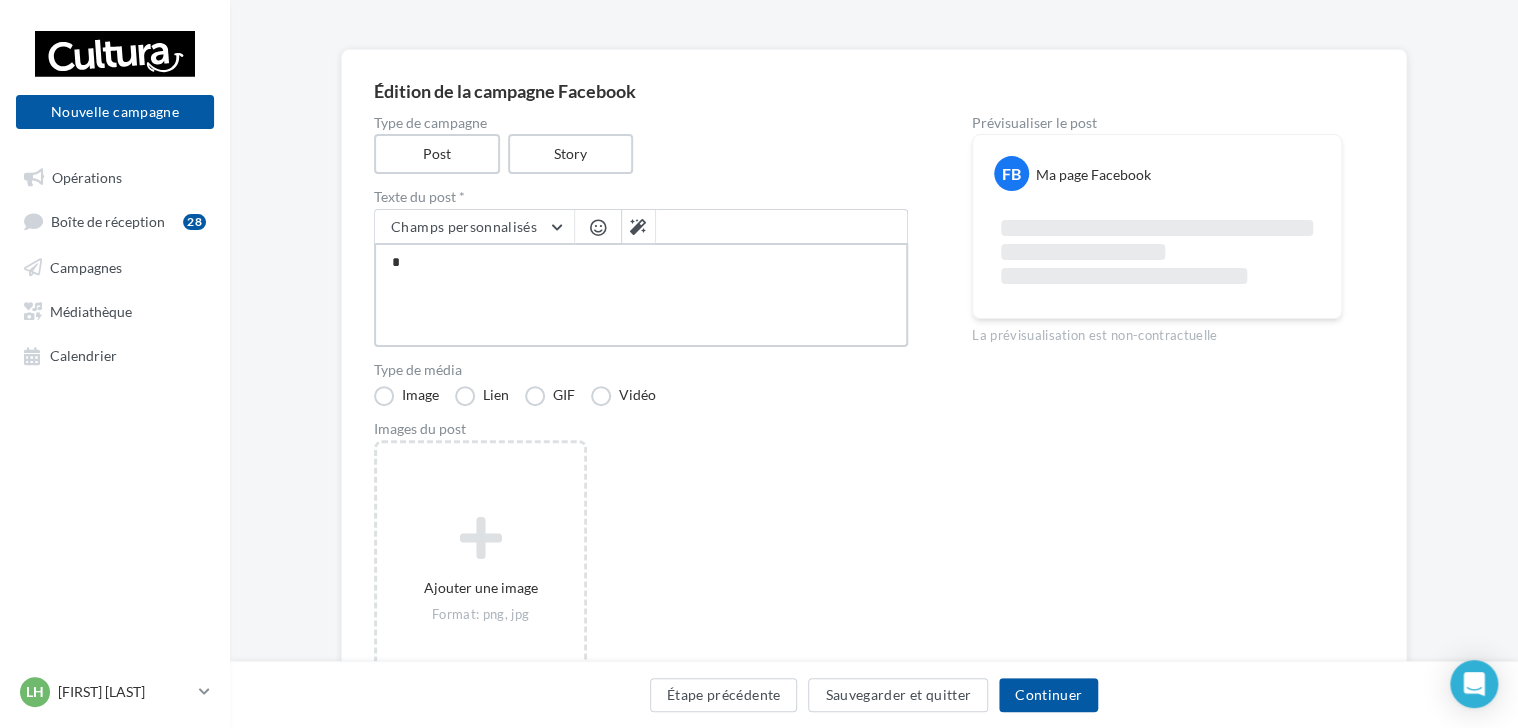 type on "**" 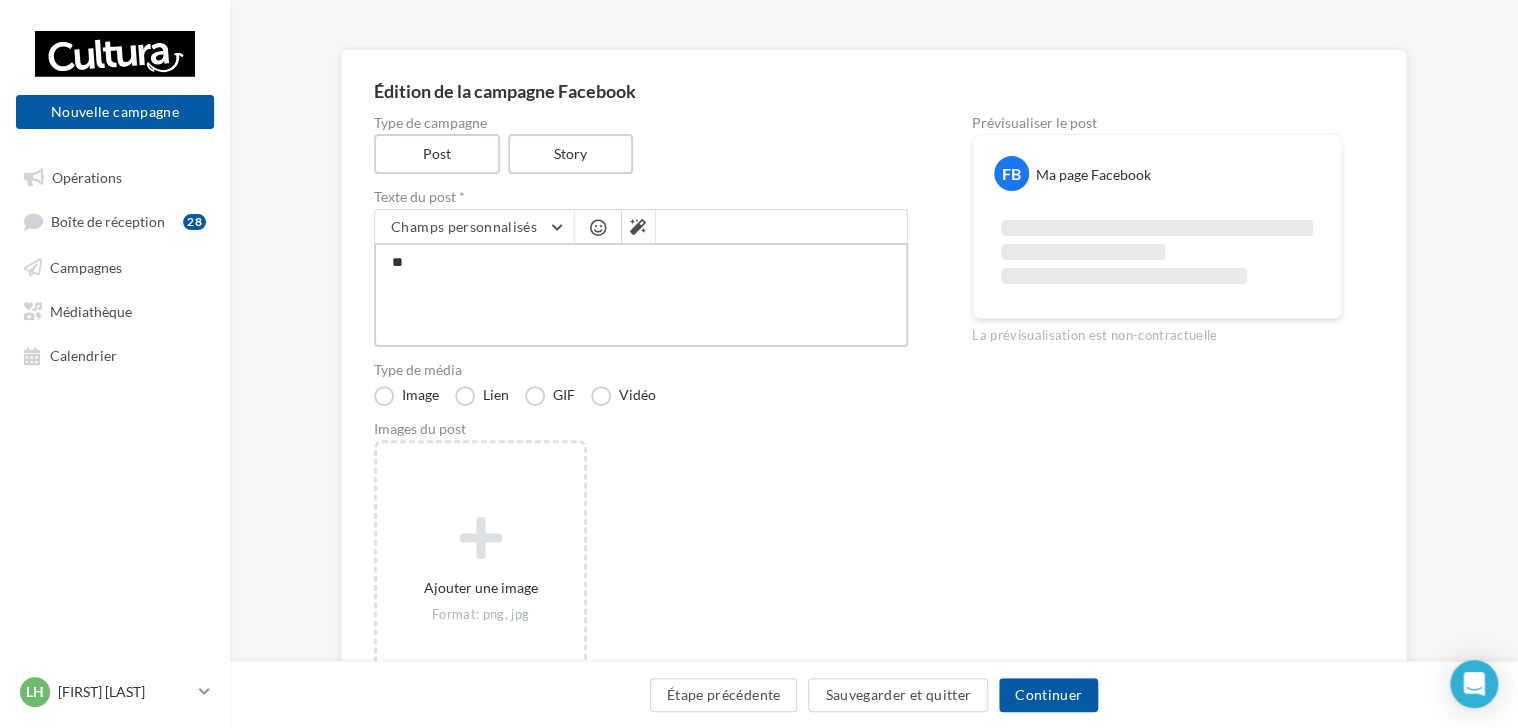 type on "***" 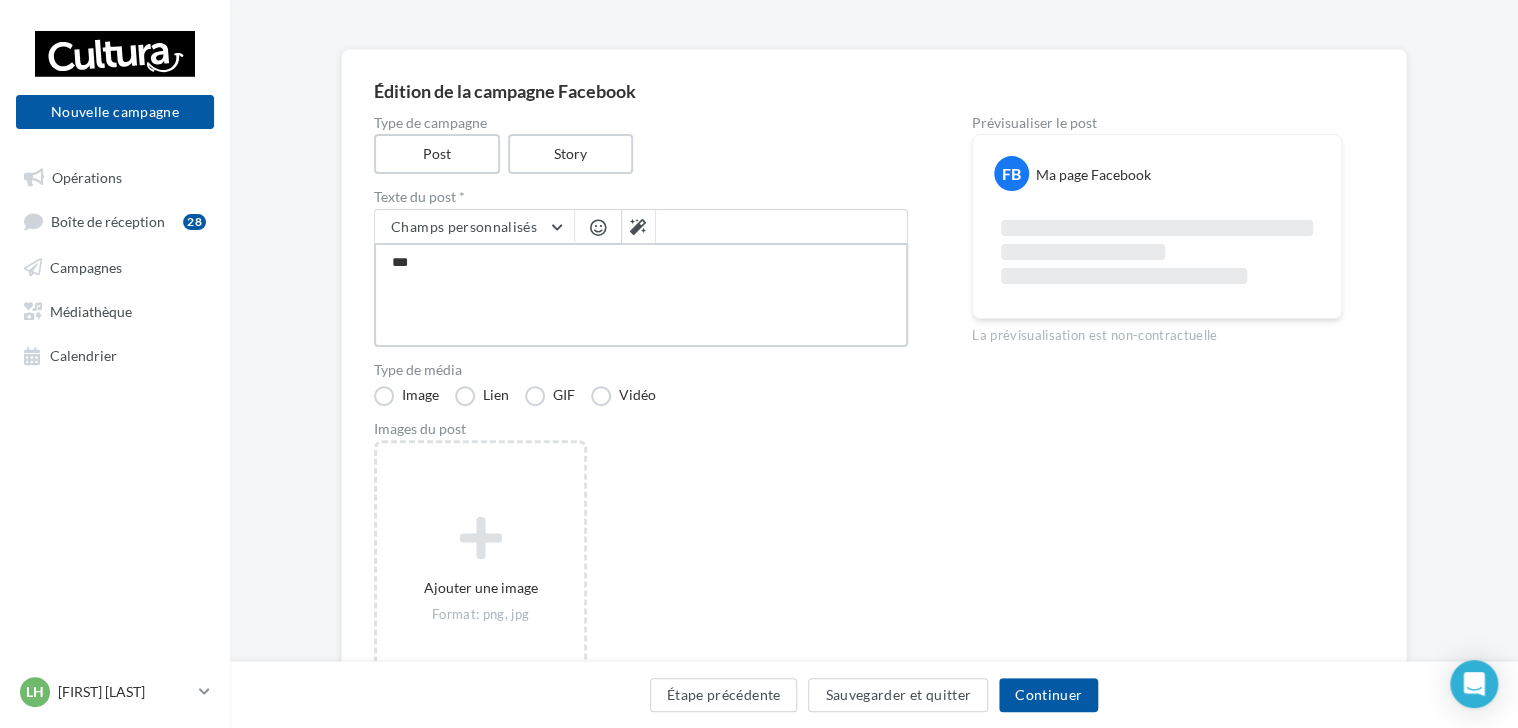 type on "****" 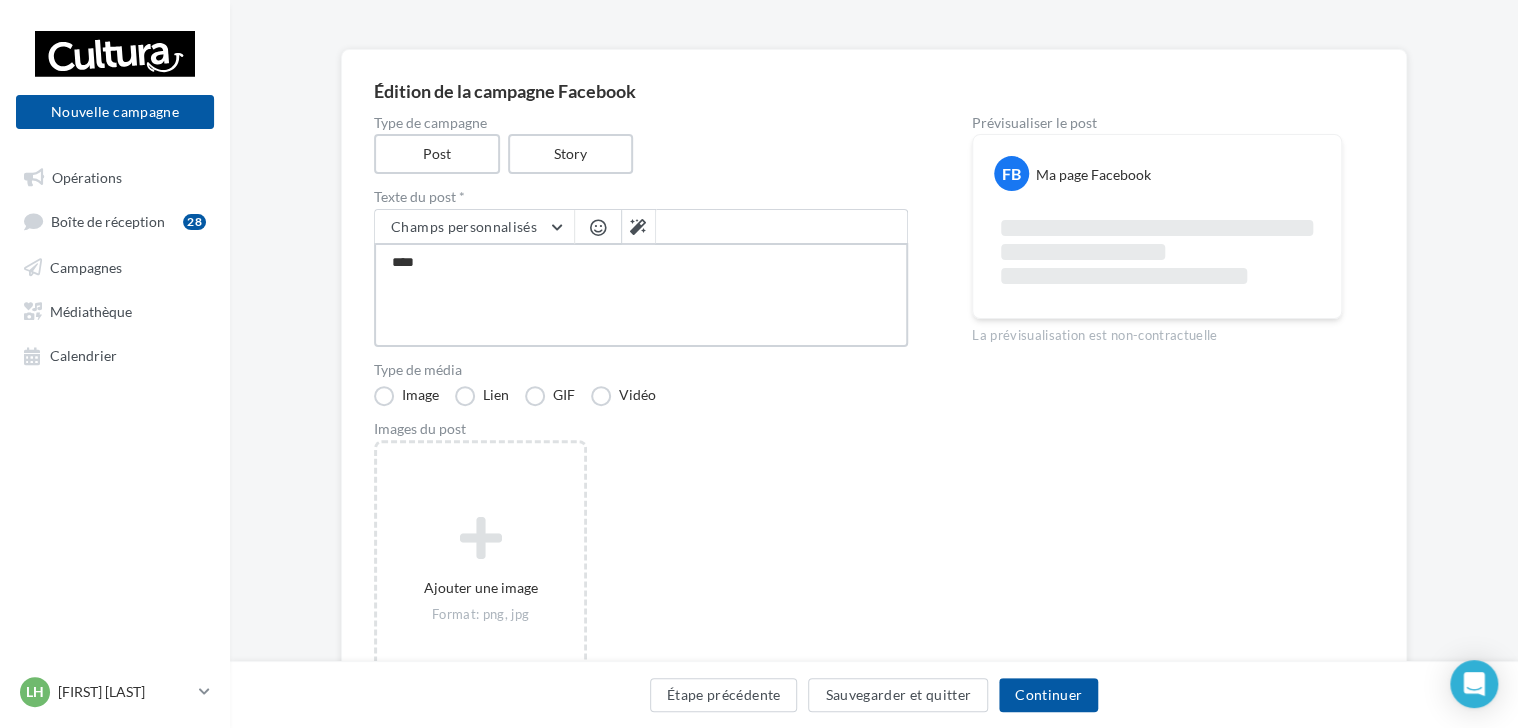type on "*****" 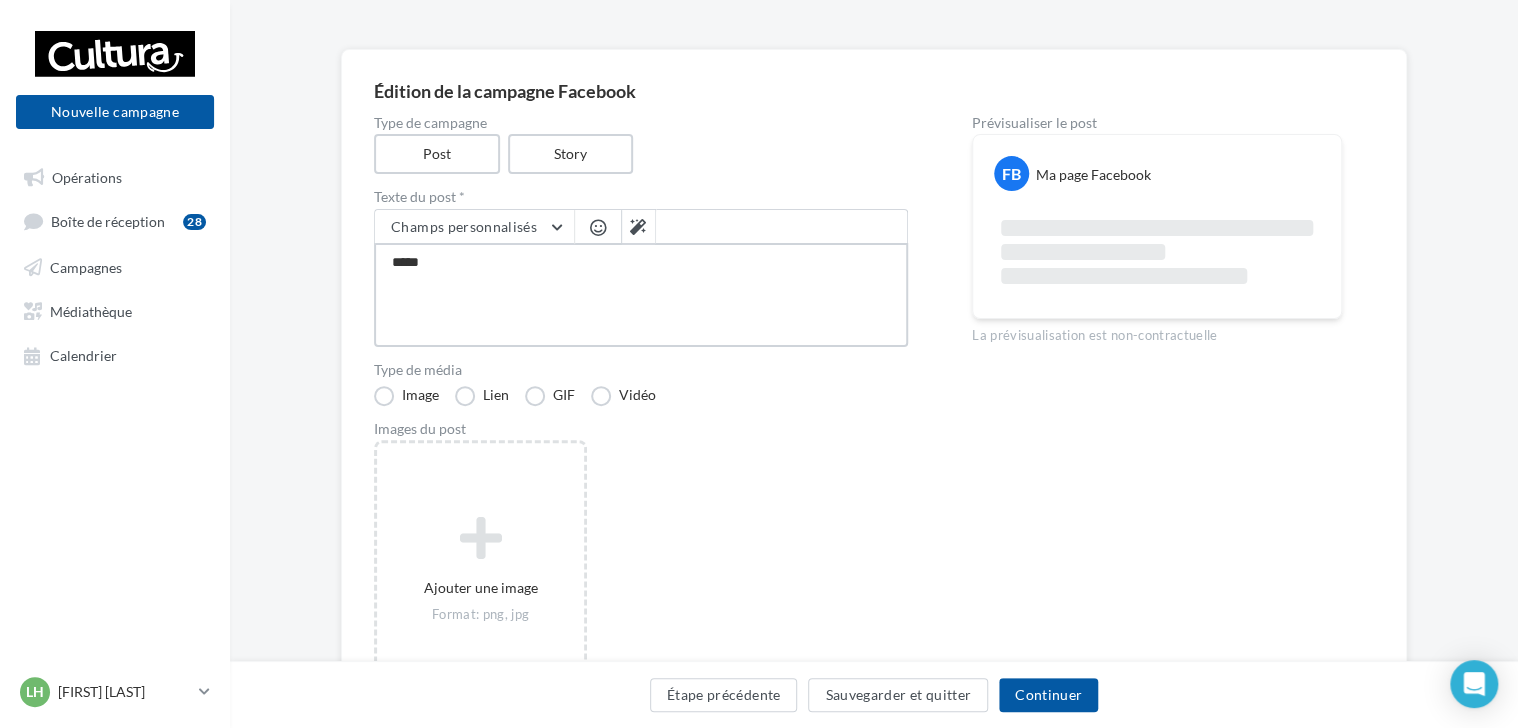type on "******" 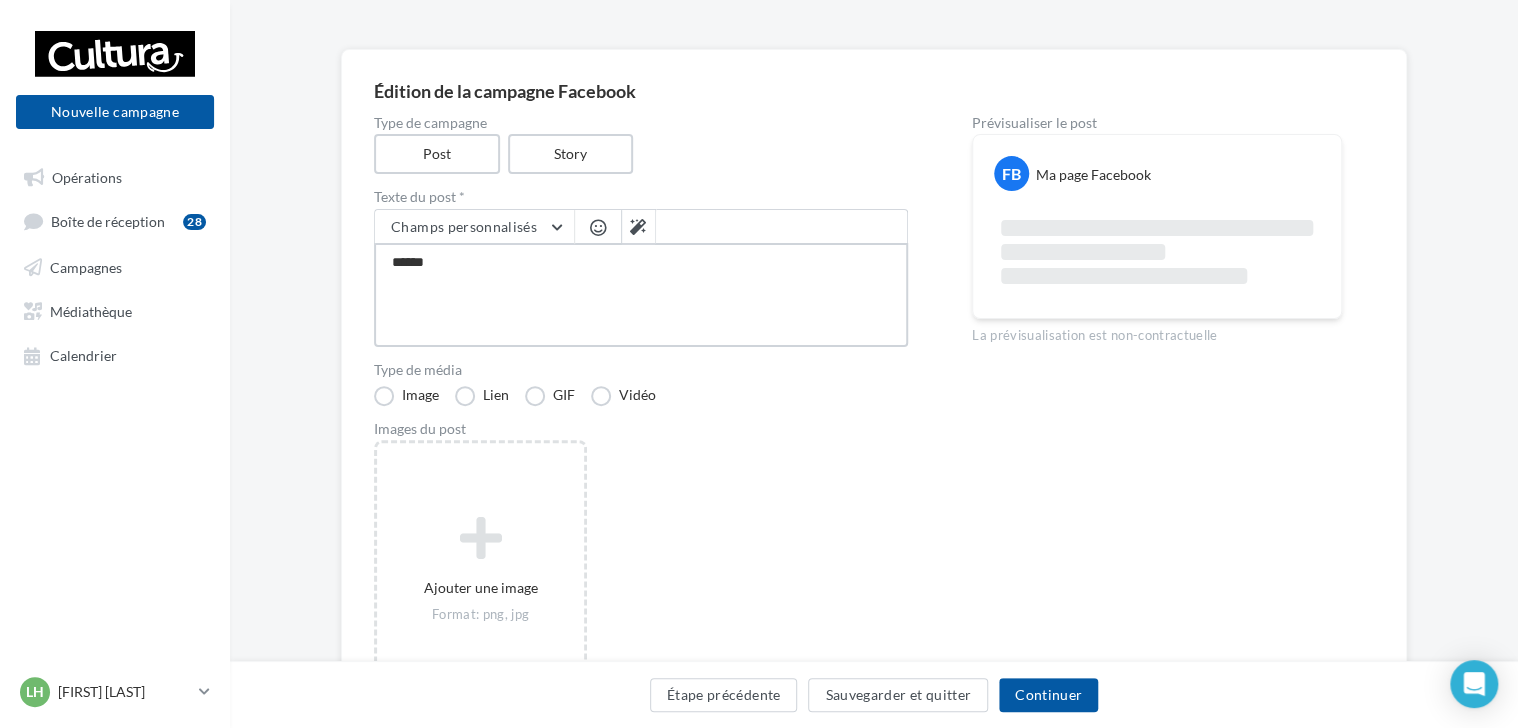 type on "*******" 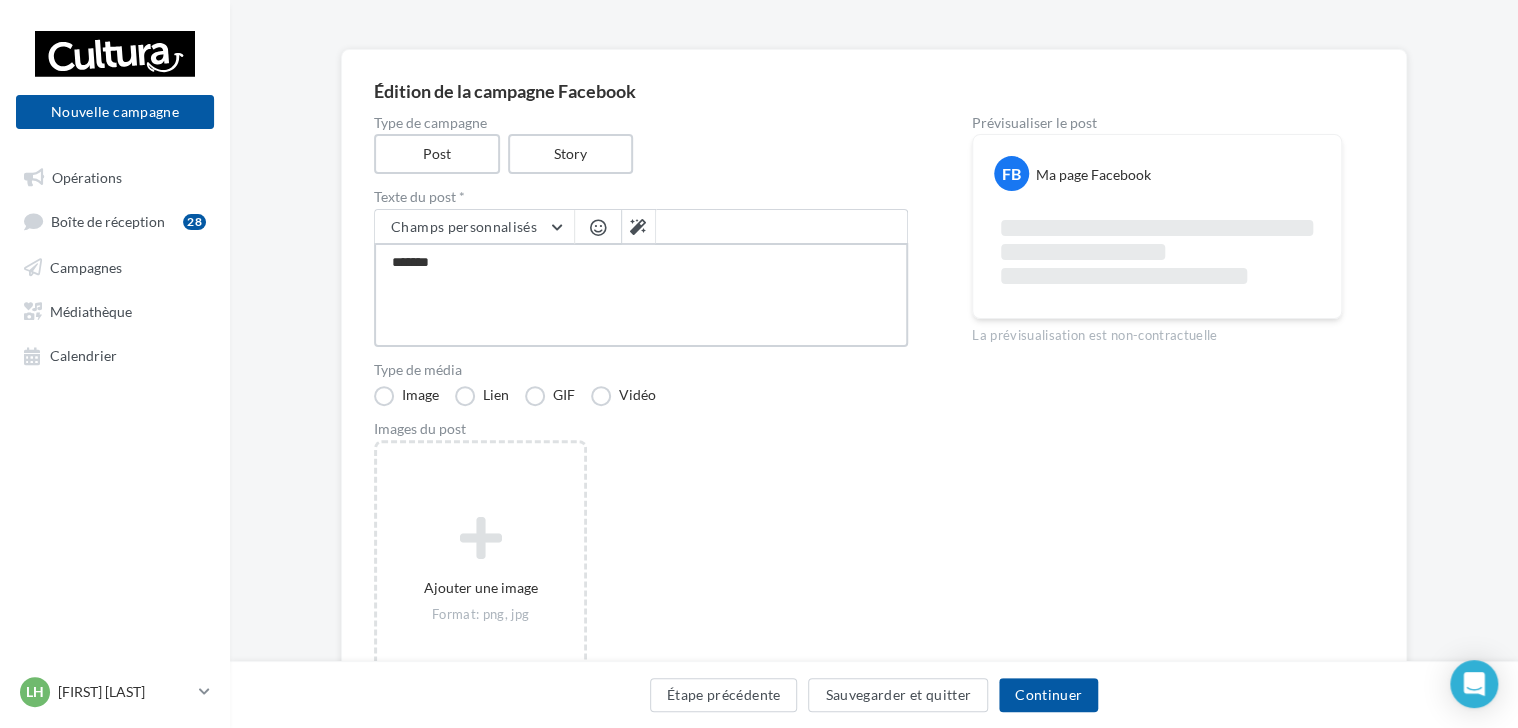 type on "********" 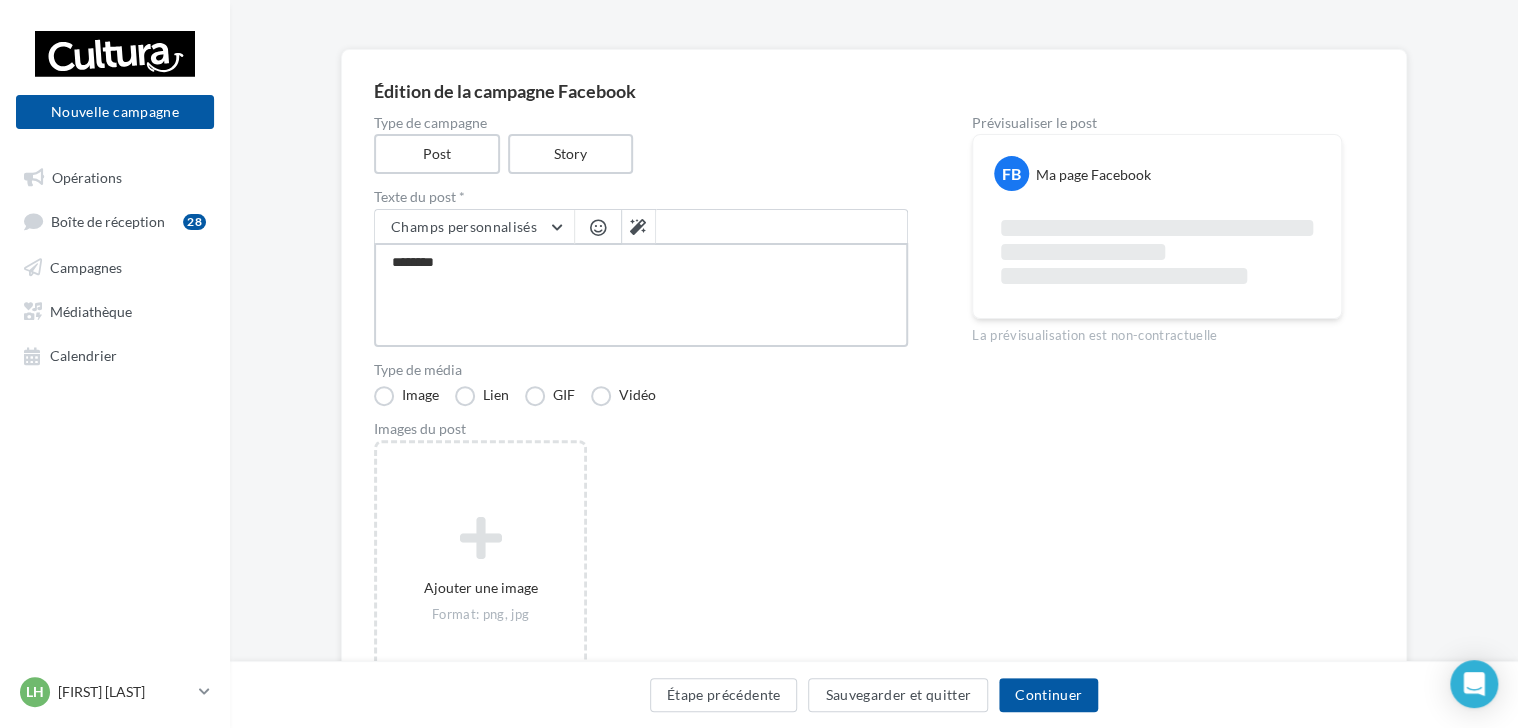 type on "*********" 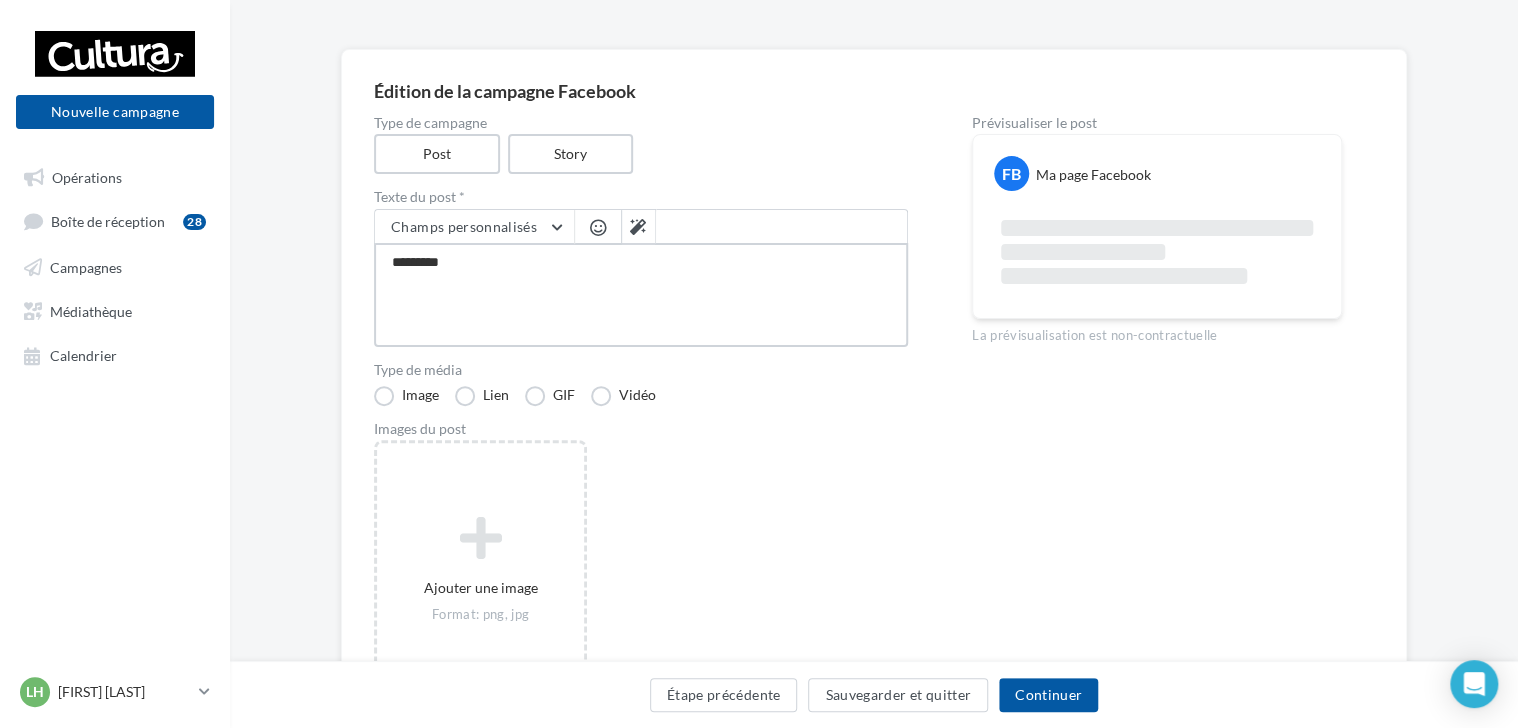 type on "**********" 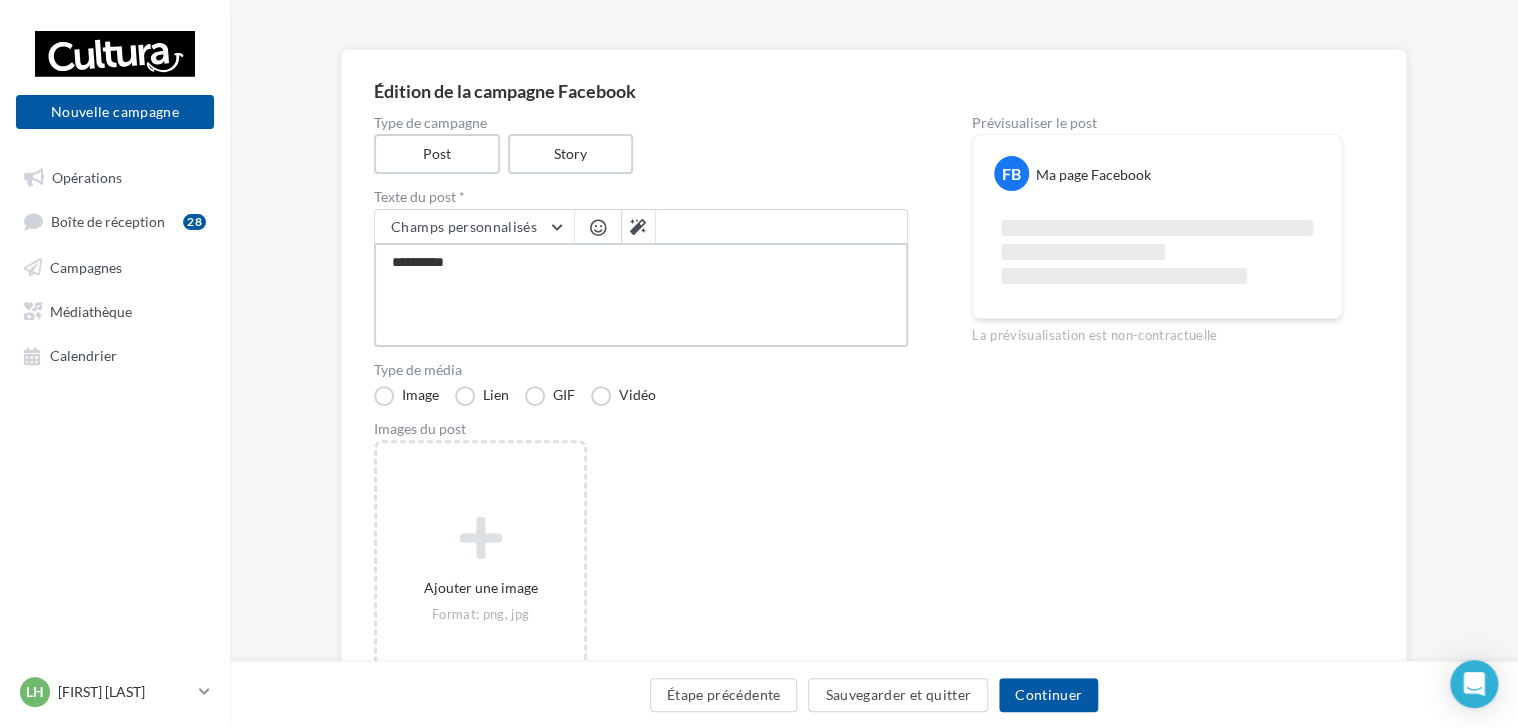 type on "**********" 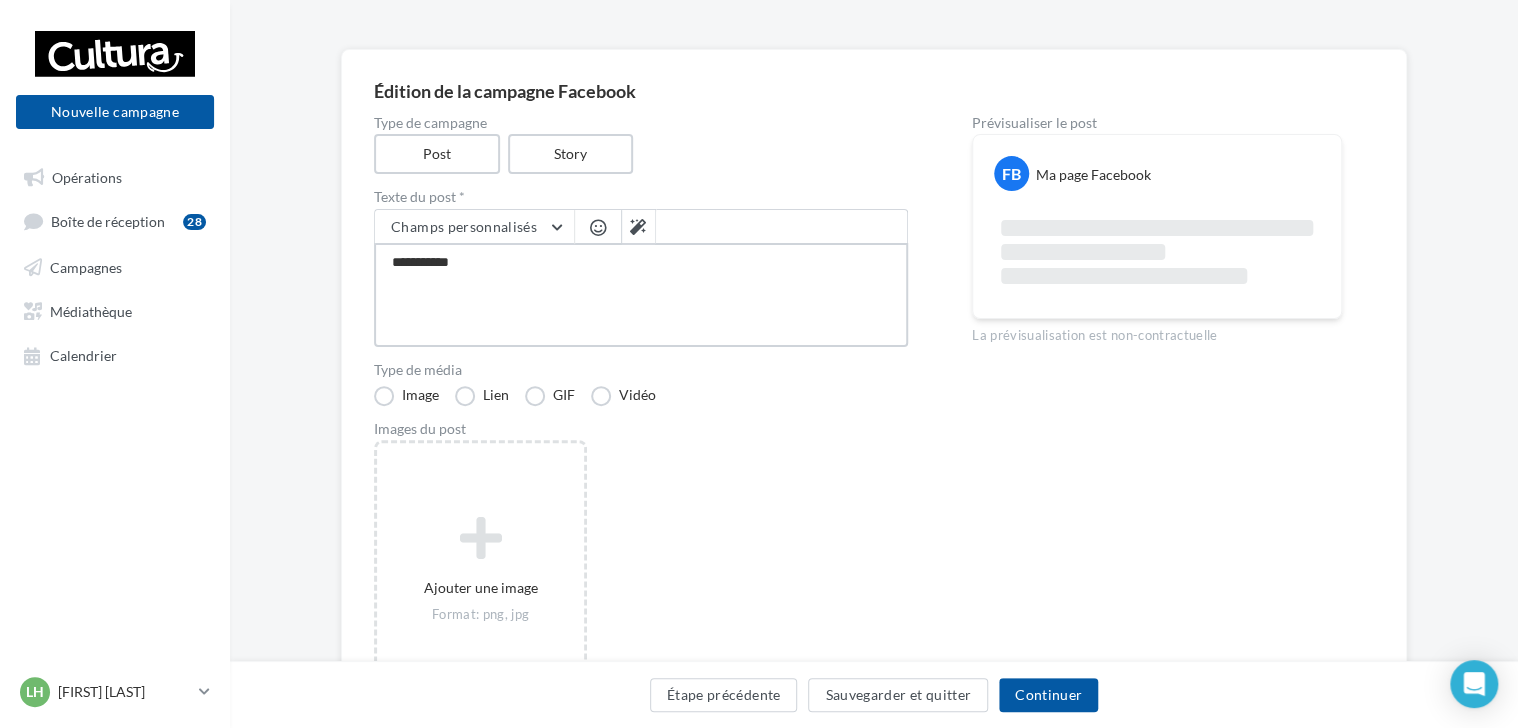 type on "**********" 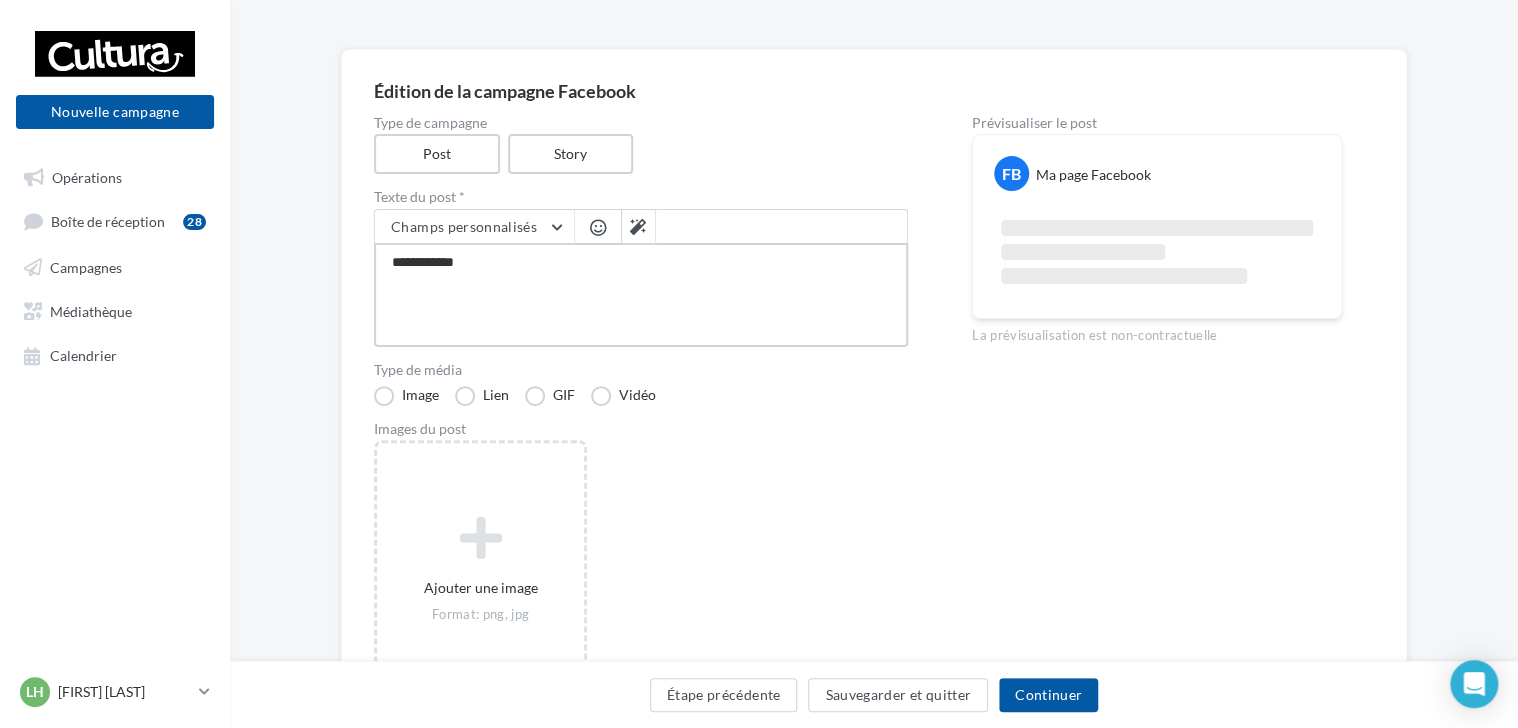 type on "**********" 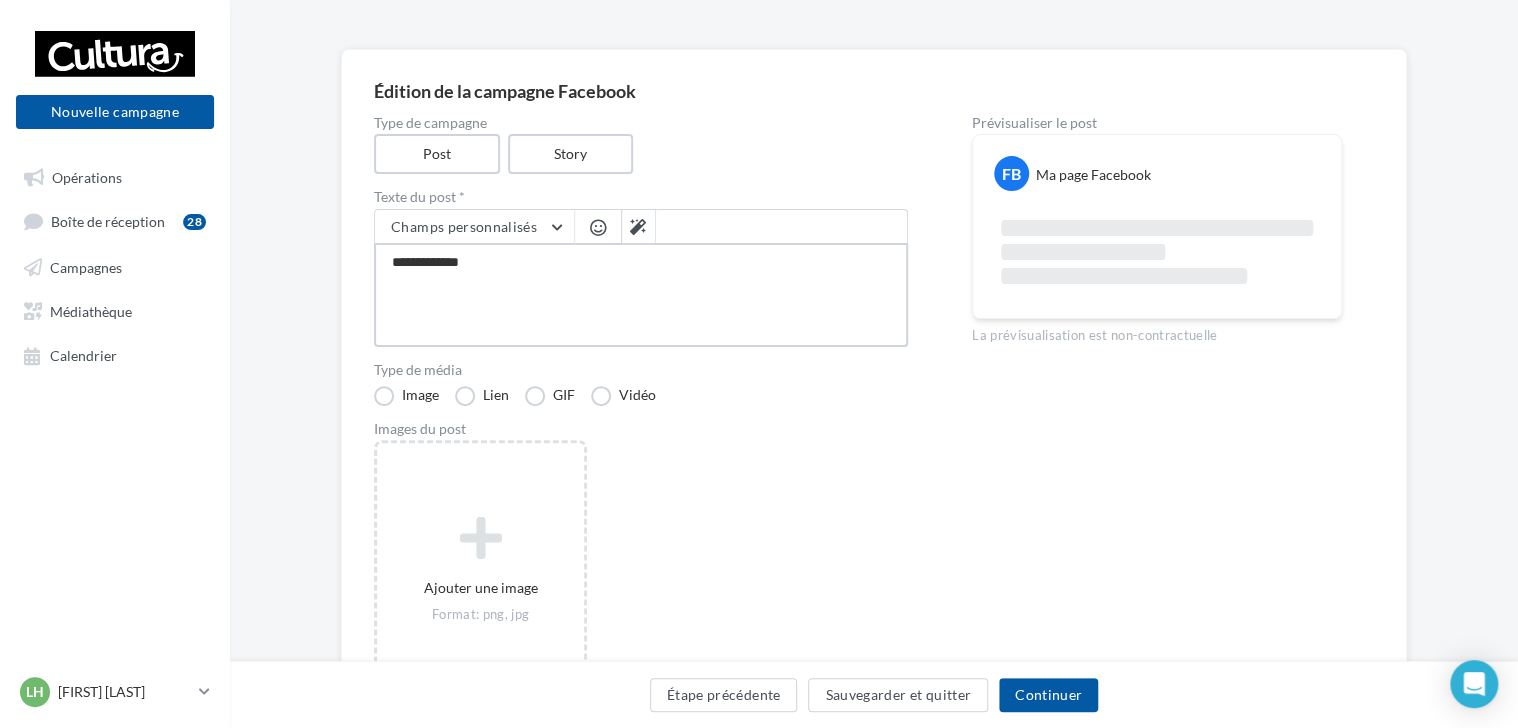 type on "**********" 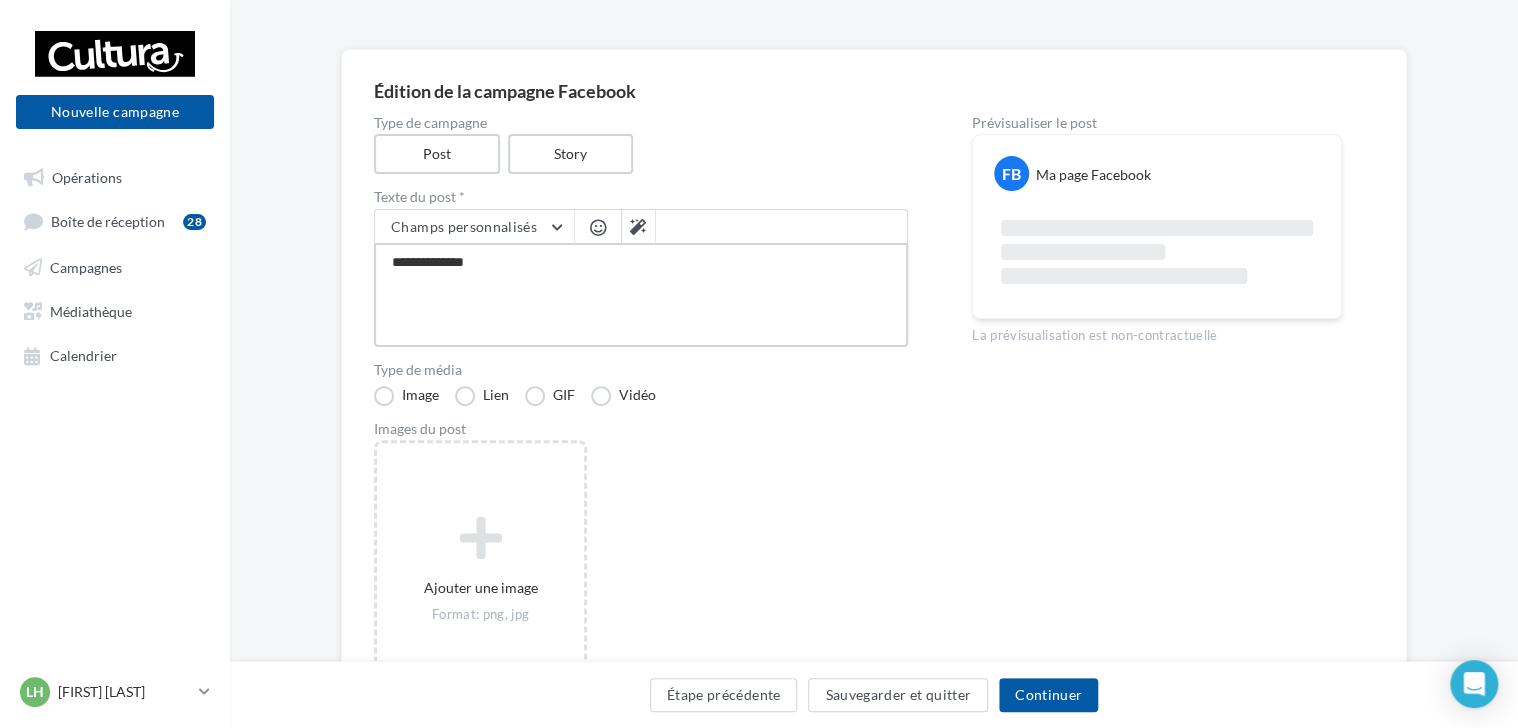 type on "**********" 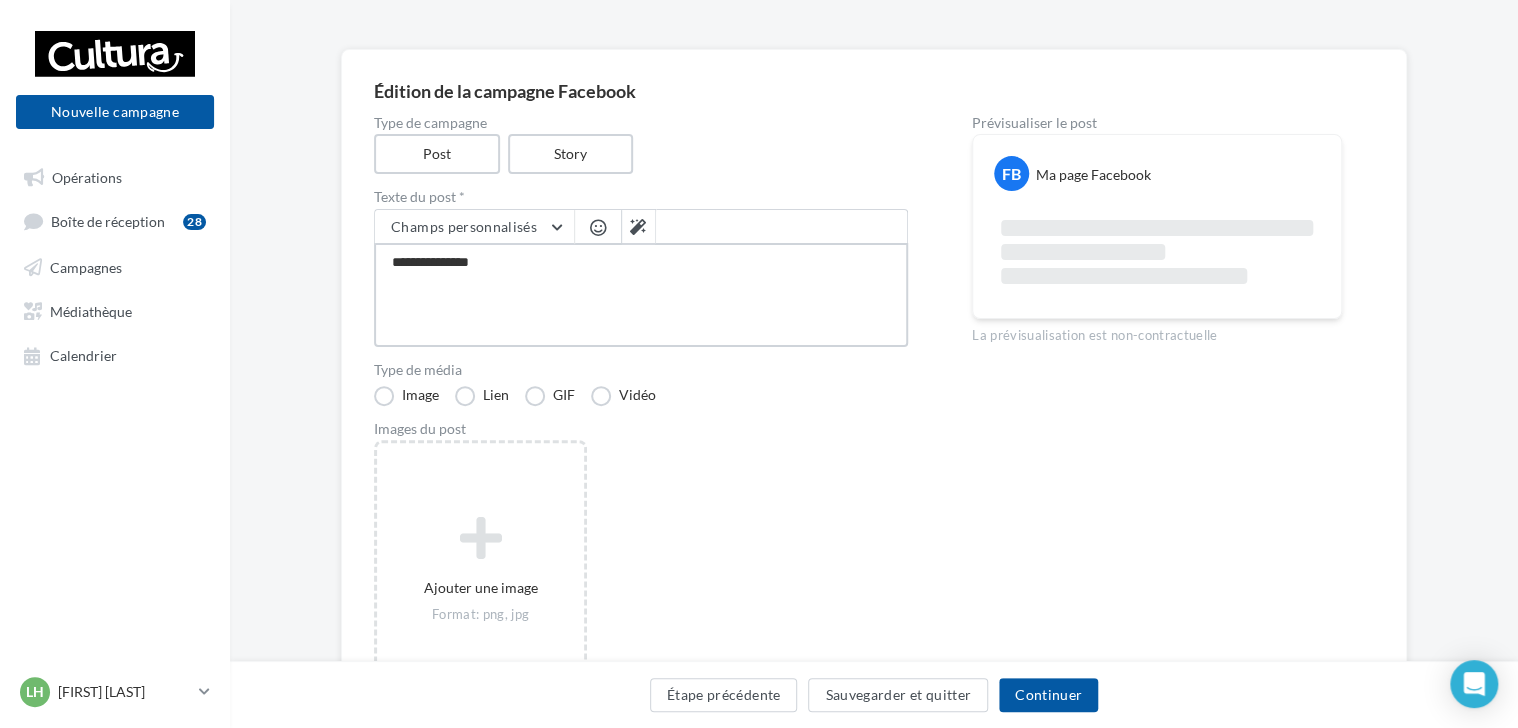 type on "**********" 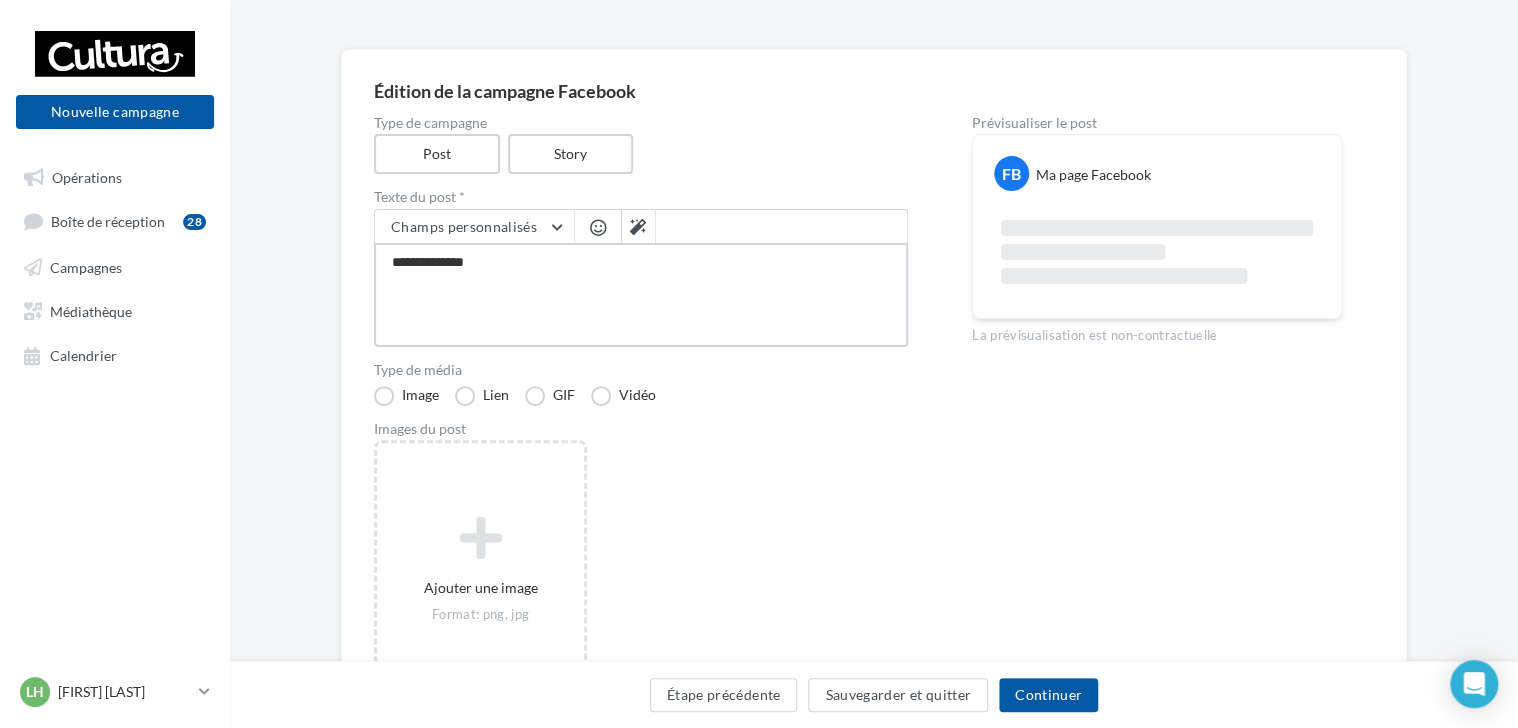 type on "**********" 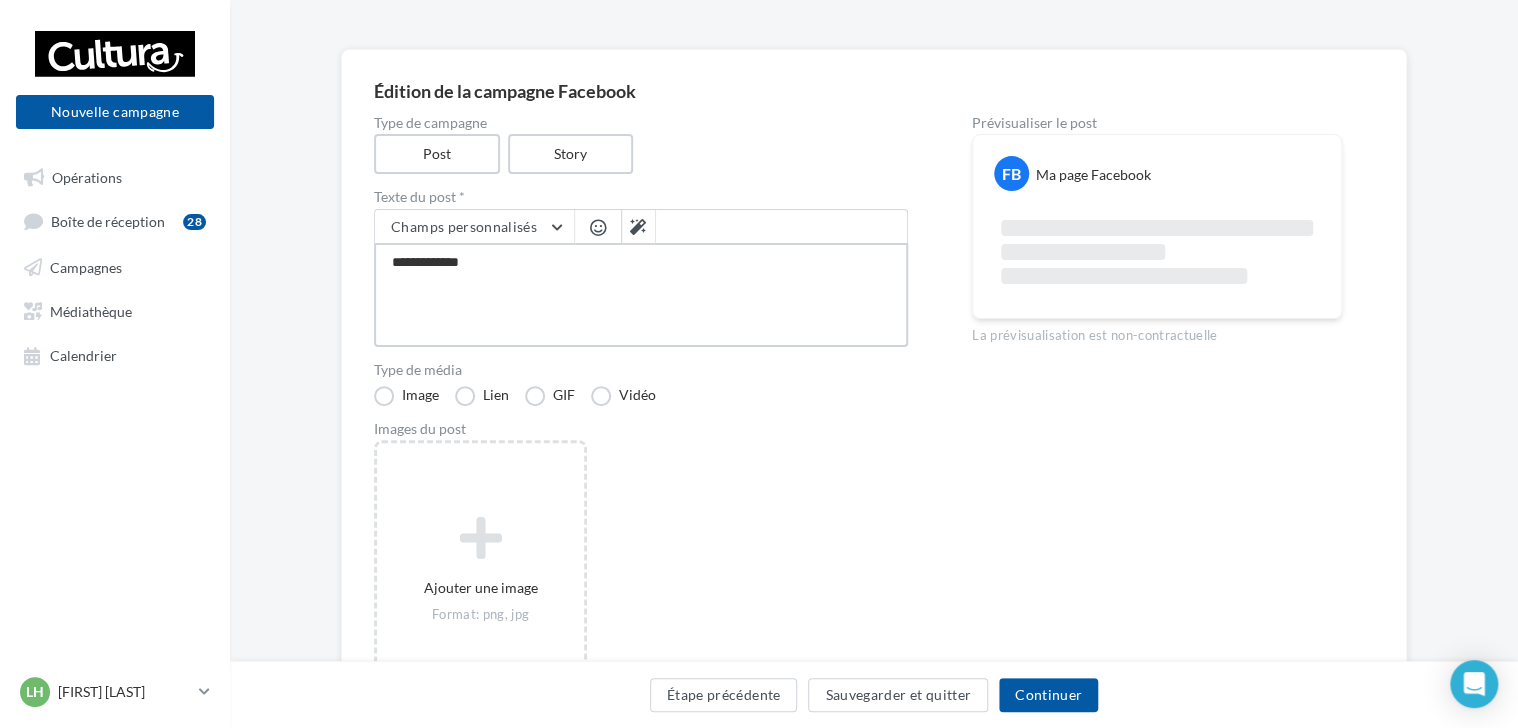 type on "**********" 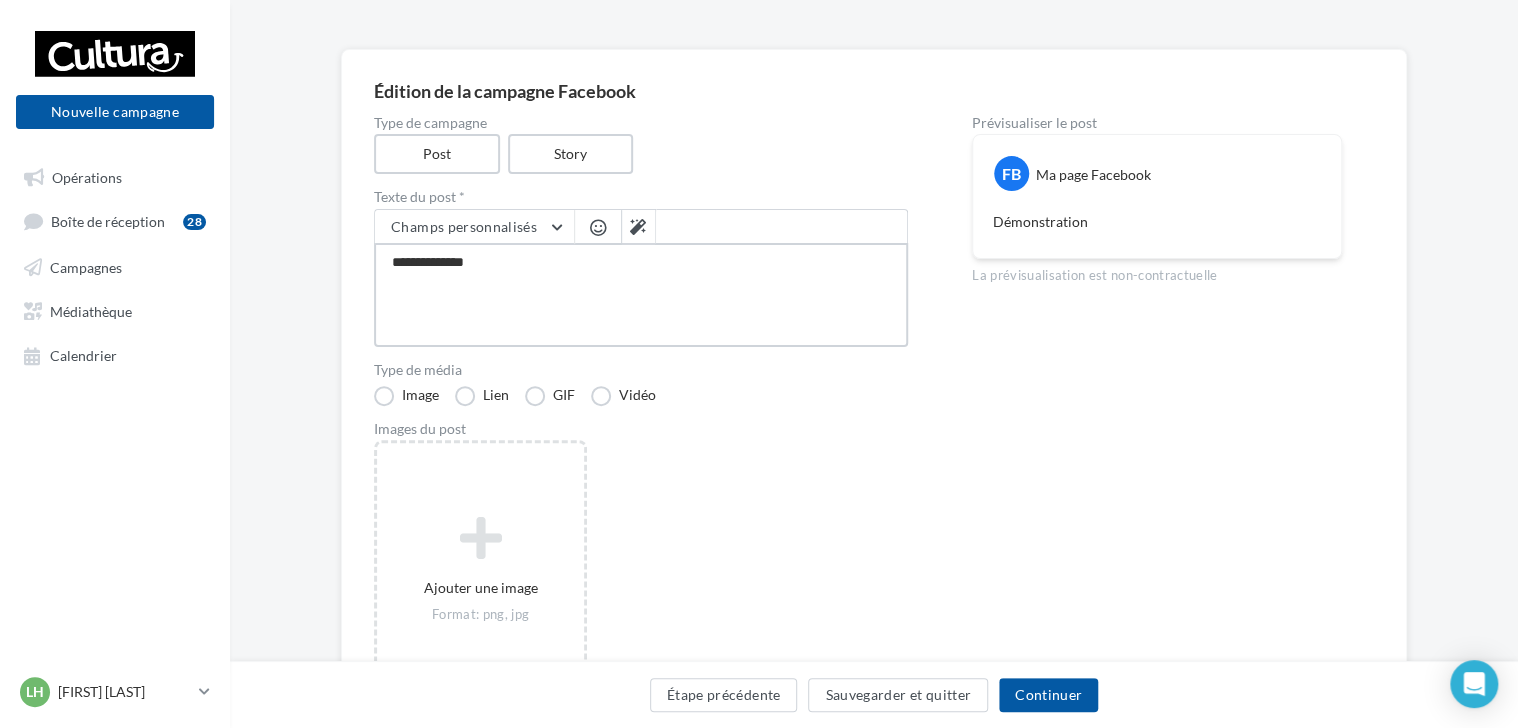 drag, startPoint x: 493, startPoint y: 268, endPoint x: 328, endPoint y: 254, distance: 165.59288 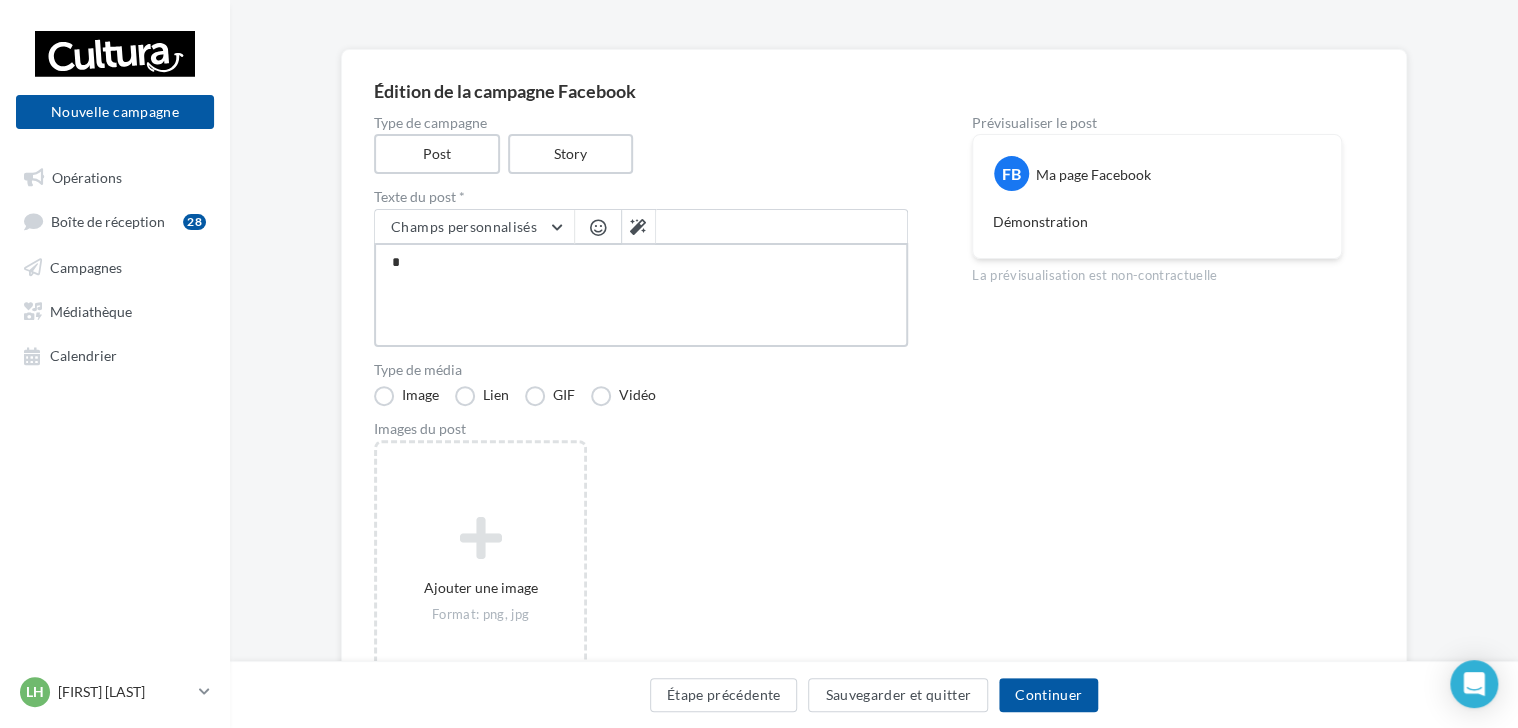 type 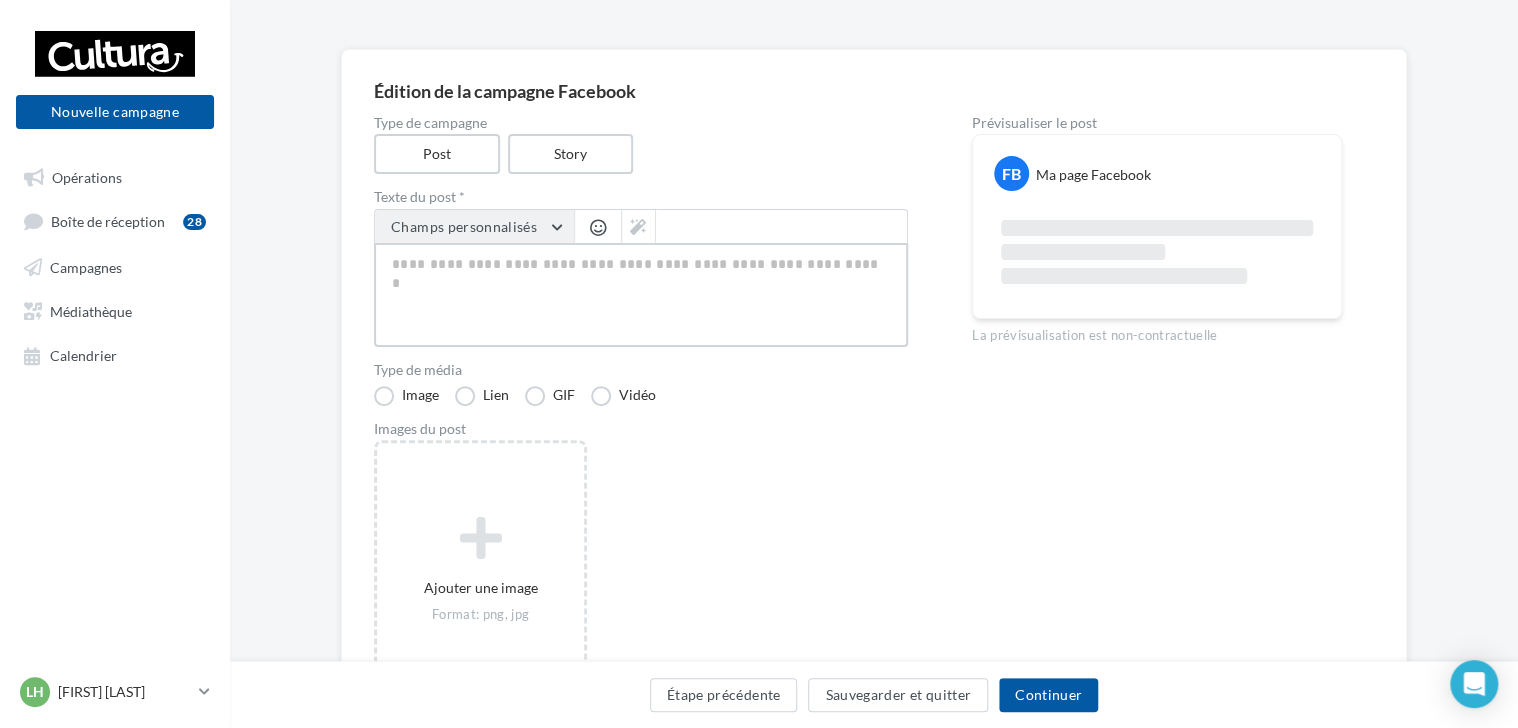 type on "*" 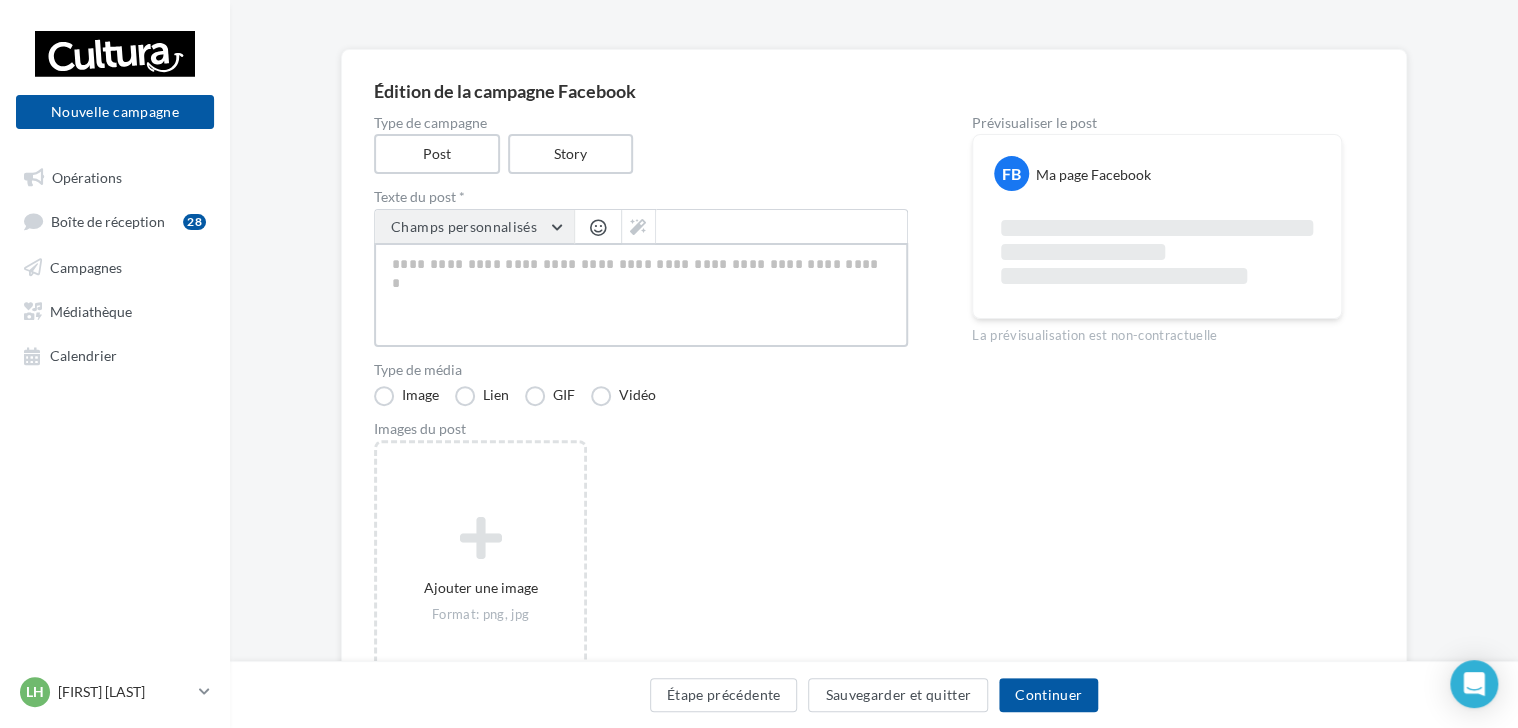 type on "*" 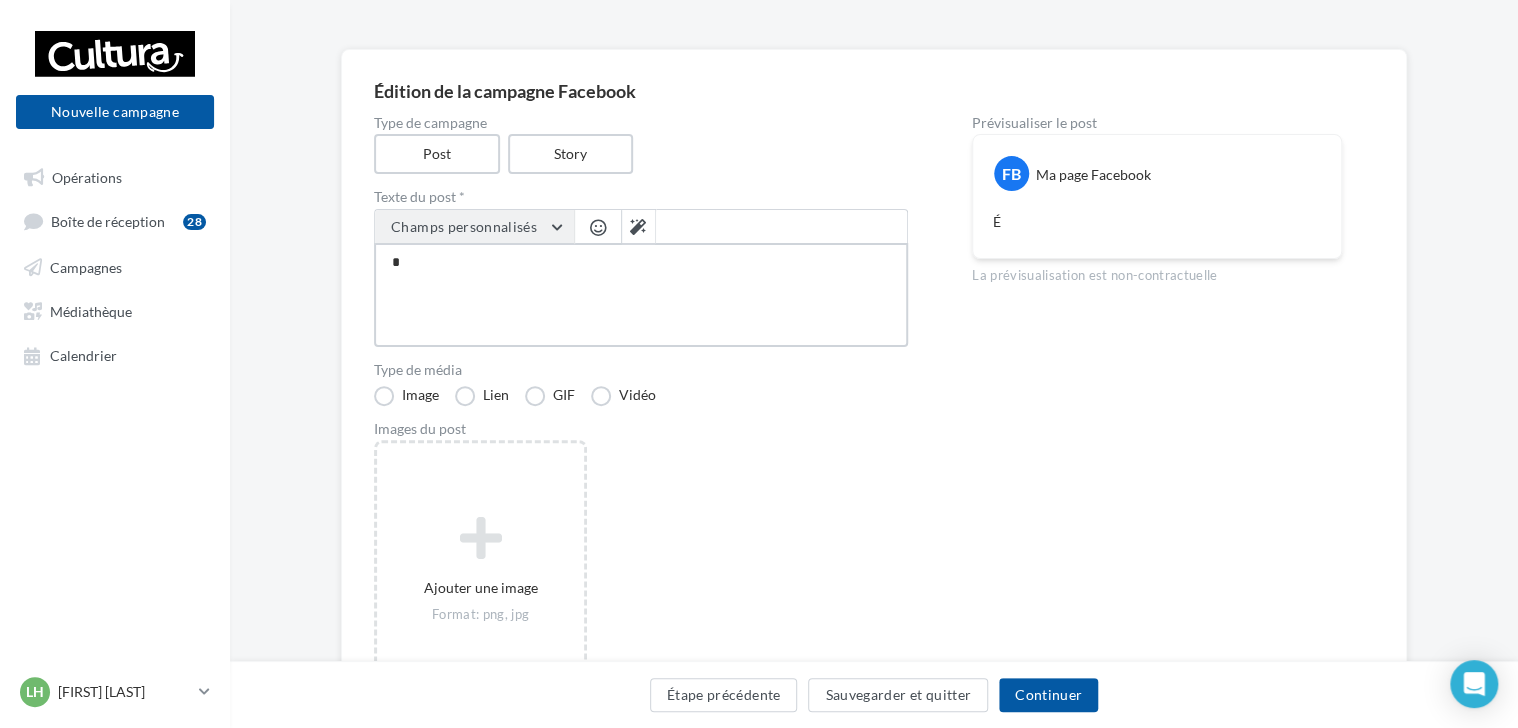 type on "**" 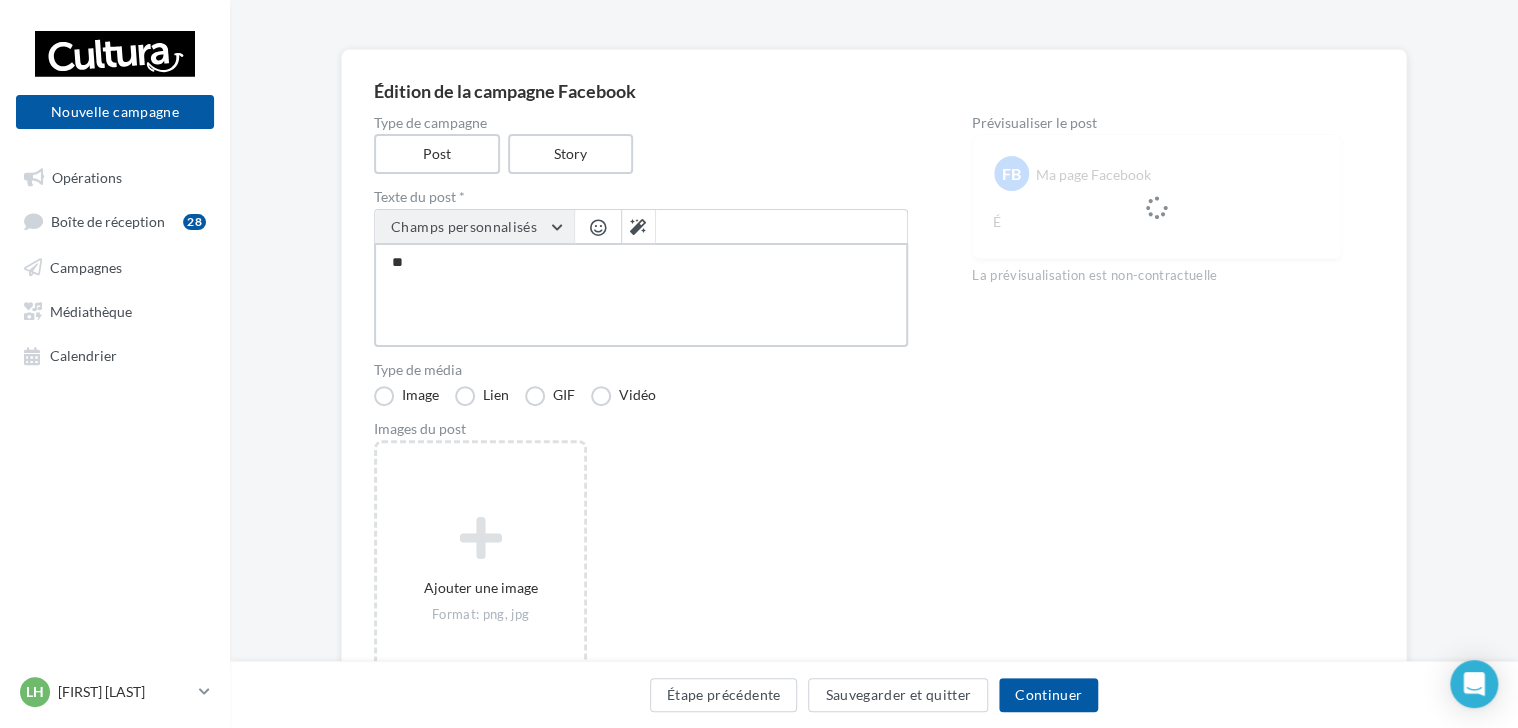 type on "***" 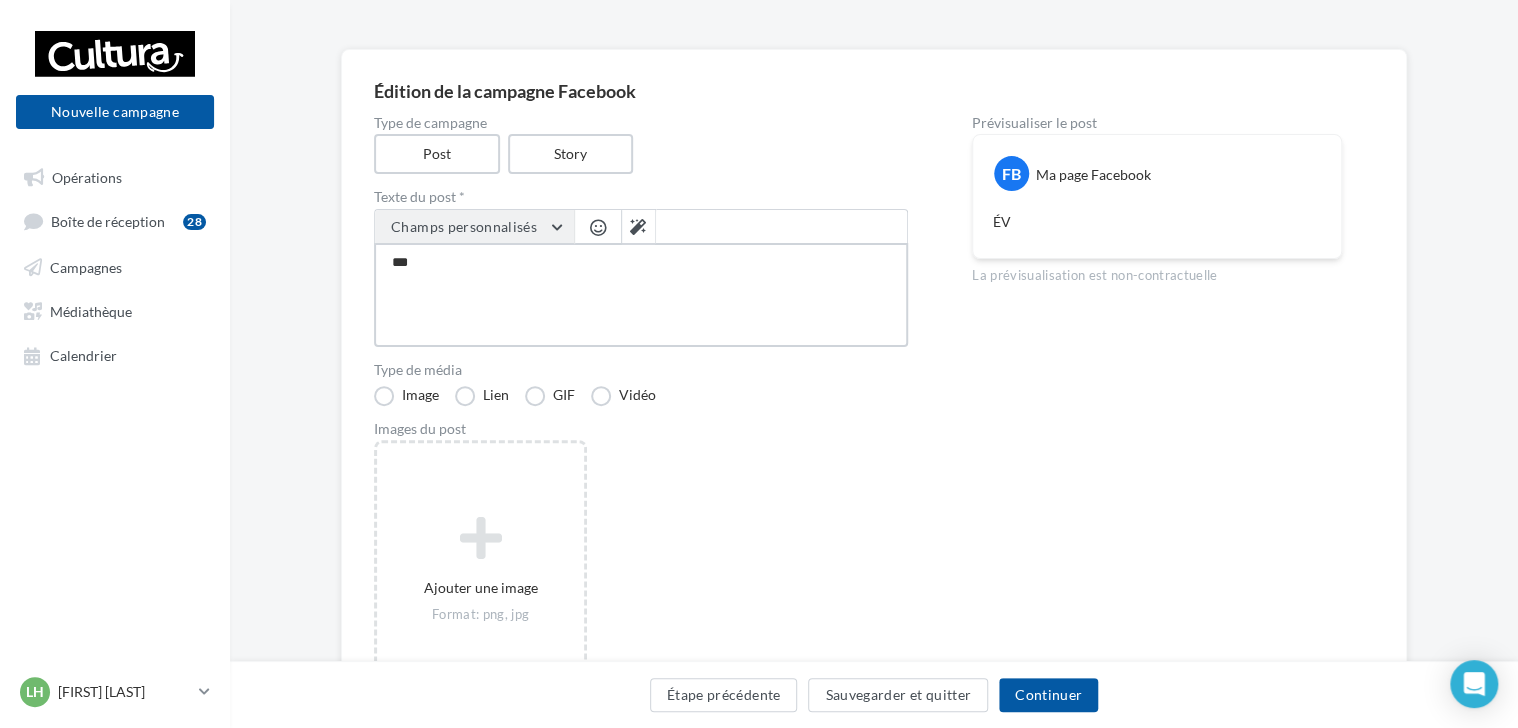 type on "****" 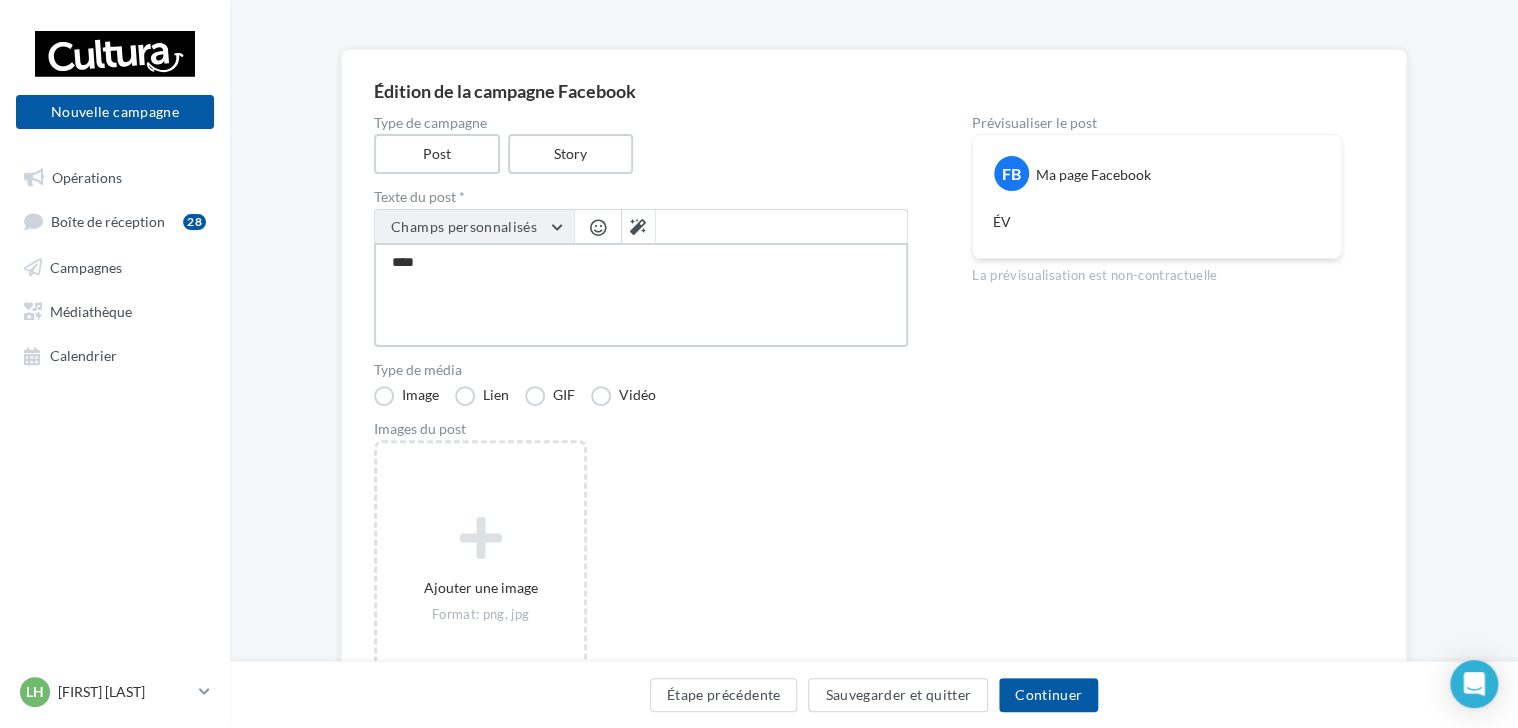 type on "*****" 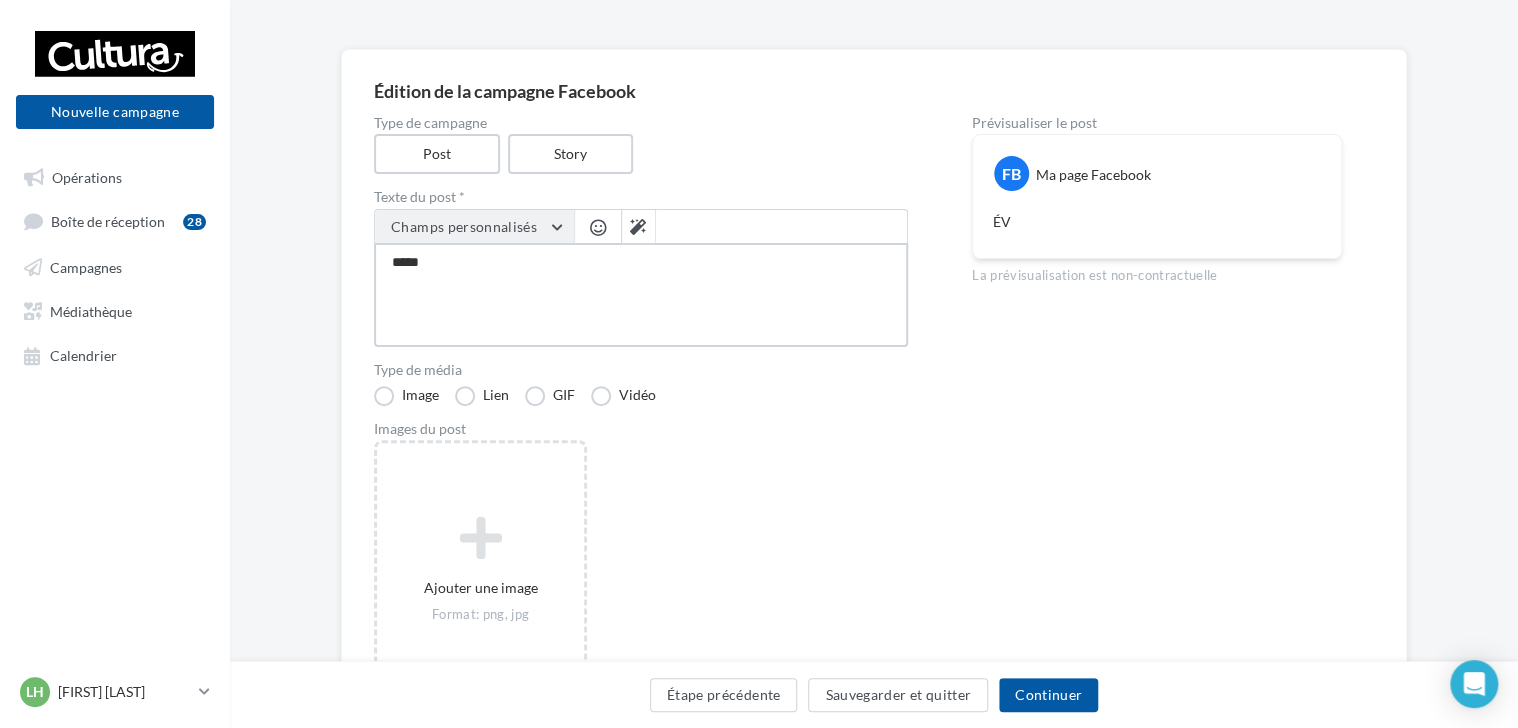 type on "******" 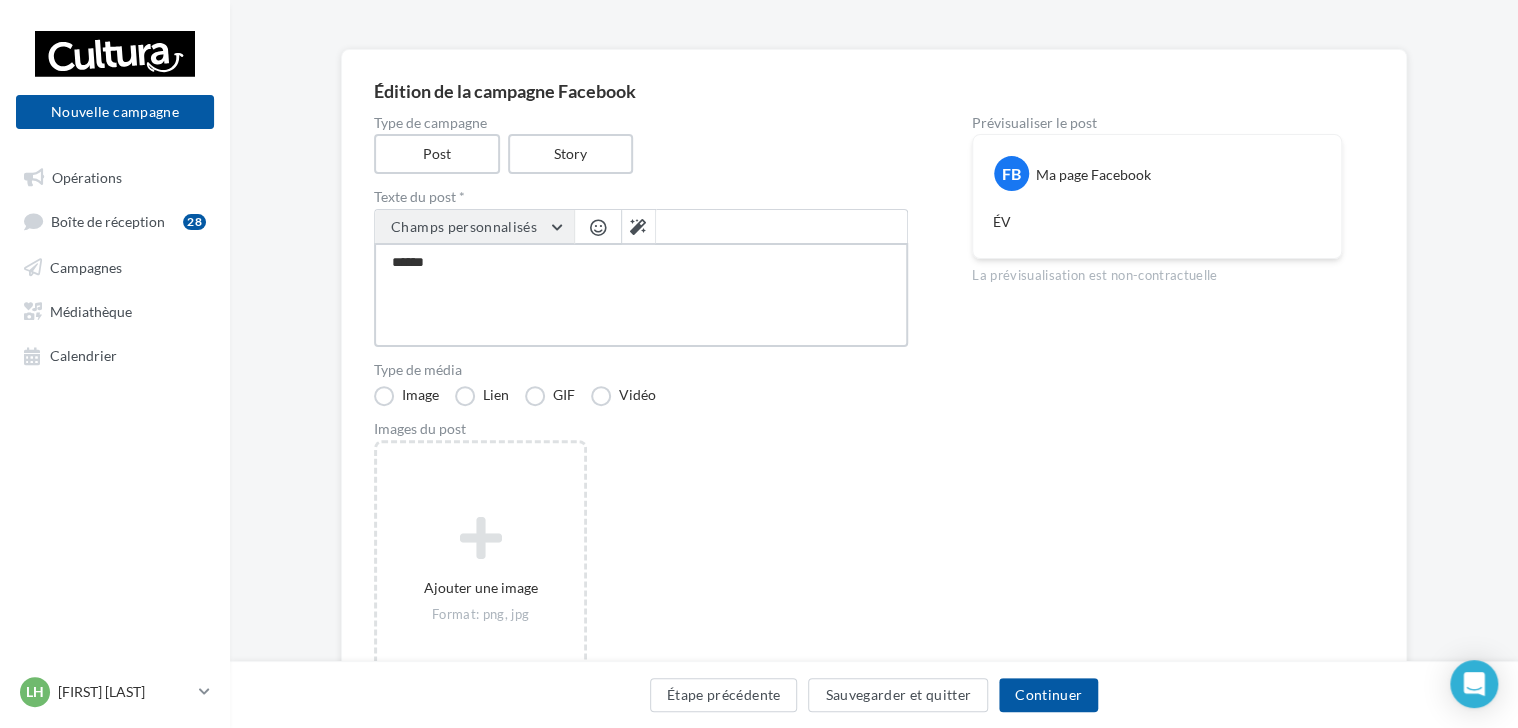 type on "*******" 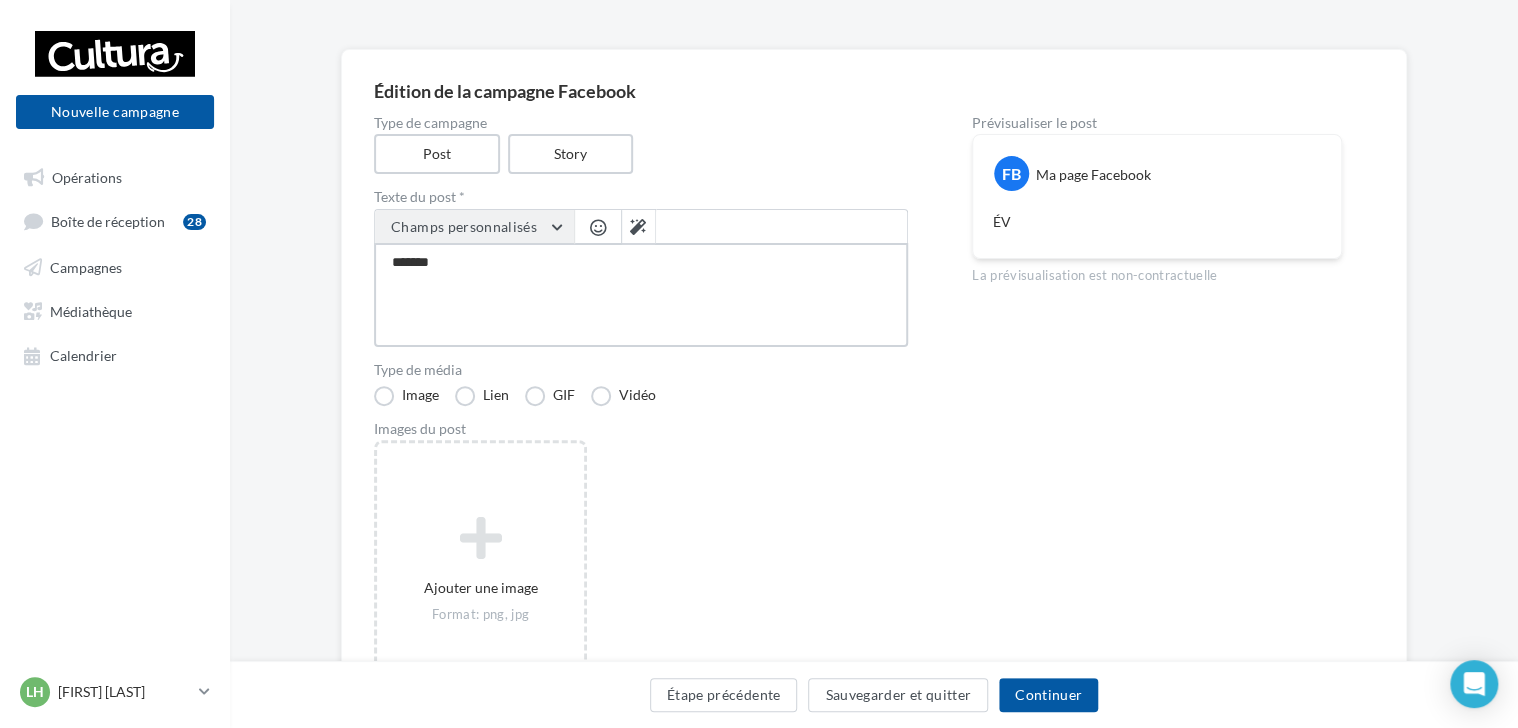 type on "********" 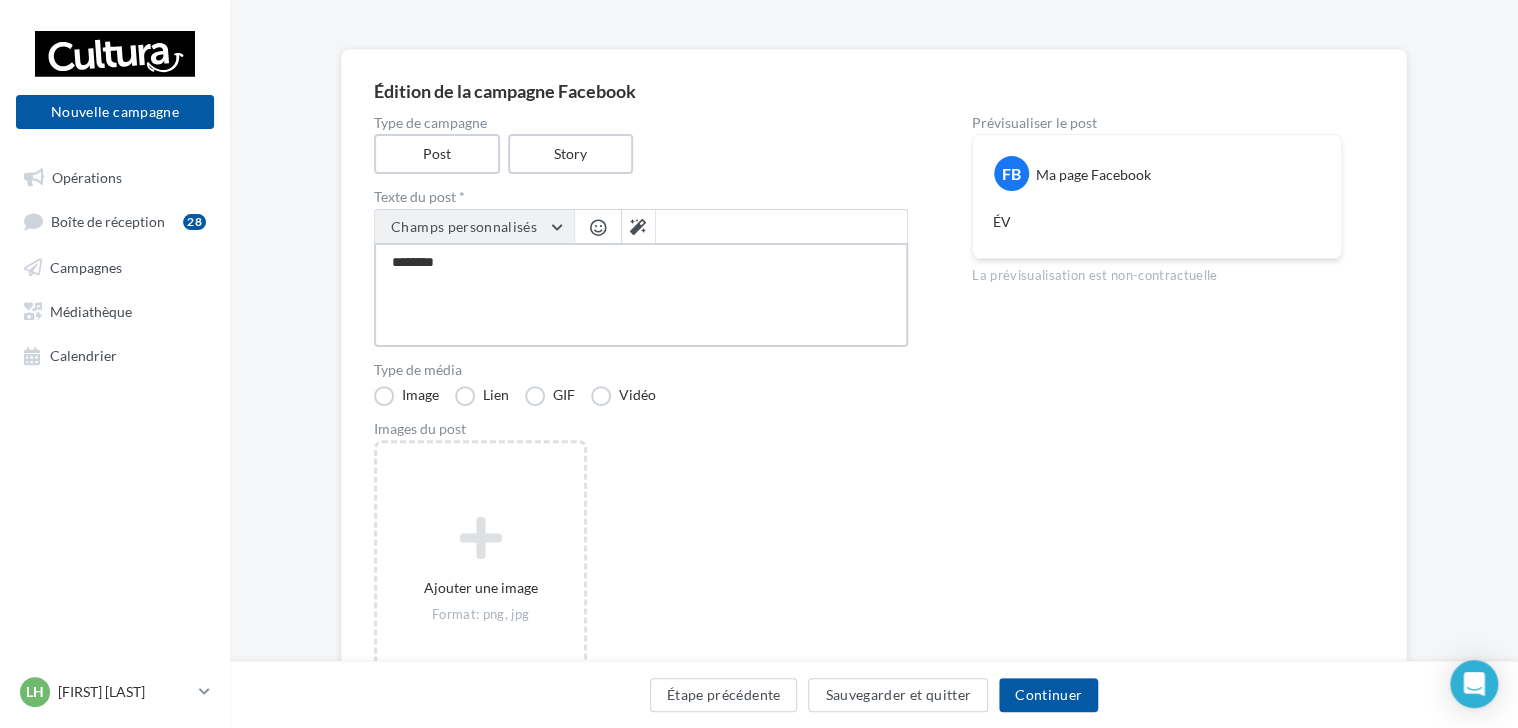type on "*********" 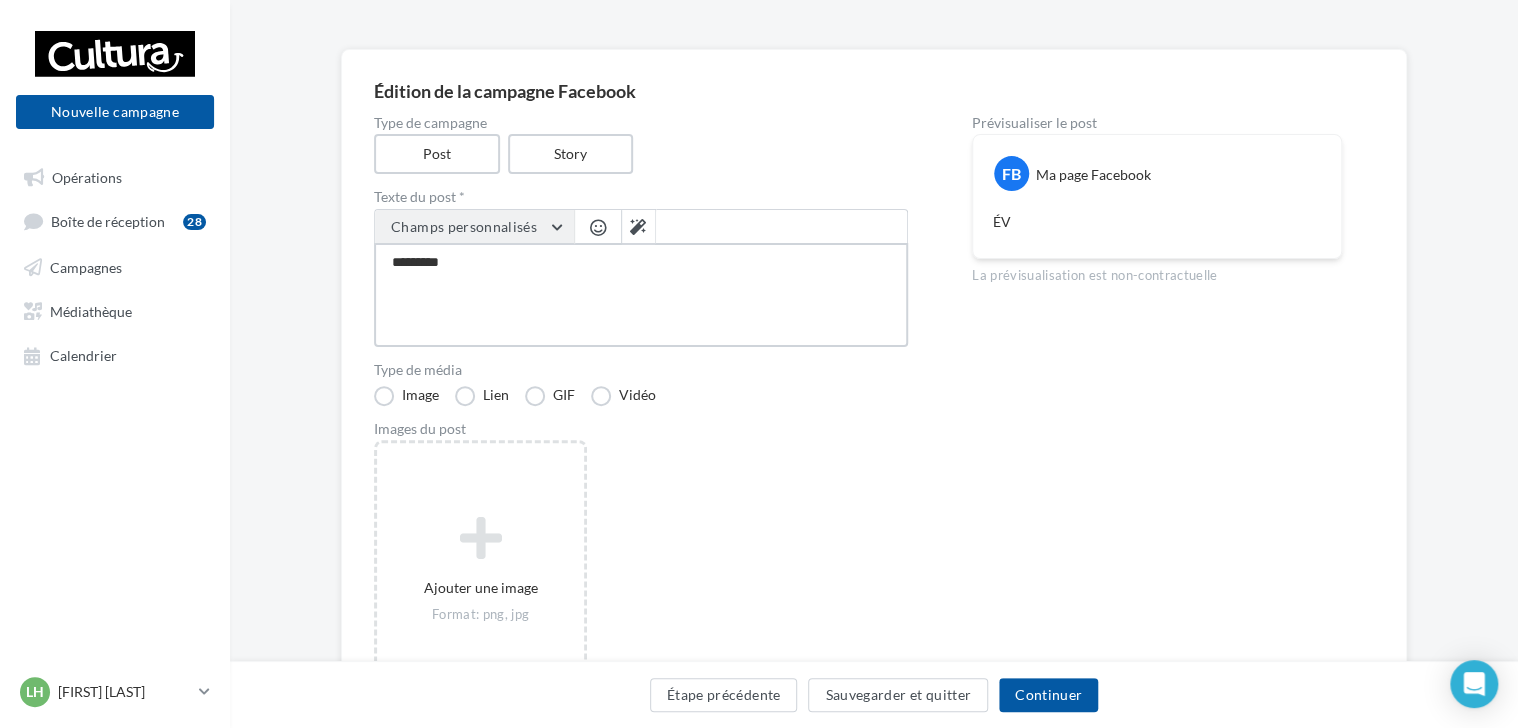 type on "*********" 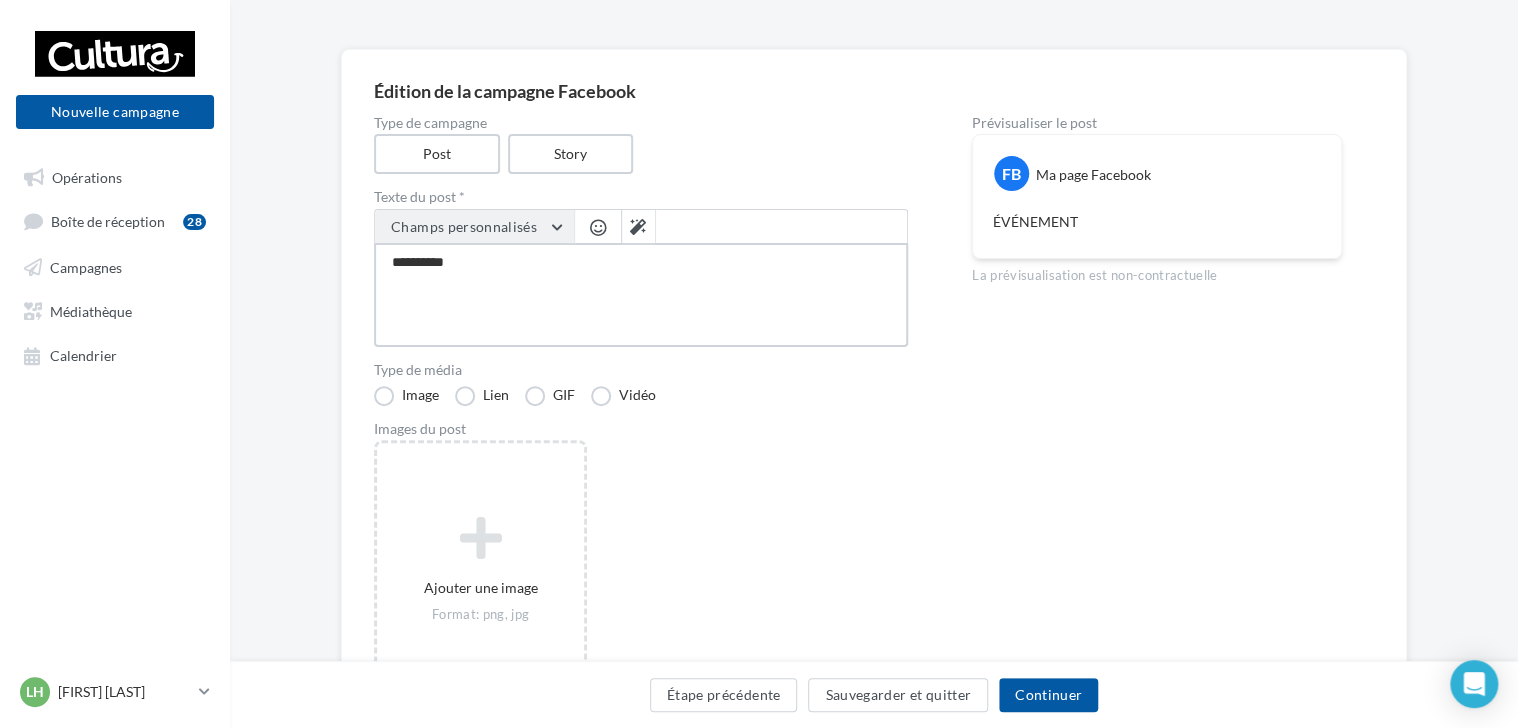 type on "**********" 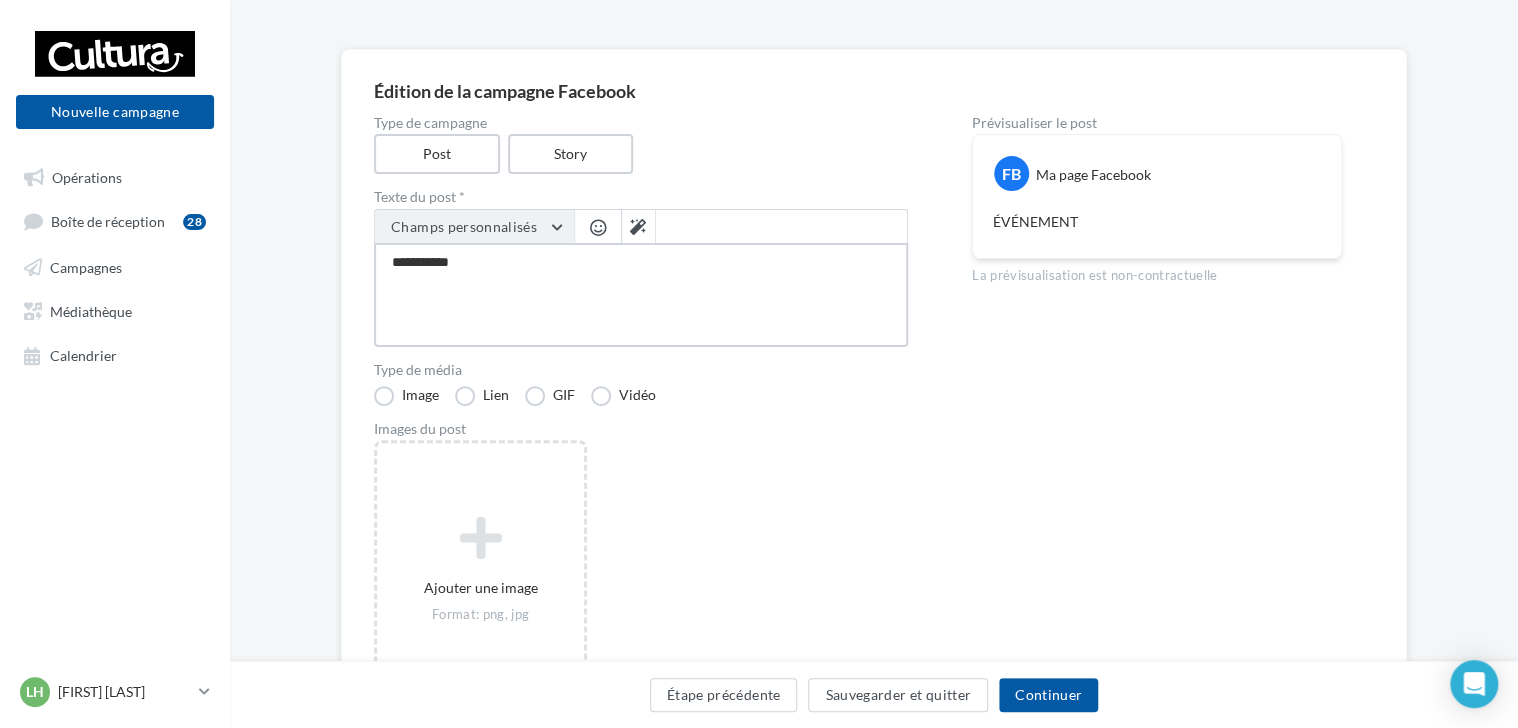 type on "*********" 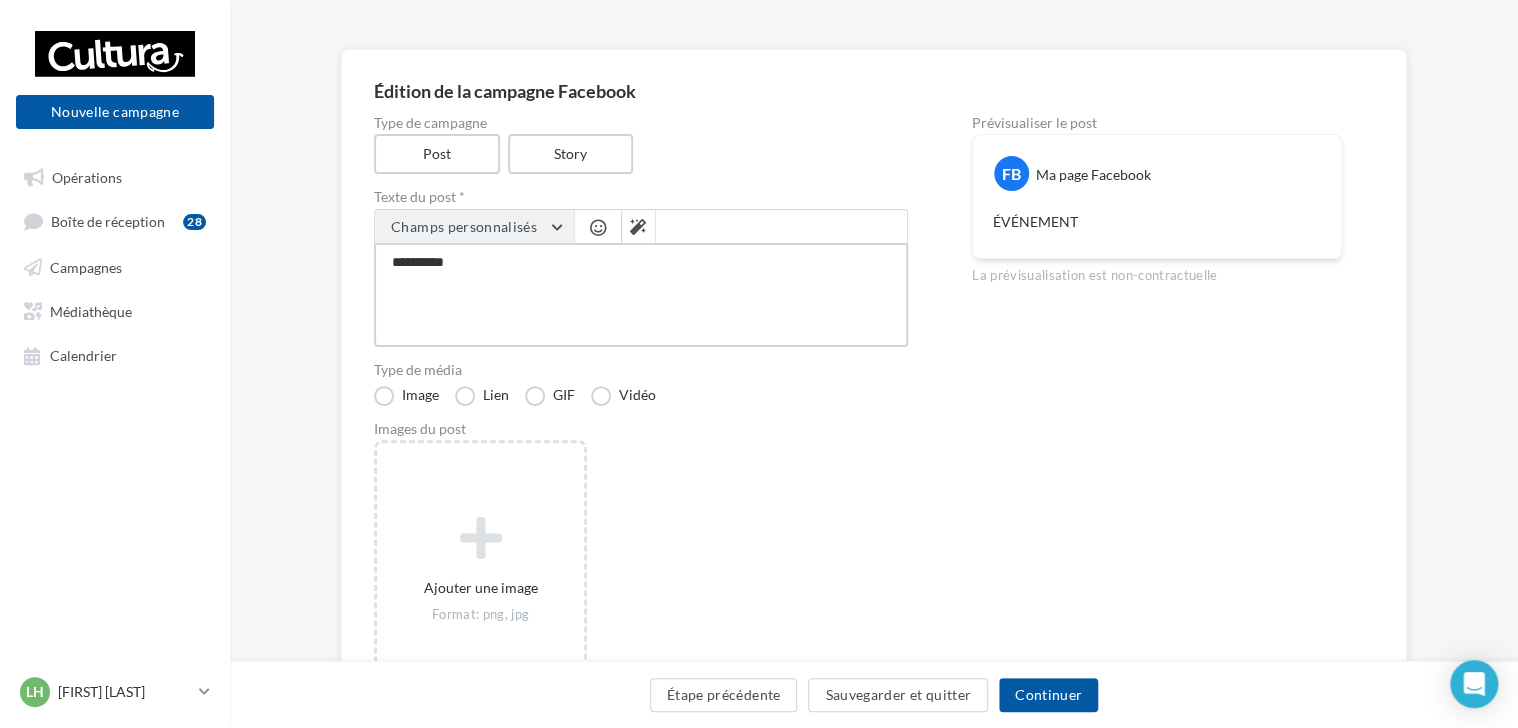type on "*********" 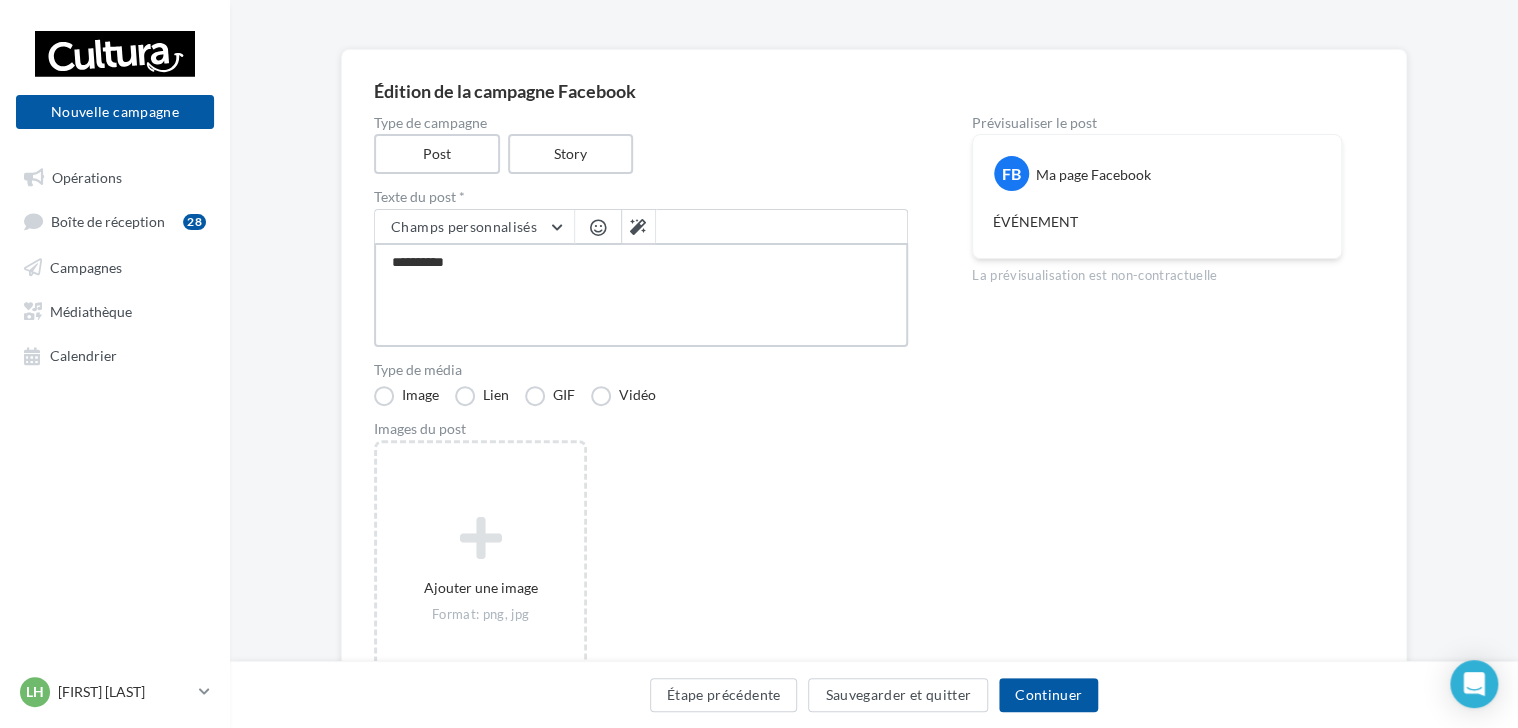 click on "*********" at bounding box center (641, 295) 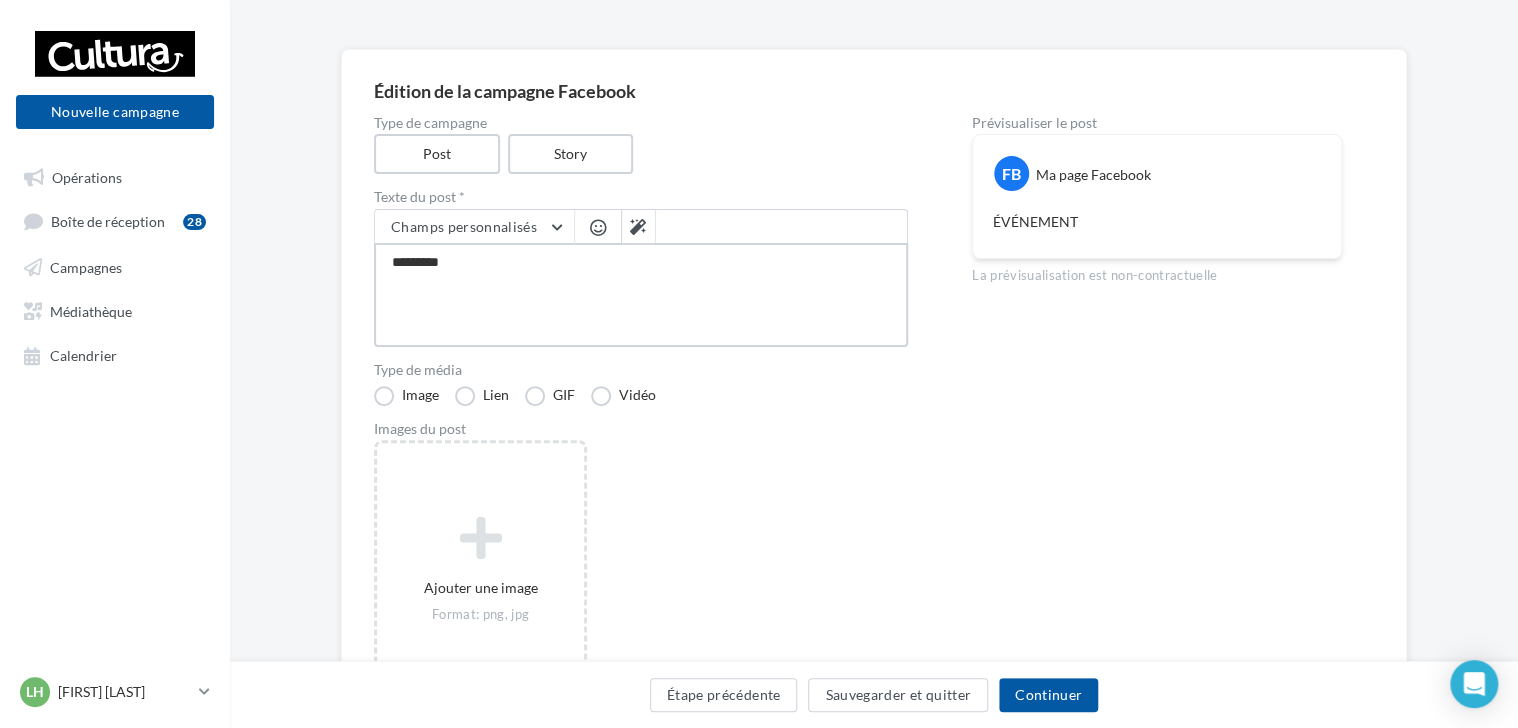 type on "*********" 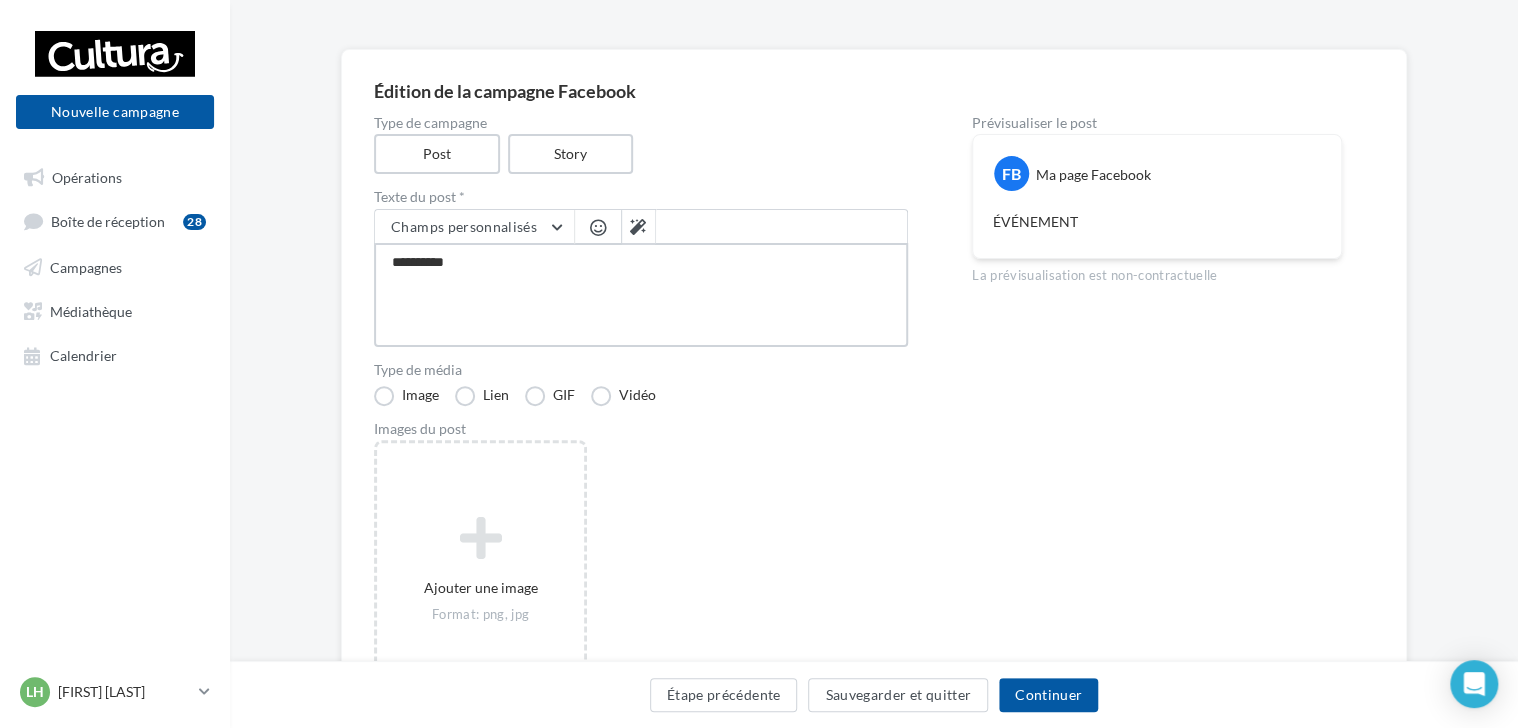 type on "**********" 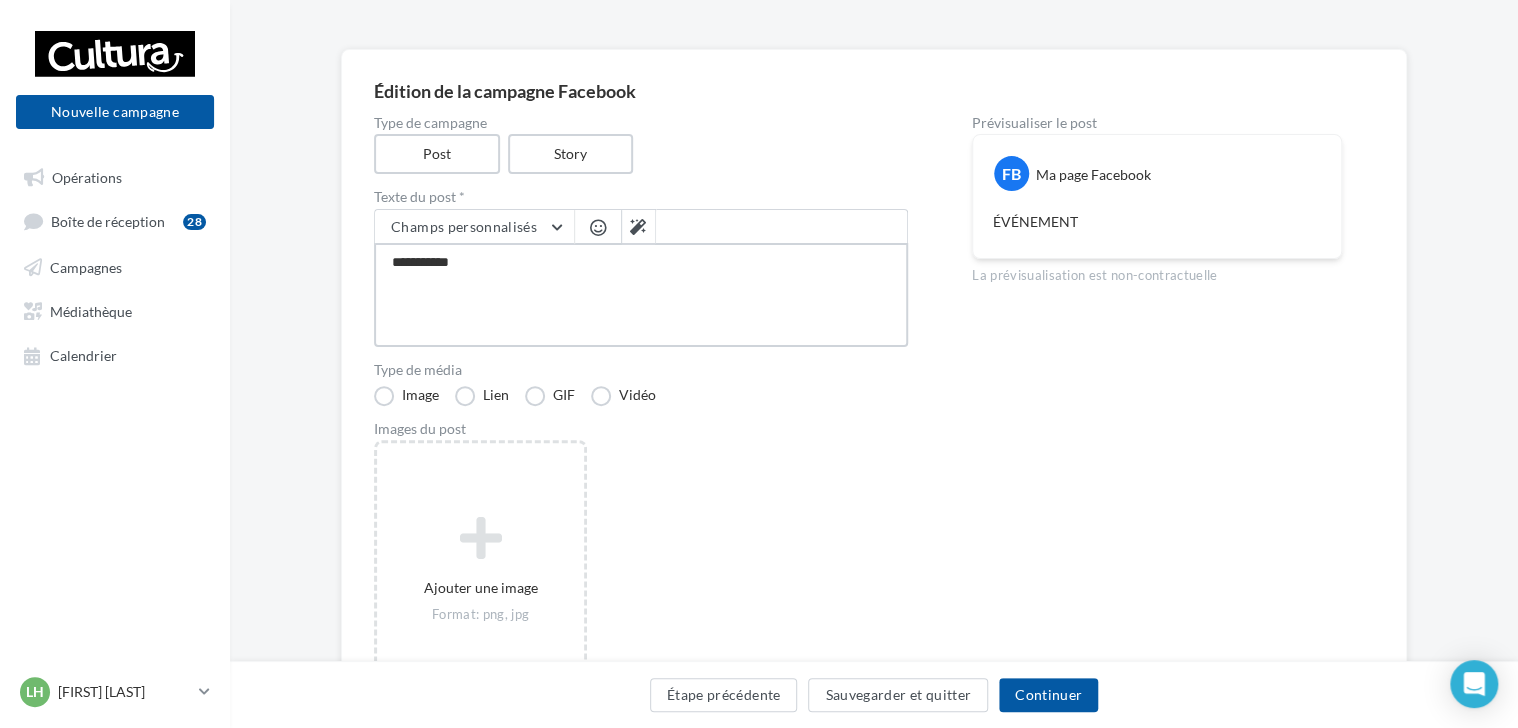 type on "**********" 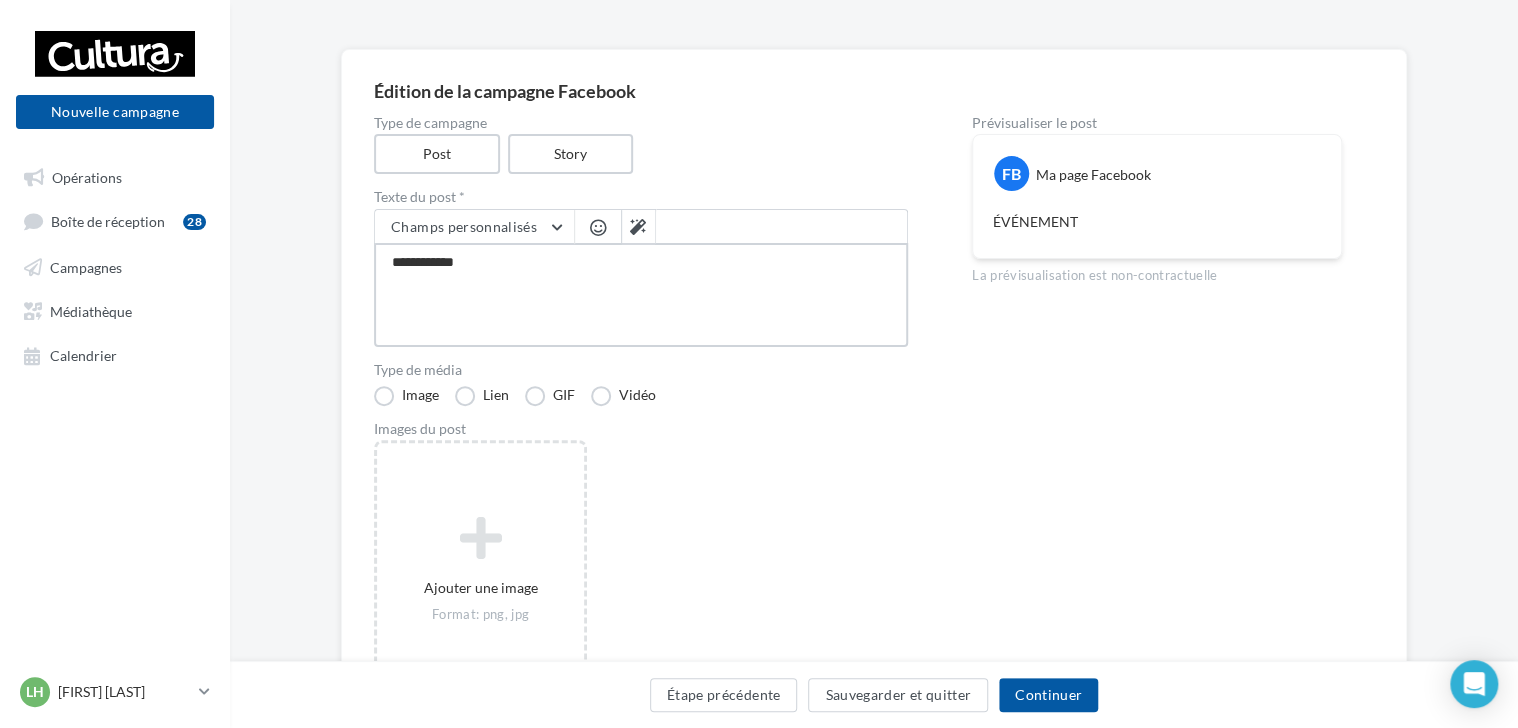type on "**********" 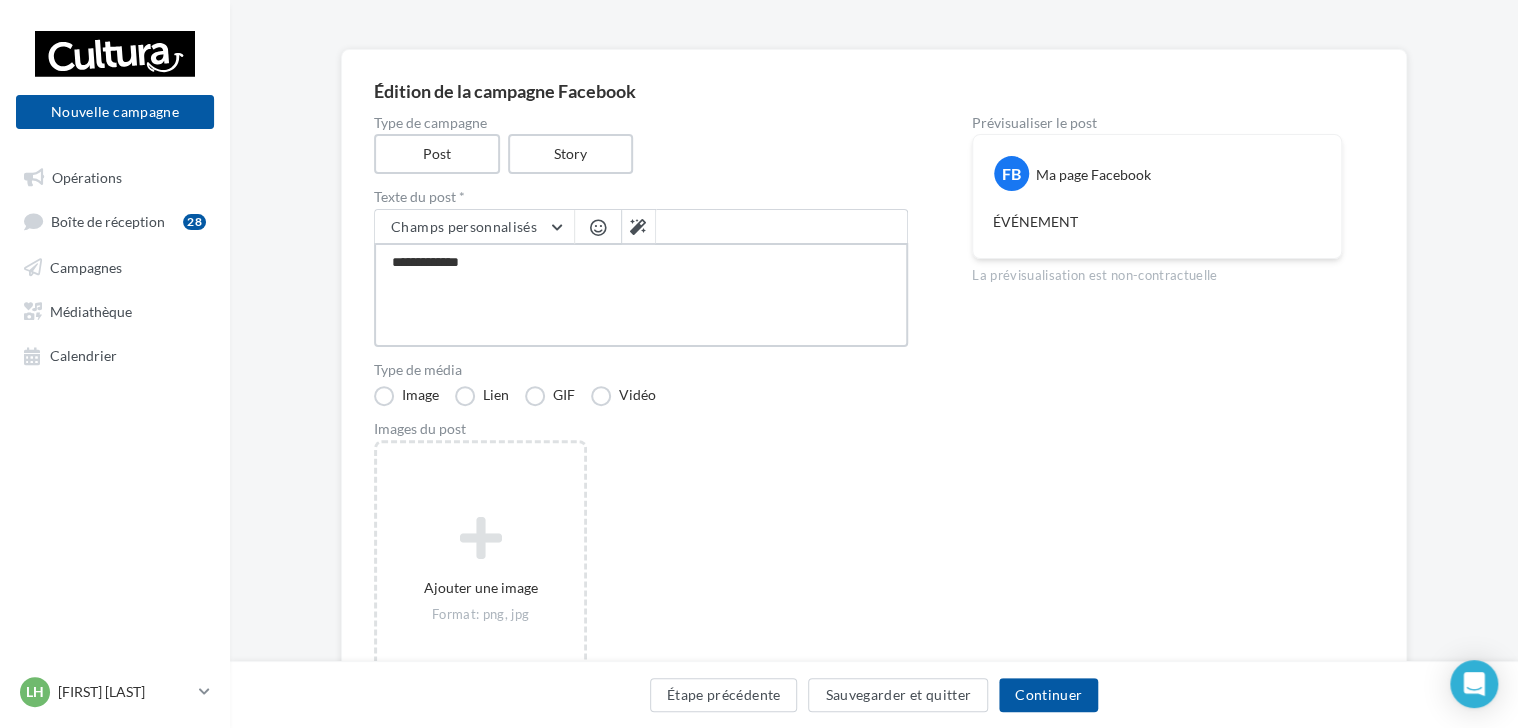 type on "**********" 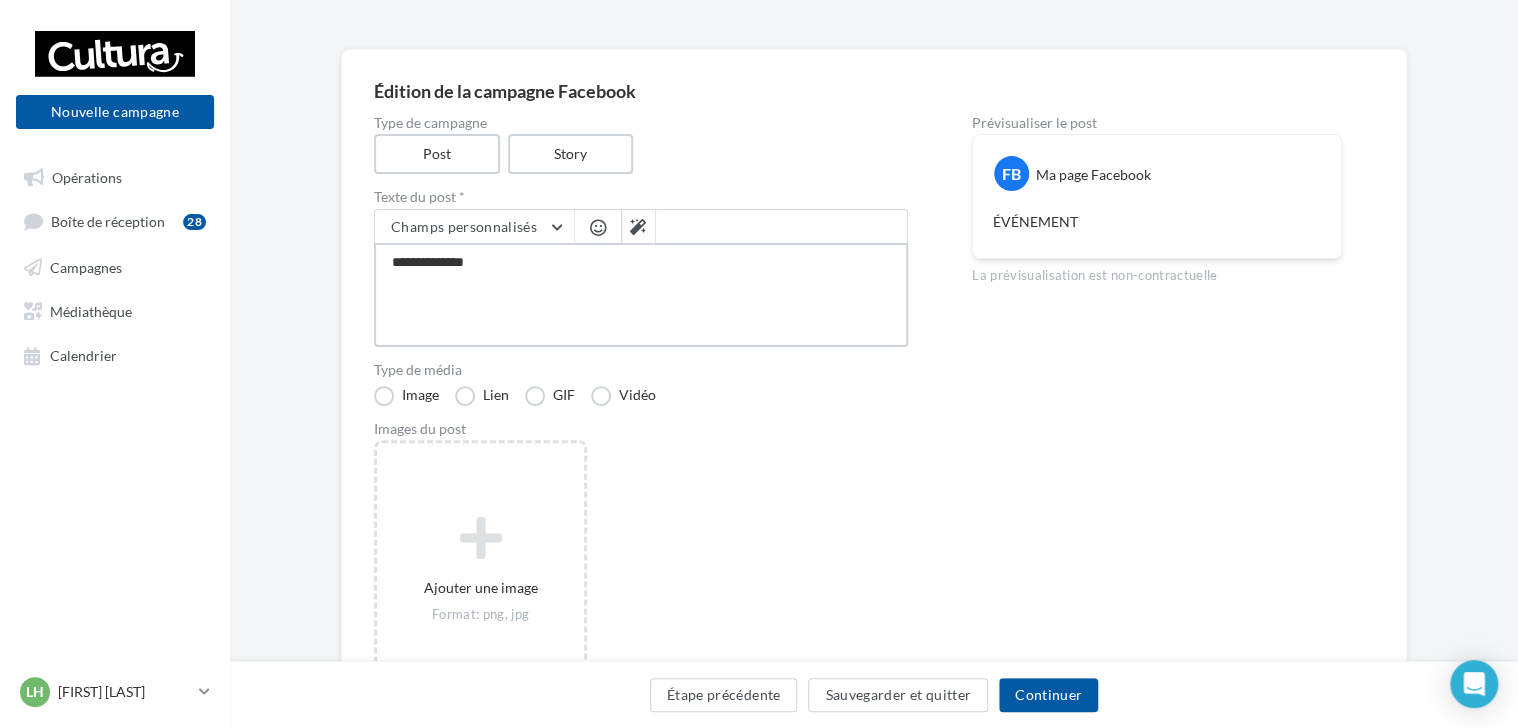 type on "**********" 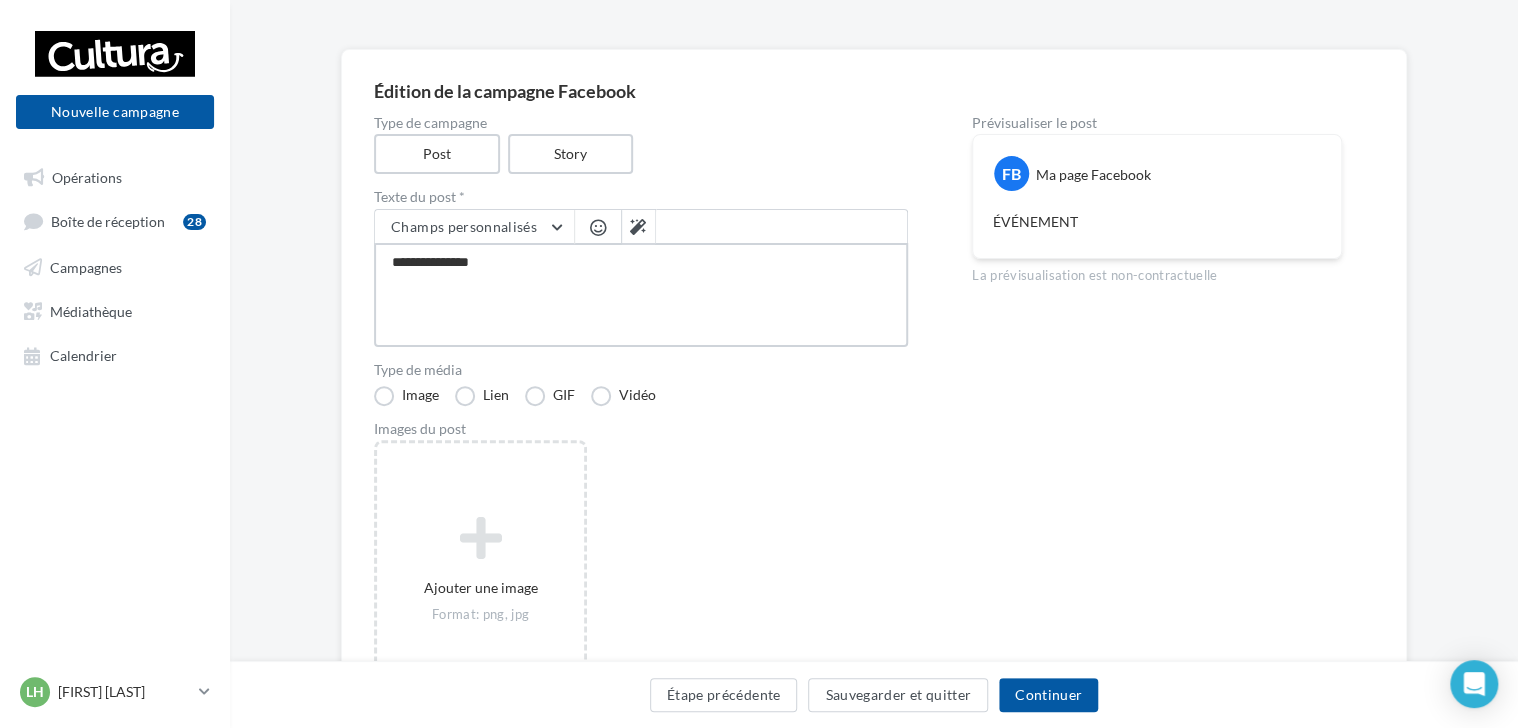 type on "**********" 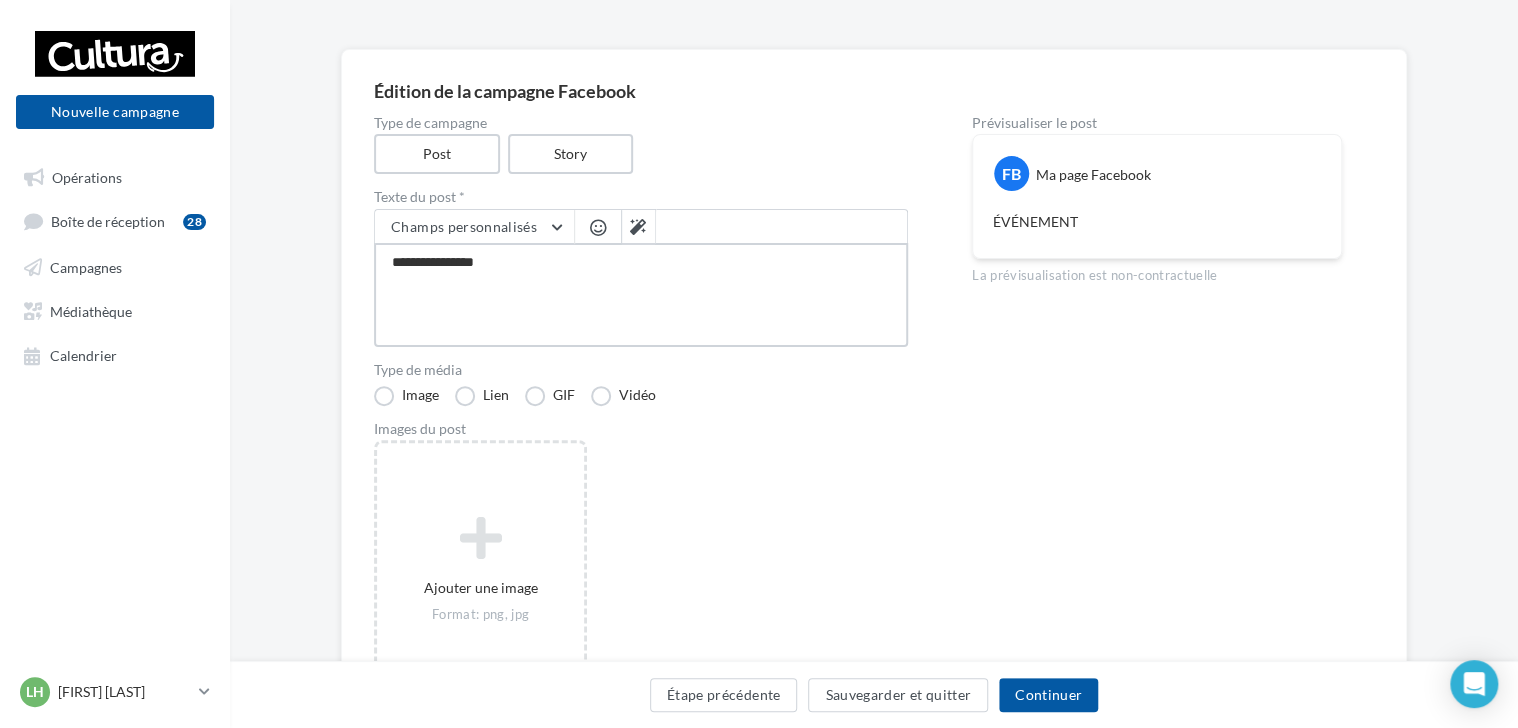 type on "**********" 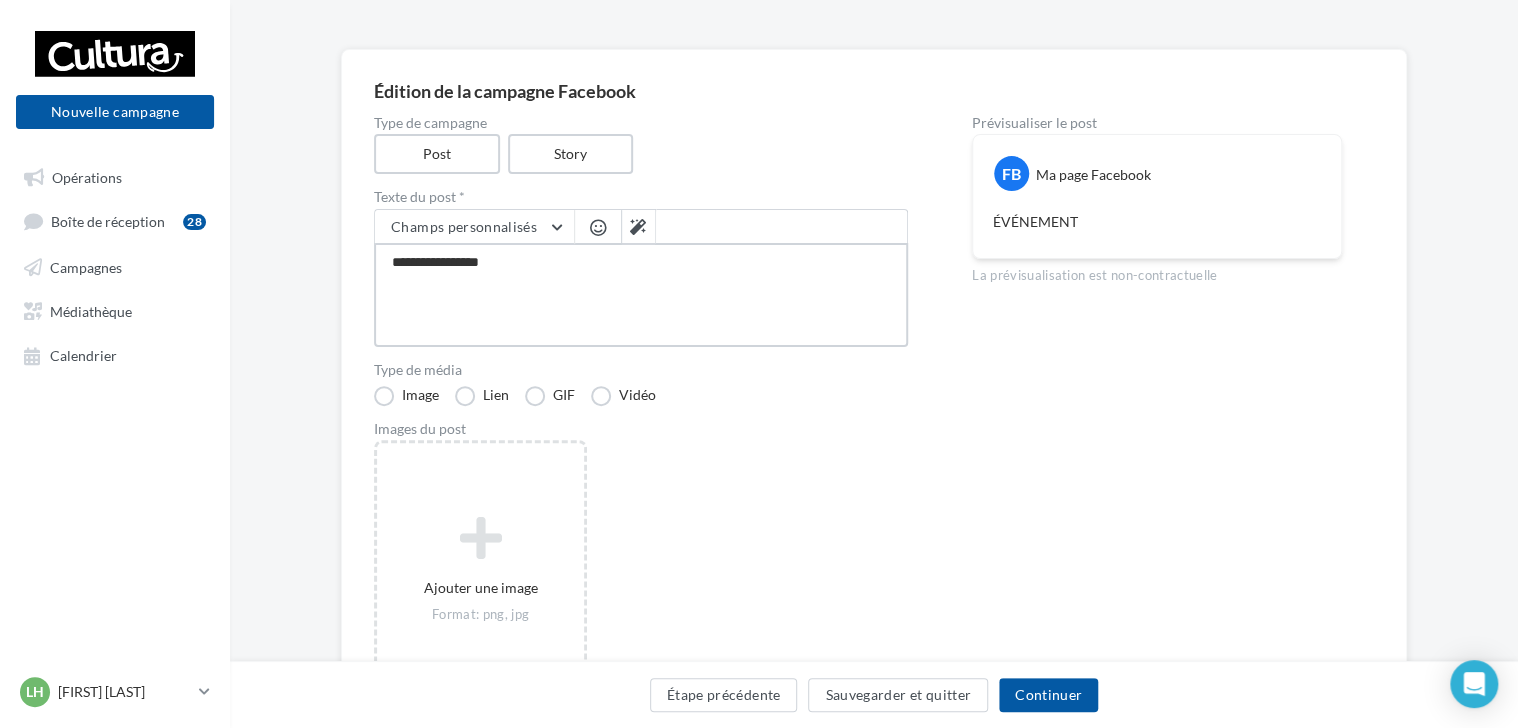 type on "**********" 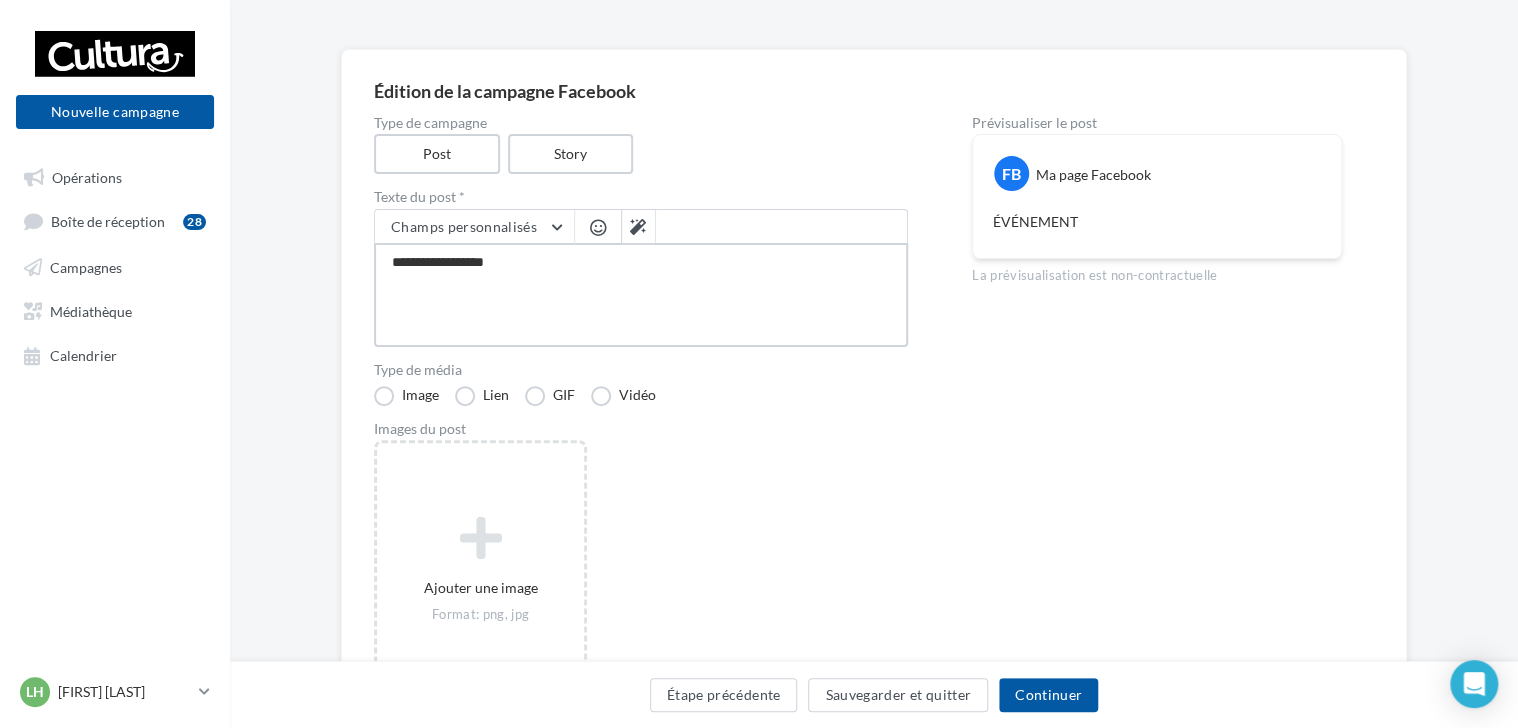 type on "**********" 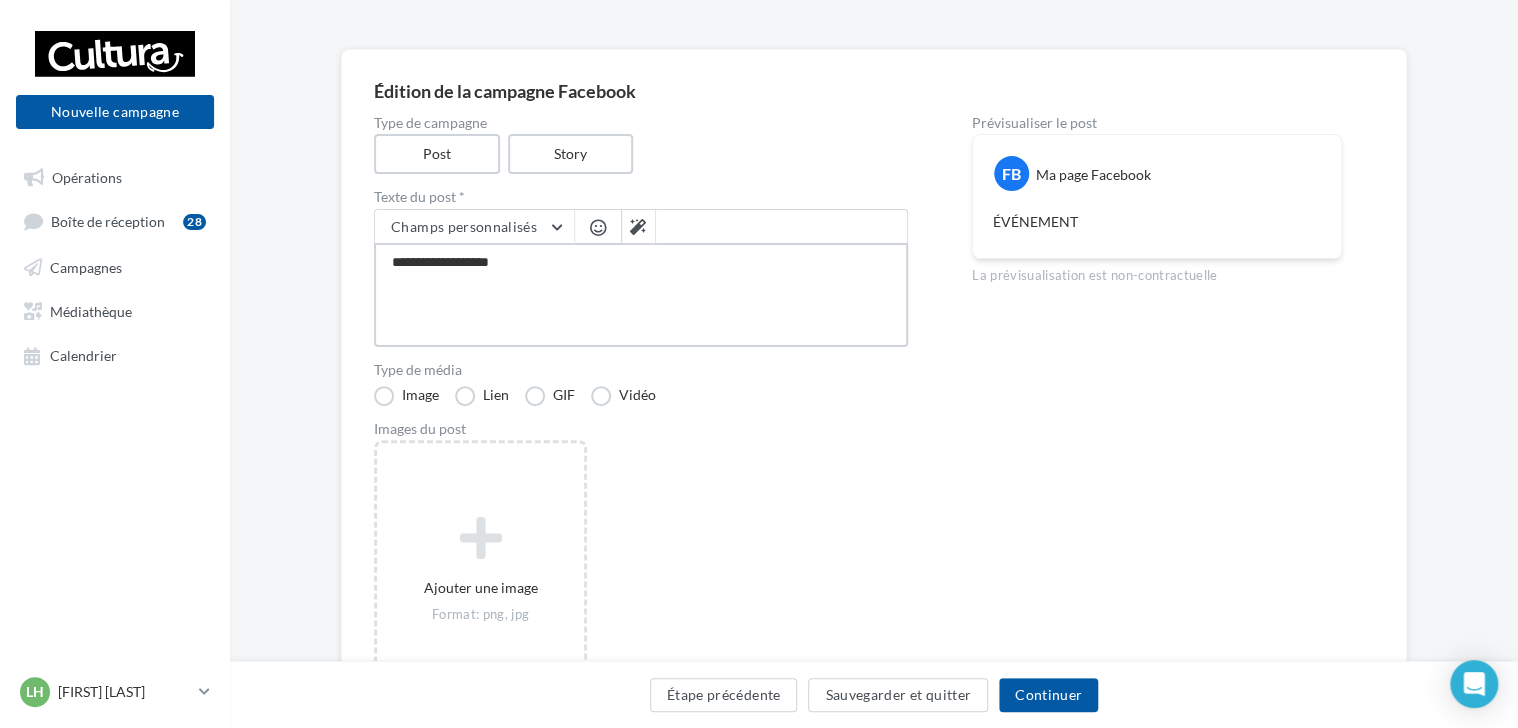 type on "**********" 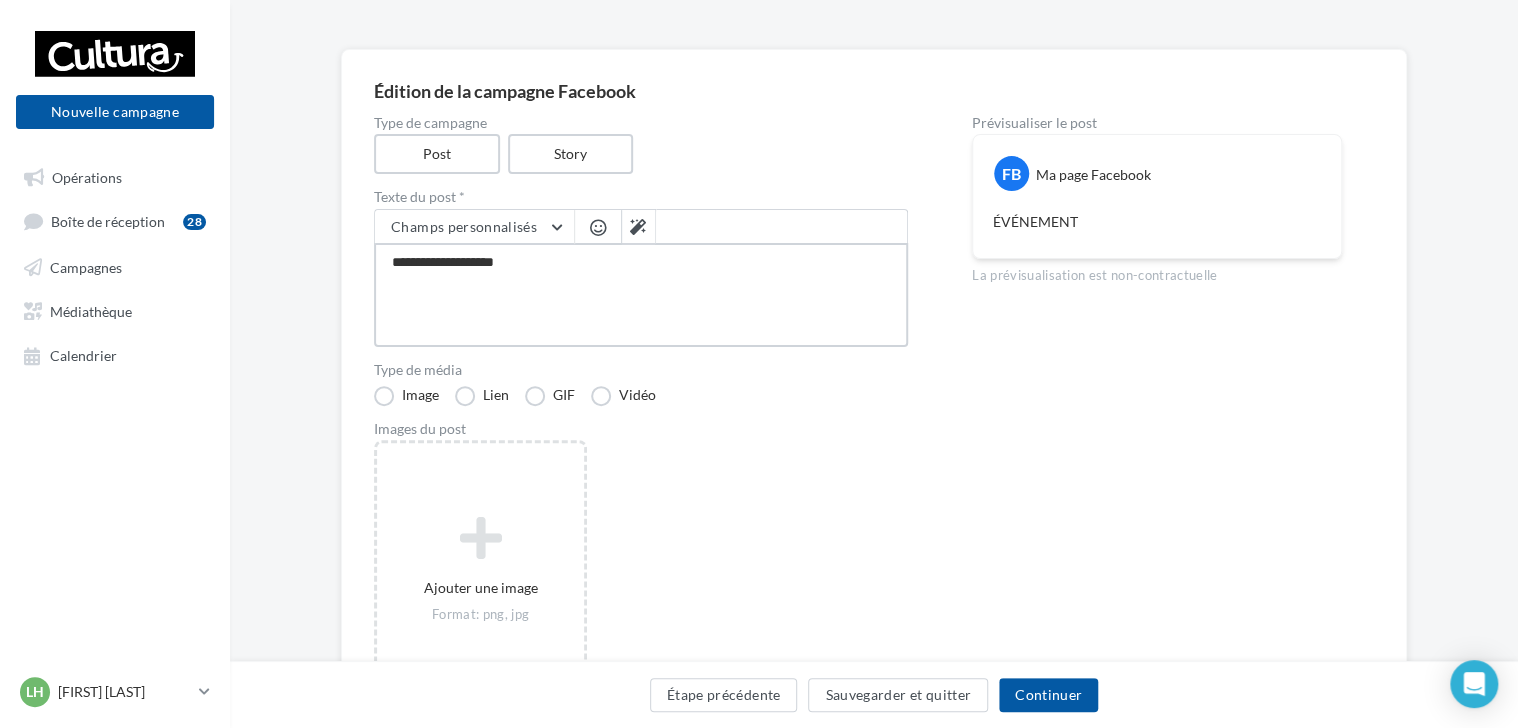 type on "**********" 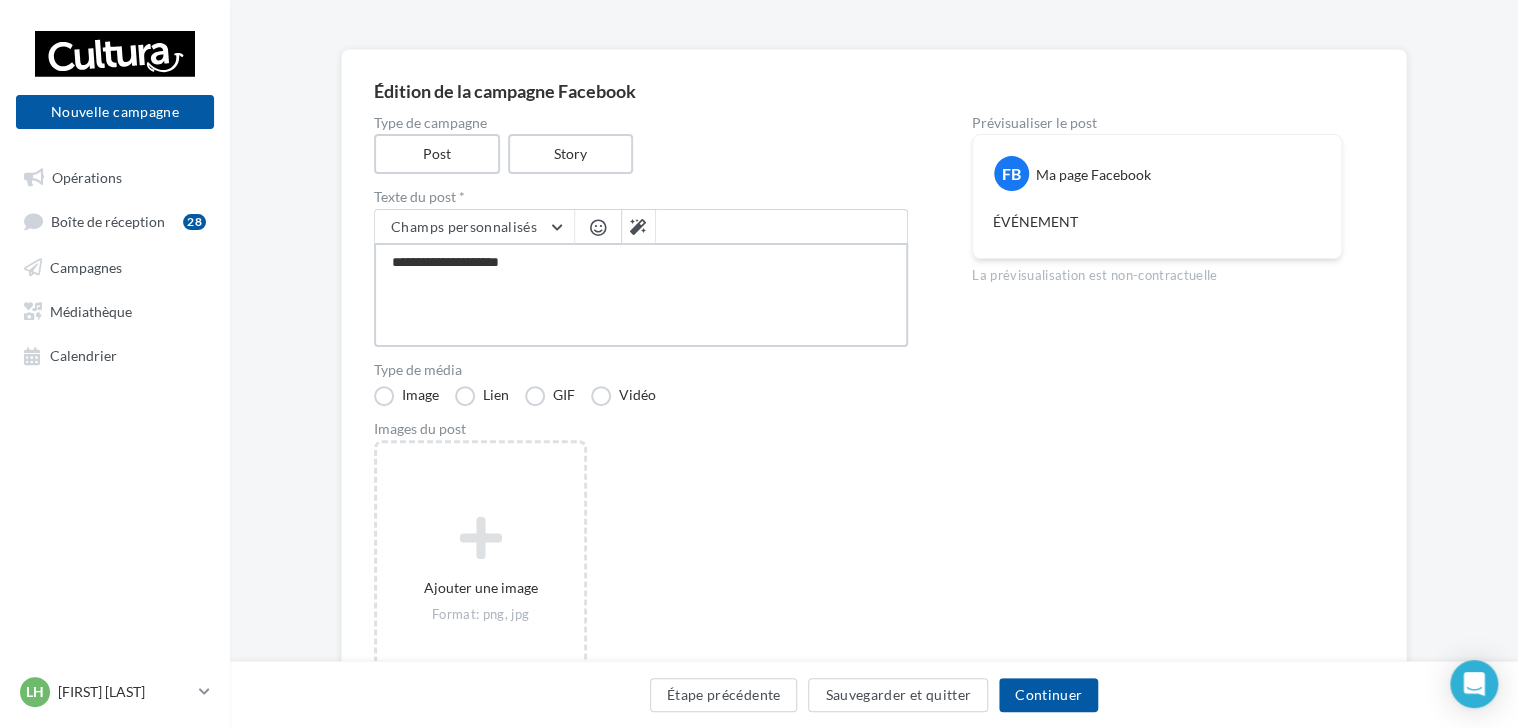 type on "**********" 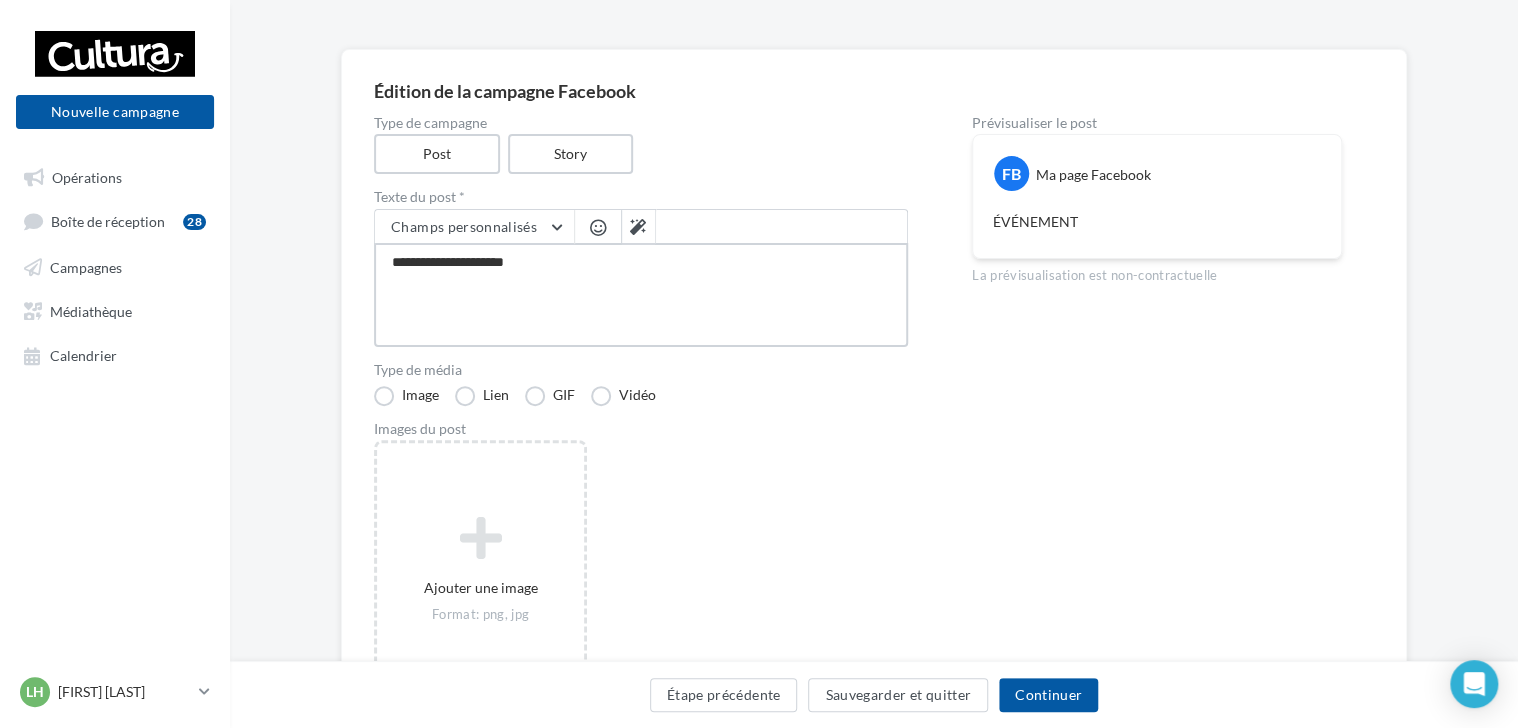 type on "**********" 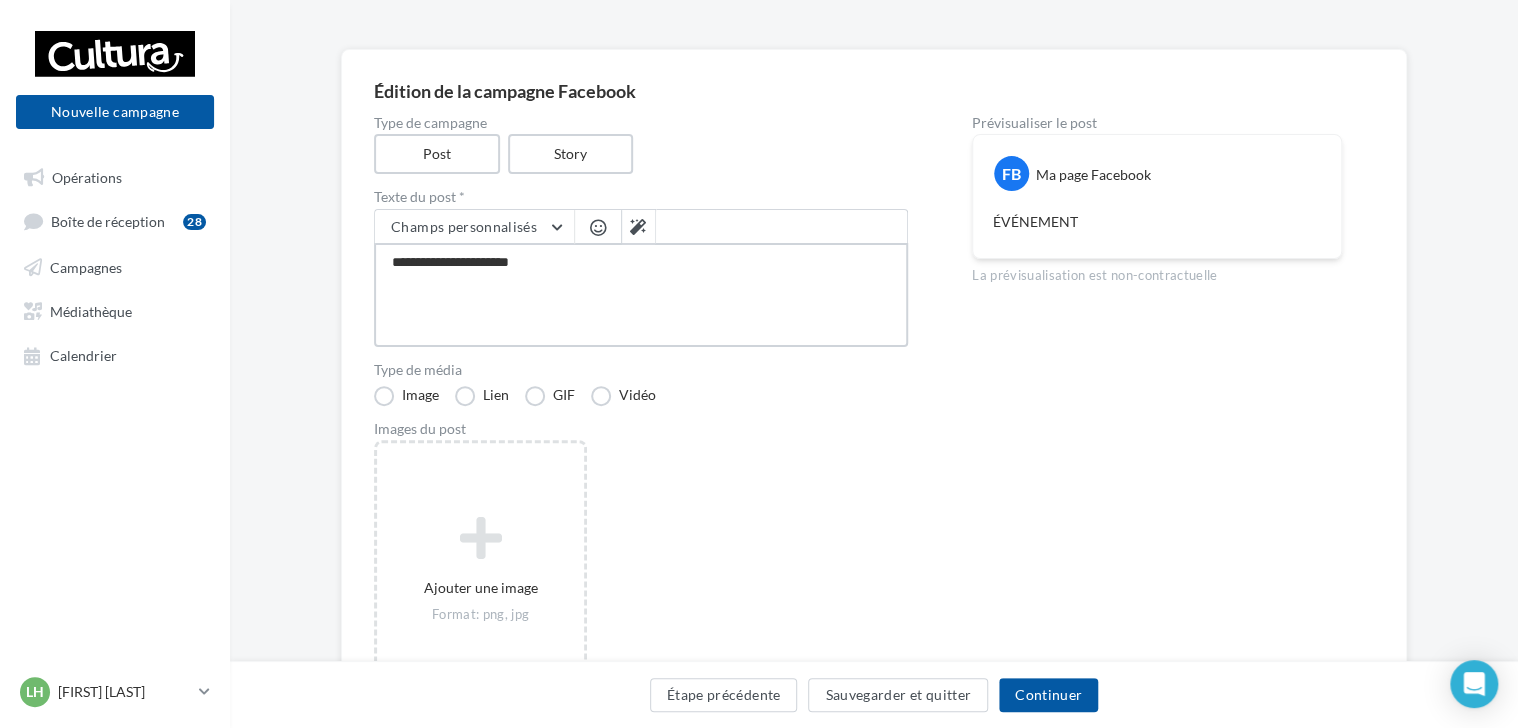 type on "**********" 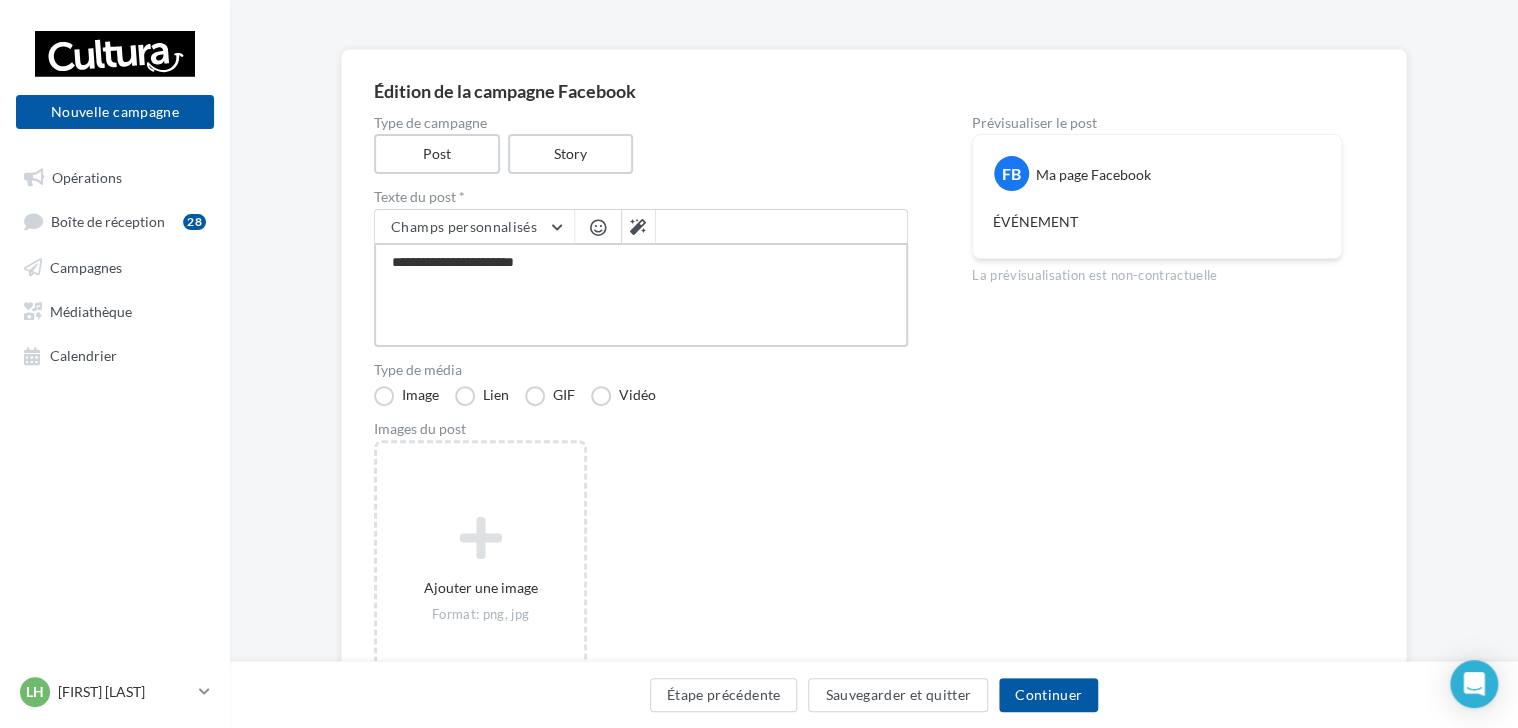 type on "**********" 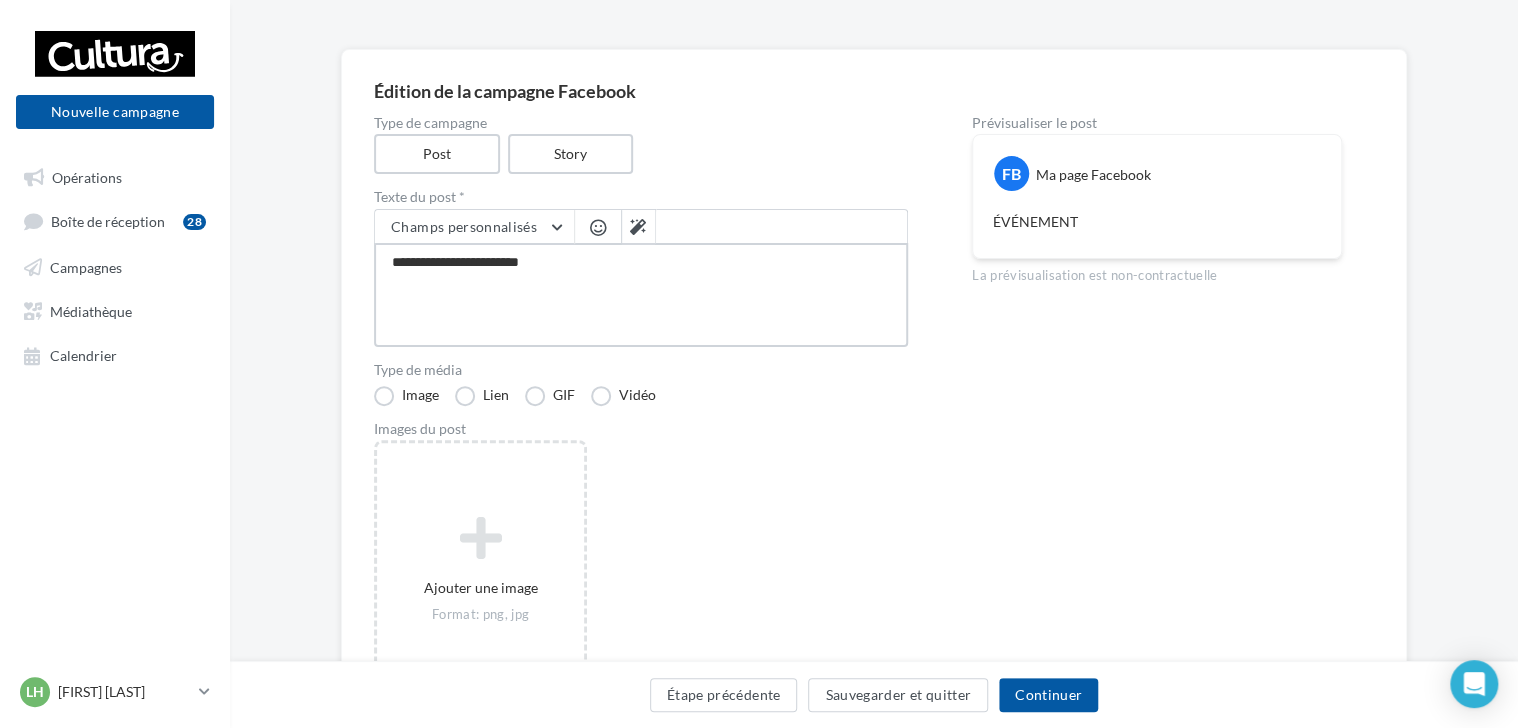 type on "**********" 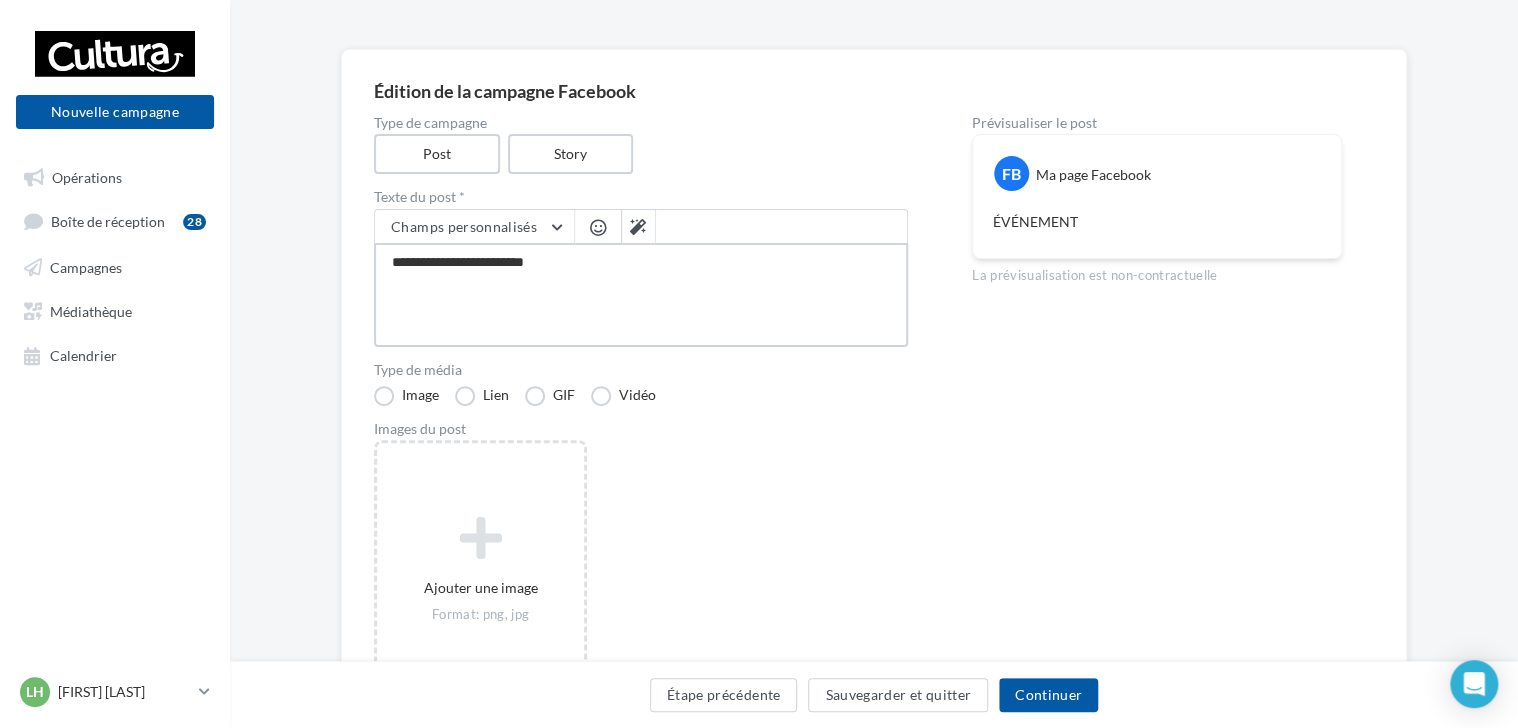 type on "**********" 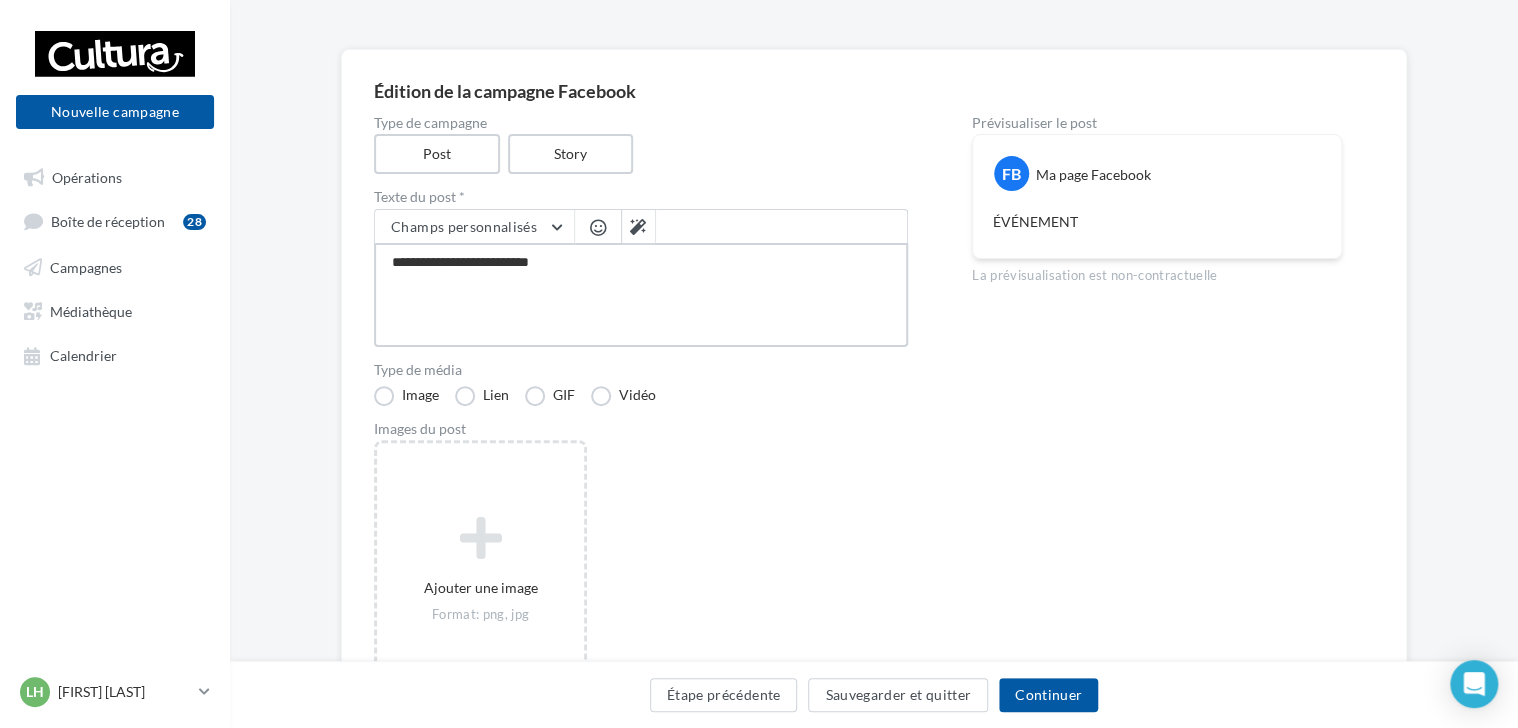 type on "**********" 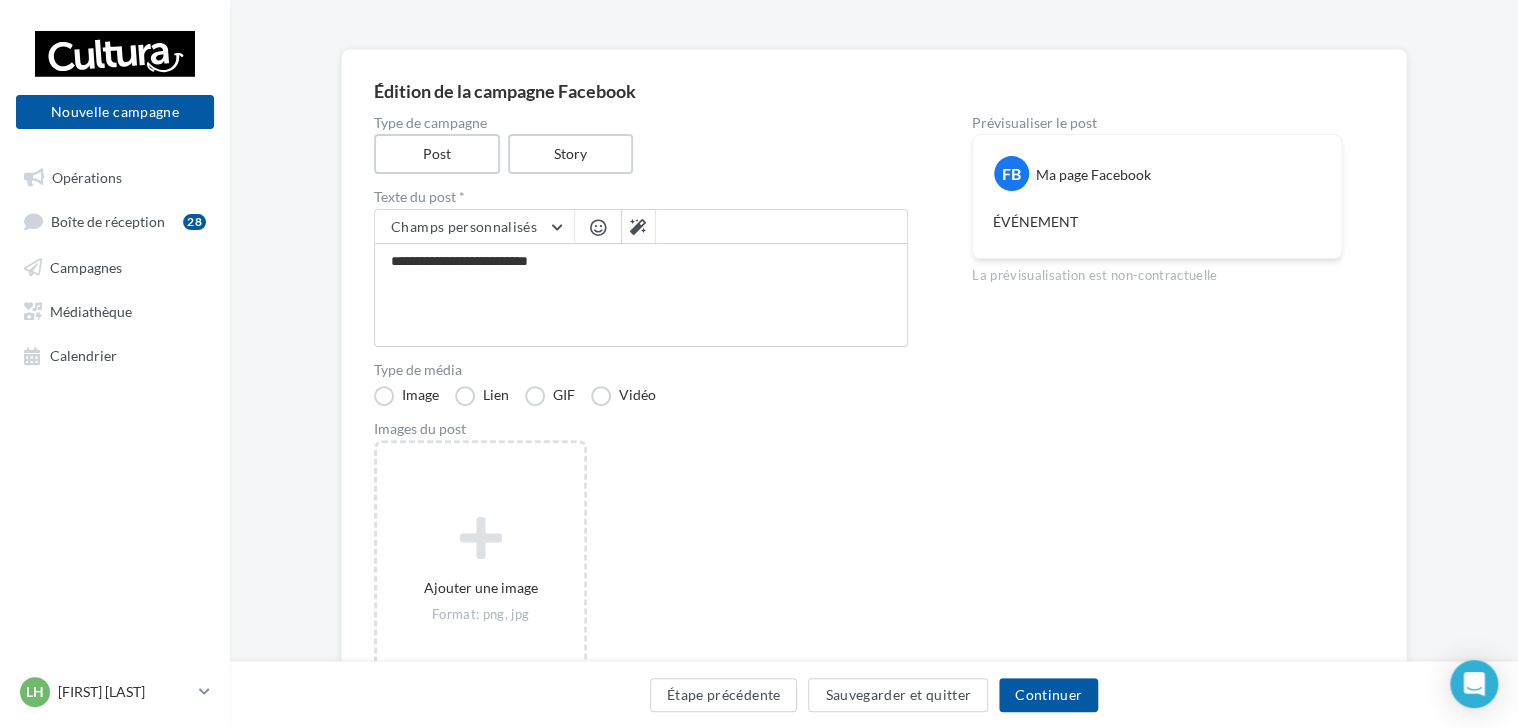click at bounding box center [598, 227] 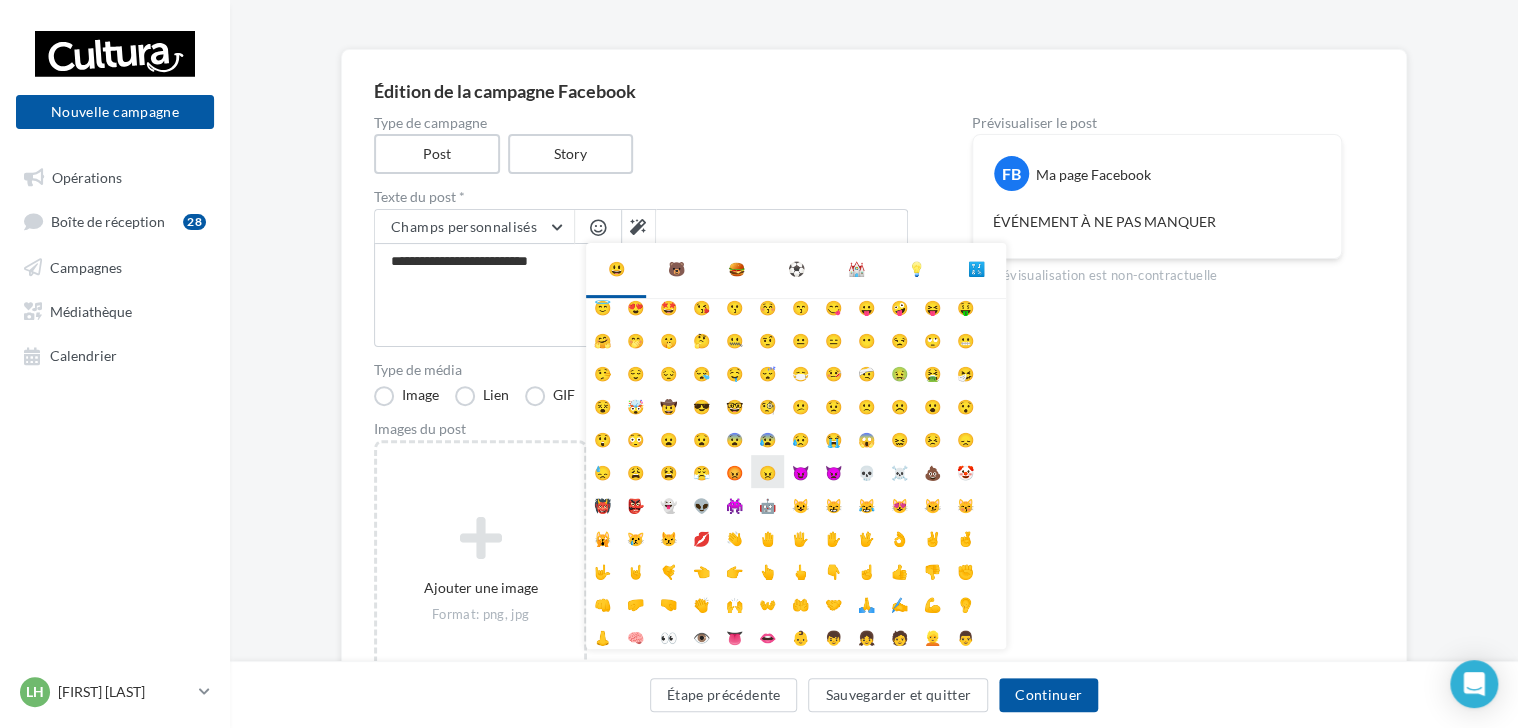 scroll, scrollTop: 0, scrollLeft: 0, axis: both 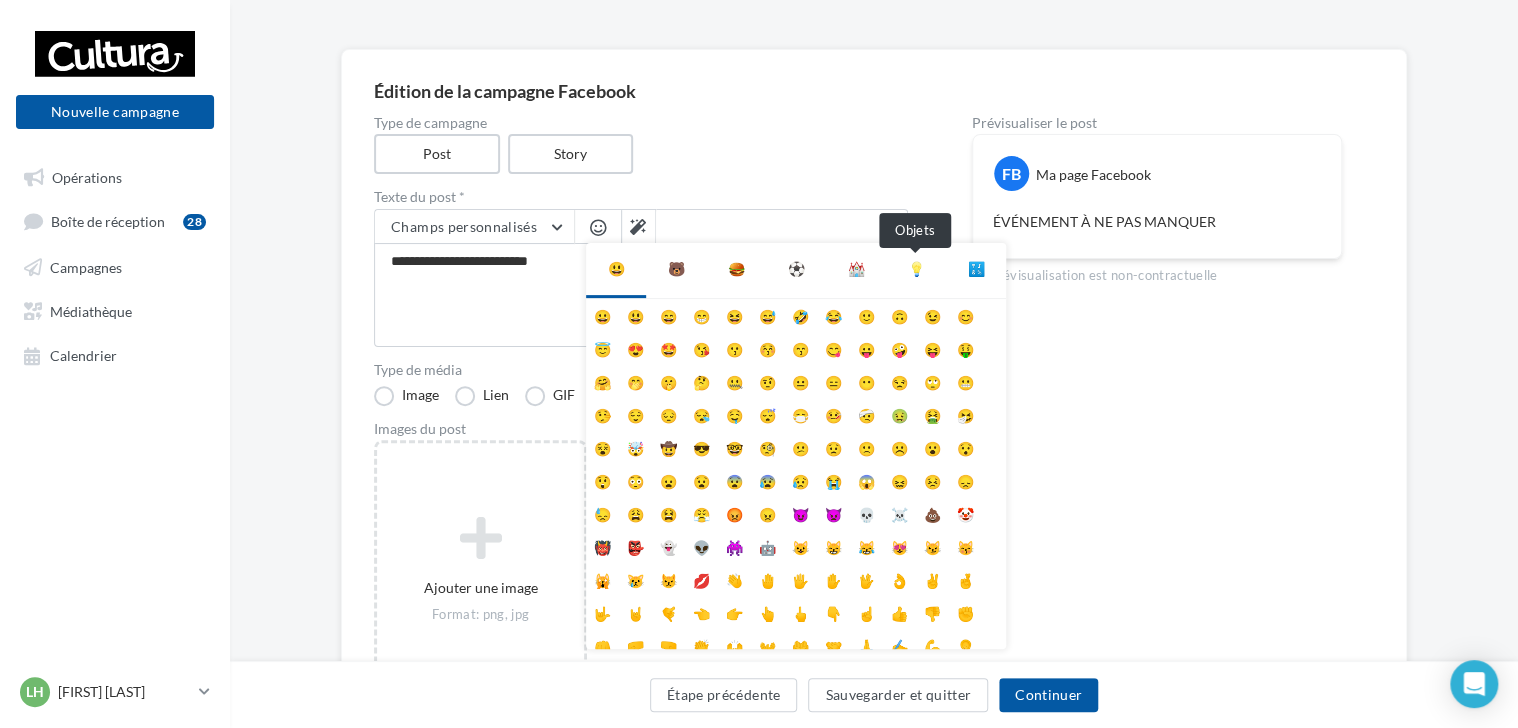 click on "💡" at bounding box center [916, 269] 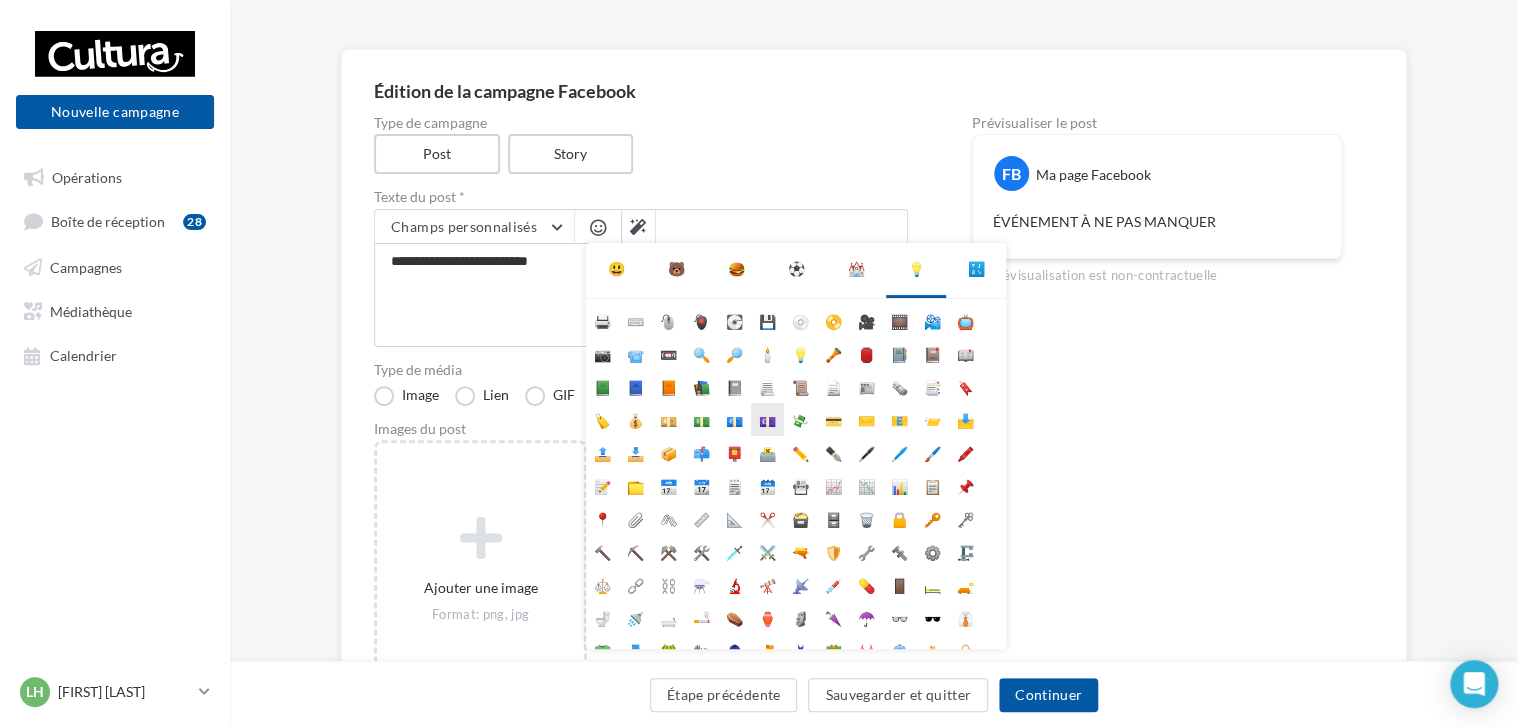 scroll, scrollTop: 0, scrollLeft: 0, axis: both 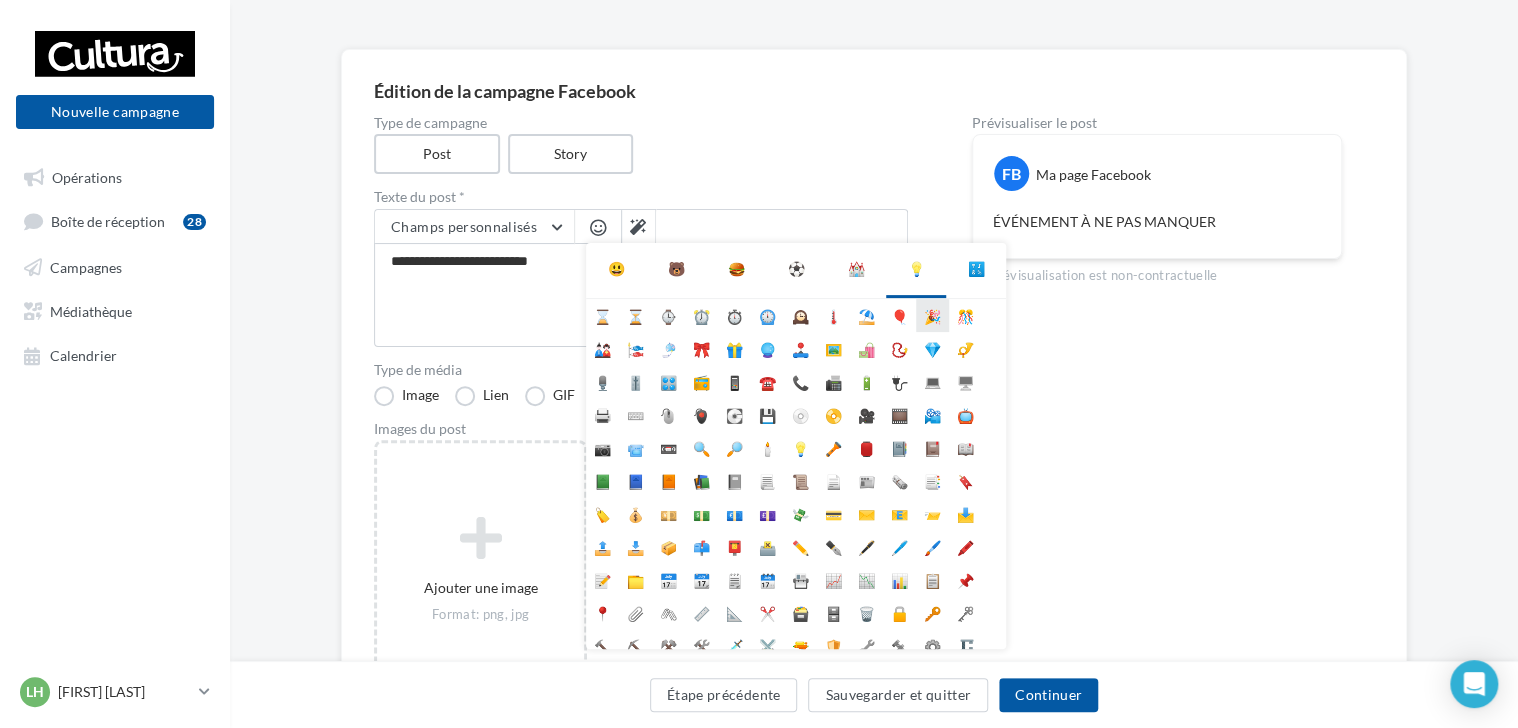 click on "🎉" at bounding box center [932, 315] 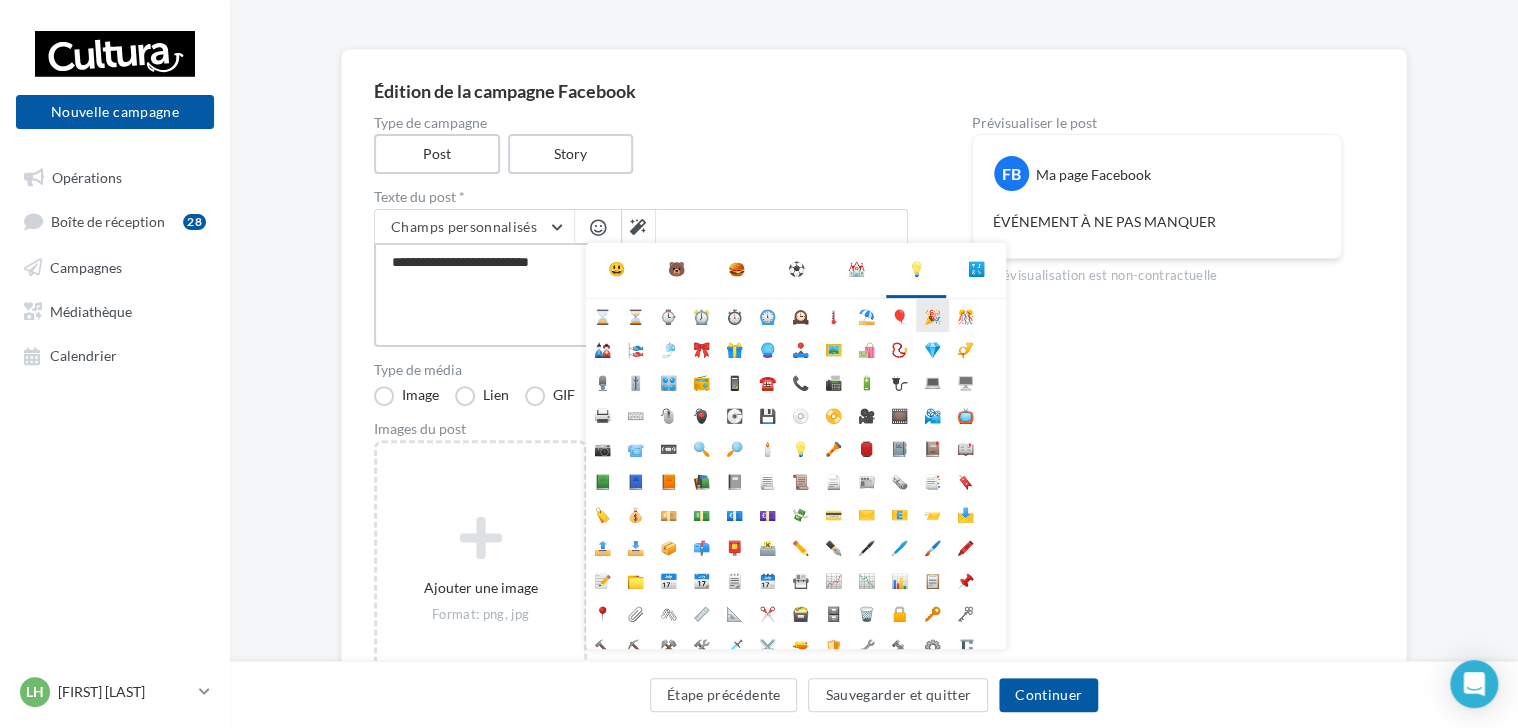 type on "**********" 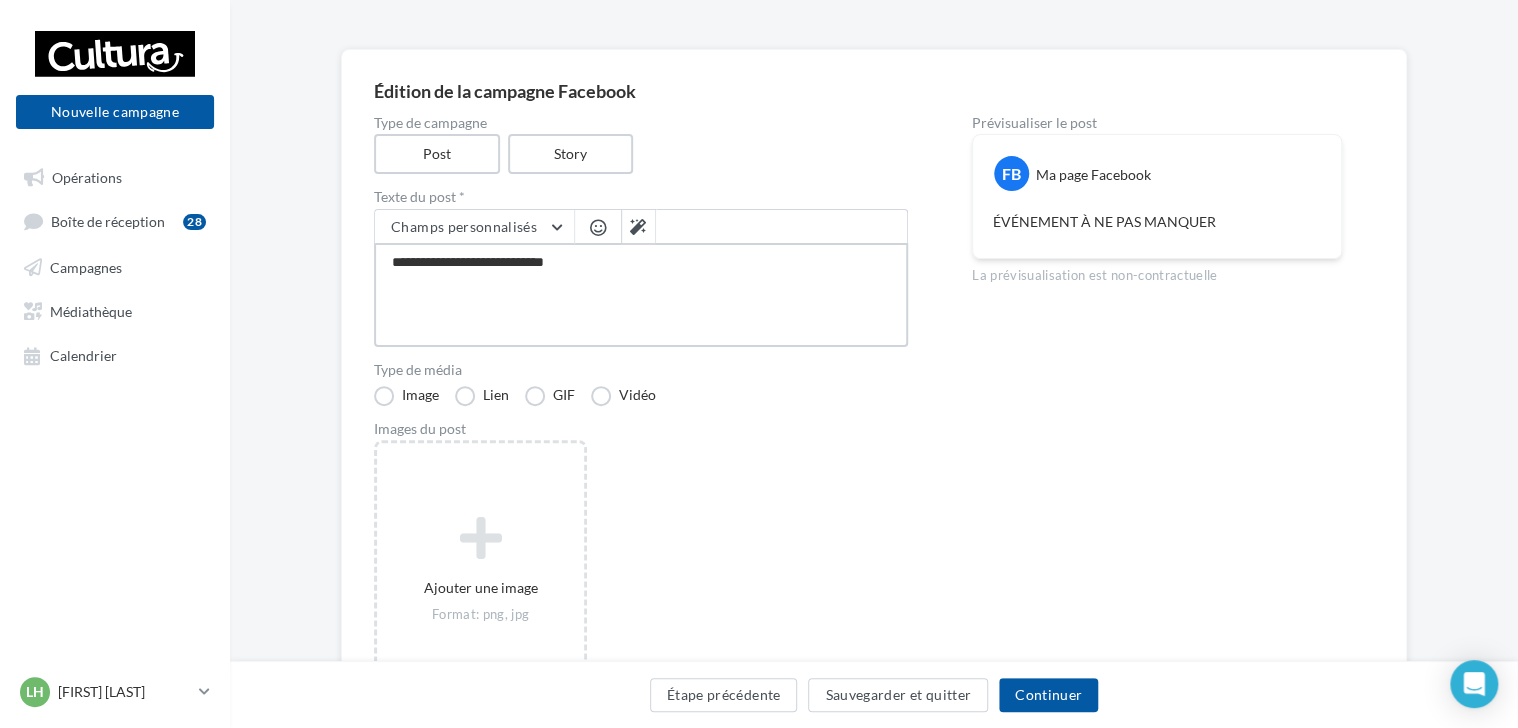 click on "**********" at bounding box center (641, 295) 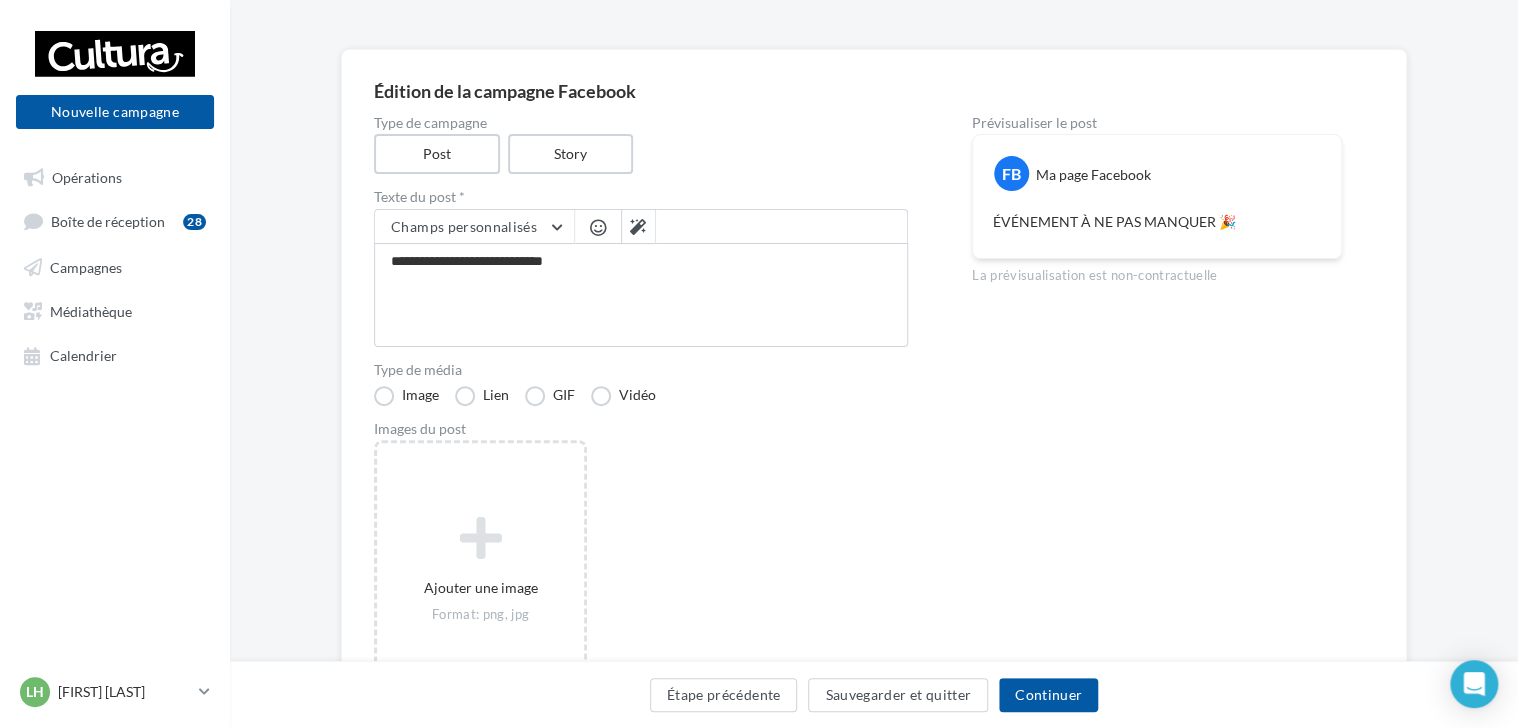 click at bounding box center (598, 227) 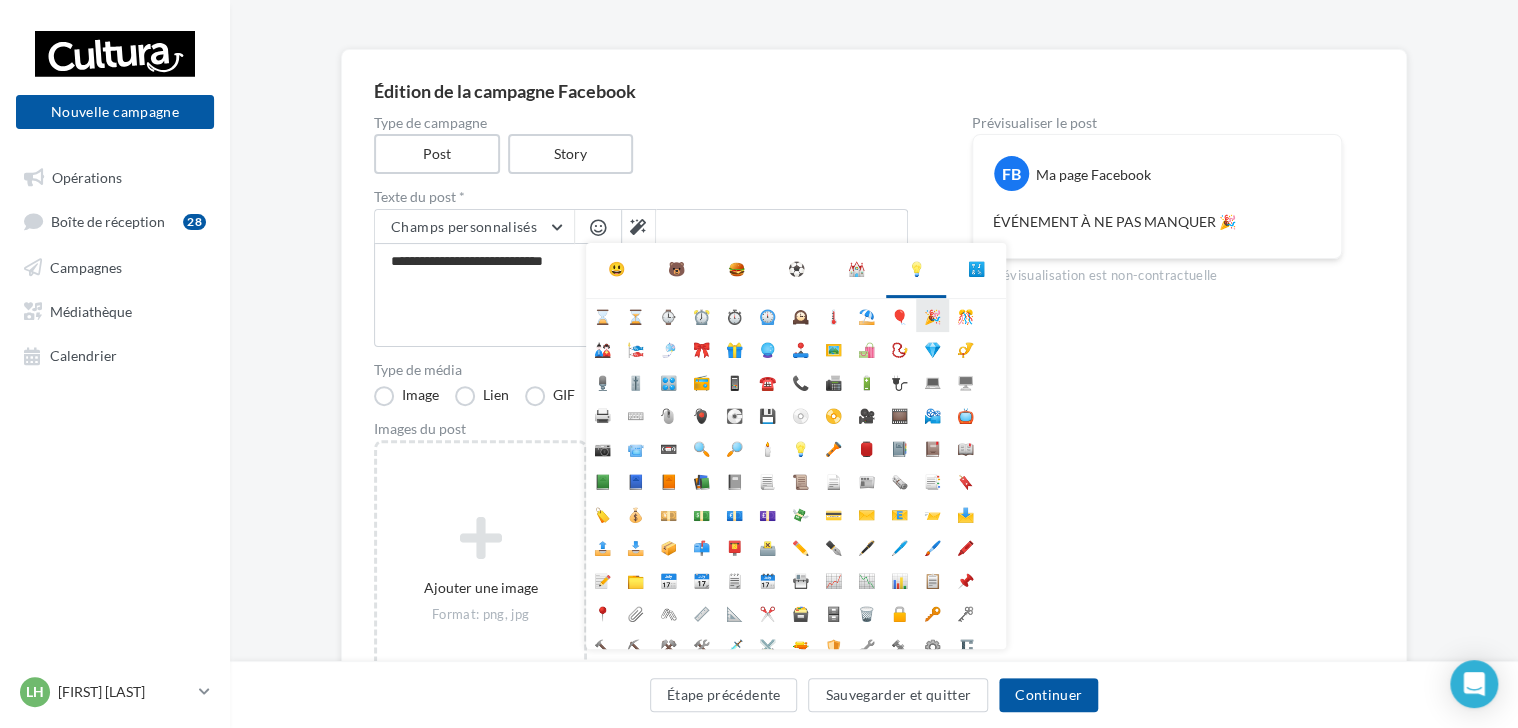 click on "🎉" at bounding box center [932, 315] 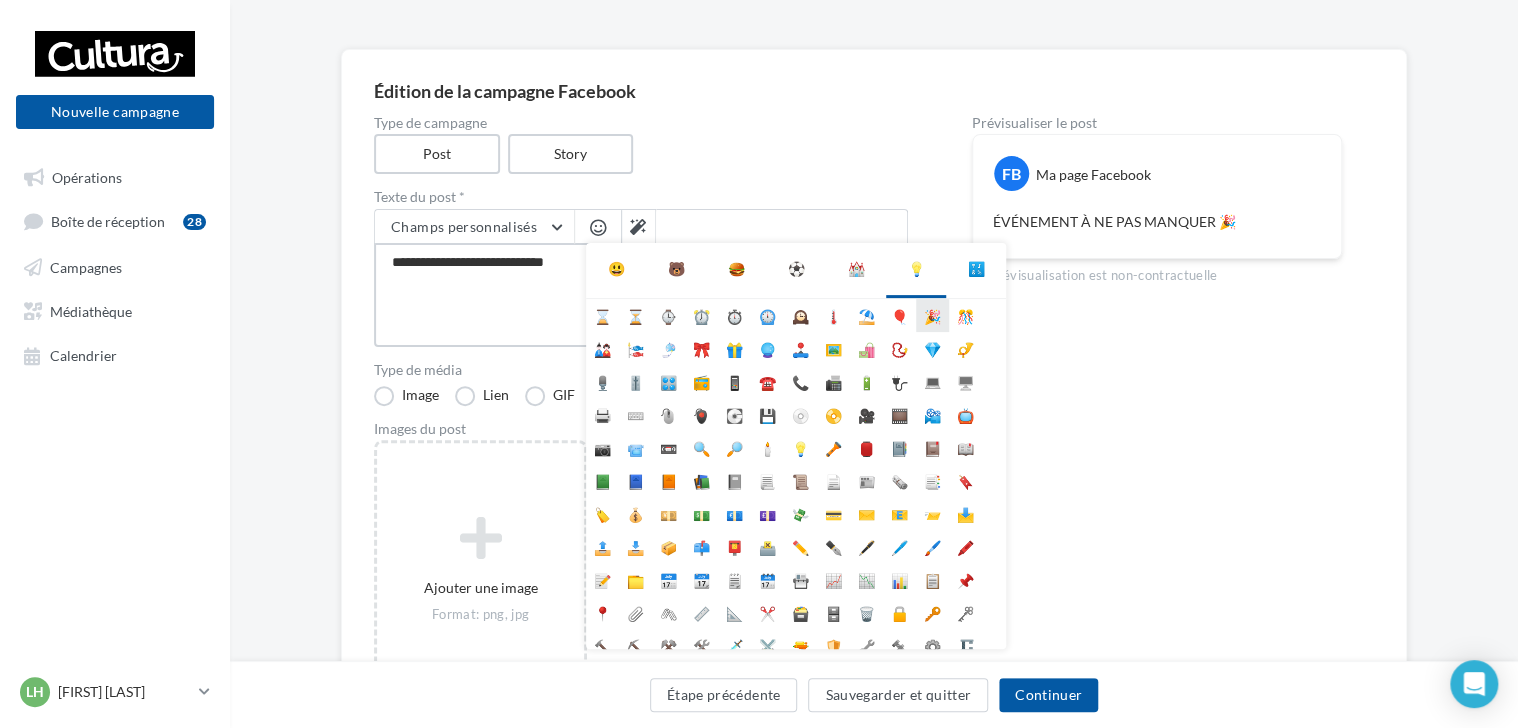 type on "**********" 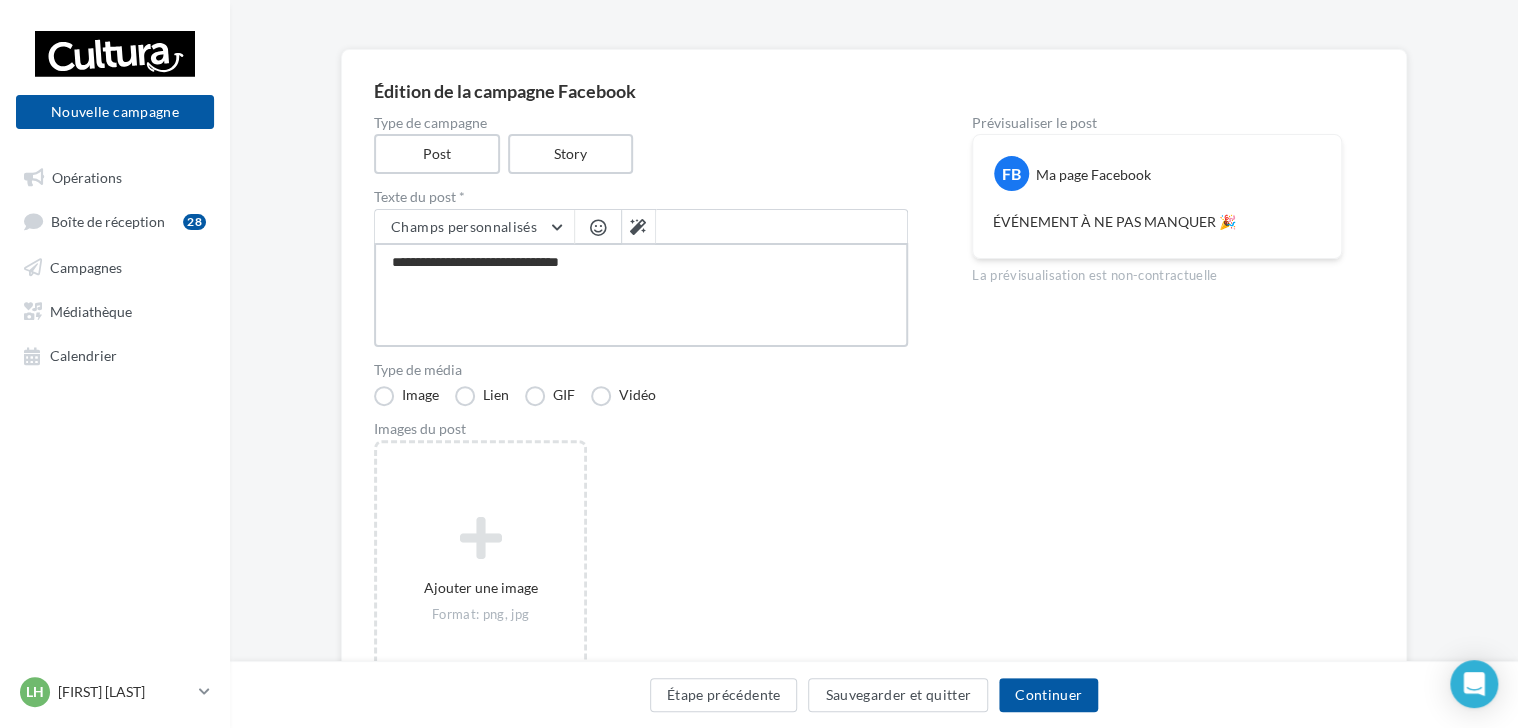 click on "**********" at bounding box center [641, 295] 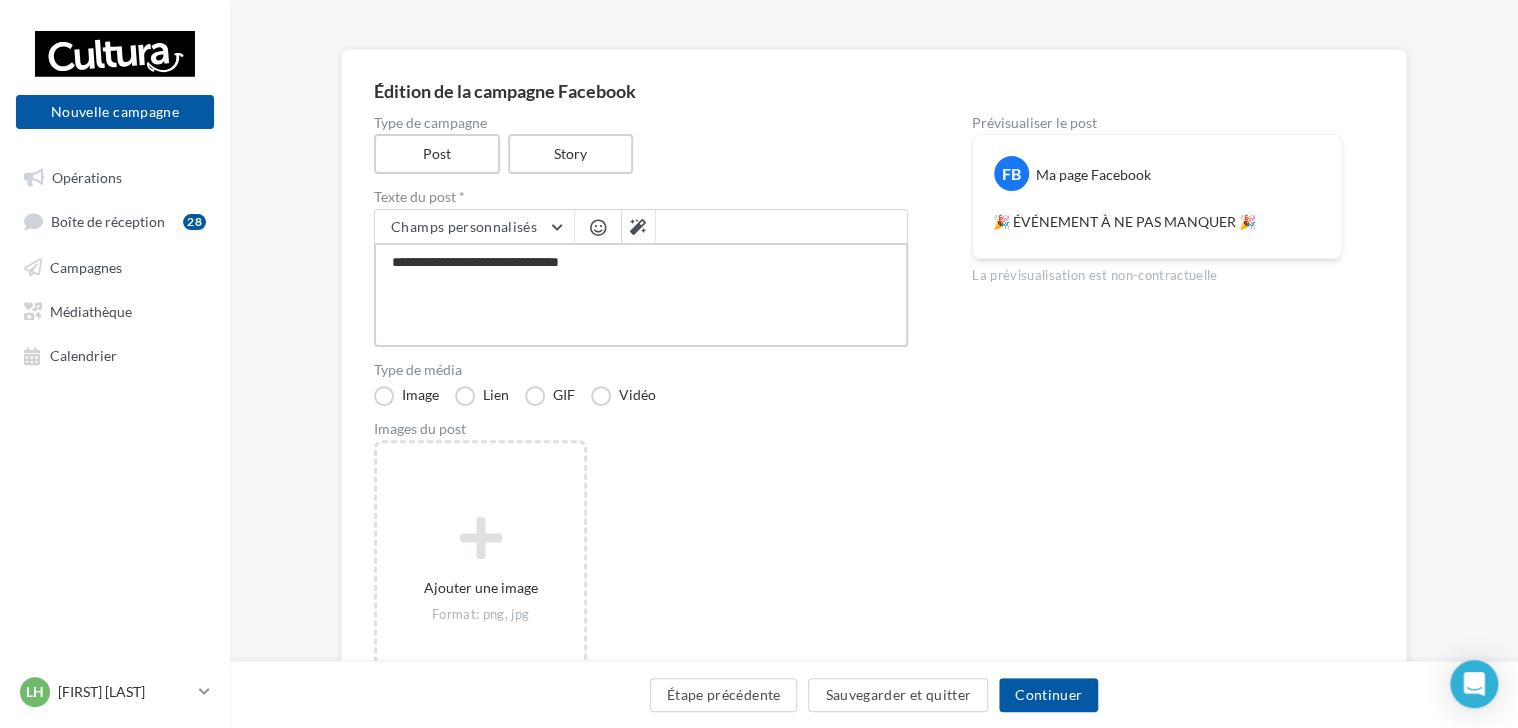 type on "**********" 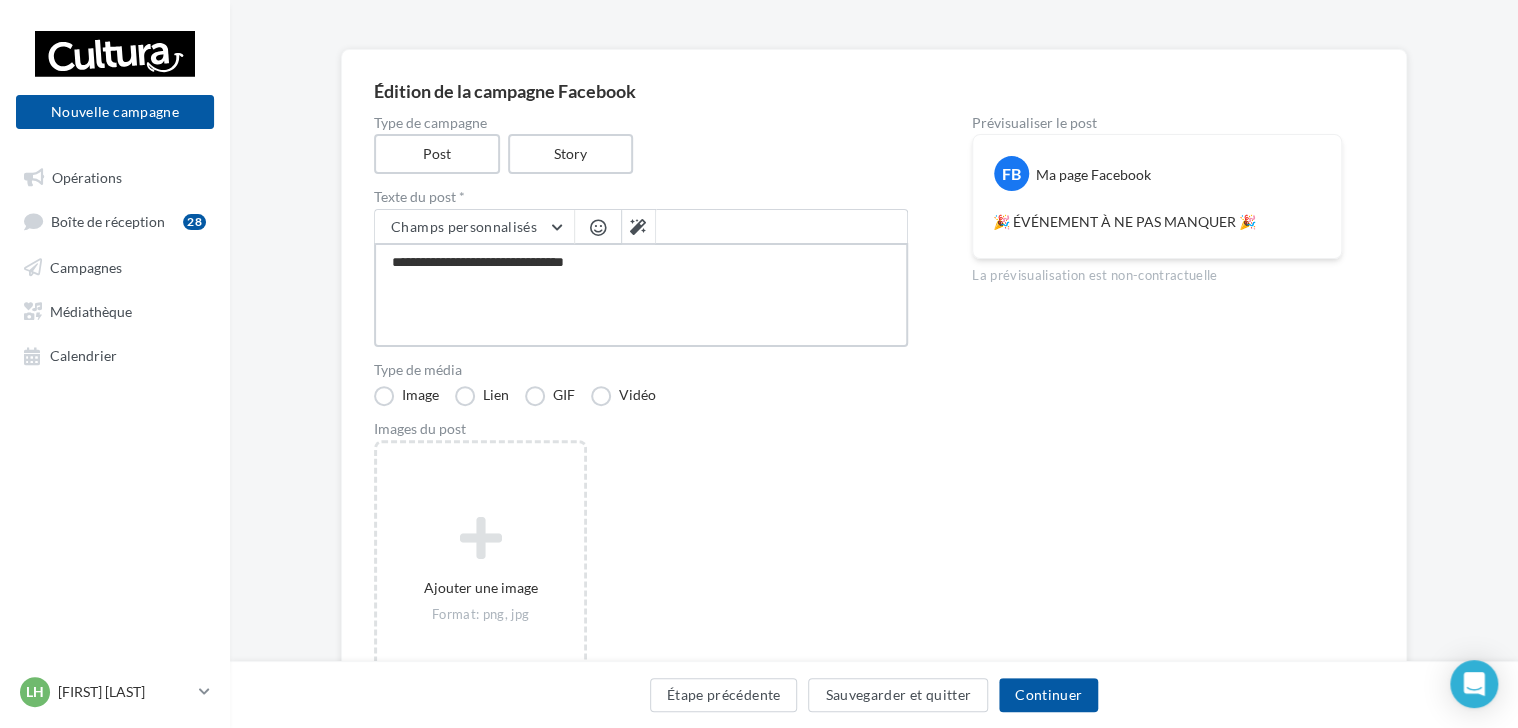 type on "**********" 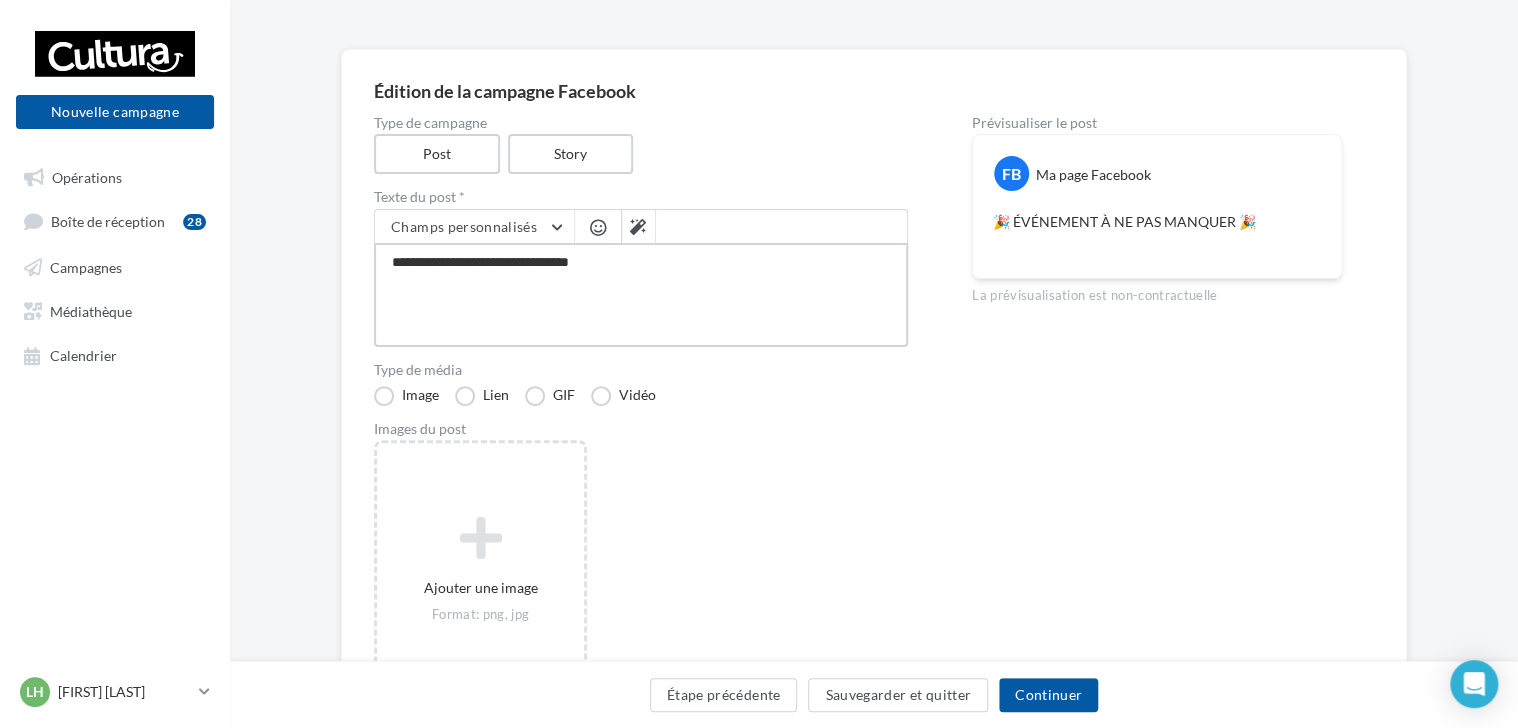 type on "**********" 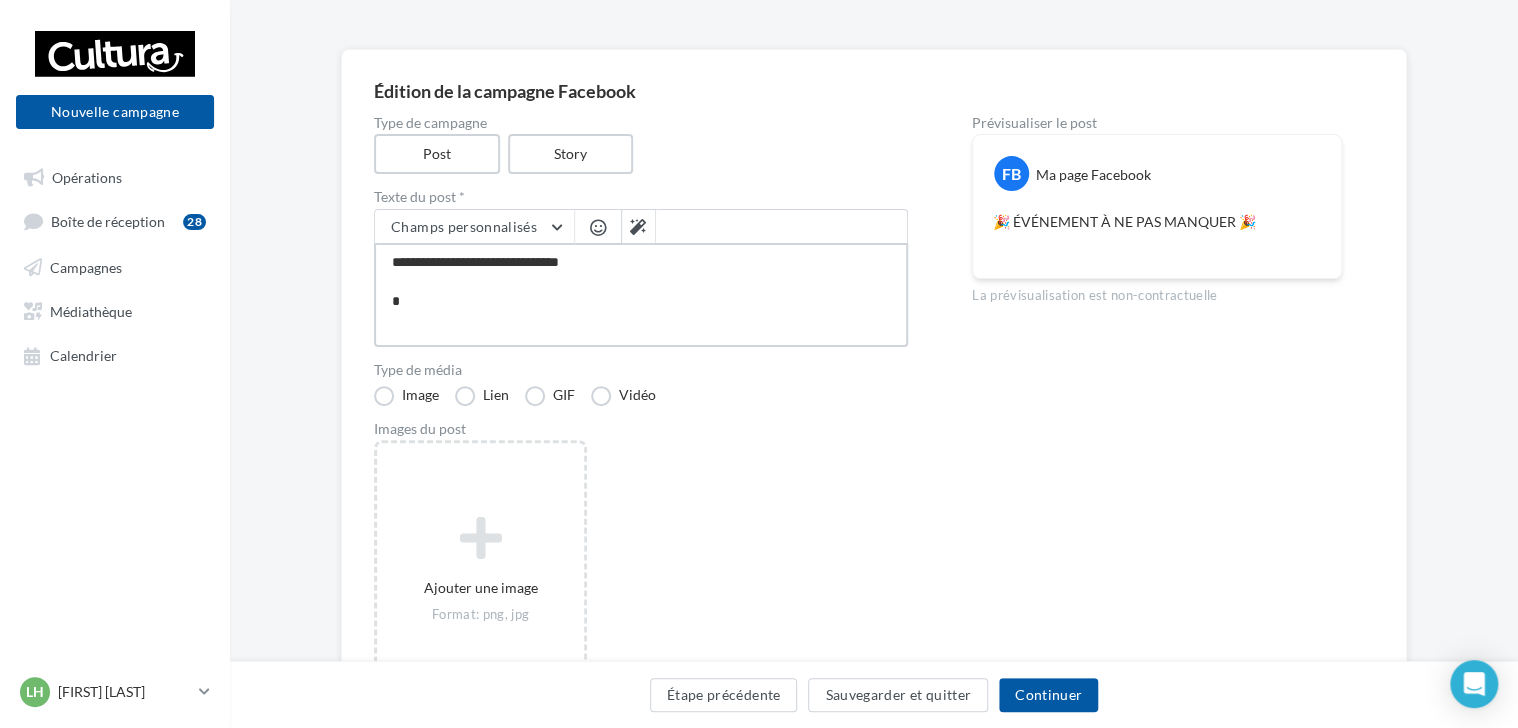type on "**********" 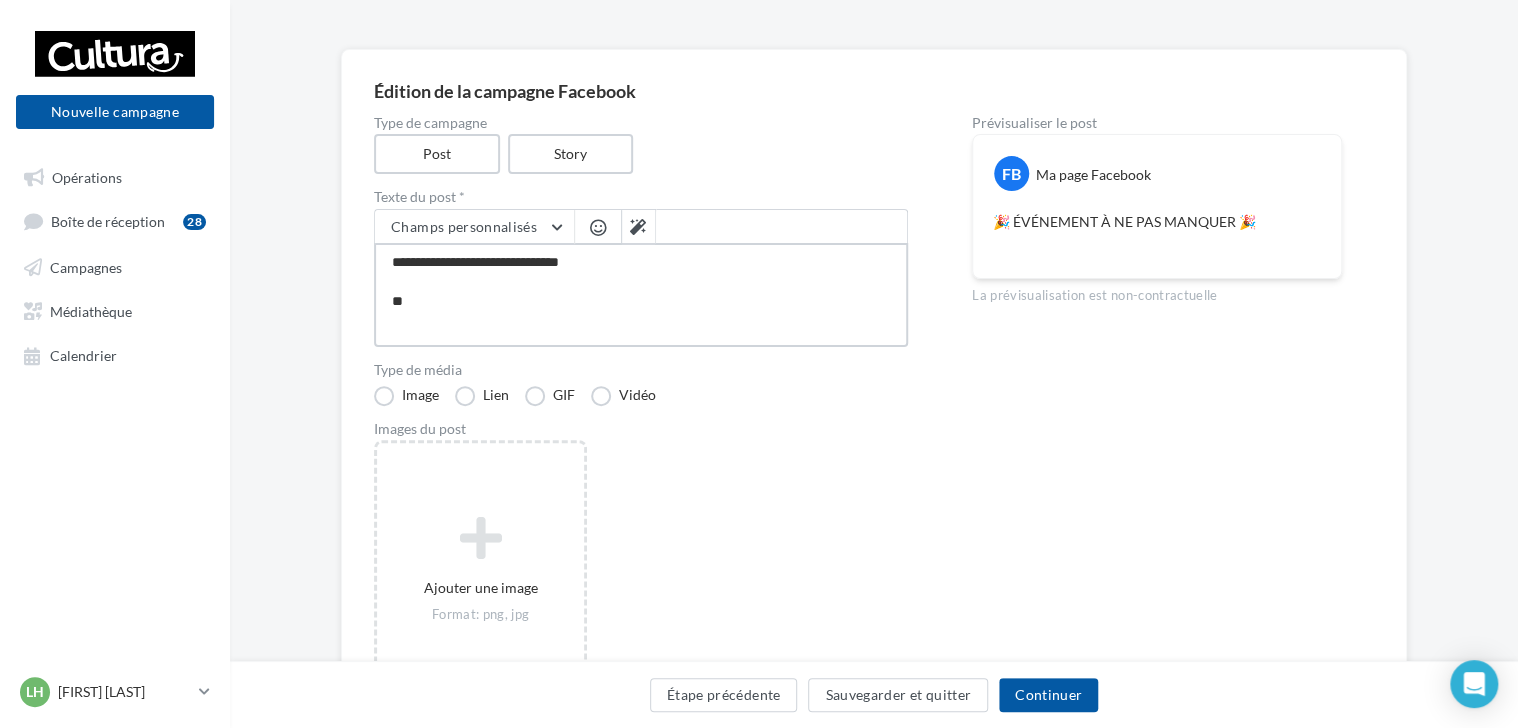type on "**********" 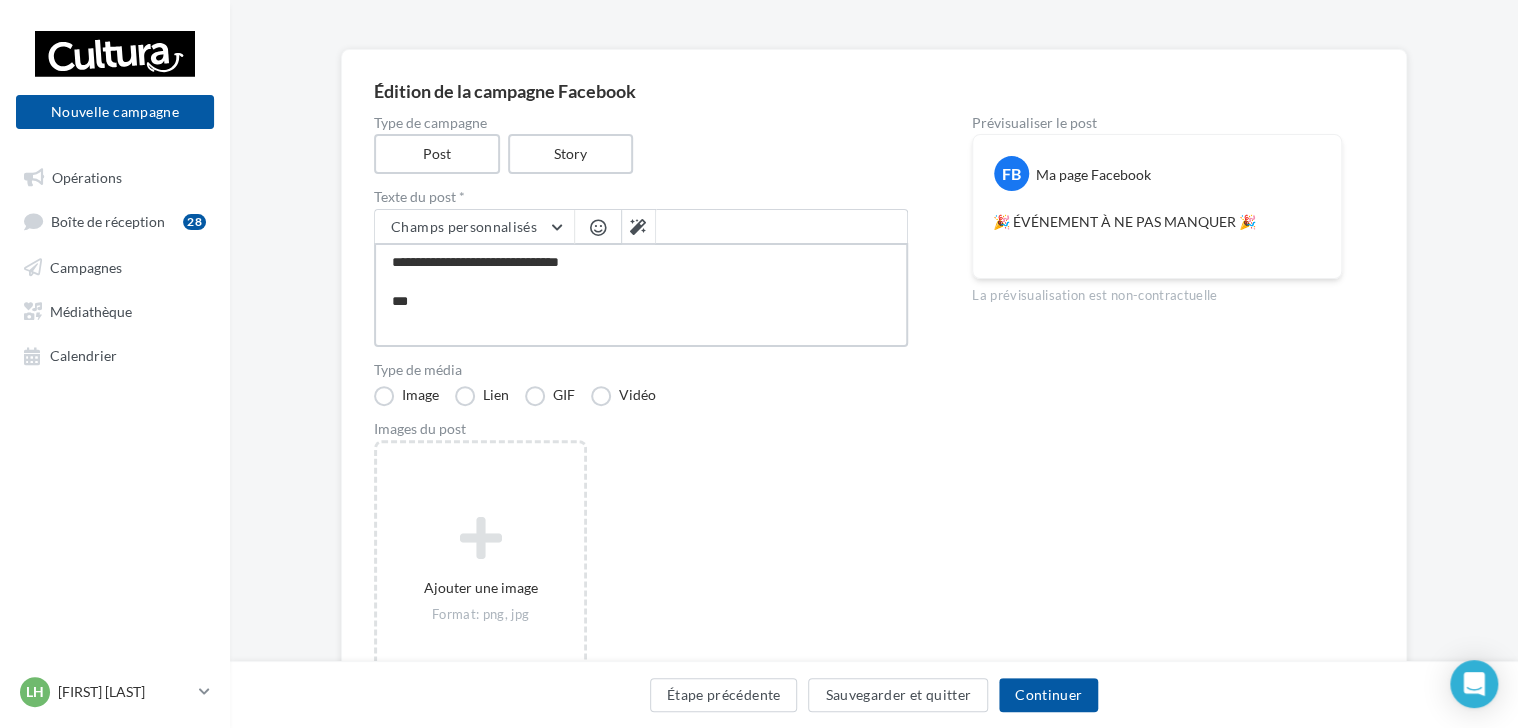 type on "**********" 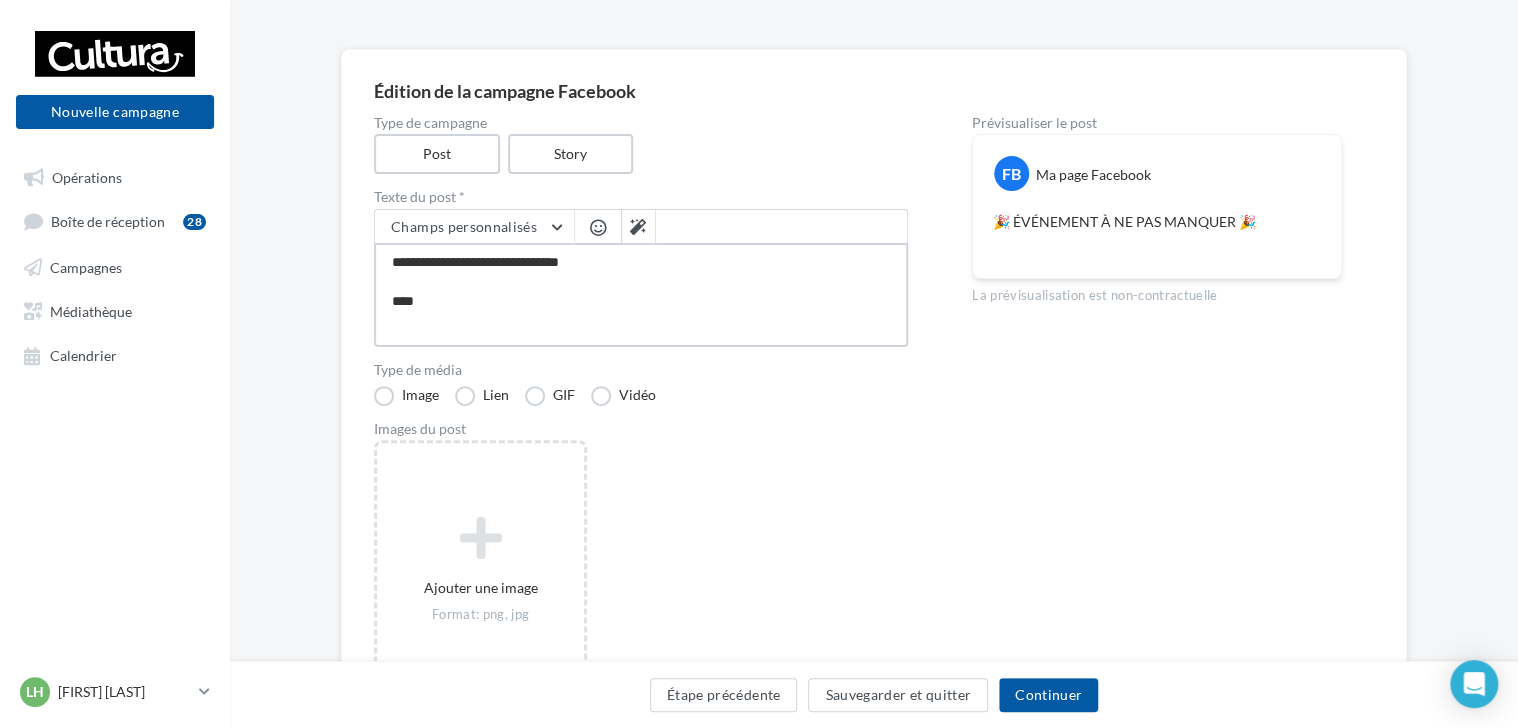 type on "**********" 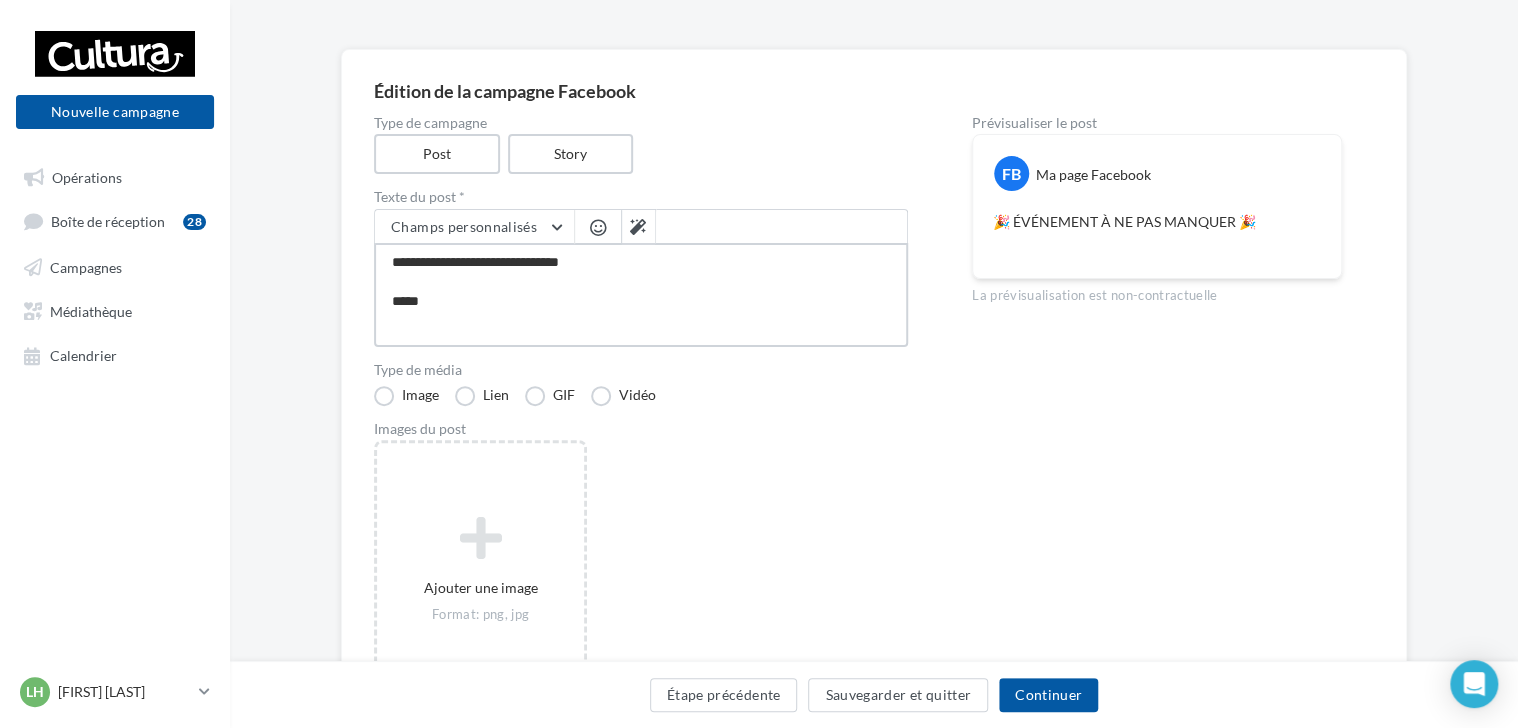 type on "**********" 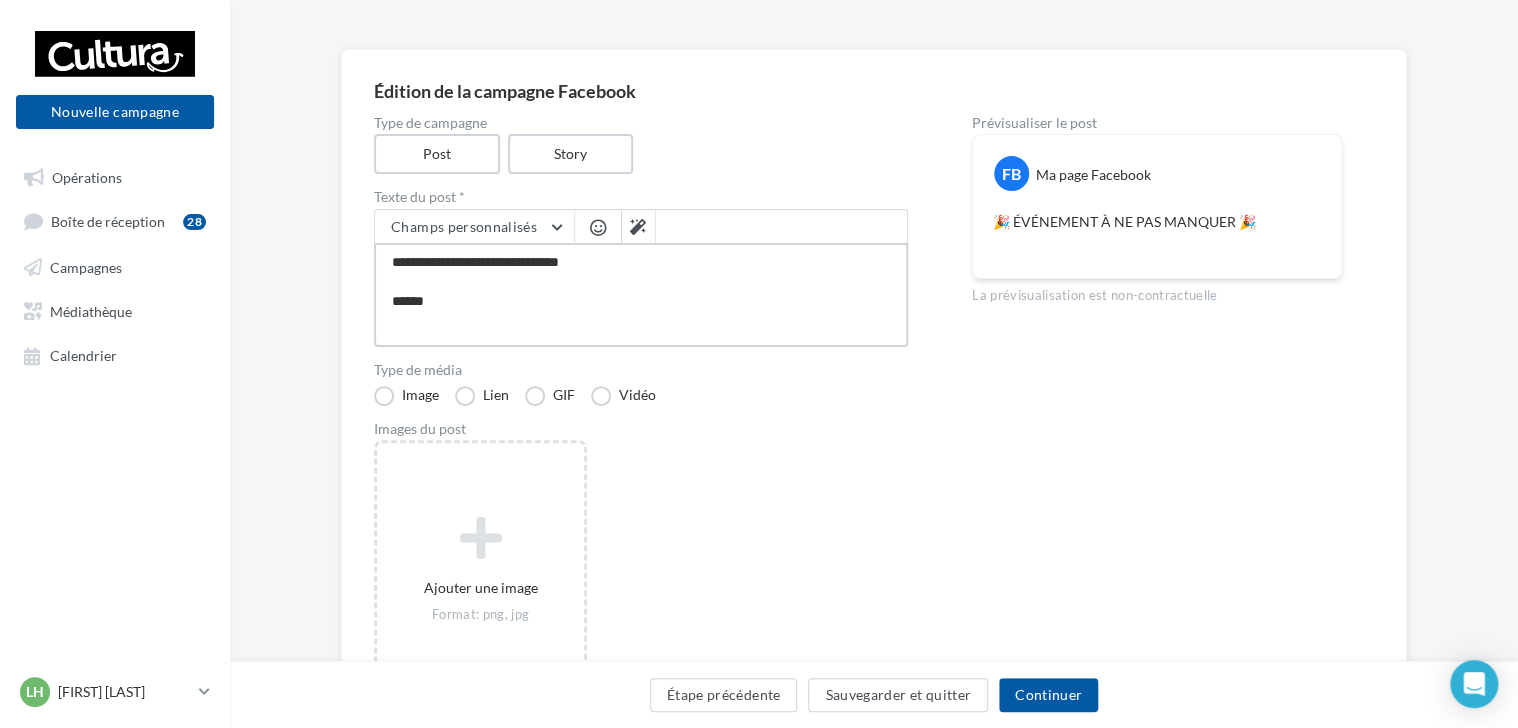 type on "**********" 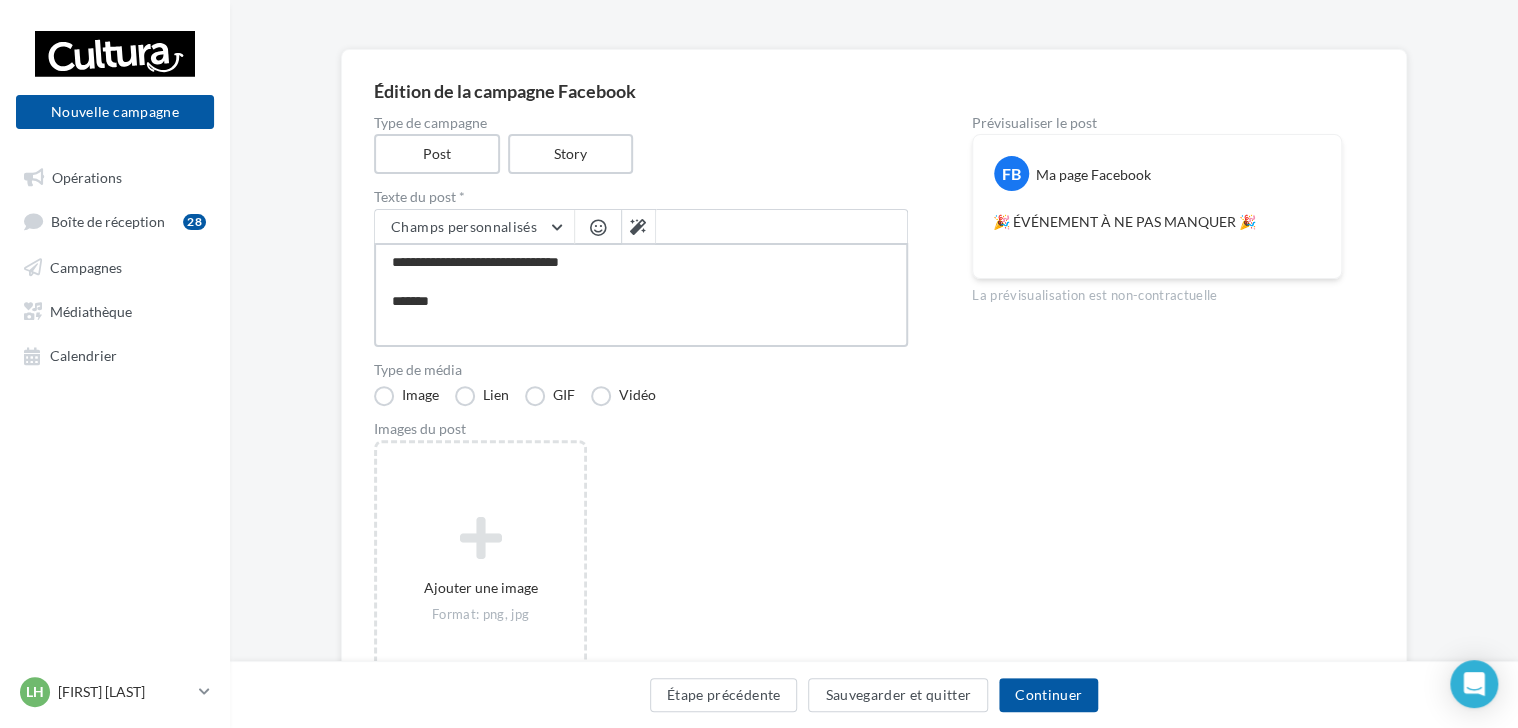 type on "**********" 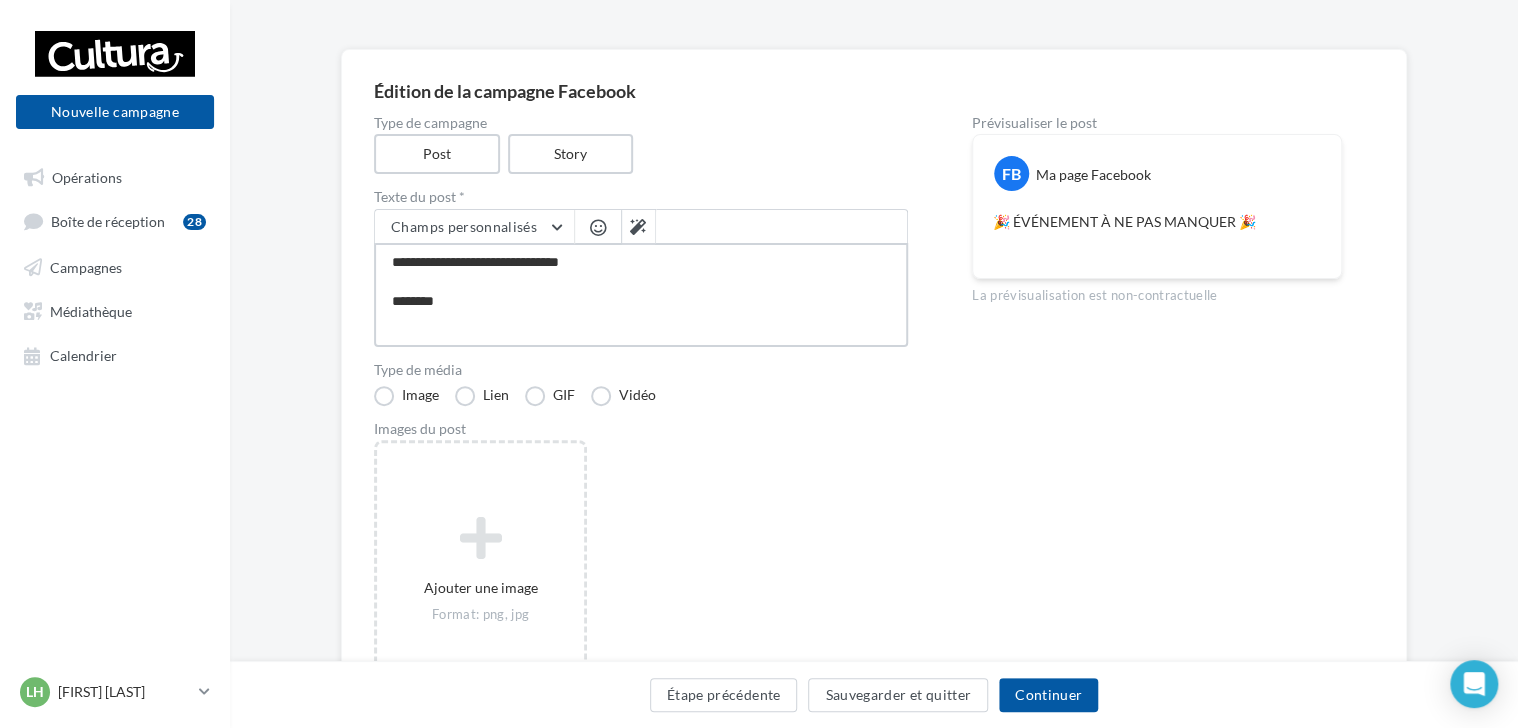 type on "**********" 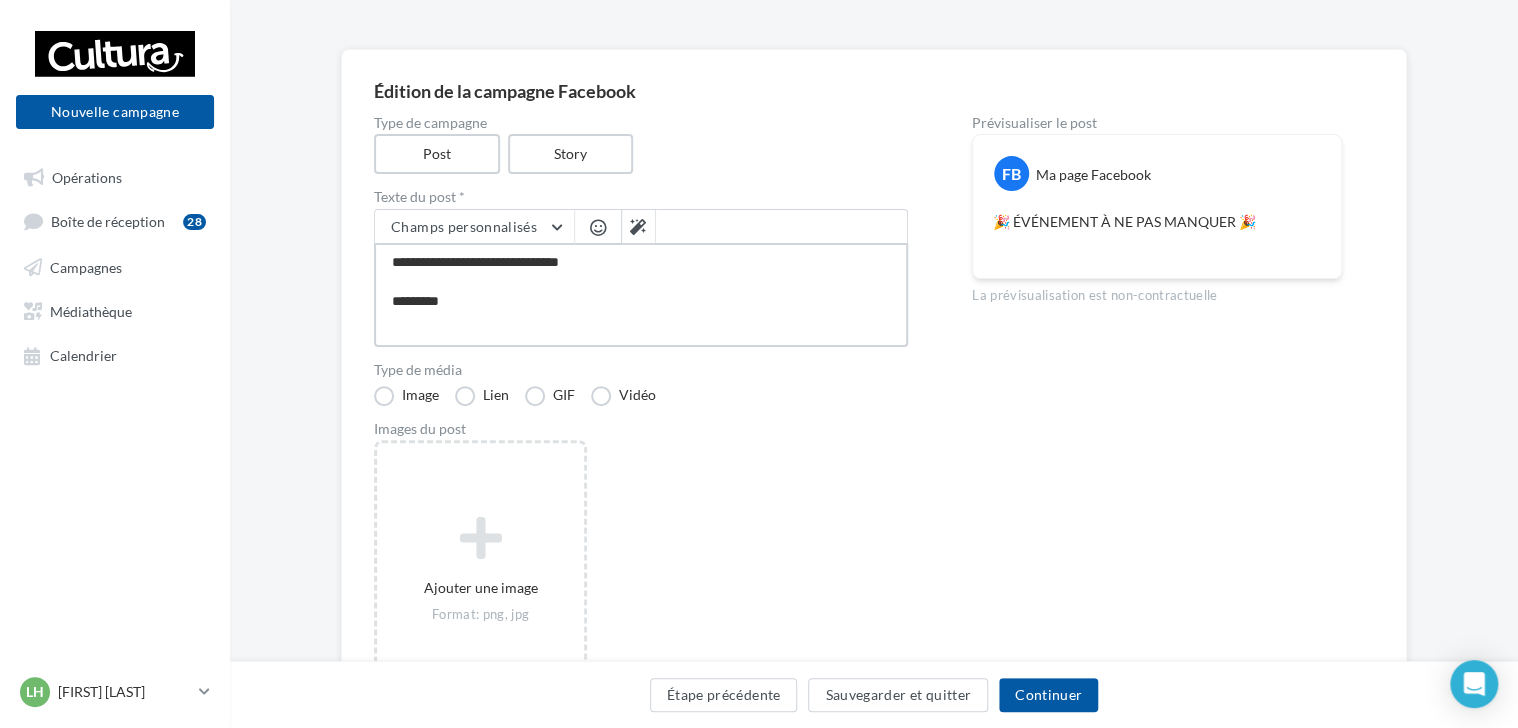 type on "**********" 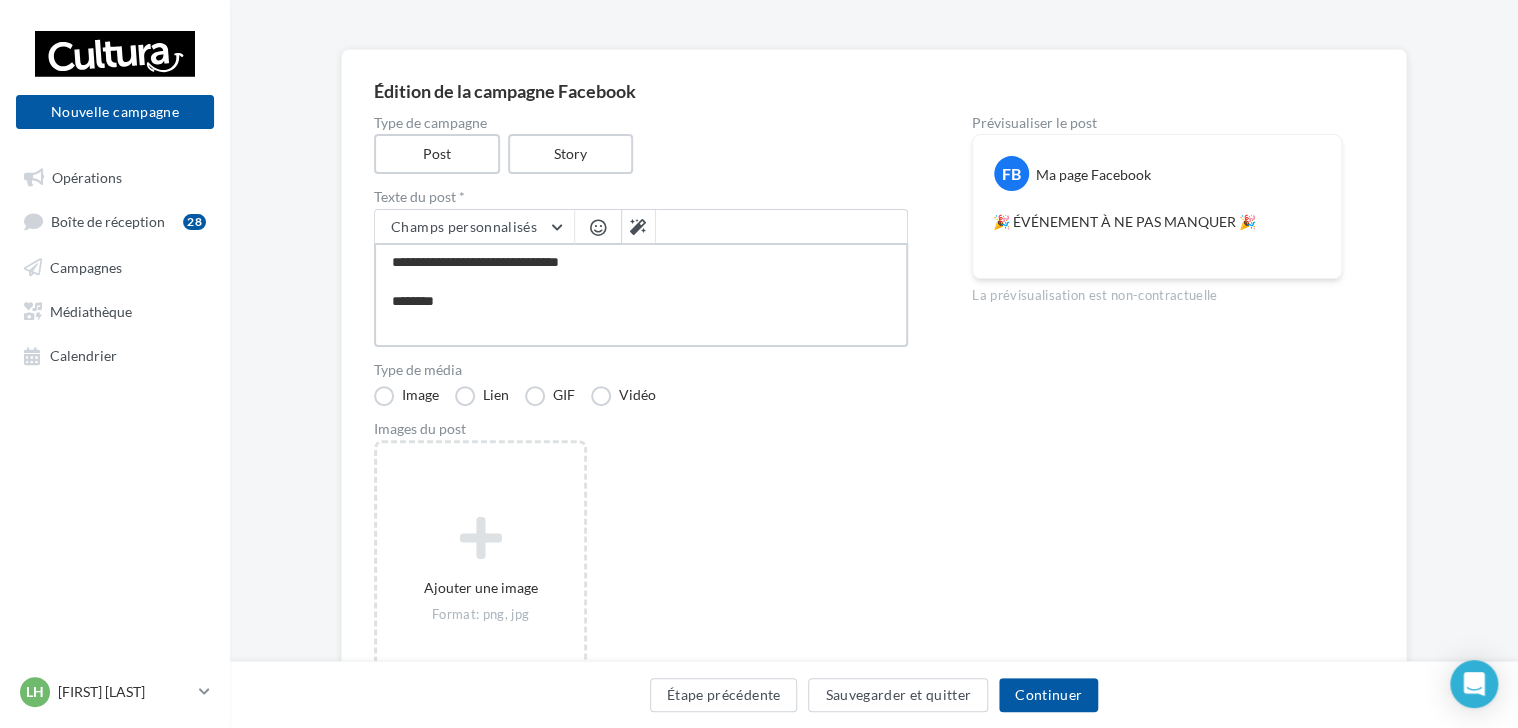 type on "**********" 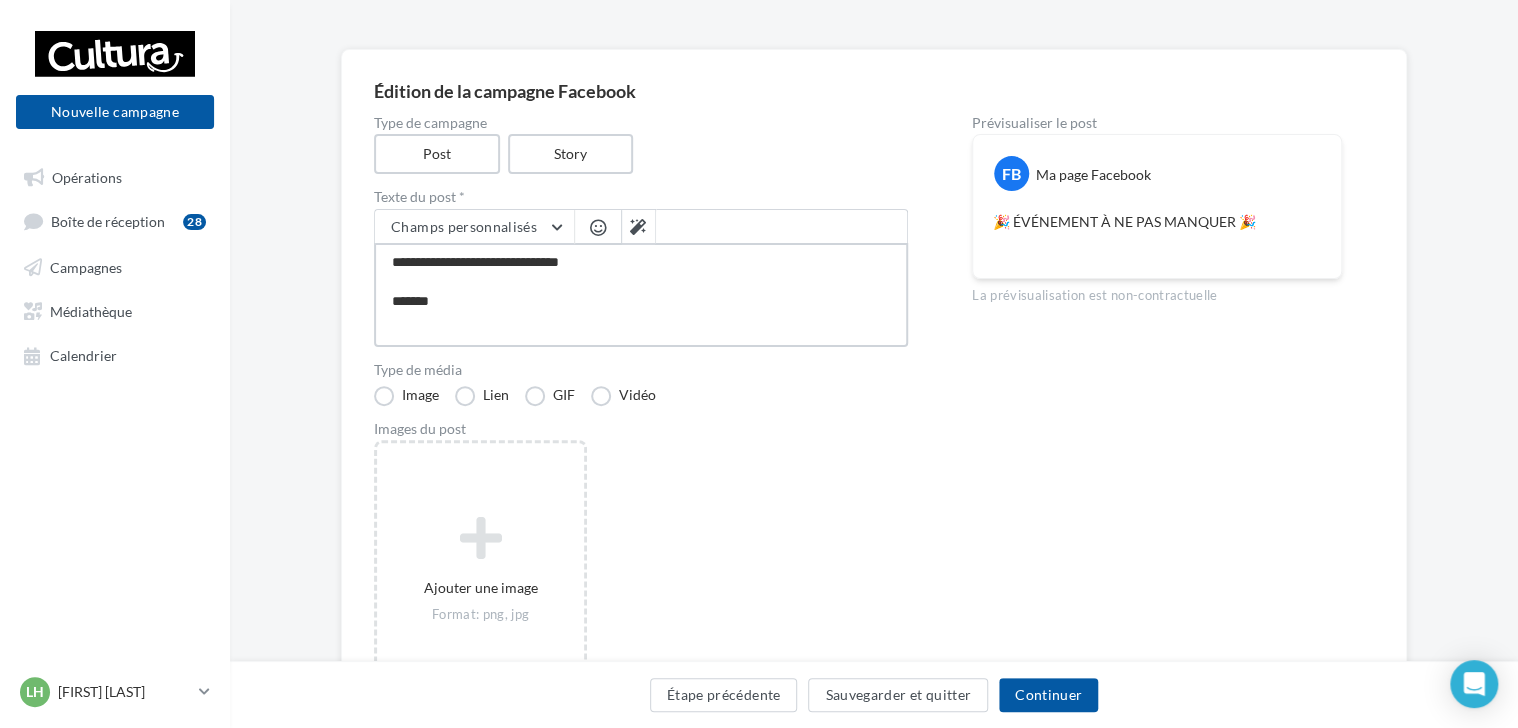 type on "**********" 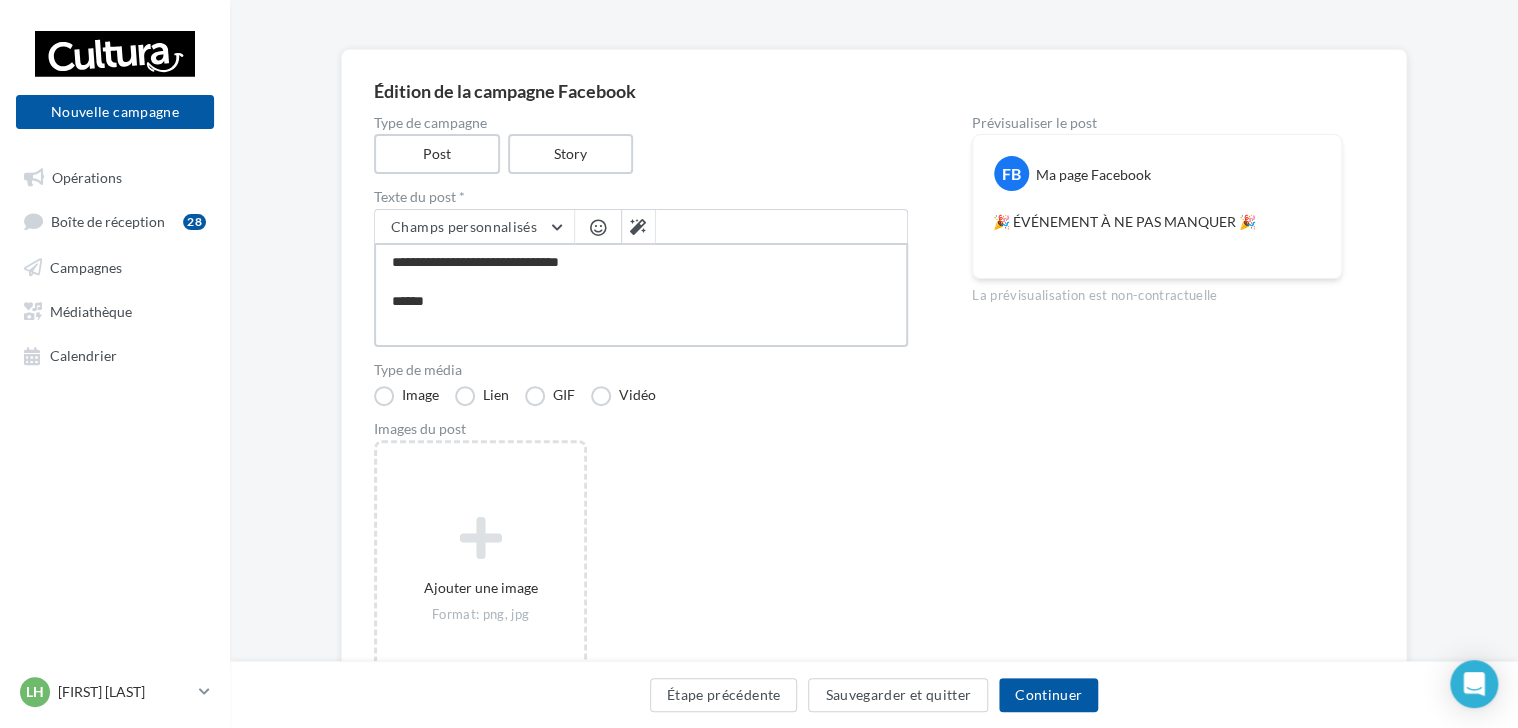 type on "**********" 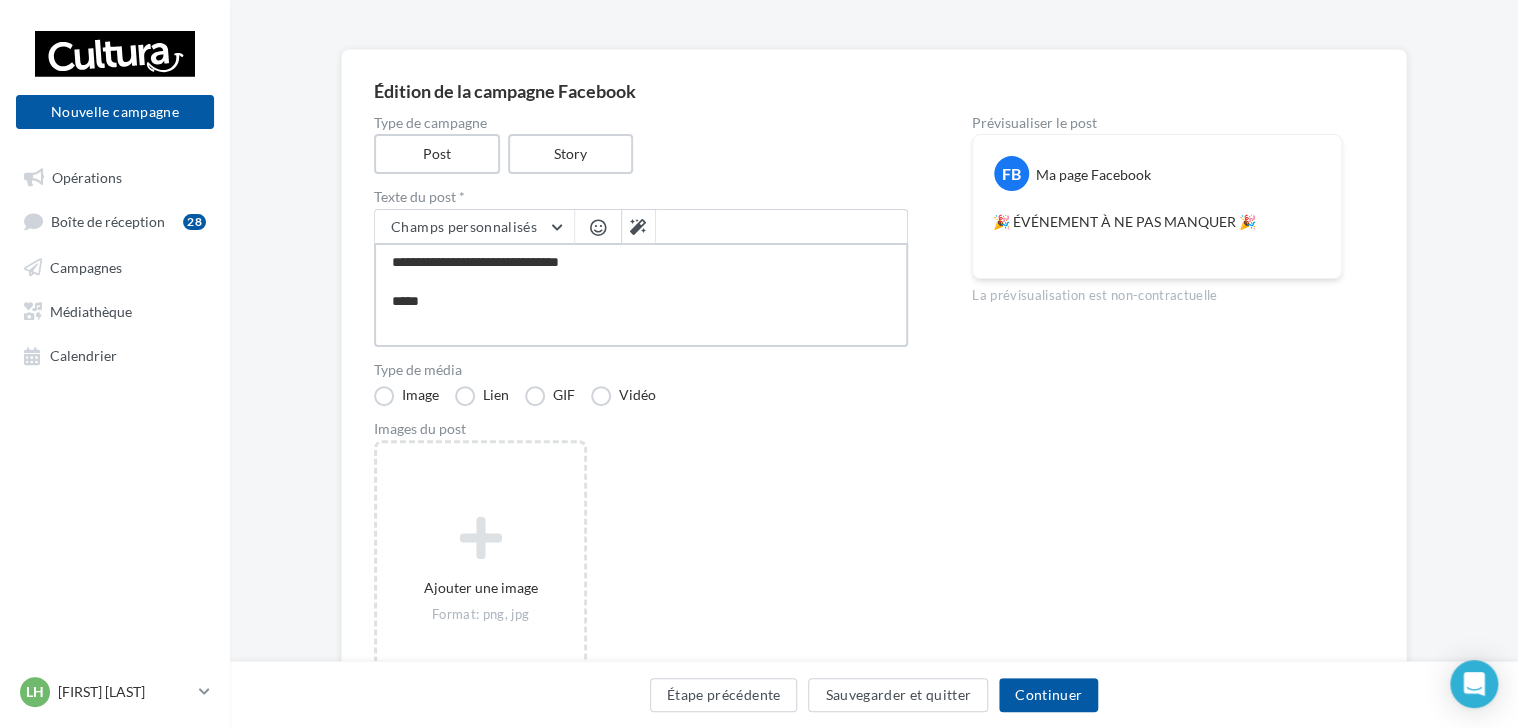 type on "**********" 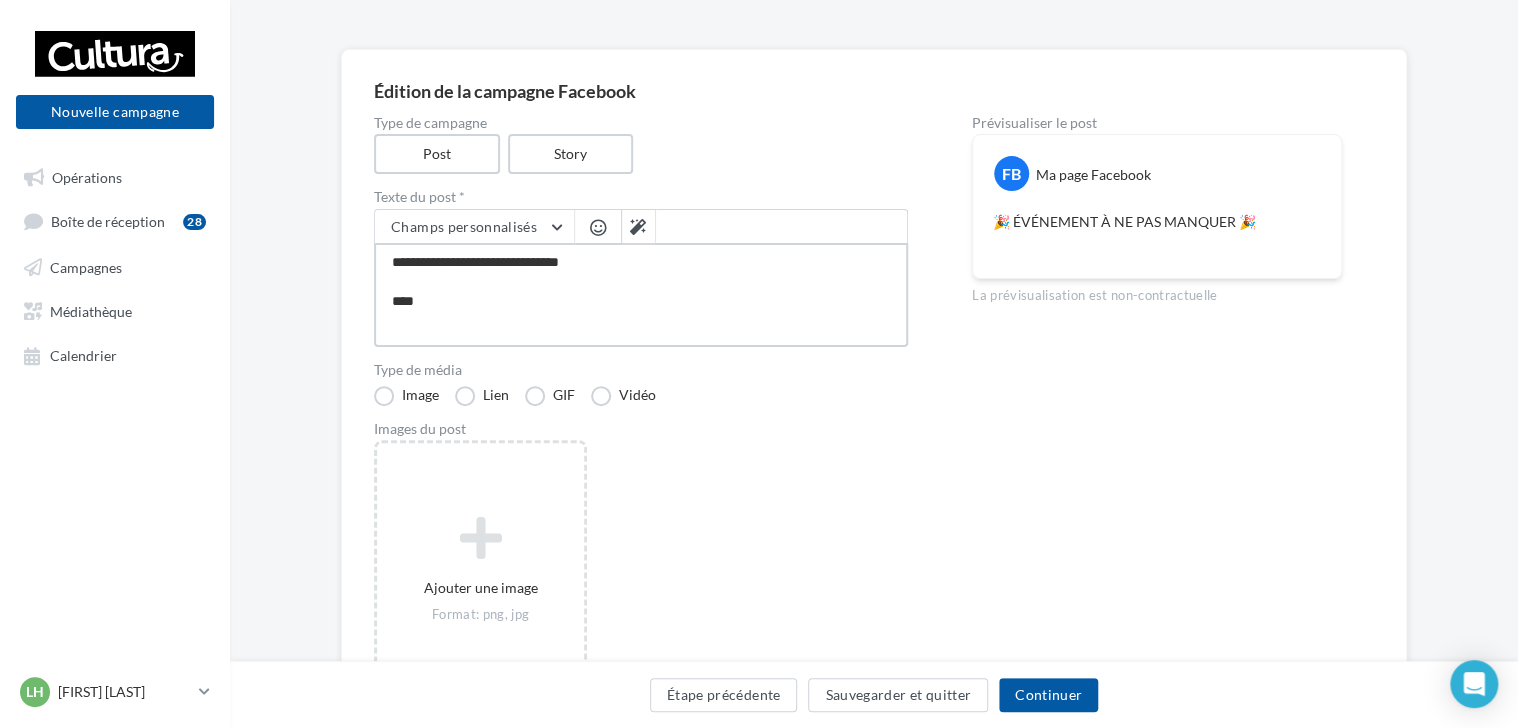 type on "**********" 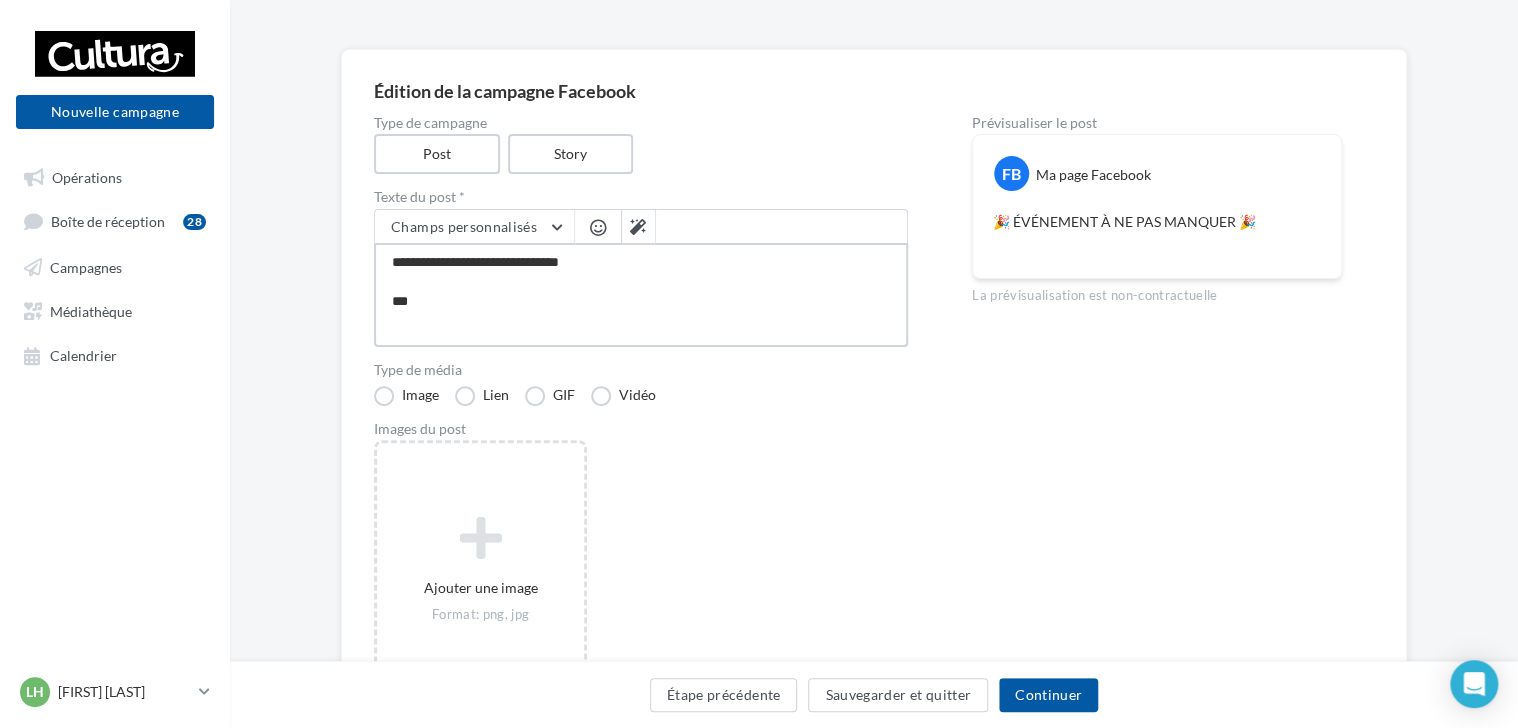 type on "**********" 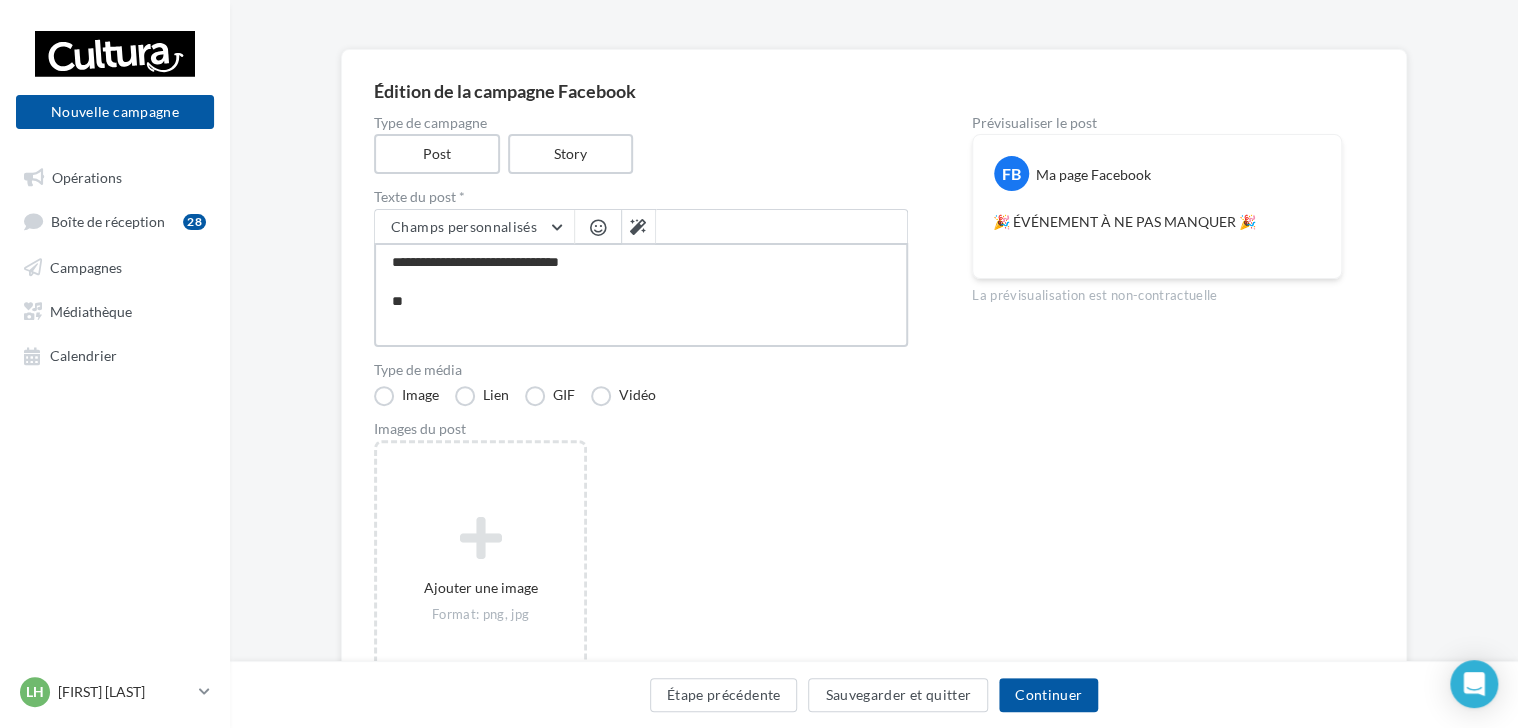 type on "**********" 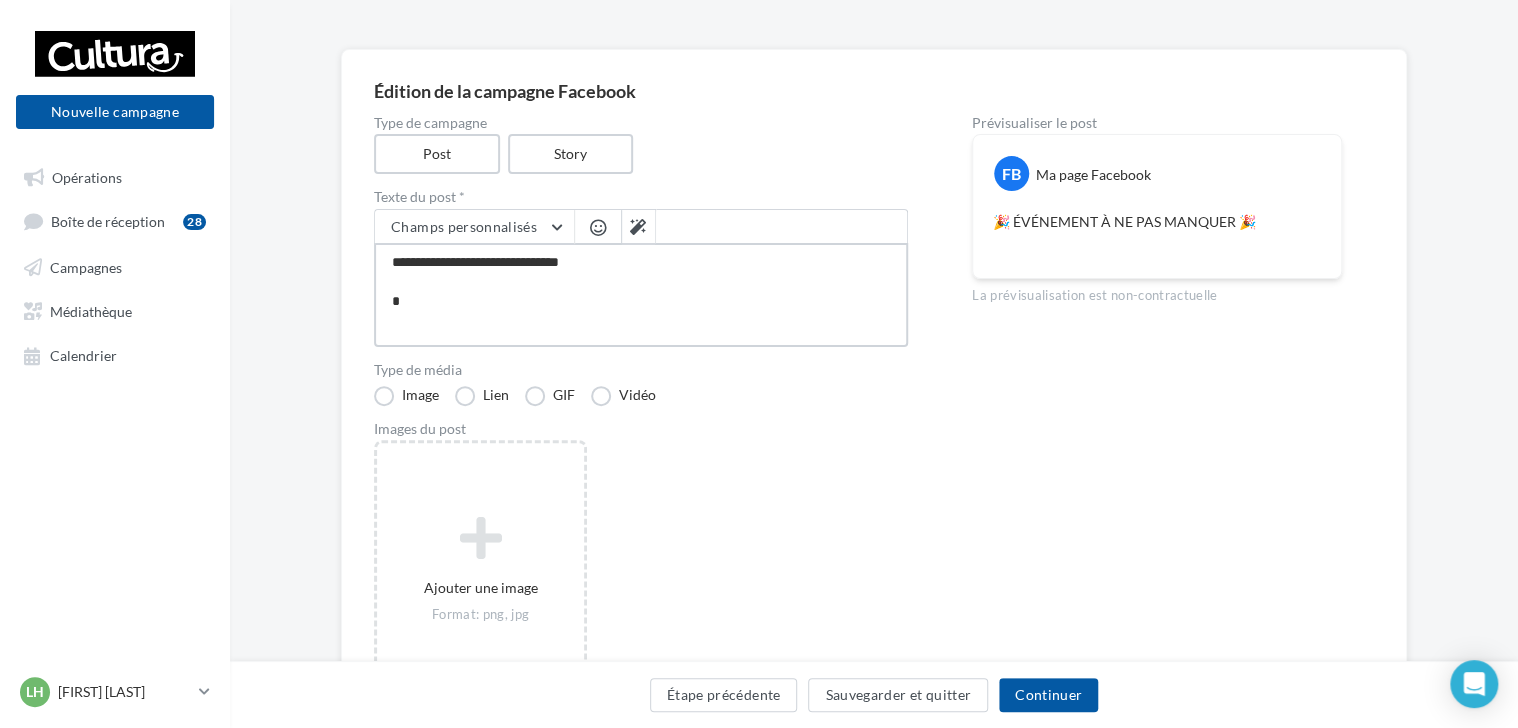 type on "**********" 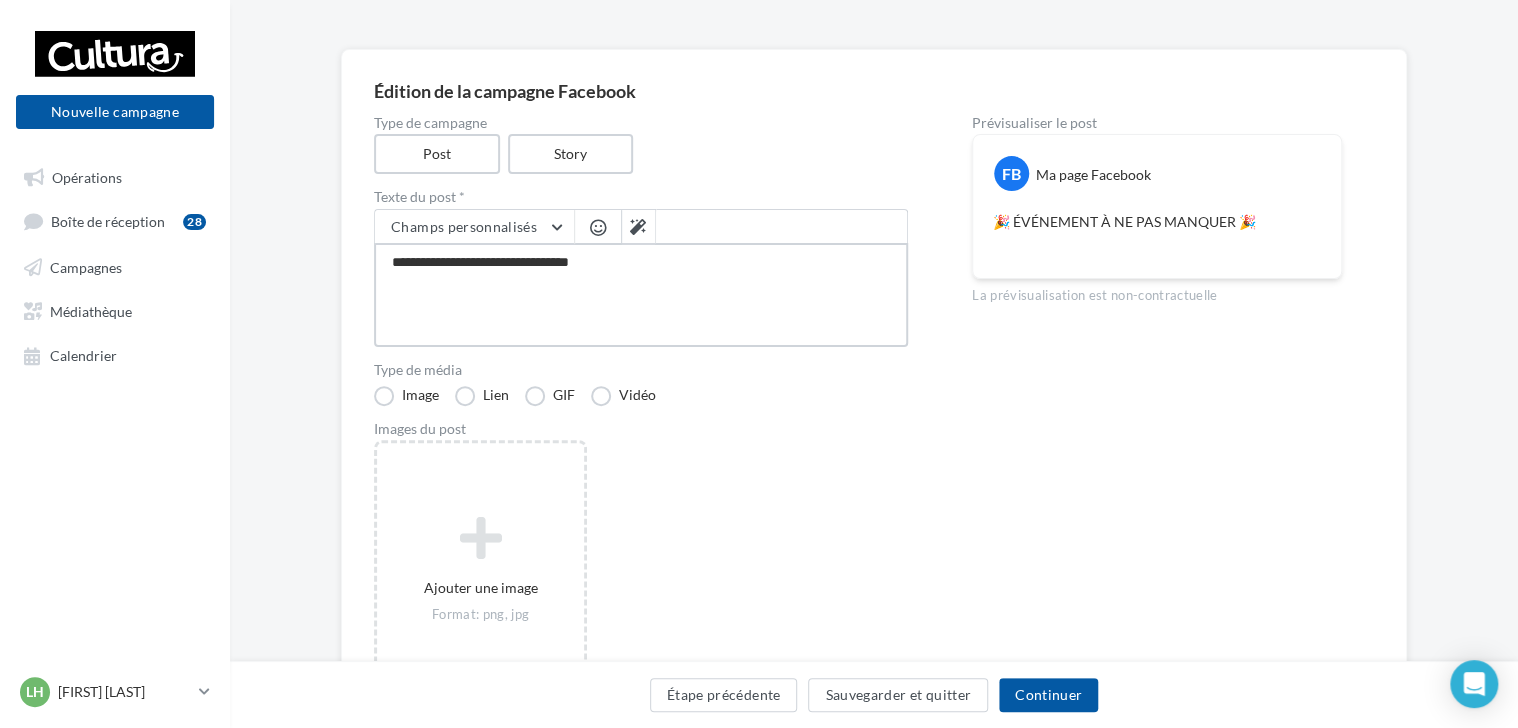 type on "**********" 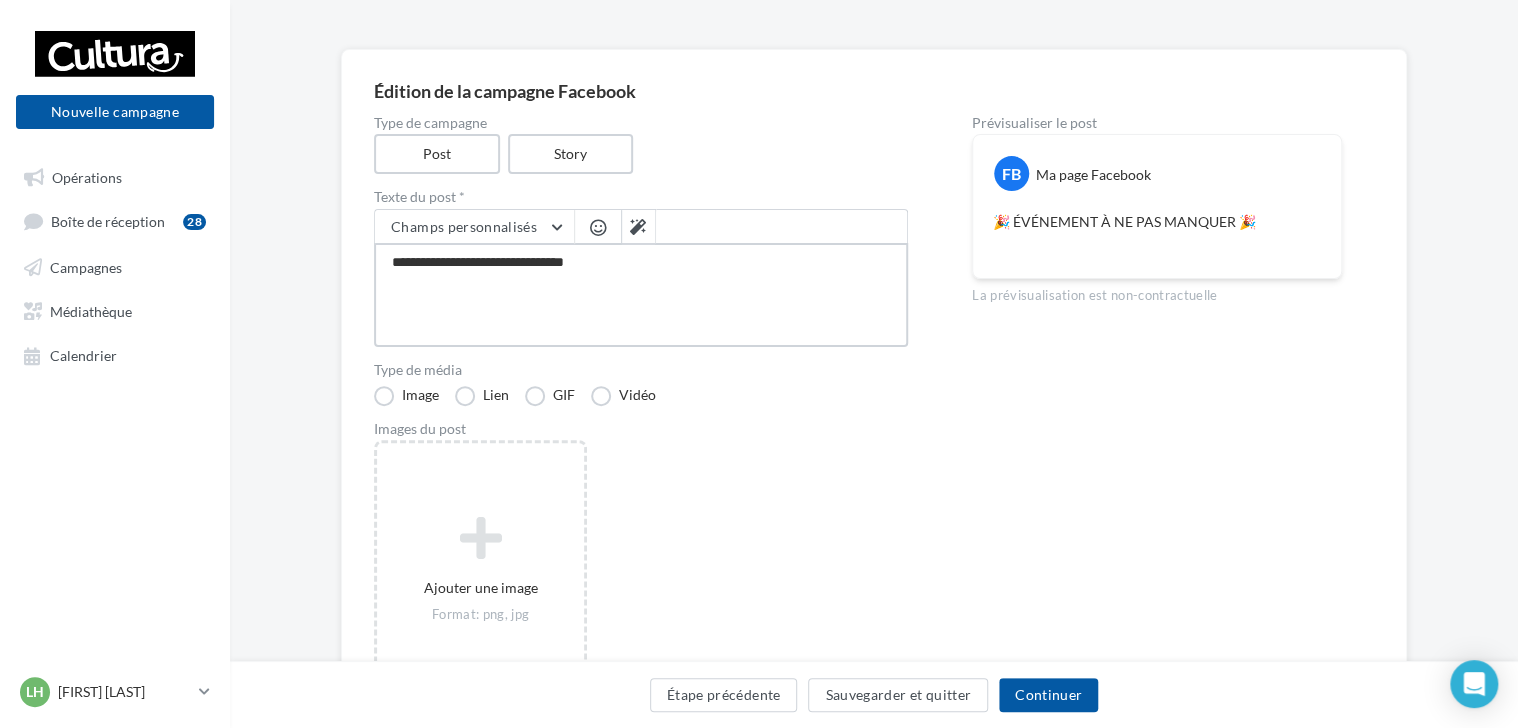 type on "**********" 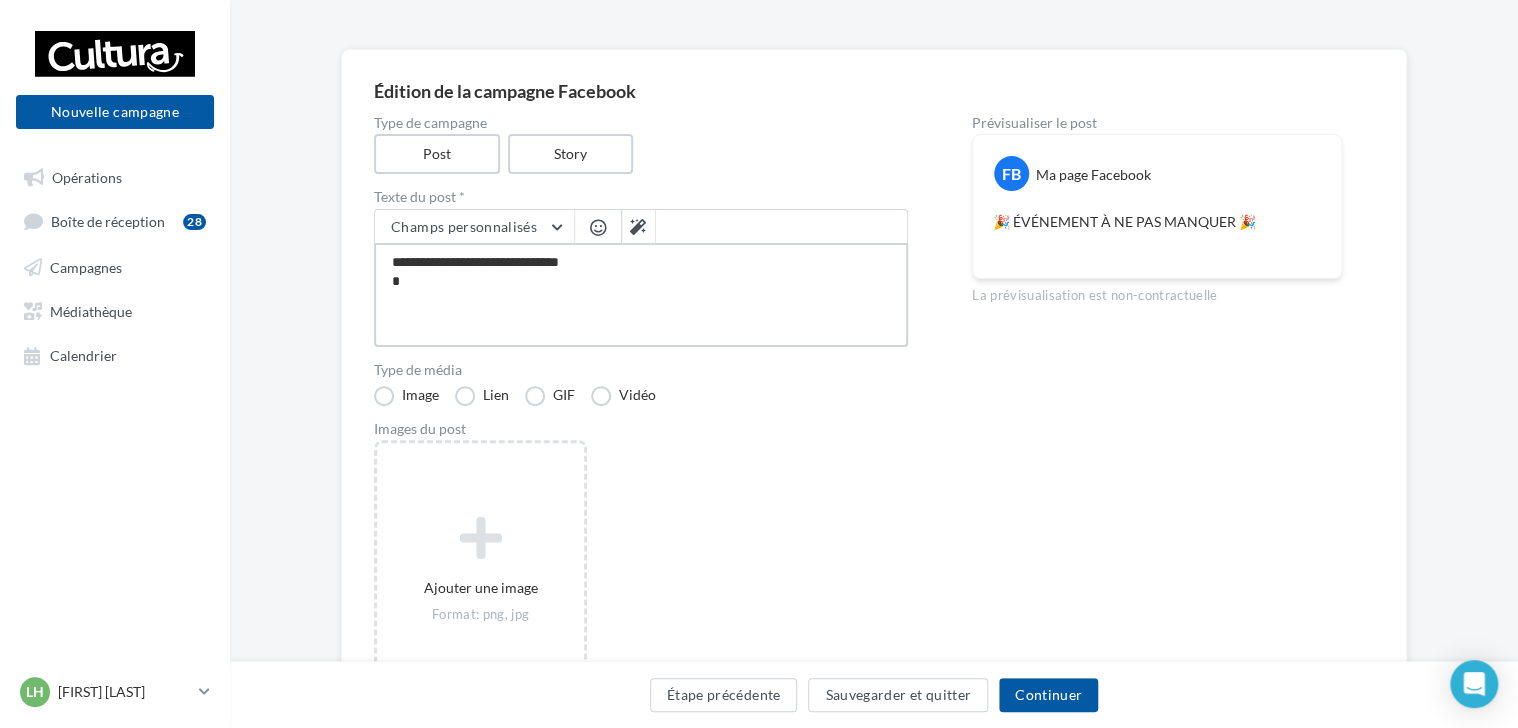 type on "**********" 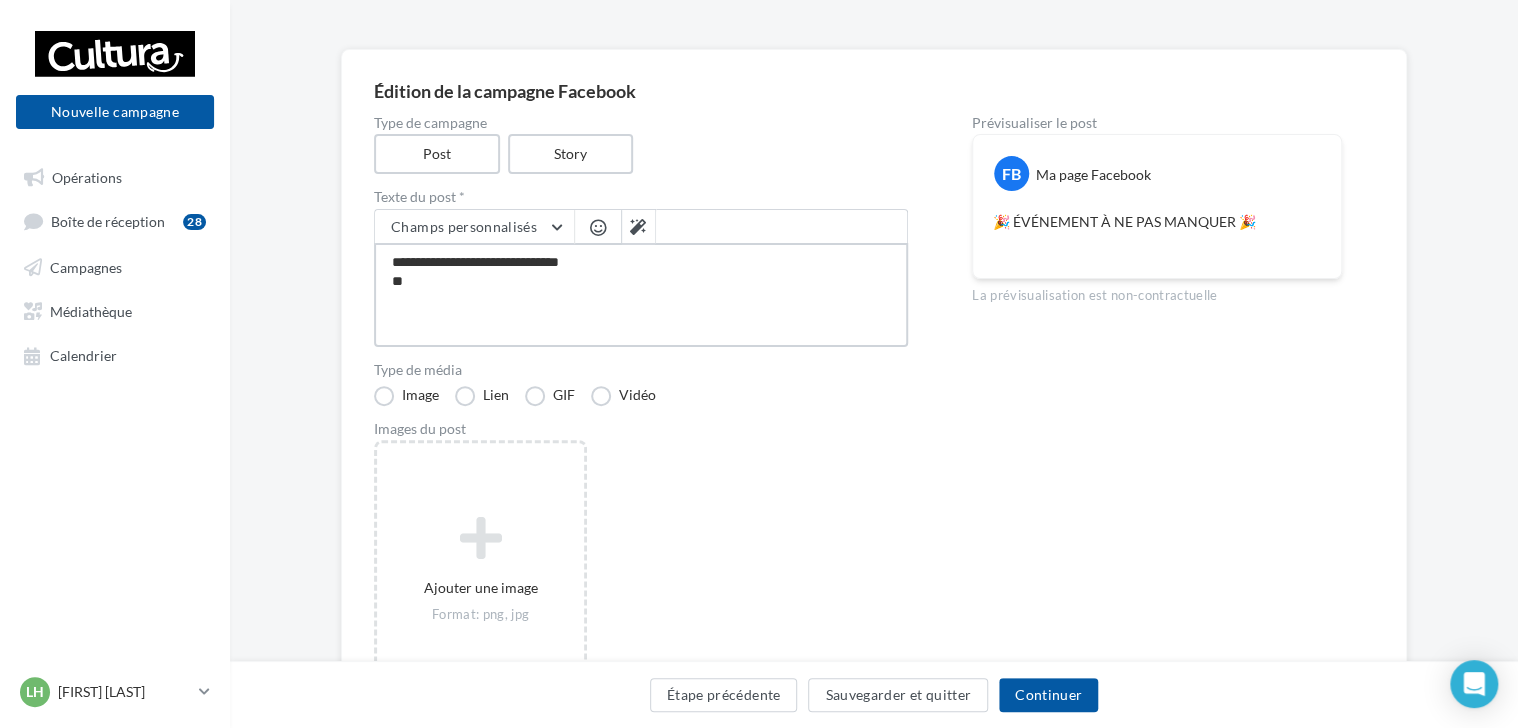 type on "**********" 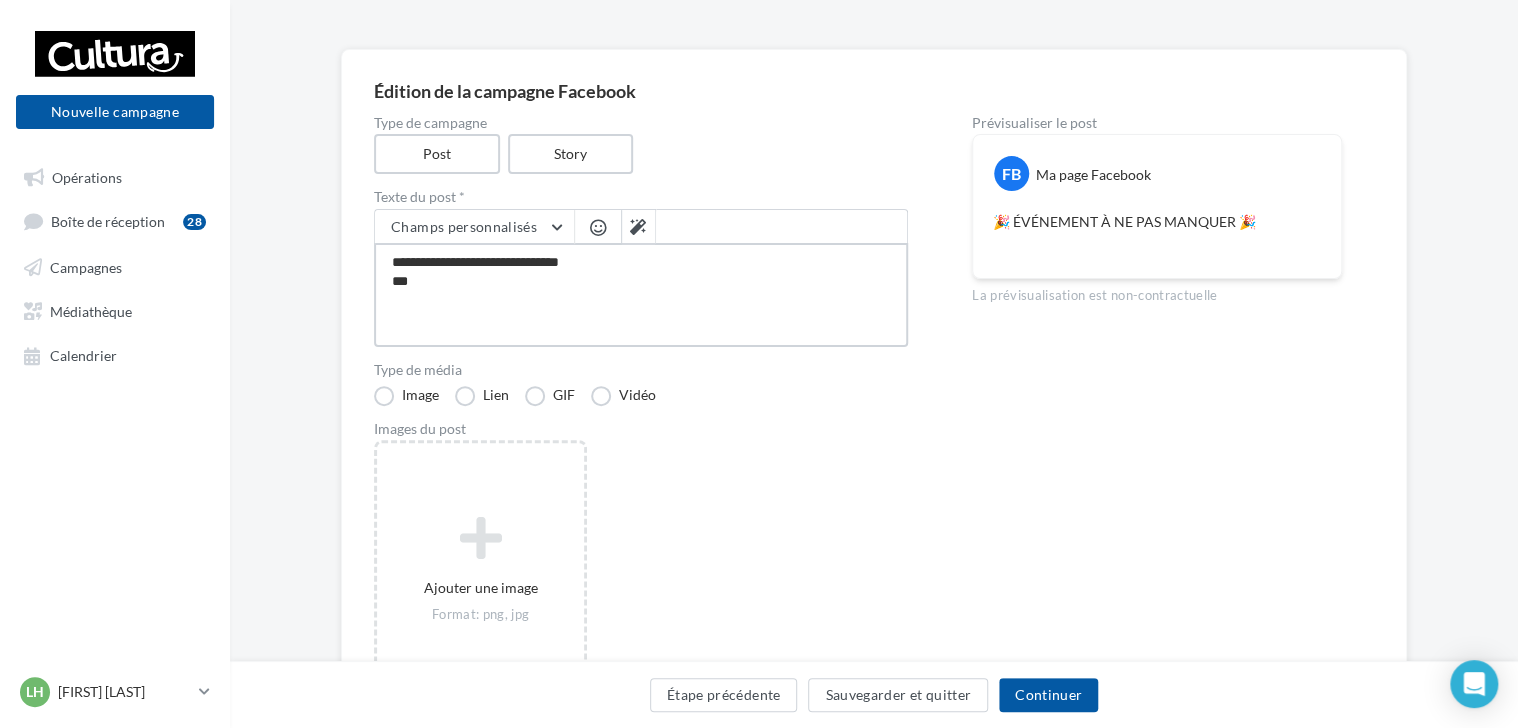 type on "**********" 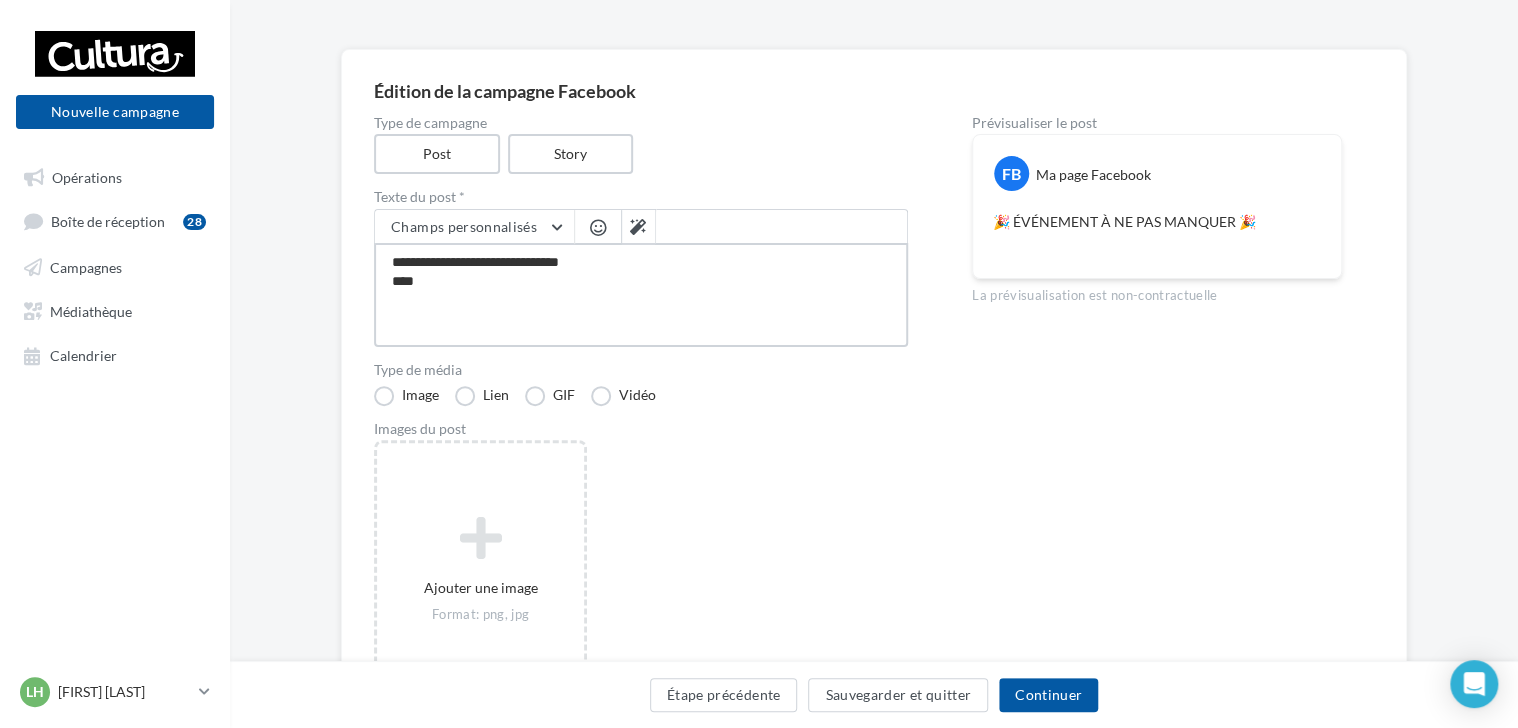 type on "**********" 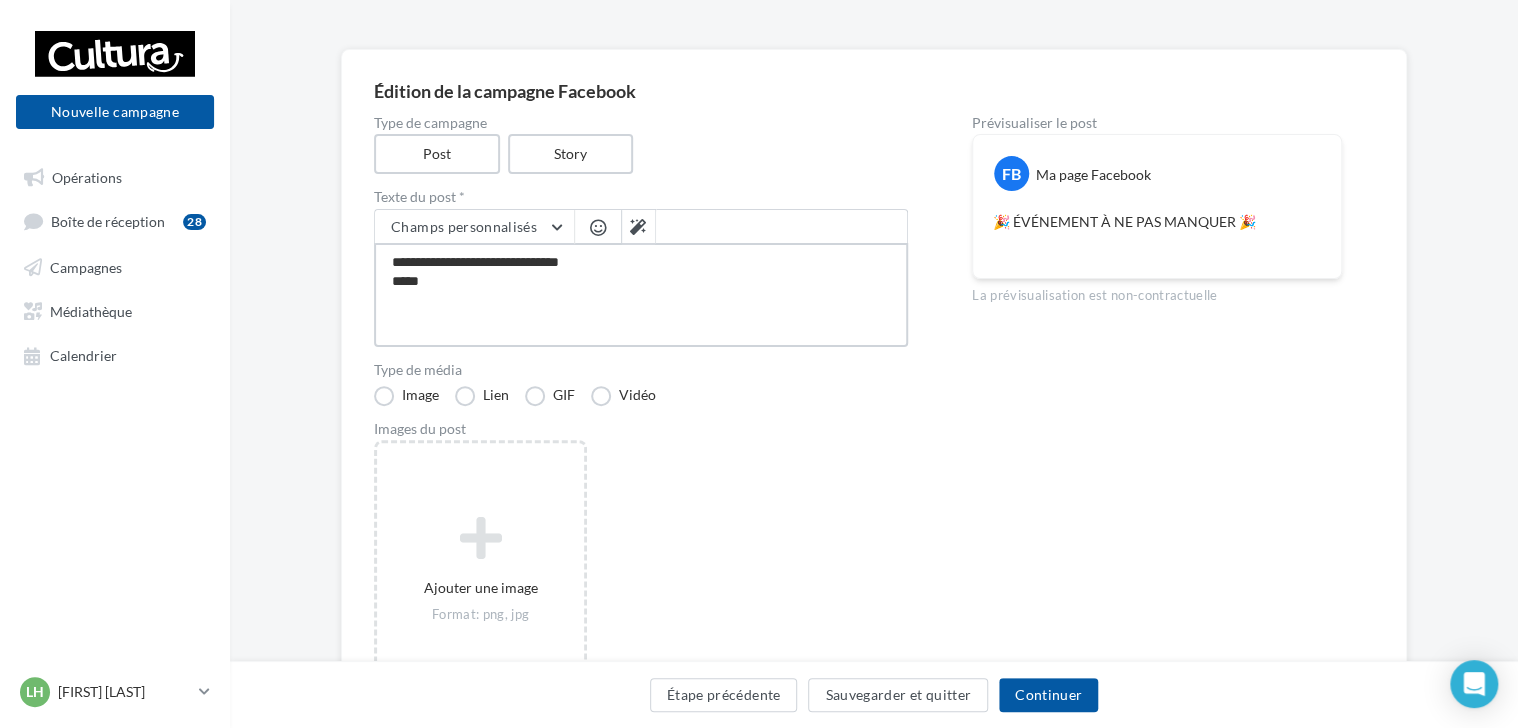 type on "**********" 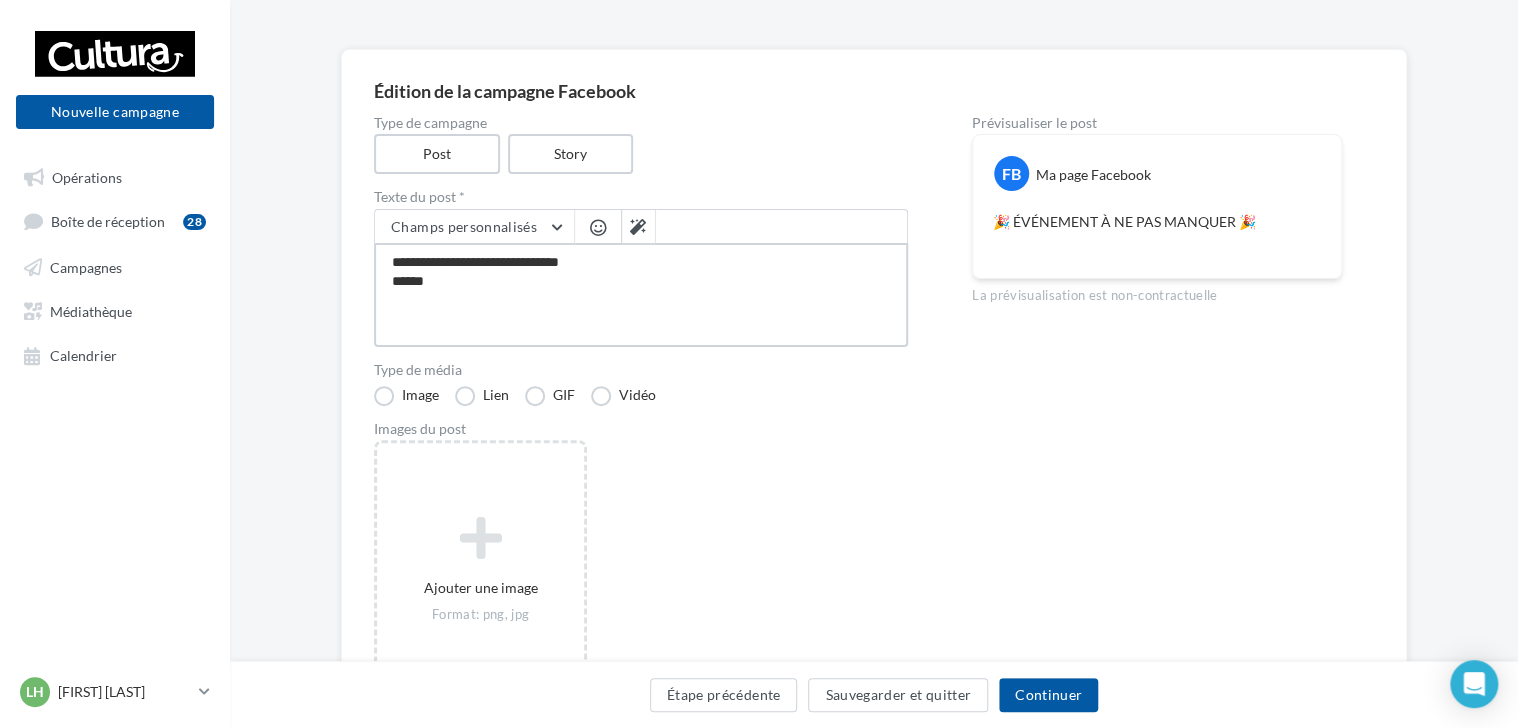 type on "**********" 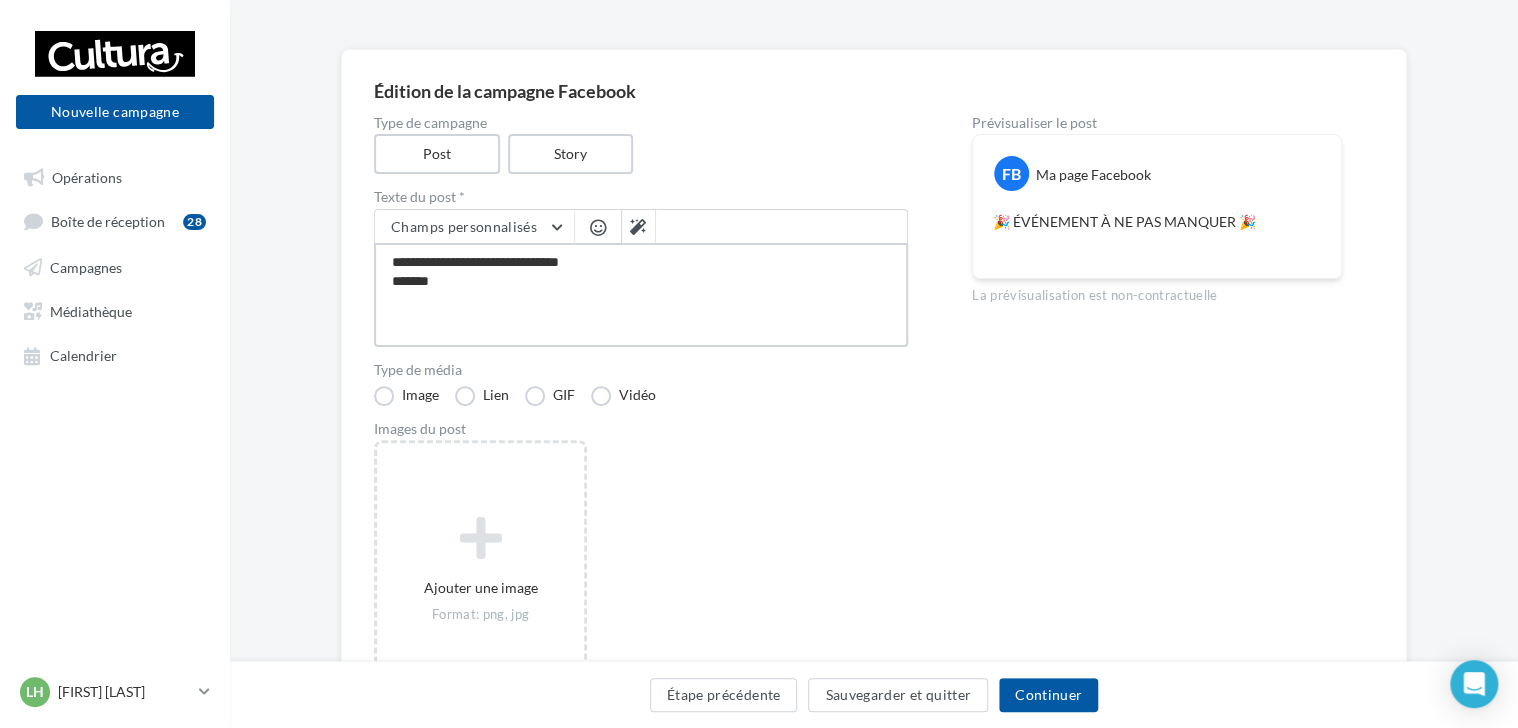 type on "**********" 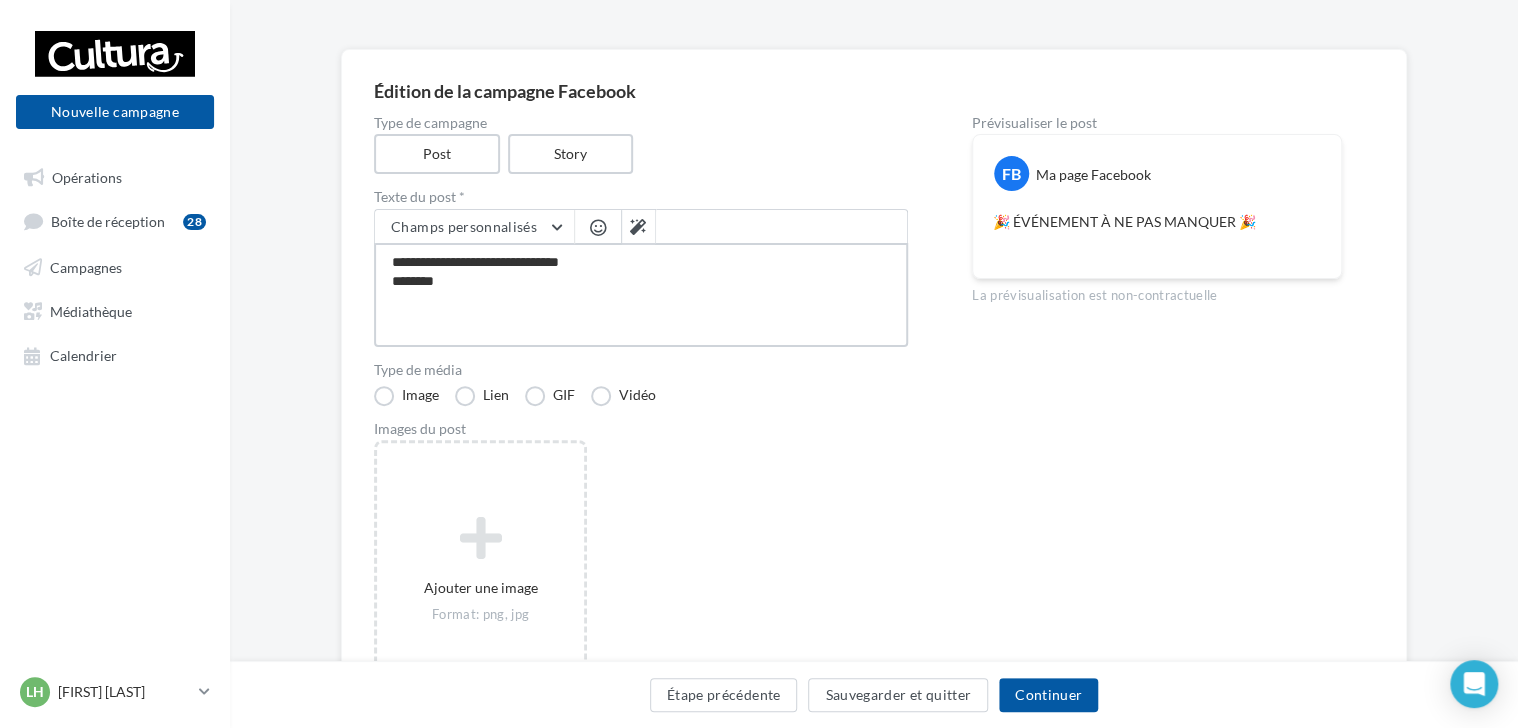 type on "**********" 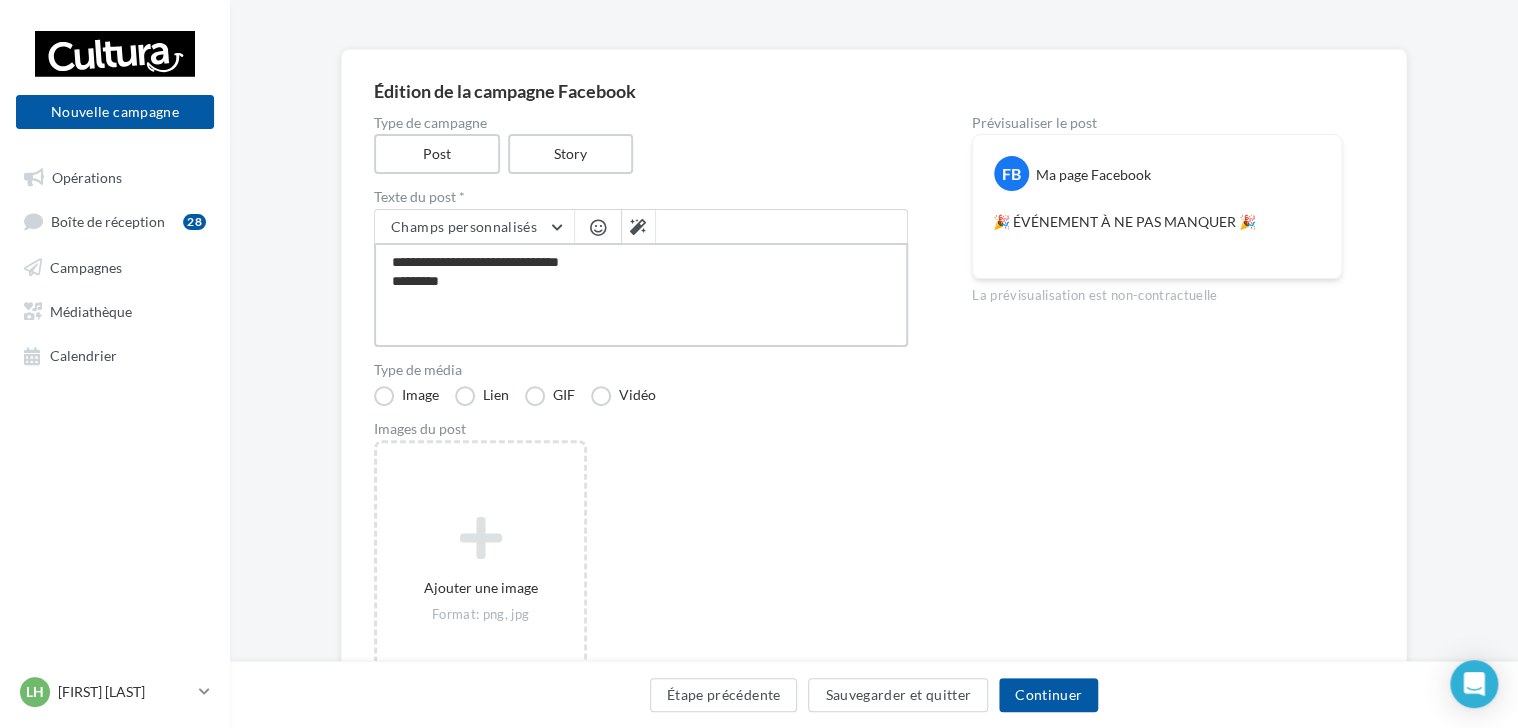 type on "**********" 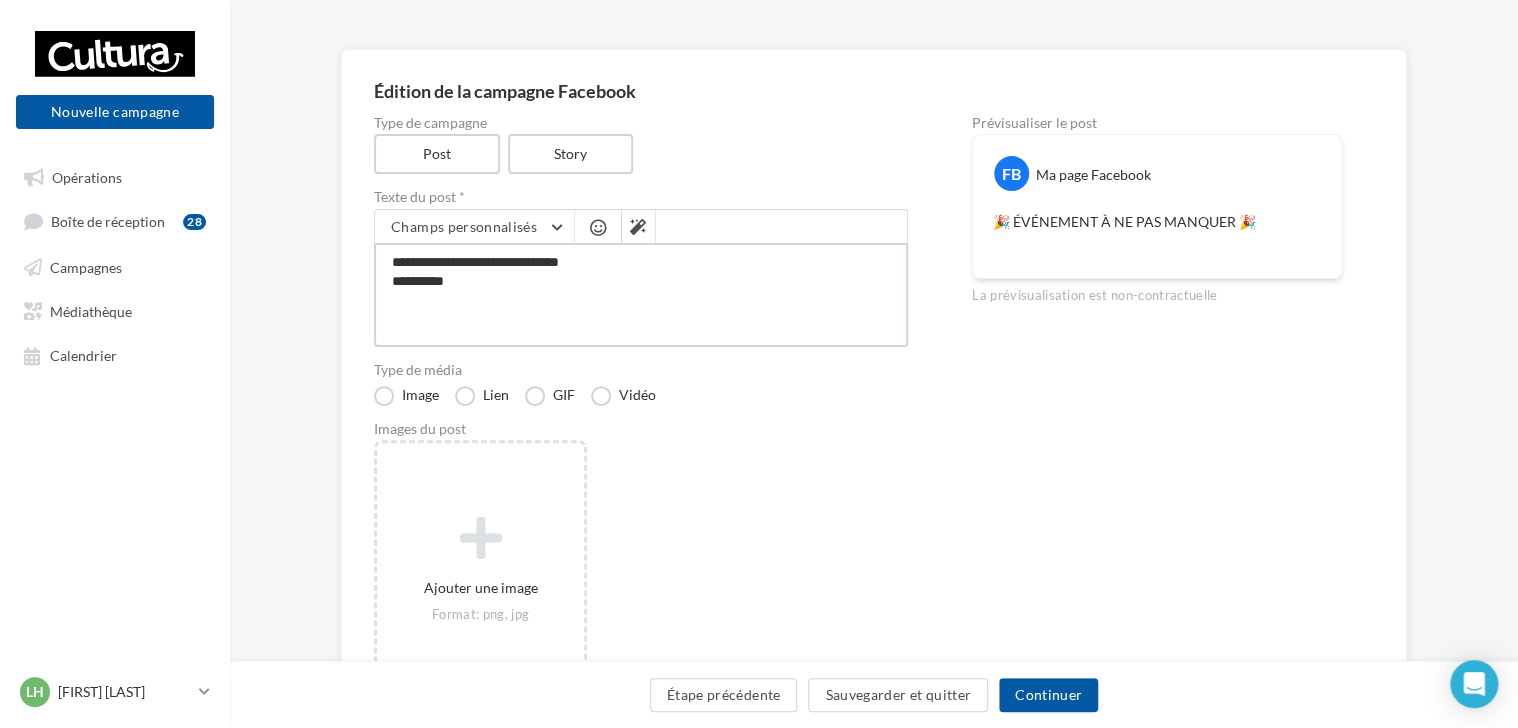 type on "**********" 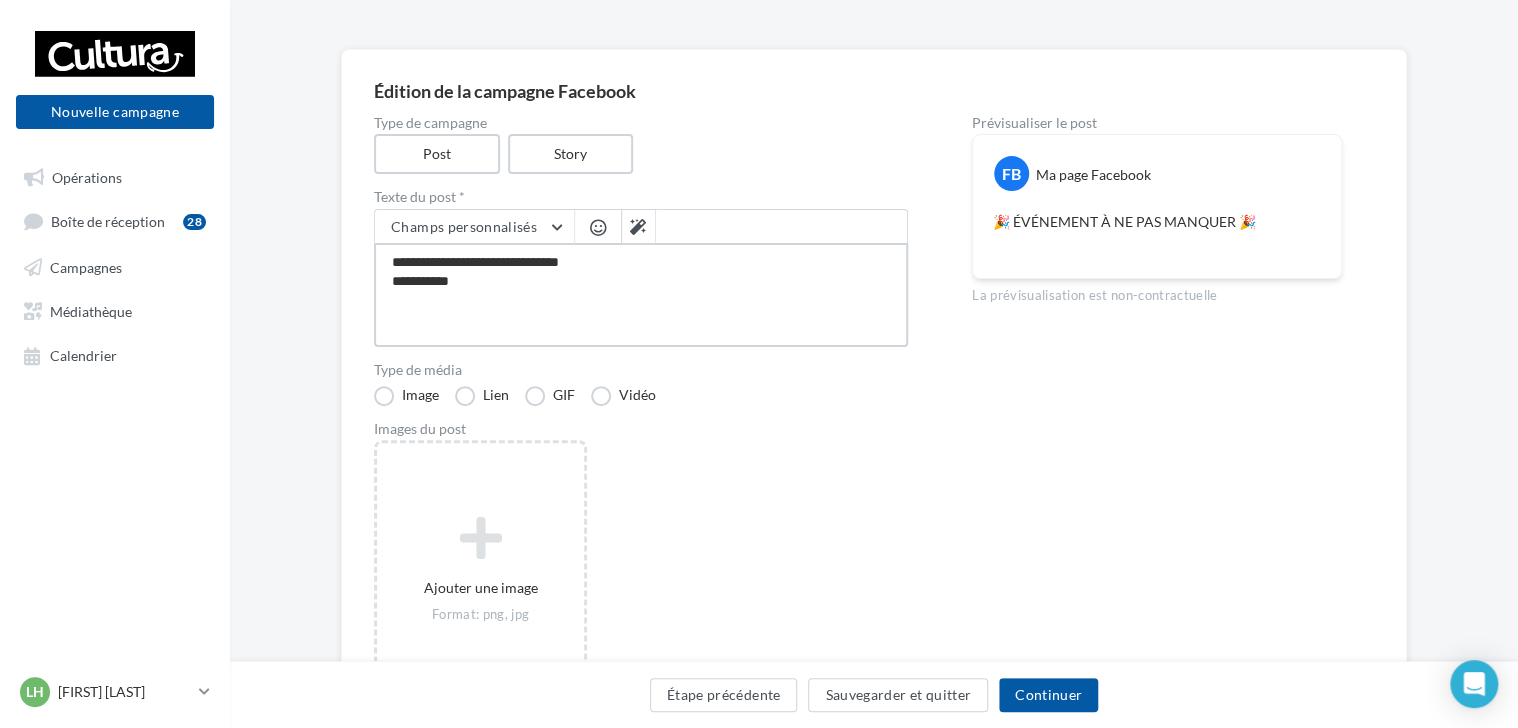 type on "**********" 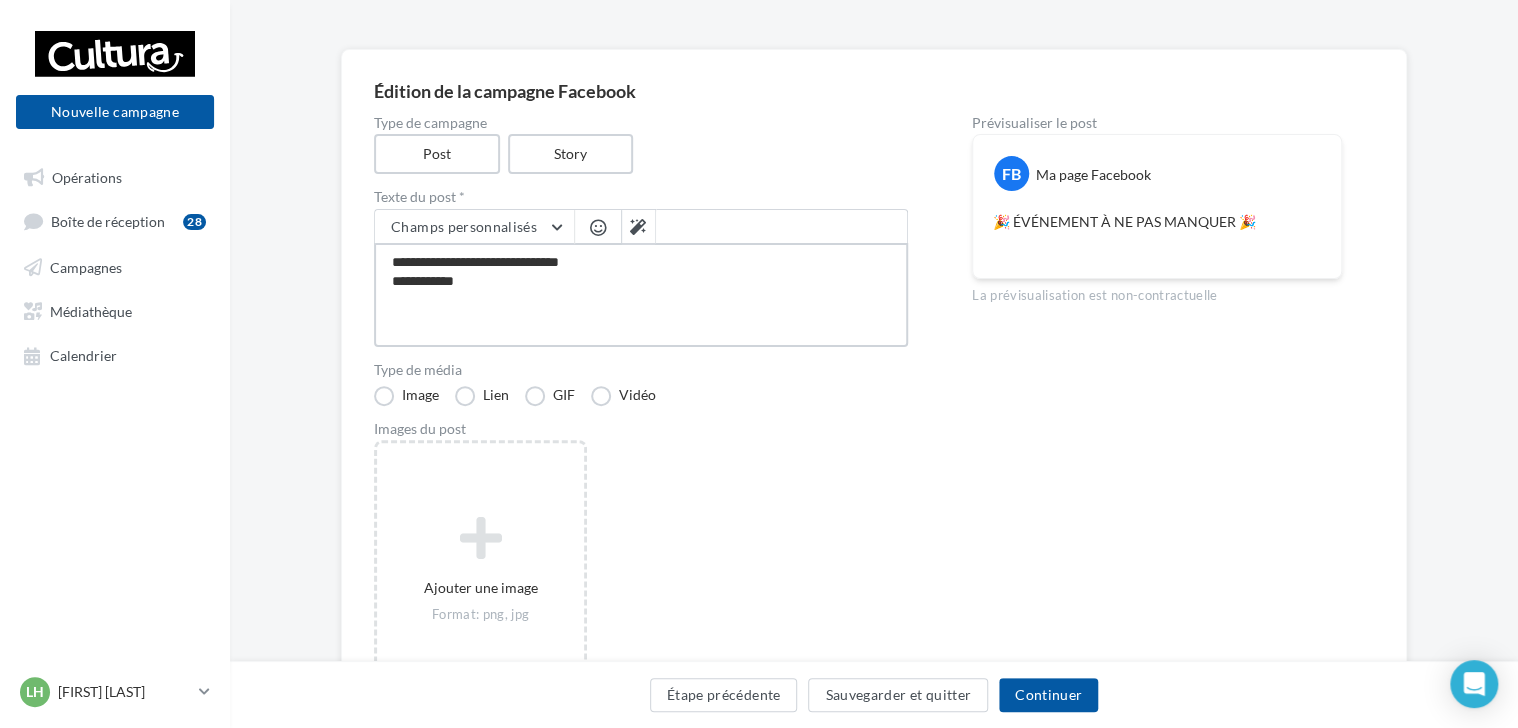 type on "**********" 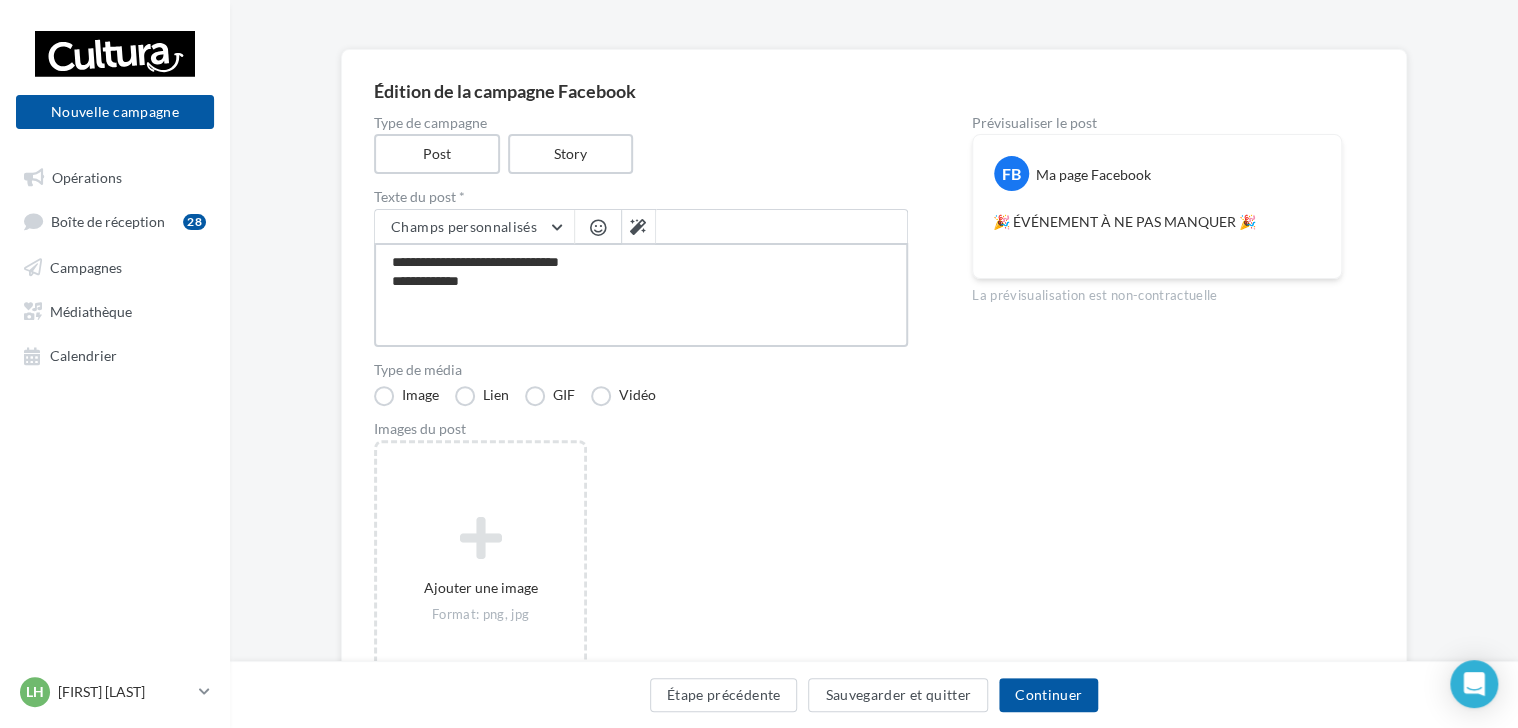 type on "**********" 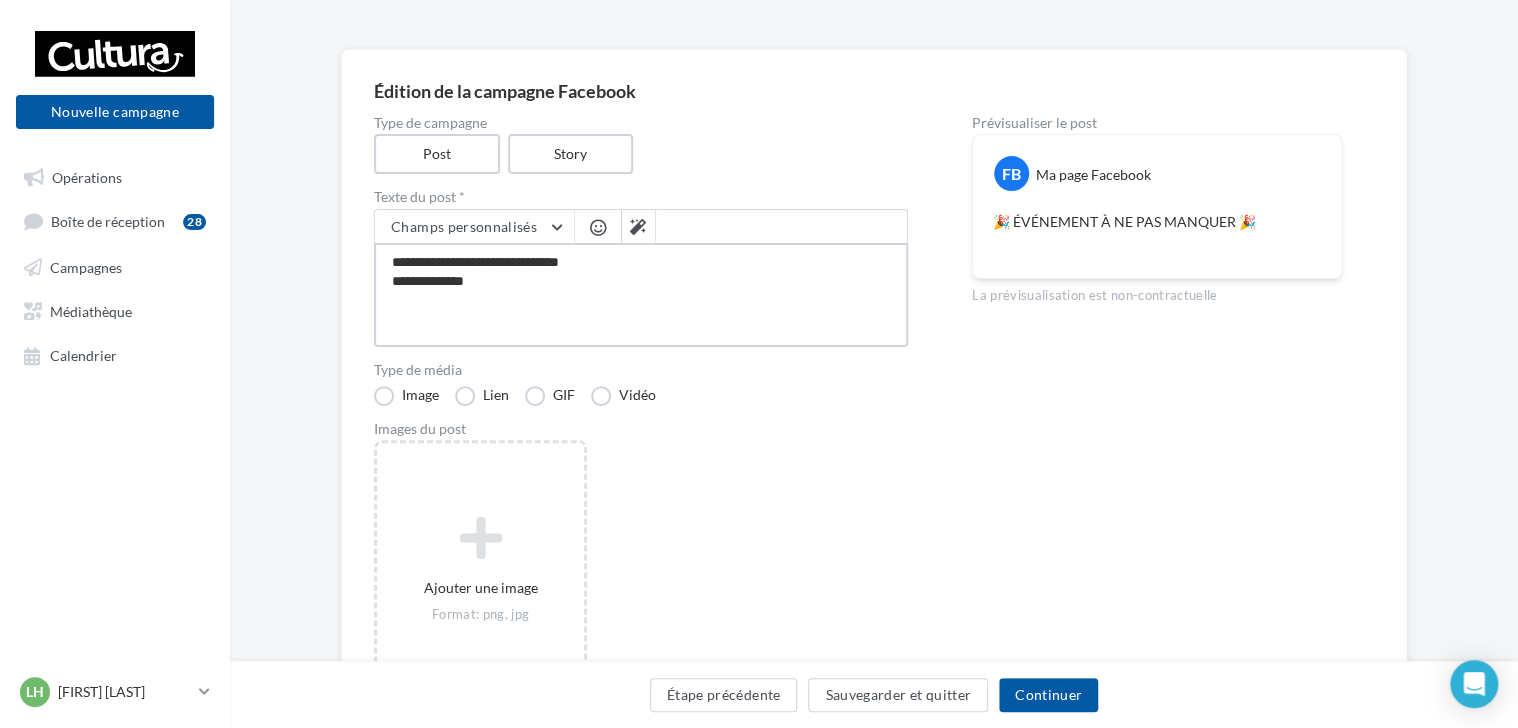 type on "**********" 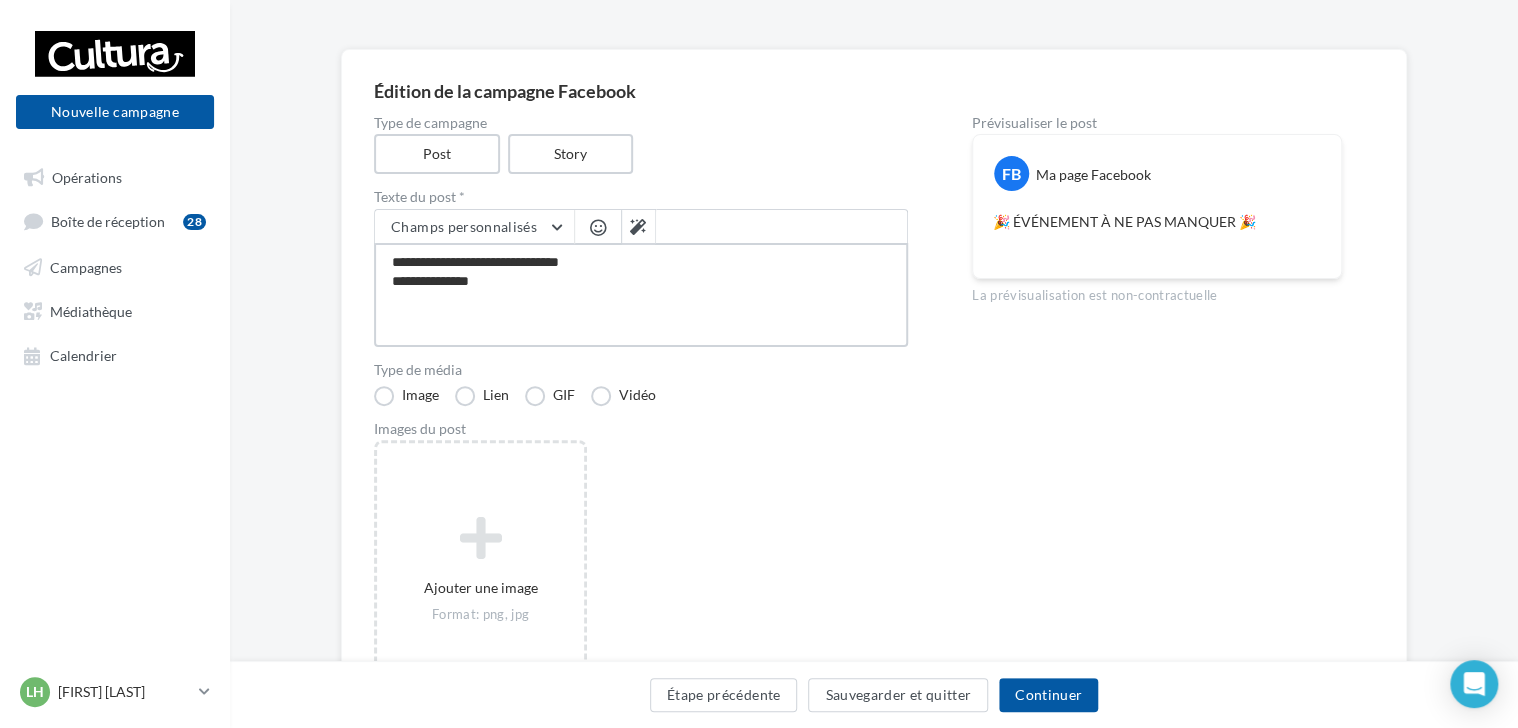 type on "**********" 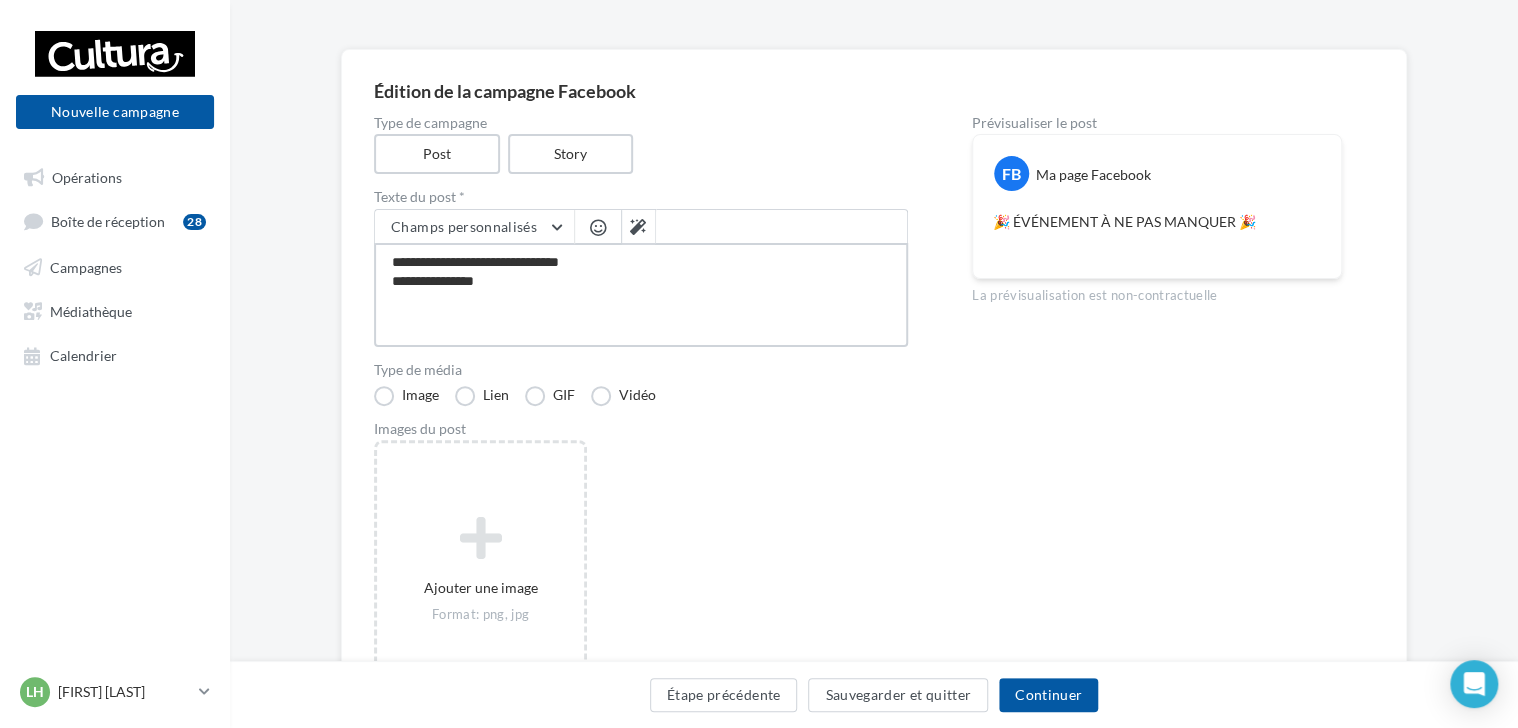 type on "**********" 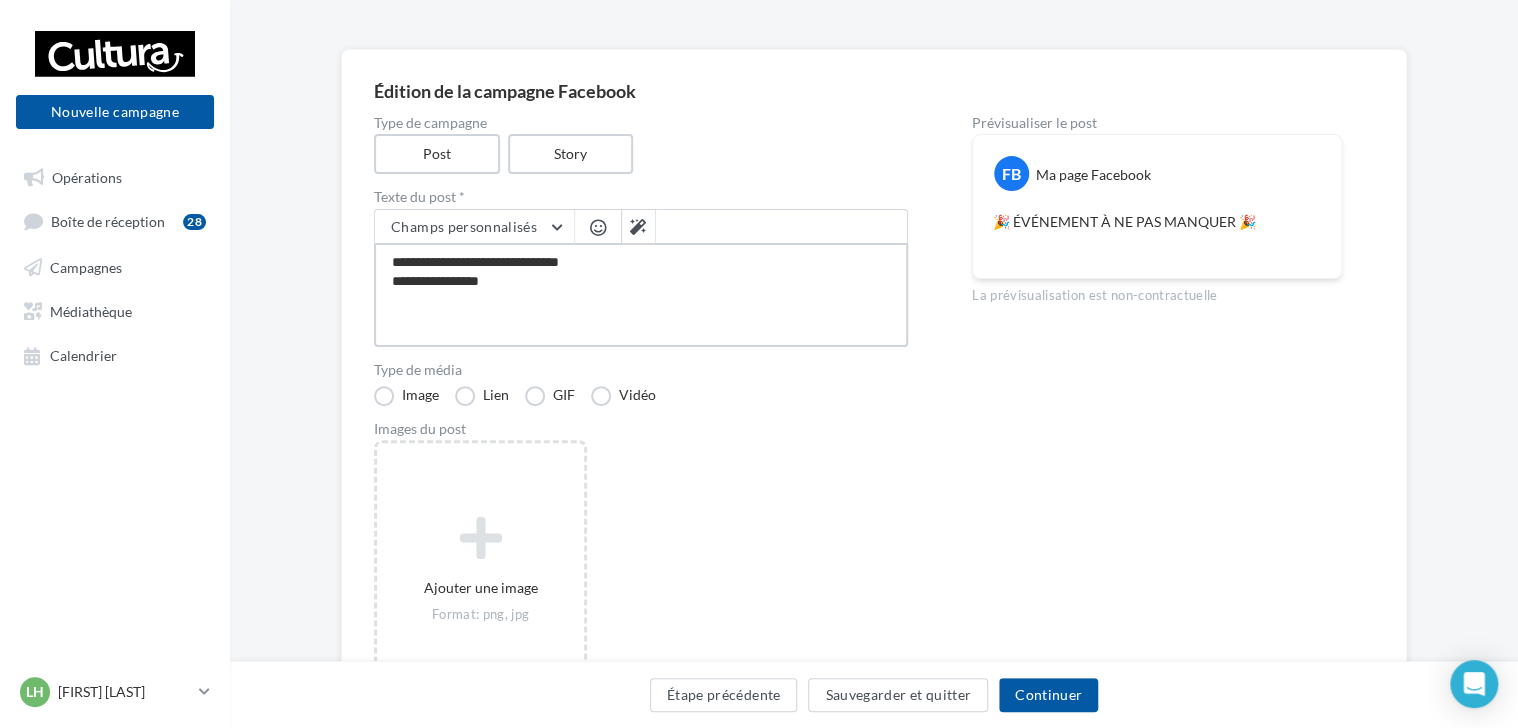 type on "**********" 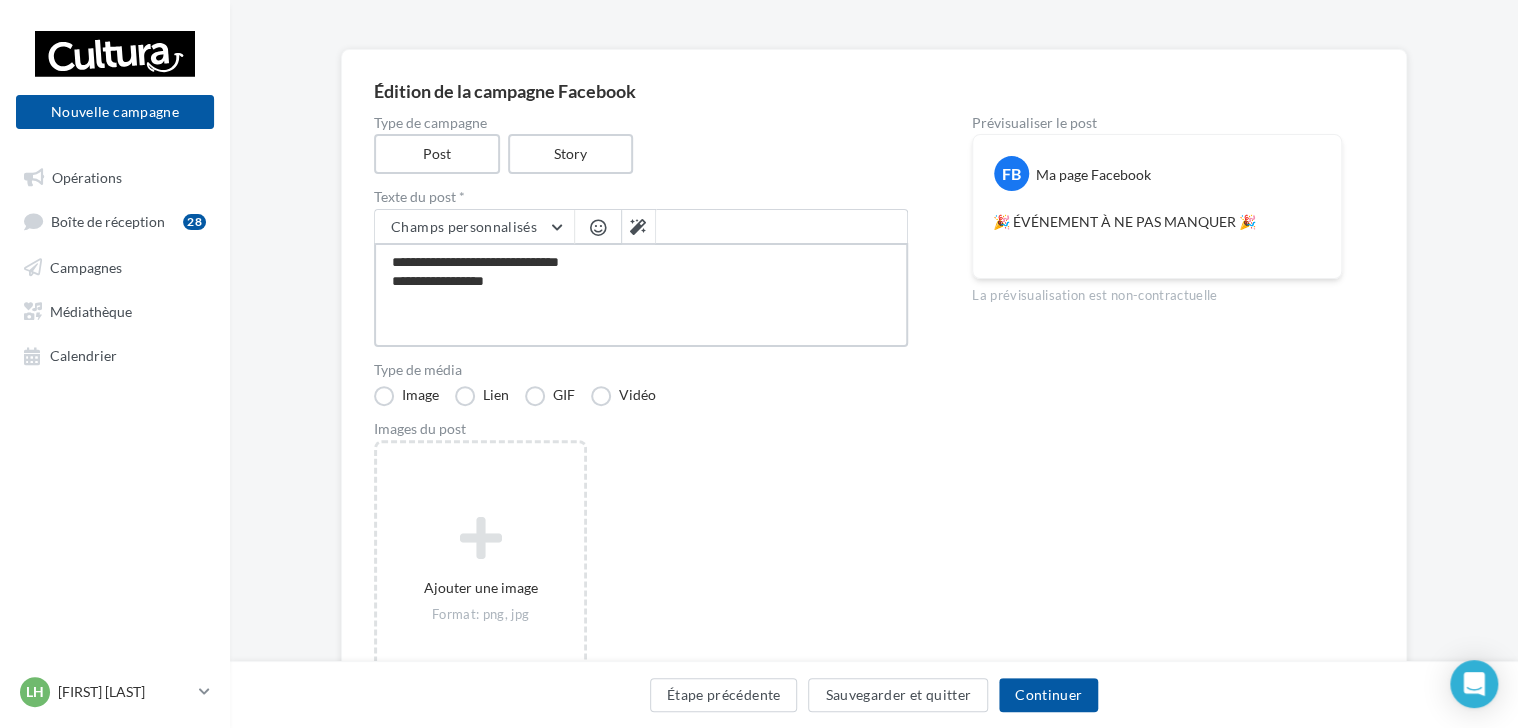 type on "**********" 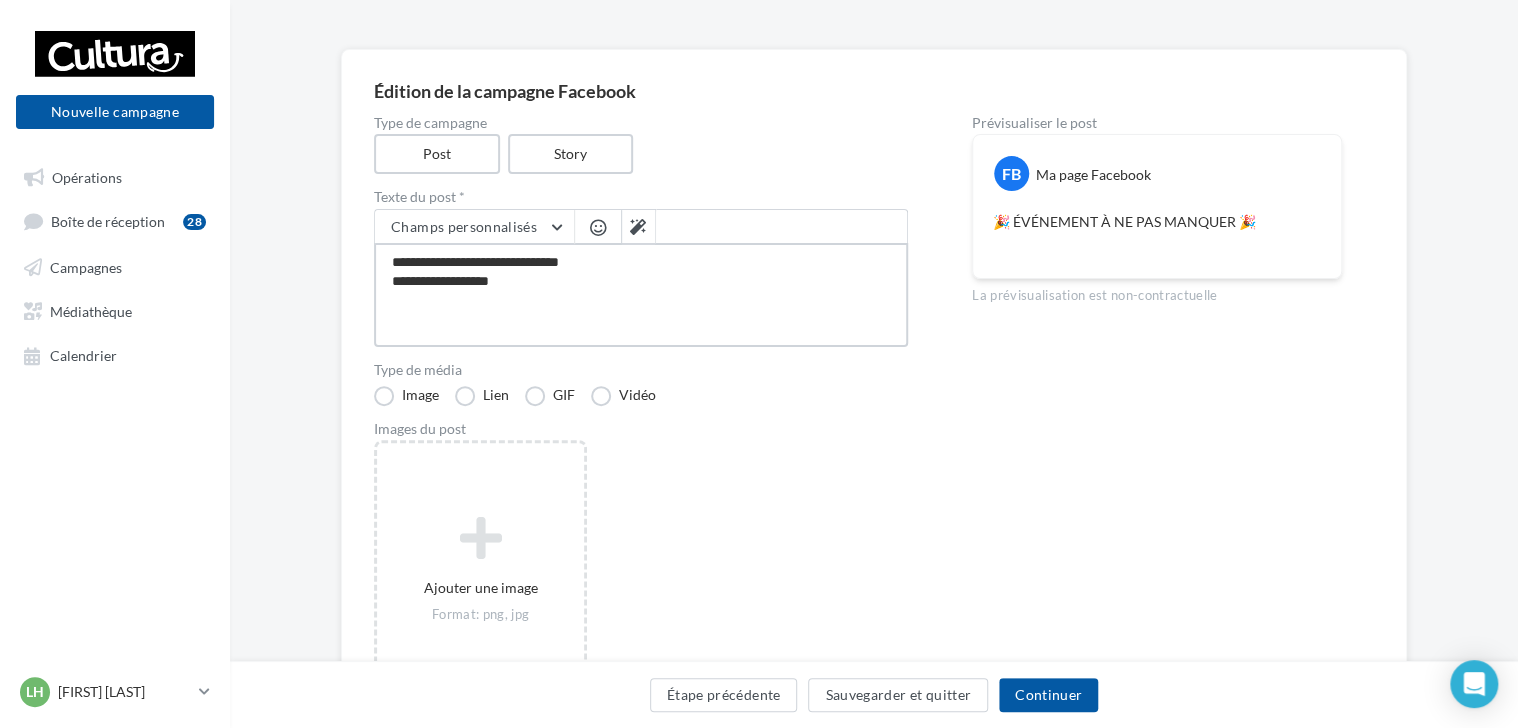 type on "**********" 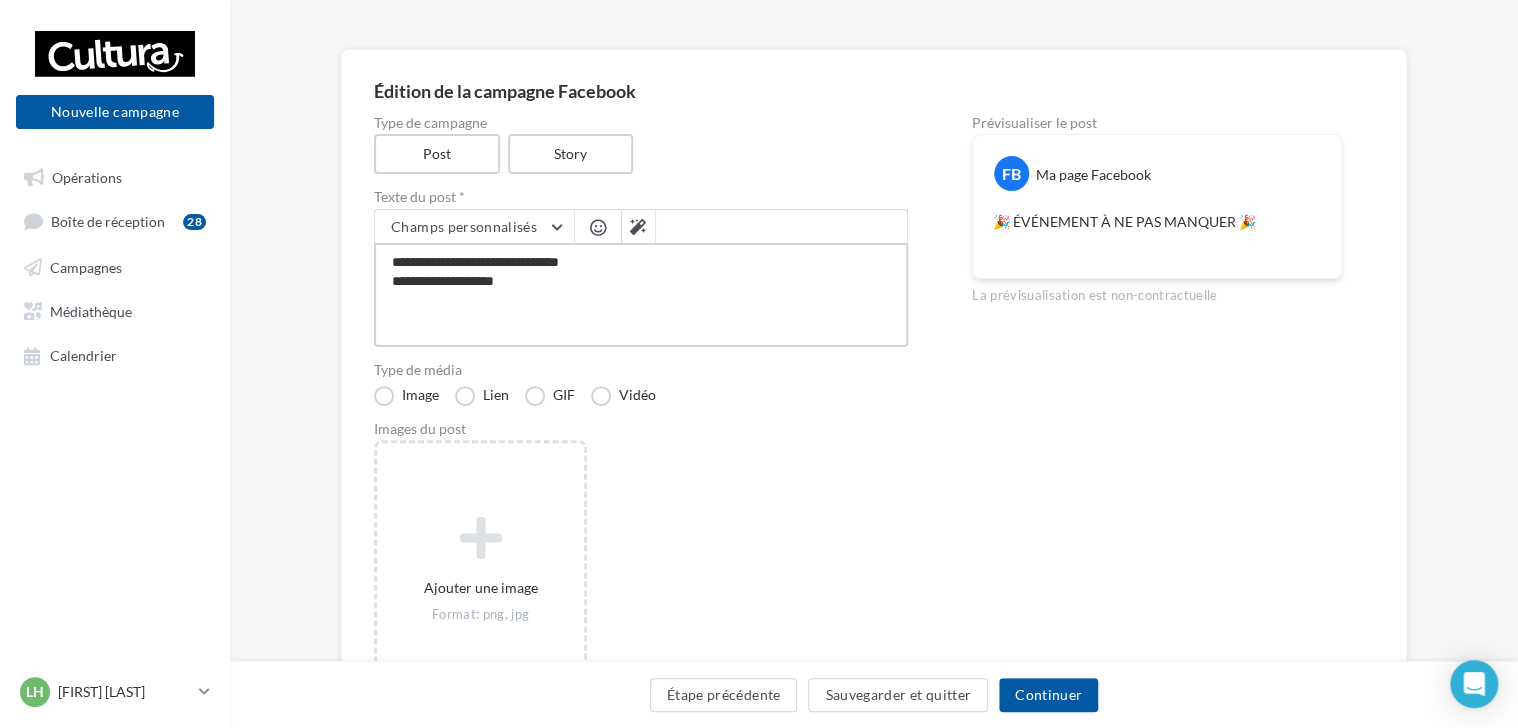 type on "**********" 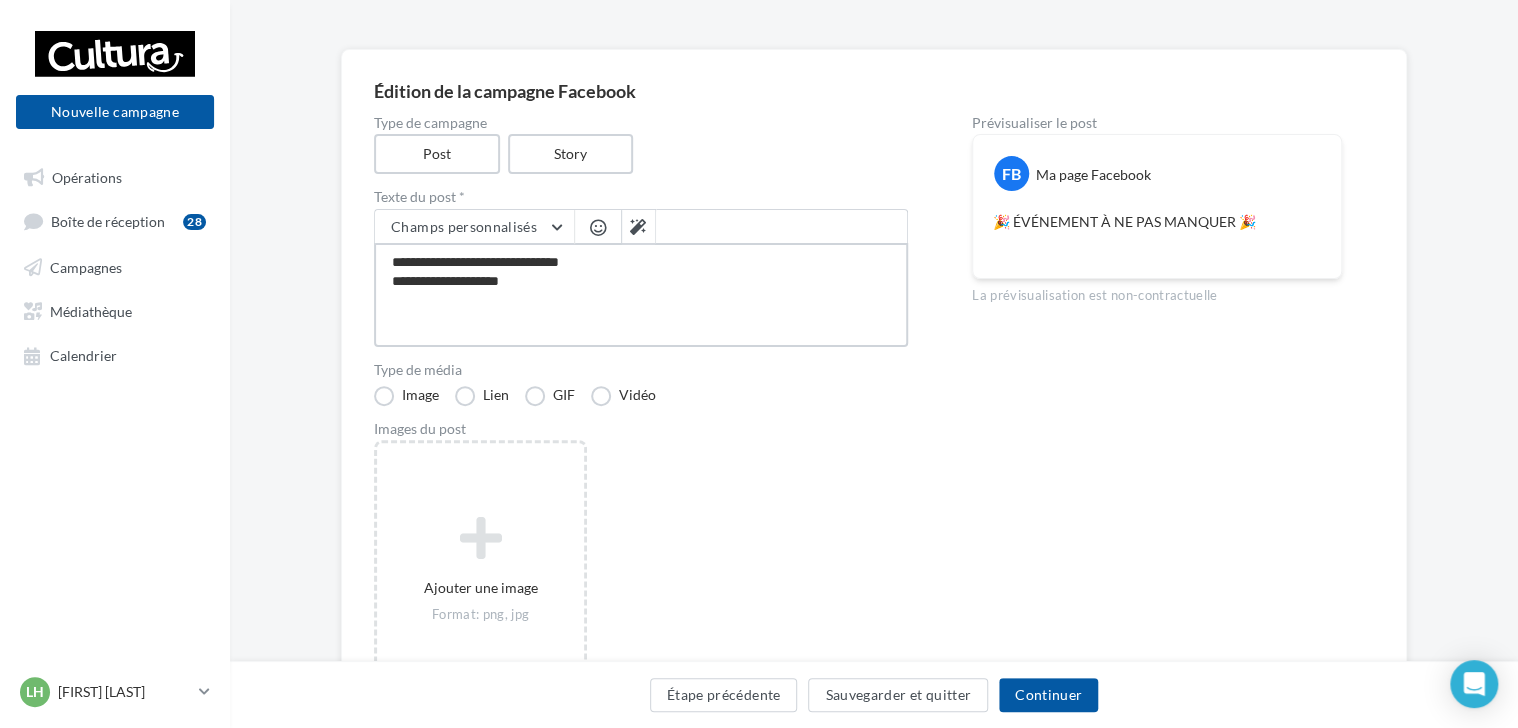 type on "**********" 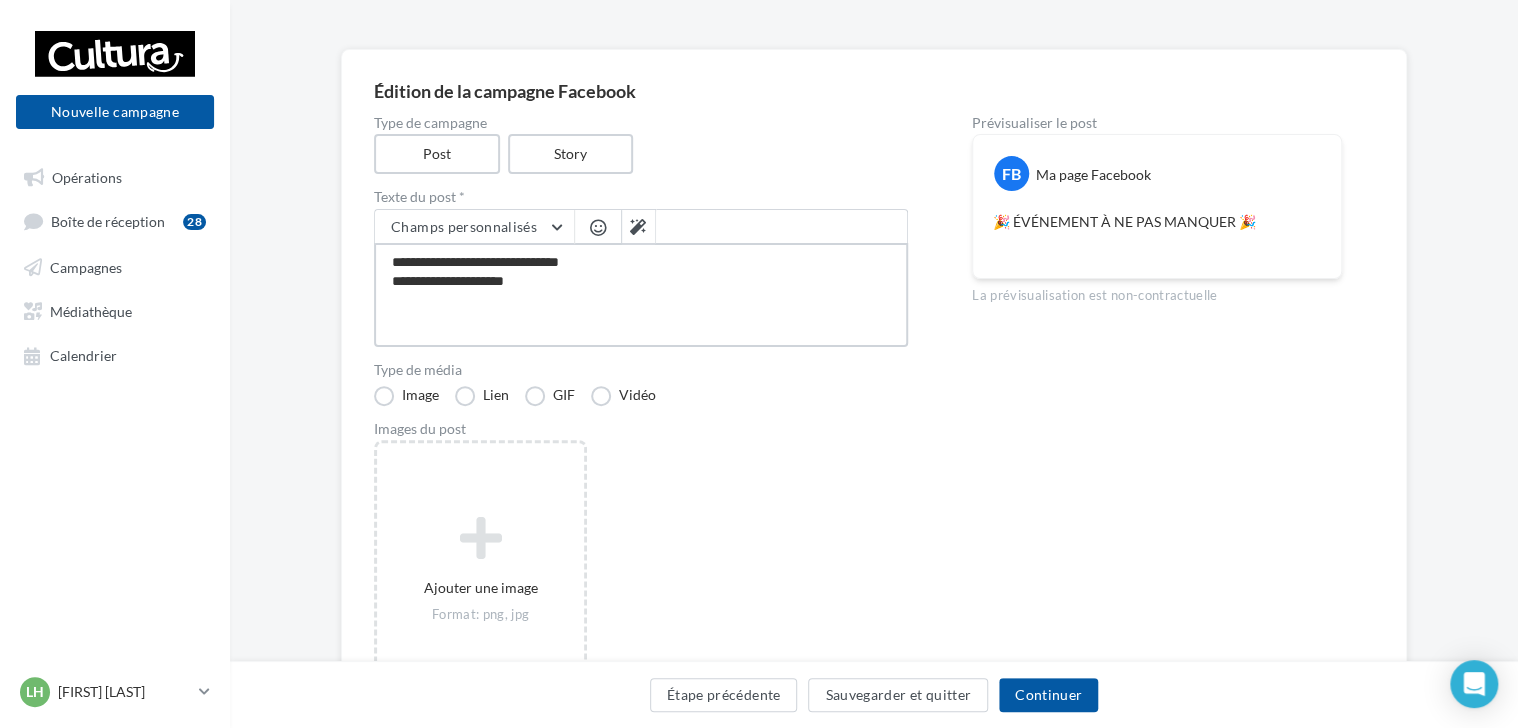 type on "**********" 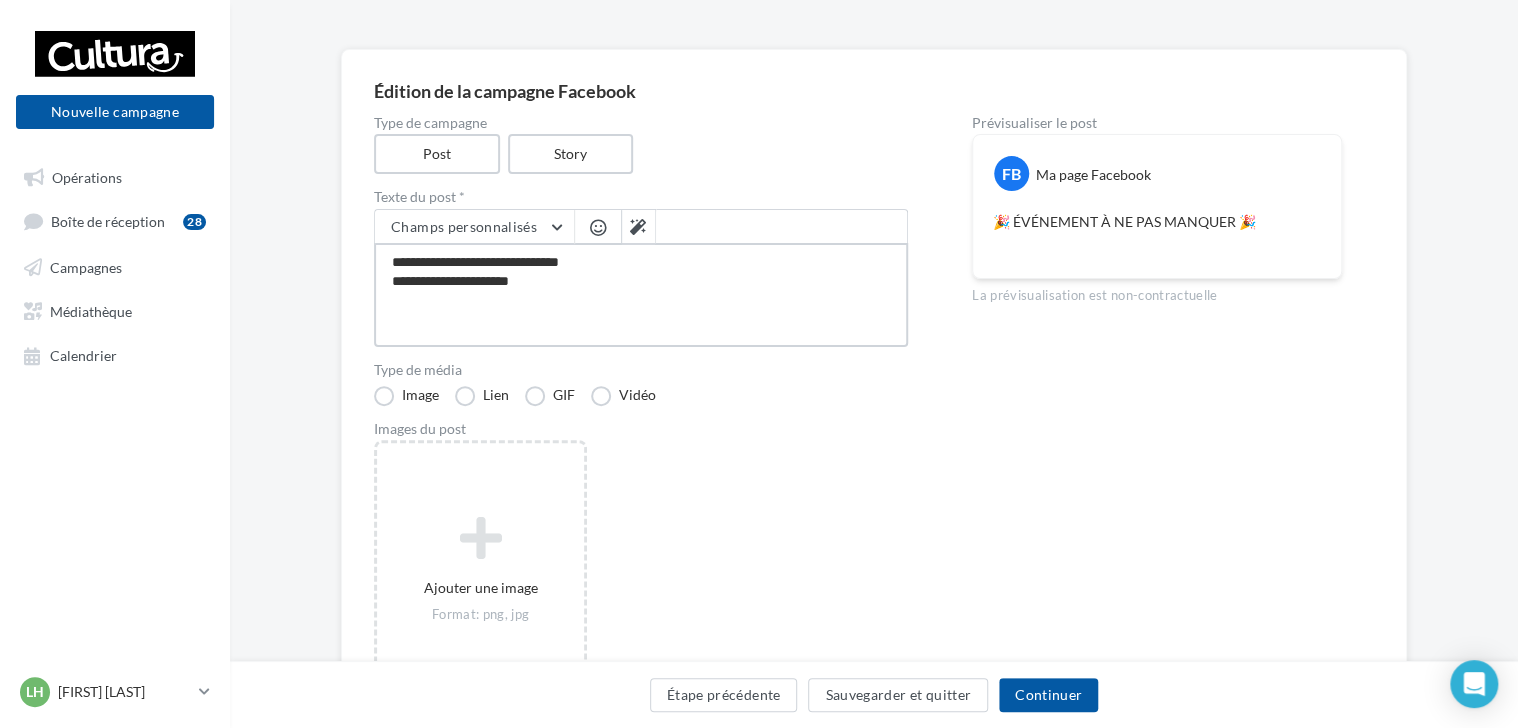 type on "**********" 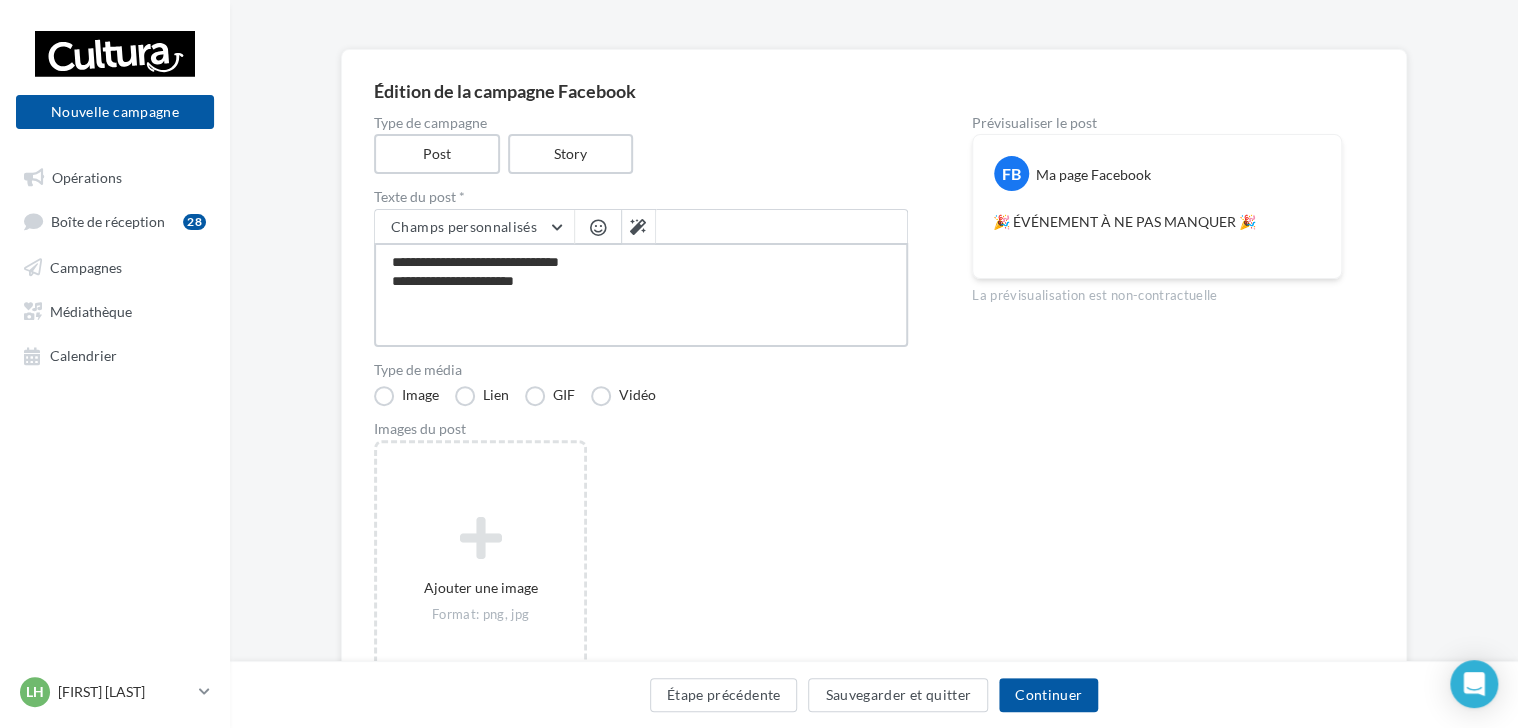 type on "**********" 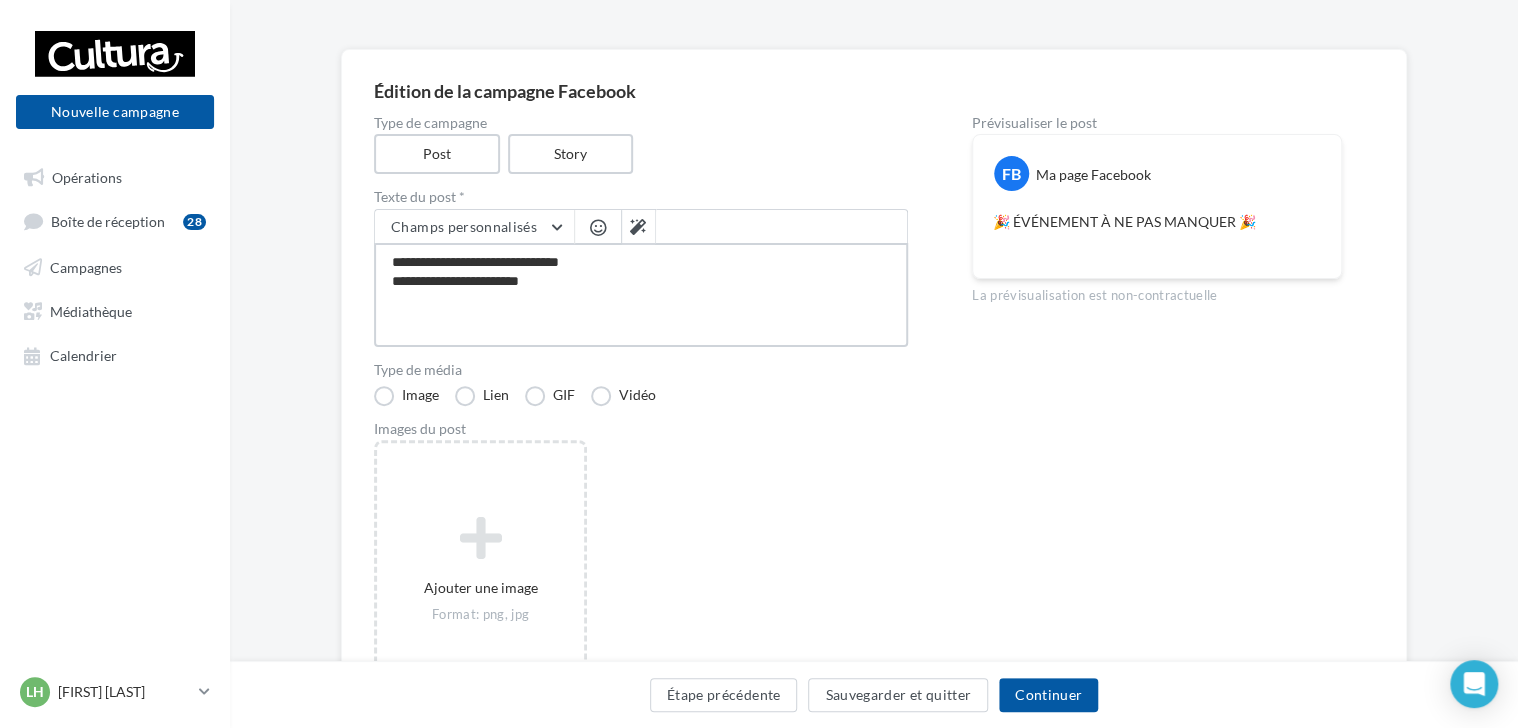 type on "**********" 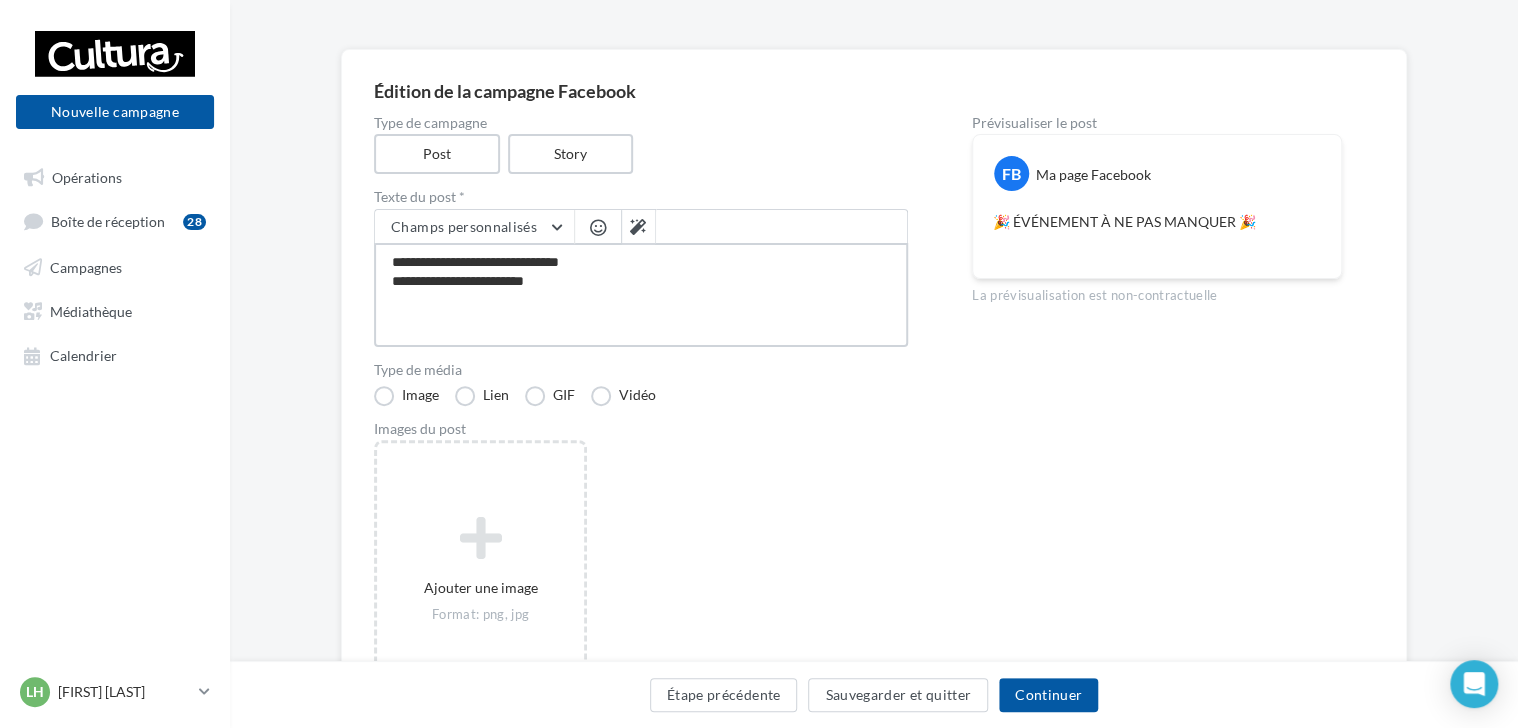 type on "**********" 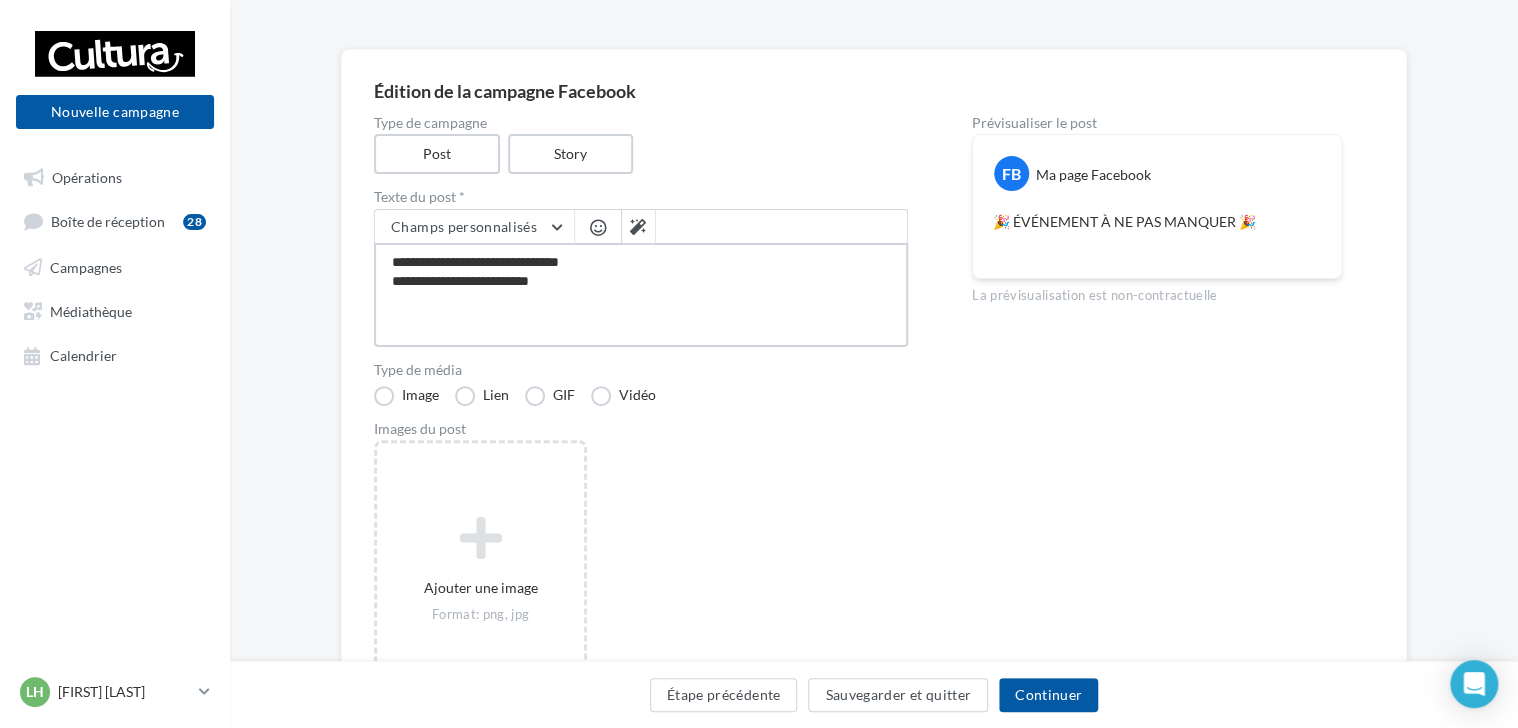 type on "**********" 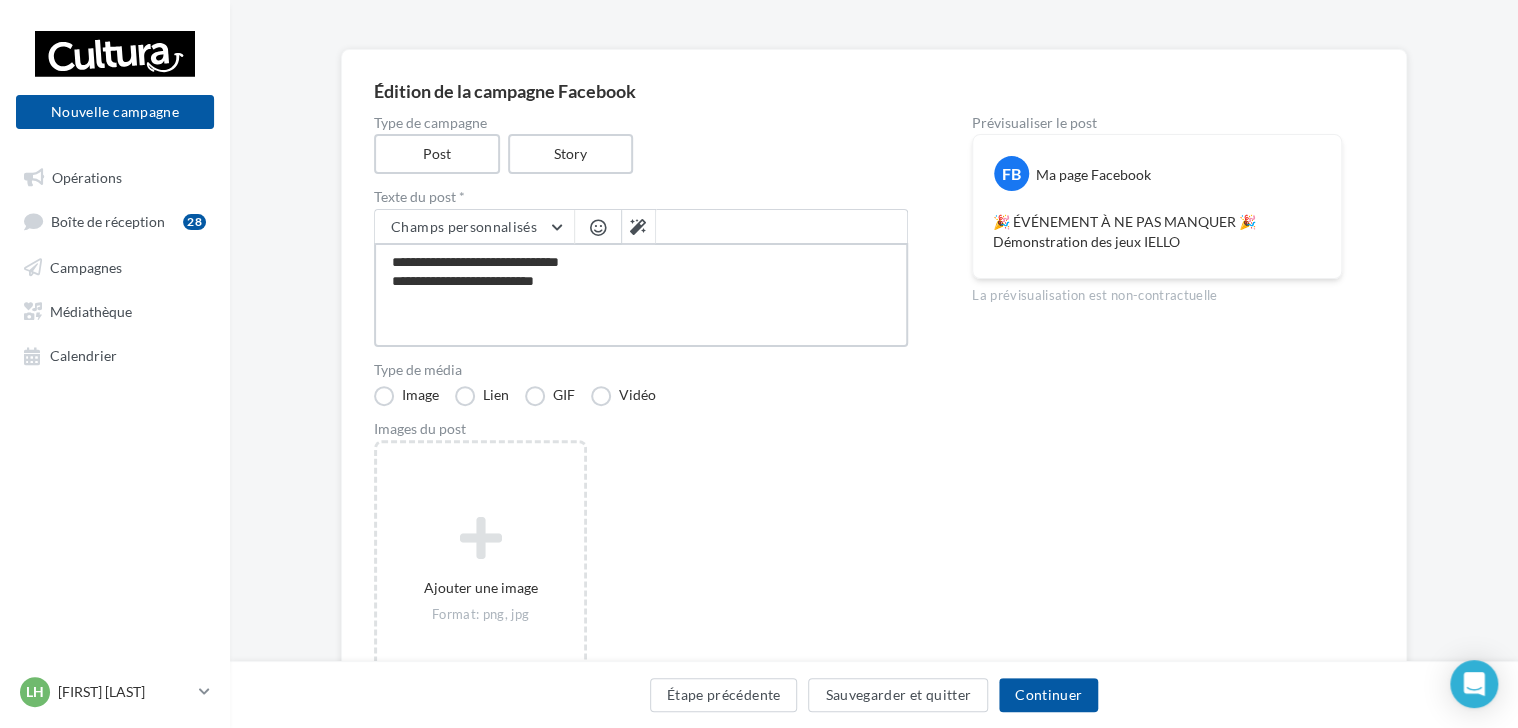 type on "**********" 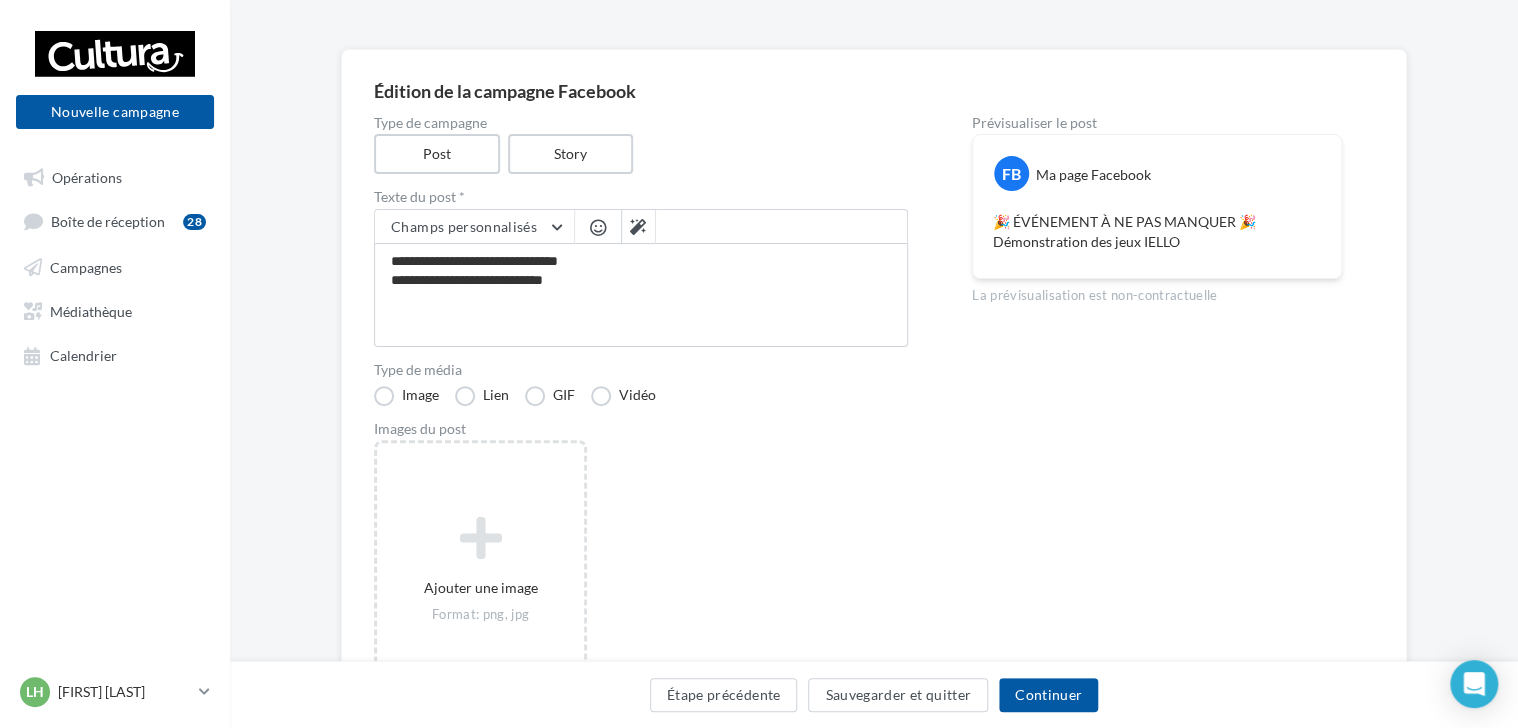 click at bounding box center [598, 227] 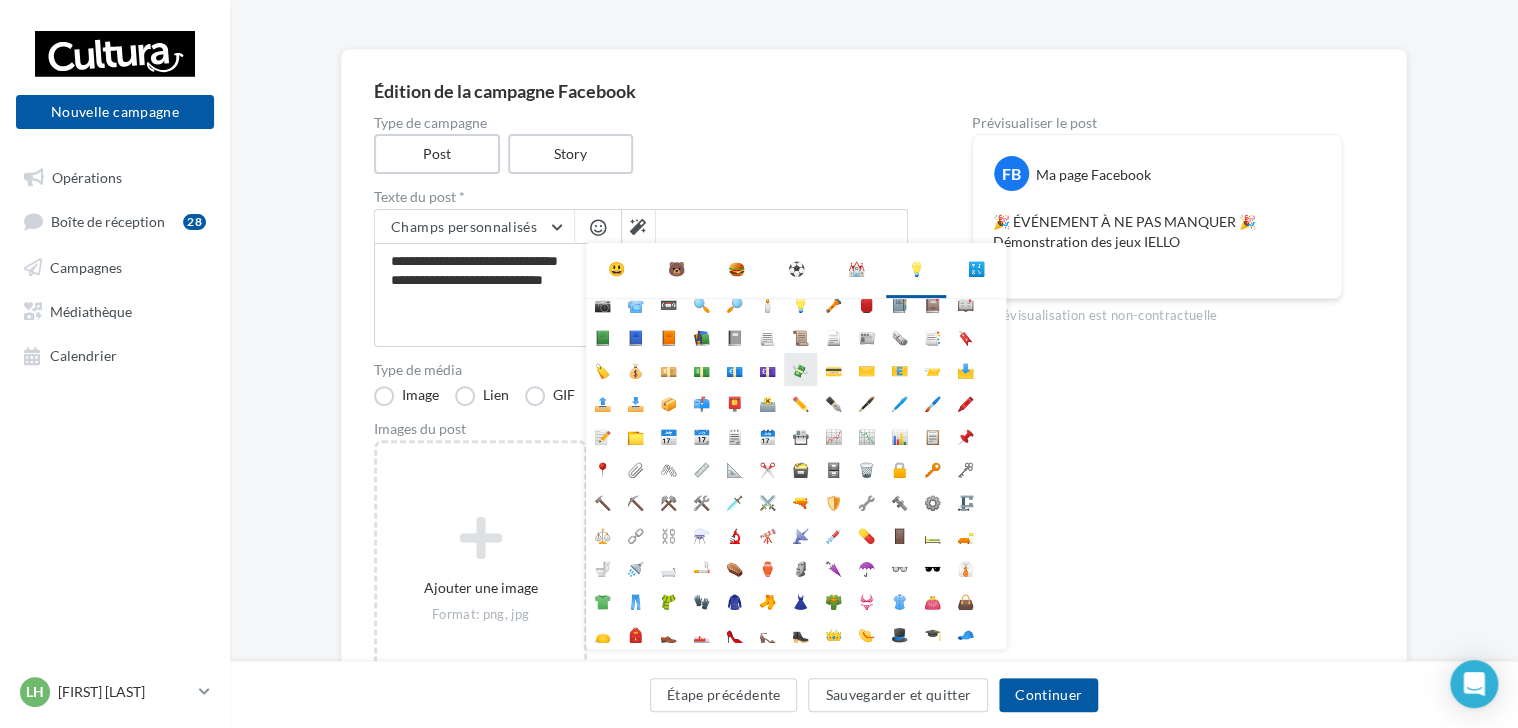 scroll, scrollTop: 177, scrollLeft: 0, axis: vertical 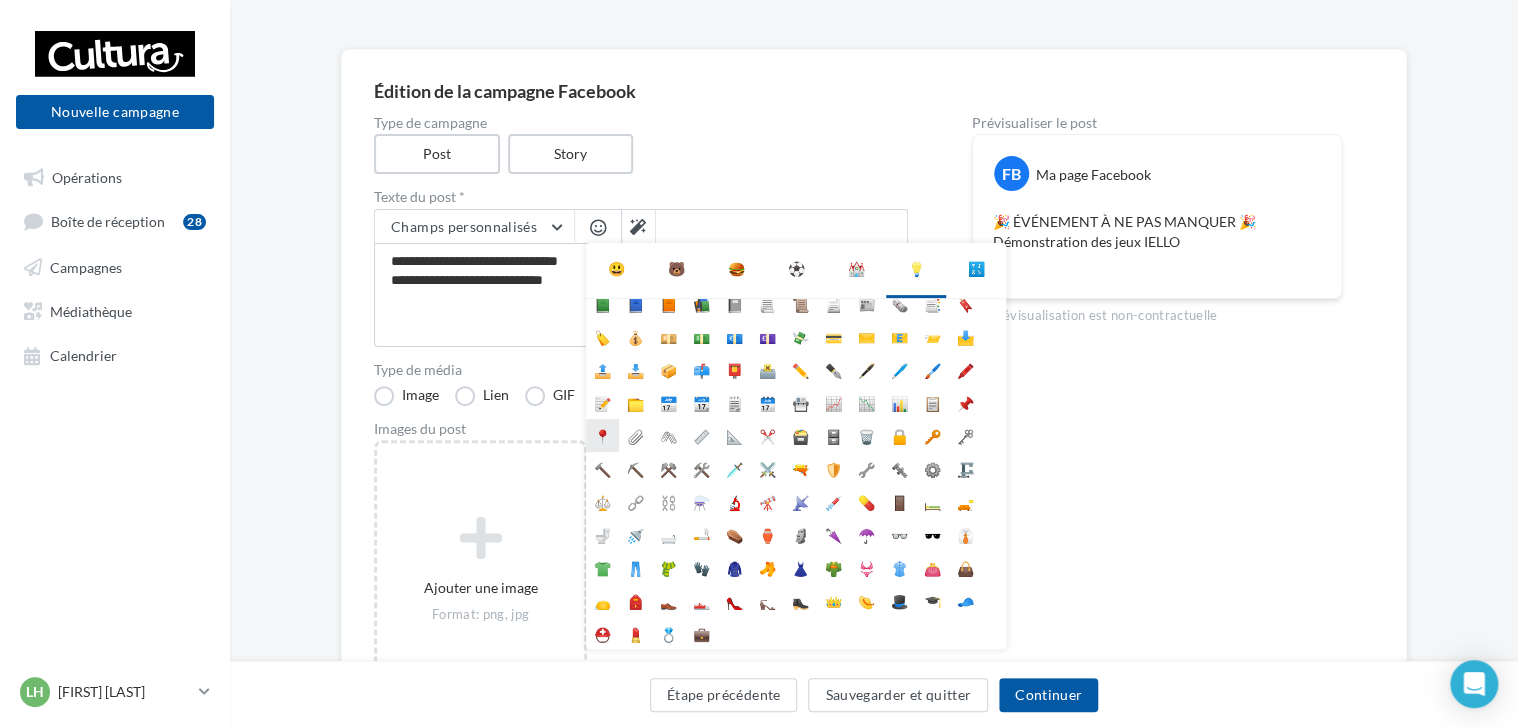 click on "📍" at bounding box center [602, 435] 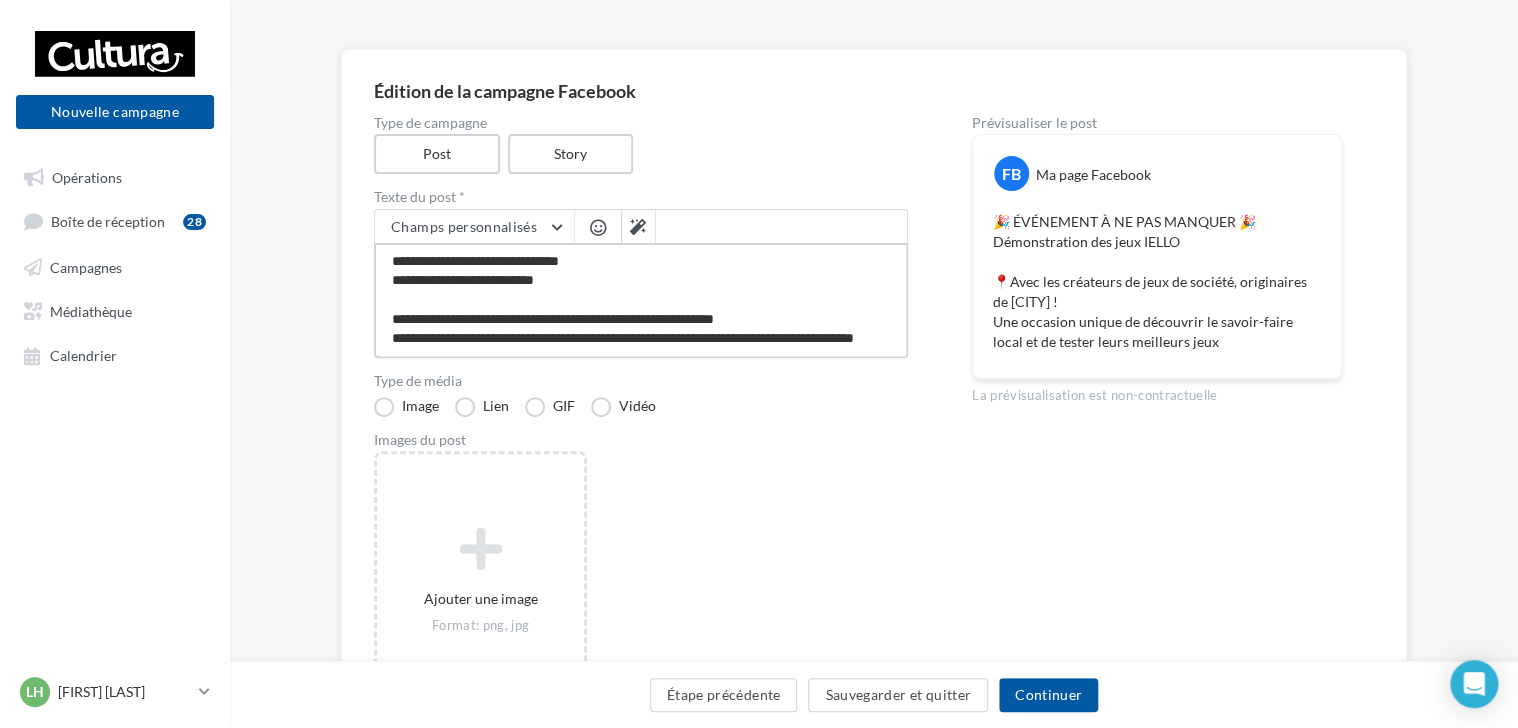 scroll, scrollTop: 48, scrollLeft: 0, axis: vertical 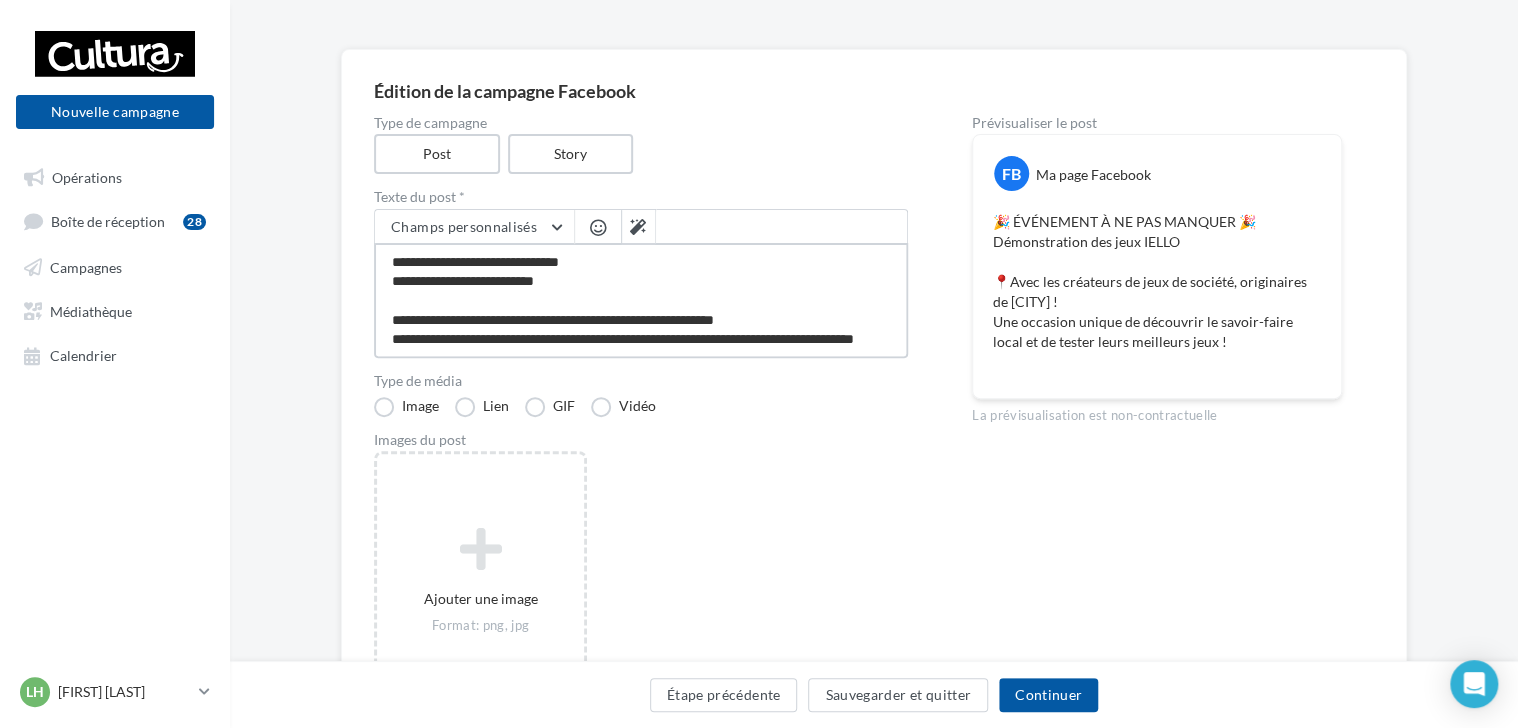 drag, startPoint x: 491, startPoint y: 310, endPoint x: 332, endPoint y: 226, distance: 179.82492 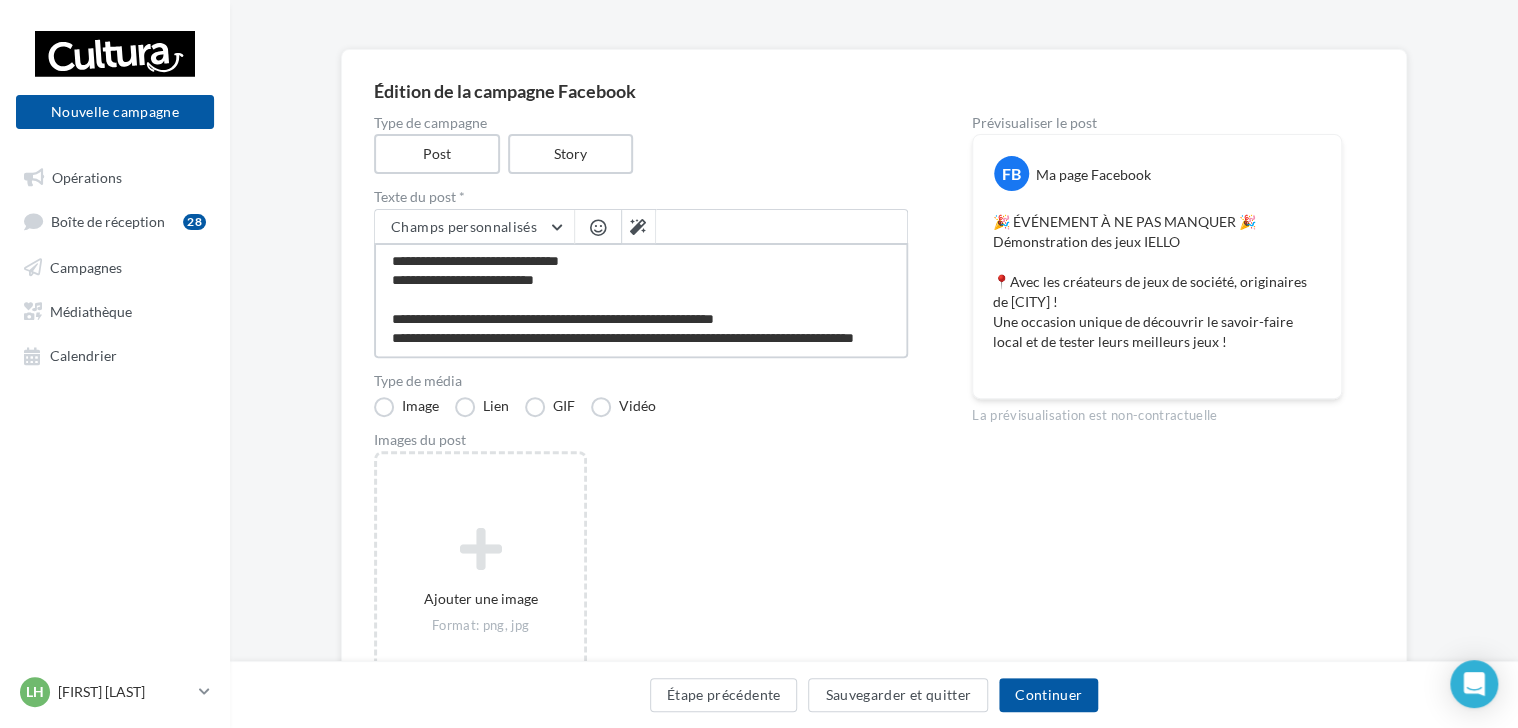 drag, startPoint x: 389, startPoint y: 280, endPoint x: 538, endPoint y: 367, distance: 172.53986 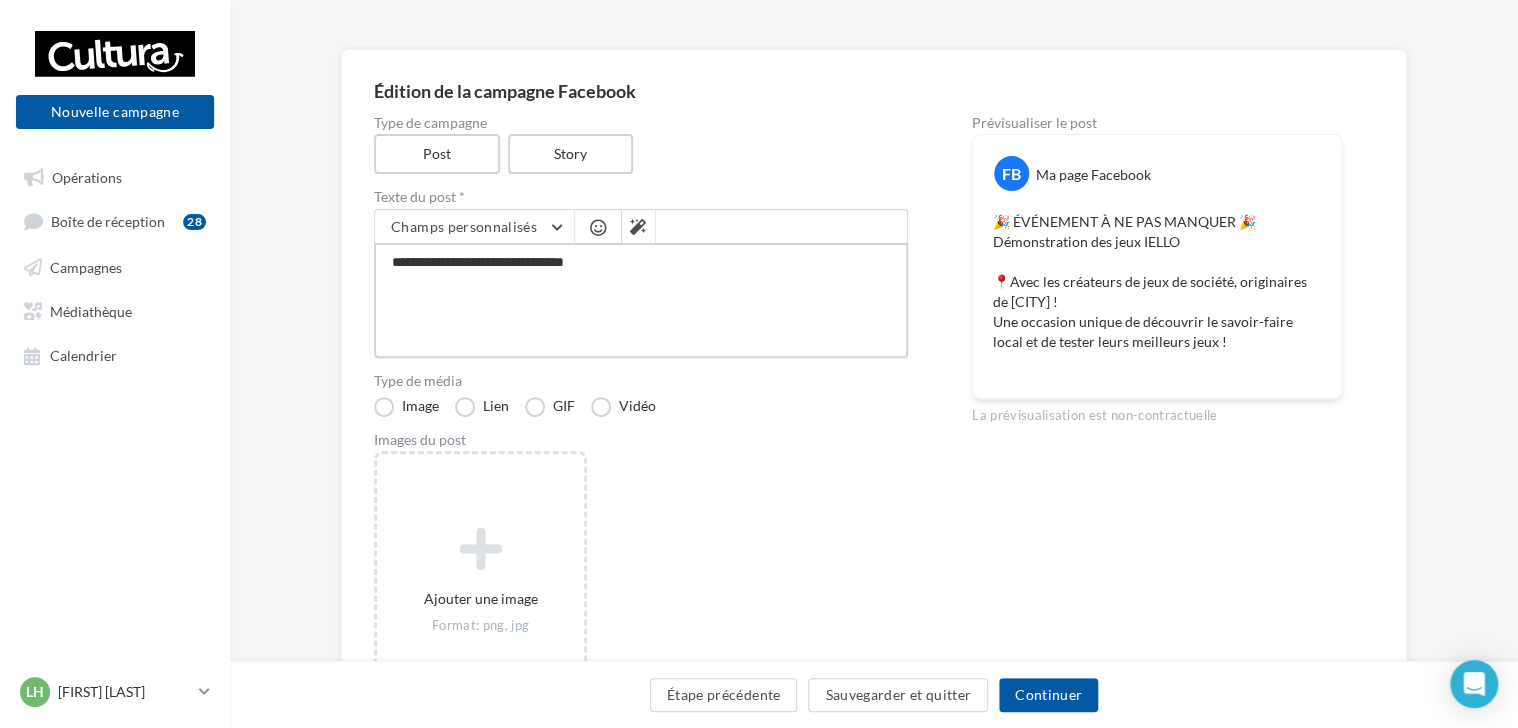 scroll, scrollTop: 0, scrollLeft: 0, axis: both 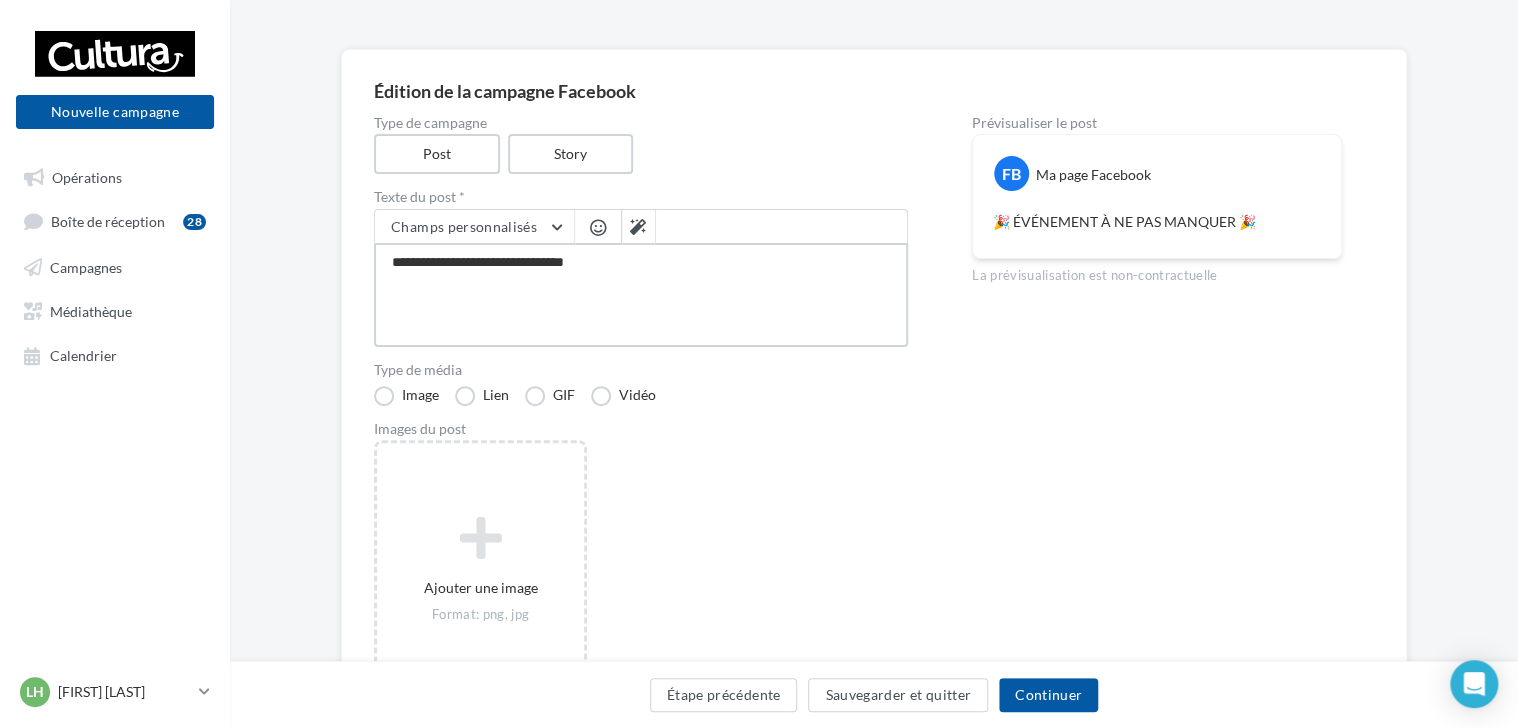 drag, startPoint x: 506, startPoint y: 271, endPoint x: 368, endPoint y: 259, distance: 138.52075 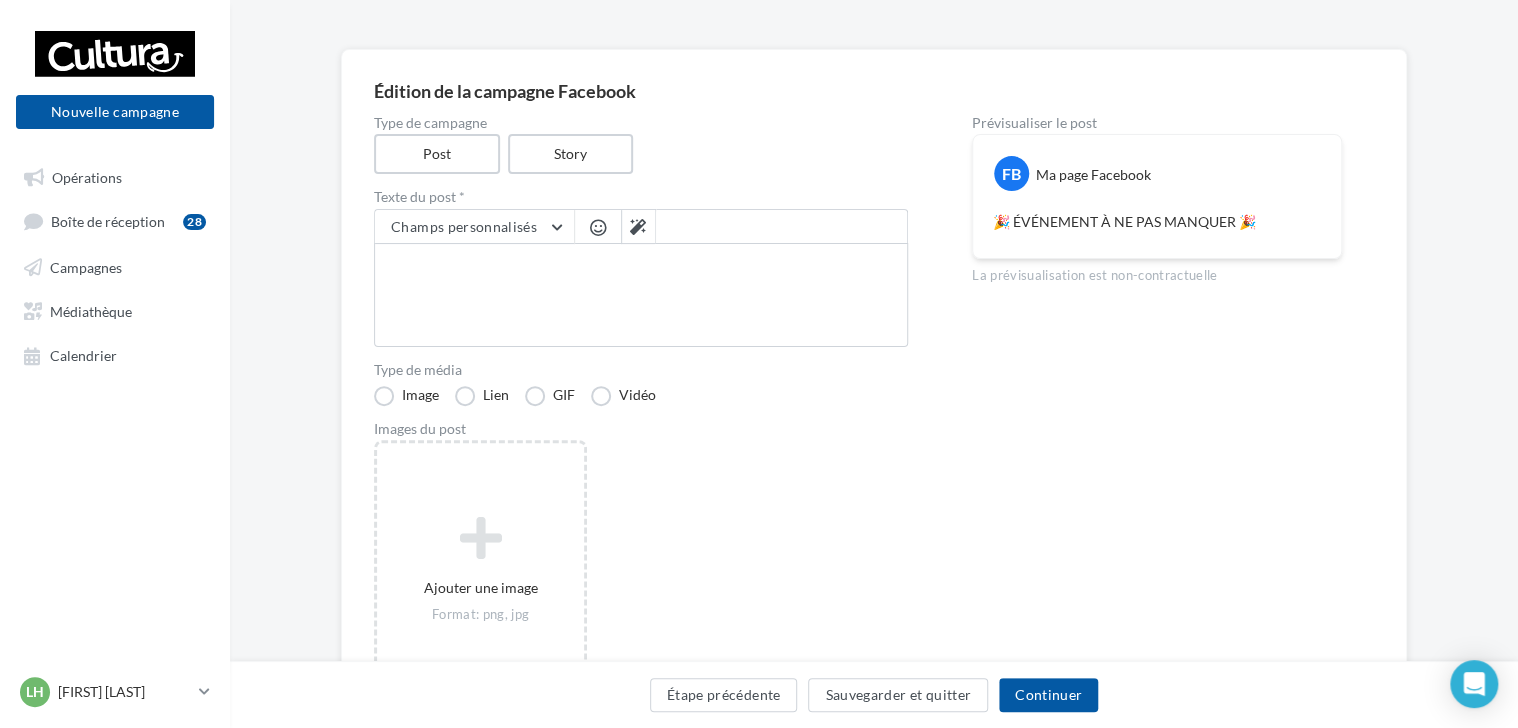click at bounding box center [598, 229] 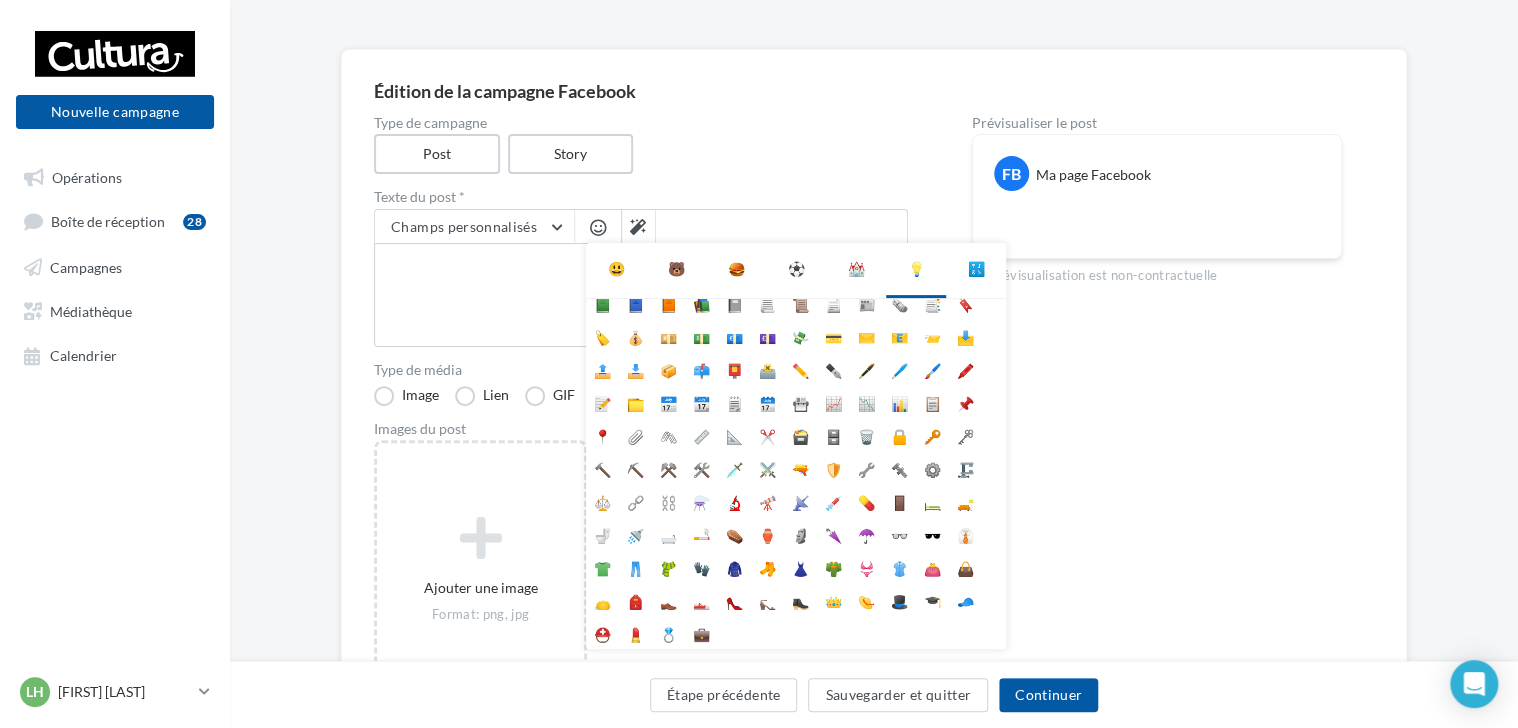 scroll, scrollTop: 0, scrollLeft: 0, axis: both 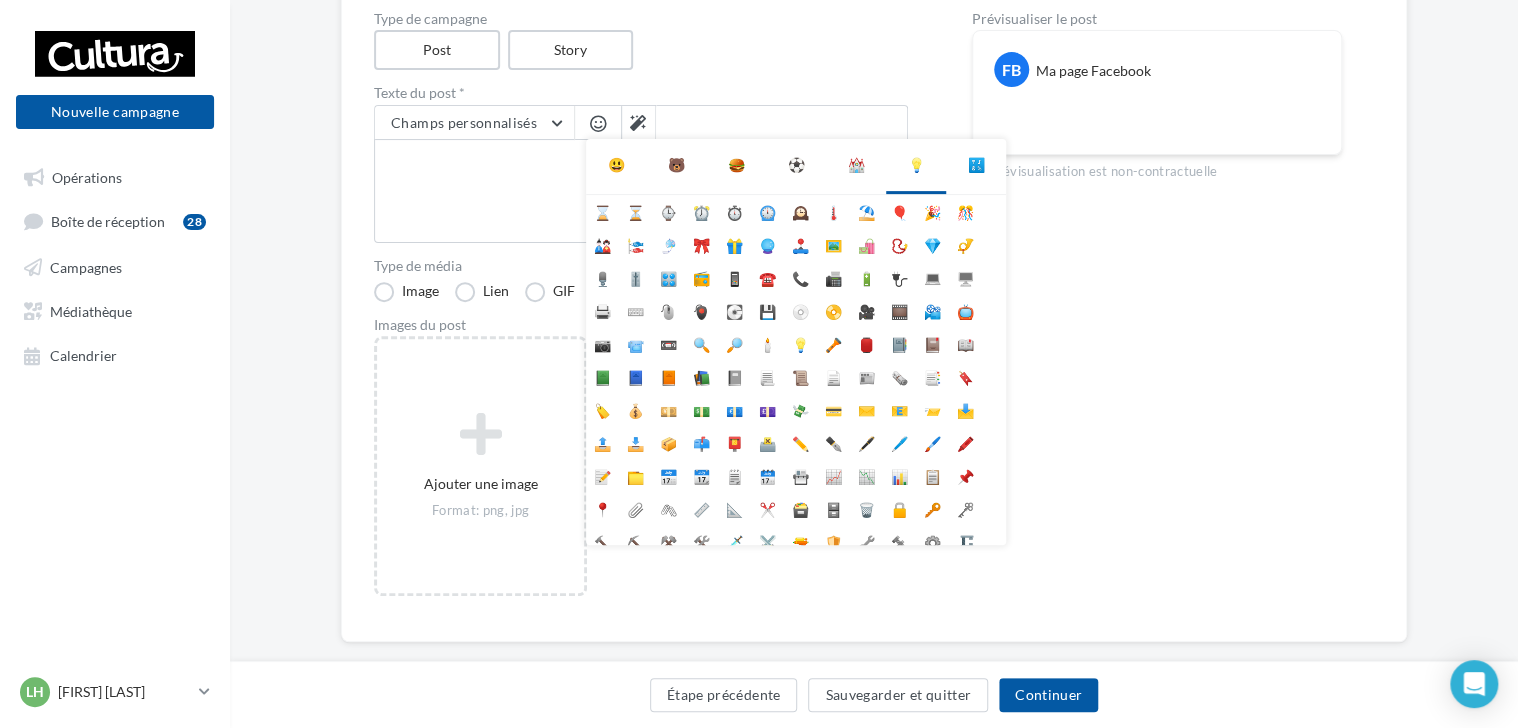 click on "⛪" at bounding box center (856, 165) 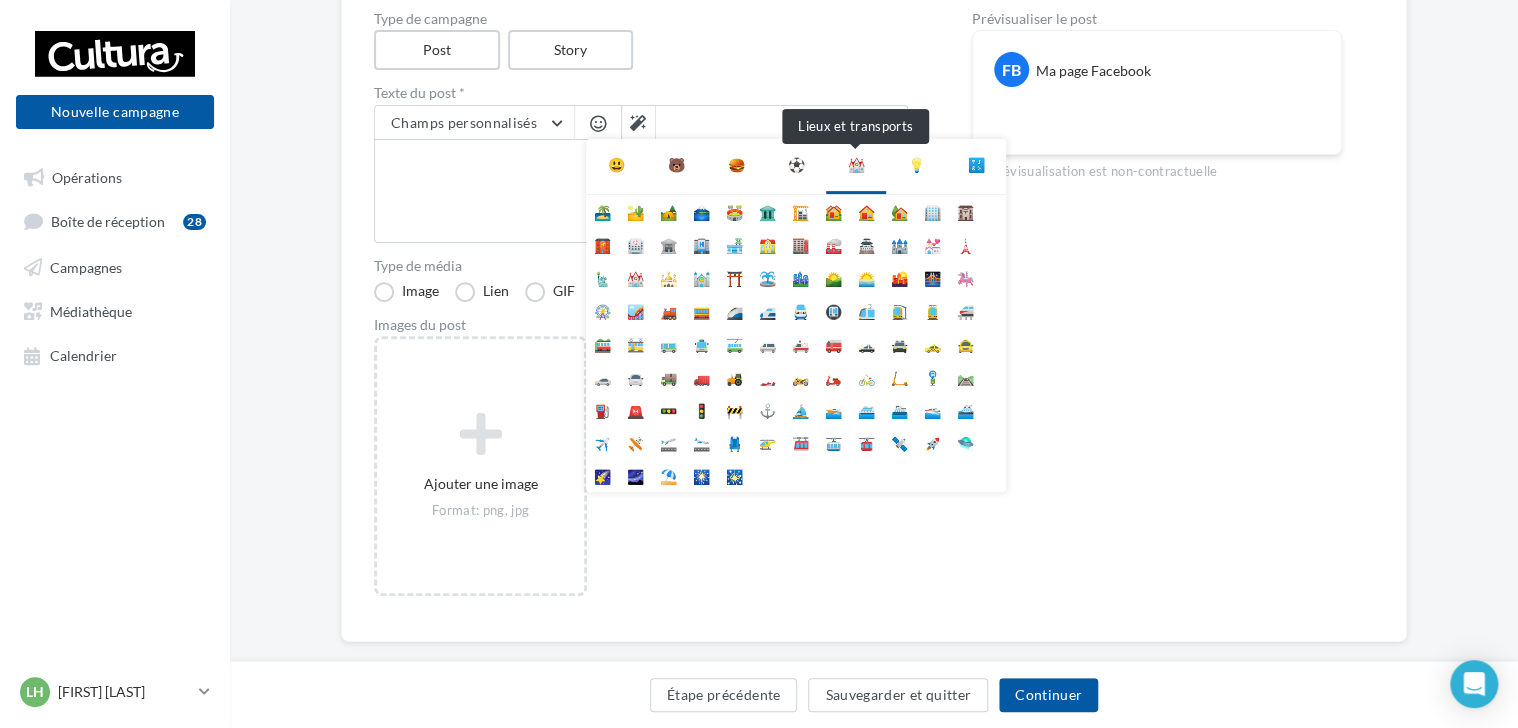 click on "⛪" at bounding box center [856, 165] 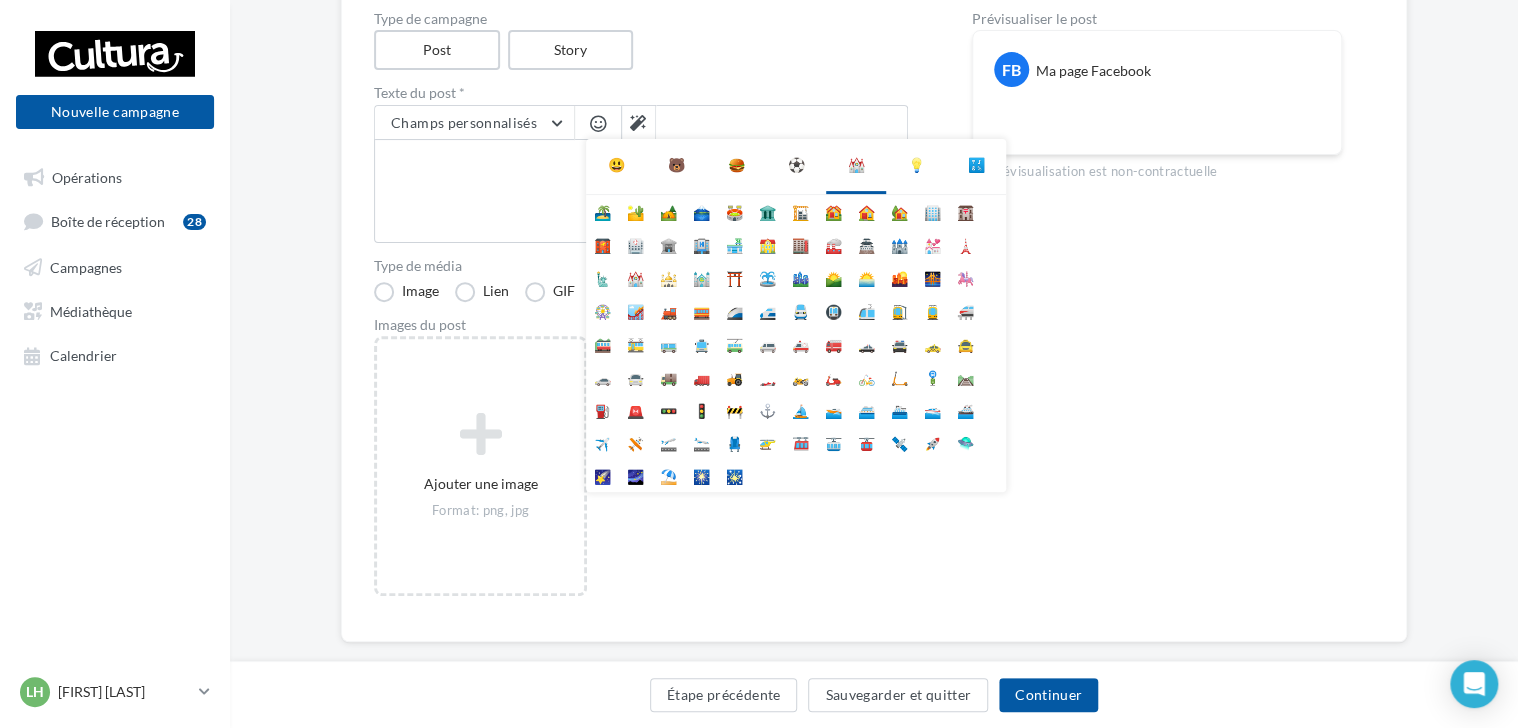 click on "⚽" at bounding box center (796, 165) 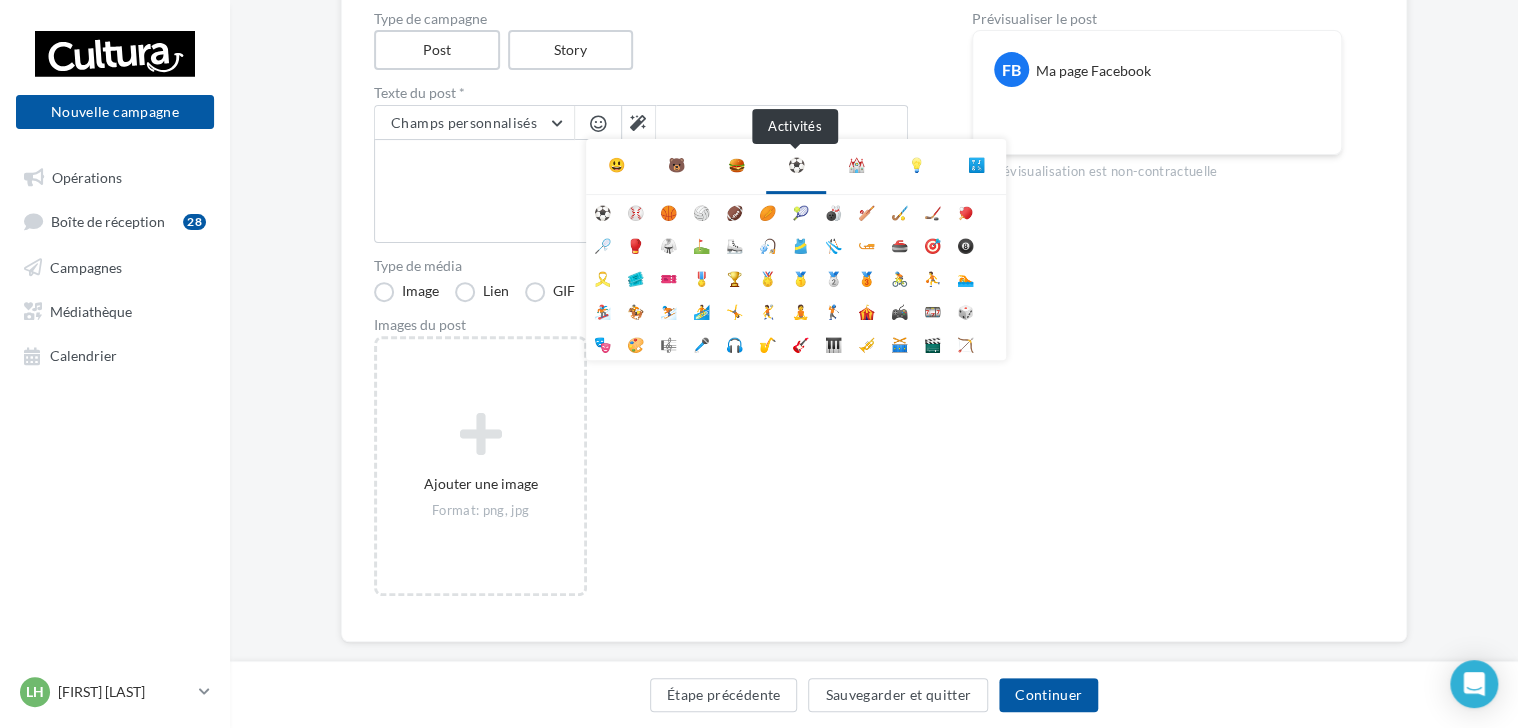 click on "⚽" at bounding box center (796, 165) 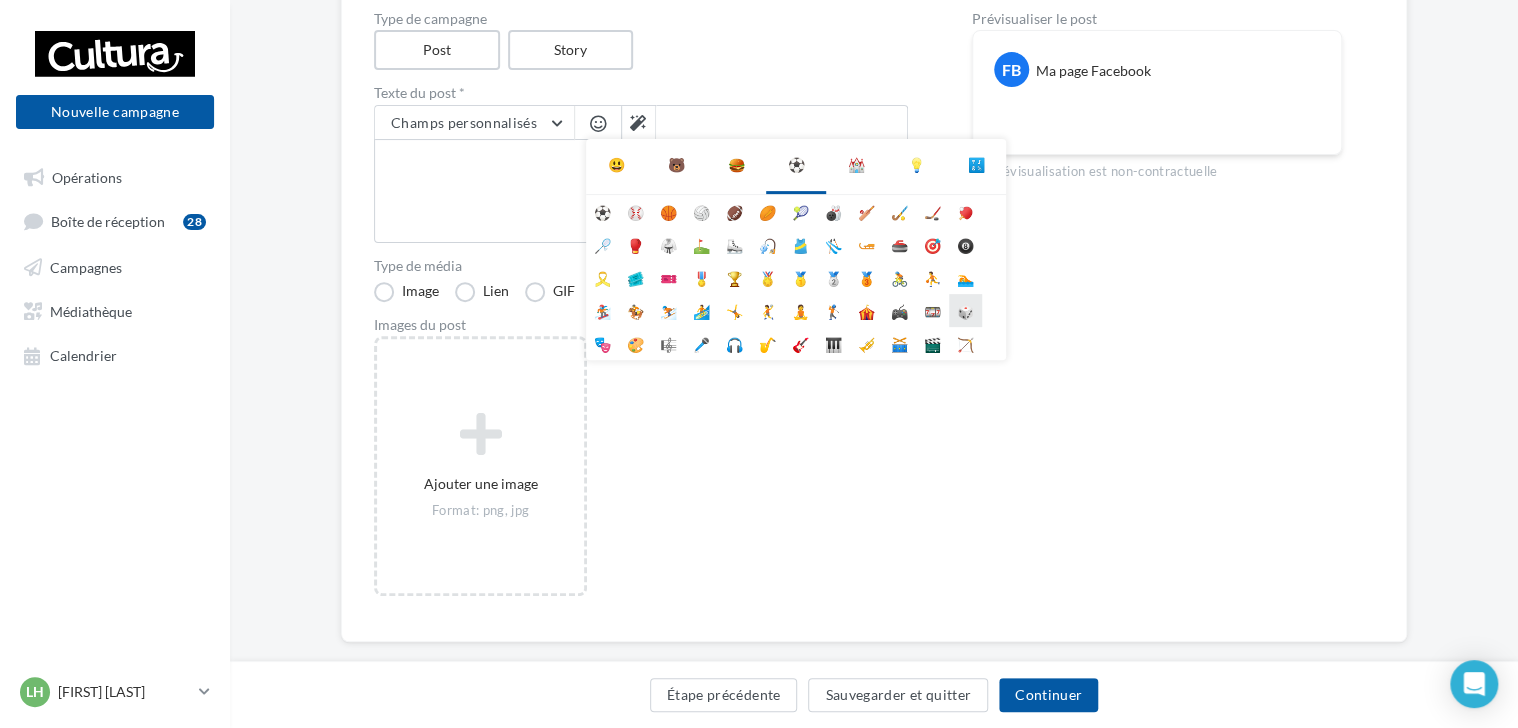 click on "🎲" at bounding box center (965, 310) 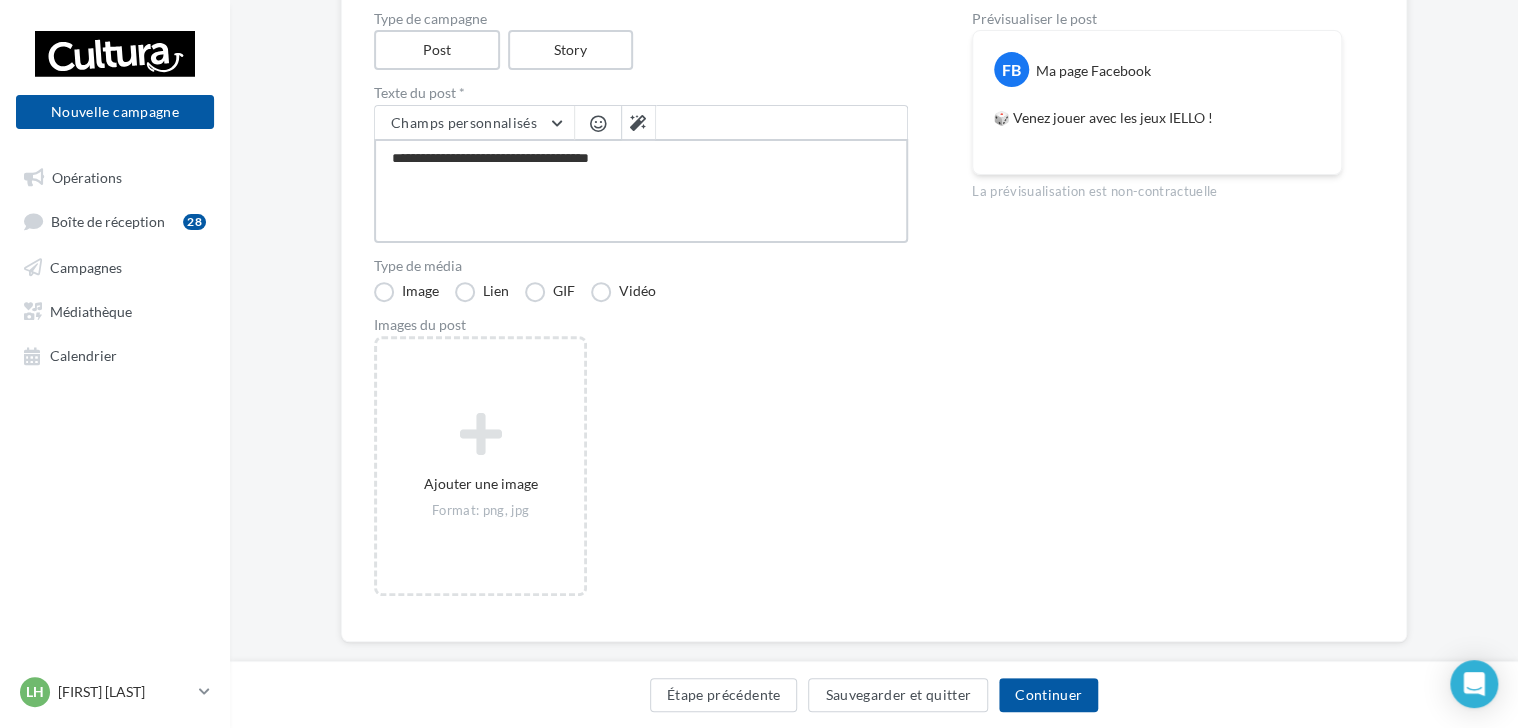 click on "**********" at bounding box center [641, 191] 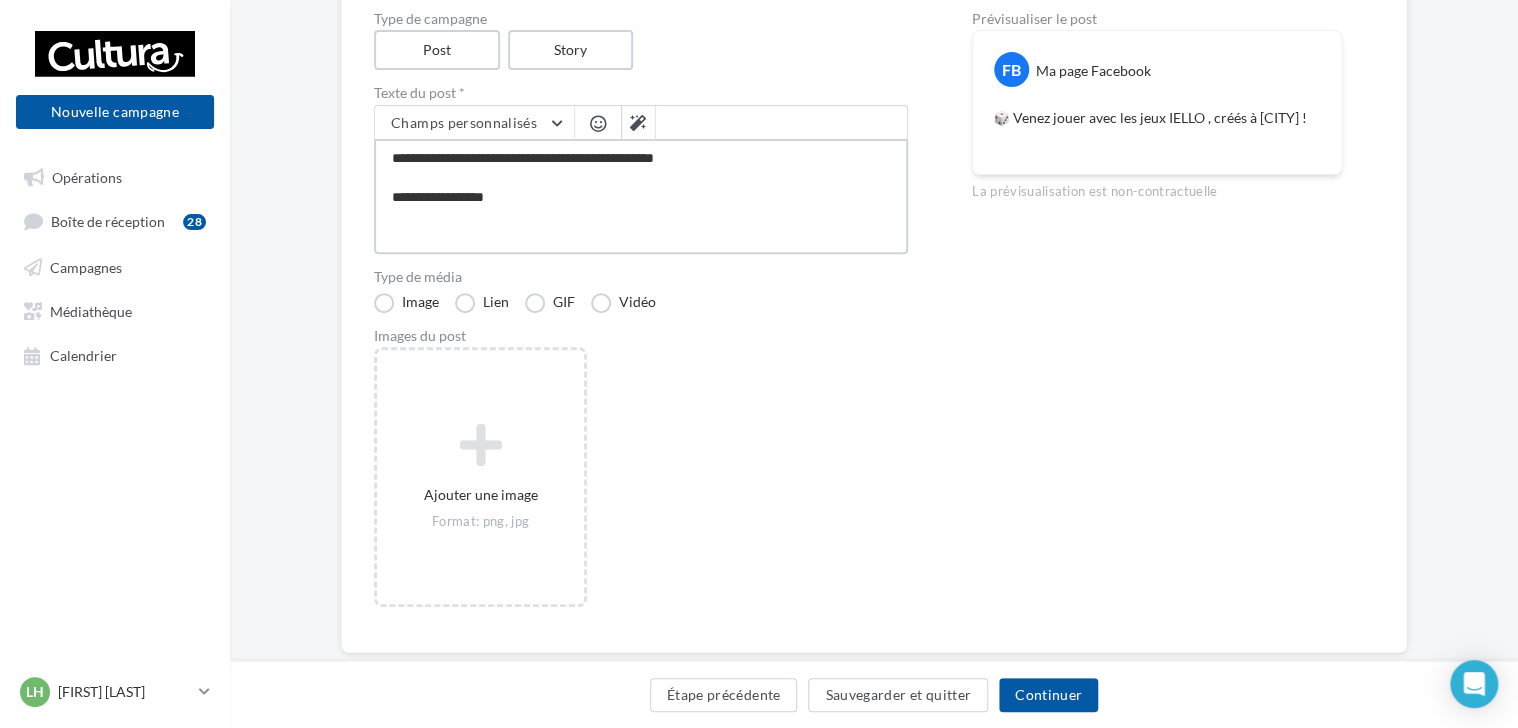 click on "**********" at bounding box center (641, 196) 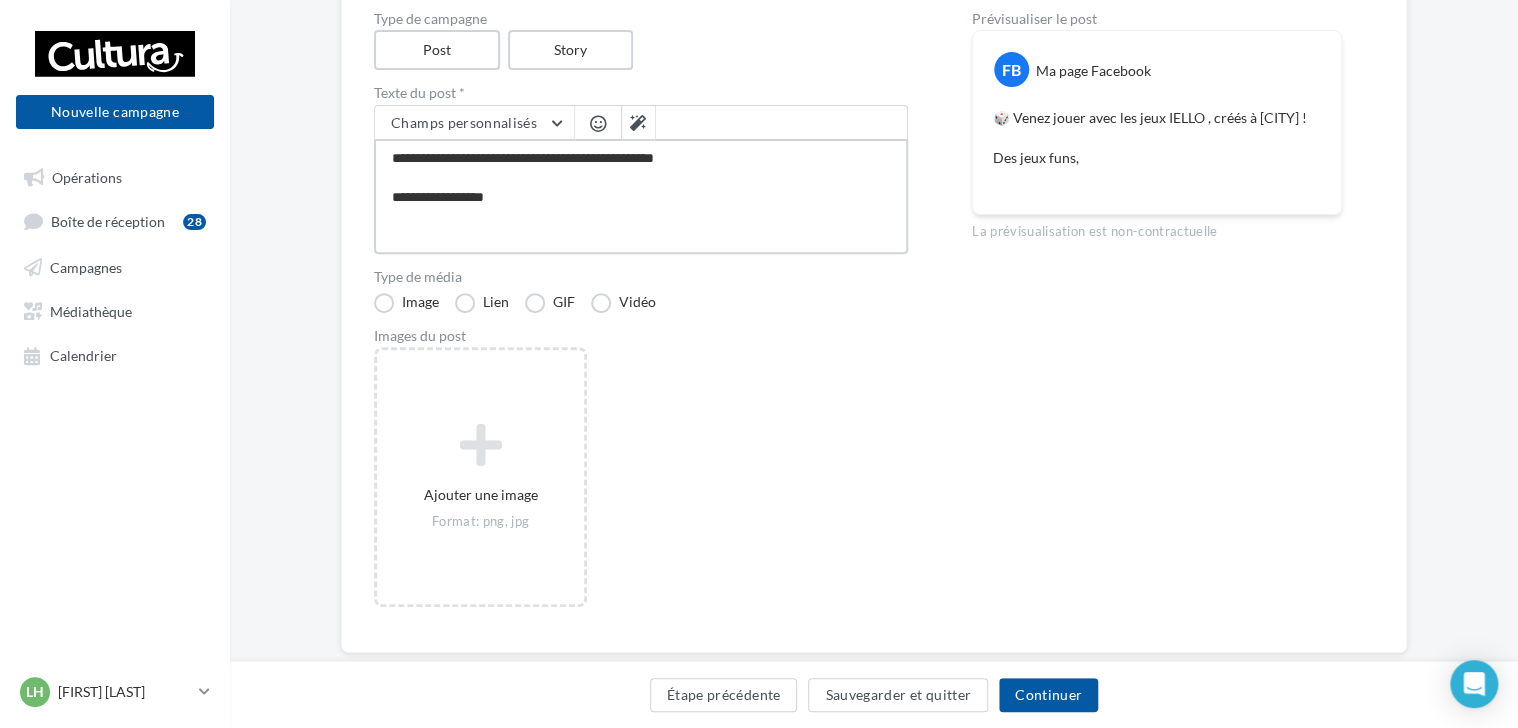 click on "**********" at bounding box center [641, 196] 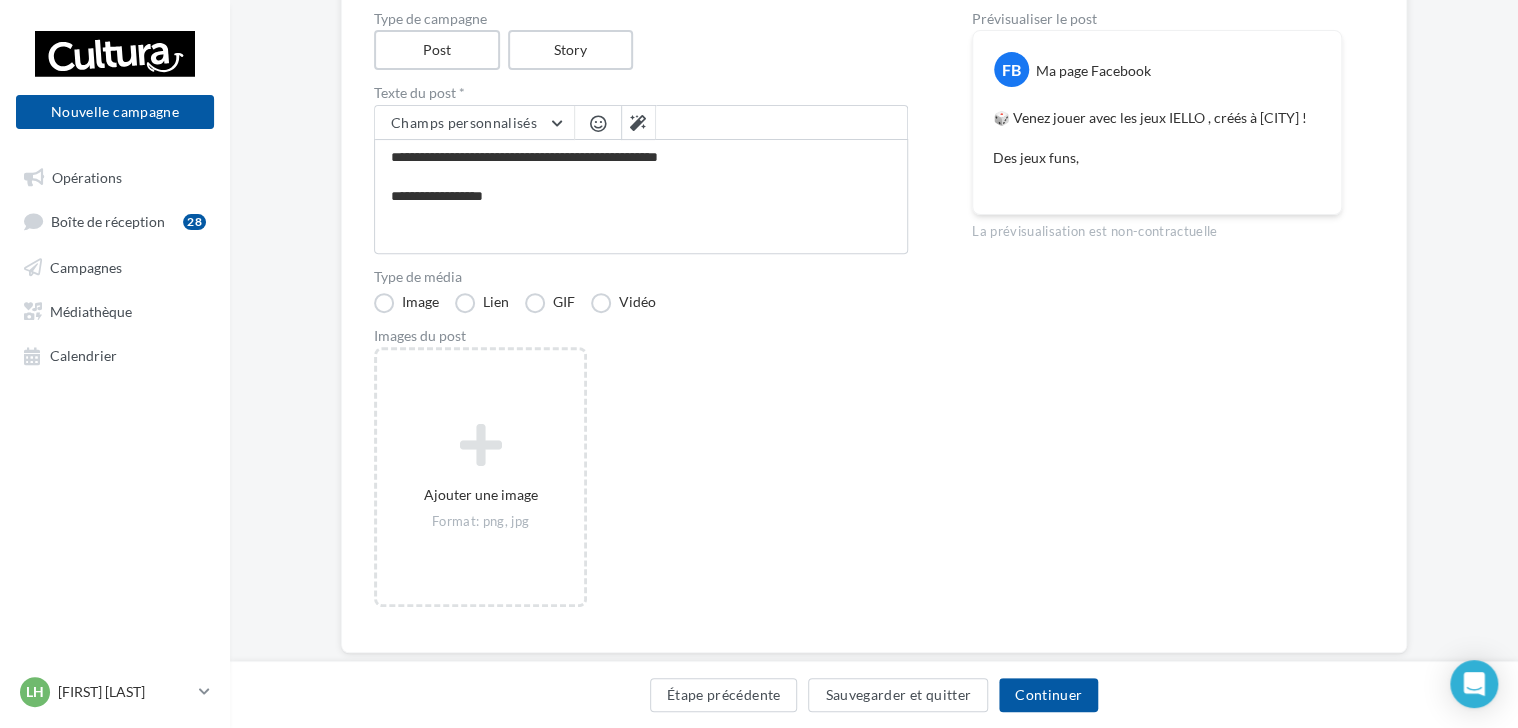 click at bounding box center [598, 123] 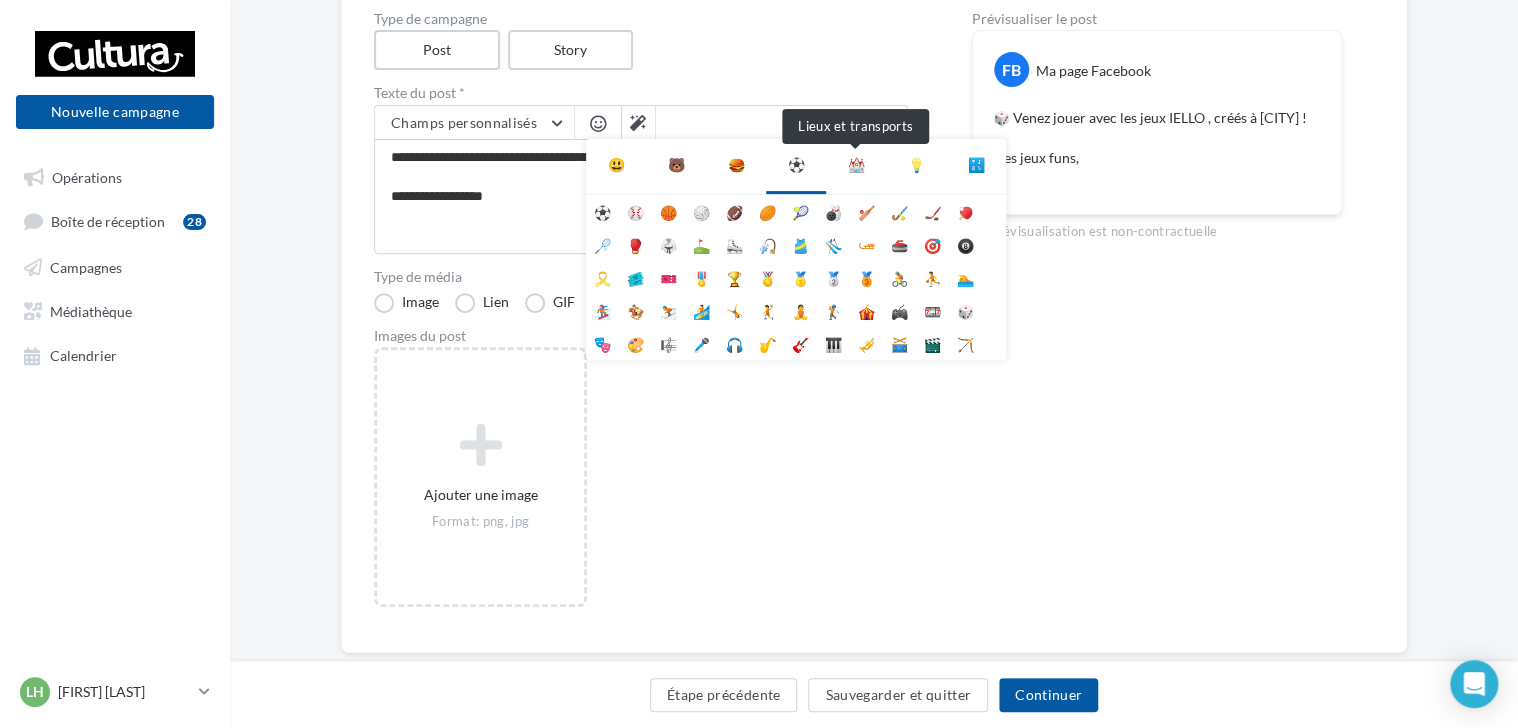 click on "⛪" at bounding box center (856, 165) 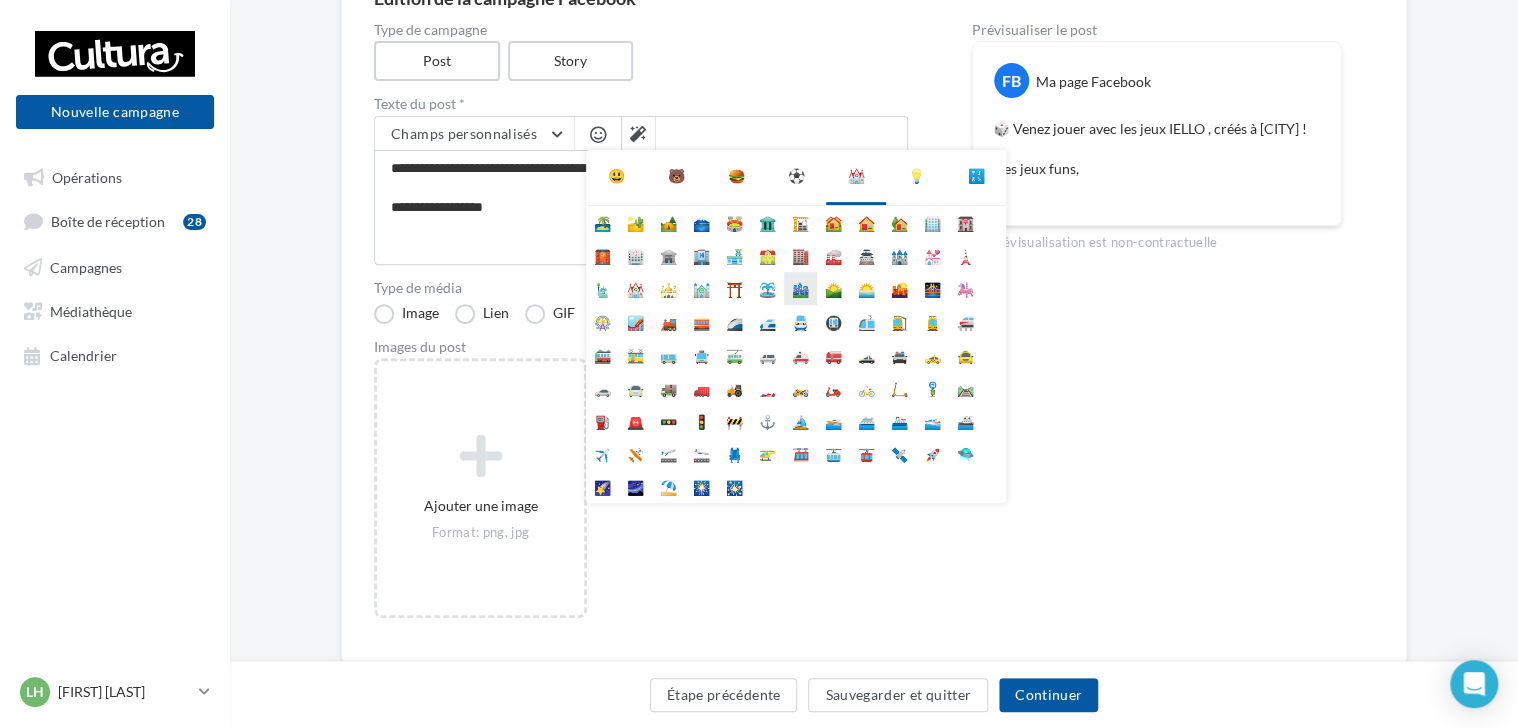 scroll, scrollTop: 212, scrollLeft: 0, axis: vertical 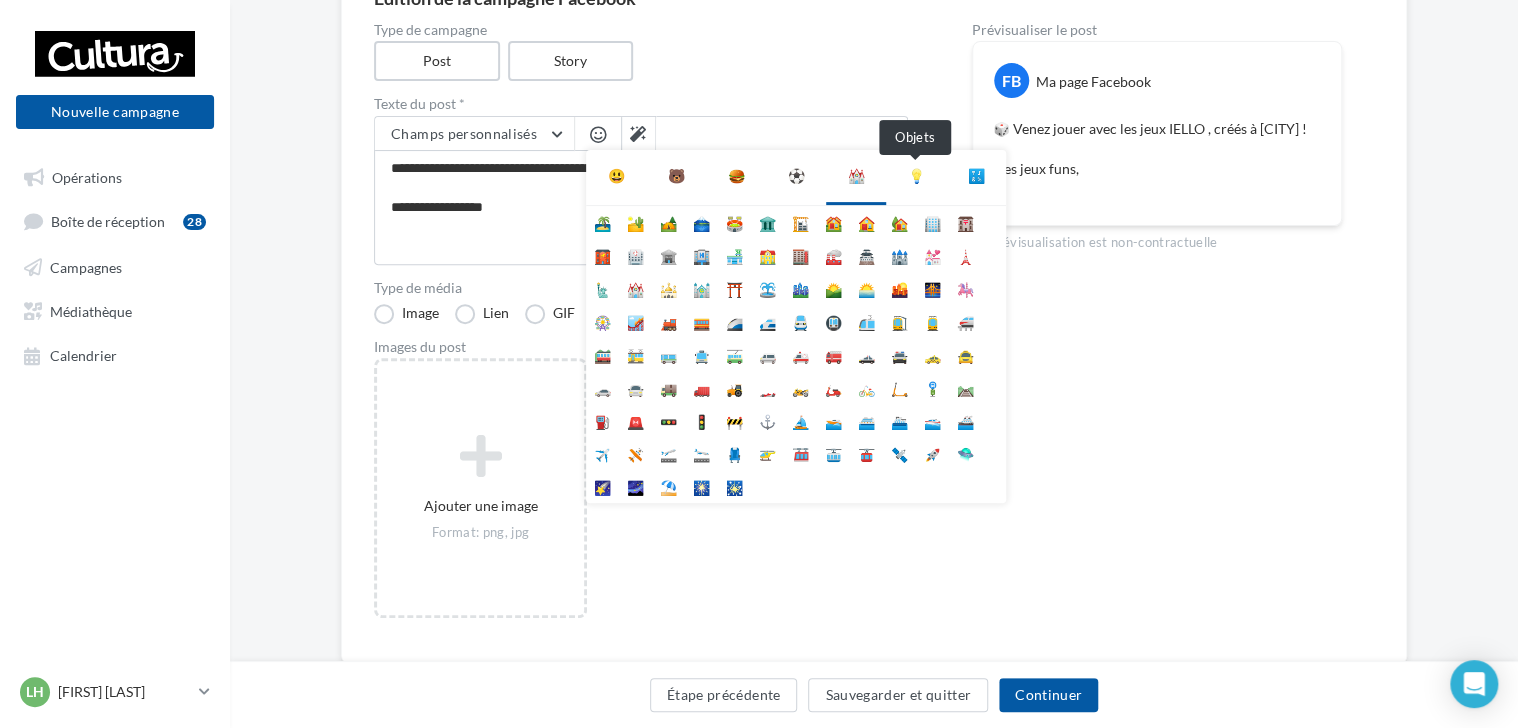 click on "💡" at bounding box center (916, 176) 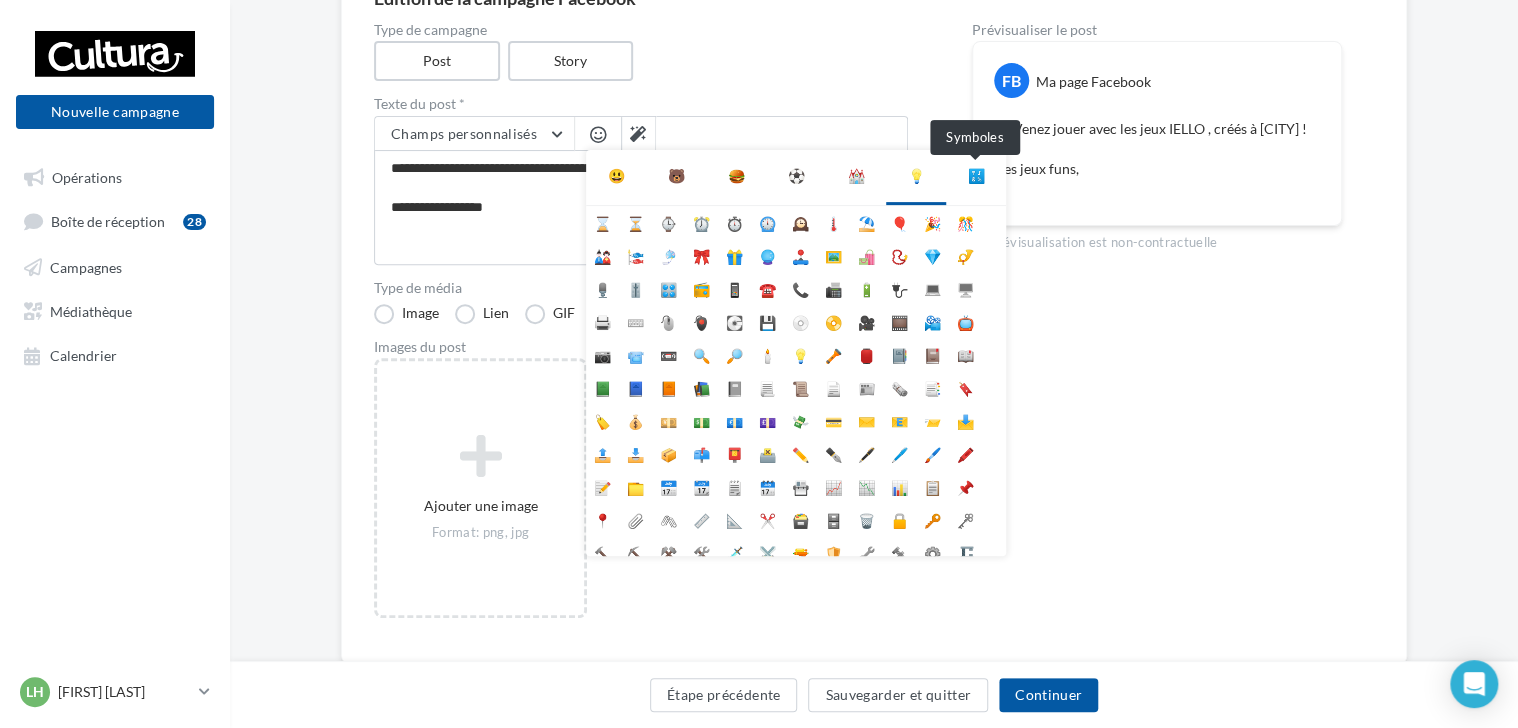 click on "🔣" at bounding box center (976, 176) 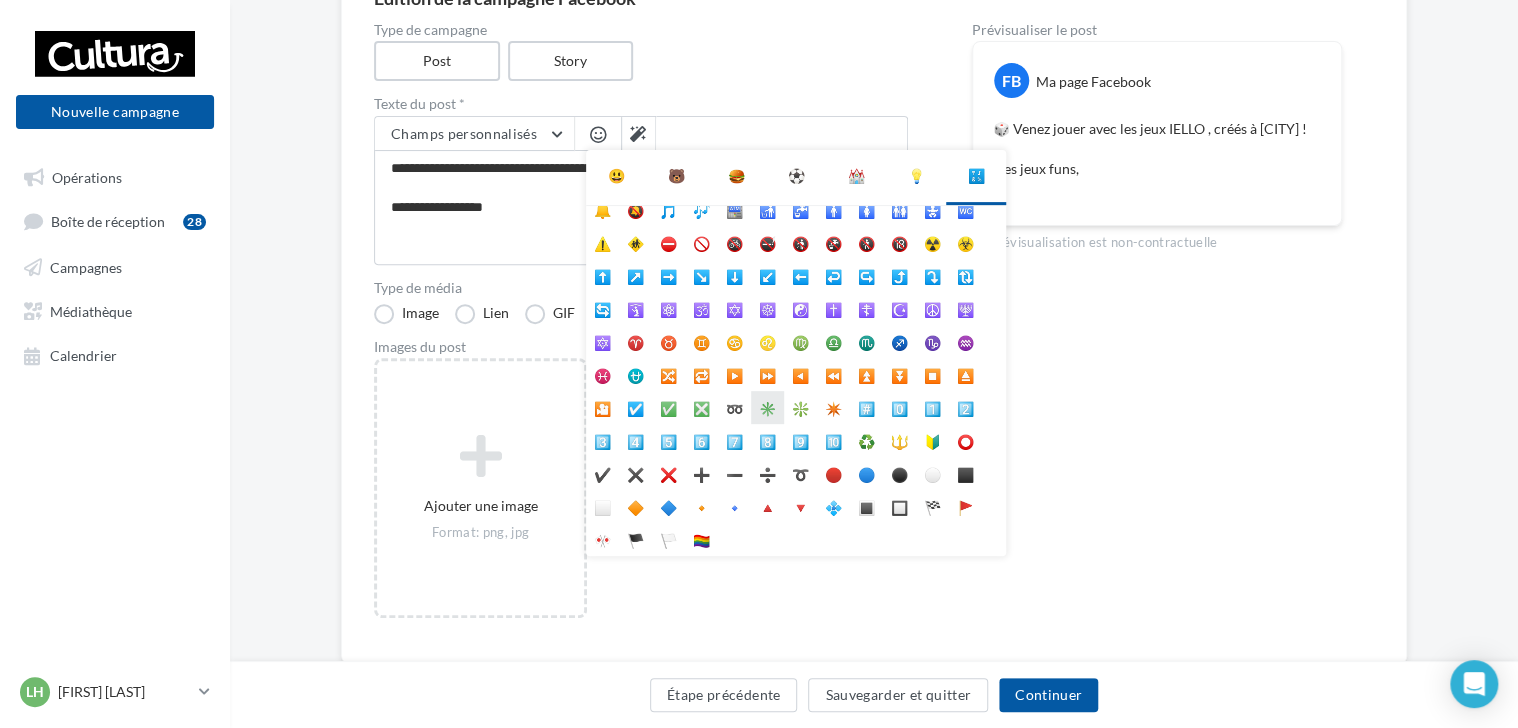 scroll, scrollTop: 0, scrollLeft: 0, axis: both 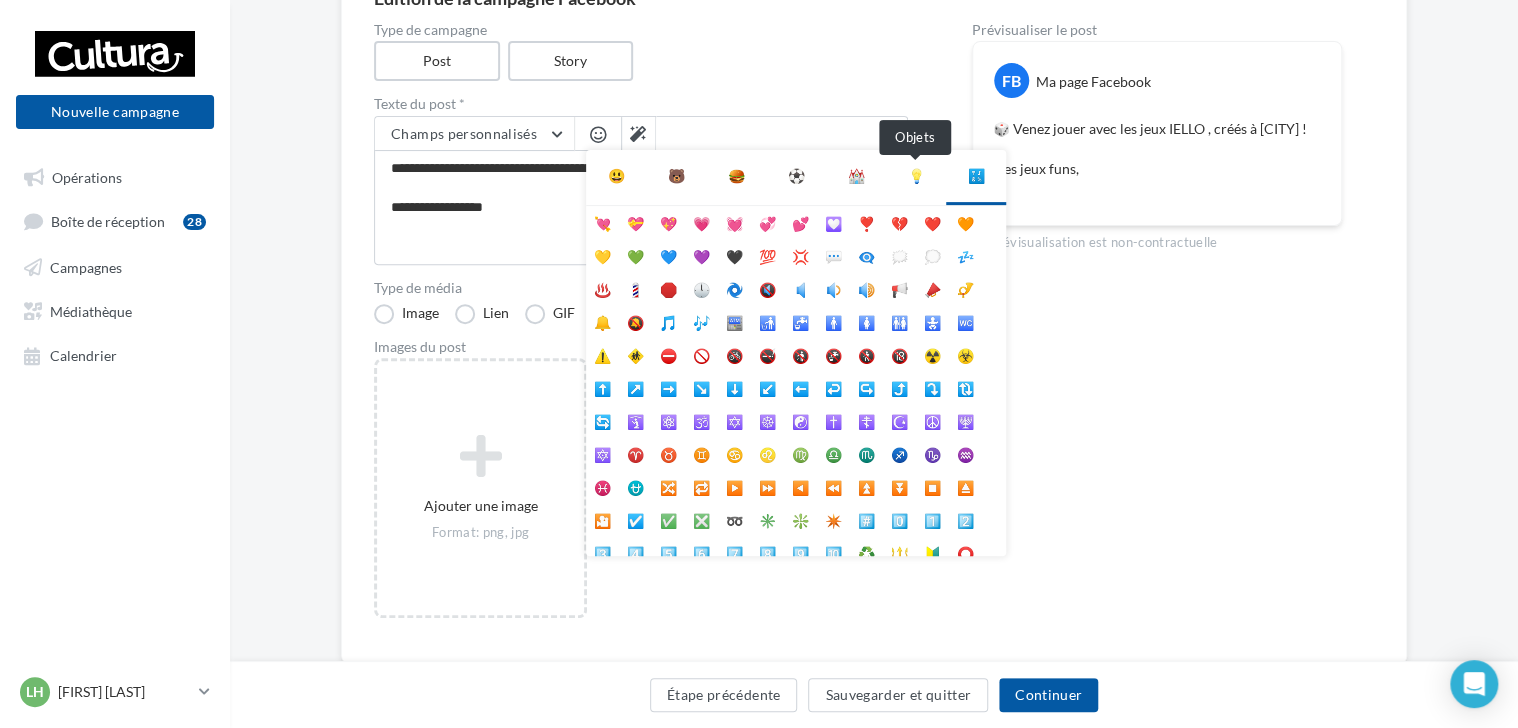 click on "💡" at bounding box center [916, 176] 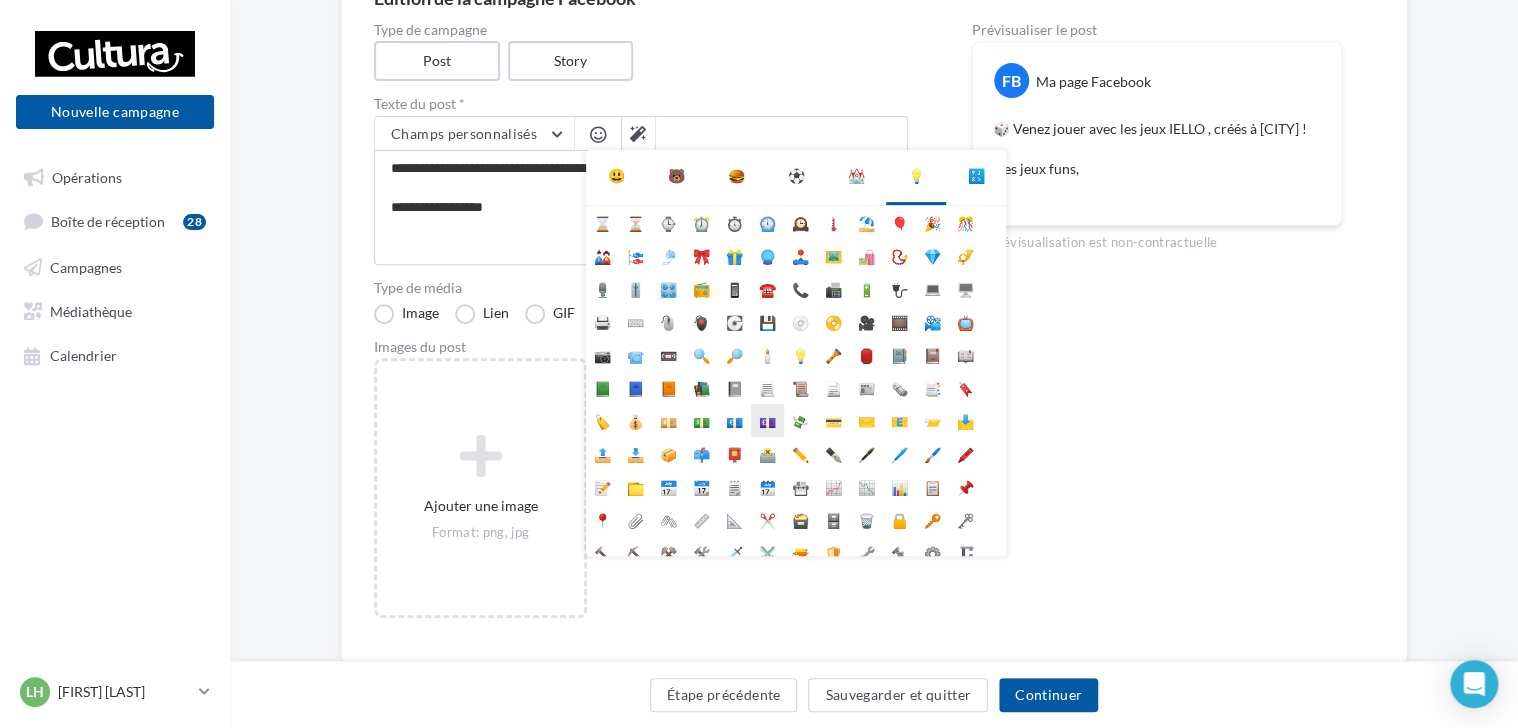 scroll, scrollTop: 177, scrollLeft: 0, axis: vertical 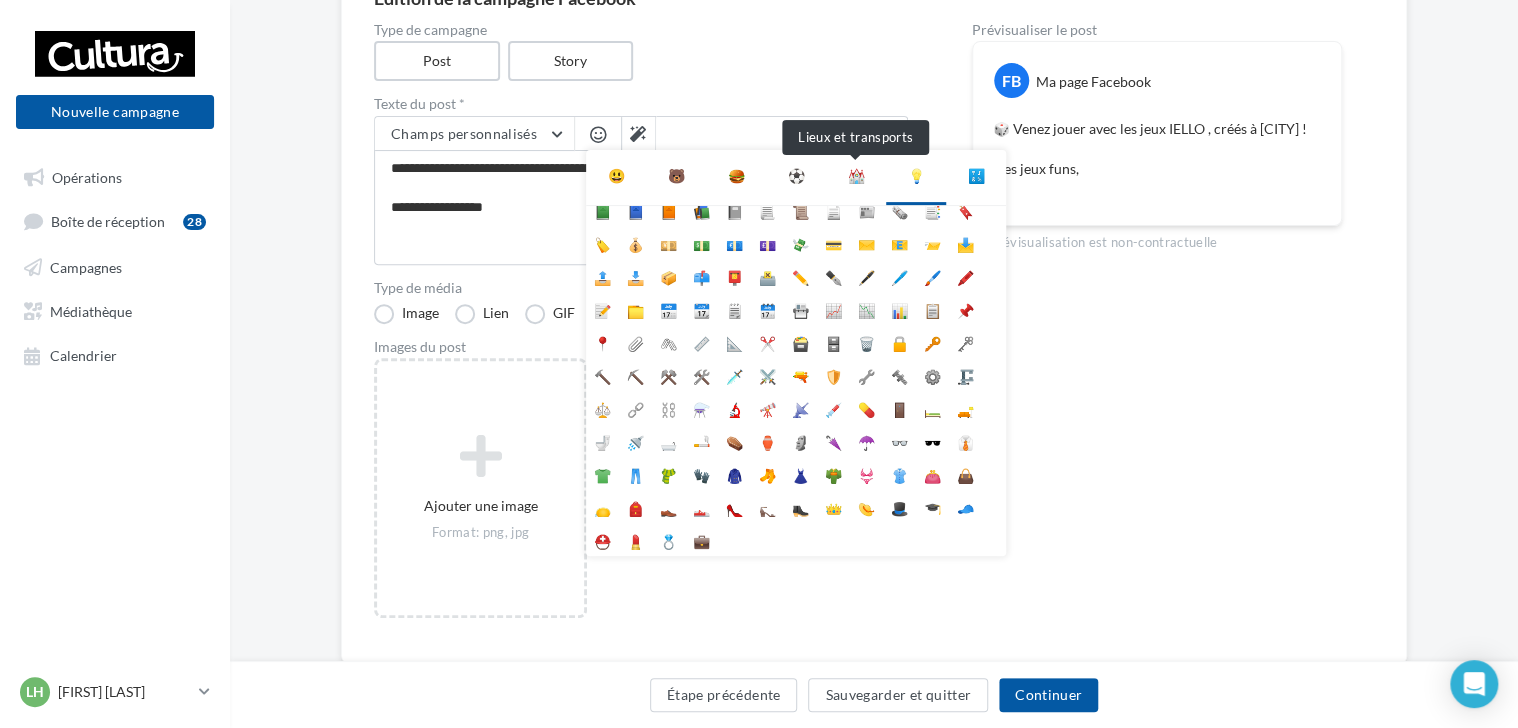 click on "⛪" at bounding box center [856, 176] 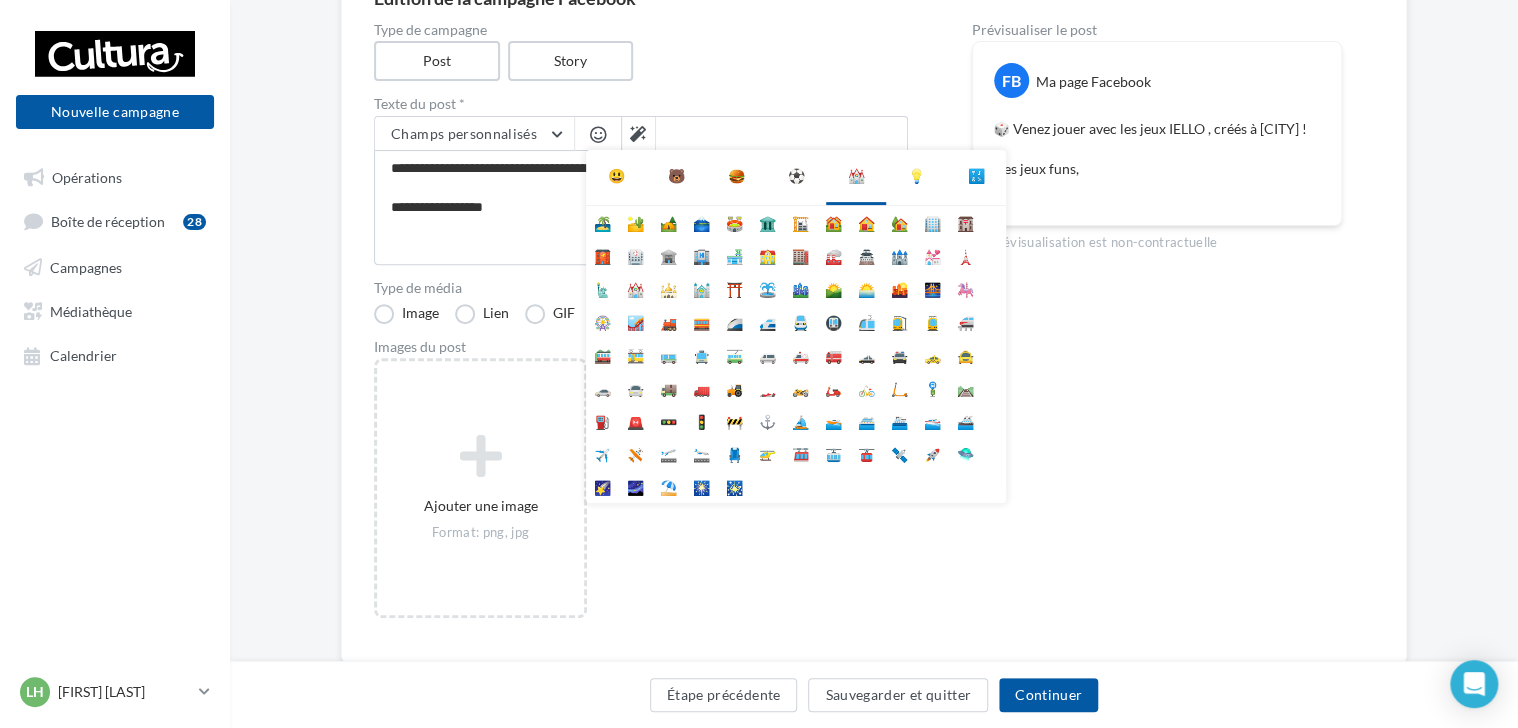 scroll, scrollTop: 0, scrollLeft: 0, axis: both 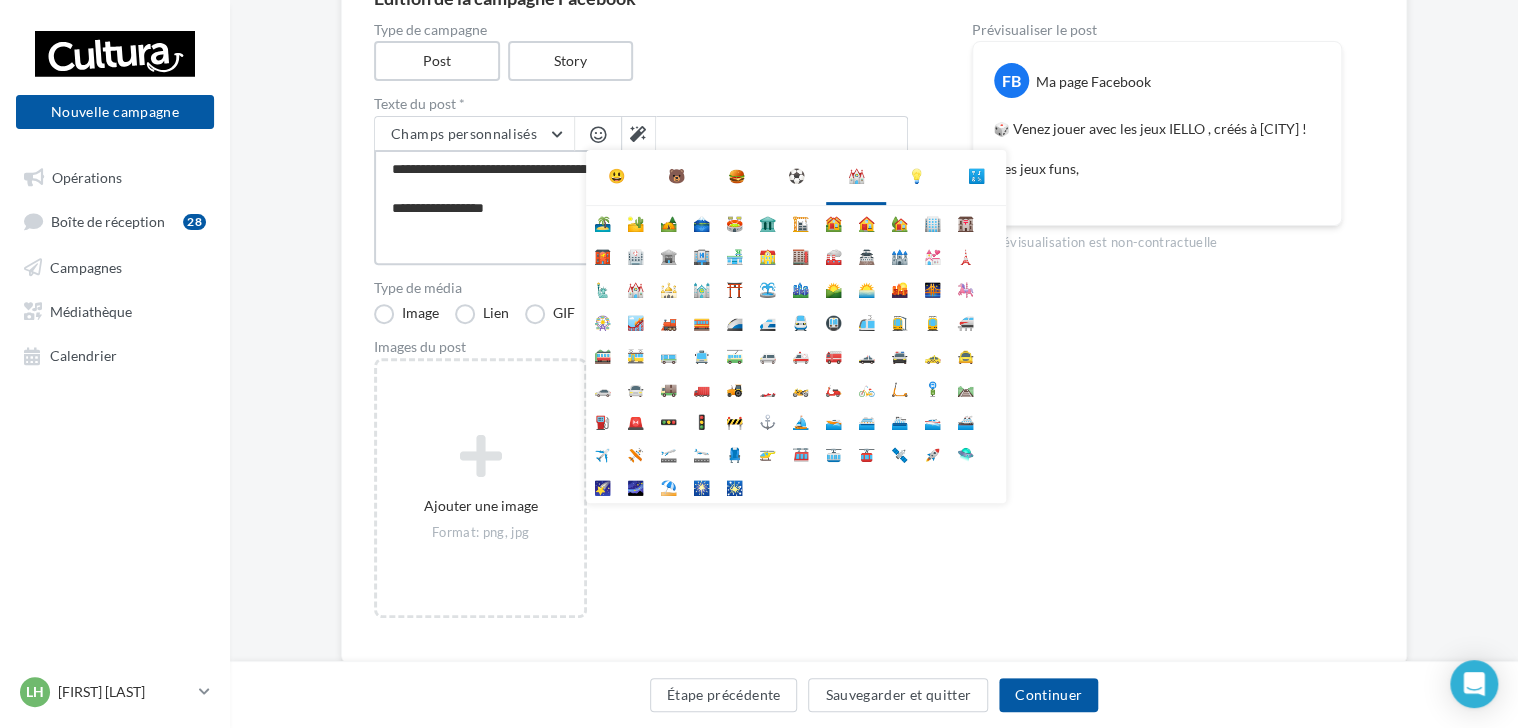 click on "**********" at bounding box center [641, 207] 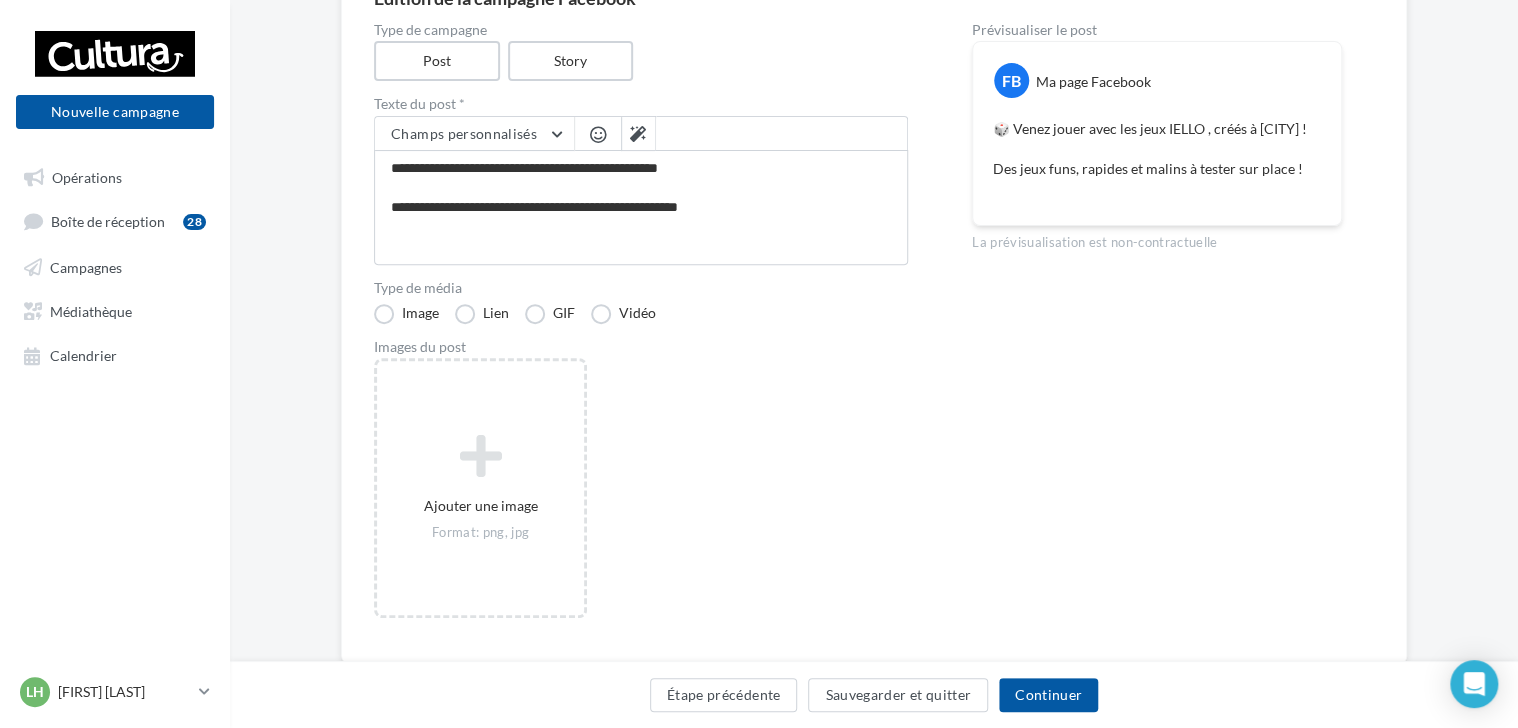 click at bounding box center [598, 134] 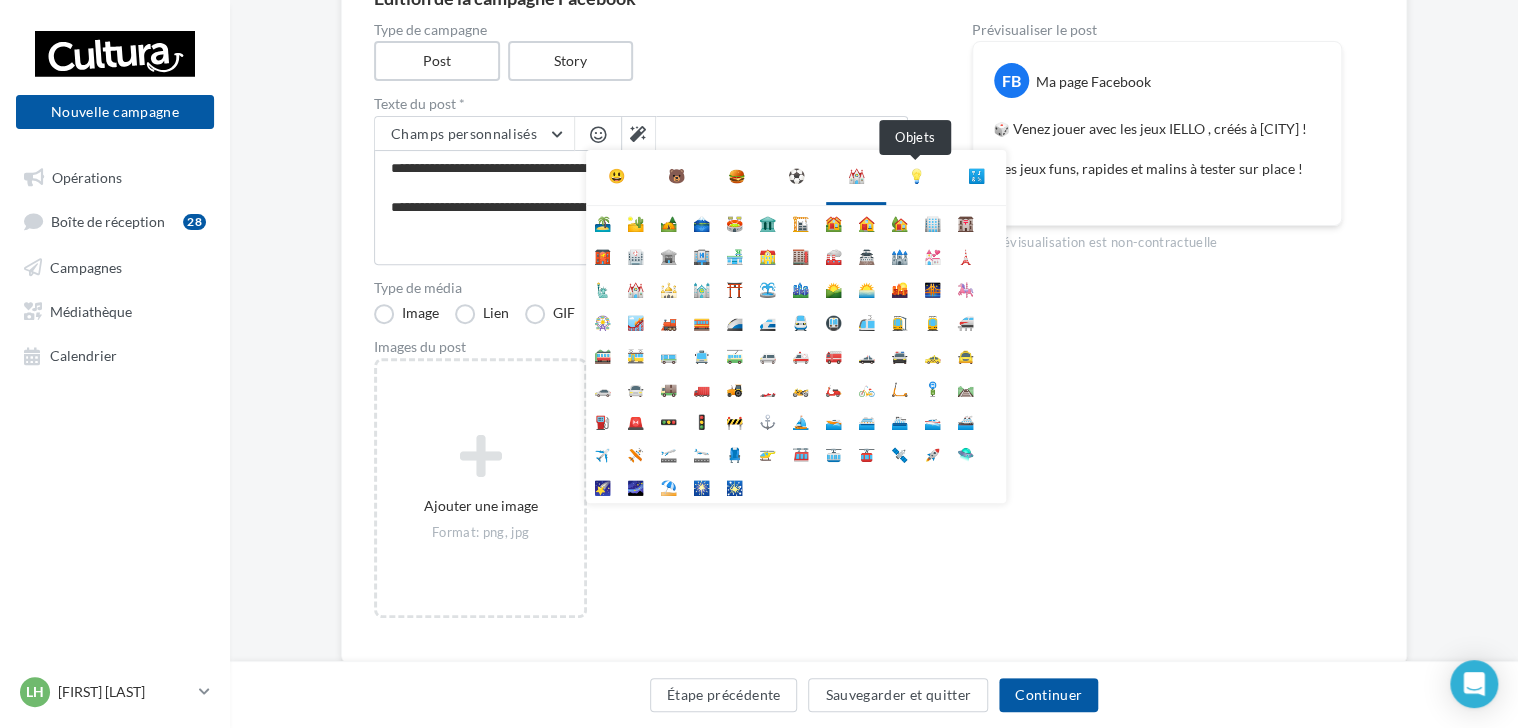 click on "💡" at bounding box center [916, 176] 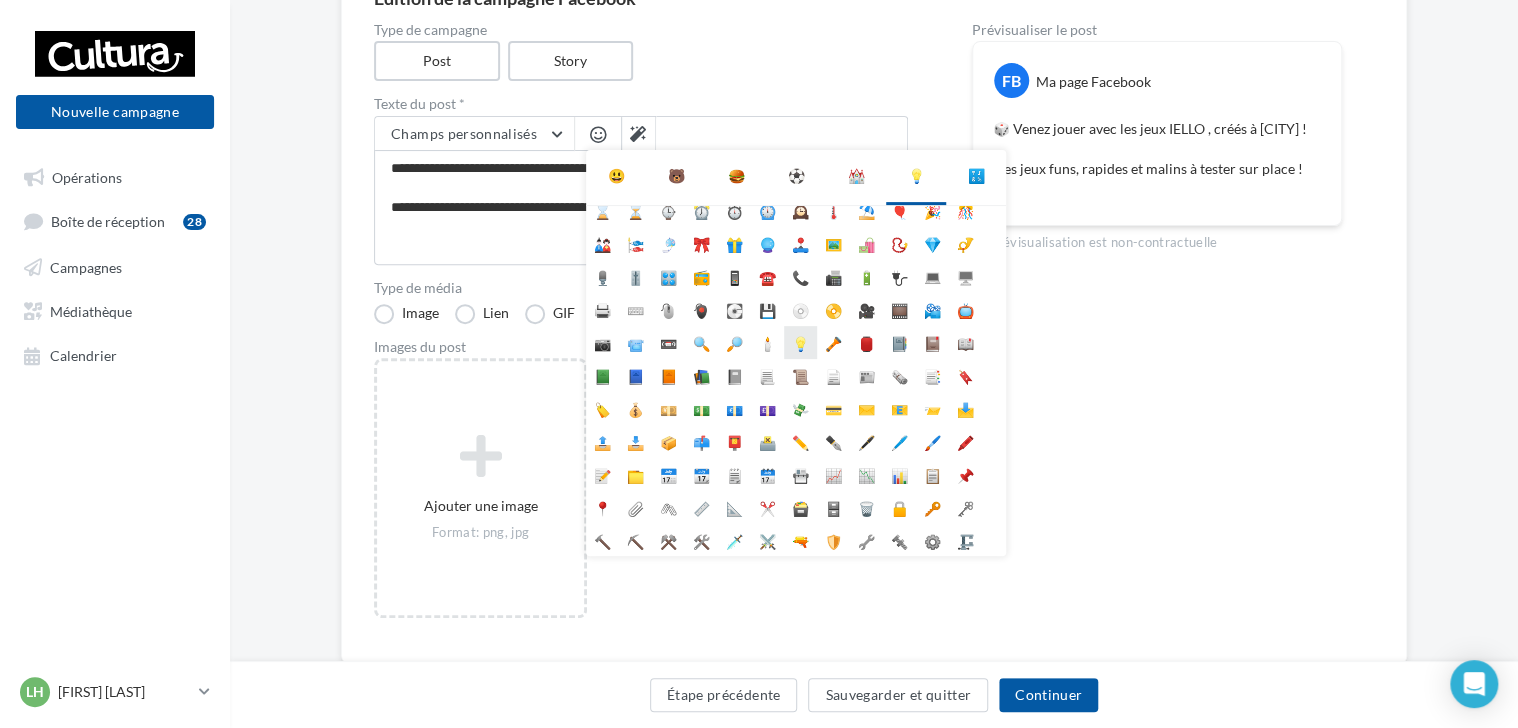 scroll, scrollTop: 0, scrollLeft: 0, axis: both 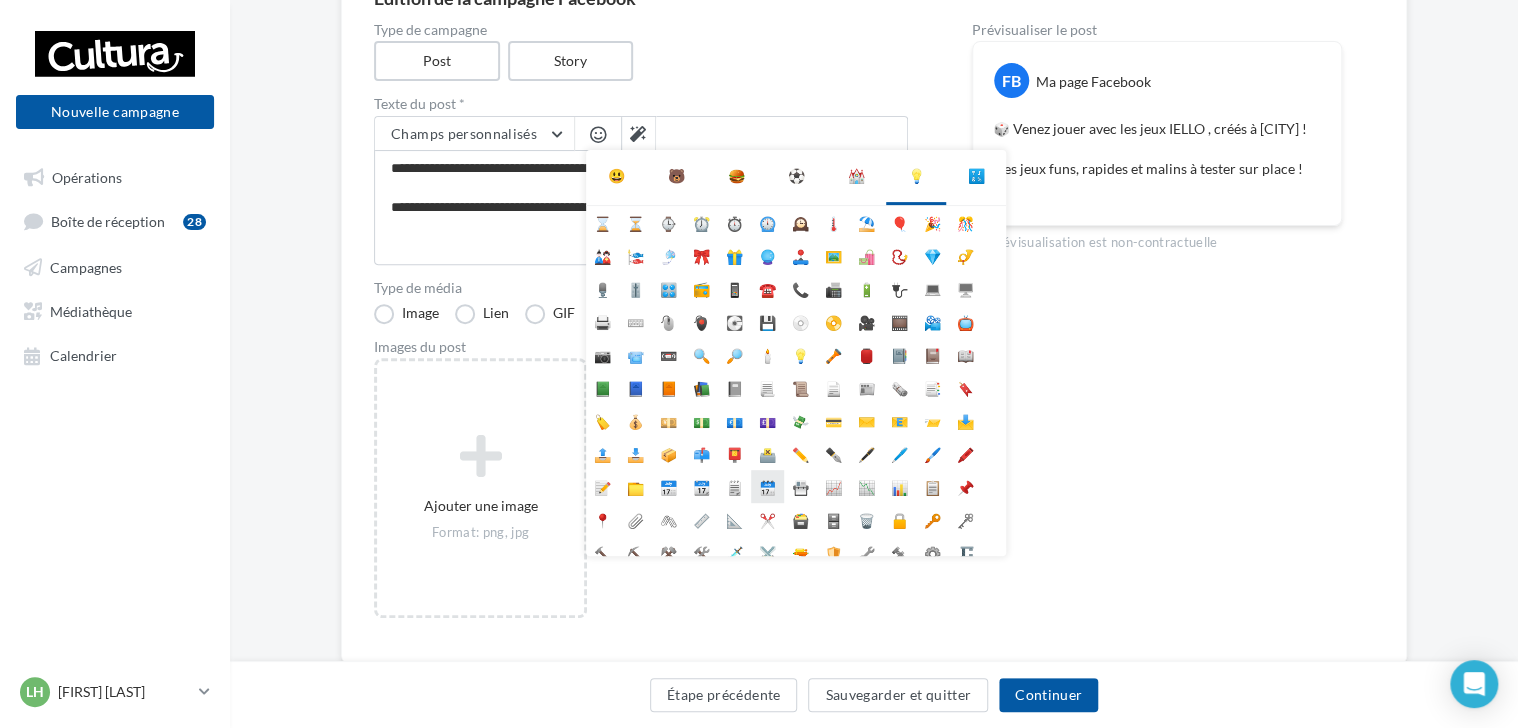 click on "🗓️" at bounding box center (767, 486) 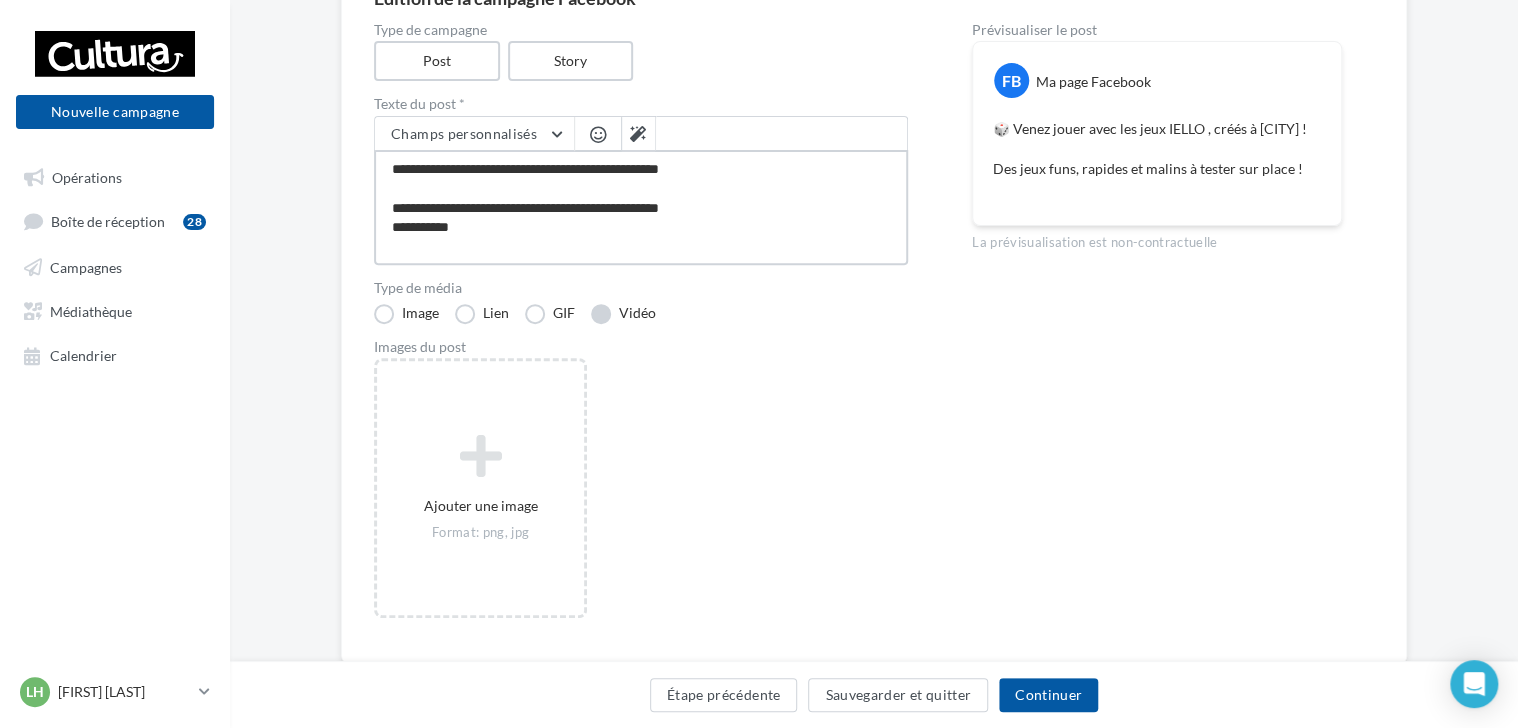 scroll, scrollTop: 265, scrollLeft: 32, axis: both 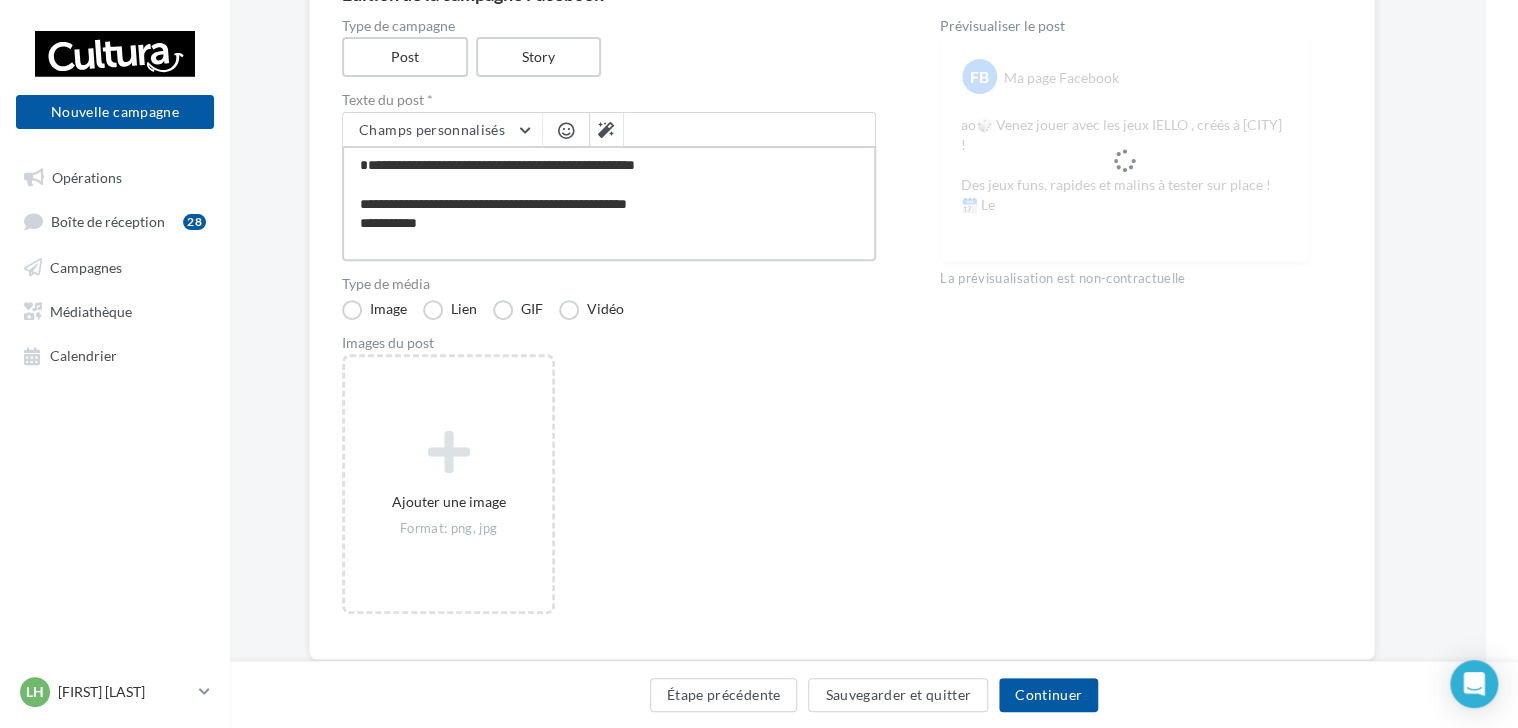click on "**********" at bounding box center [609, 203] 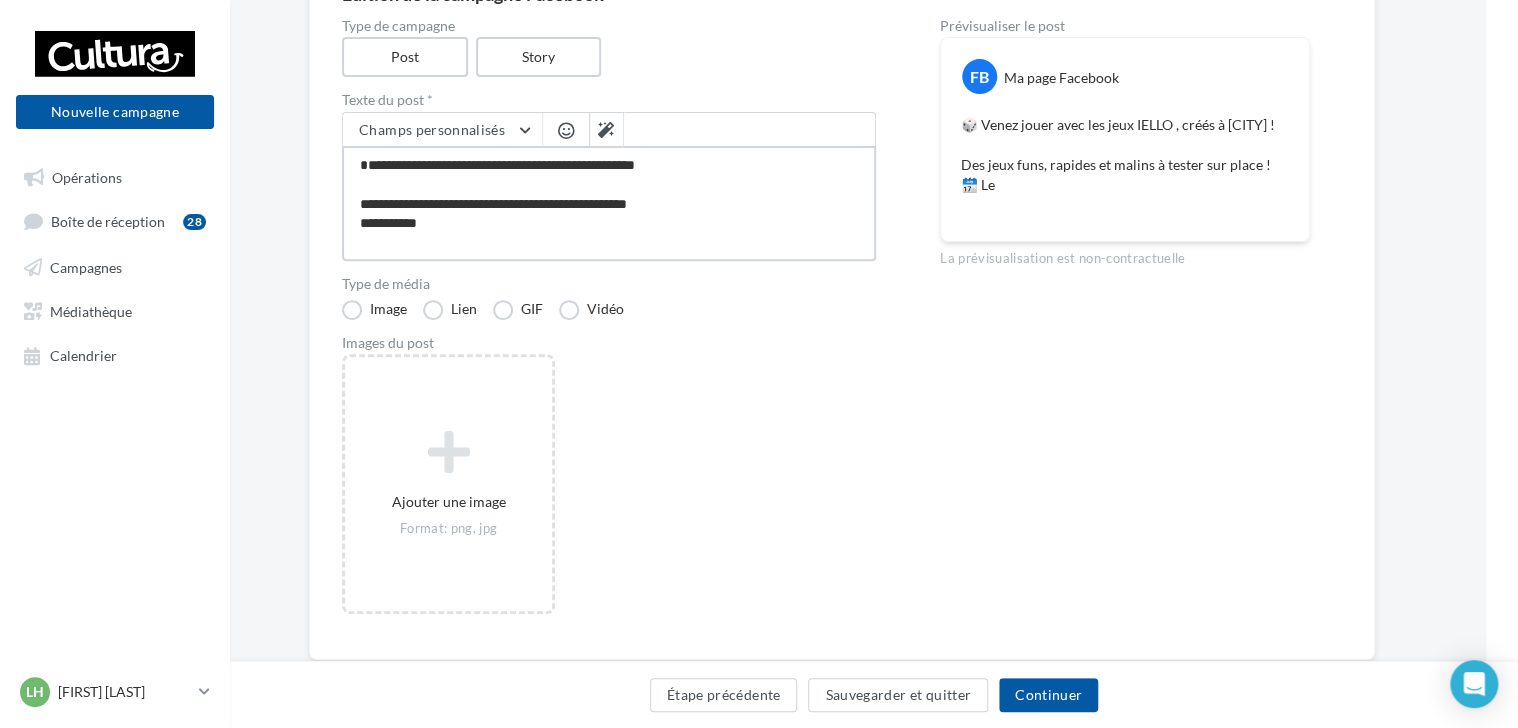 scroll, scrollTop: 265, scrollLeft: 32, axis: both 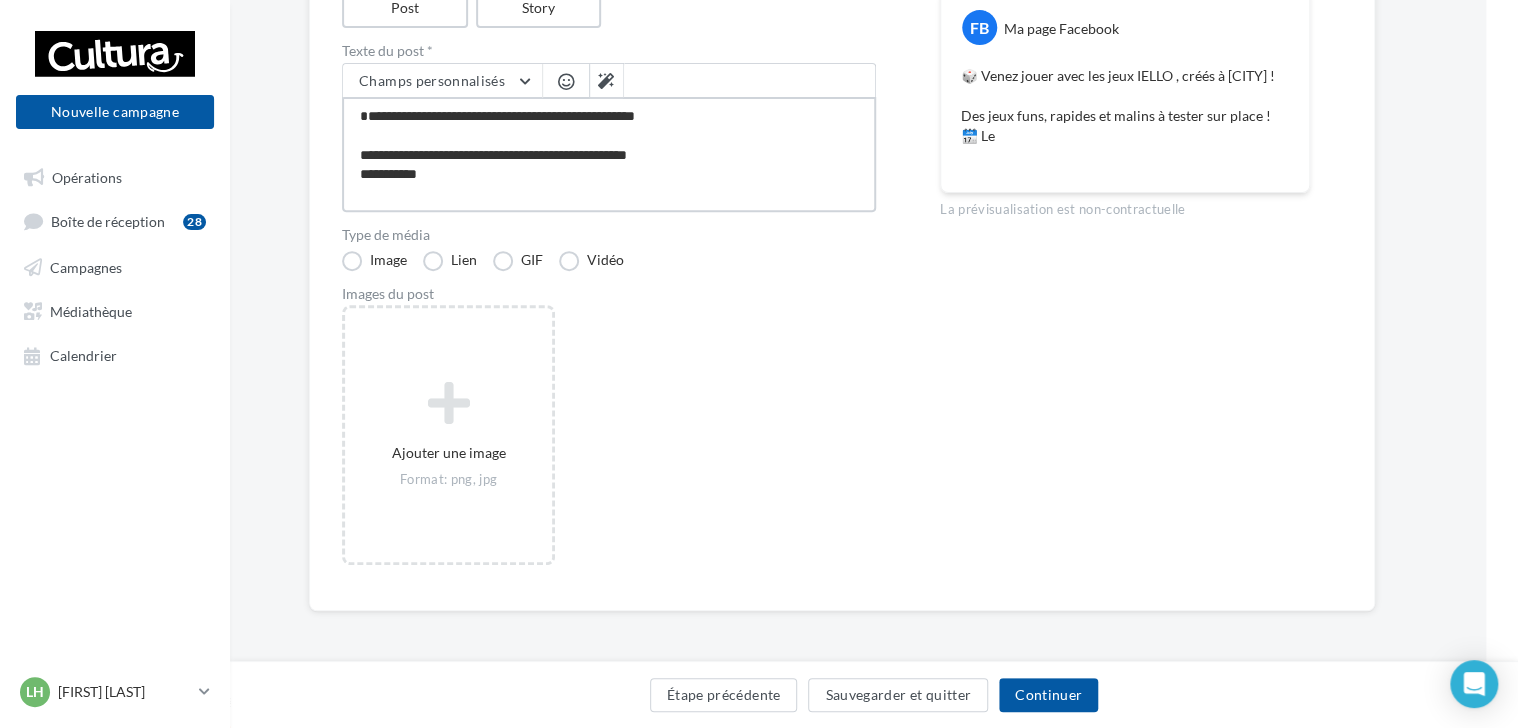 click on "**********" at bounding box center (609, 154) 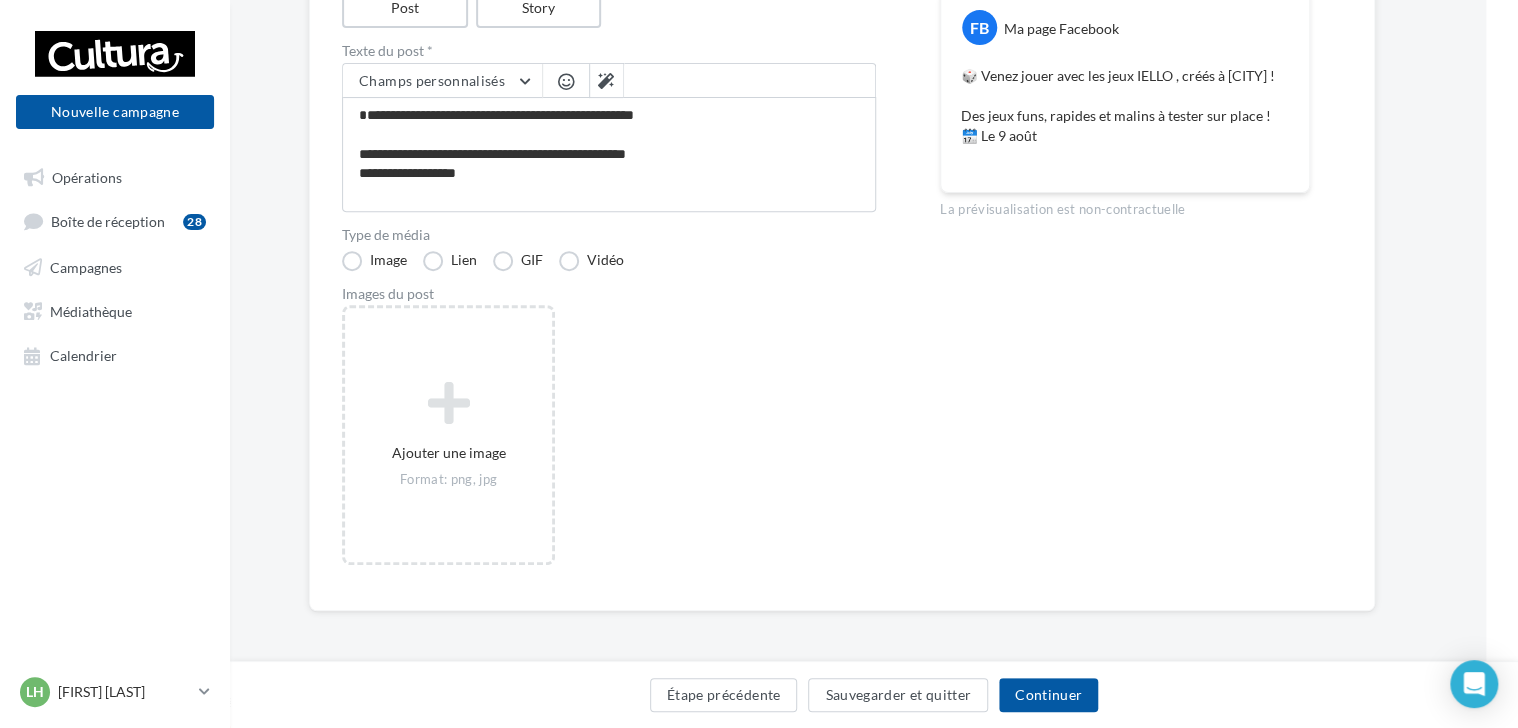 click at bounding box center (566, 81) 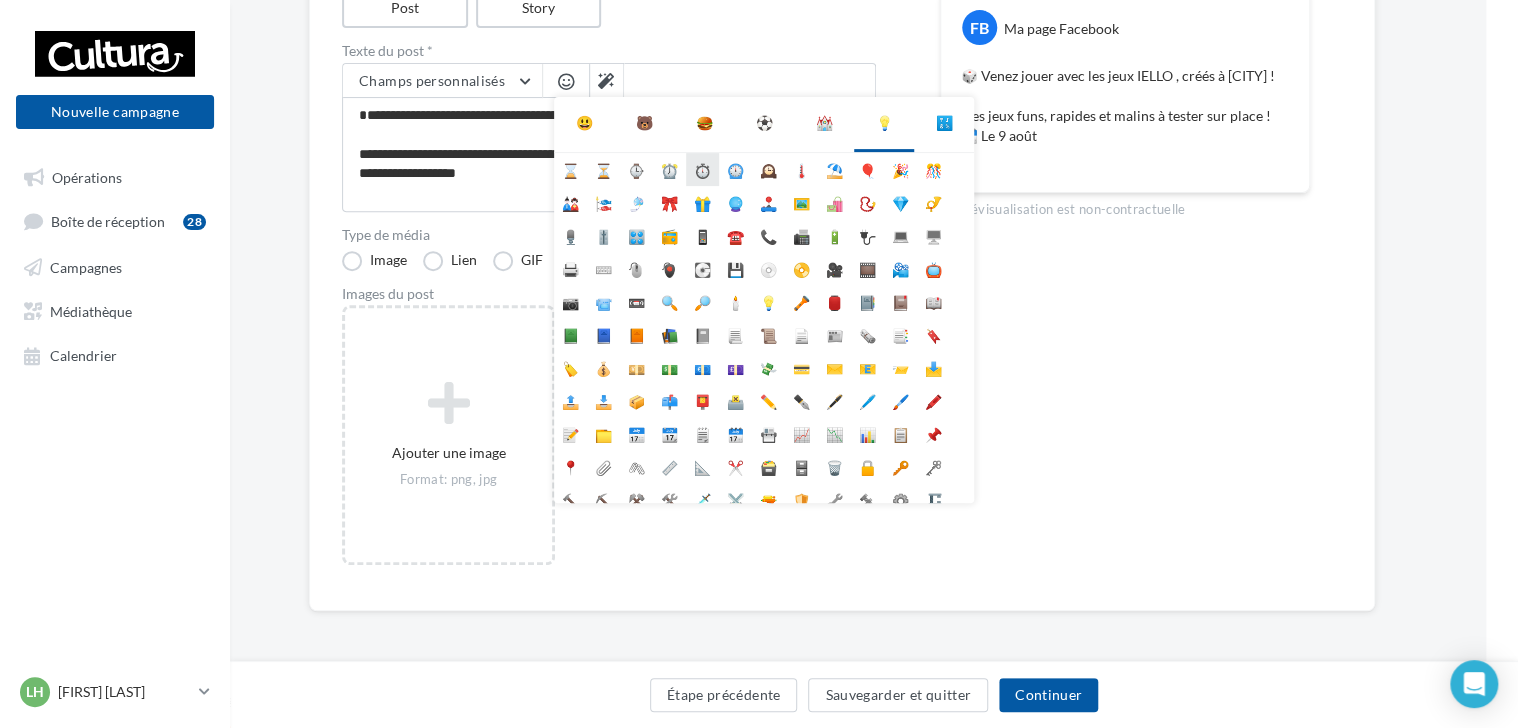 click on "⏱️" at bounding box center [702, 169] 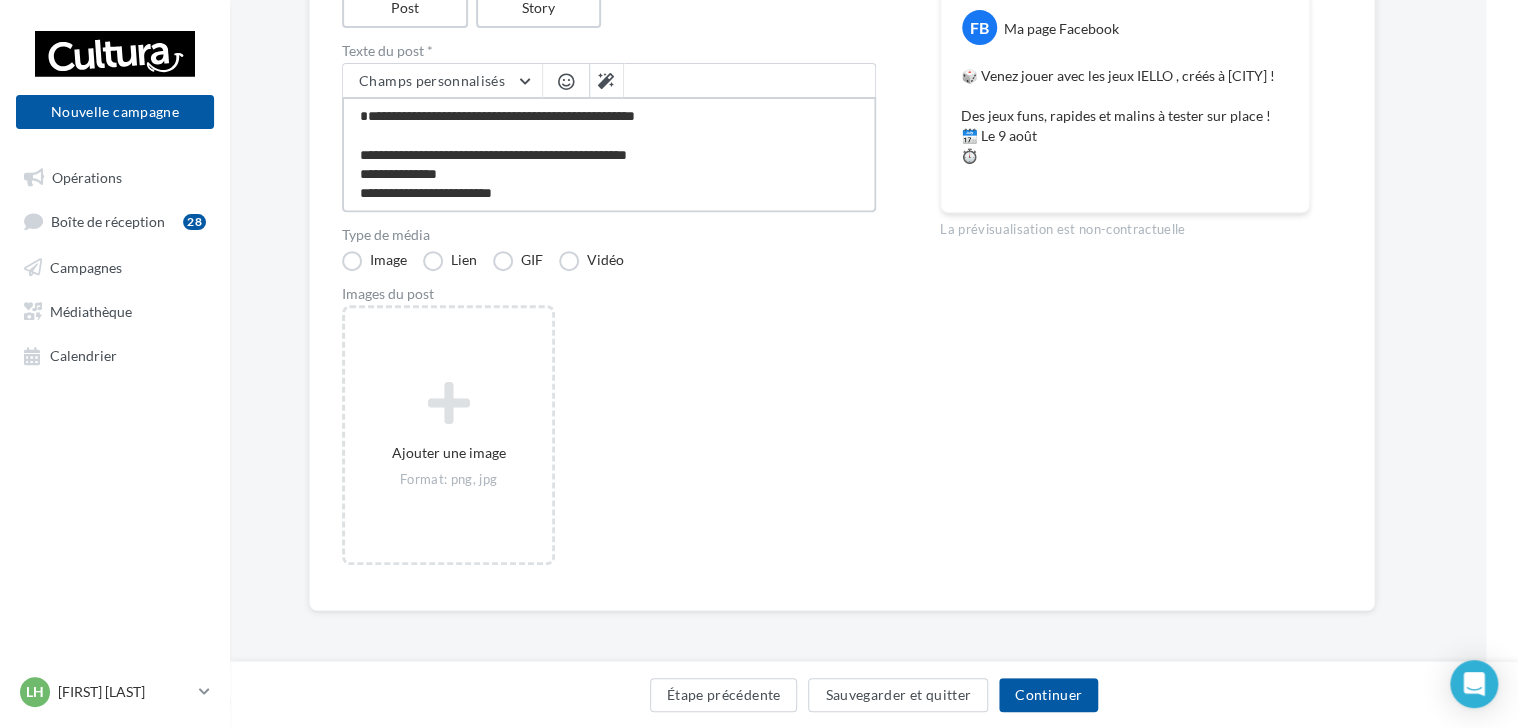 scroll, scrollTop: 10, scrollLeft: 0, axis: vertical 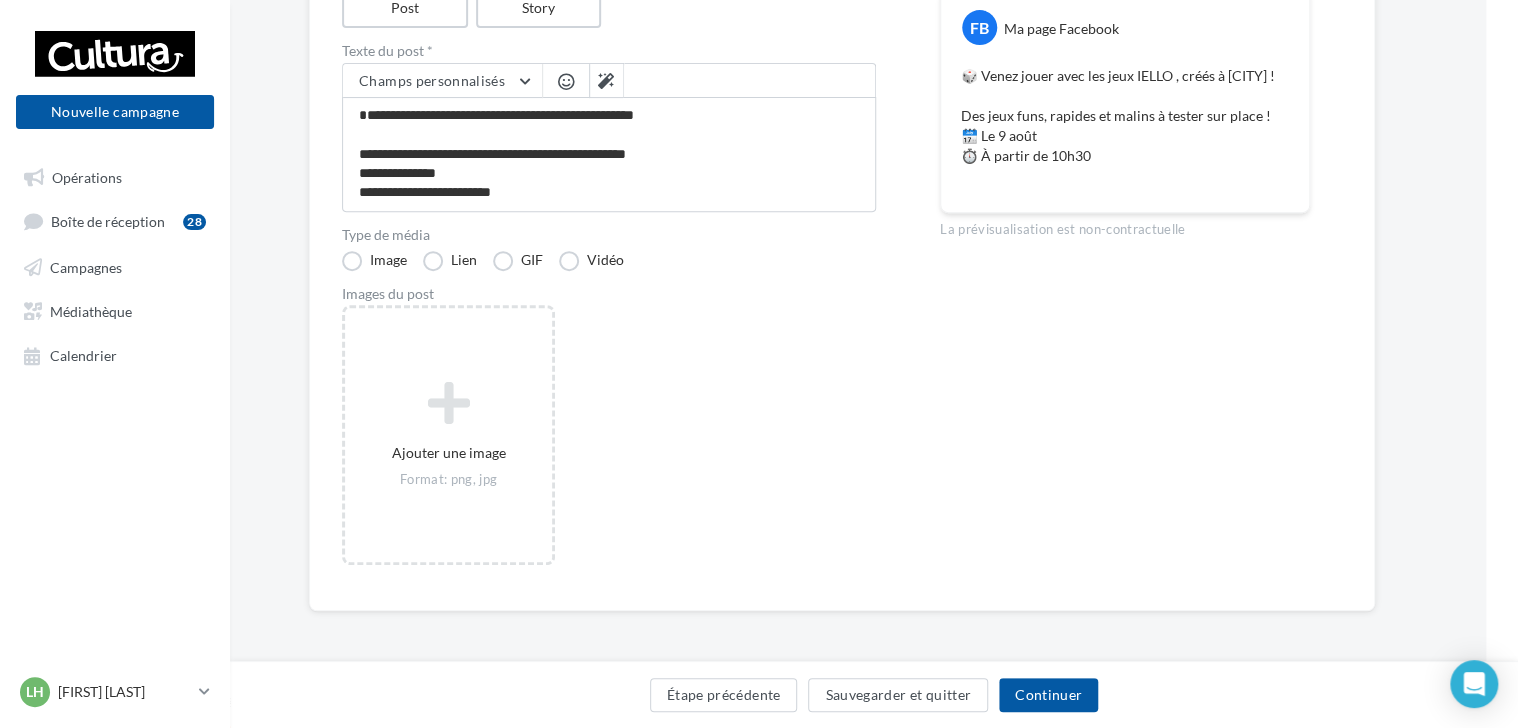 click at bounding box center (566, 81) 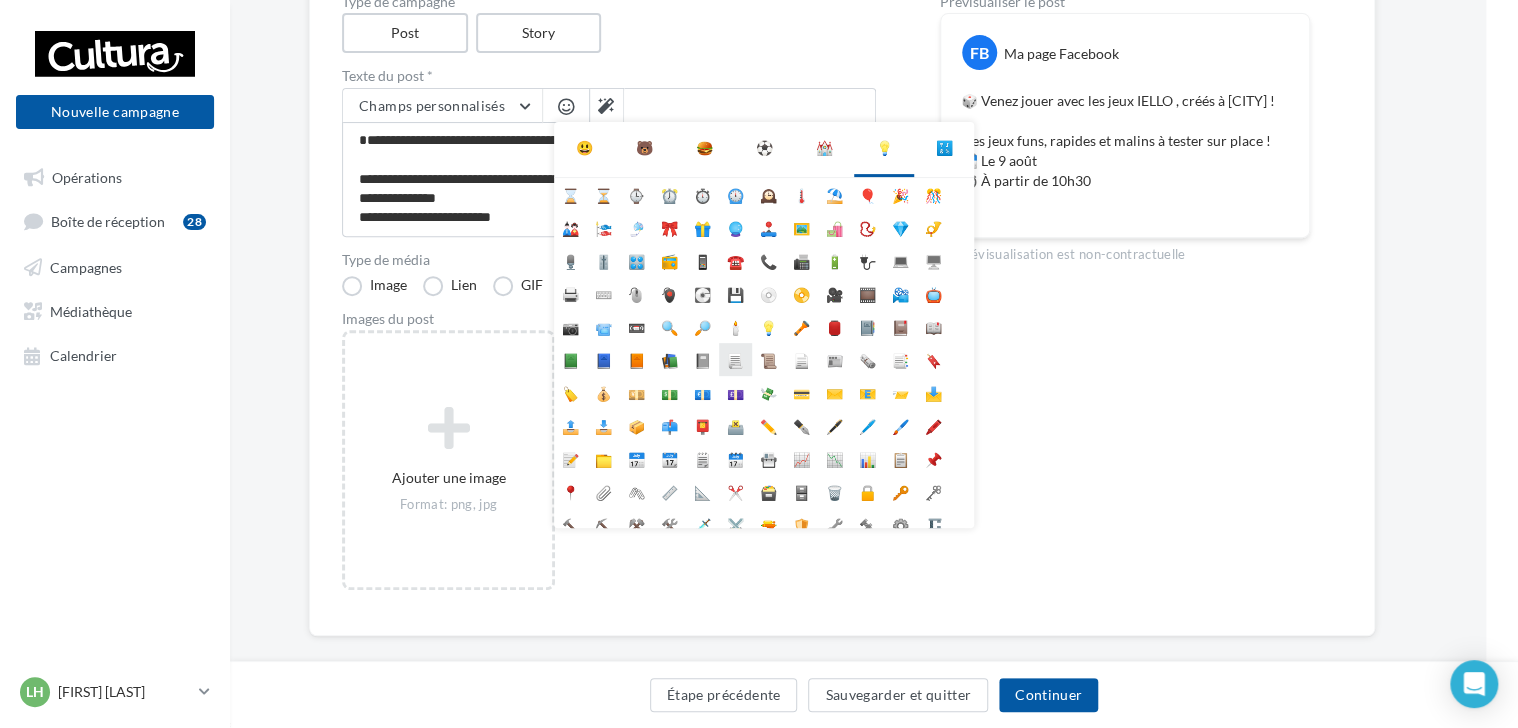 scroll, scrollTop: 265, scrollLeft: 32, axis: both 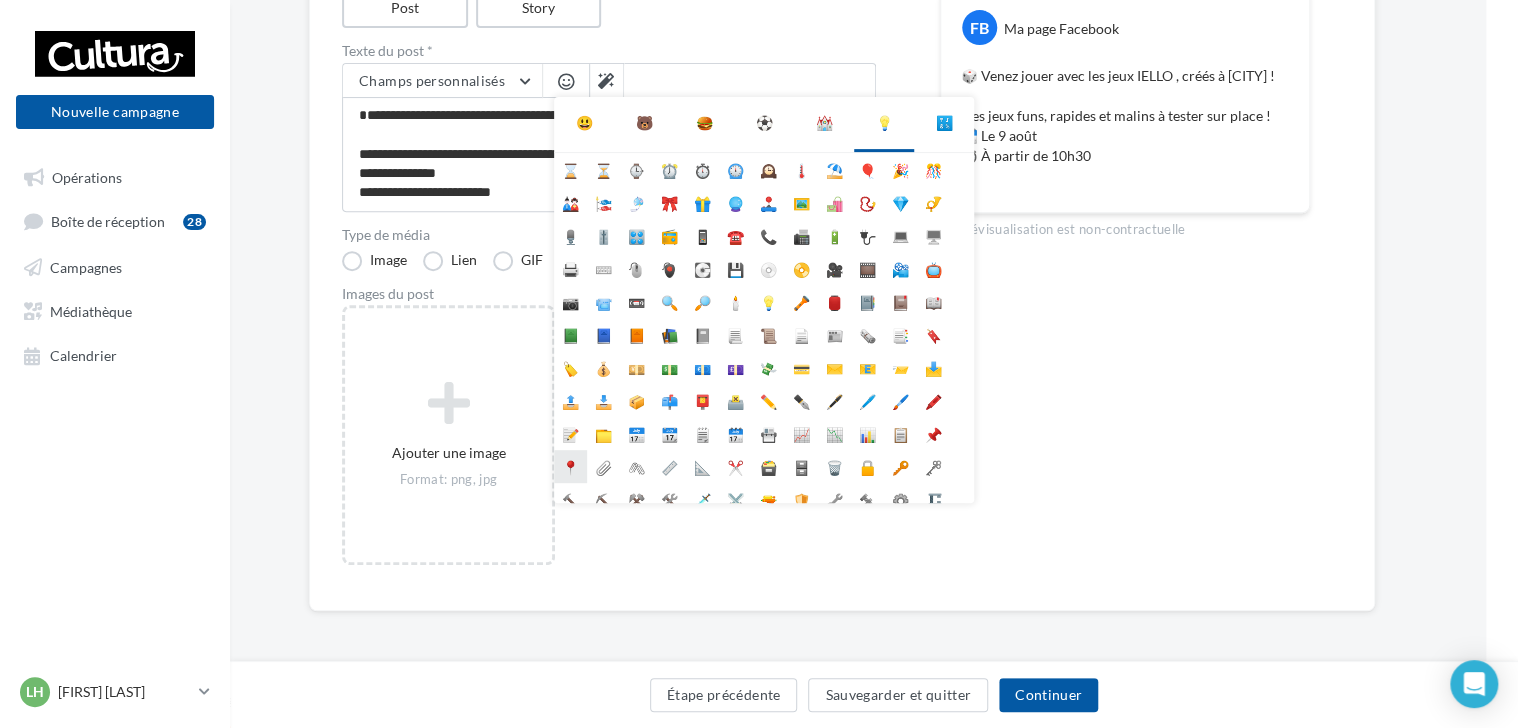 click on "📍" at bounding box center [570, 466] 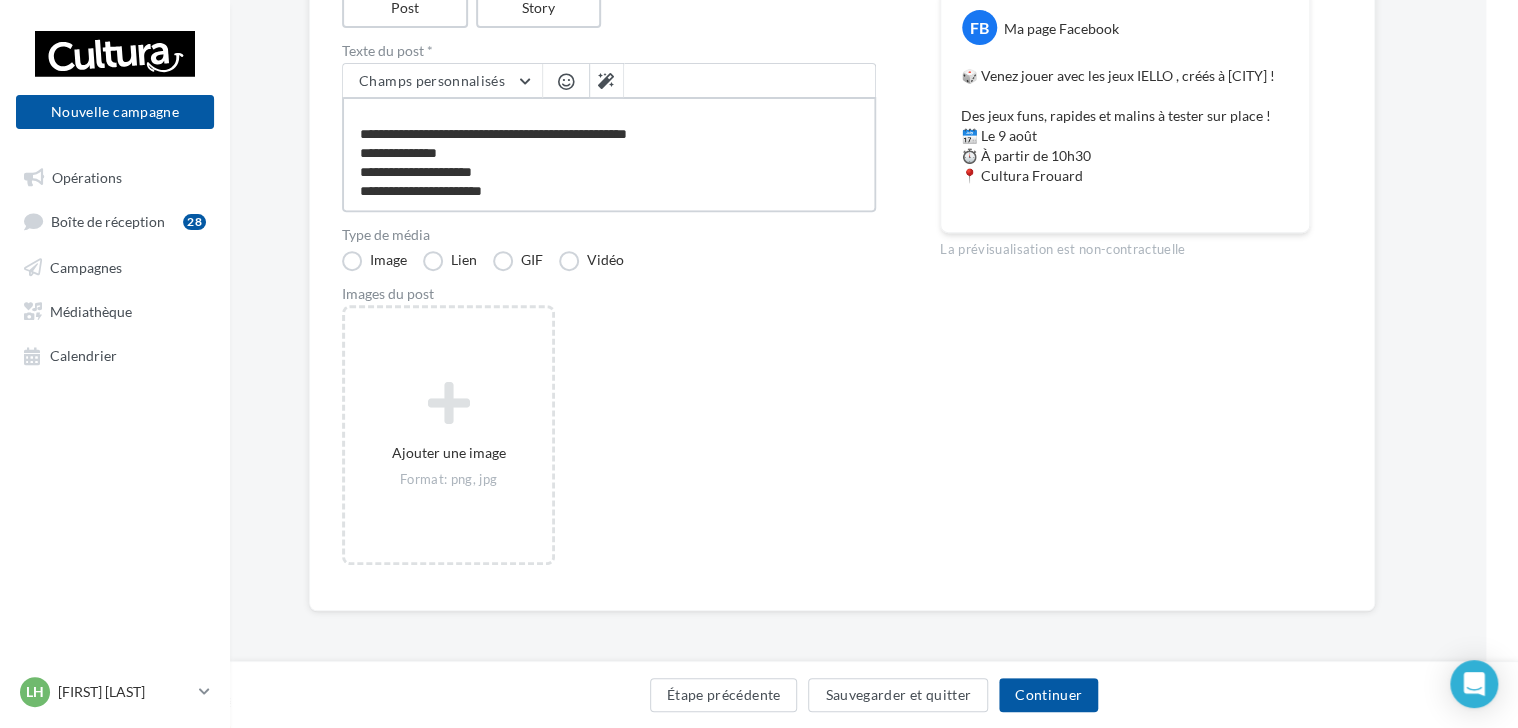 scroll, scrollTop: 48, scrollLeft: 0, axis: vertical 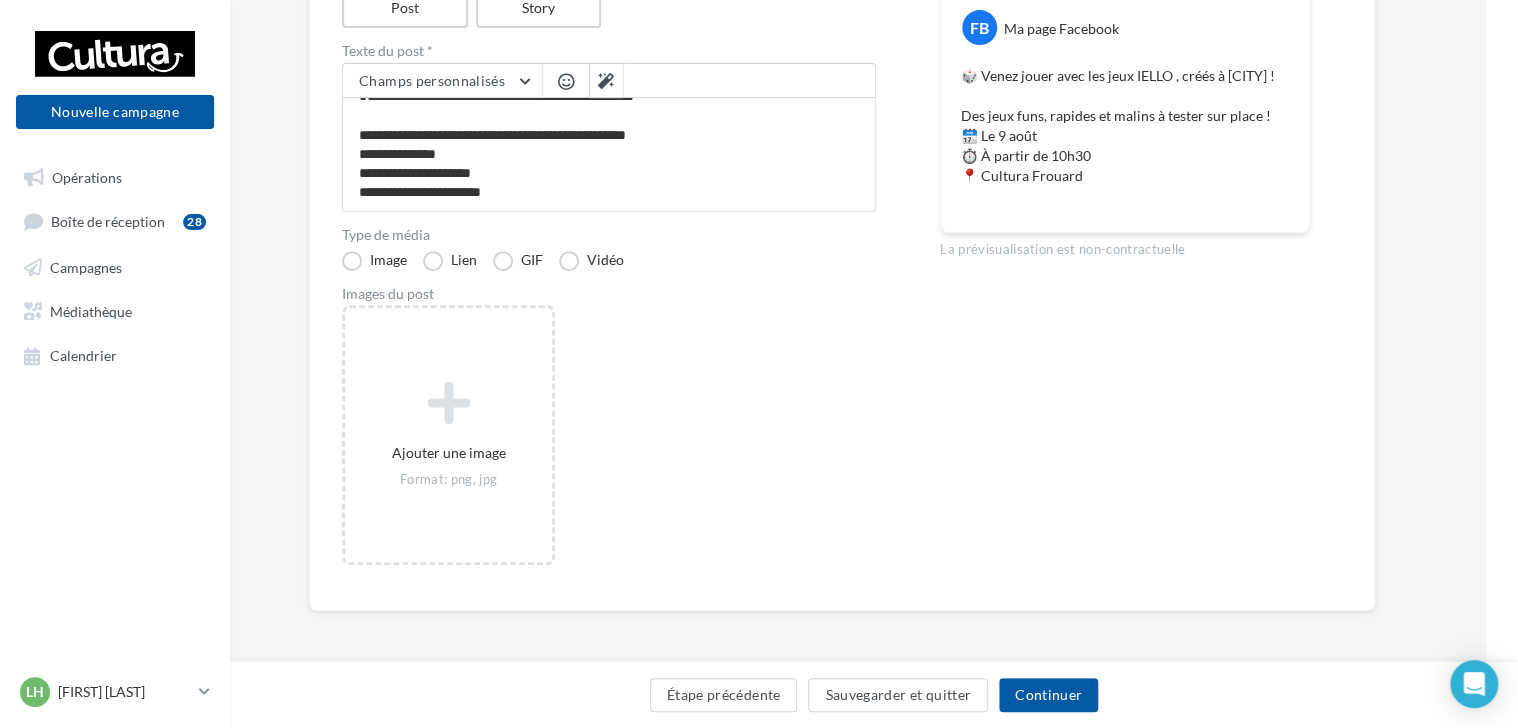 click at bounding box center [566, 81] 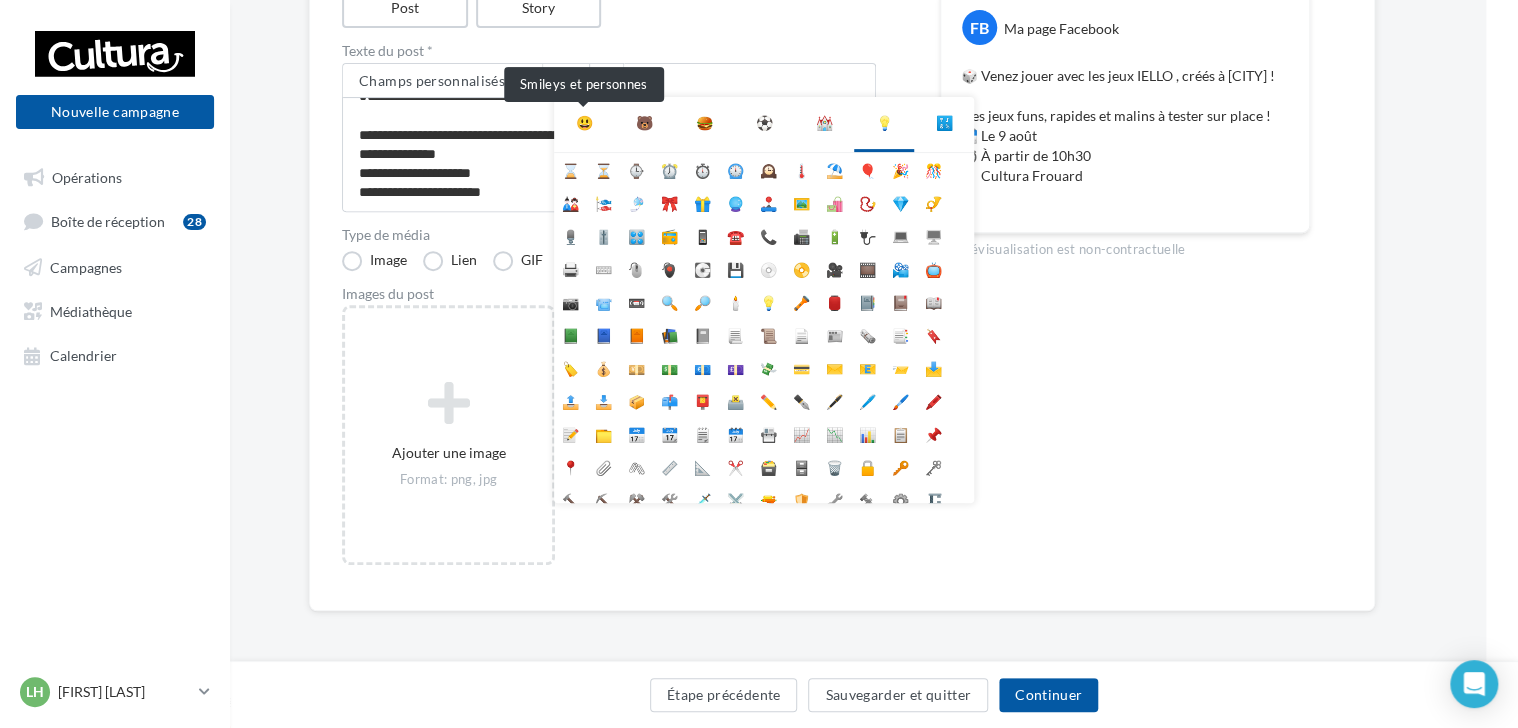 click on "😃" at bounding box center (584, 123) 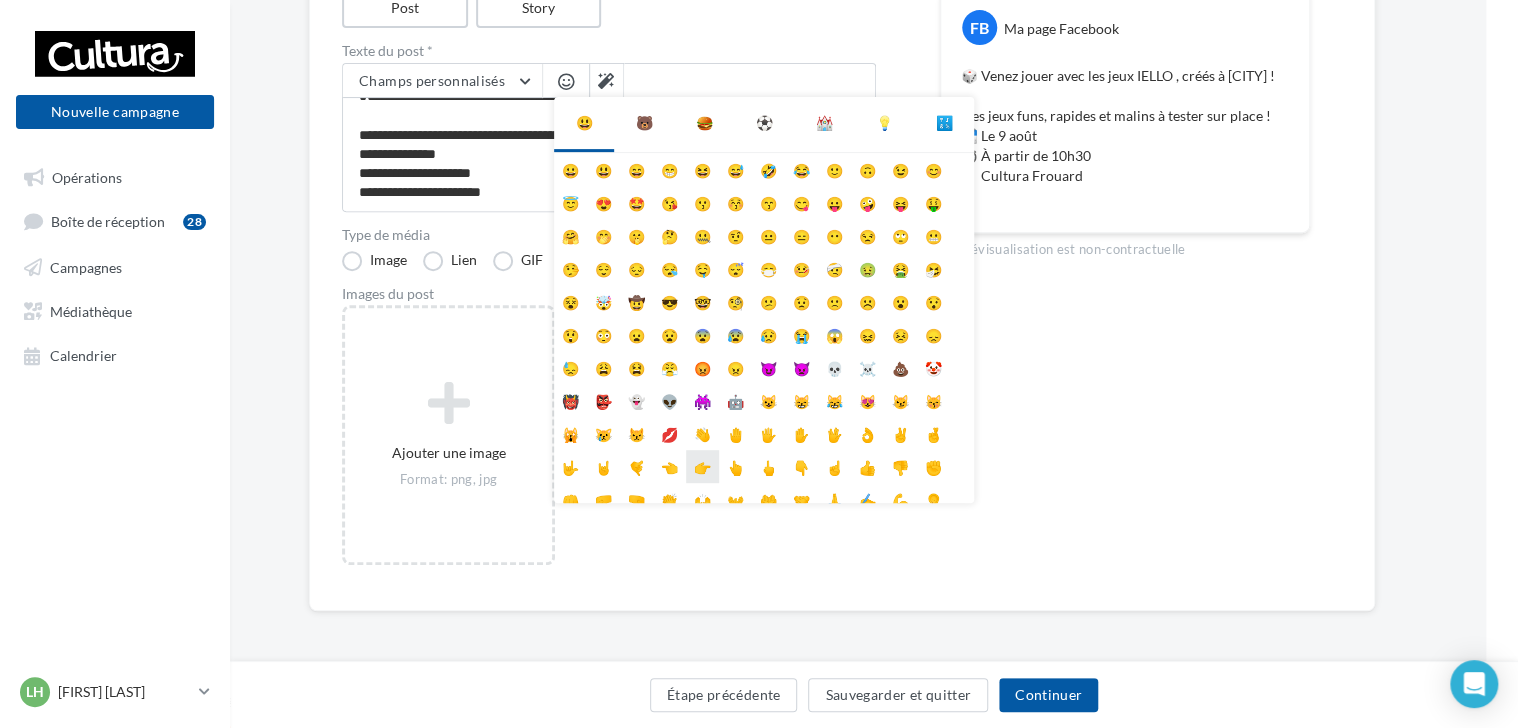 click on "👉" at bounding box center (702, 466) 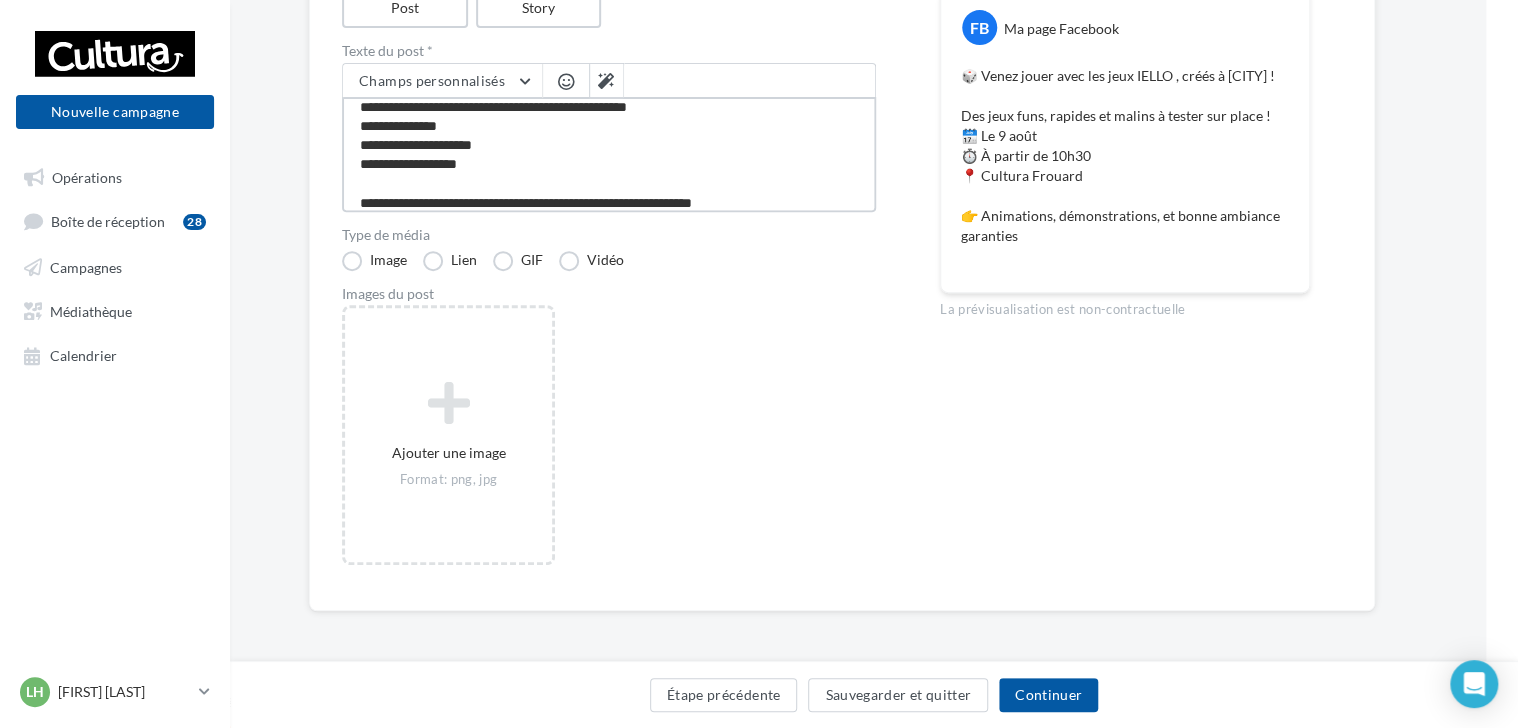 scroll, scrollTop: 68, scrollLeft: 0, axis: vertical 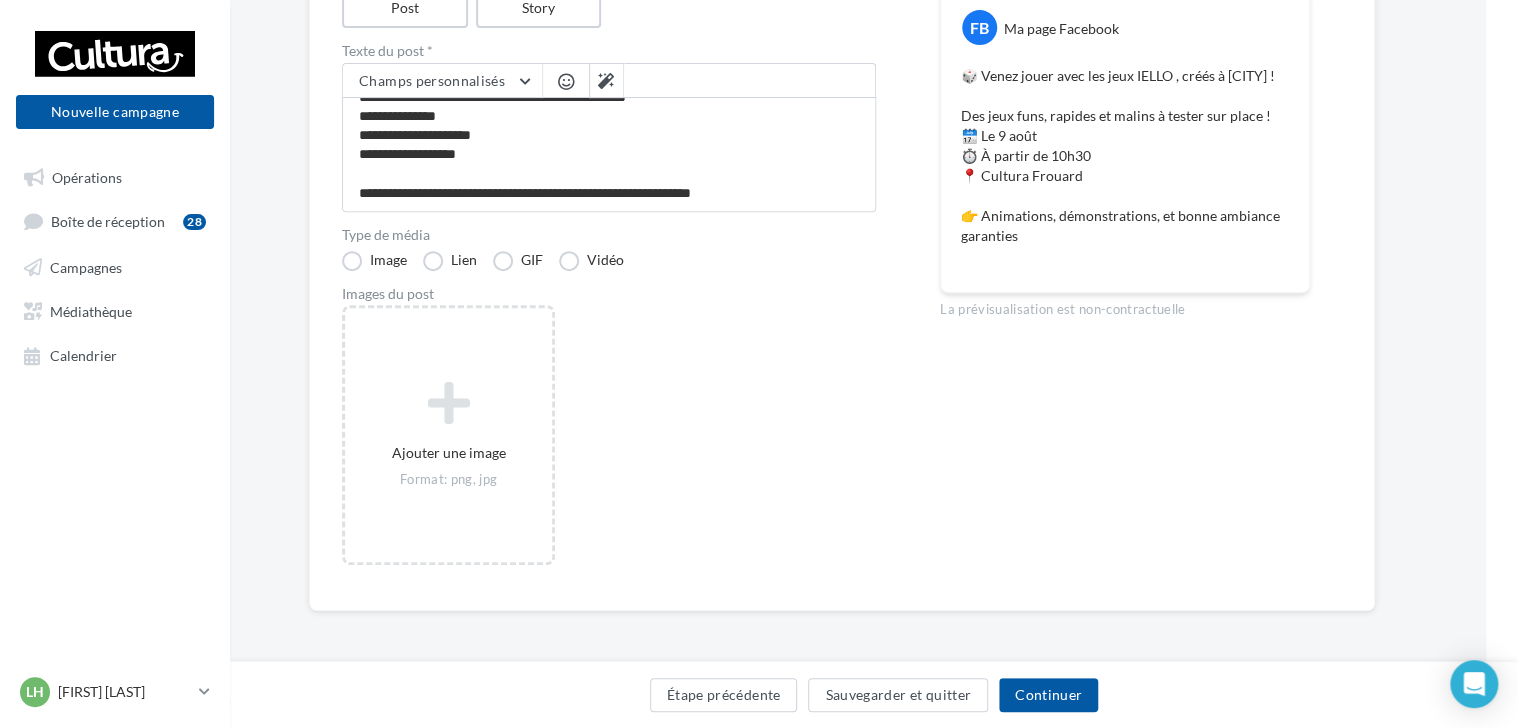 click at bounding box center (566, 81) 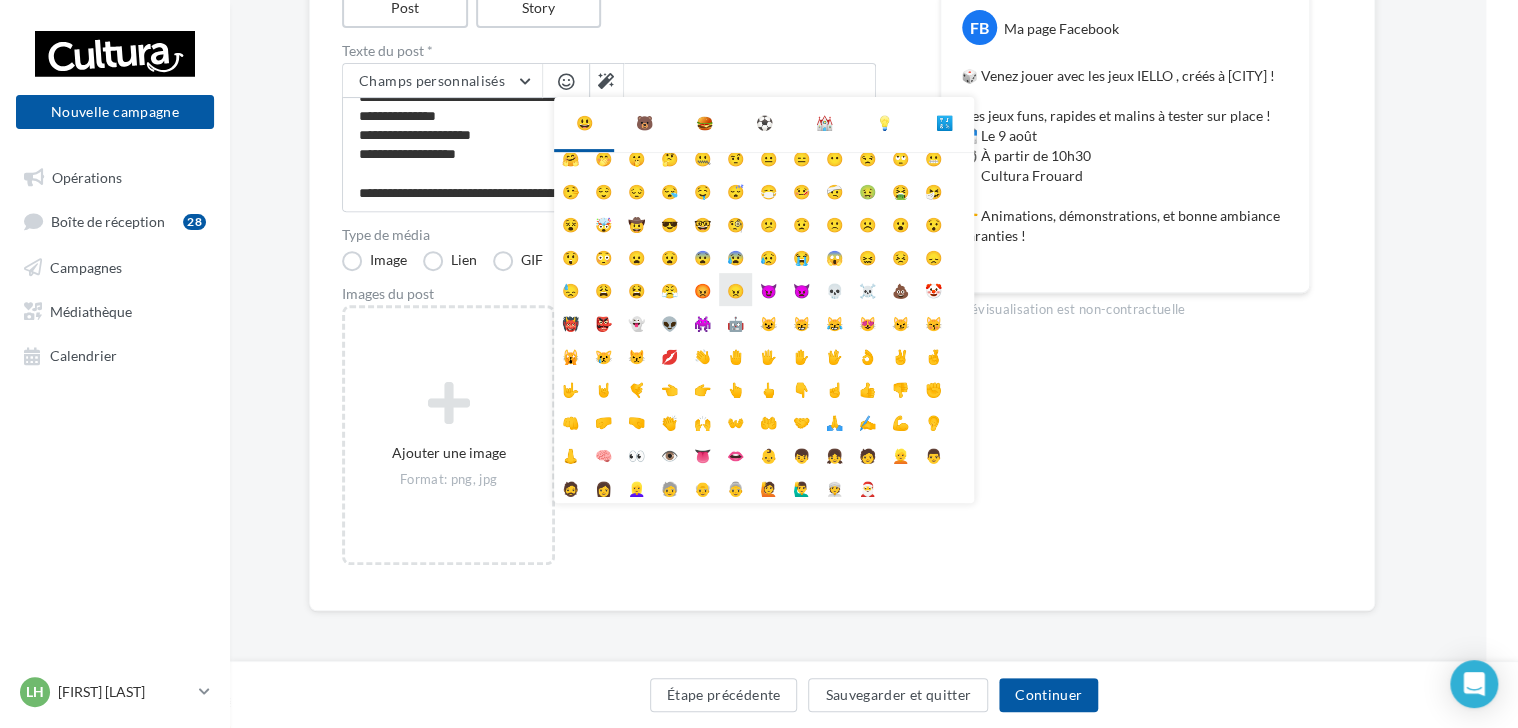 scroll, scrollTop: 0, scrollLeft: 0, axis: both 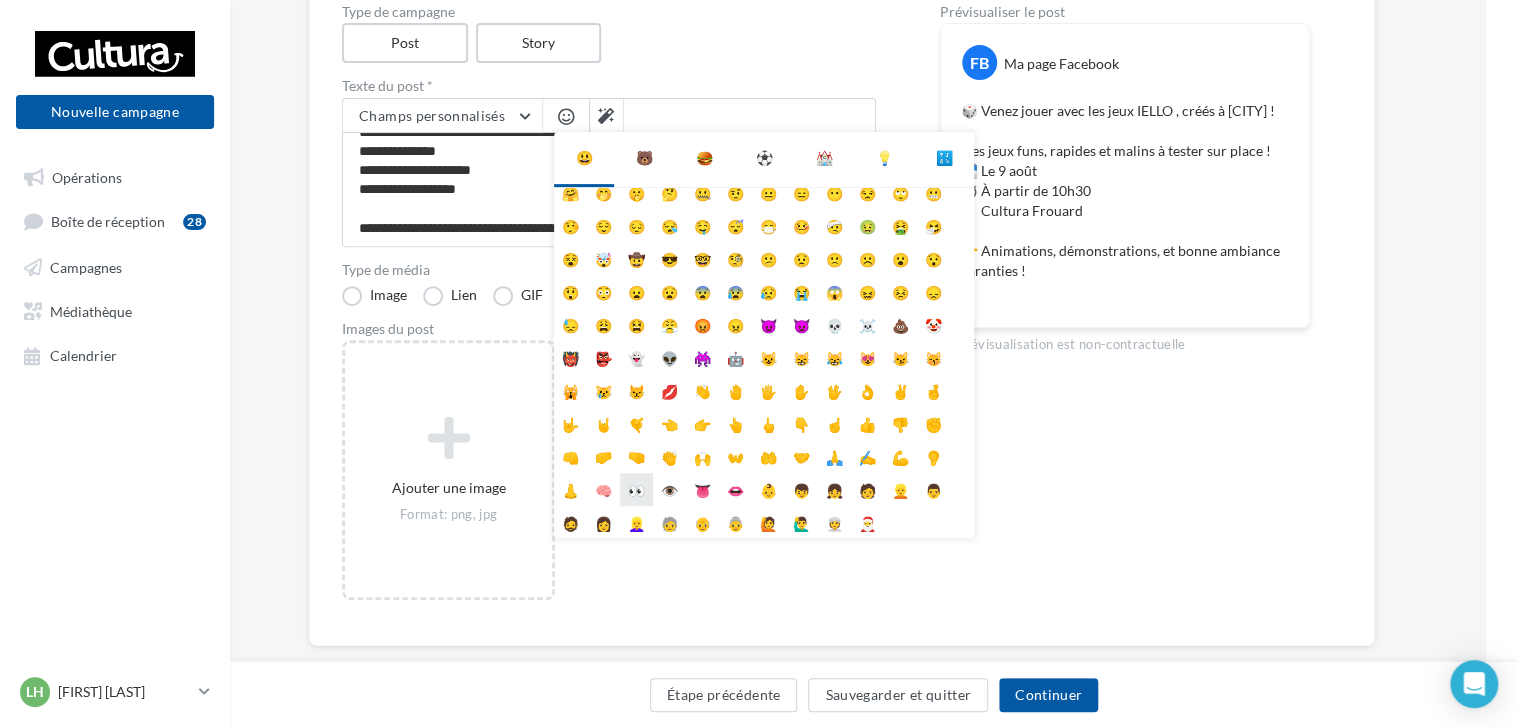 click on "👀" at bounding box center [636, 489] 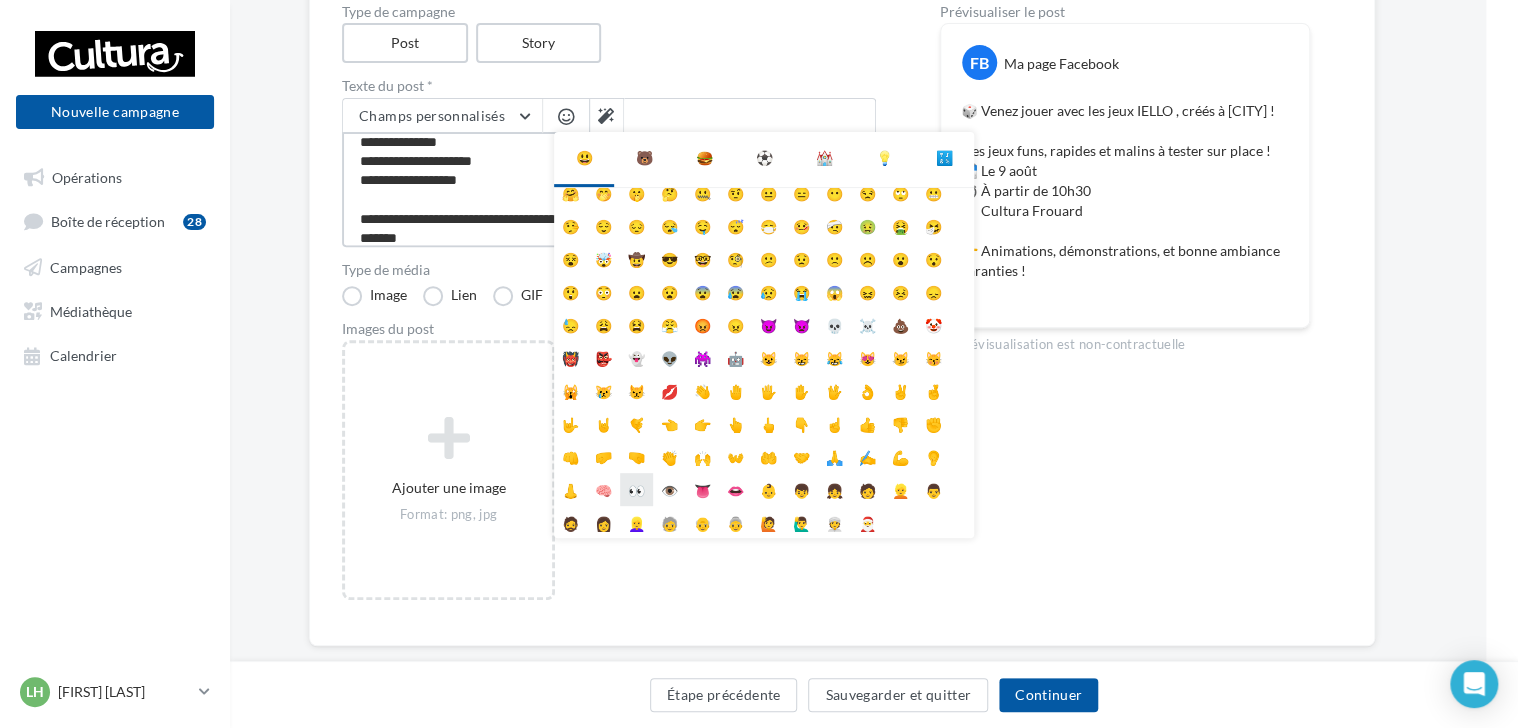 scroll, scrollTop: 68, scrollLeft: 0, axis: vertical 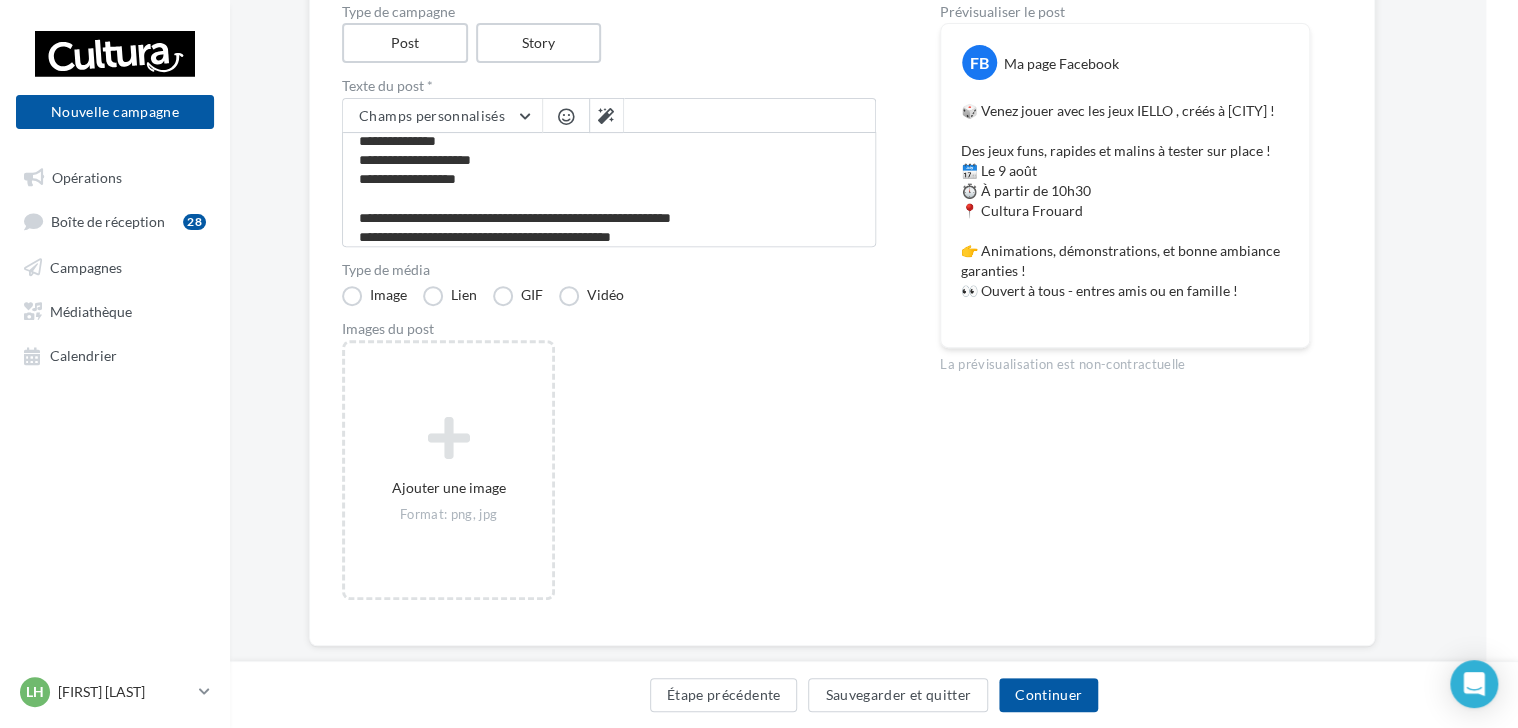 click on "La prévisualisation est non-contractuelle" at bounding box center [1125, 361] 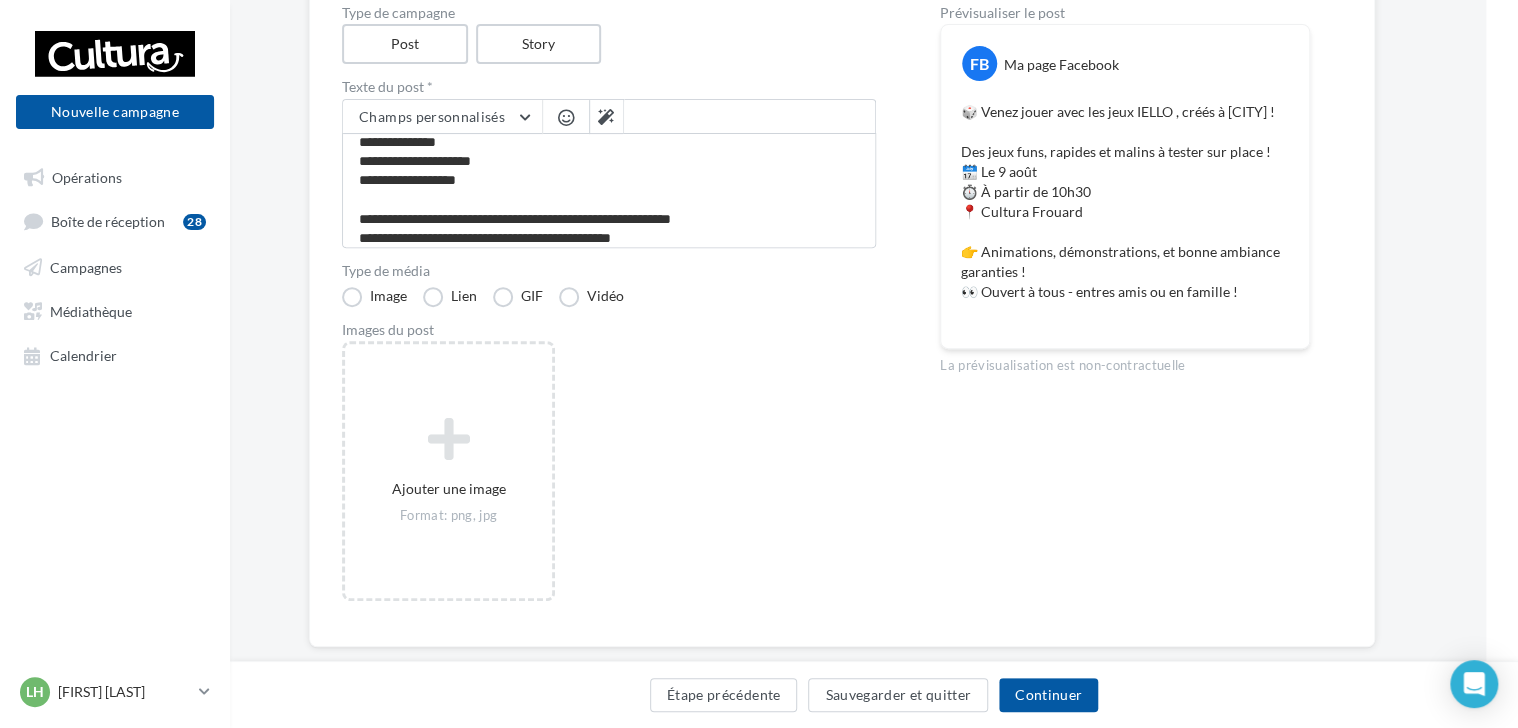scroll, scrollTop: 230, scrollLeft: 32, axis: both 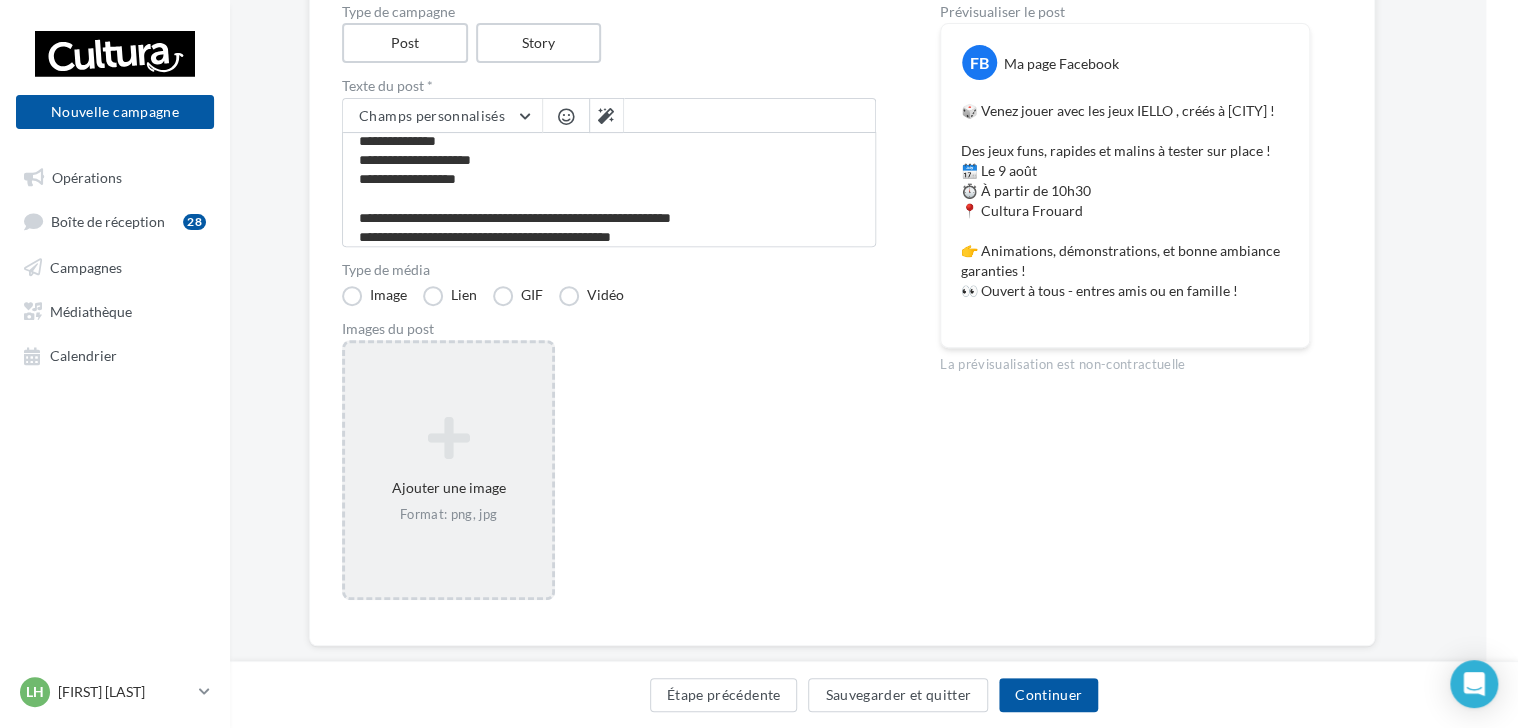 click at bounding box center [448, 438] 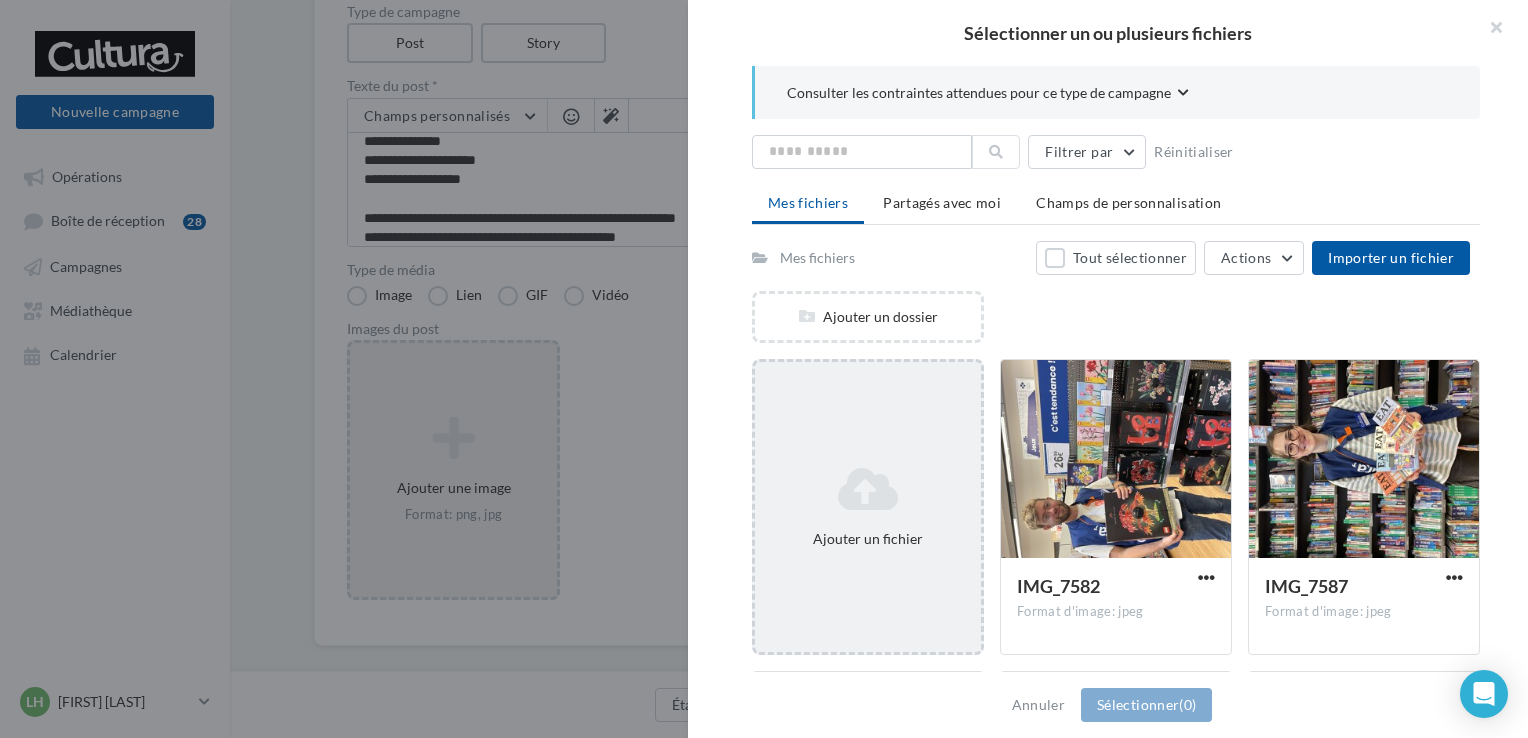 click at bounding box center [868, 489] 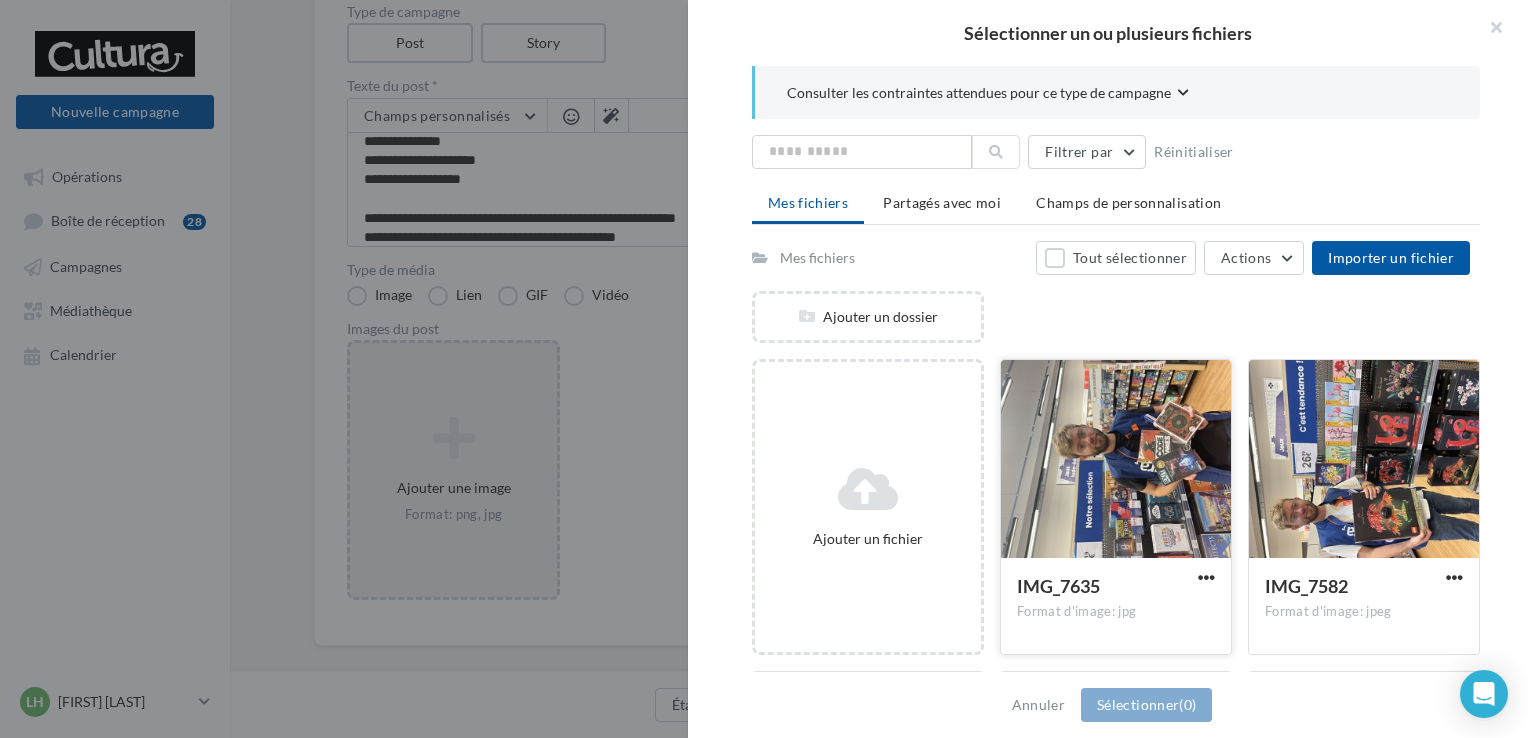 click at bounding box center [1116, 460] 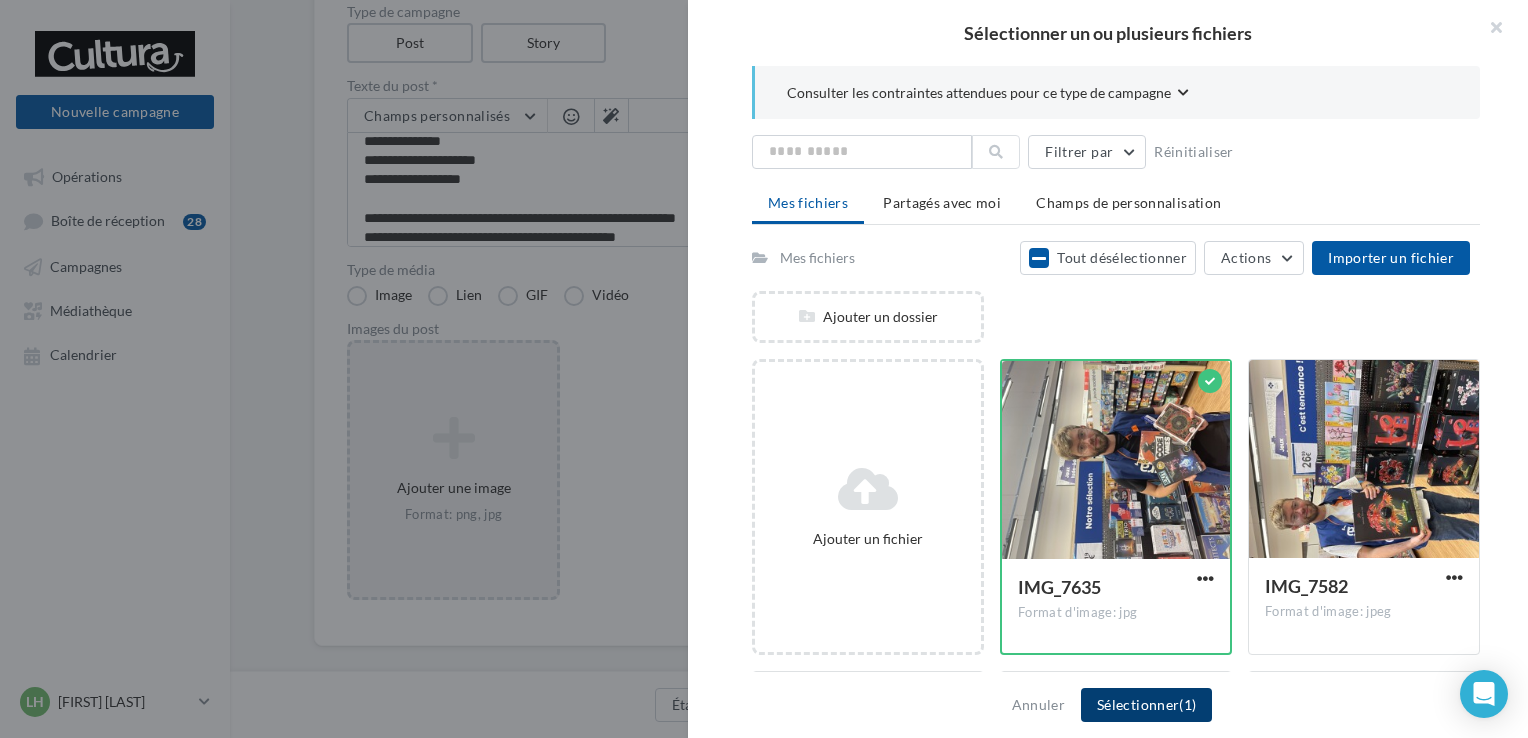 click on "Sélectionner   (1)" at bounding box center [1146, 705] 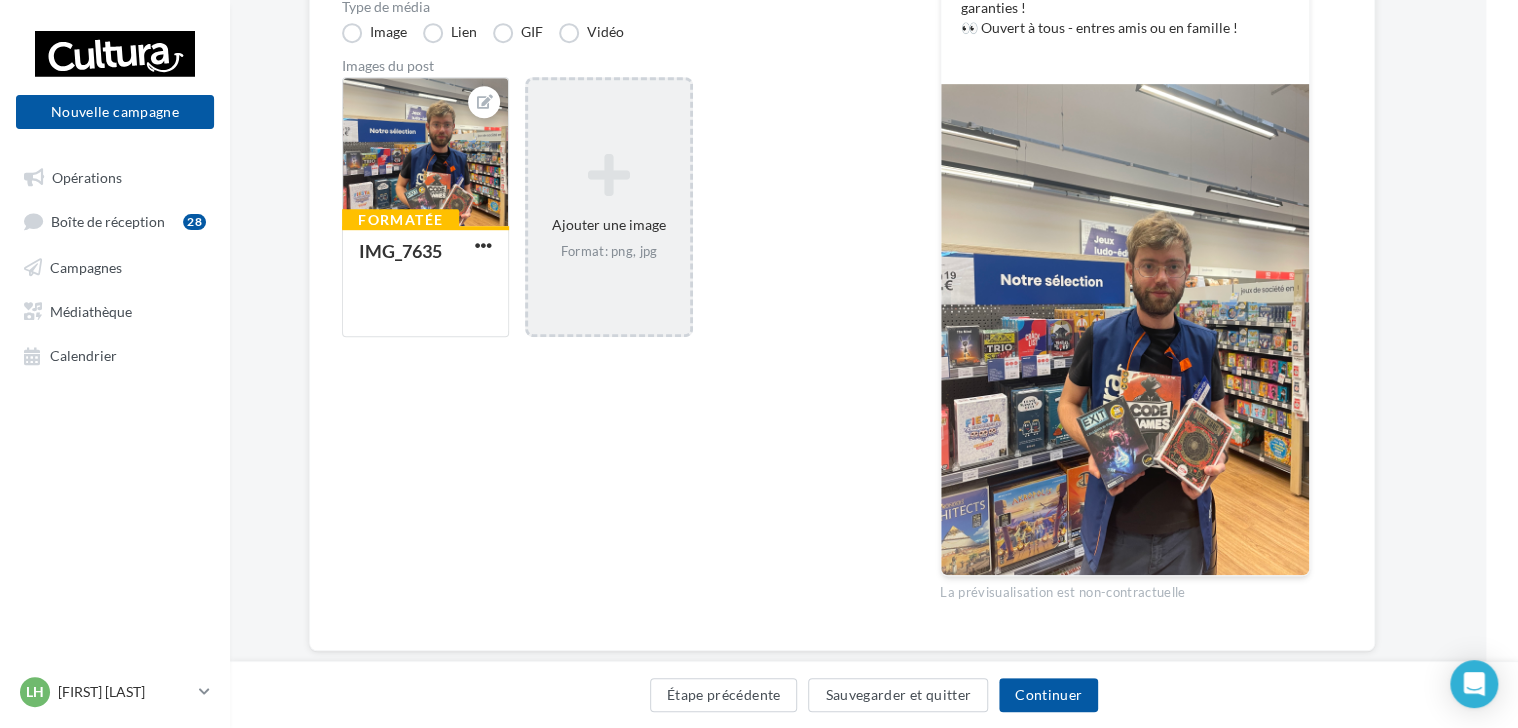 scroll, scrollTop: 533, scrollLeft: 32, axis: both 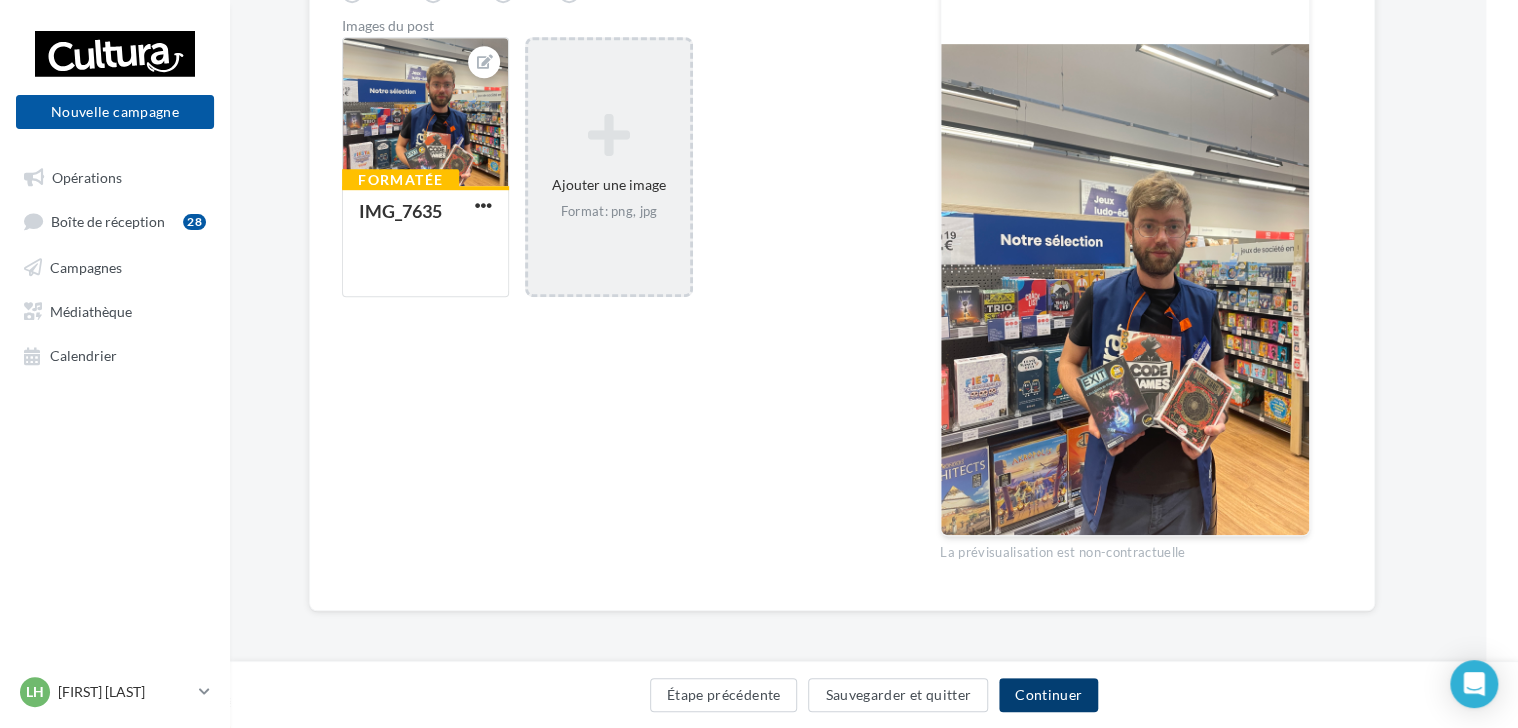 click on "Continuer" at bounding box center (1048, 695) 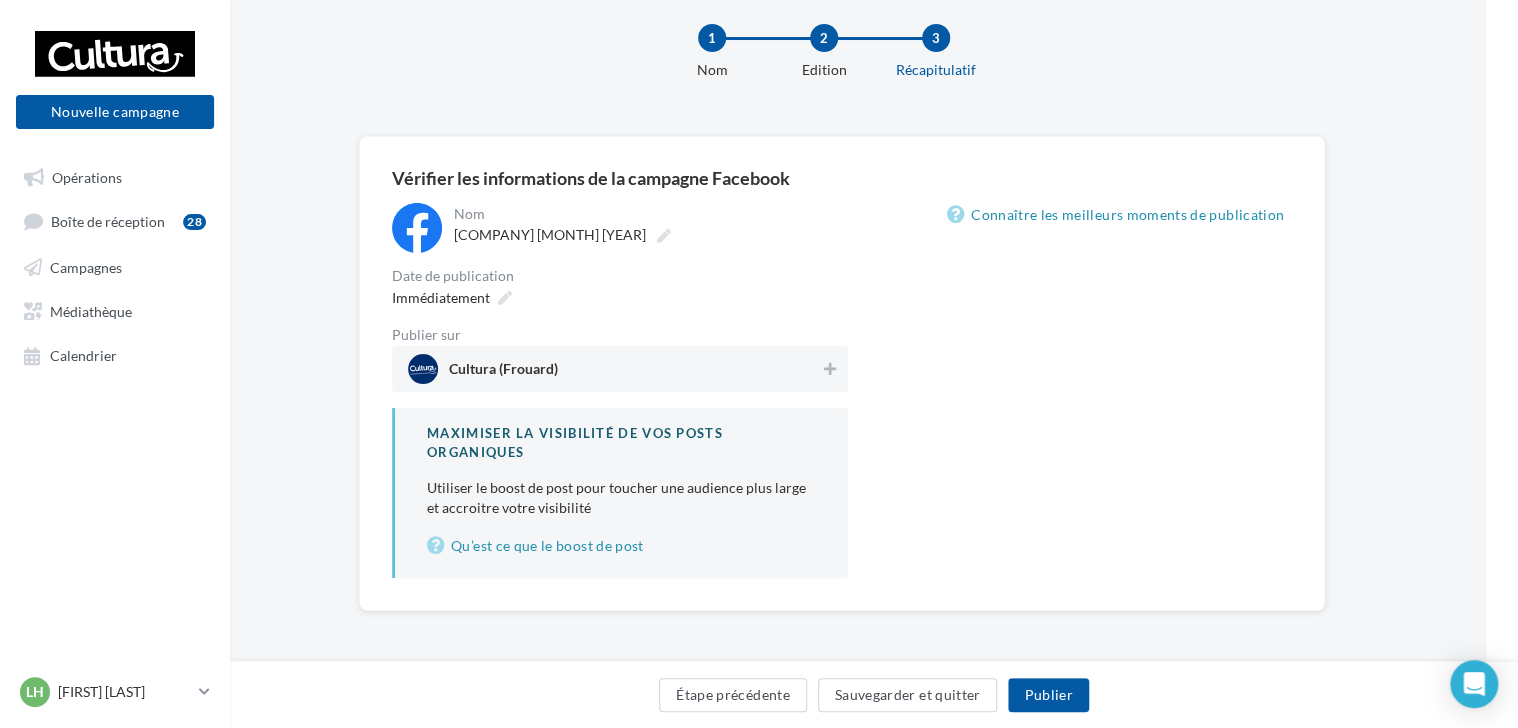 scroll, scrollTop: 85, scrollLeft: 32, axis: both 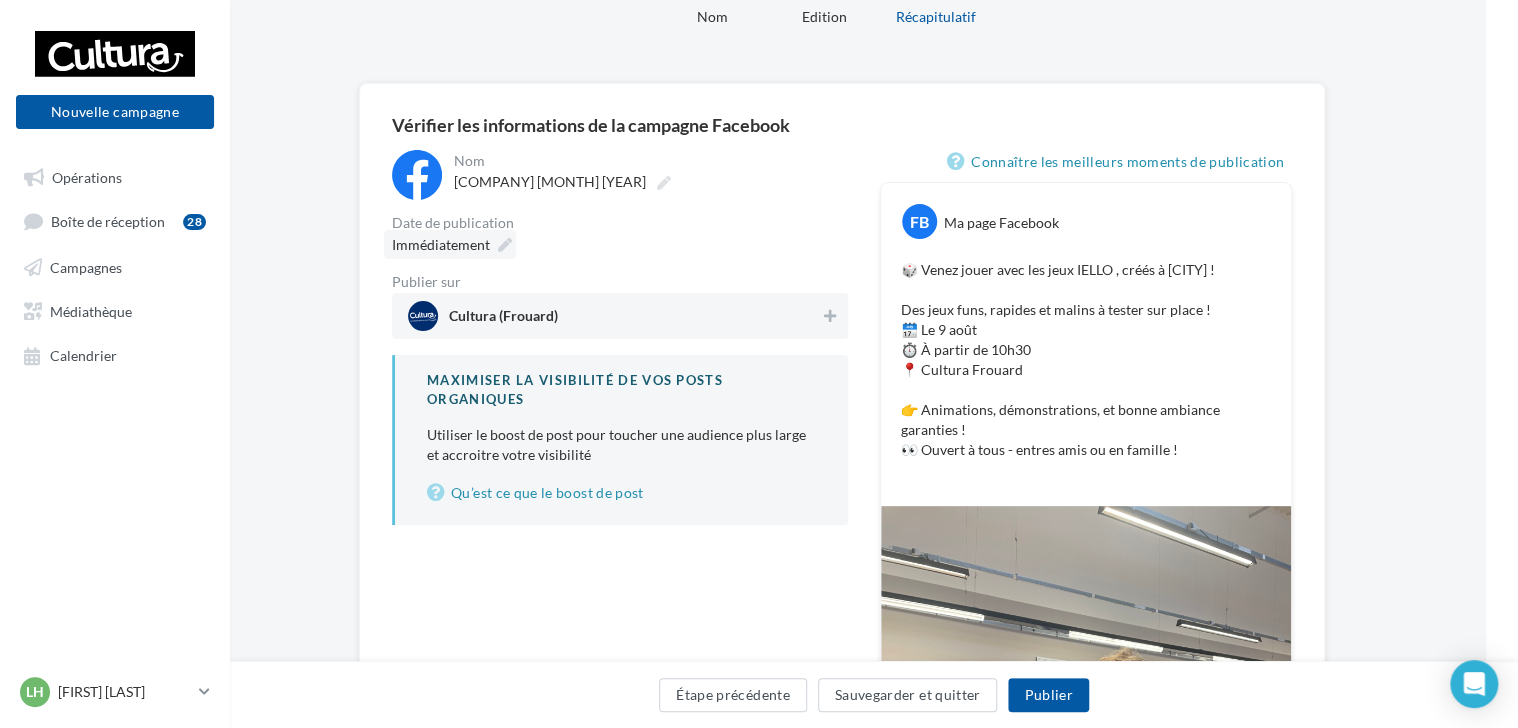 click at bounding box center [505, 245] 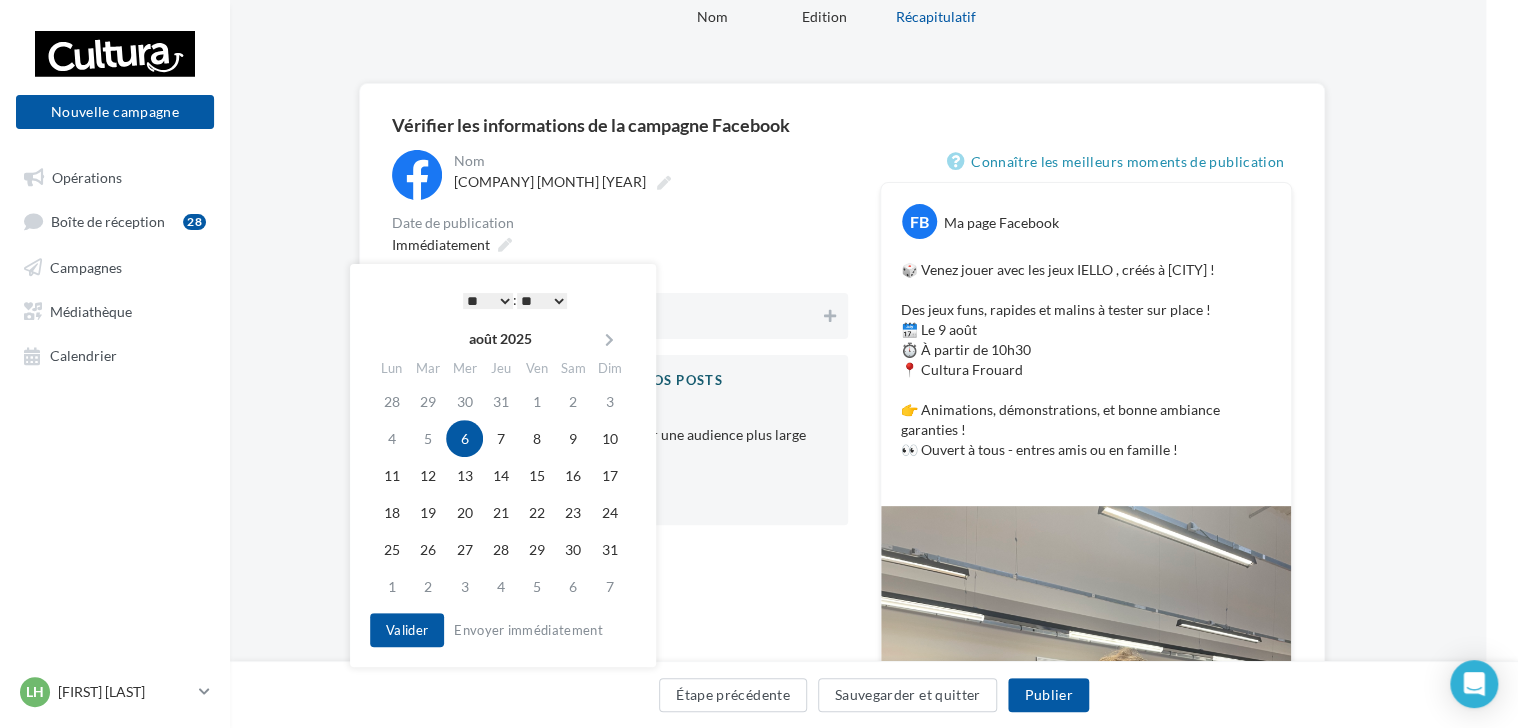 click on "** ** ** ** ** **" at bounding box center [542, 301] 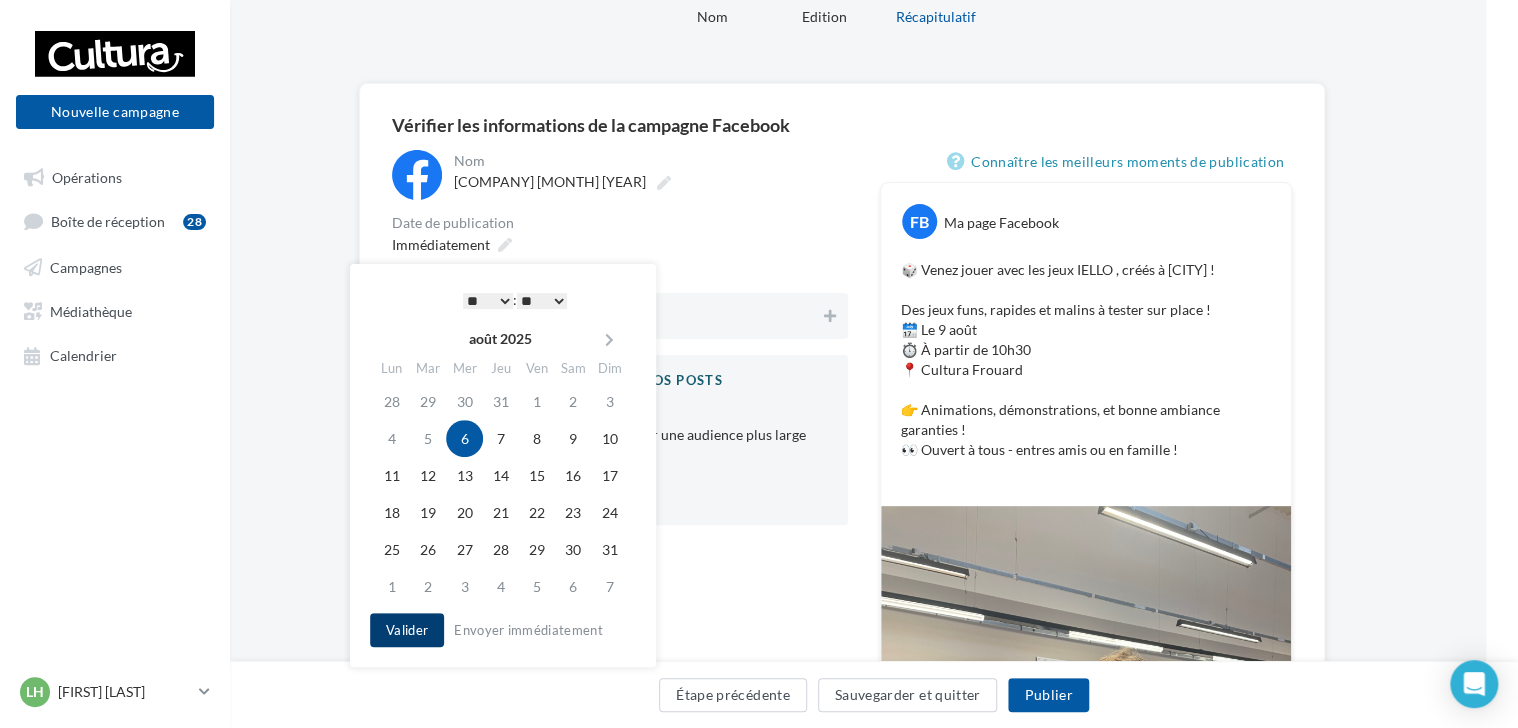 click on "Valider" at bounding box center (407, 630) 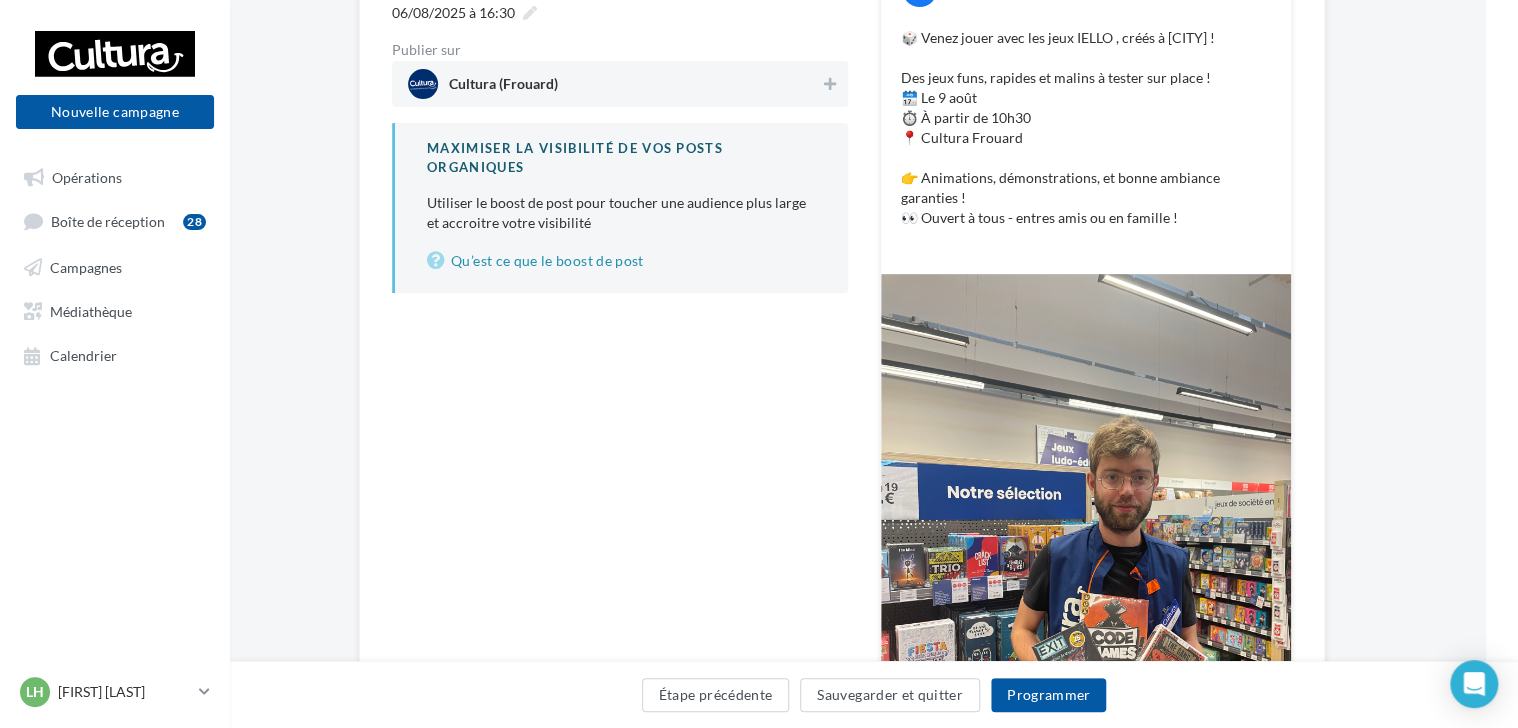 scroll, scrollTop: 318, scrollLeft: 32, axis: both 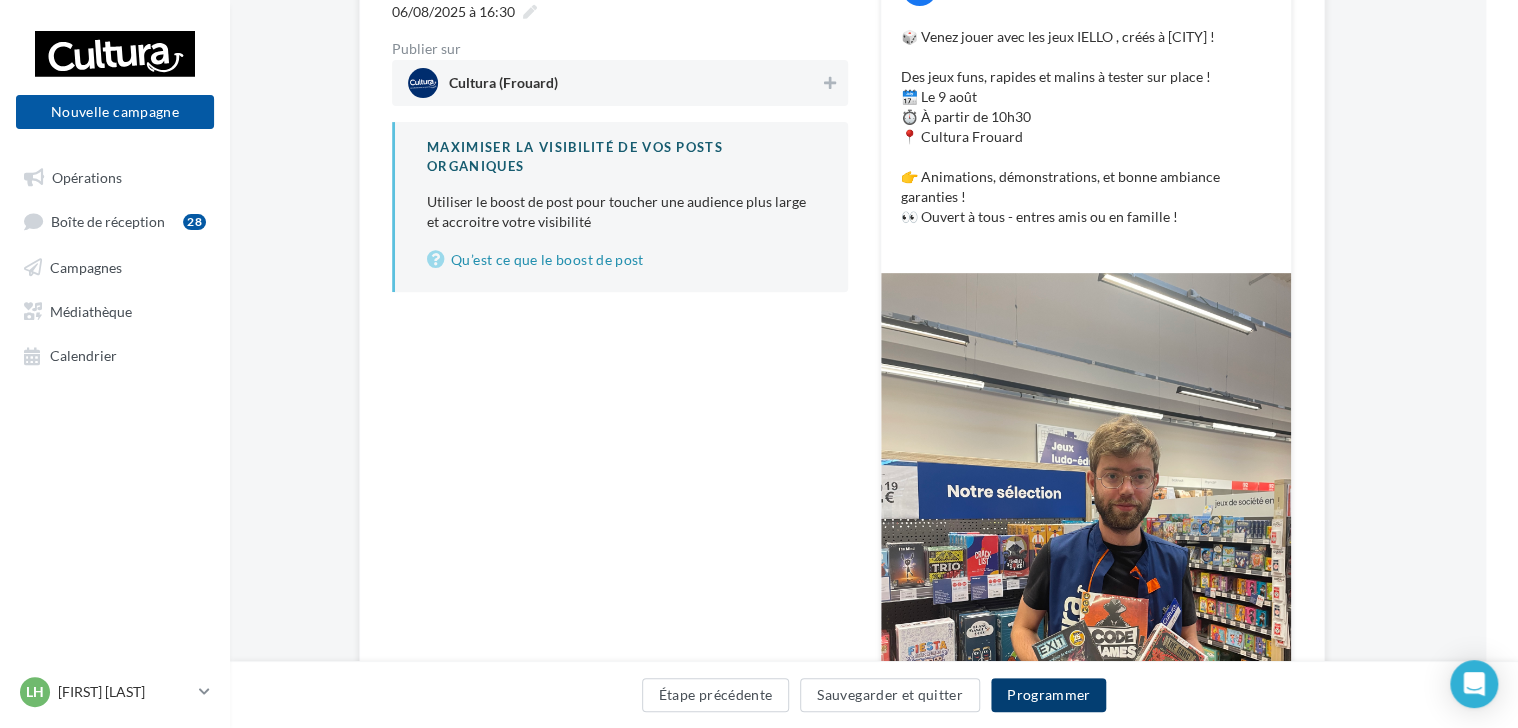 drag, startPoint x: 1066, startPoint y: 697, endPoint x: 1033, endPoint y: 690, distance: 33.734257 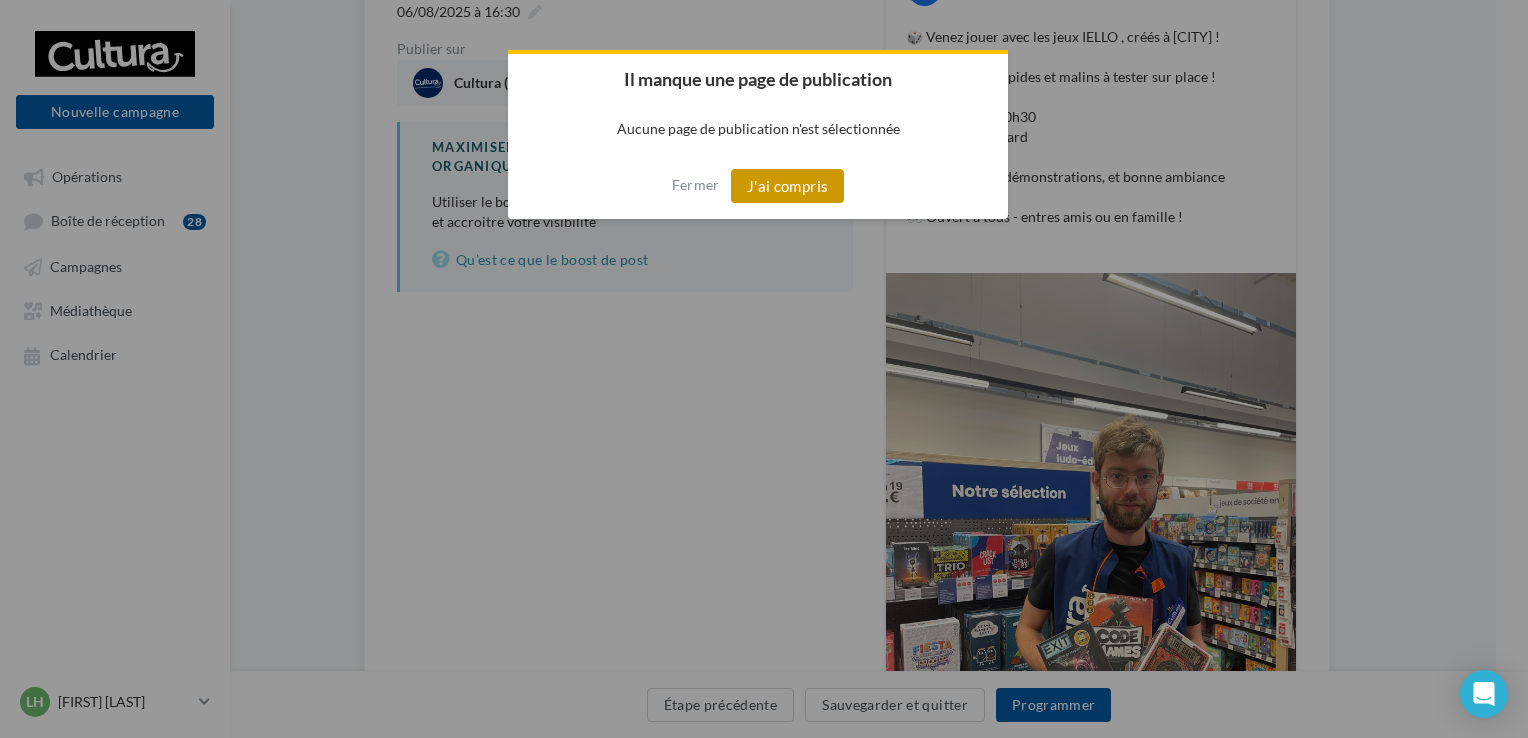 click on "J'ai compris" at bounding box center (788, 186) 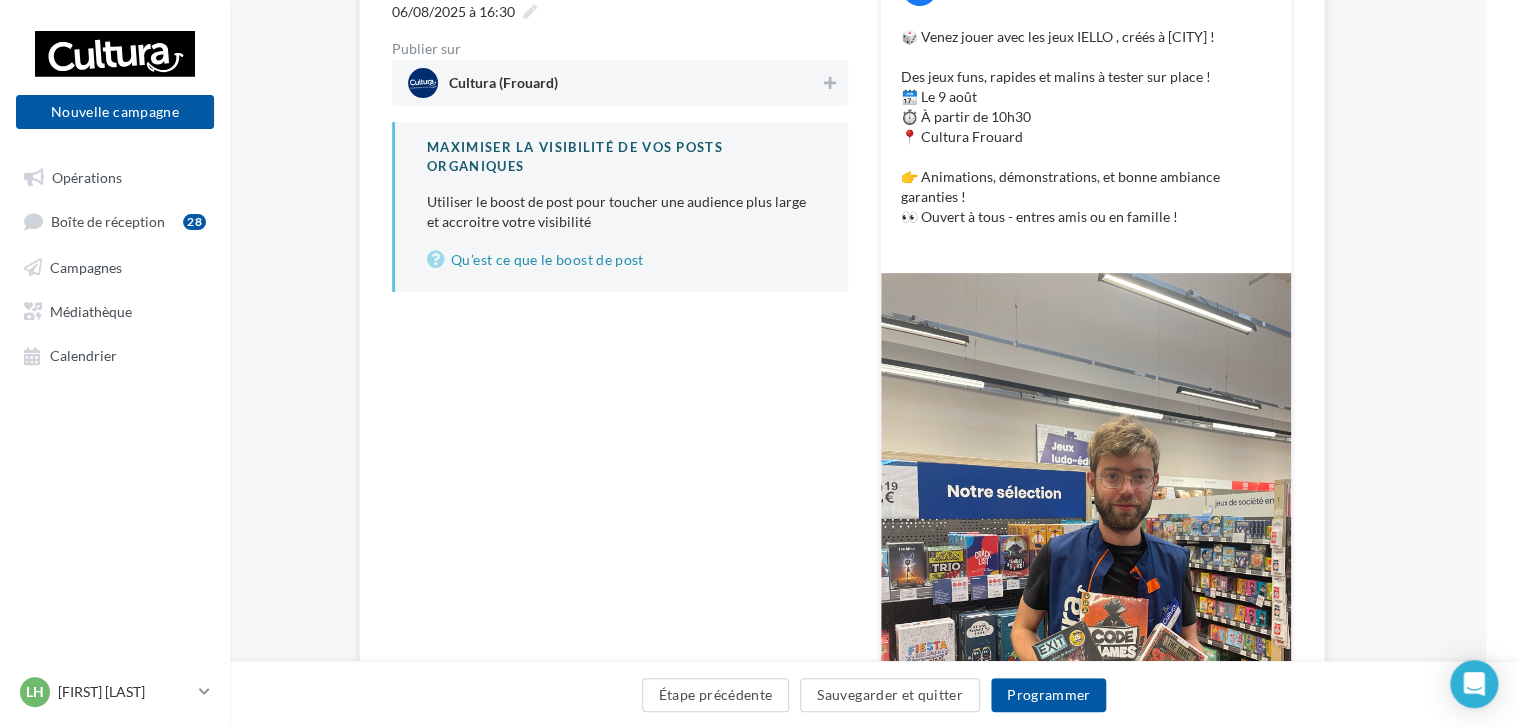 click on "Cultura (Frouard)" at bounding box center [614, 83] 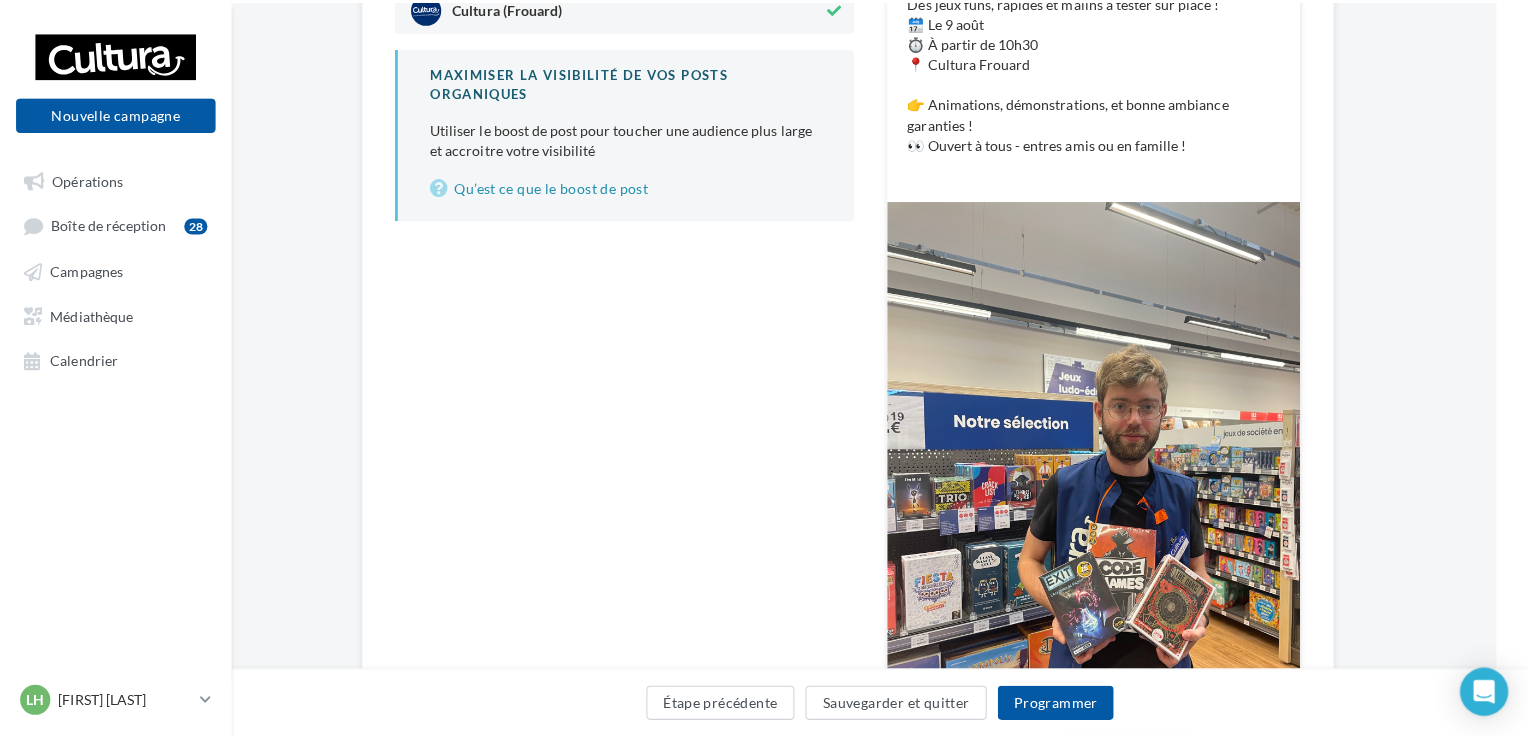 scroll, scrollTop: 401, scrollLeft: 32, axis: both 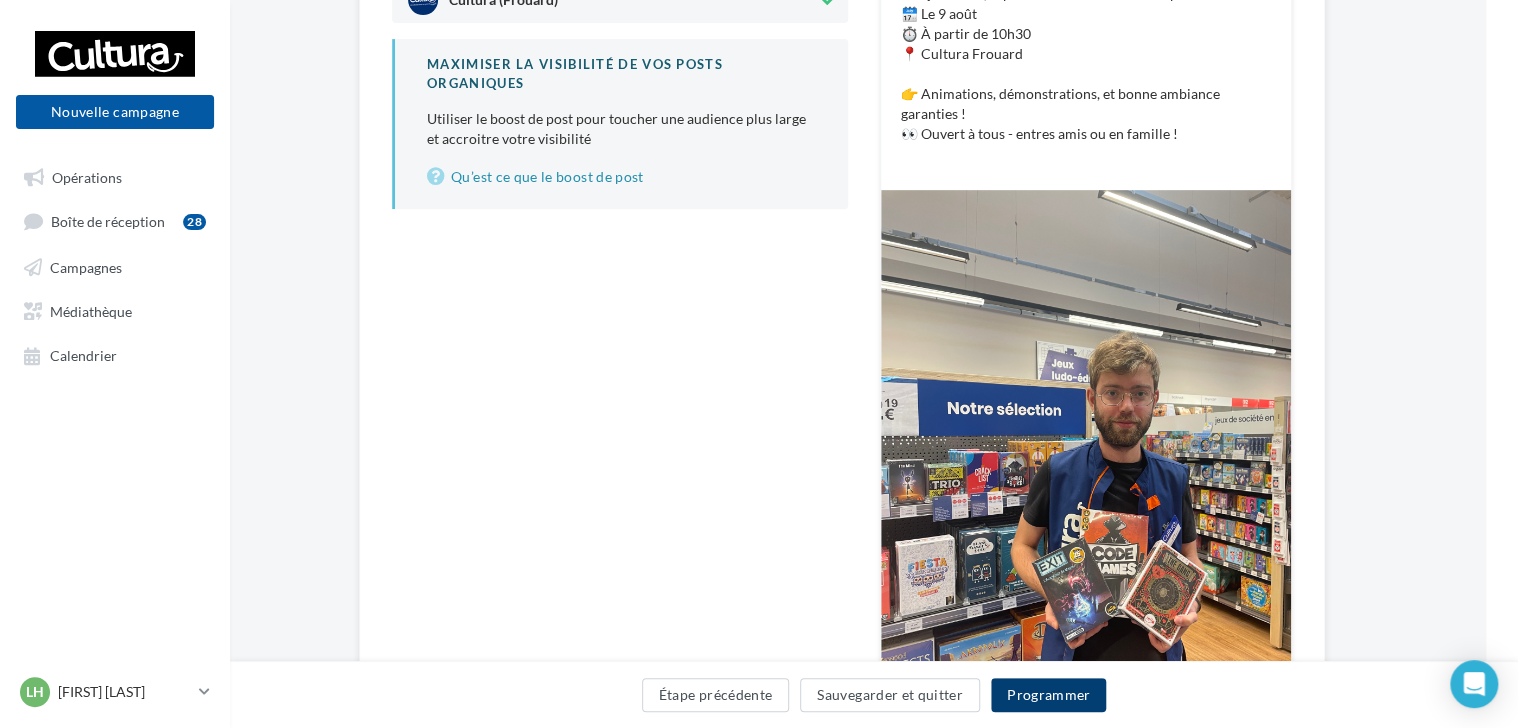 click on "Programmer" at bounding box center (1049, 695) 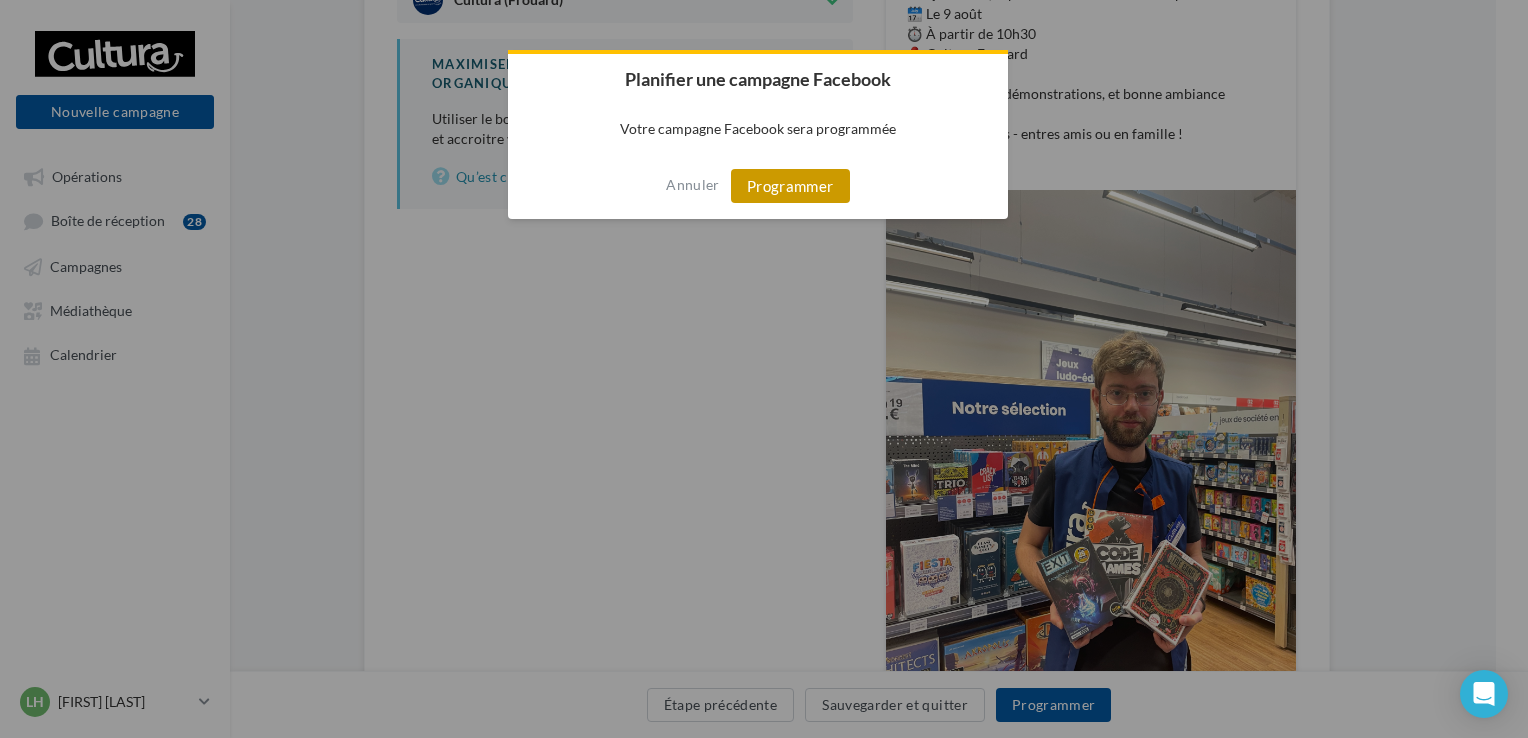 click on "Programmer" at bounding box center [790, 186] 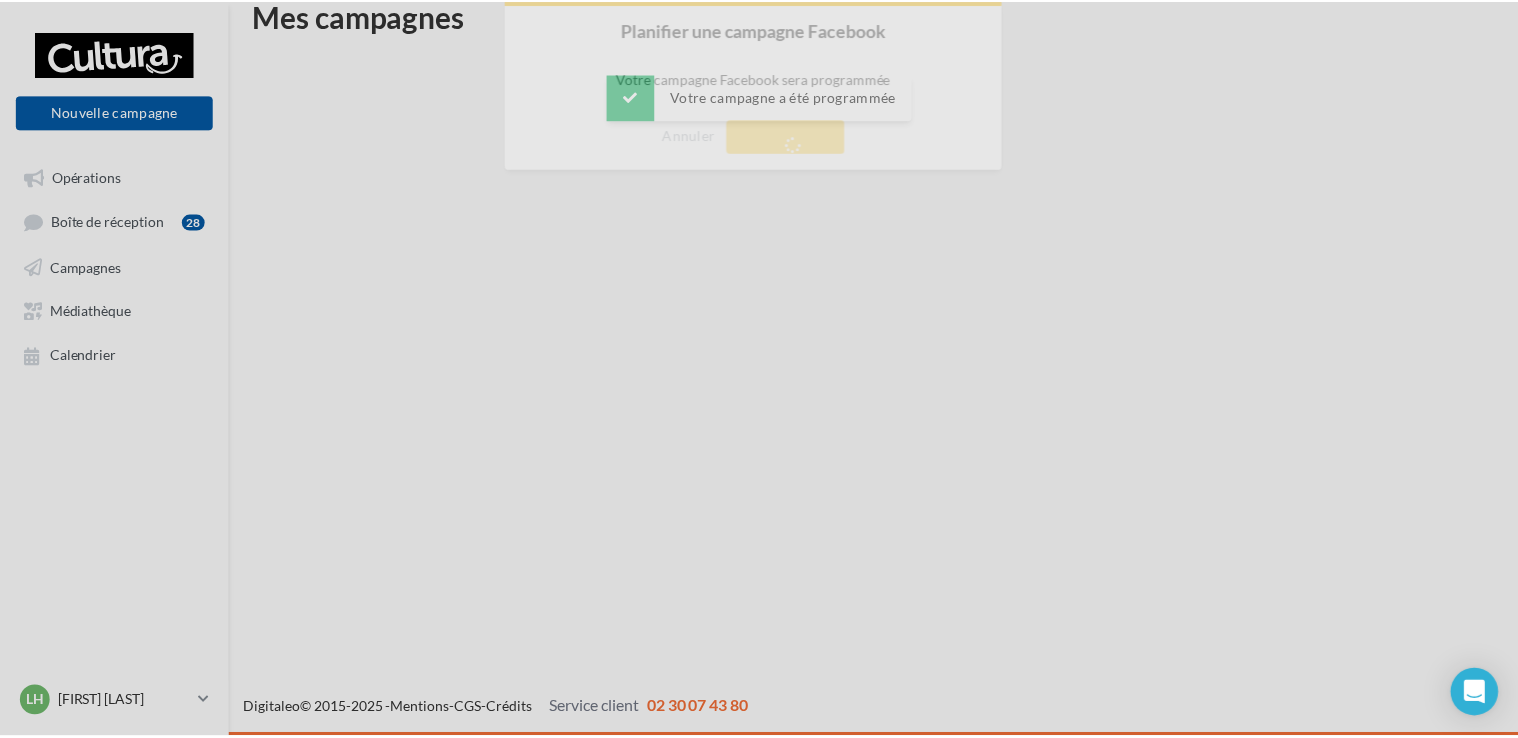 scroll, scrollTop: 32, scrollLeft: 0, axis: vertical 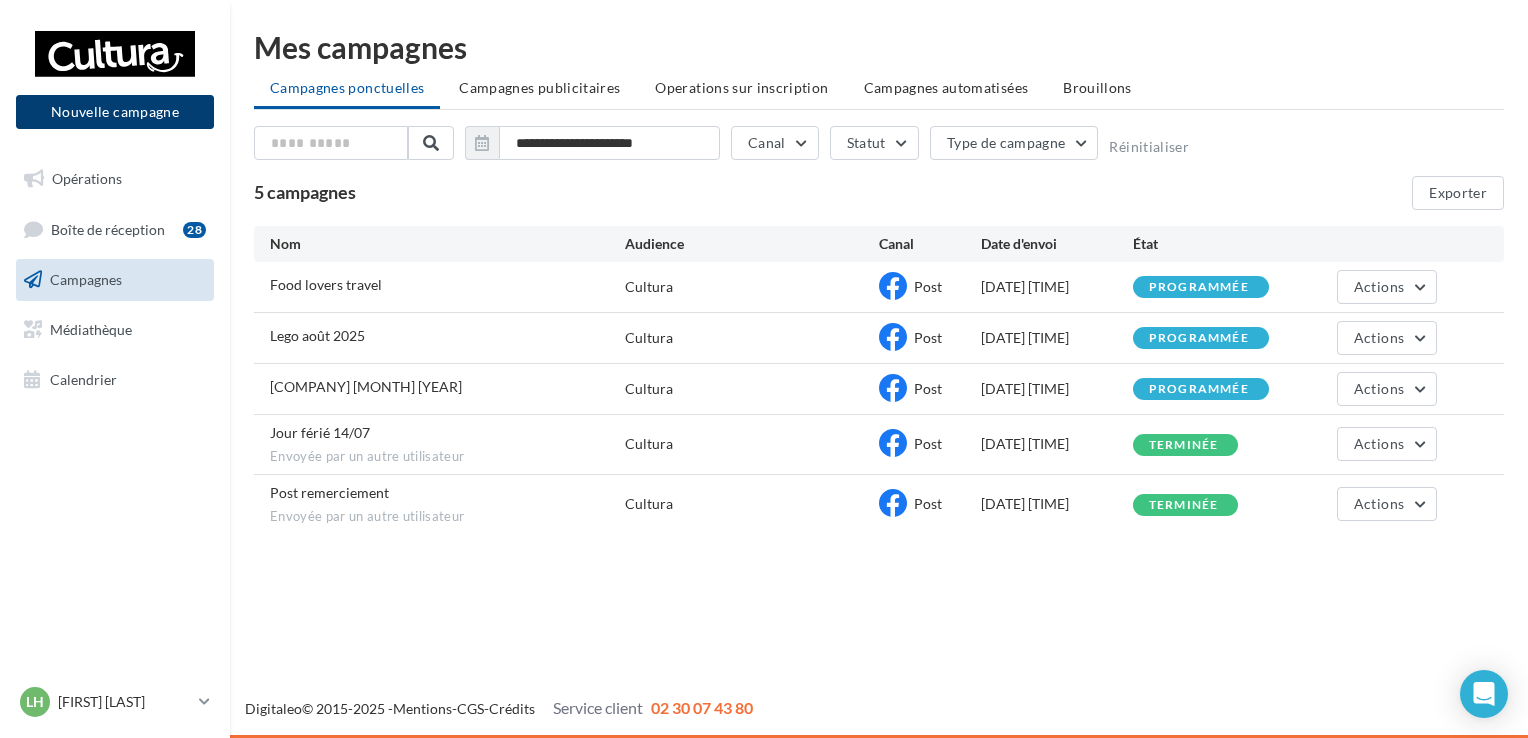 click on "Nouvelle campagne" at bounding box center (115, 112) 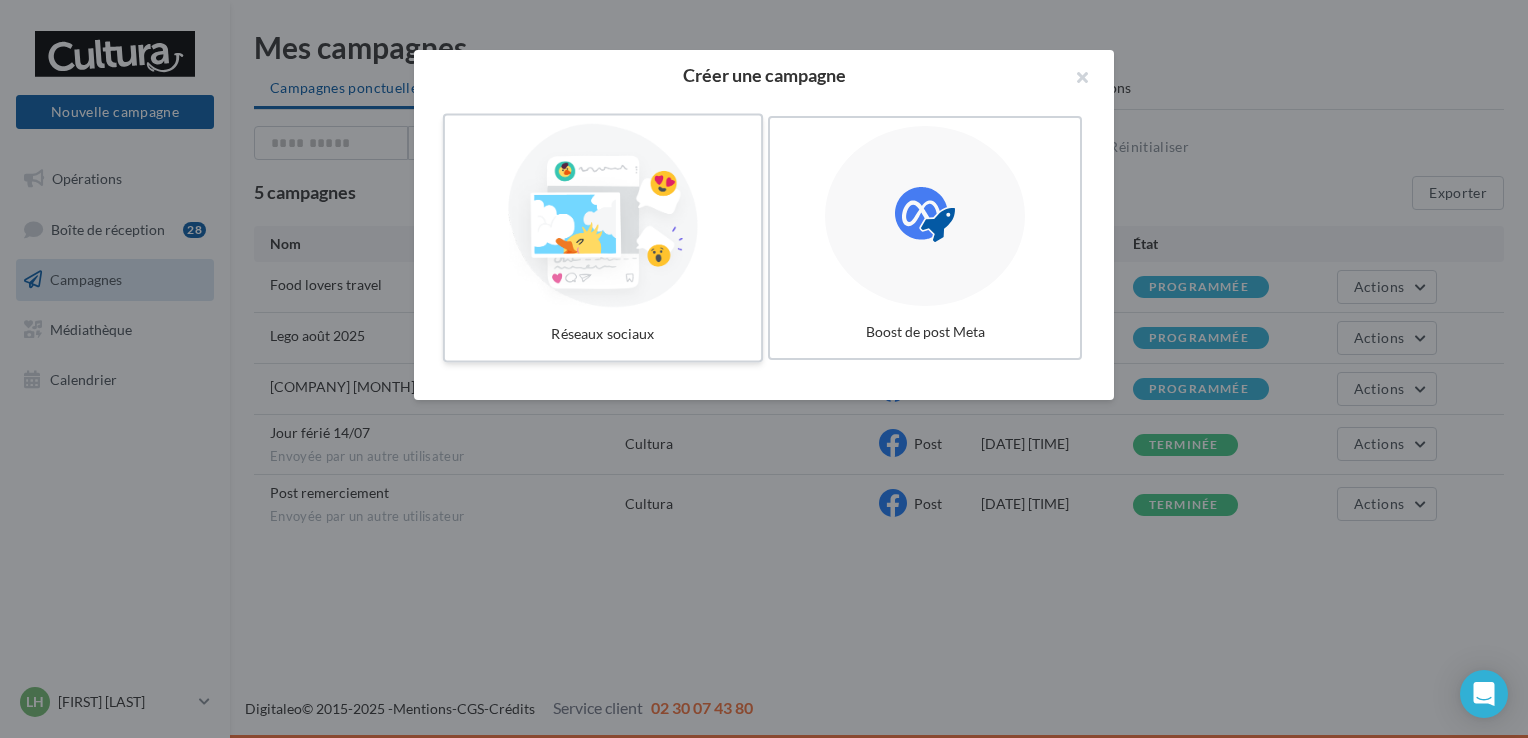 click at bounding box center (603, 216) 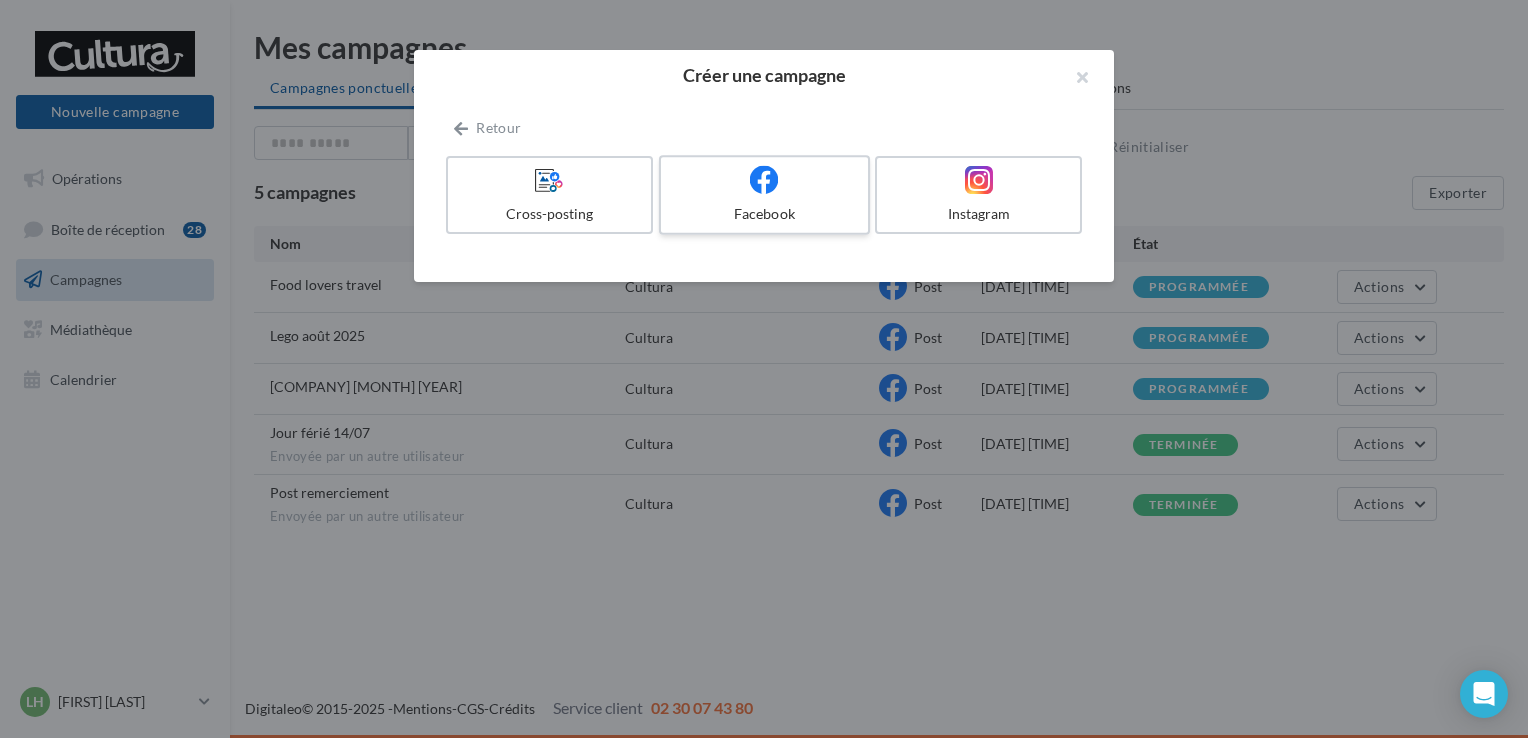 click on "Facebook" at bounding box center [764, 195] 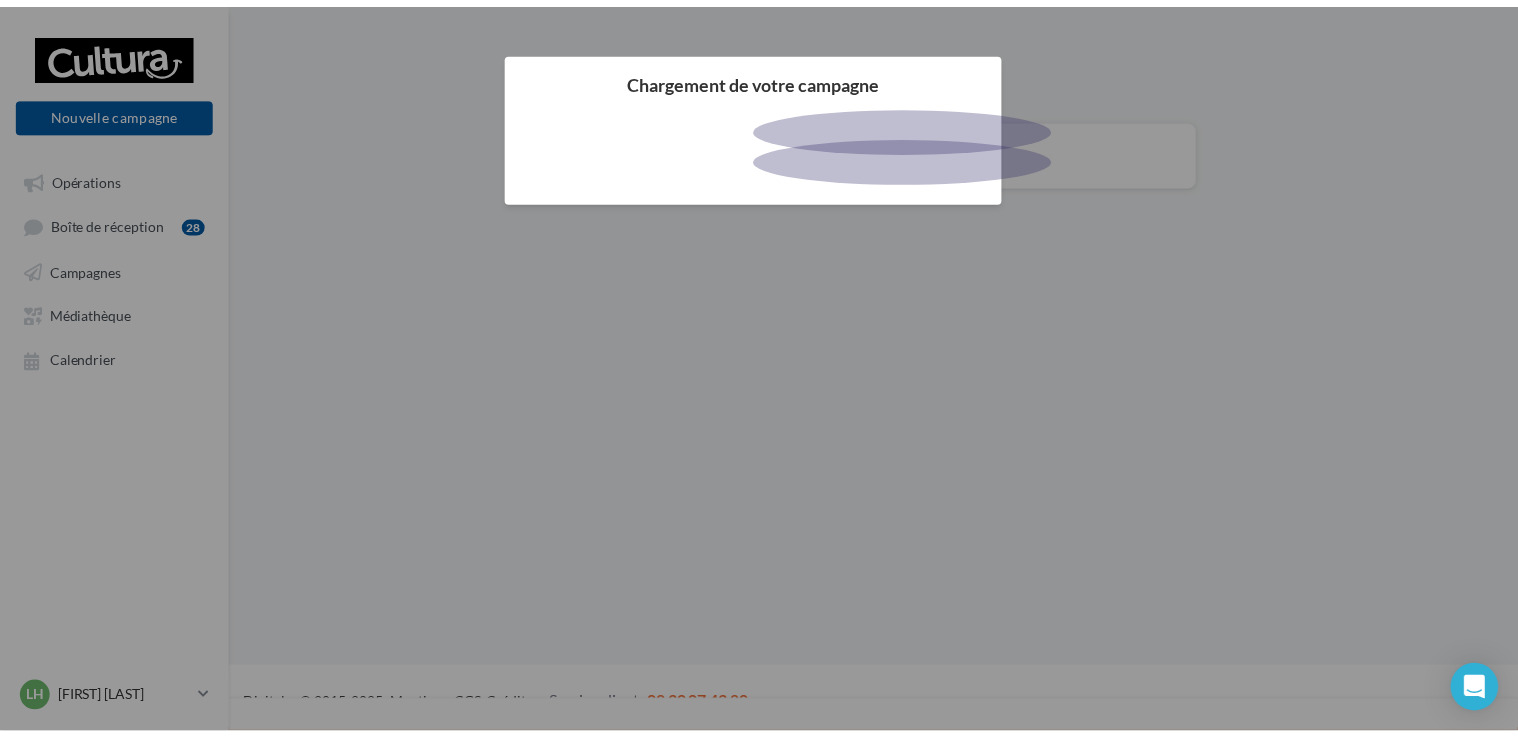 scroll, scrollTop: 0, scrollLeft: 0, axis: both 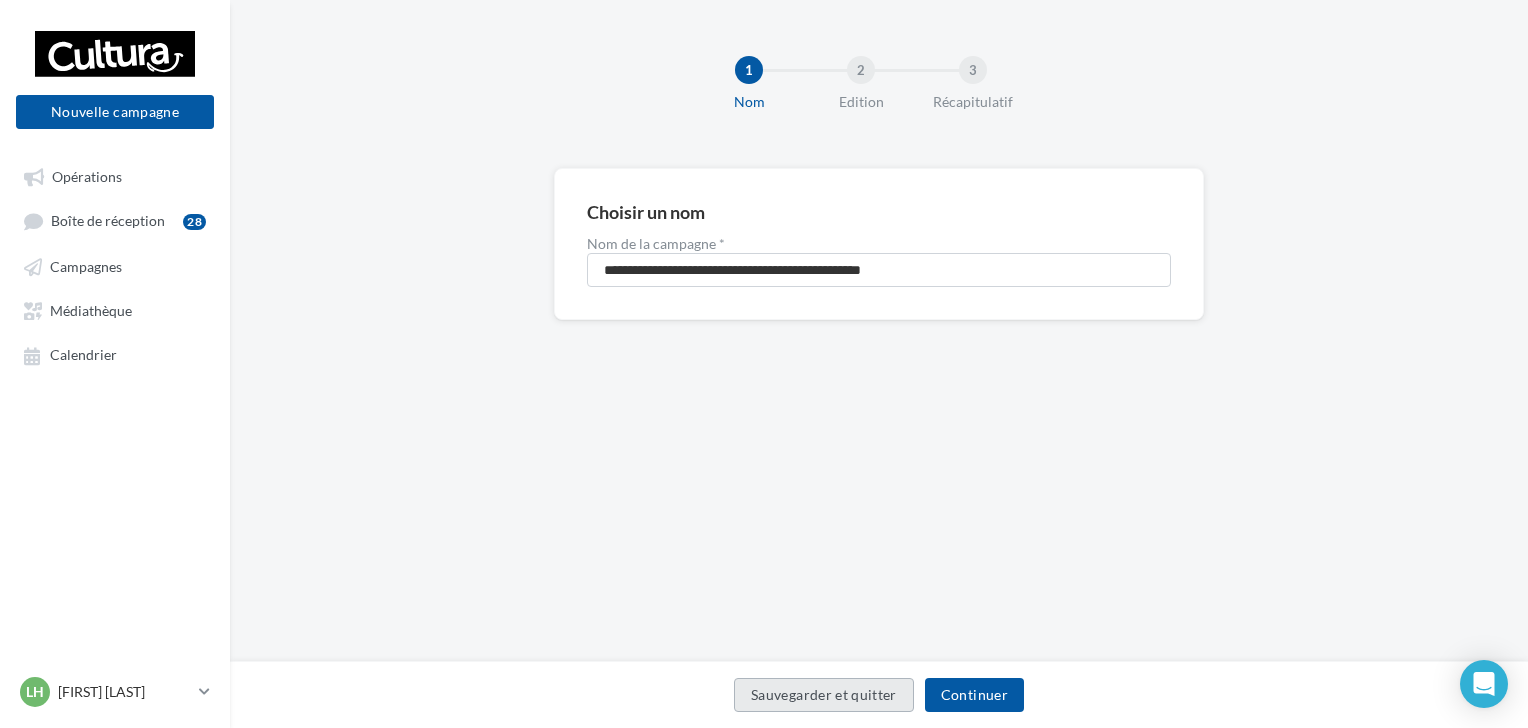 click on "Sauvegarder et quitter" at bounding box center (824, 695) 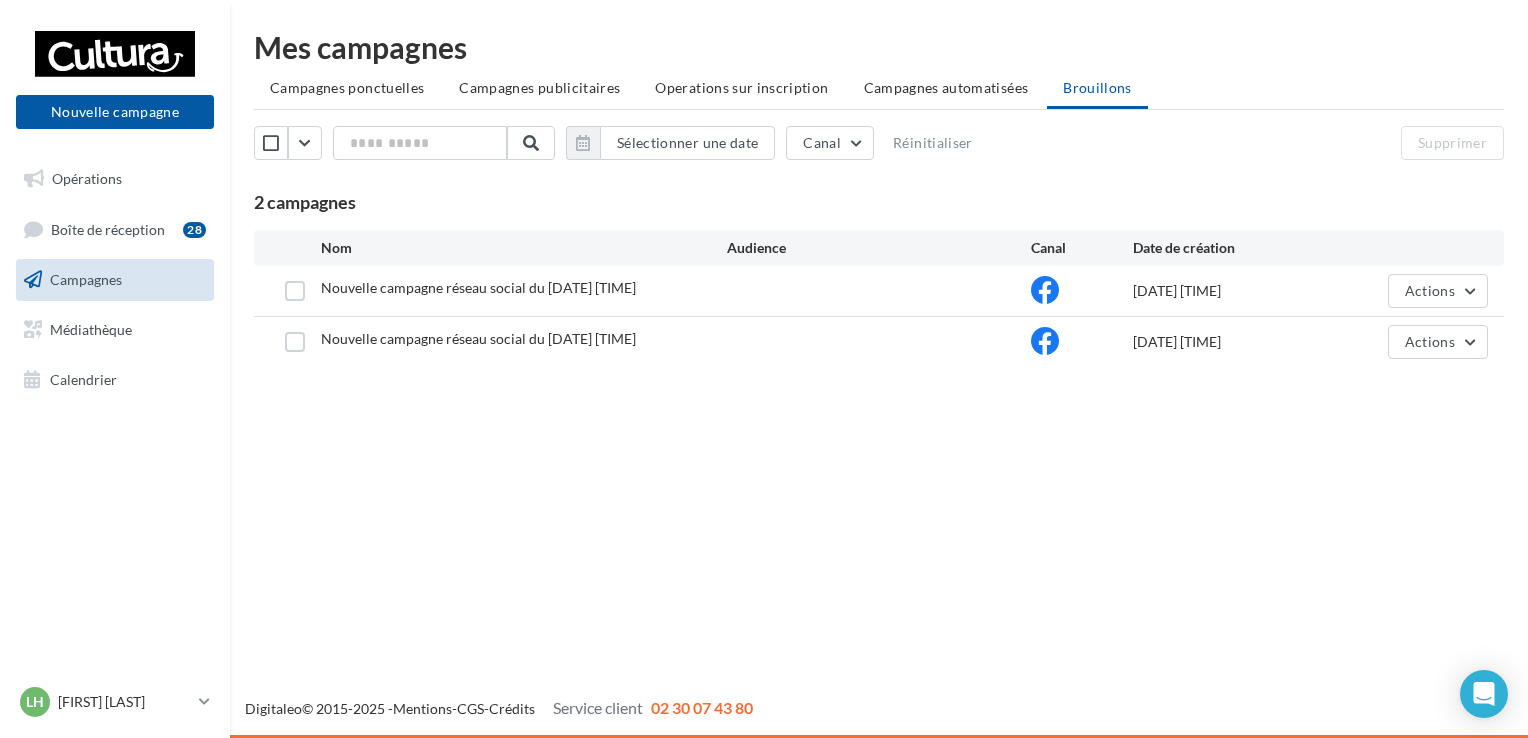 scroll, scrollTop: 0, scrollLeft: 0, axis: both 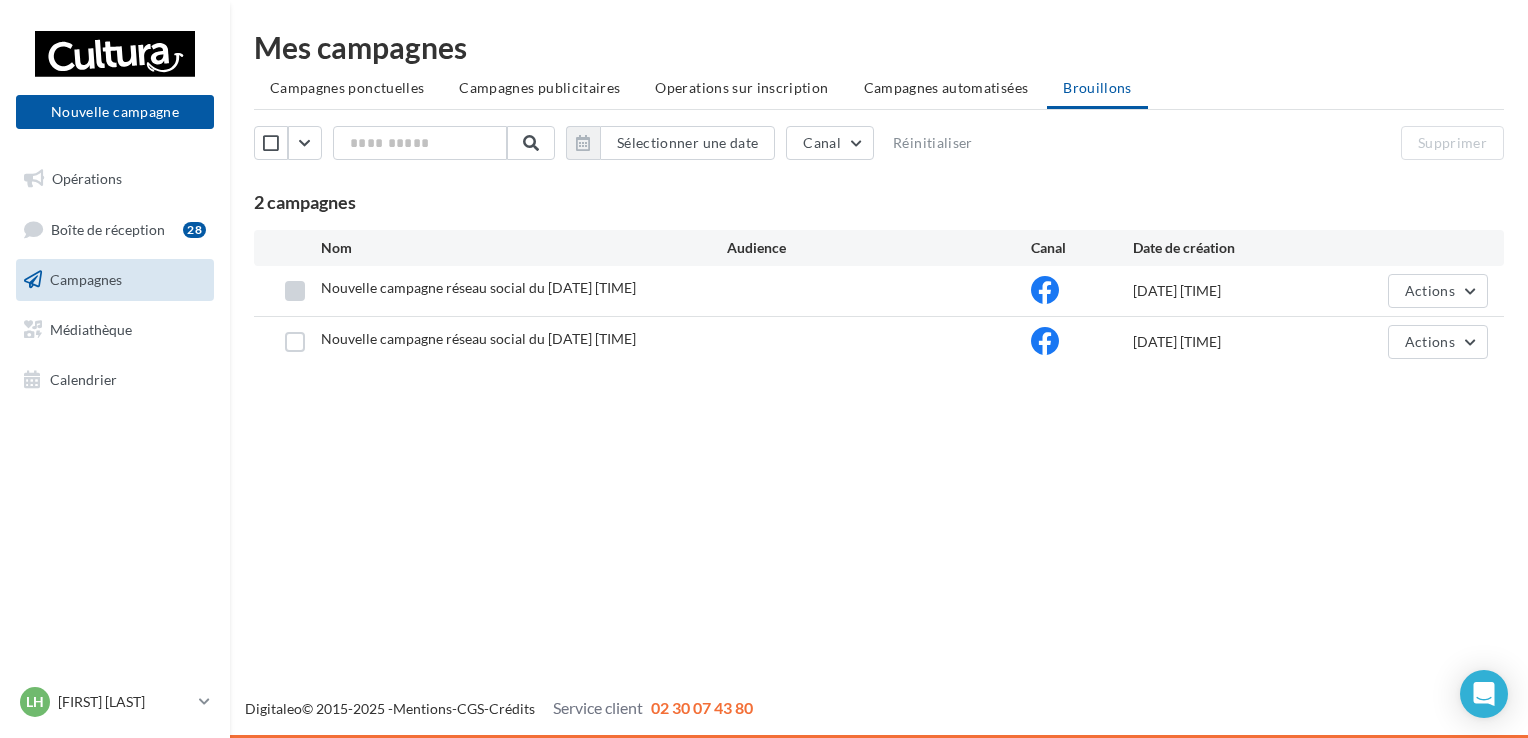 click at bounding box center [295, 291] 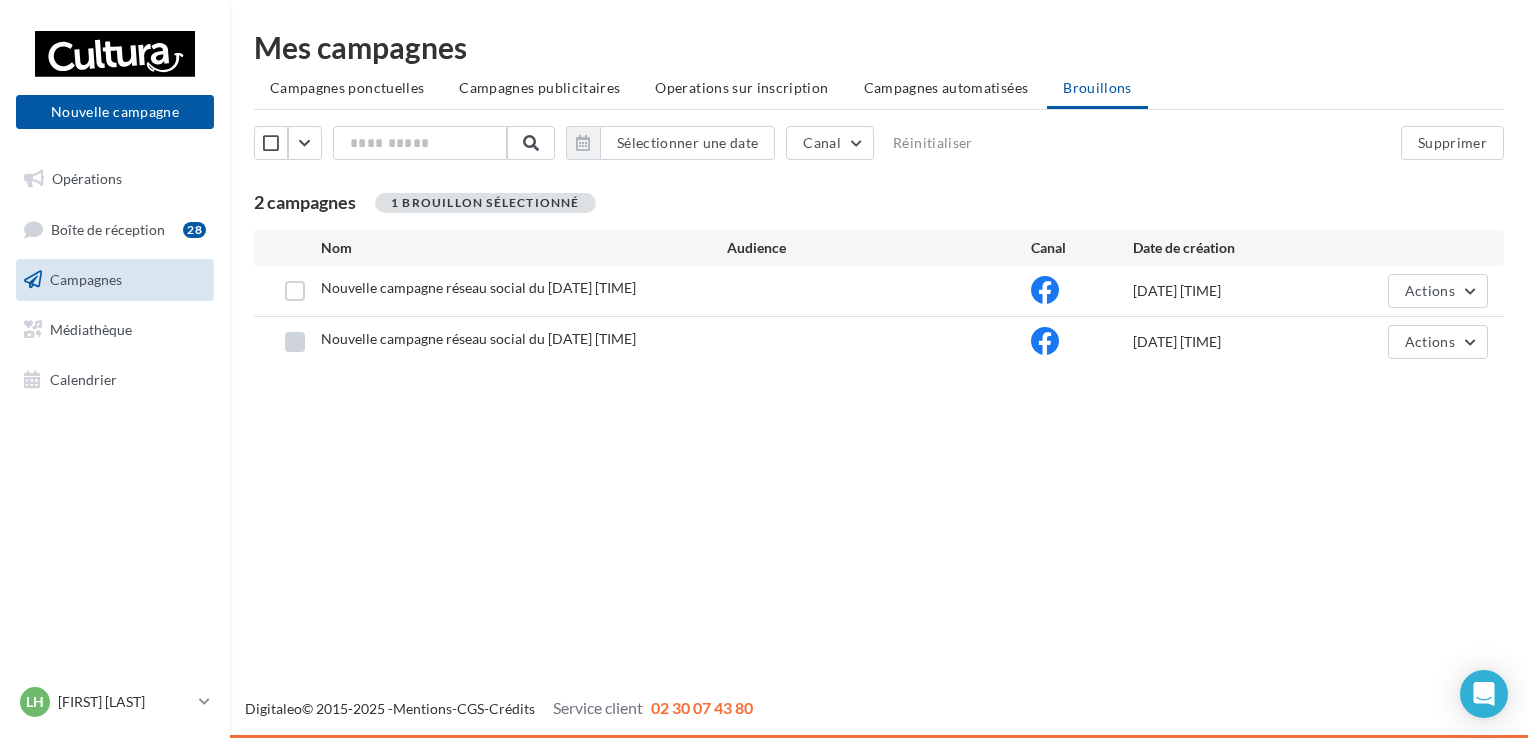 click at bounding box center (295, 342) 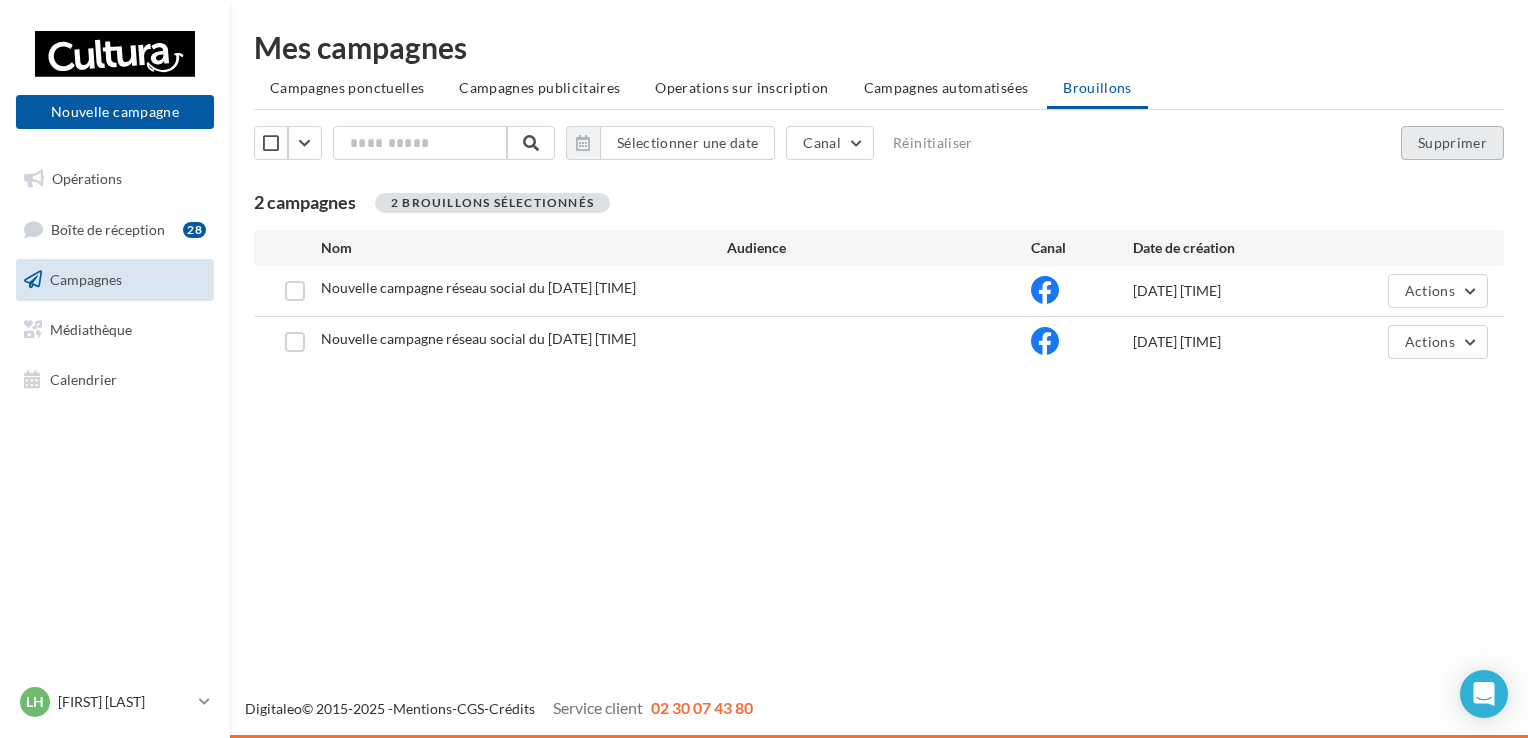 click on "Supprimer" at bounding box center (1452, 143) 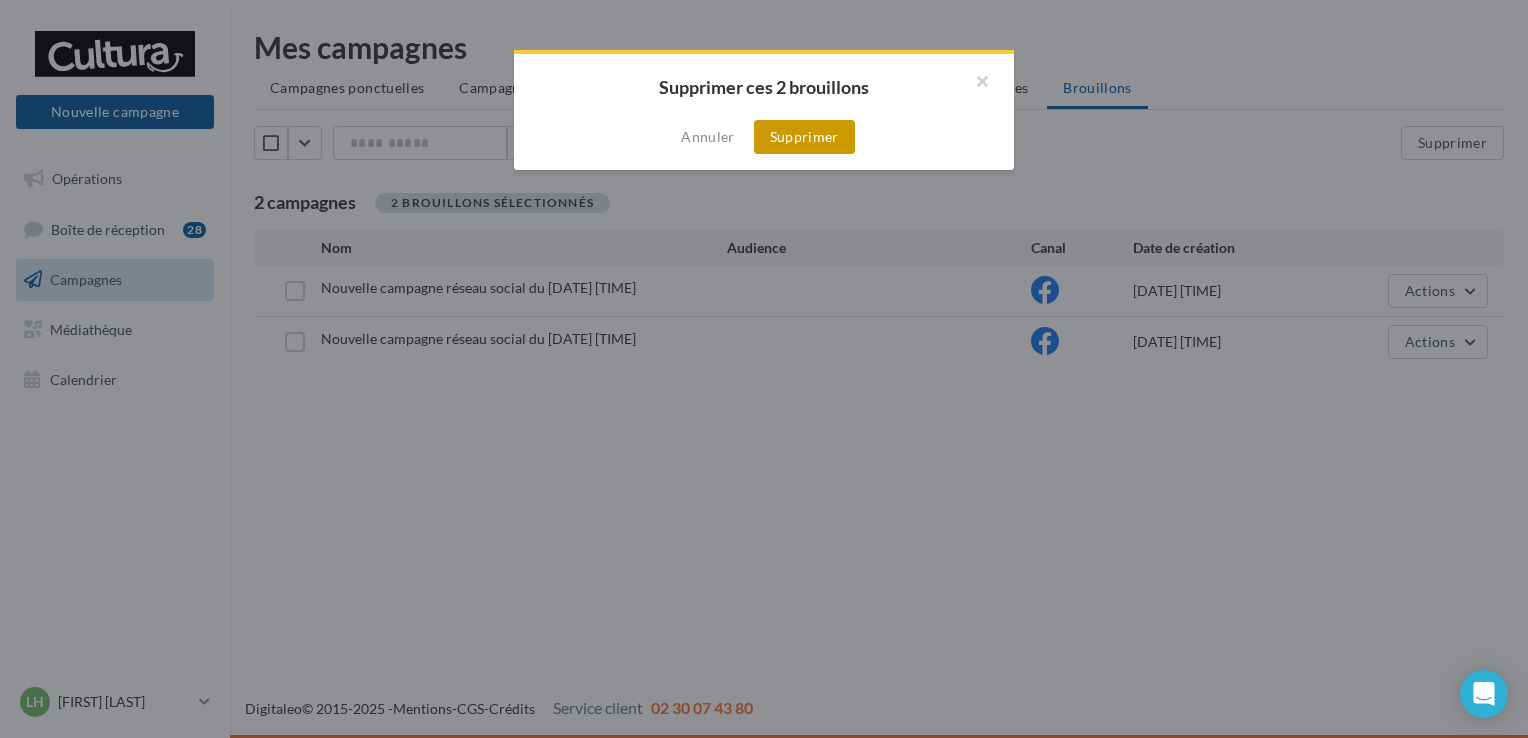 click on "Supprimer" at bounding box center [804, 137] 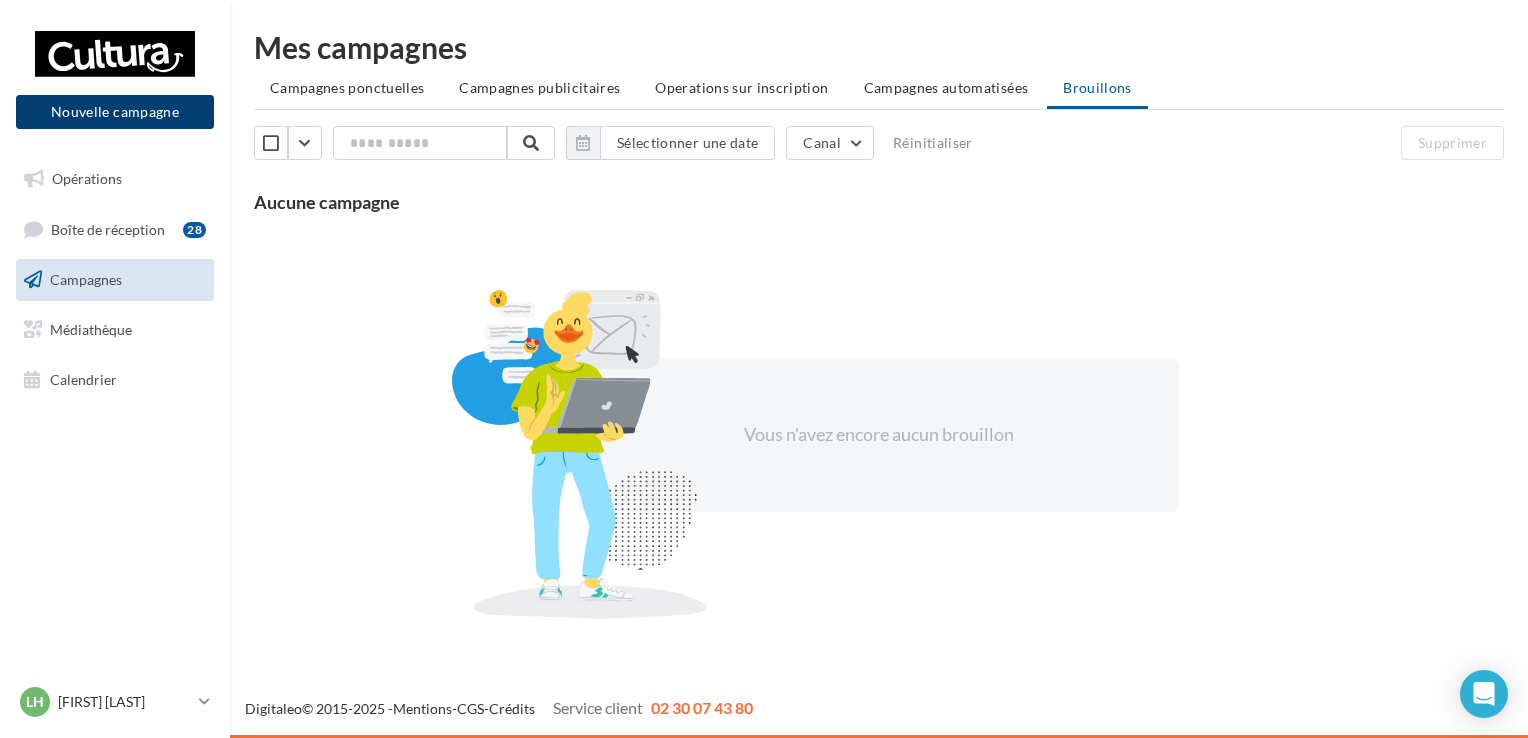 click on "Nouvelle campagne" at bounding box center (115, 112) 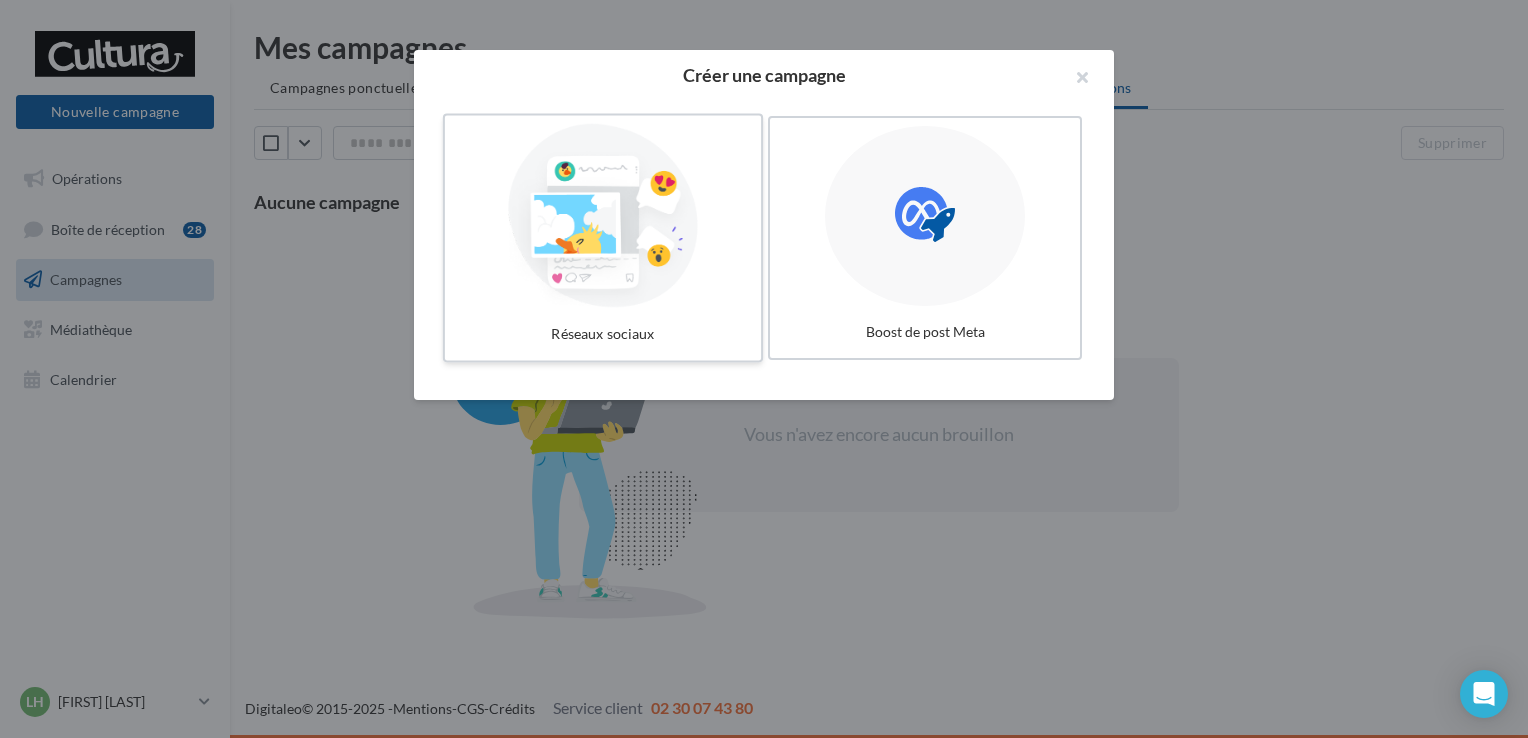 click at bounding box center (603, 216) 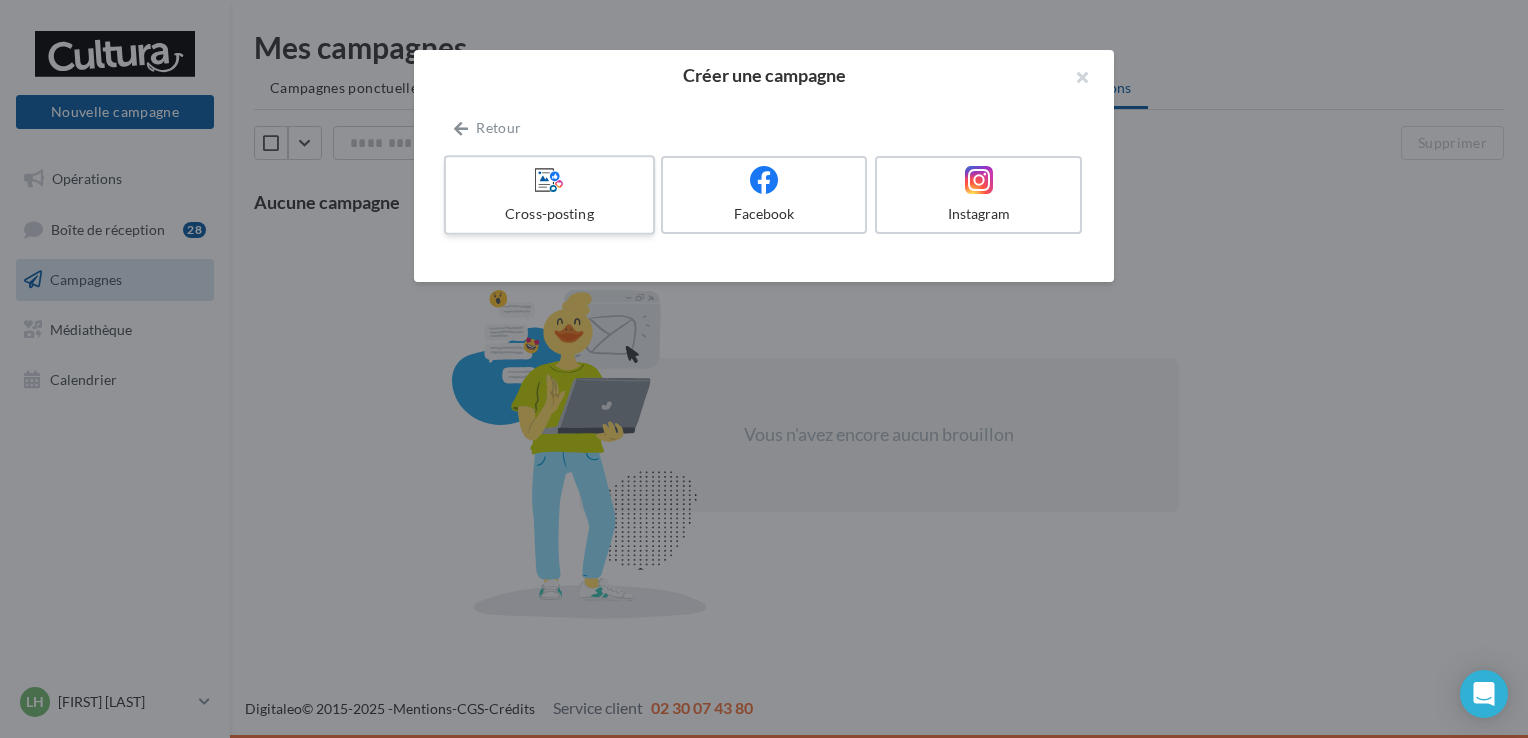click on "Cross-posting" at bounding box center [549, 214] 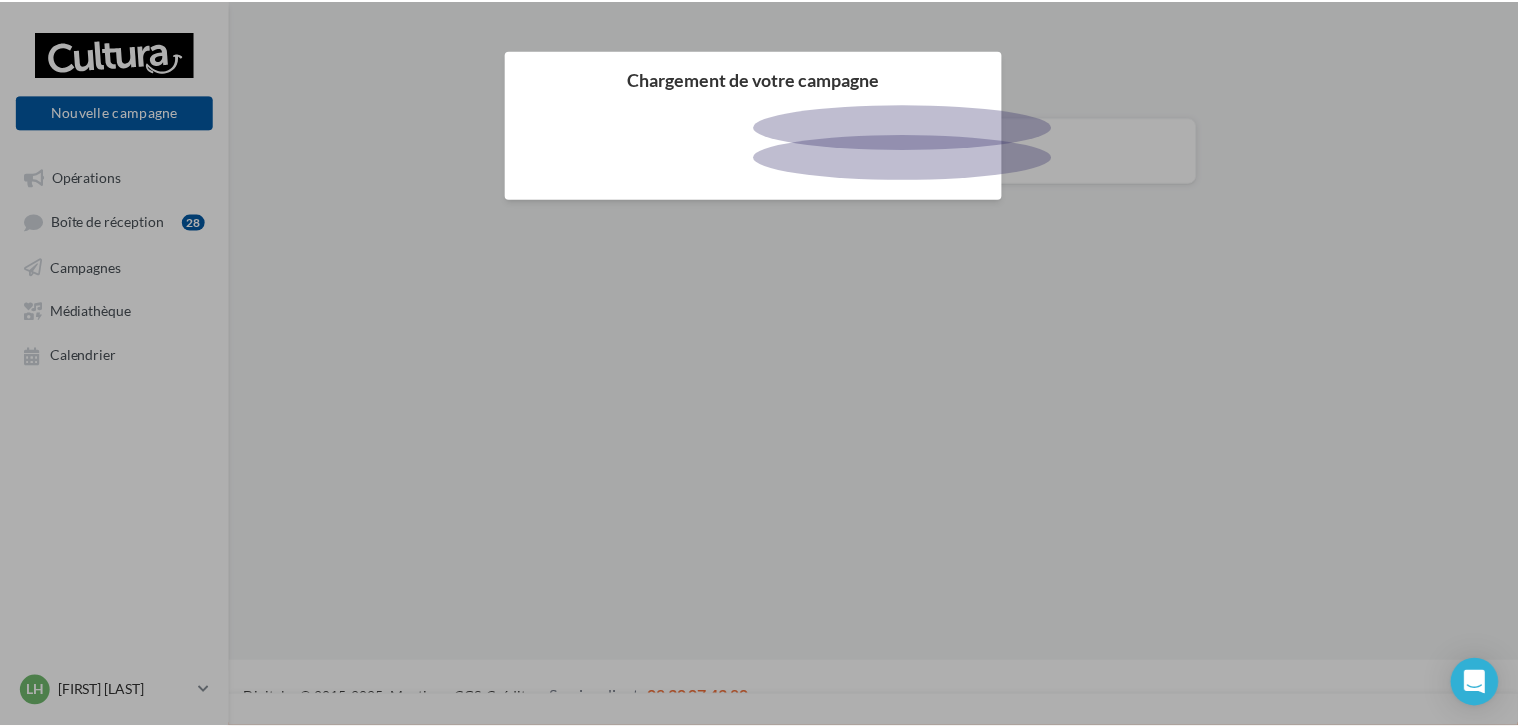 scroll, scrollTop: 0, scrollLeft: 0, axis: both 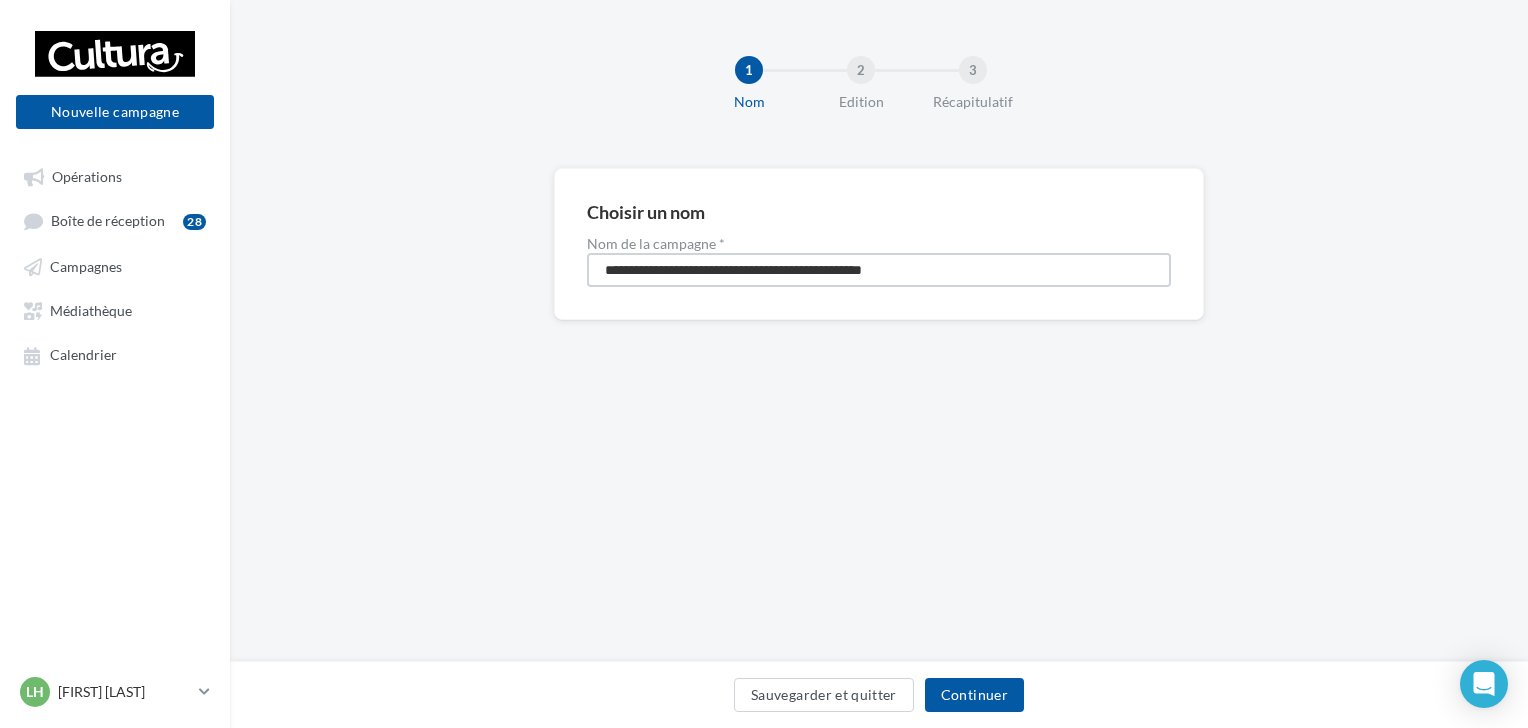 click on "**********" at bounding box center [879, 270] 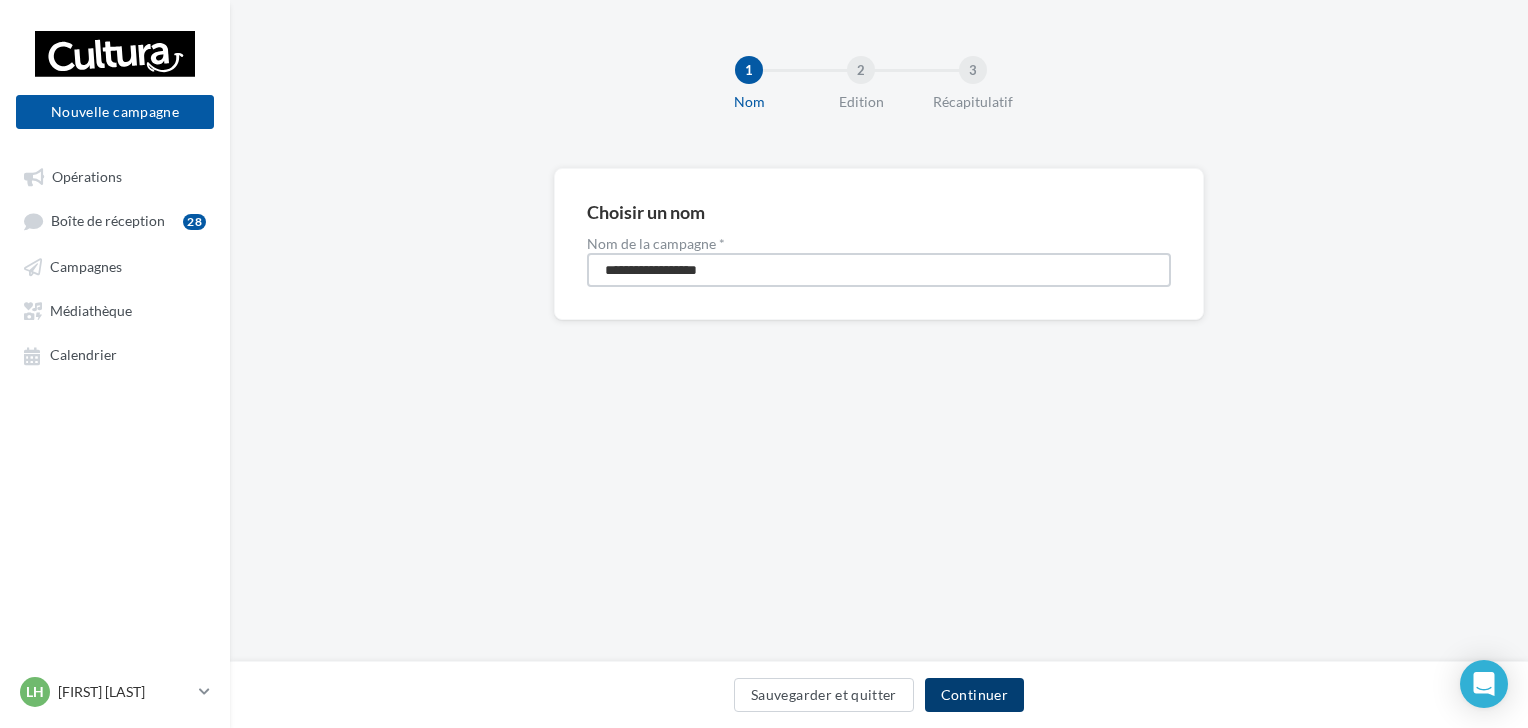 type on "**********" 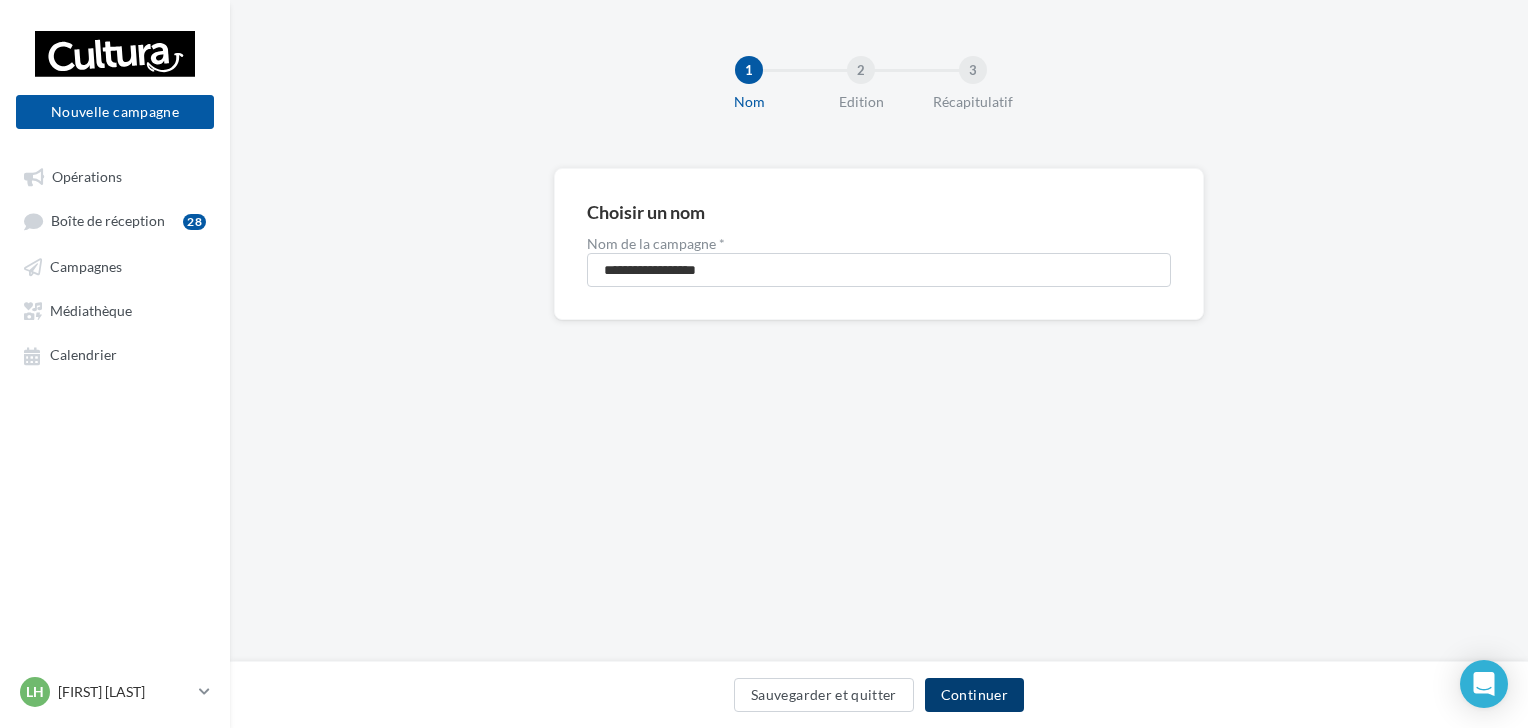 click on "Continuer" at bounding box center [974, 695] 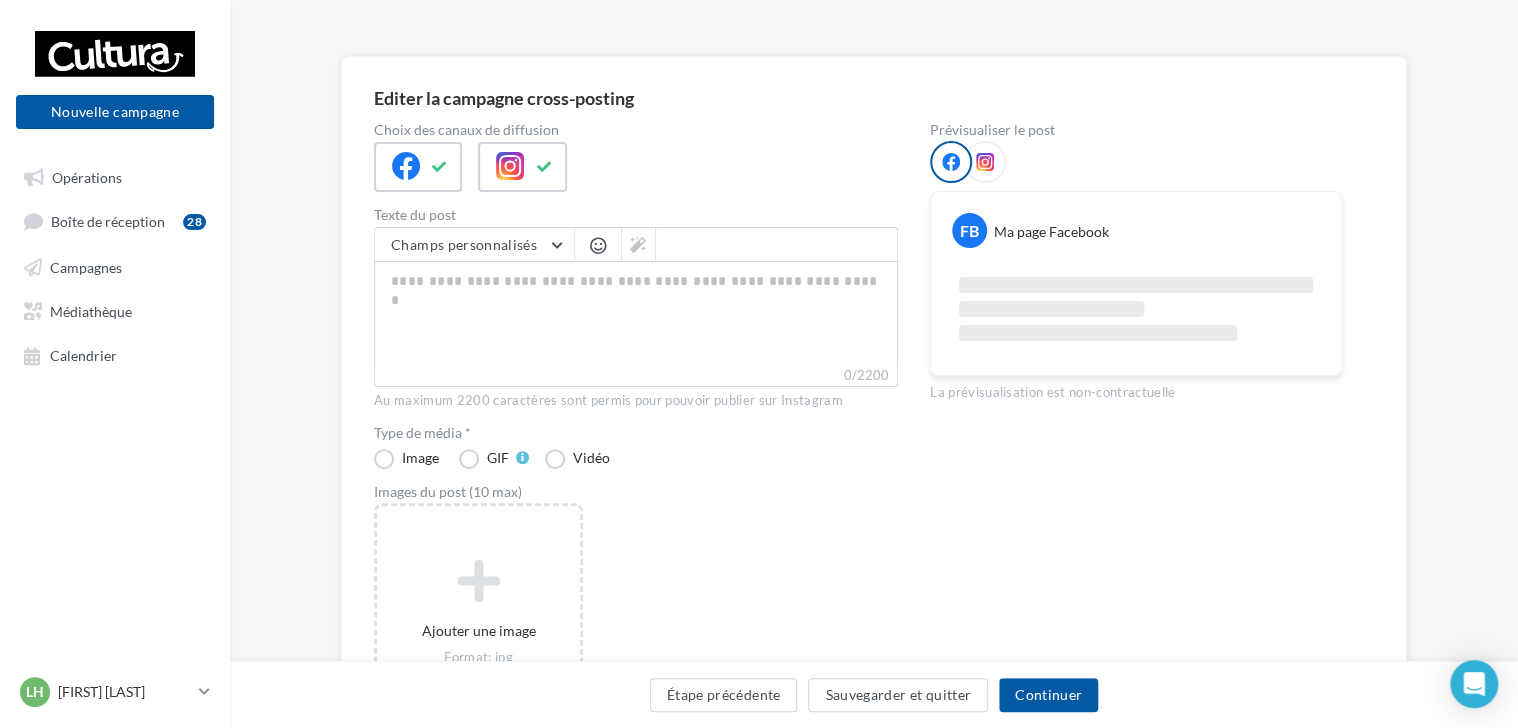 scroll, scrollTop: 114, scrollLeft: 0, axis: vertical 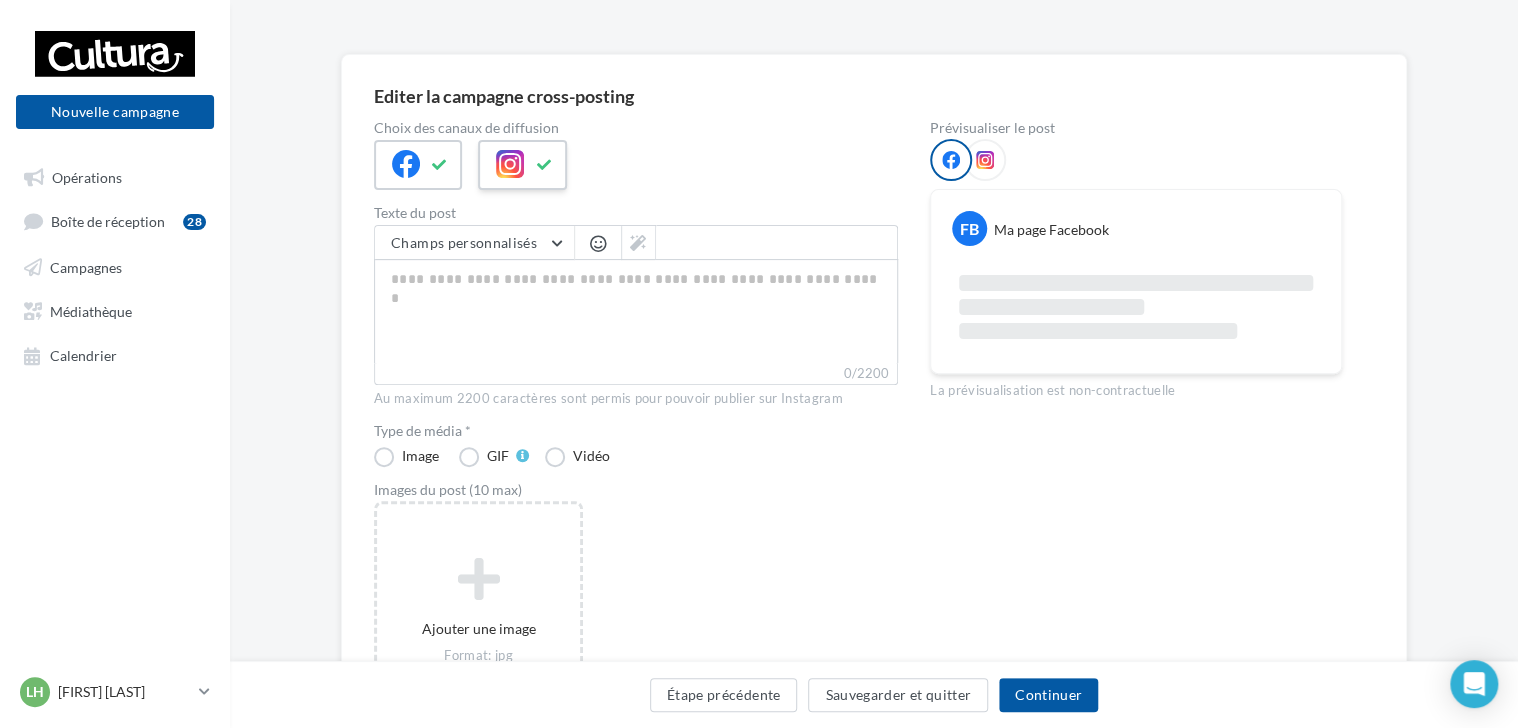 click at bounding box center (544, 165) 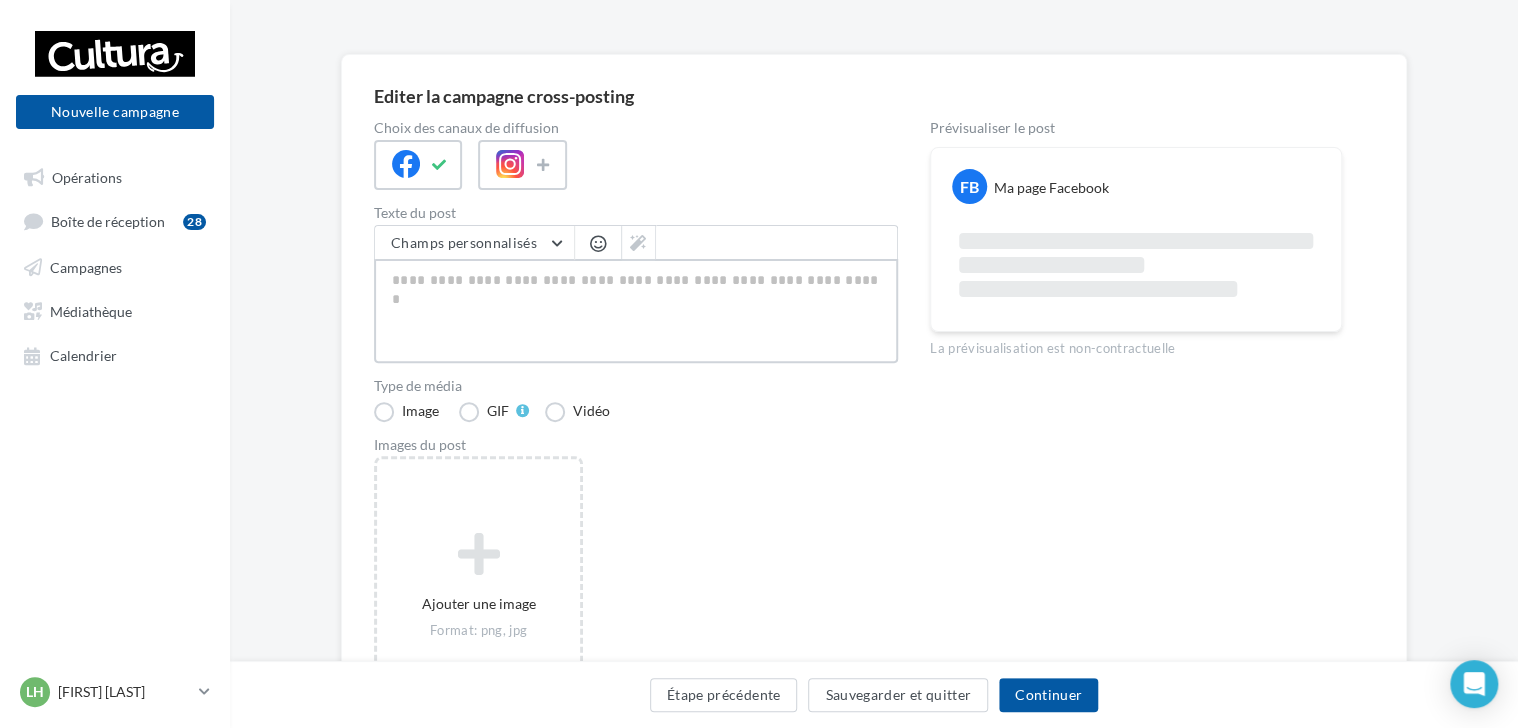 click at bounding box center [636, 311] 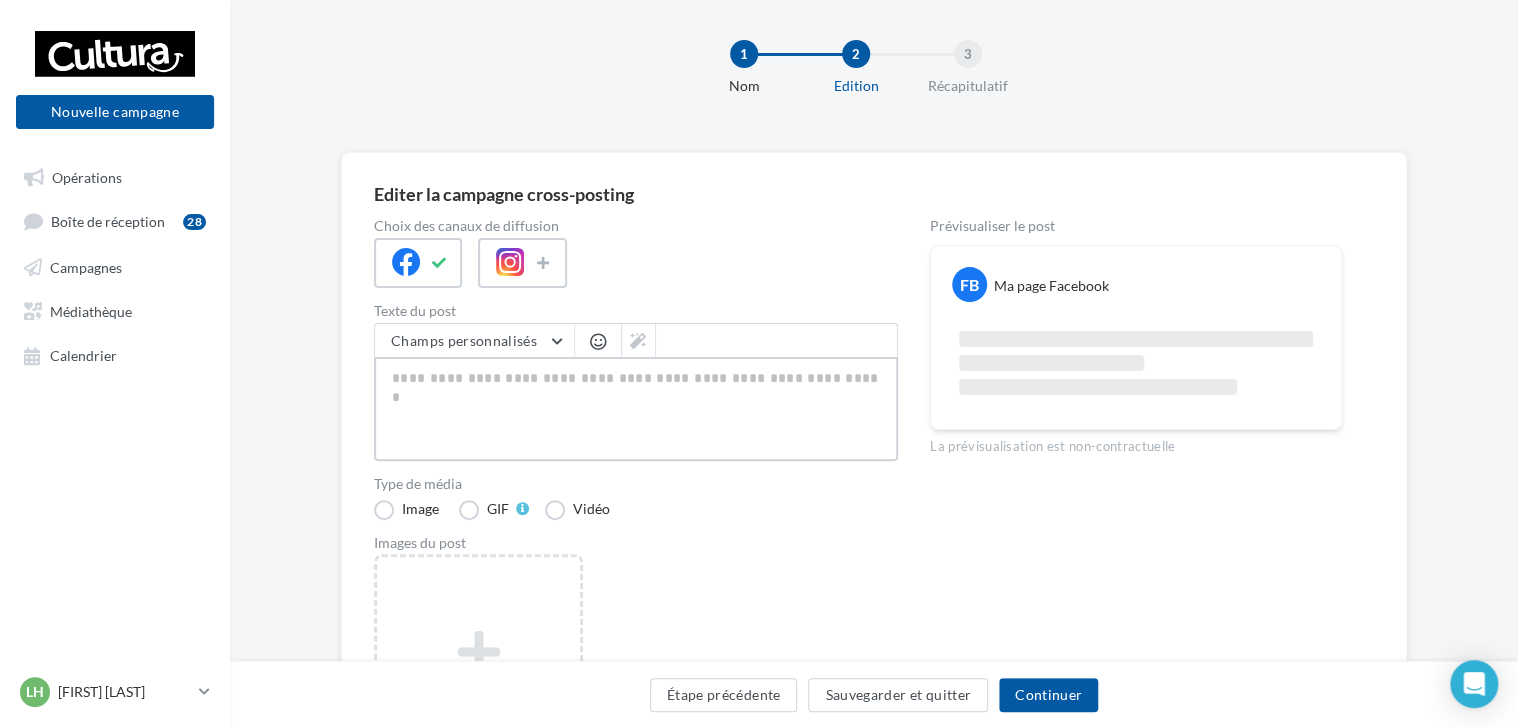 scroll, scrollTop: 16, scrollLeft: 0, axis: vertical 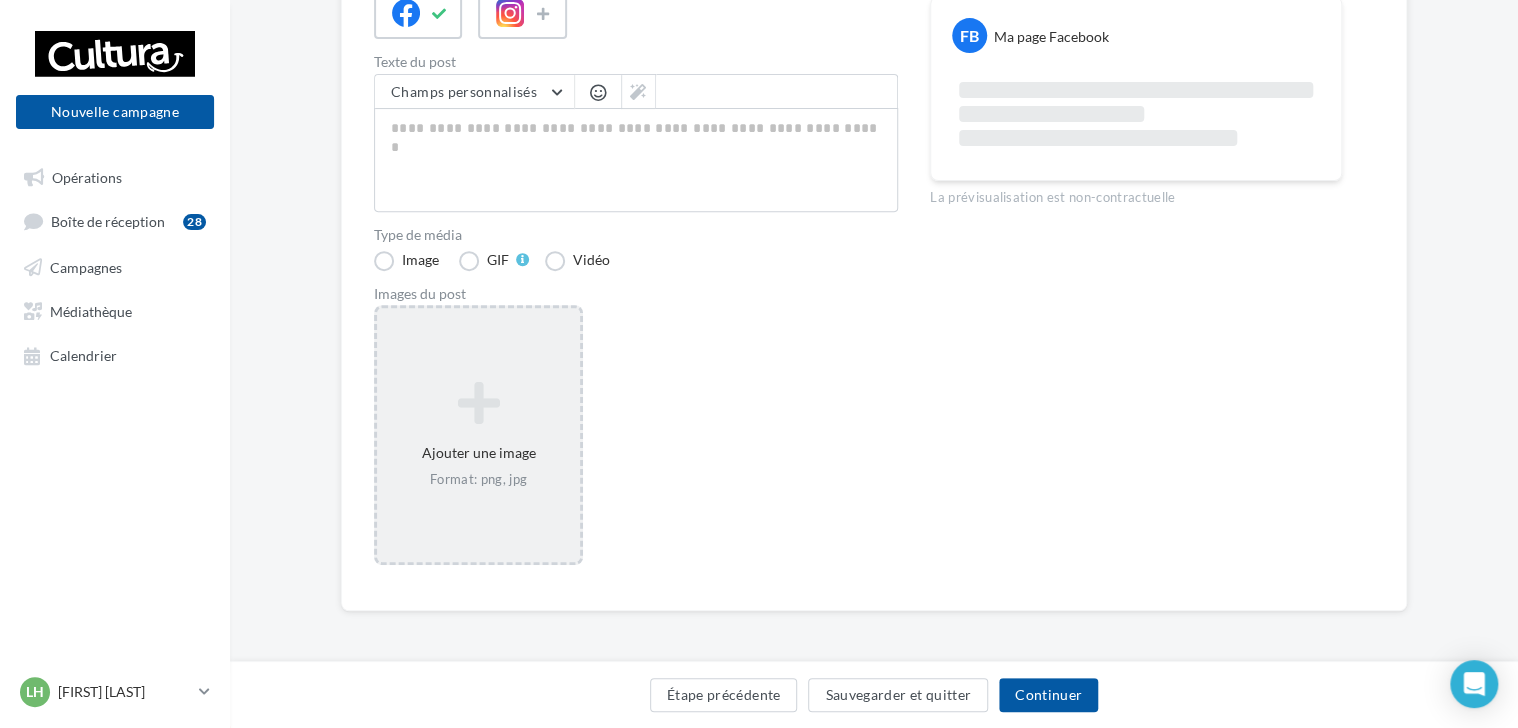 click on "Ajouter une image     Format: png, jpg" at bounding box center (478, 435) 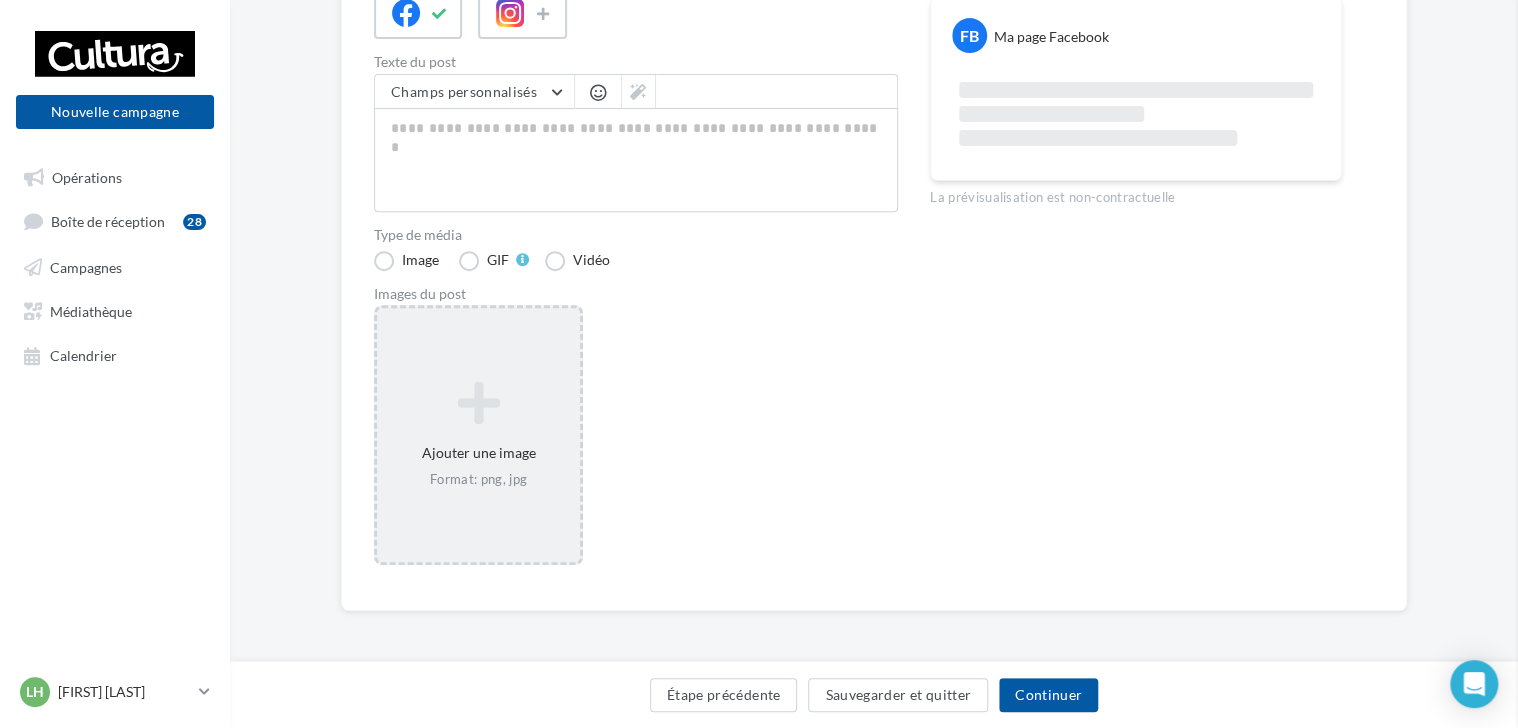 scroll, scrollTop: 255, scrollLeft: 0, axis: vertical 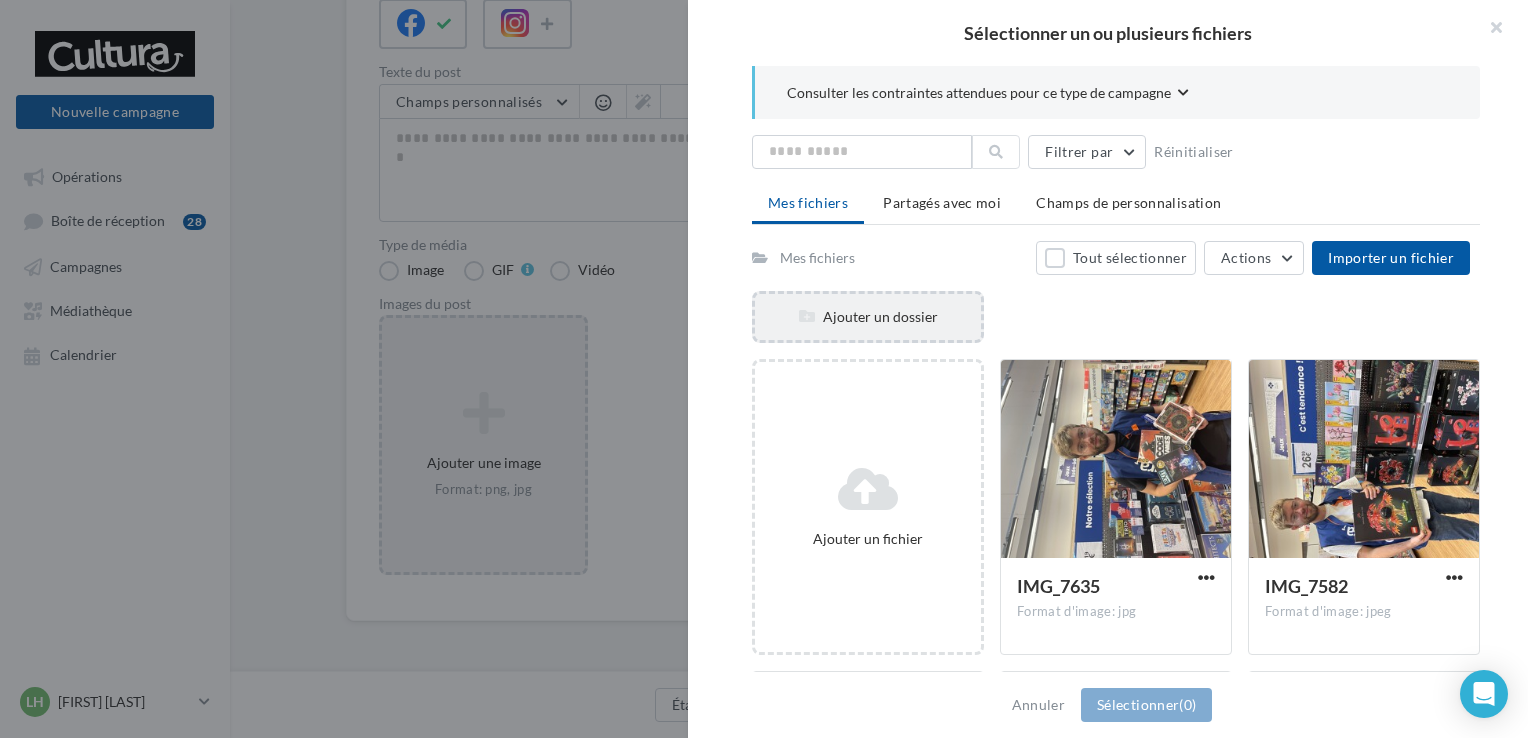 click on "Ajouter un dossier" at bounding box center (868, 317) 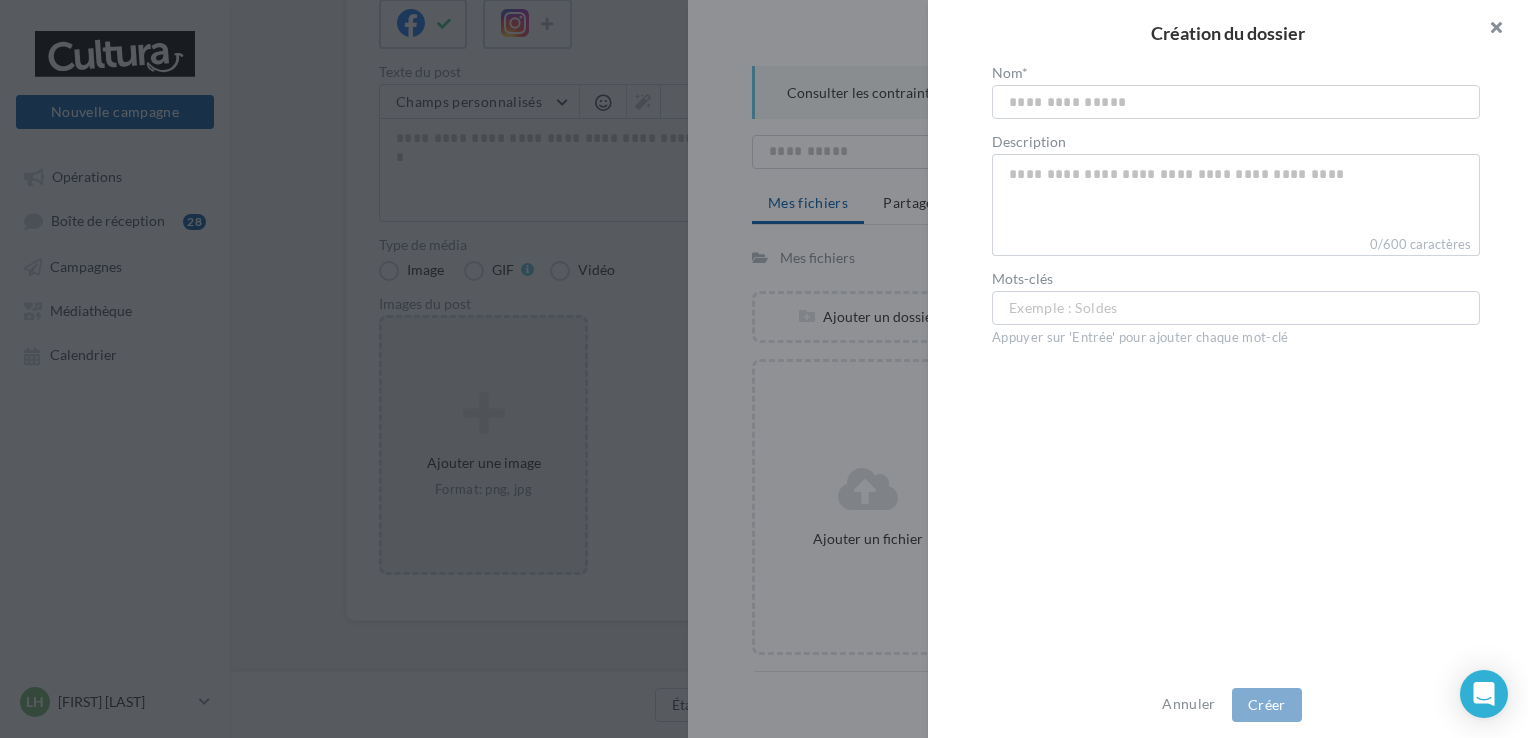 click at bounding box center [1488, 30] 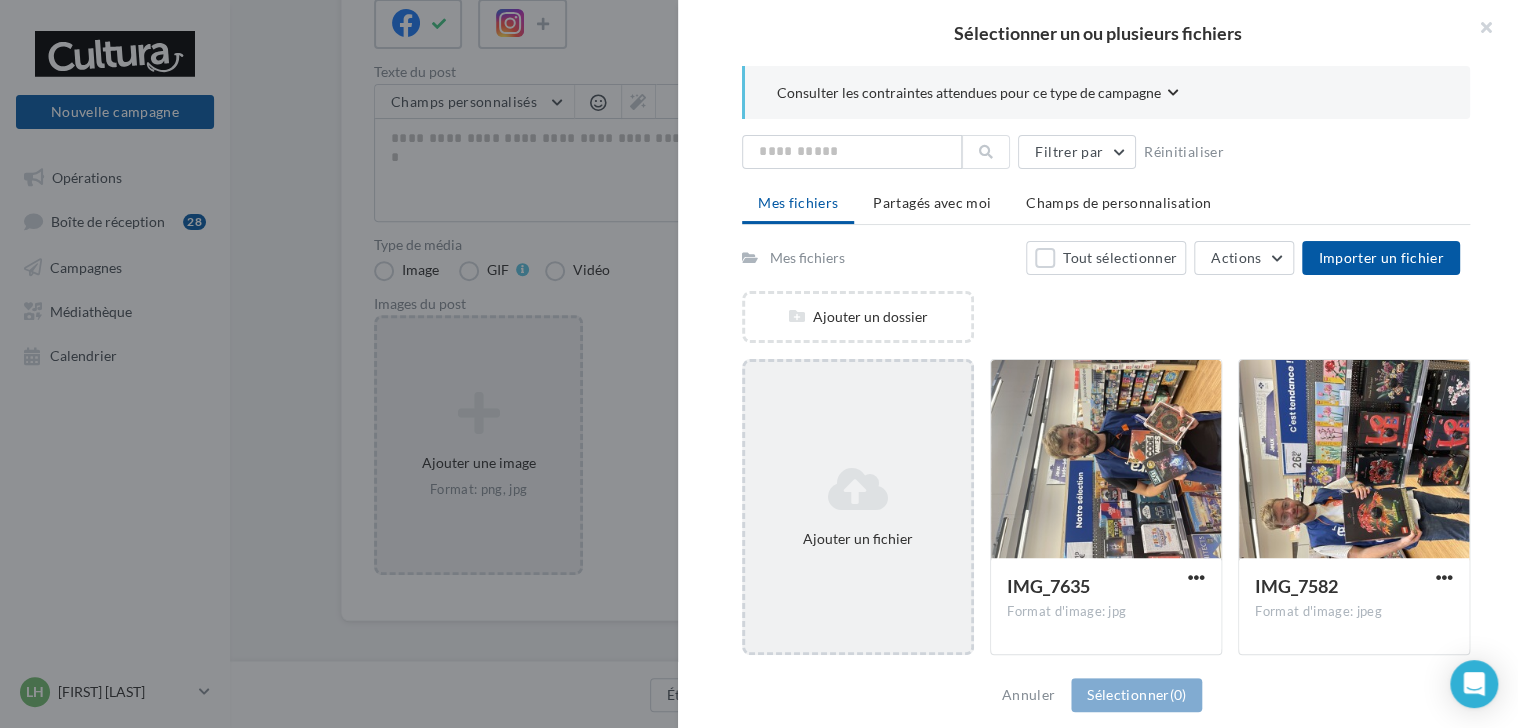 click at bounding box center (858, 489) 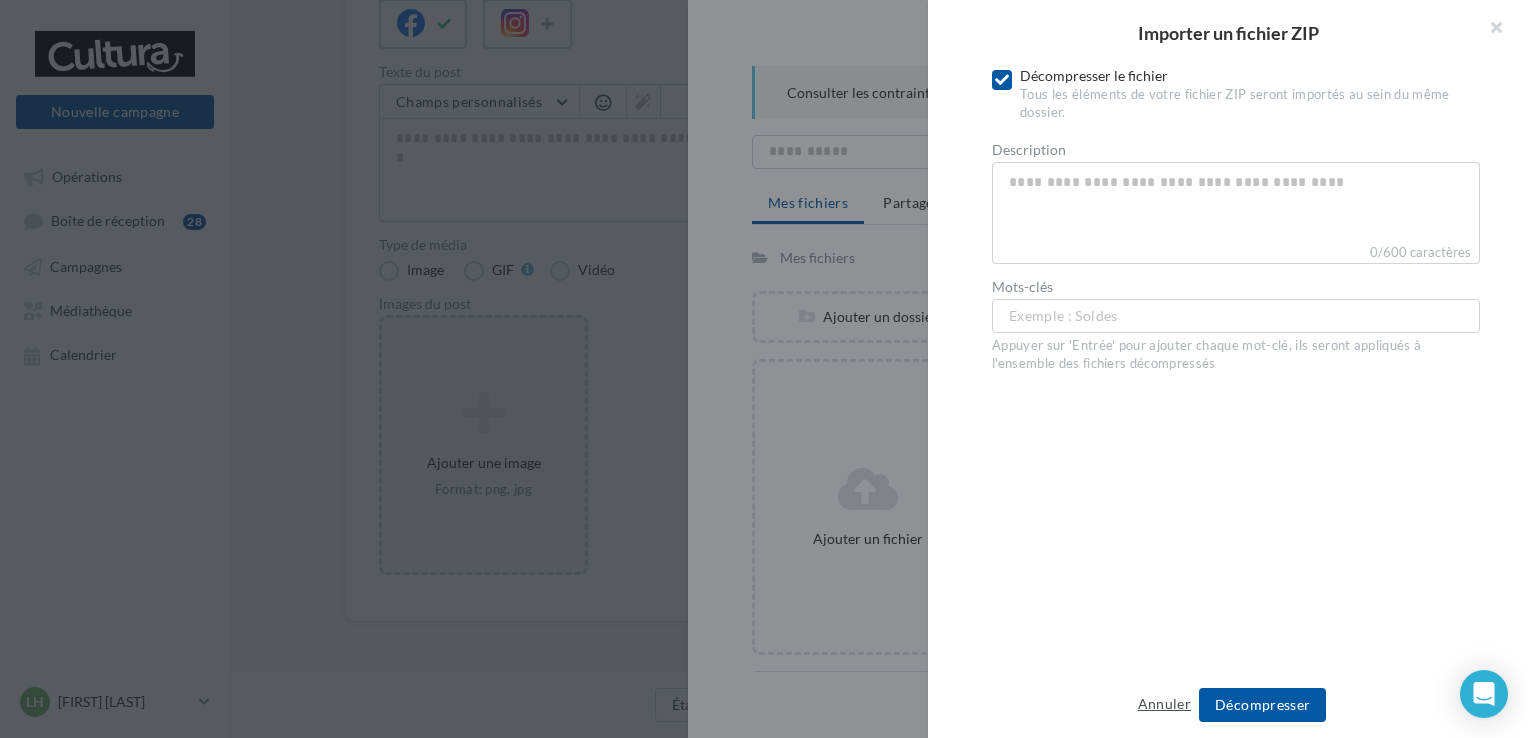 click on "Annuler" at bounding box center [1164, 704] 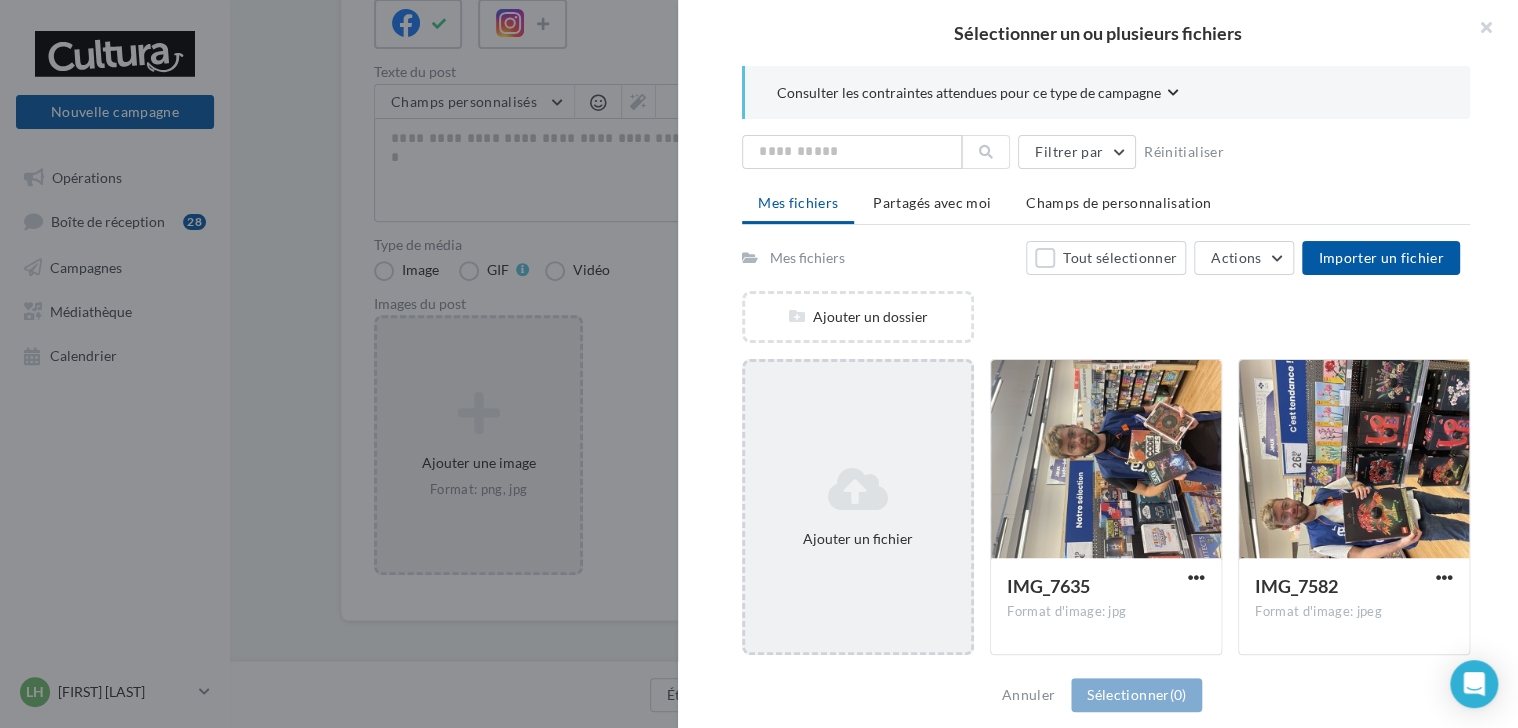 click at bounding box center [858, 489] 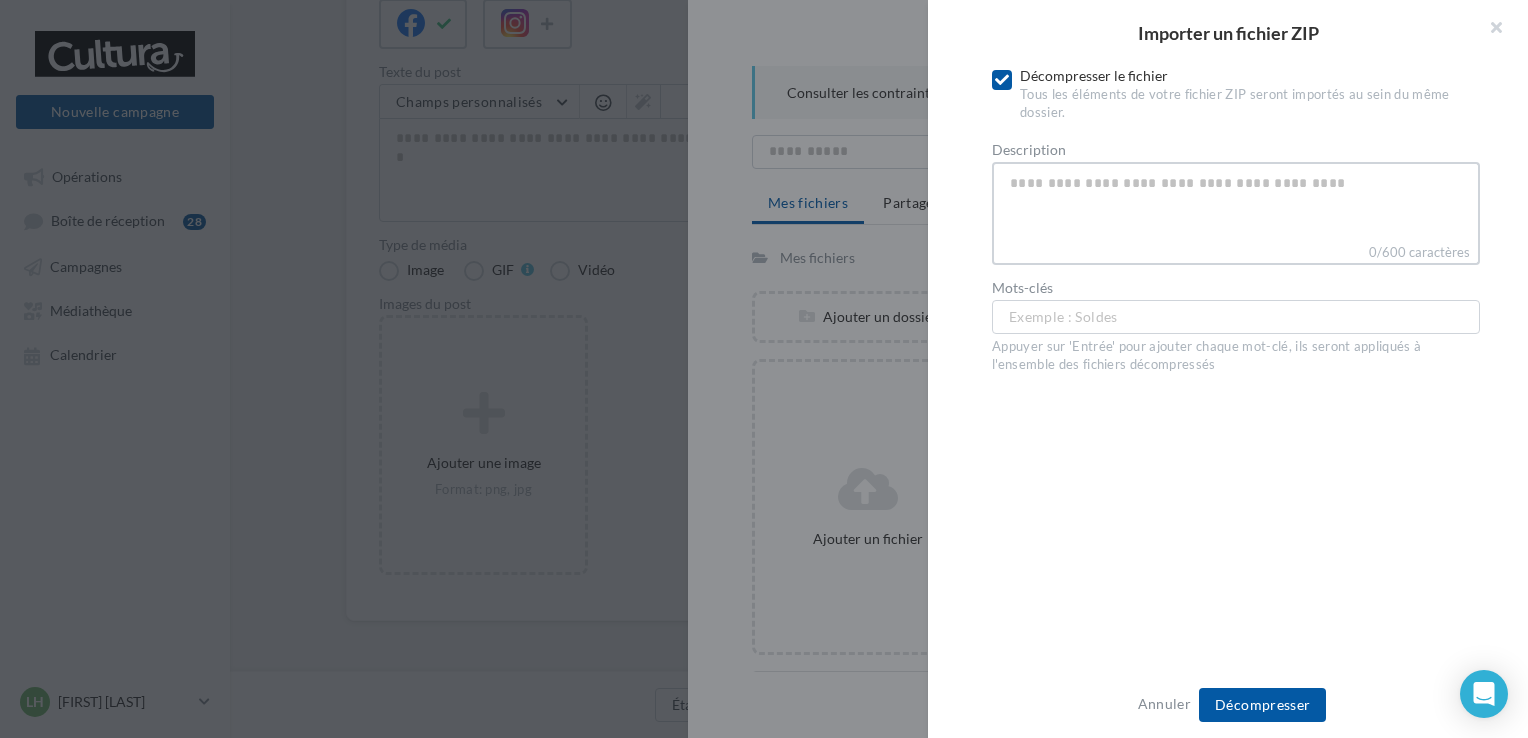 click on "Description" at bounding box center (1236, 202) 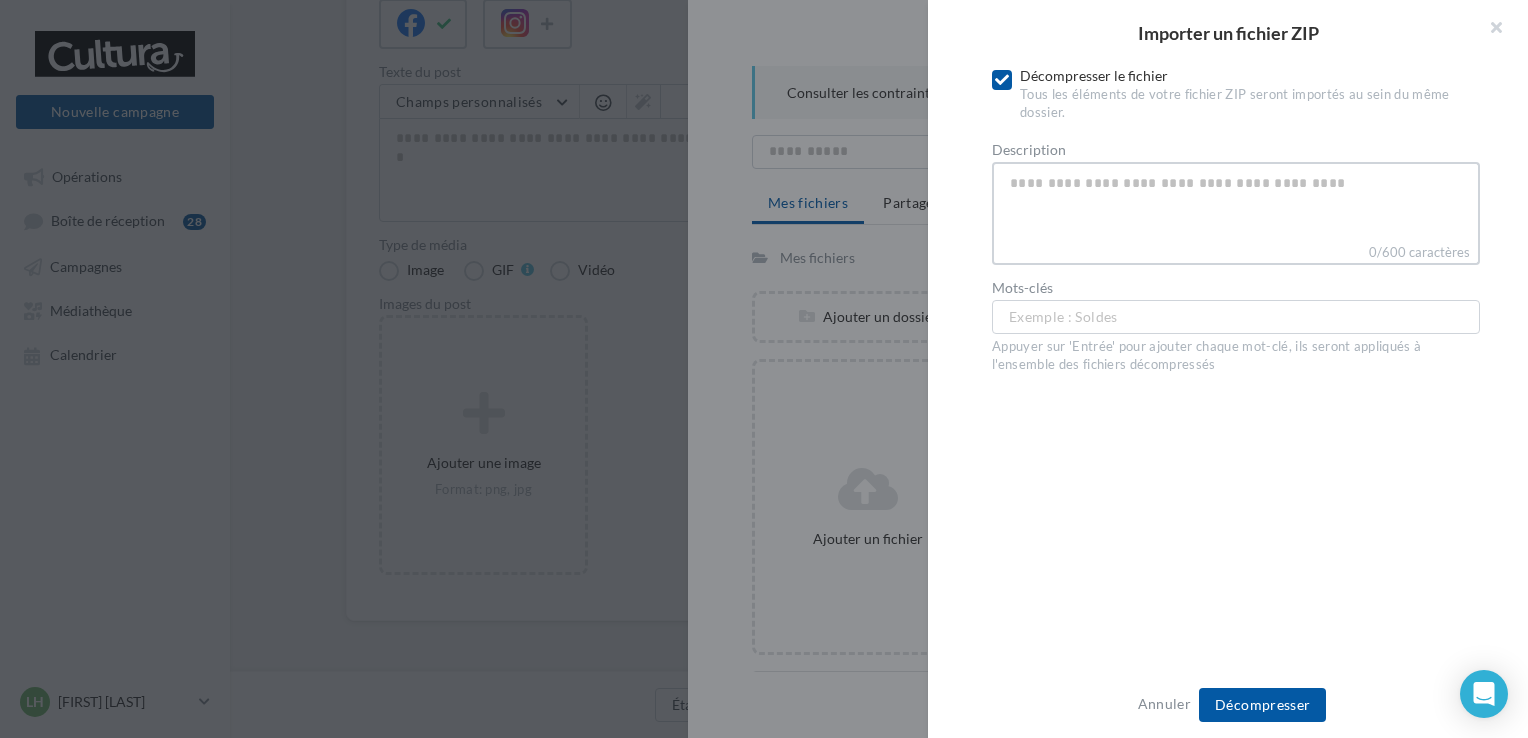 type on "*" 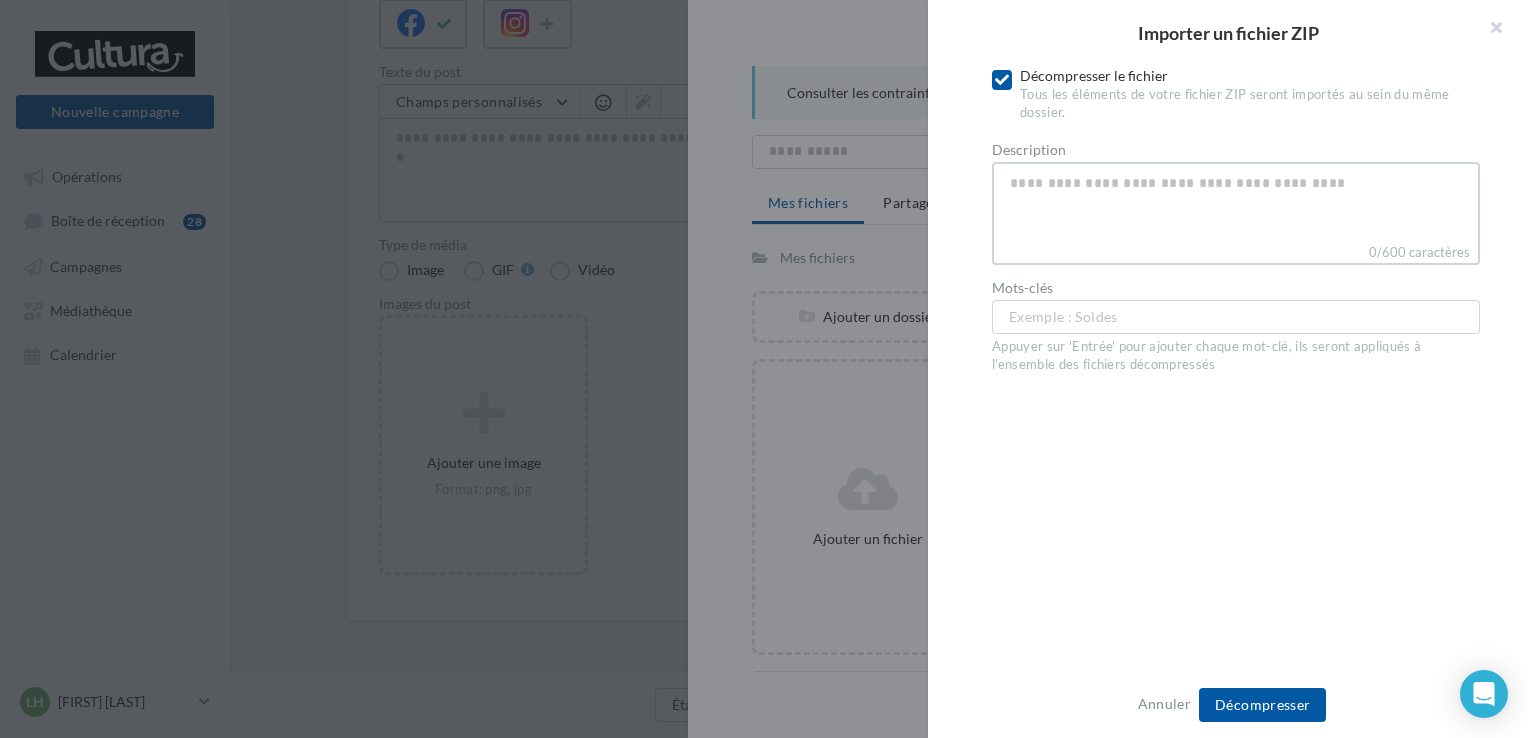 type on "*" 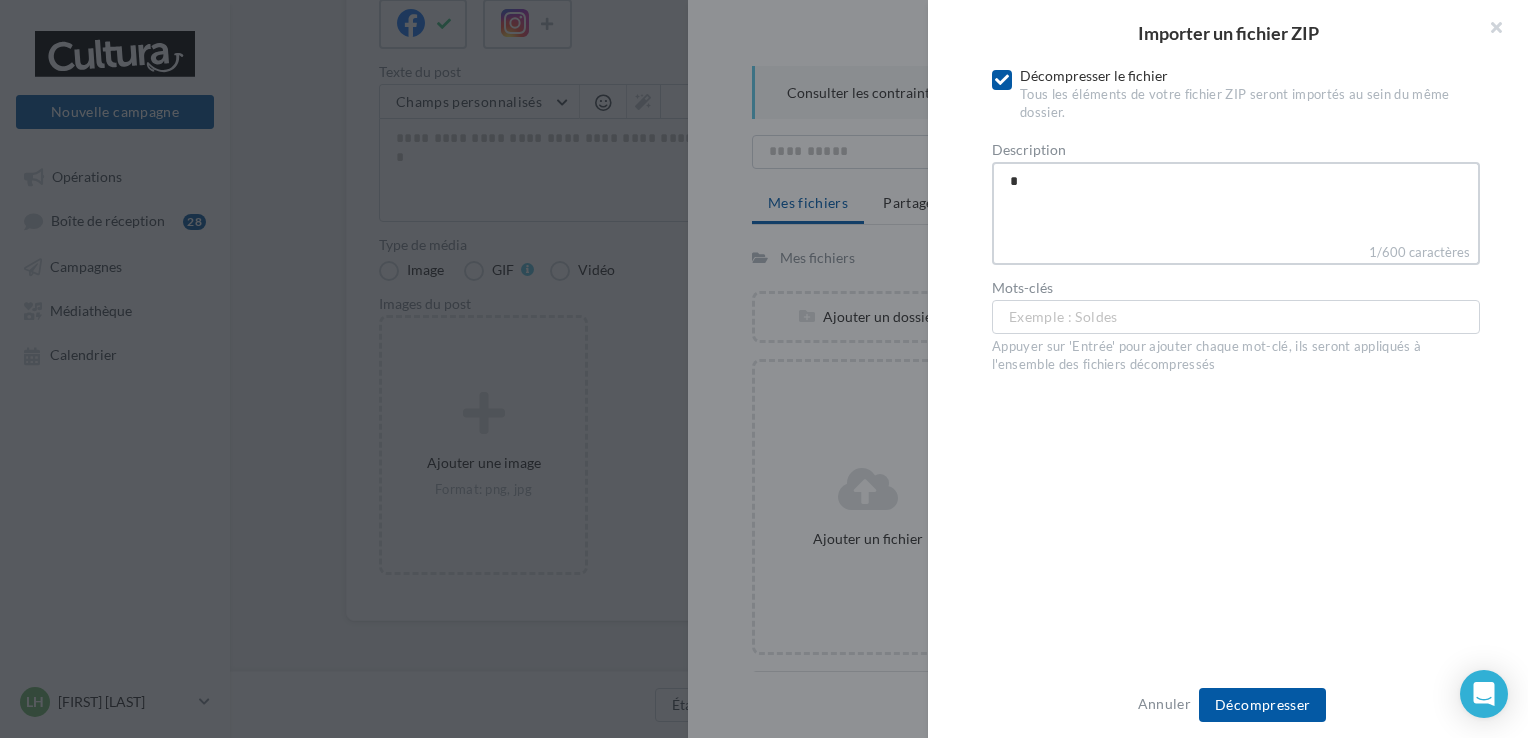 type on "**" 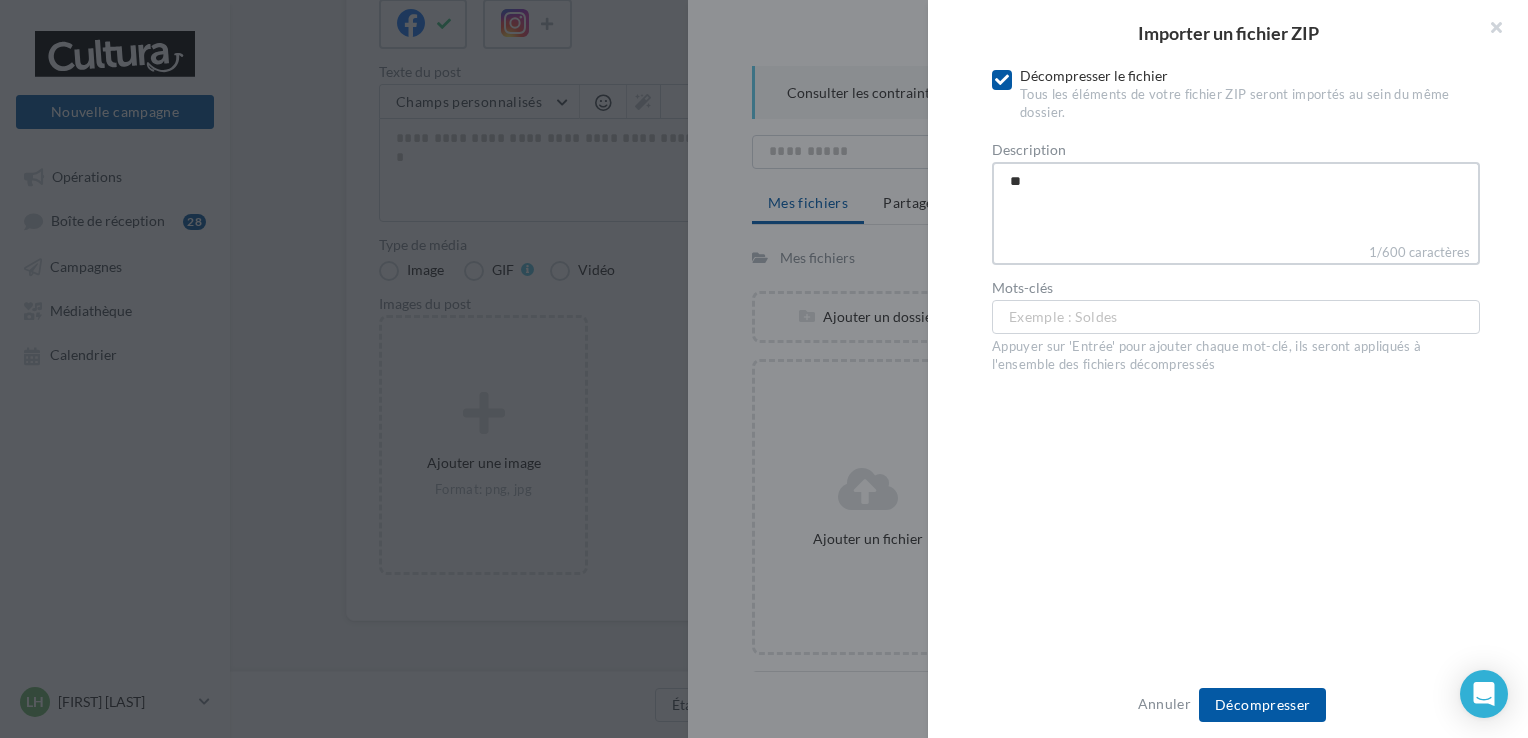 type on "***" 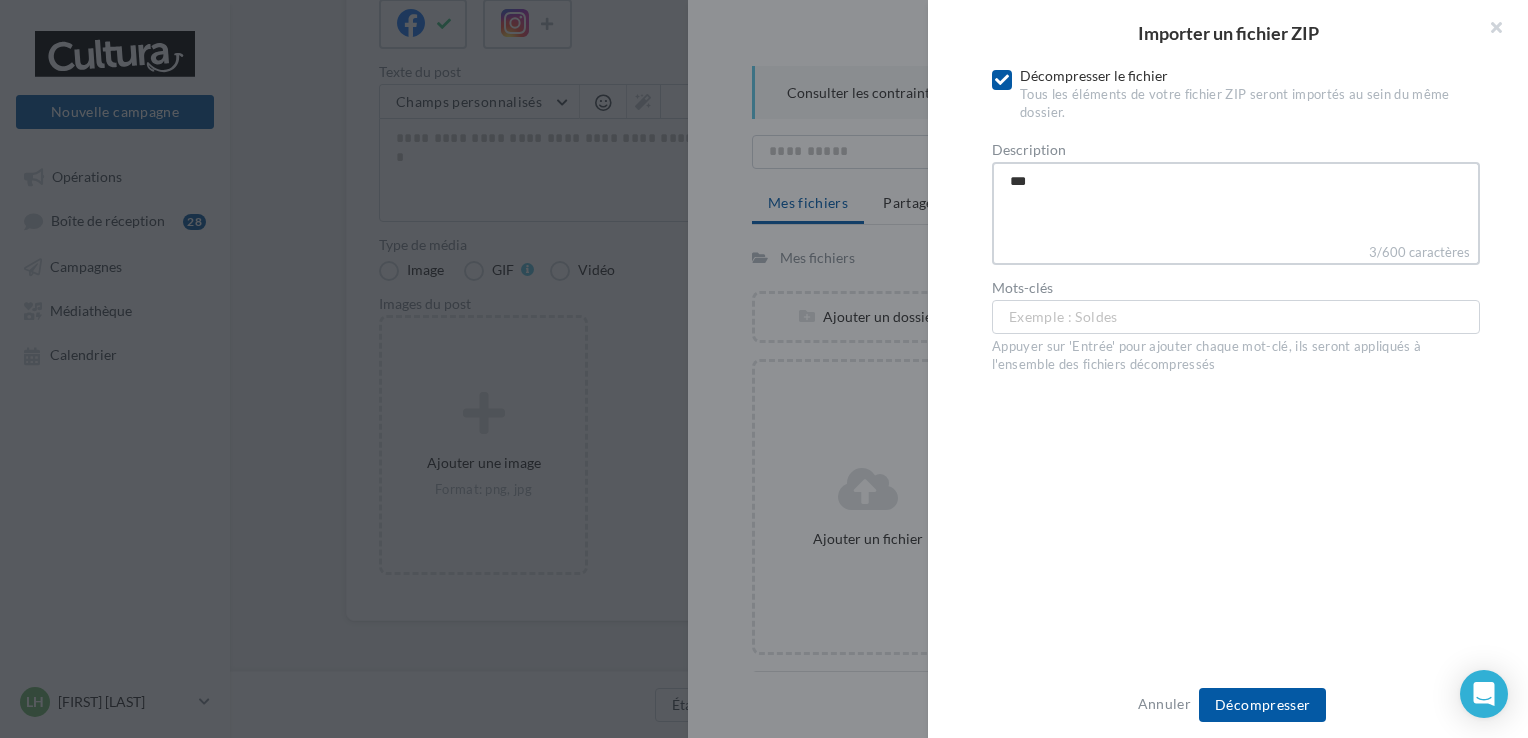 type on "****" 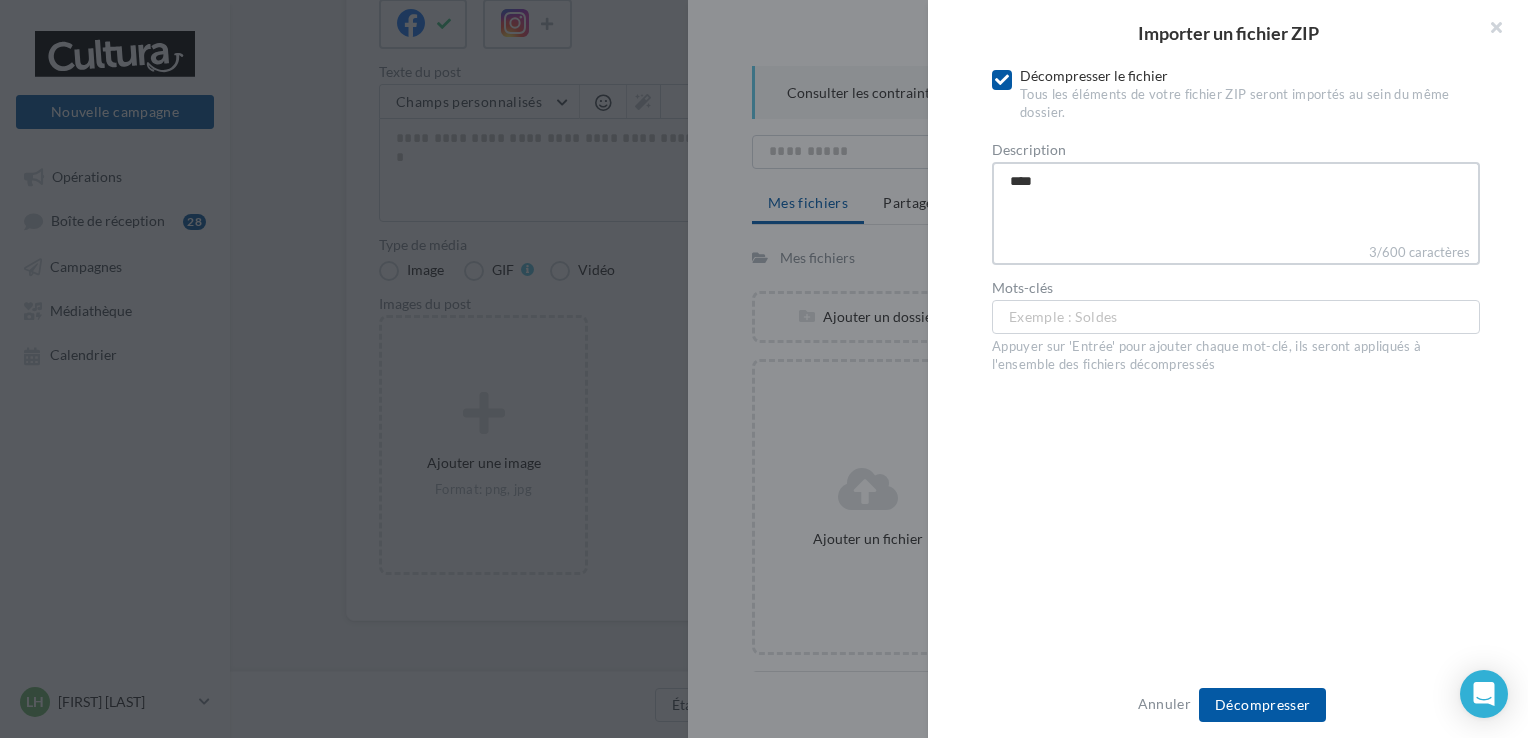 type on "*****" 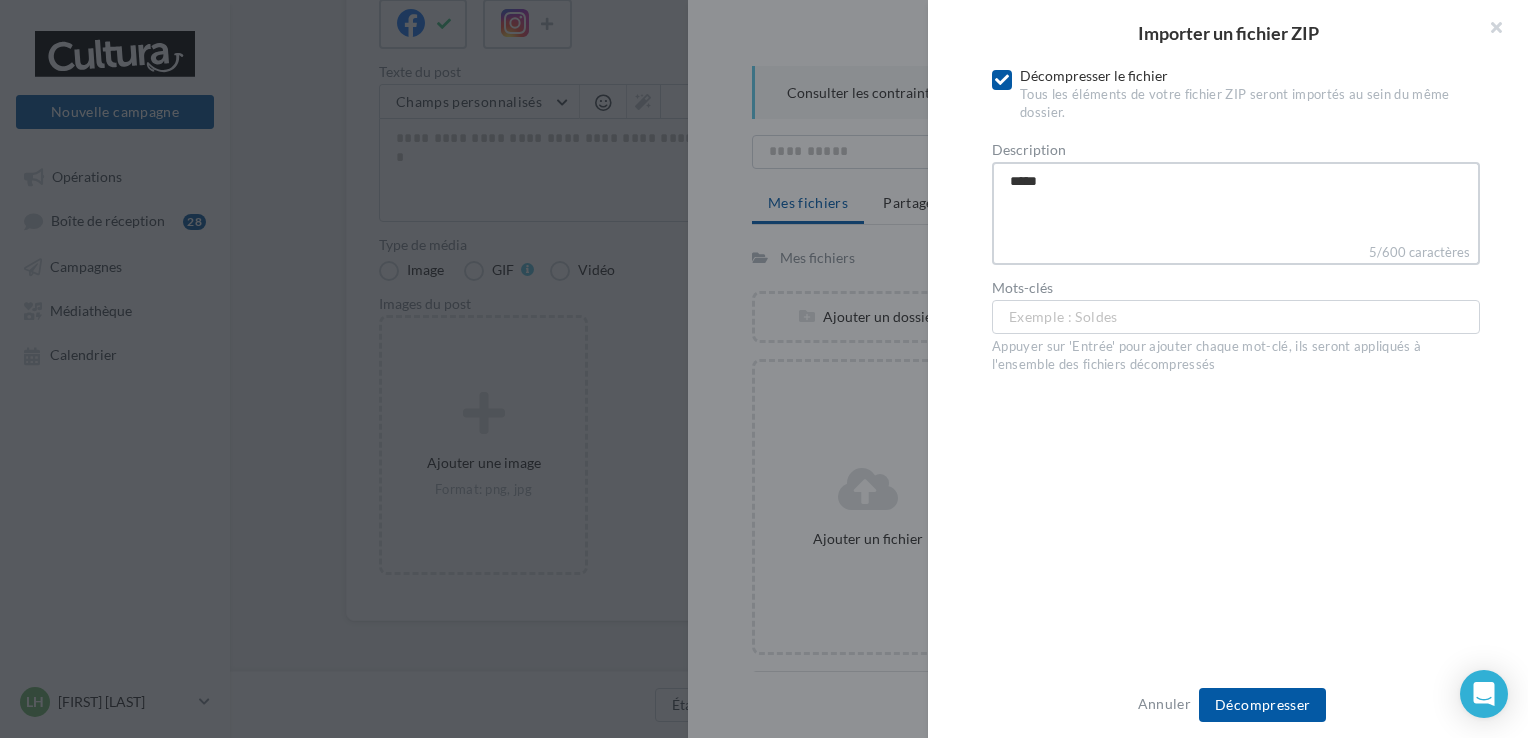 type on "******" 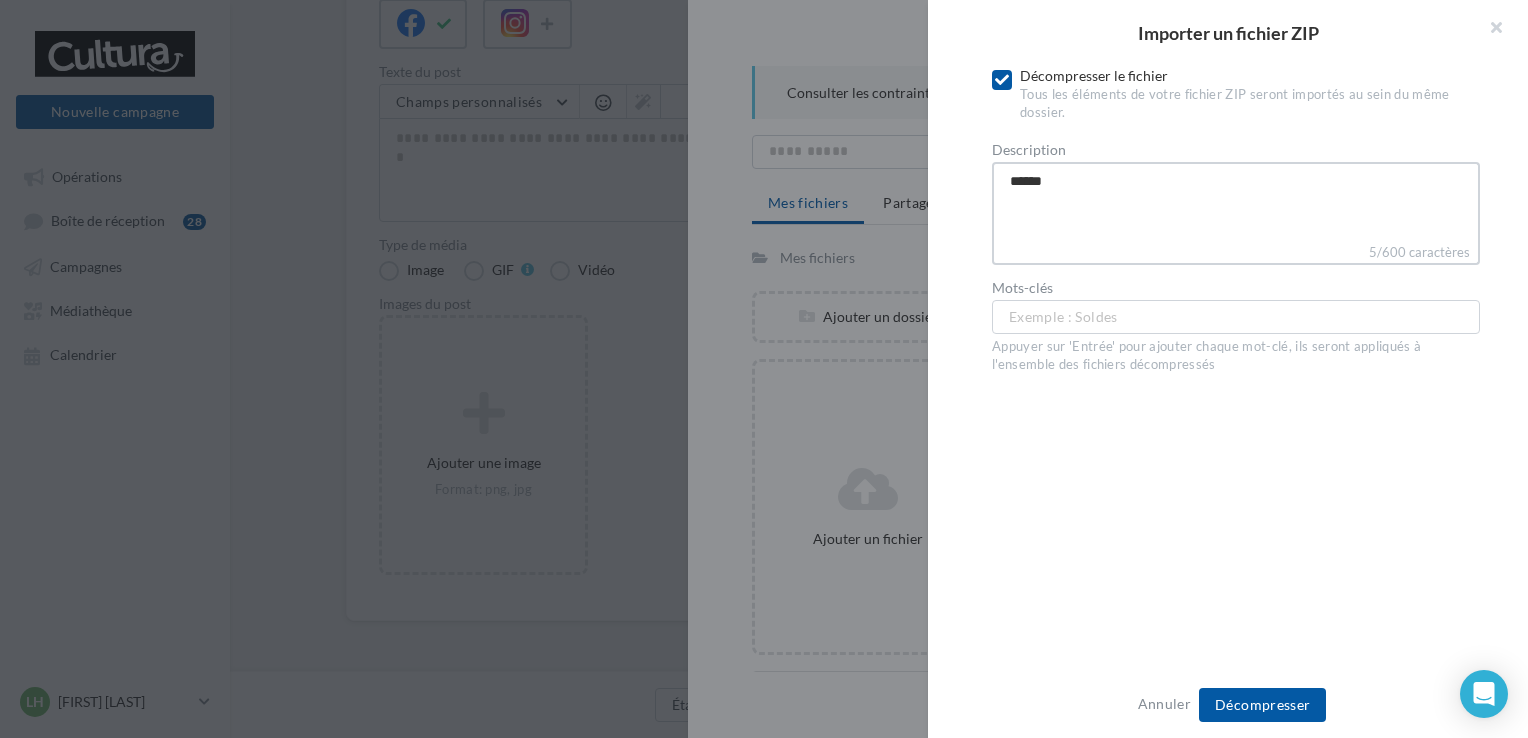 type on "*******" 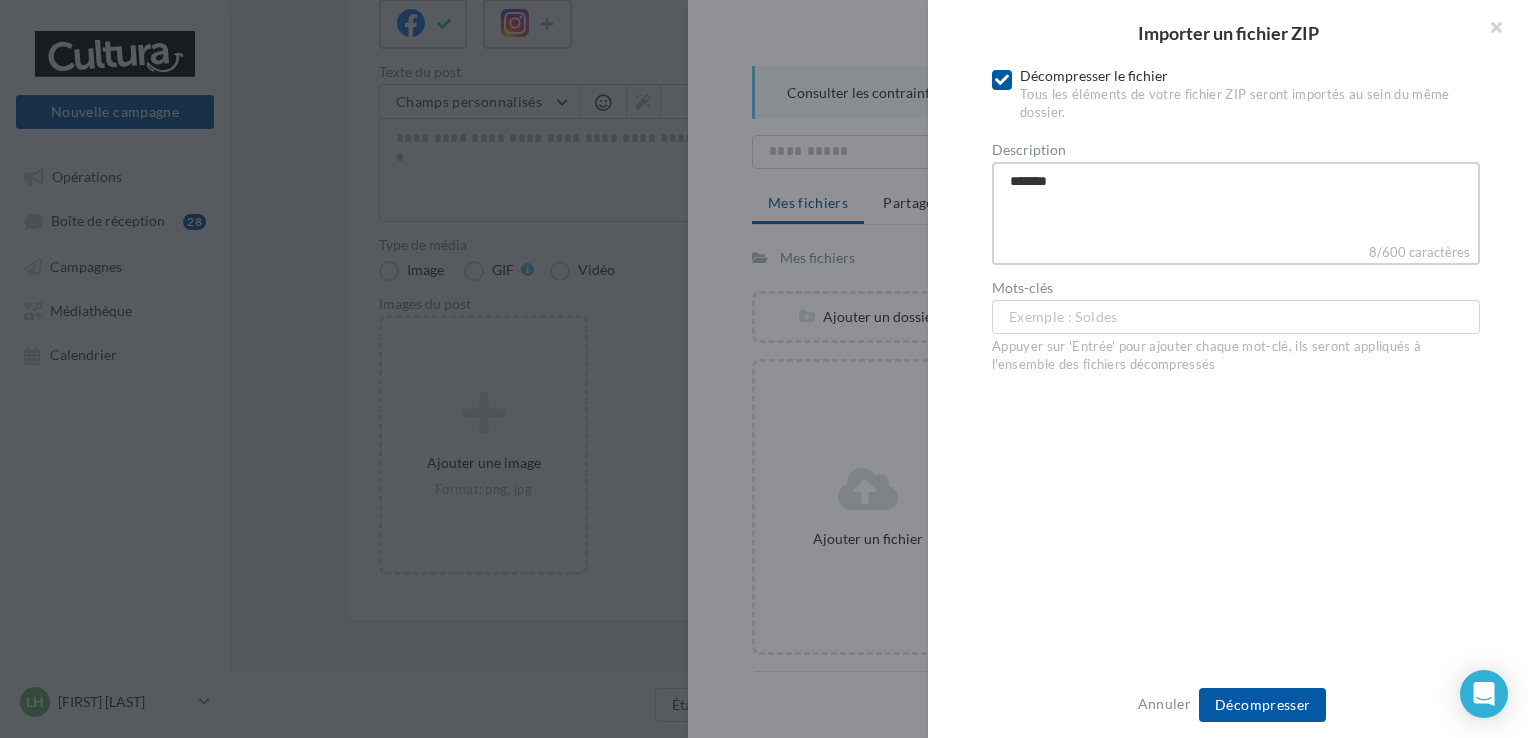 type on "*******" 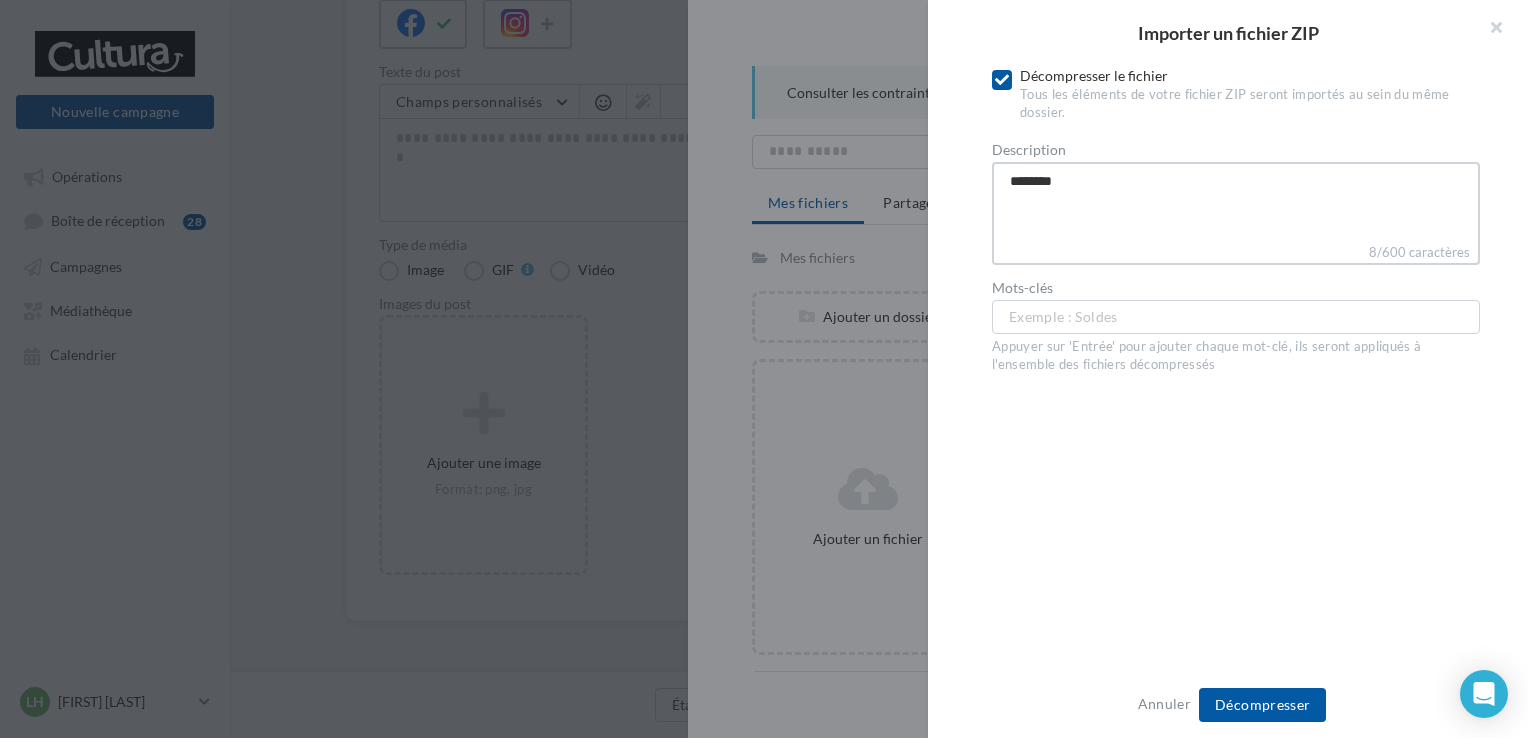 type on "*********" 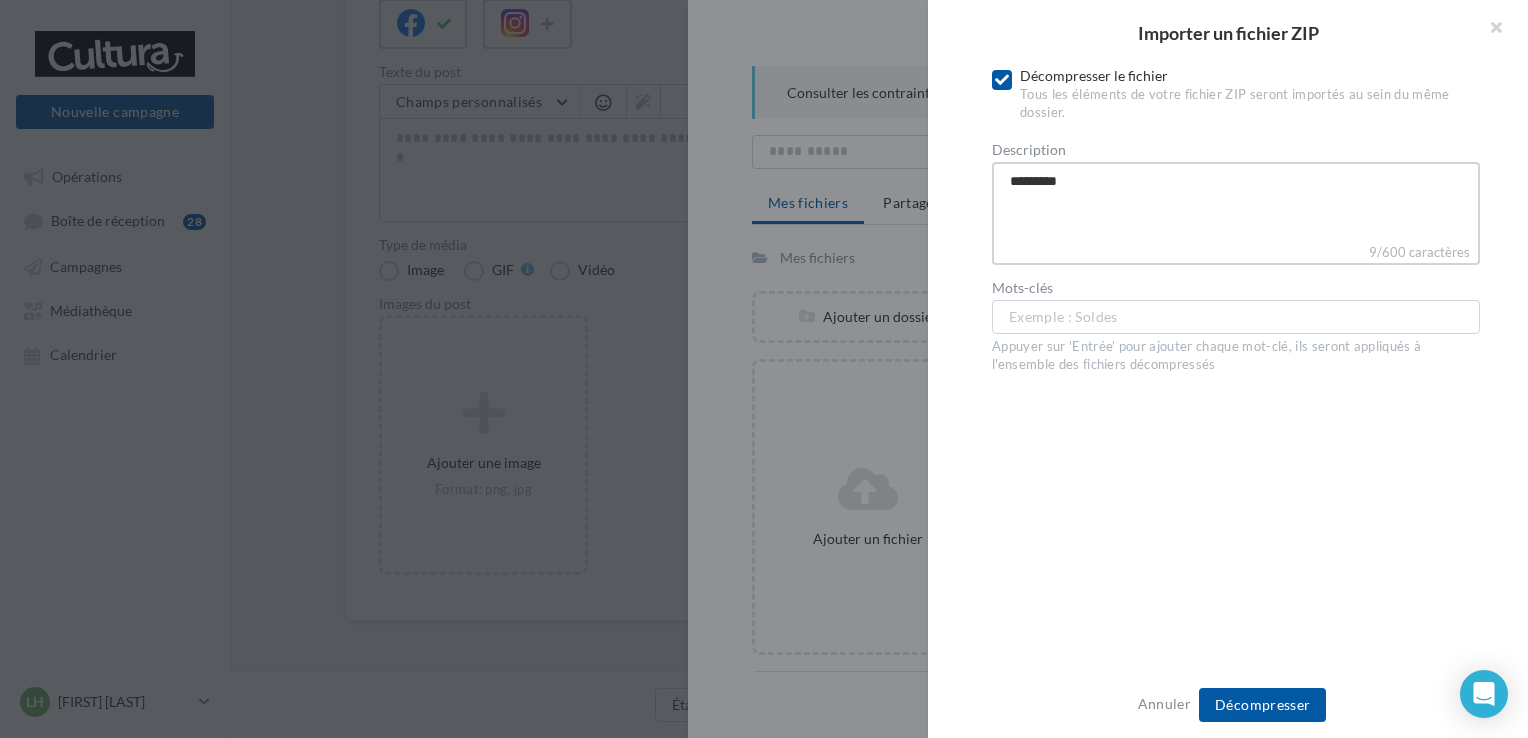 type on "**********" 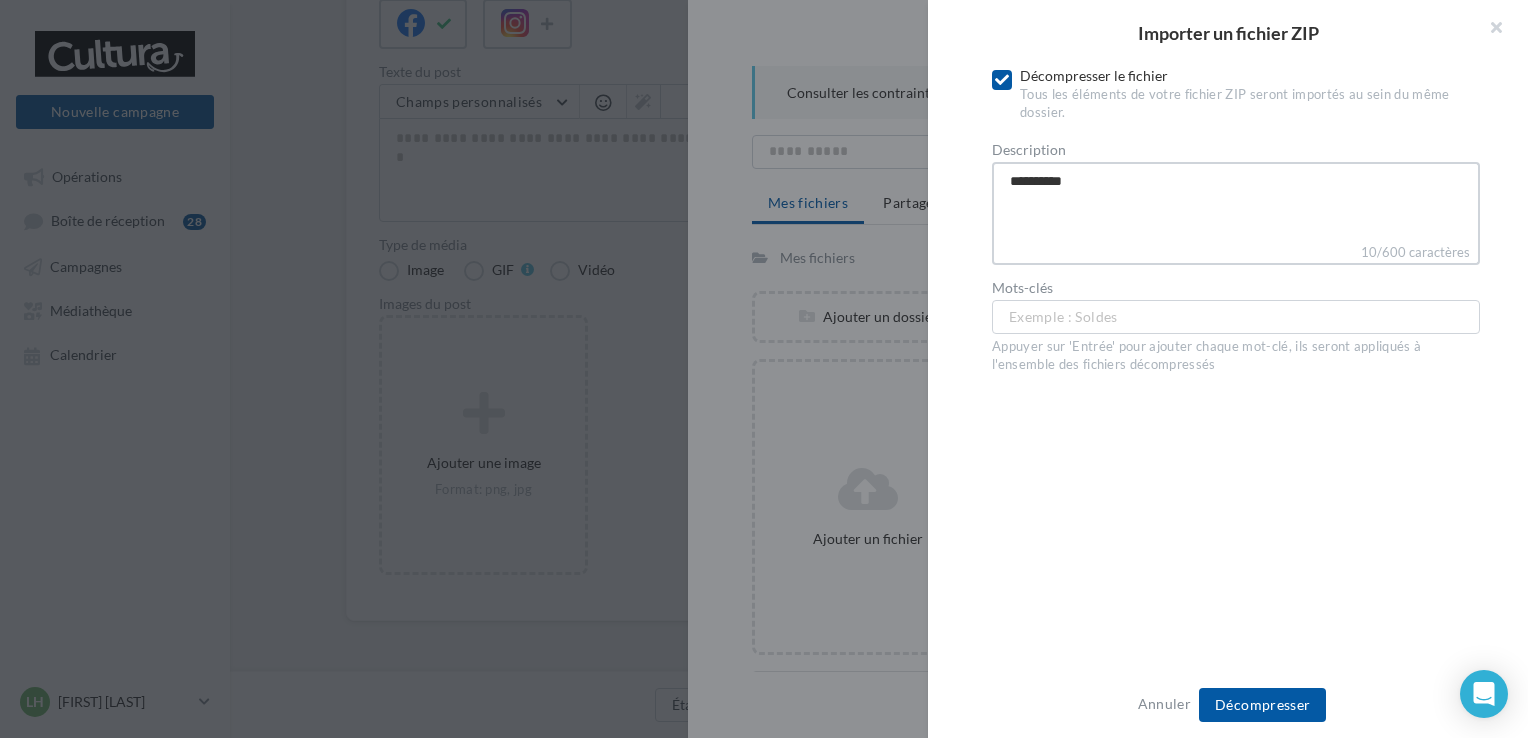 type on "**********" 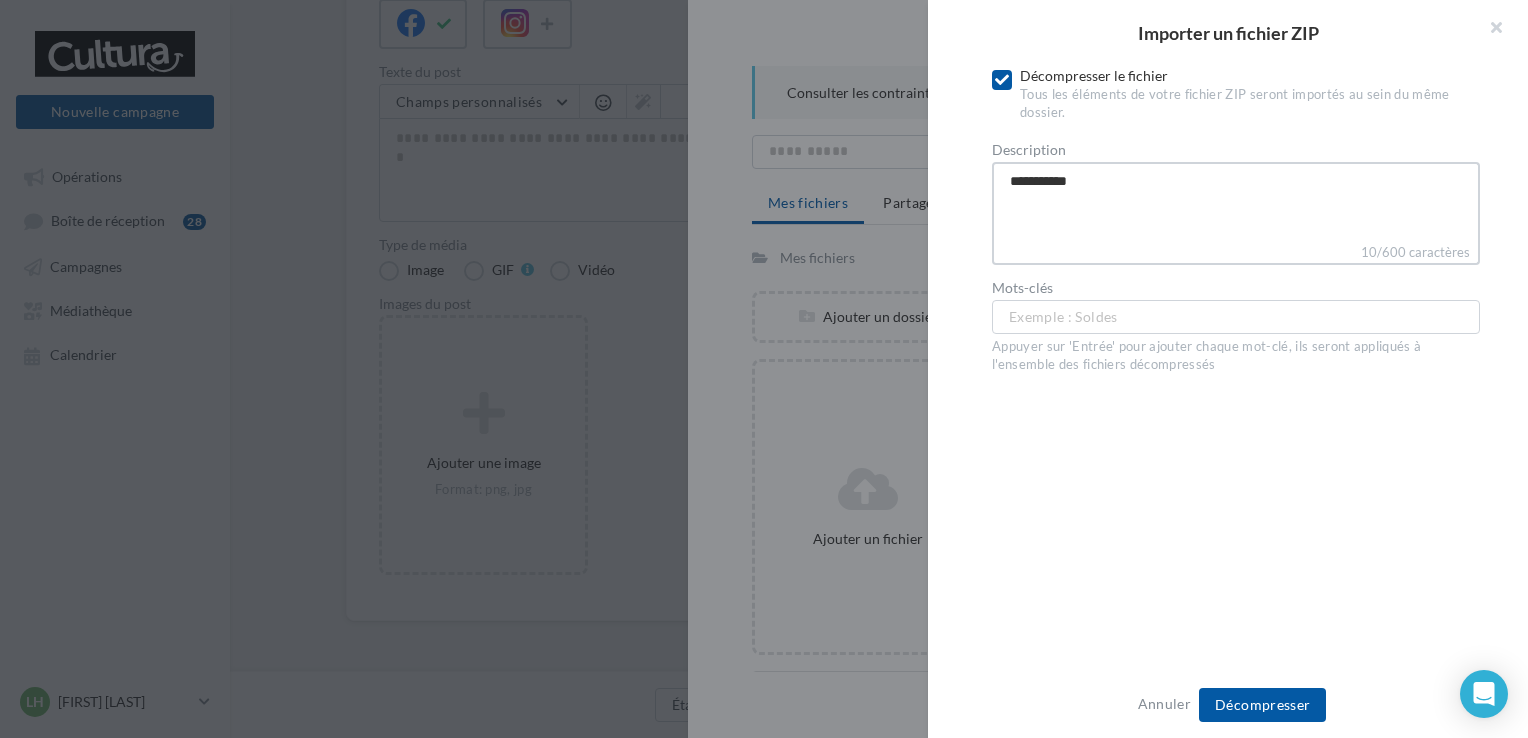 type on "**********" 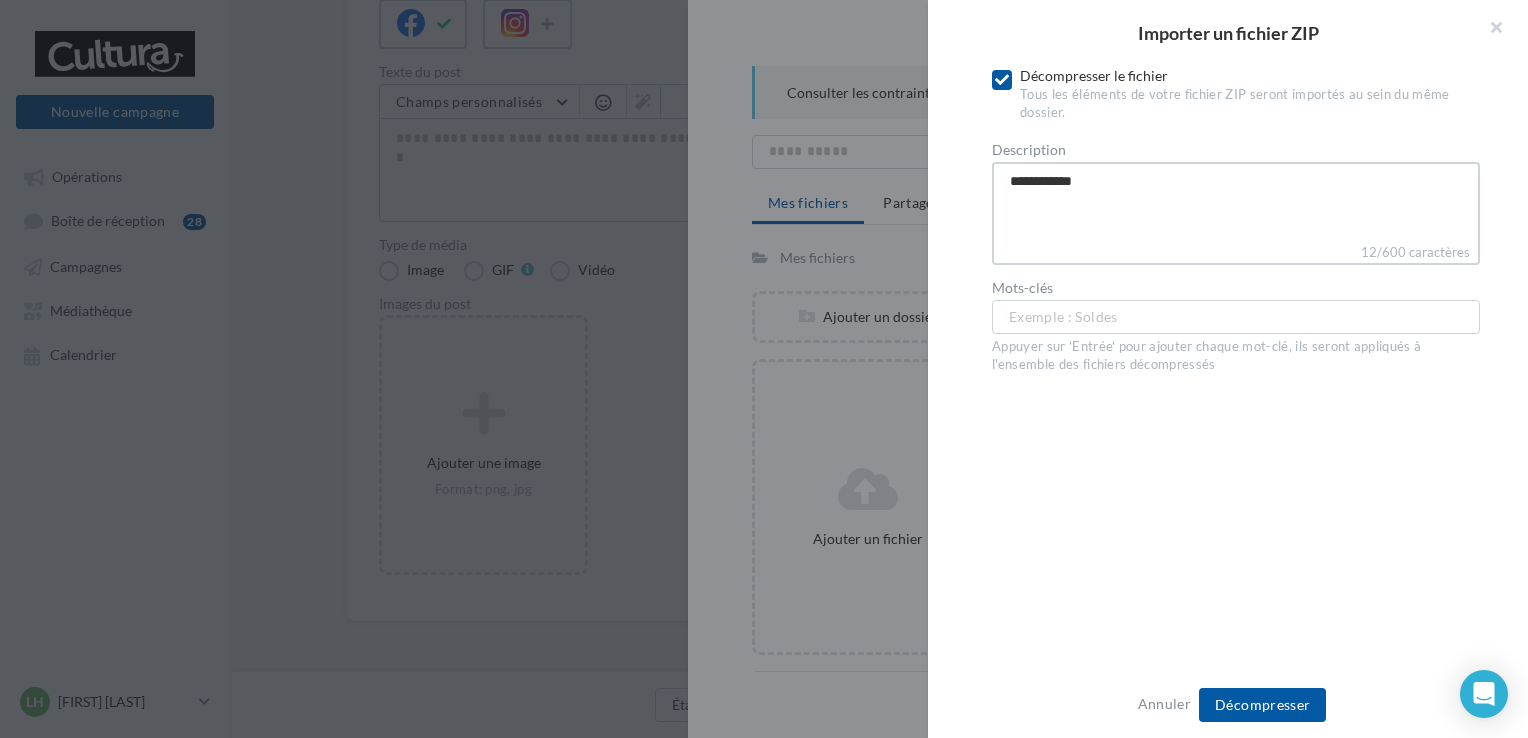 type on "**********" 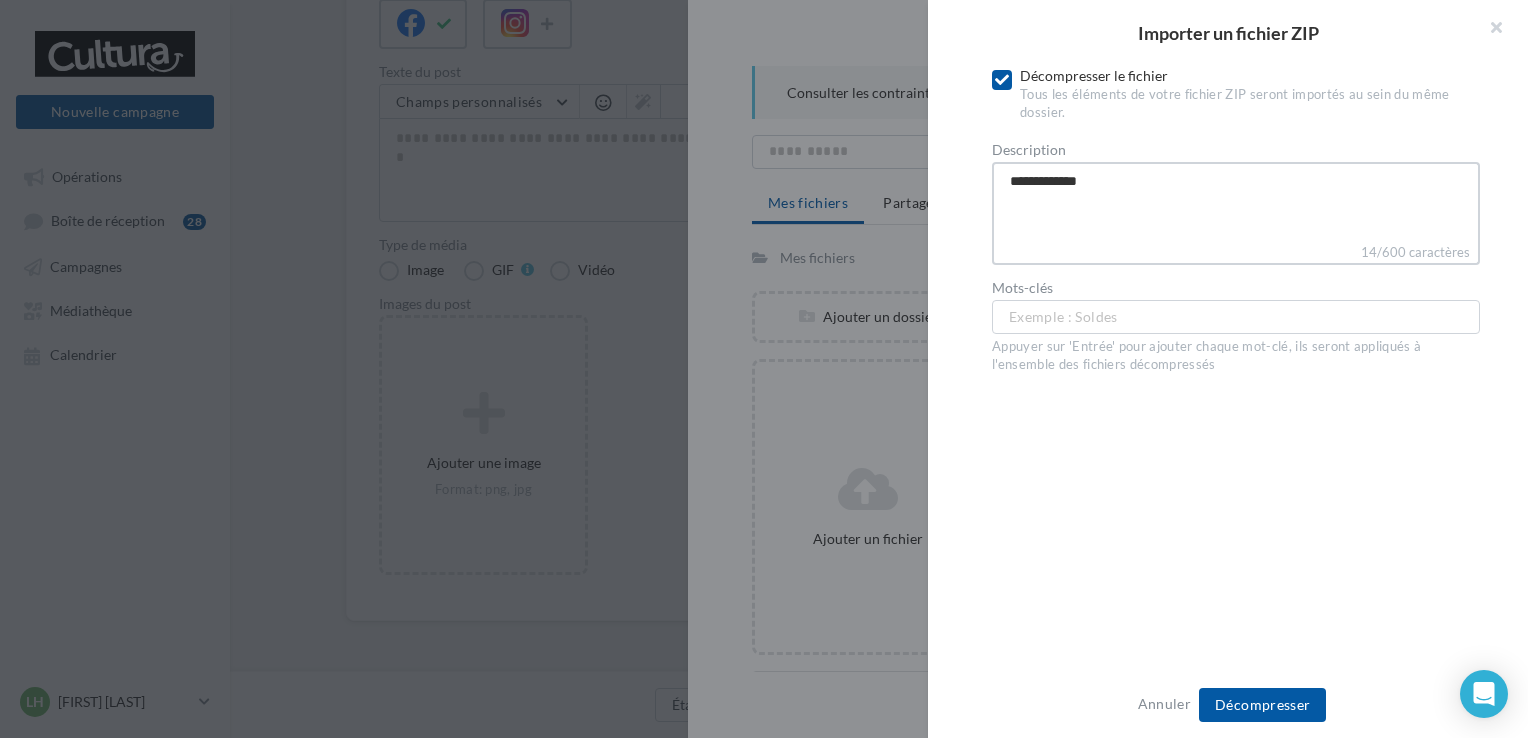 type on "**********" 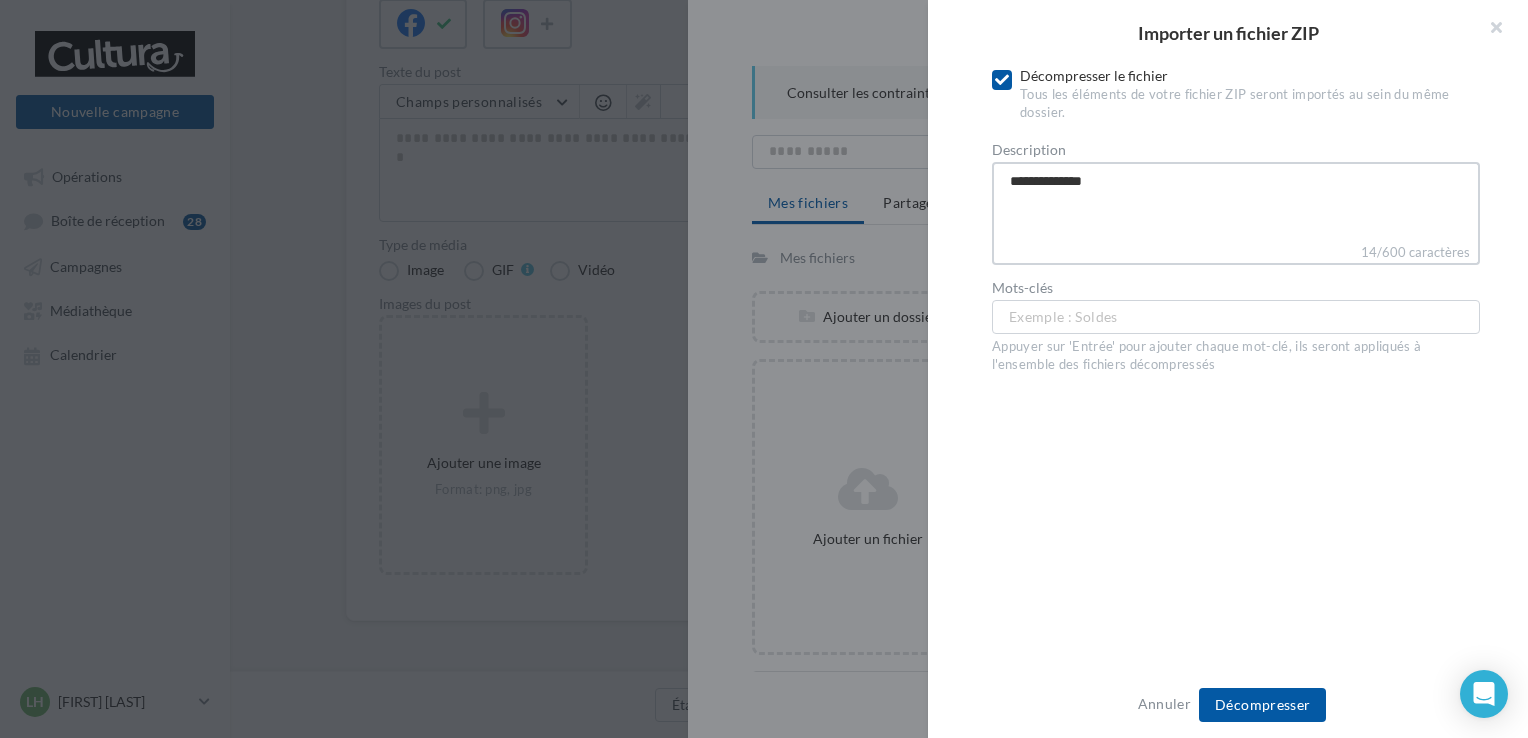 type on "**********" 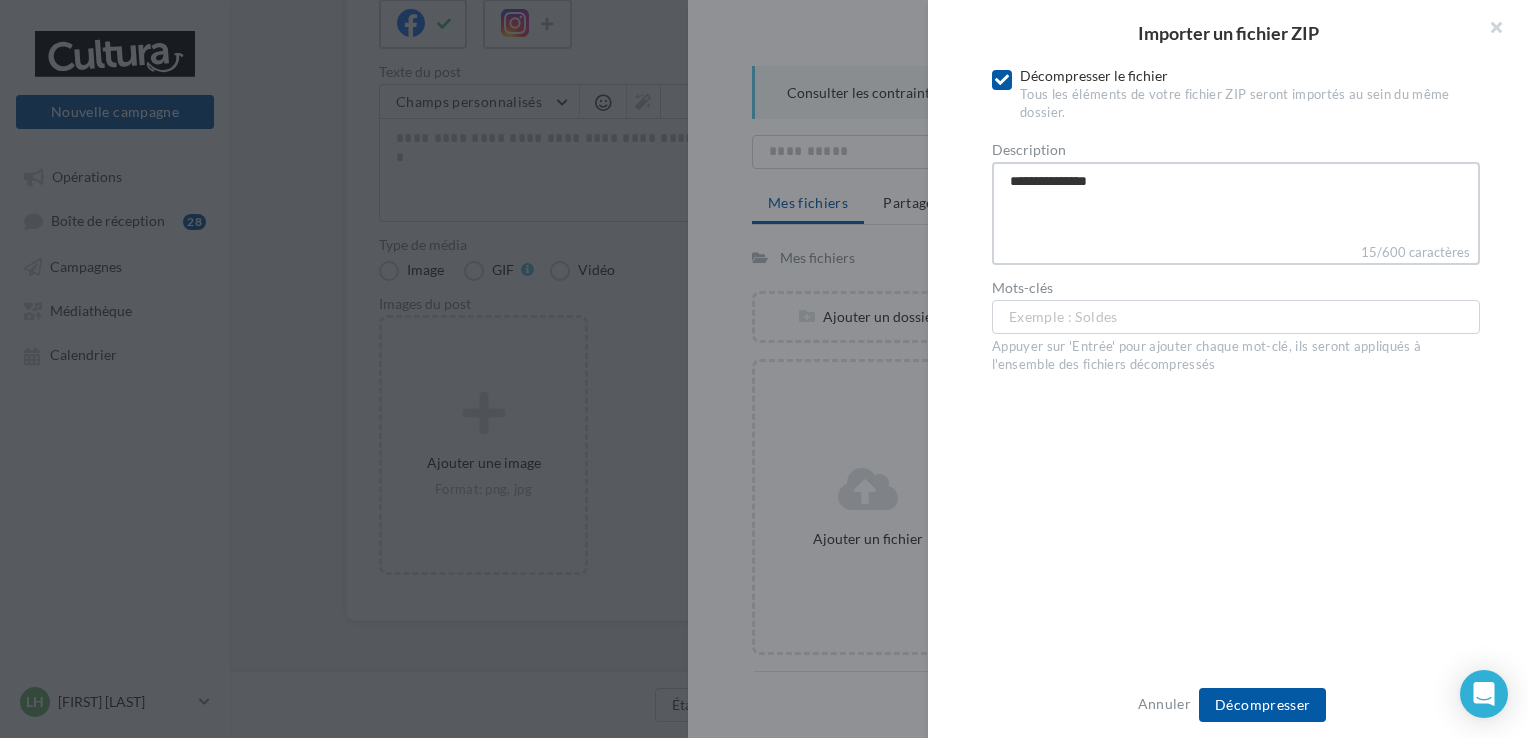 type on "**********" 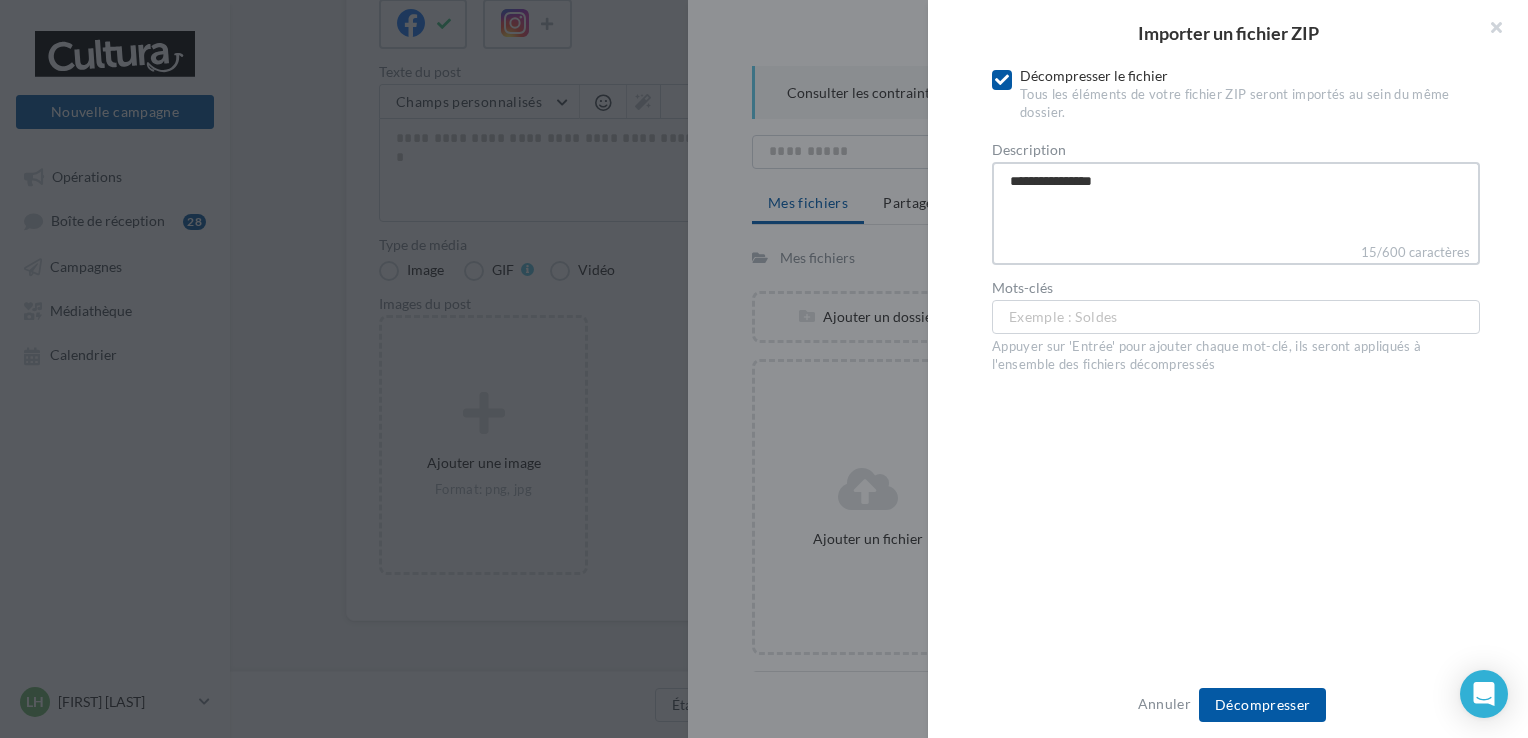 type on "**********" 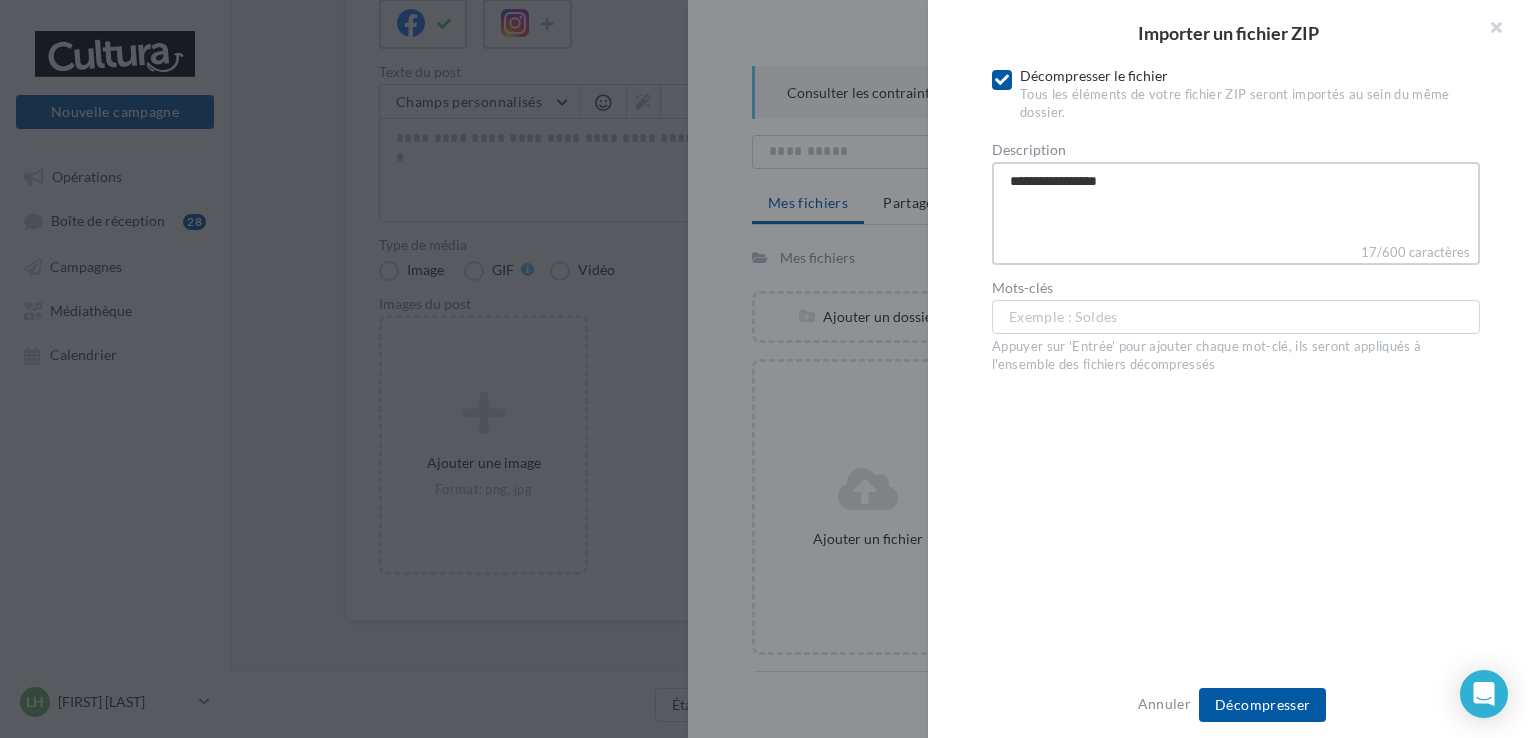 type on "**********" 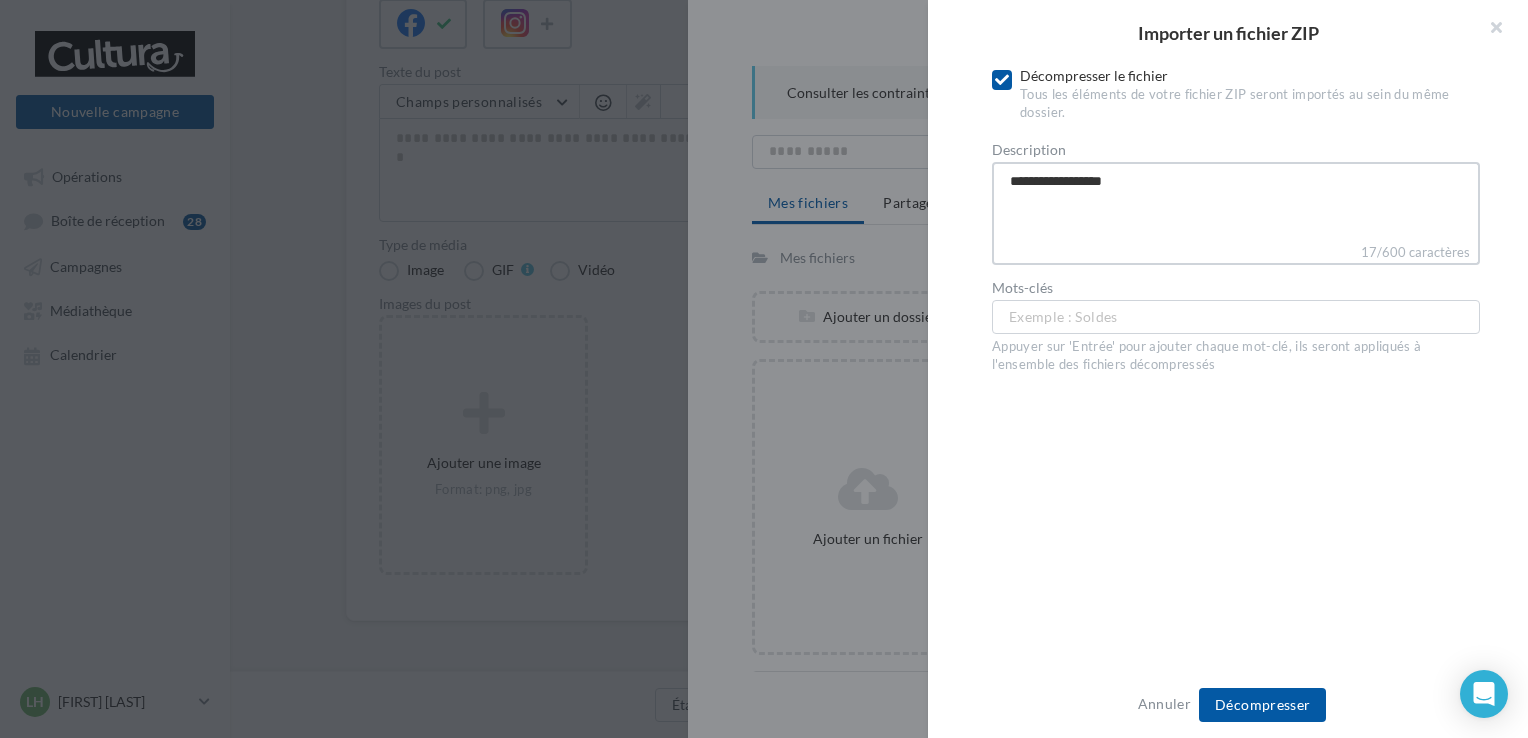 type on "**********" 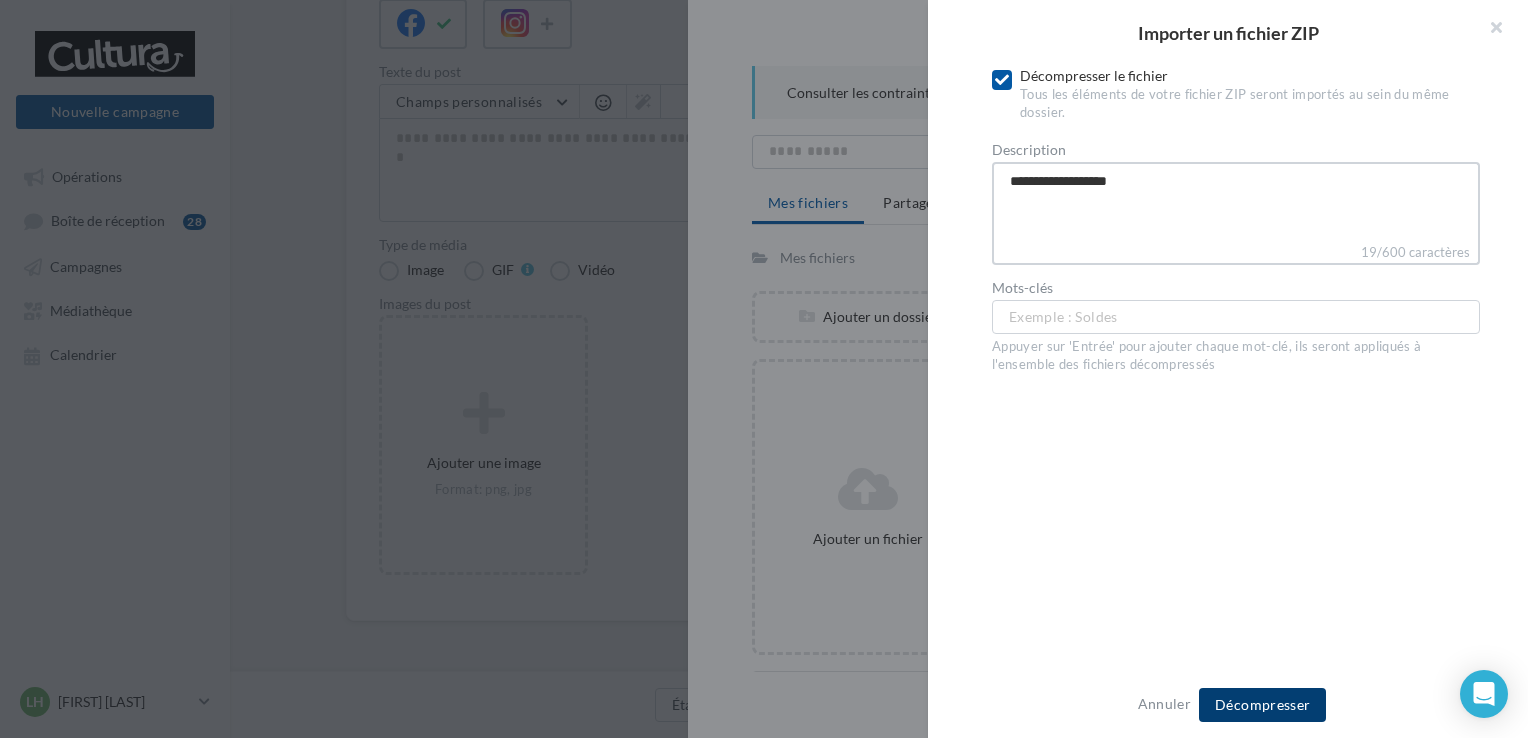 type on "**********" 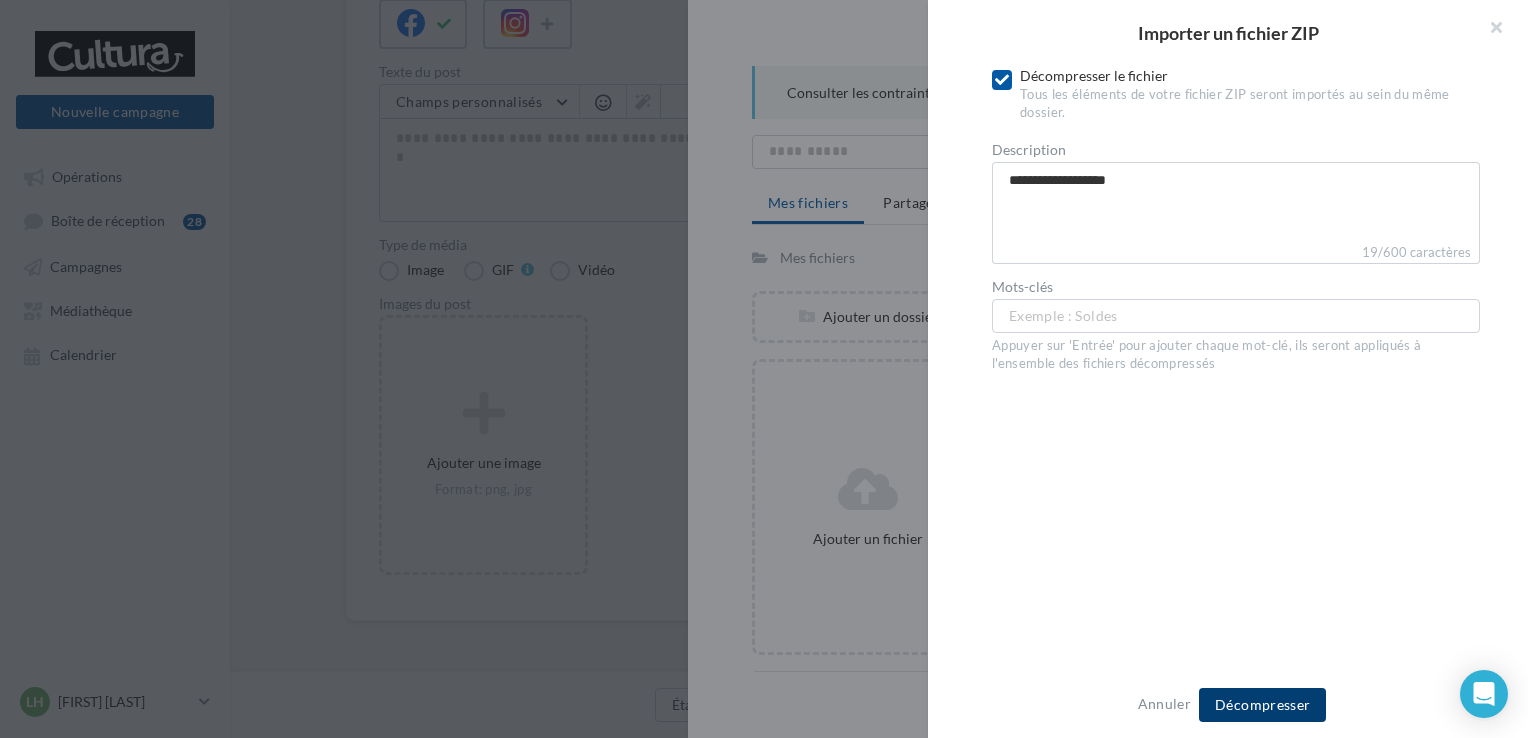 click on "Décompresser" at bounding box center (1262, 704) 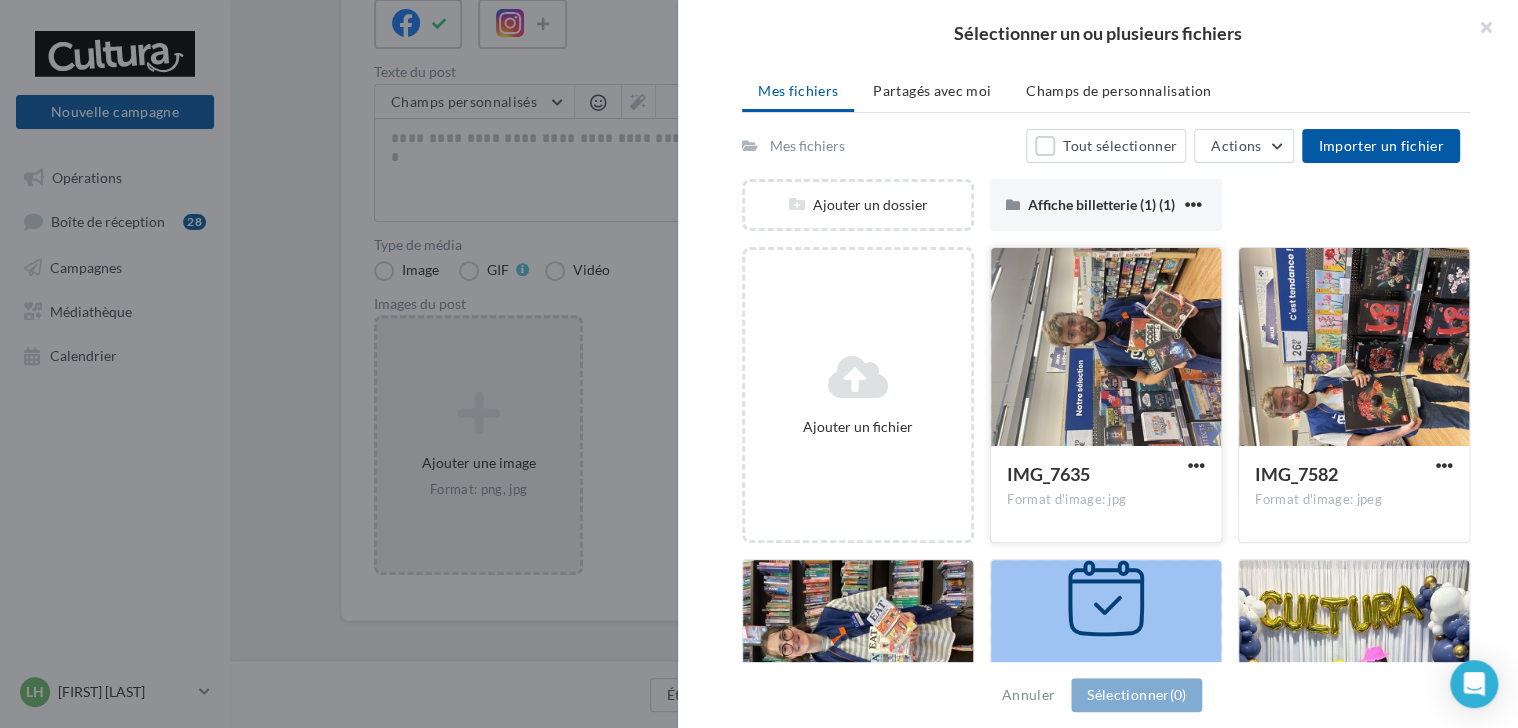 scroll, scrollTop: 0, scrollLeft: 0, axis: both 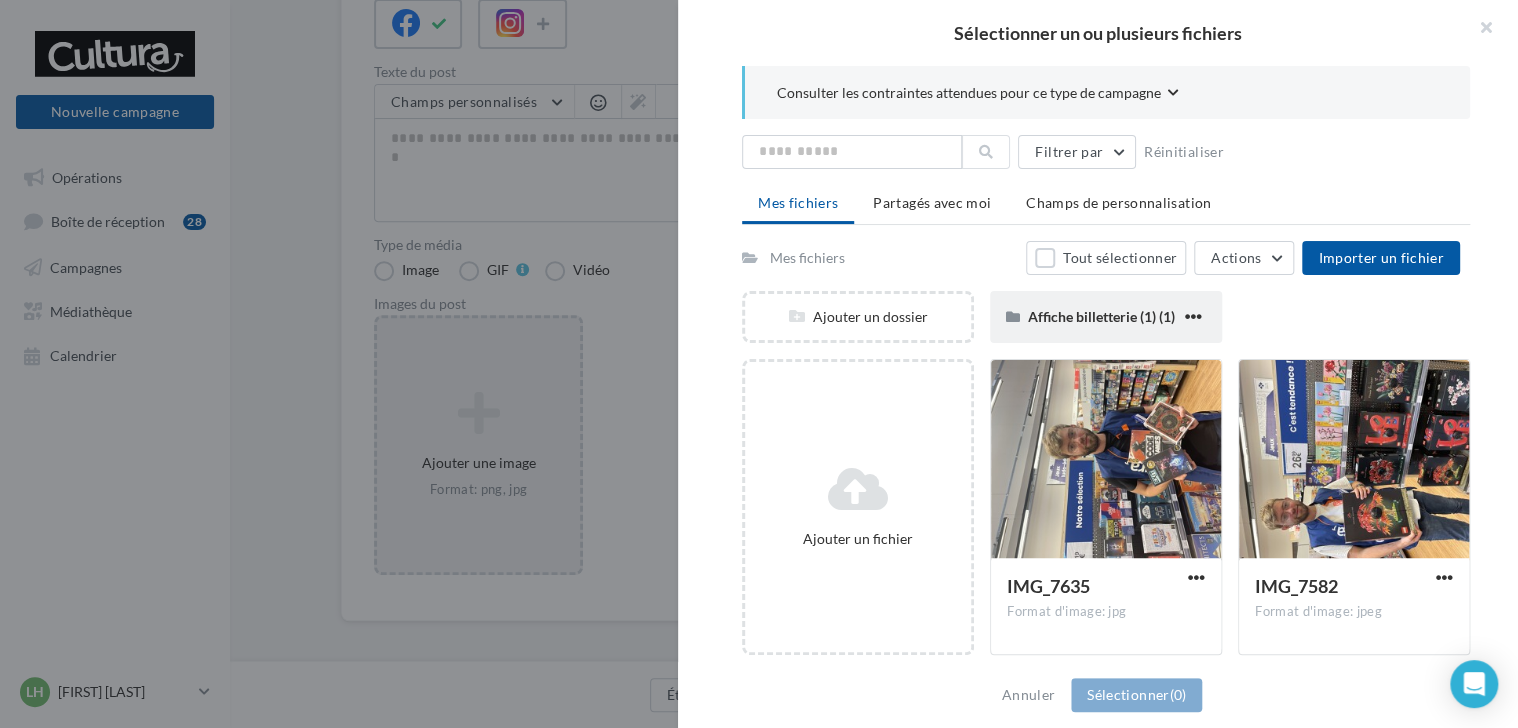click on "Affiche billetterie (1) (1)" at bounding box center [1106, 317] 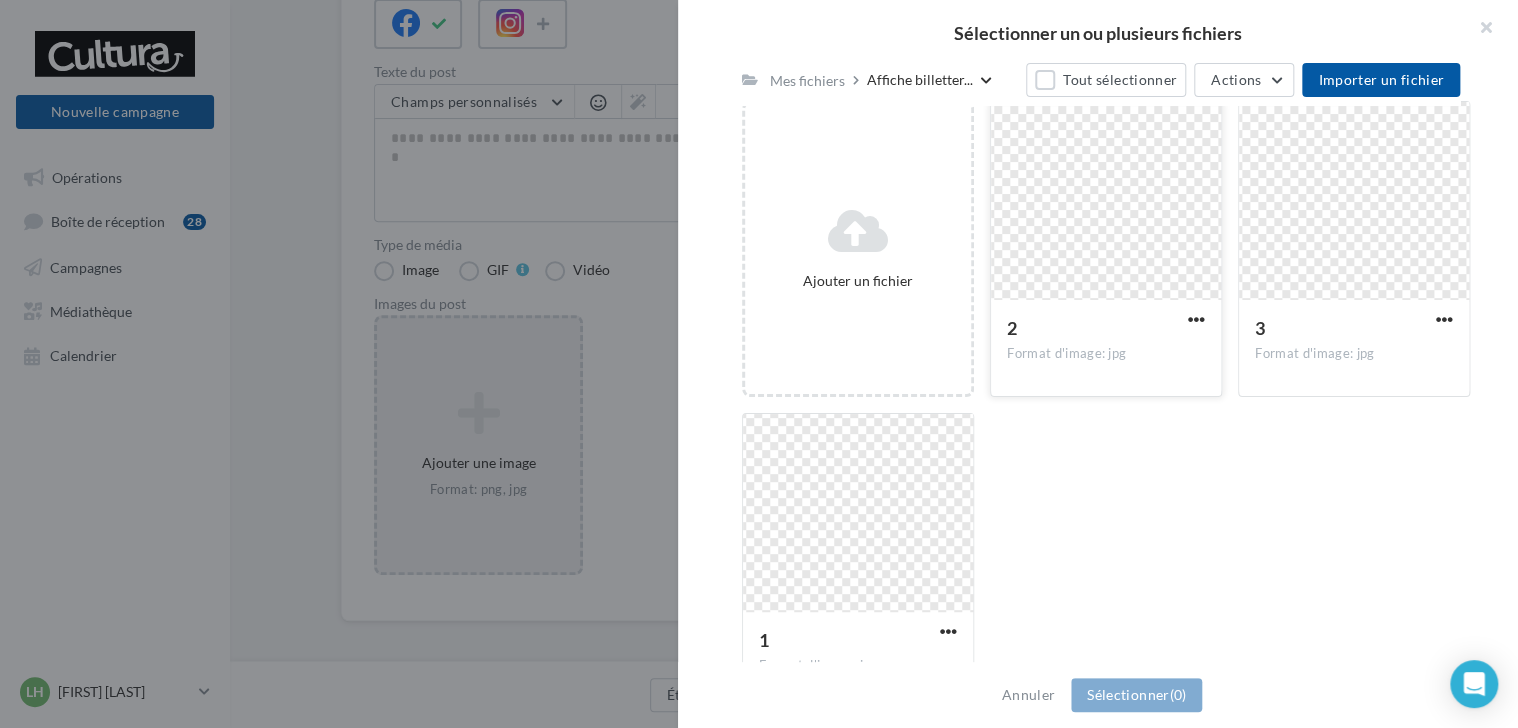scroll, scrollTop: 306, scrollLeft: 0, axis: vertical 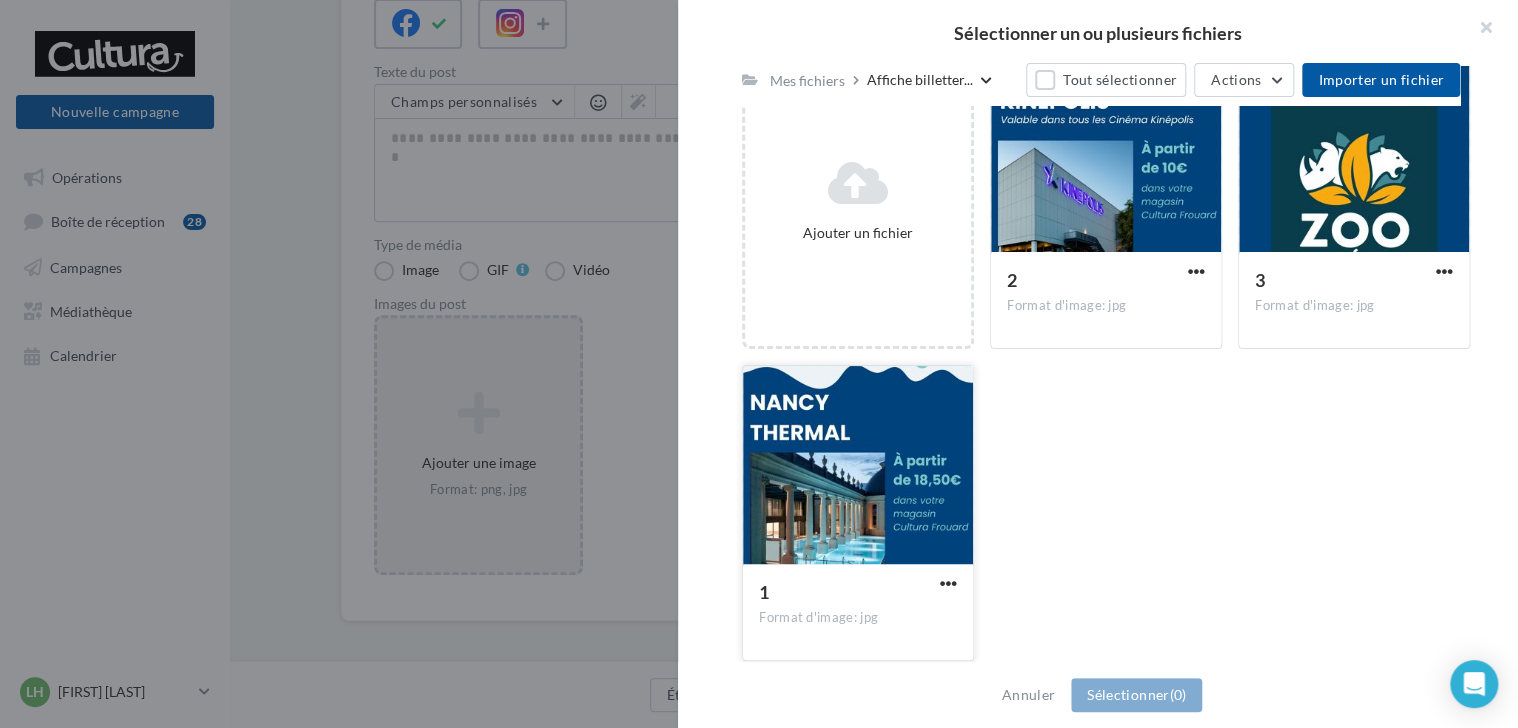 click at bounding box center [858, 466] 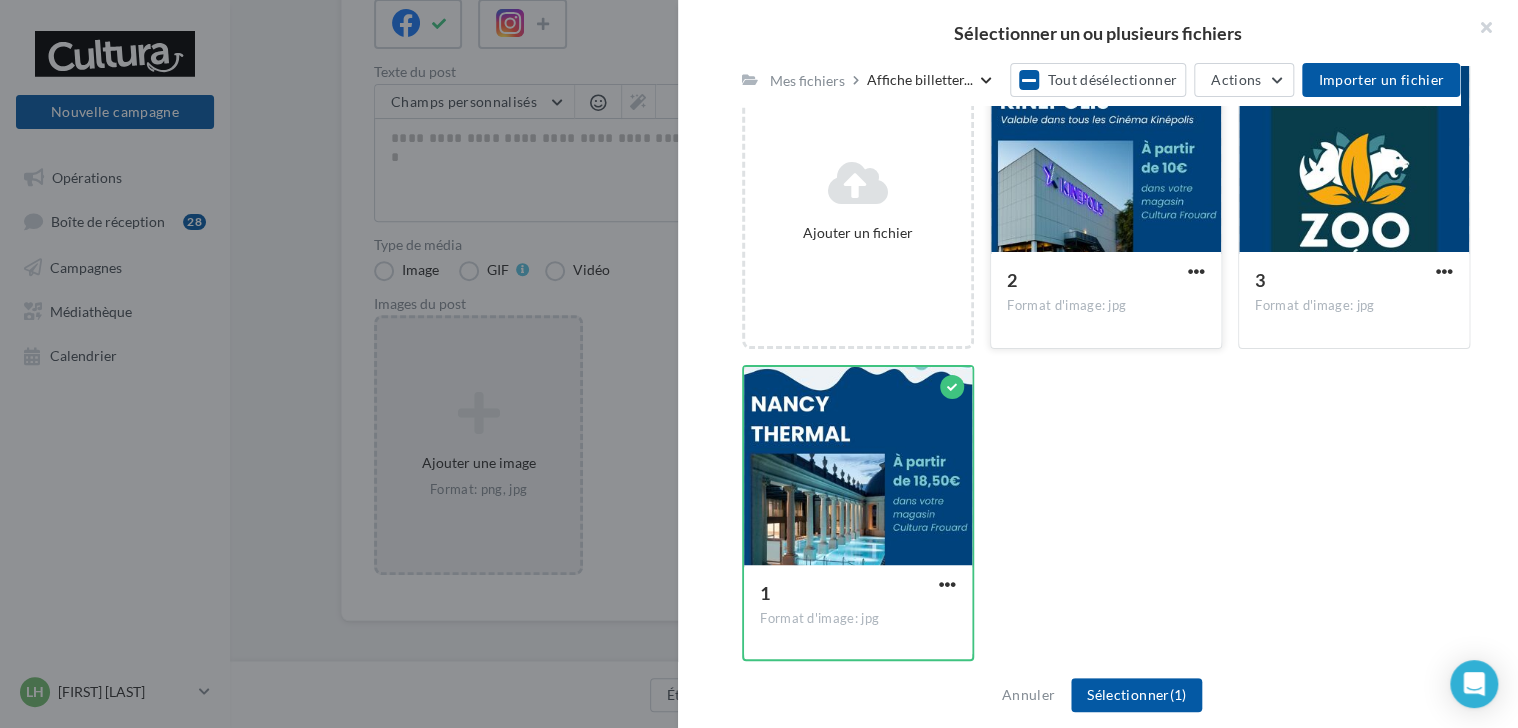 click on "2" at bounding box center [1094, 282] 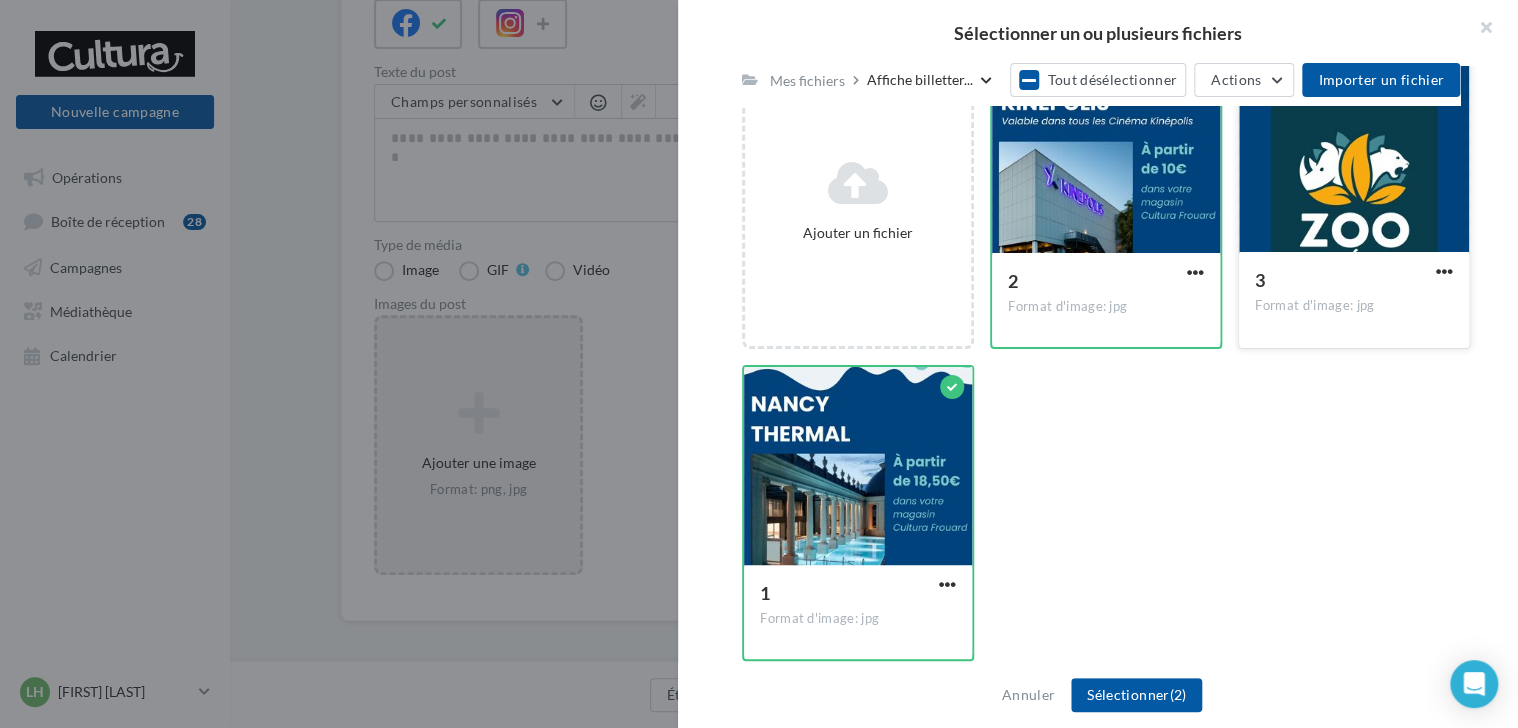 click on "3" at bounding box center (1342, 282) 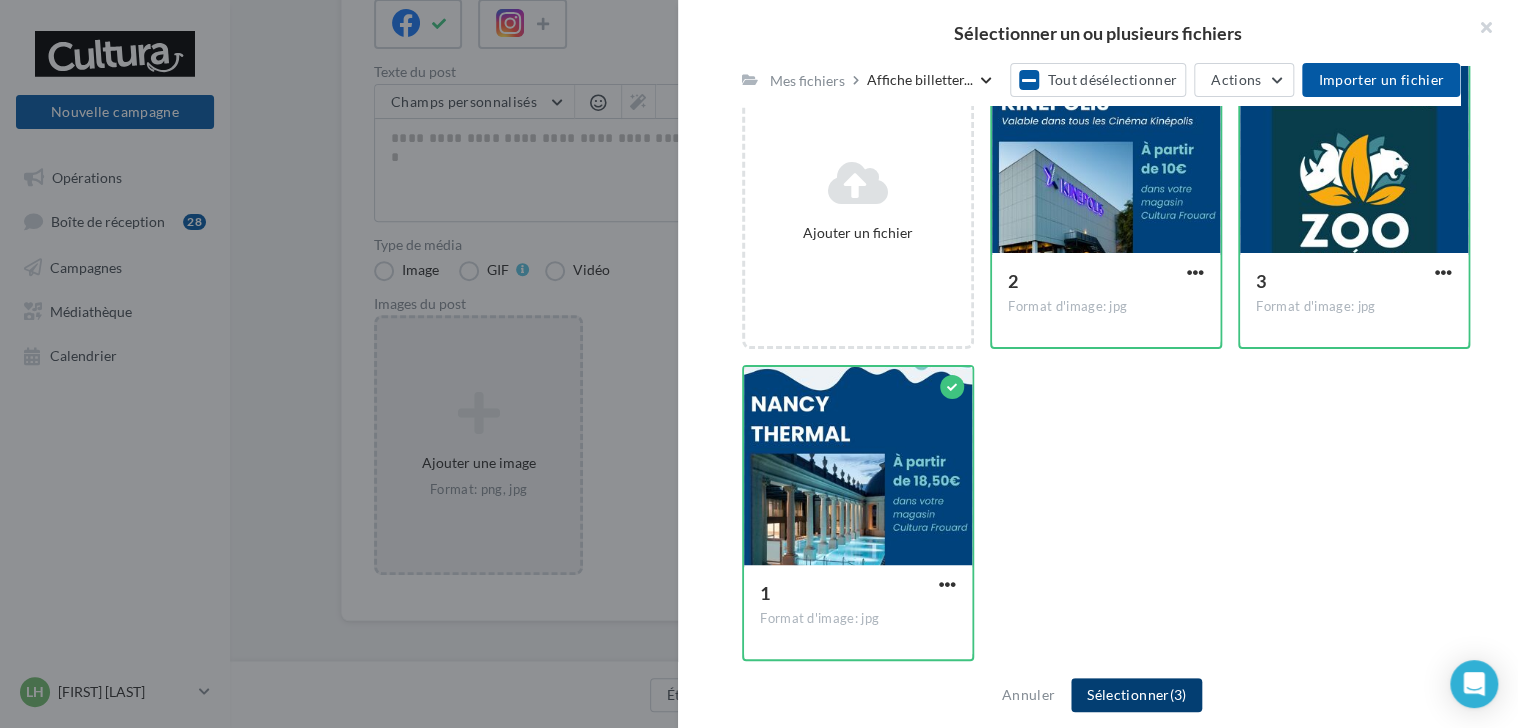 click on "Sélectionner   (3)" at bounding box center (1136, 695) 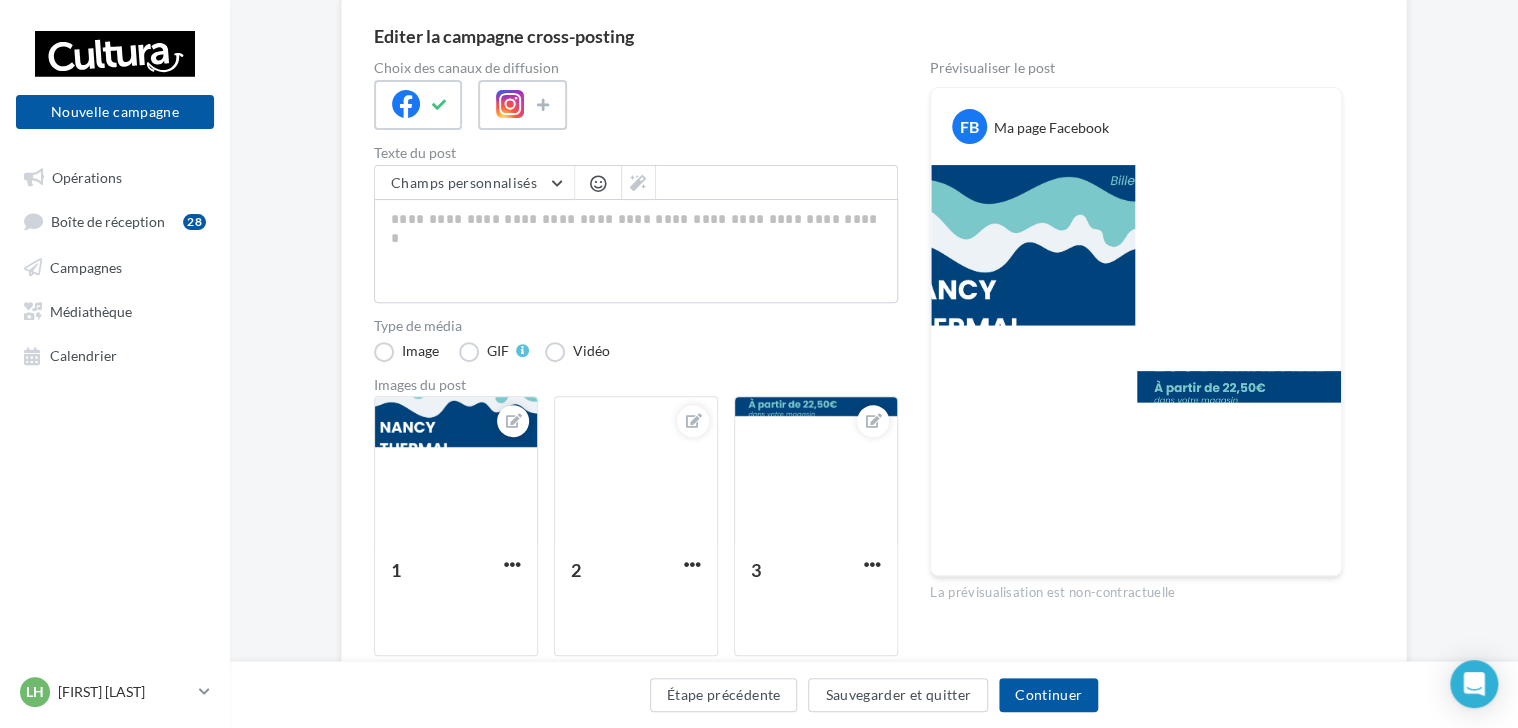 scroll, scrollTop: 179, scrollLeft: 0, axis: vertical 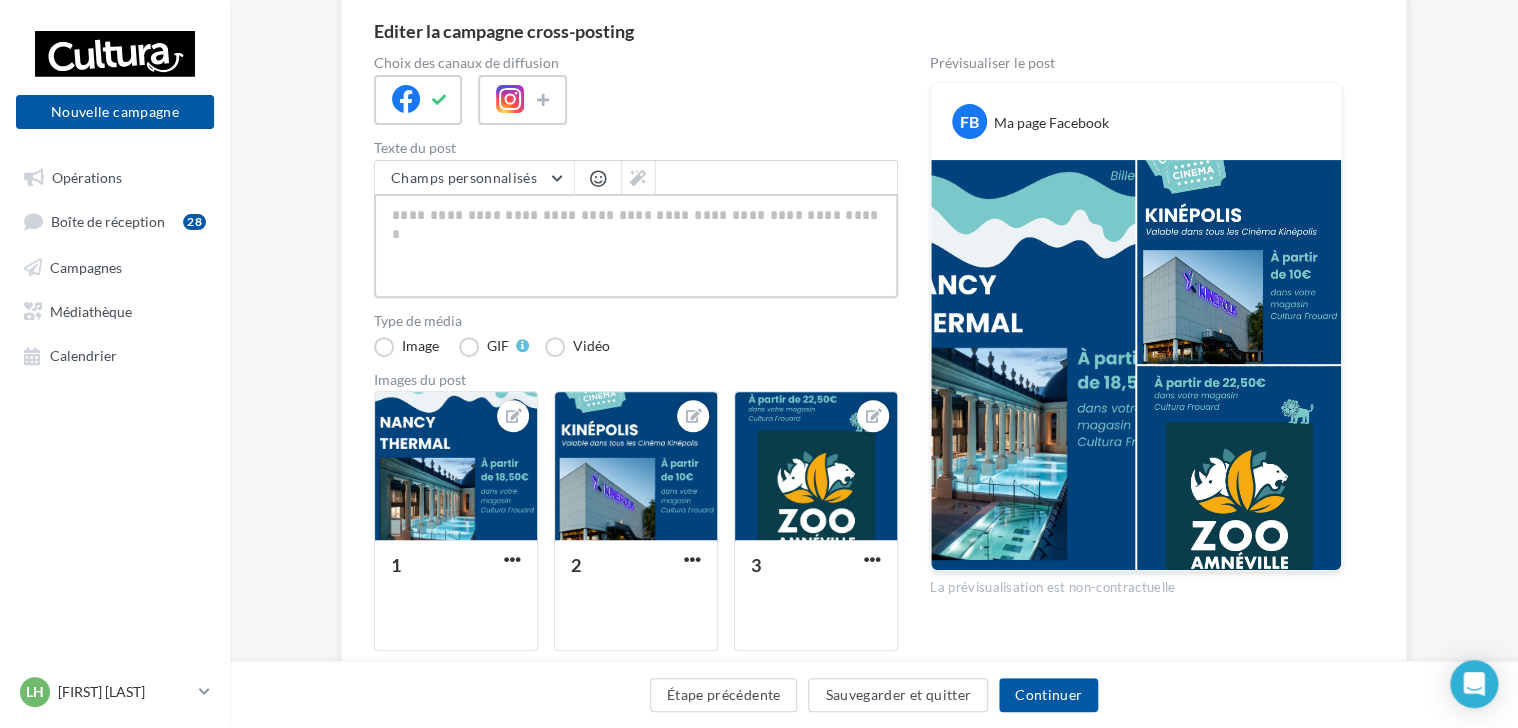 click at bounding box center (636, 246) 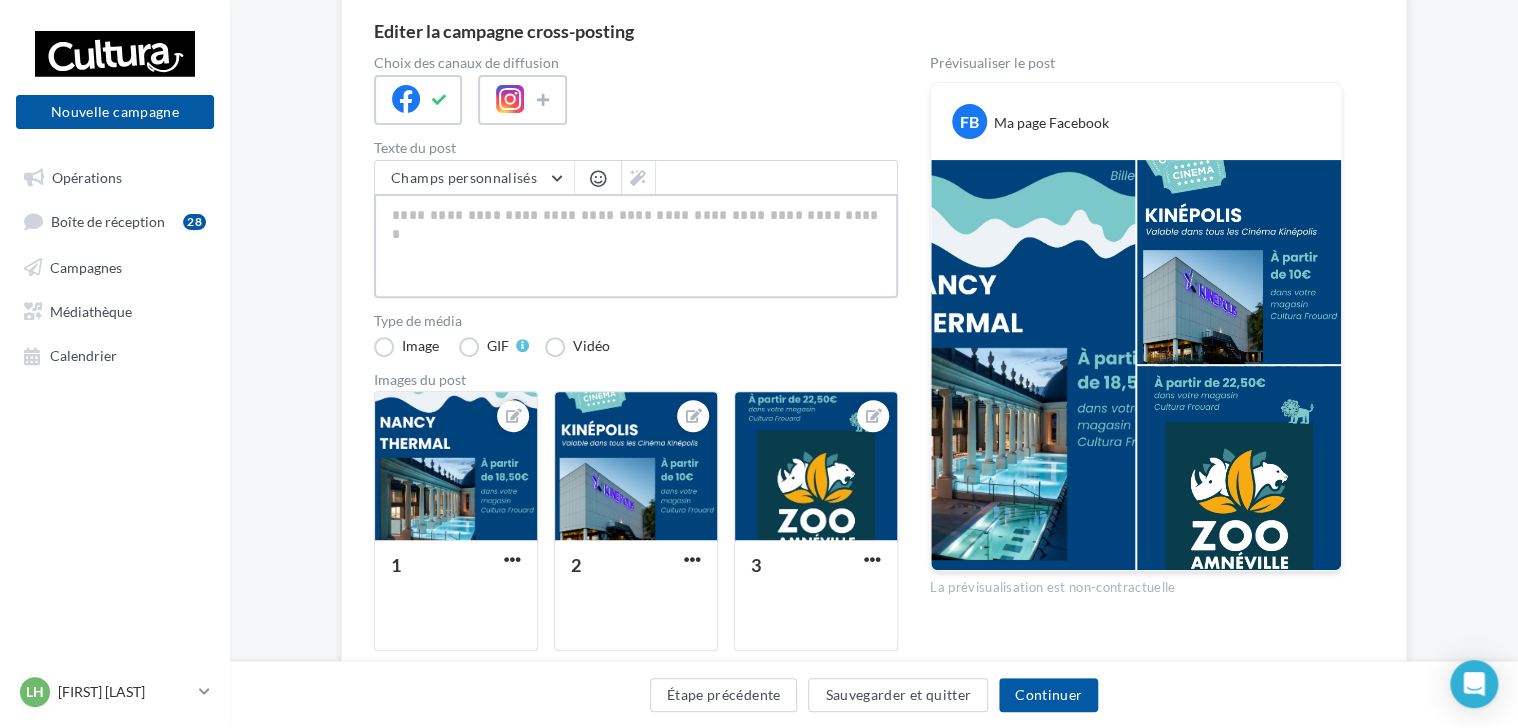type on "*" 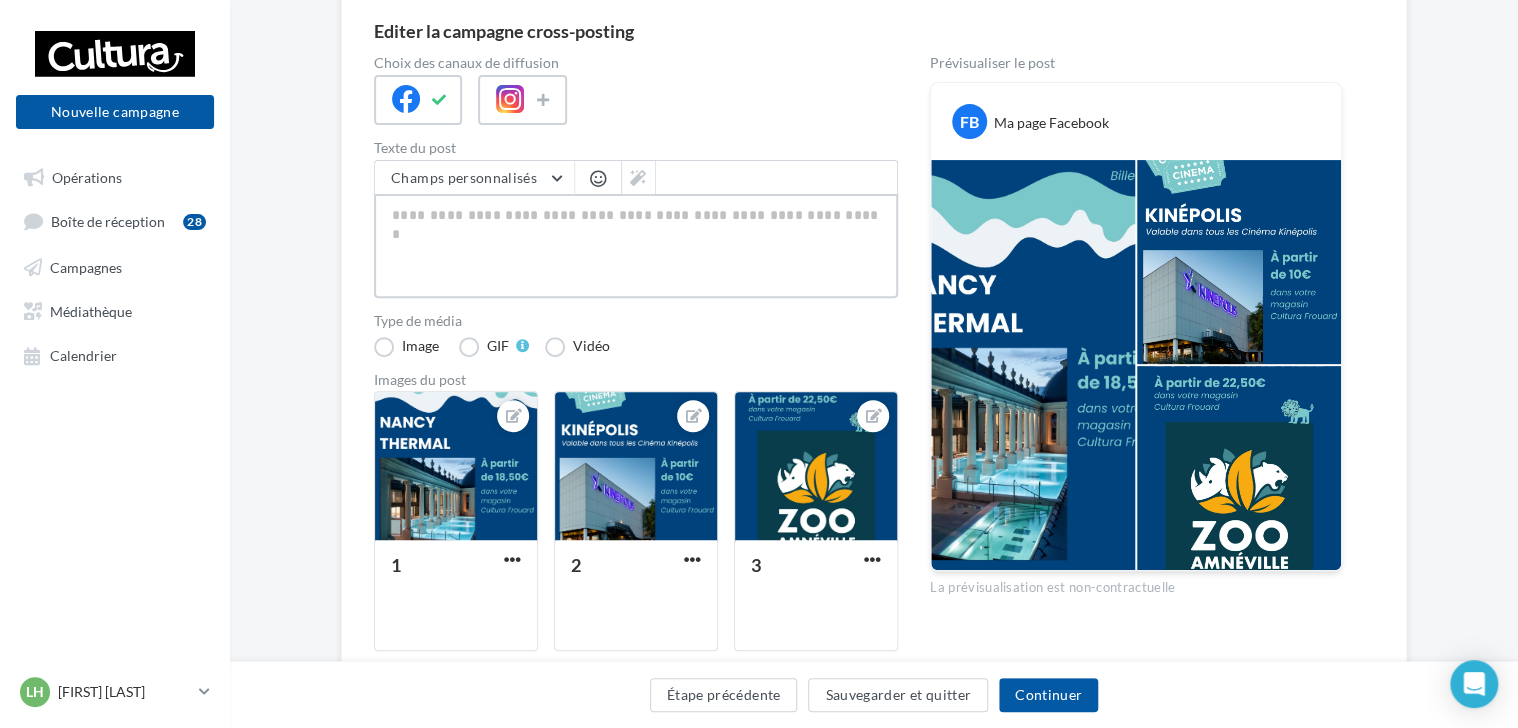 type on "*" 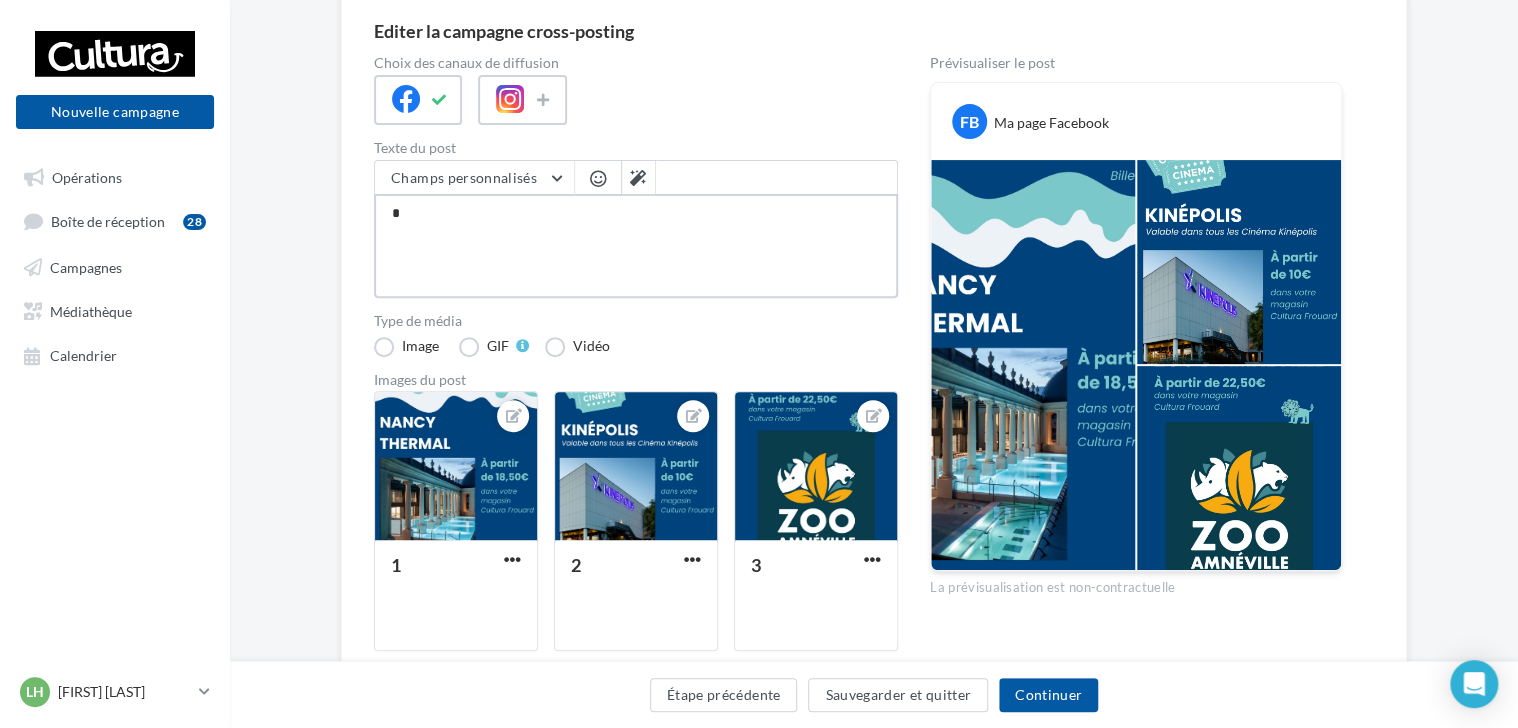 type on "**" 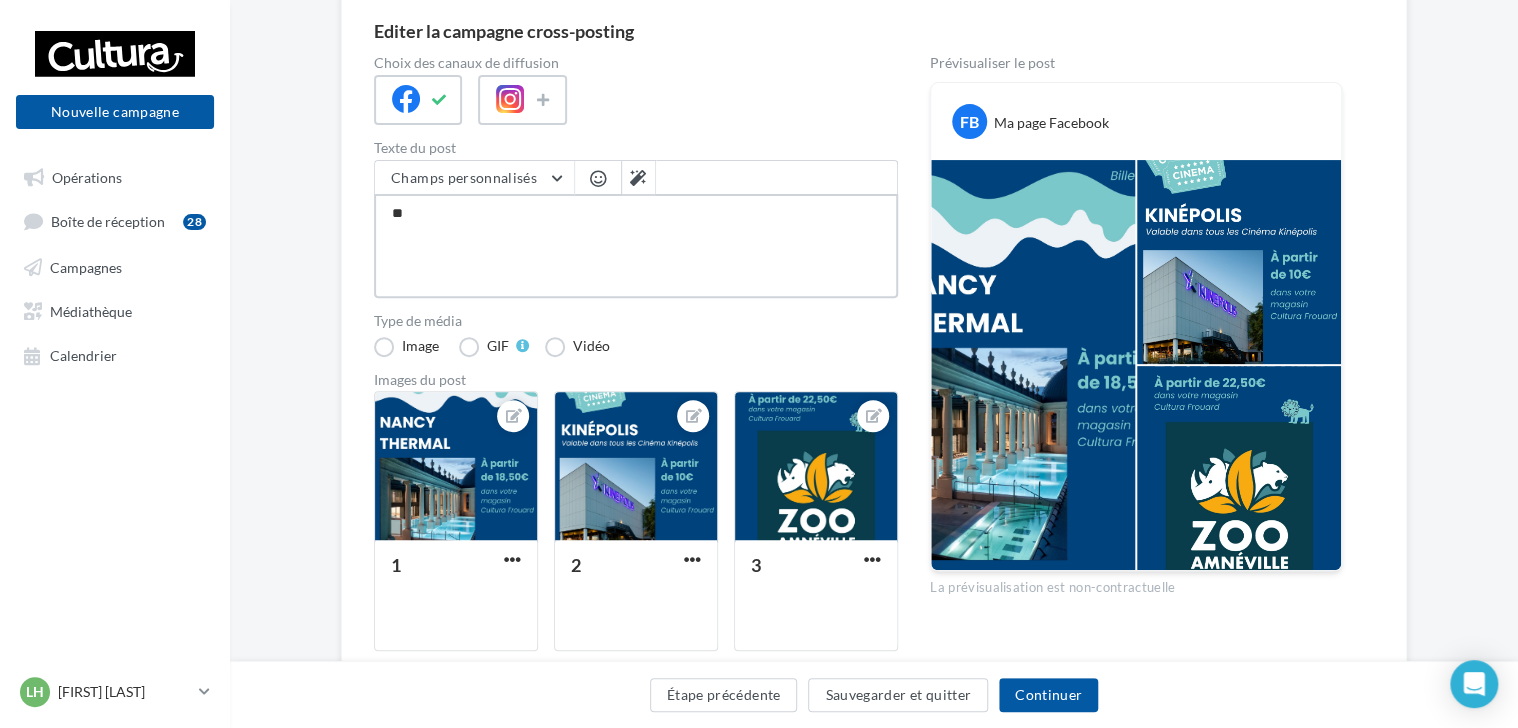 type on "**" 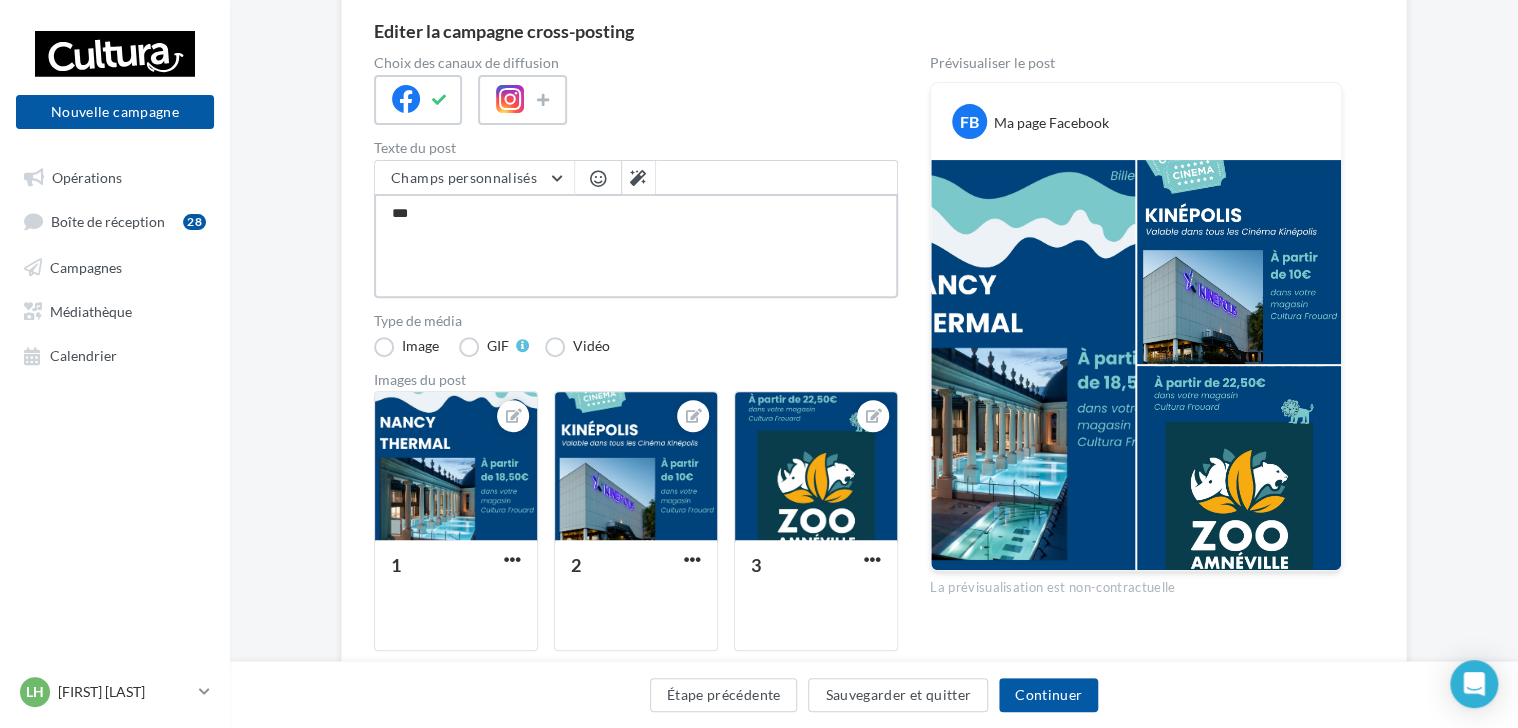 type on "****" 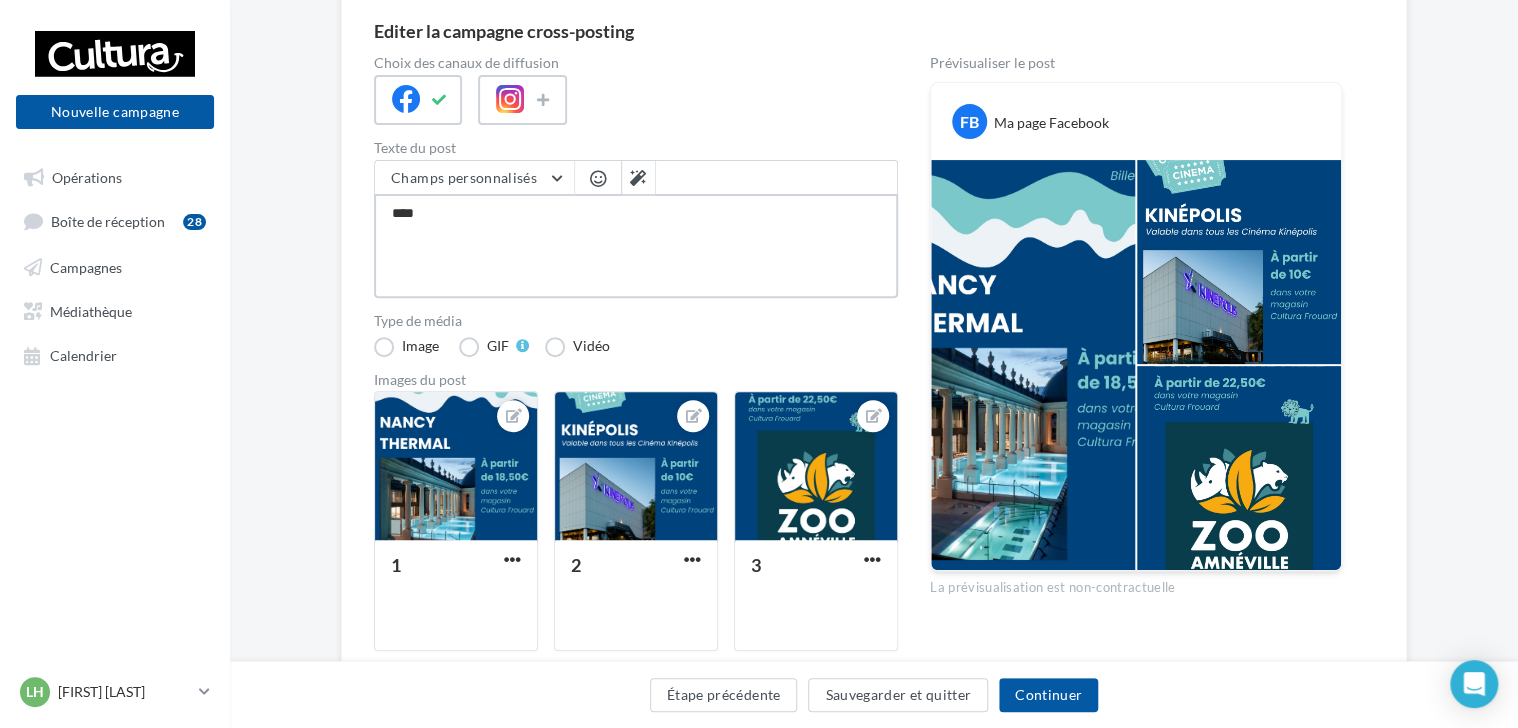 type on "*****" 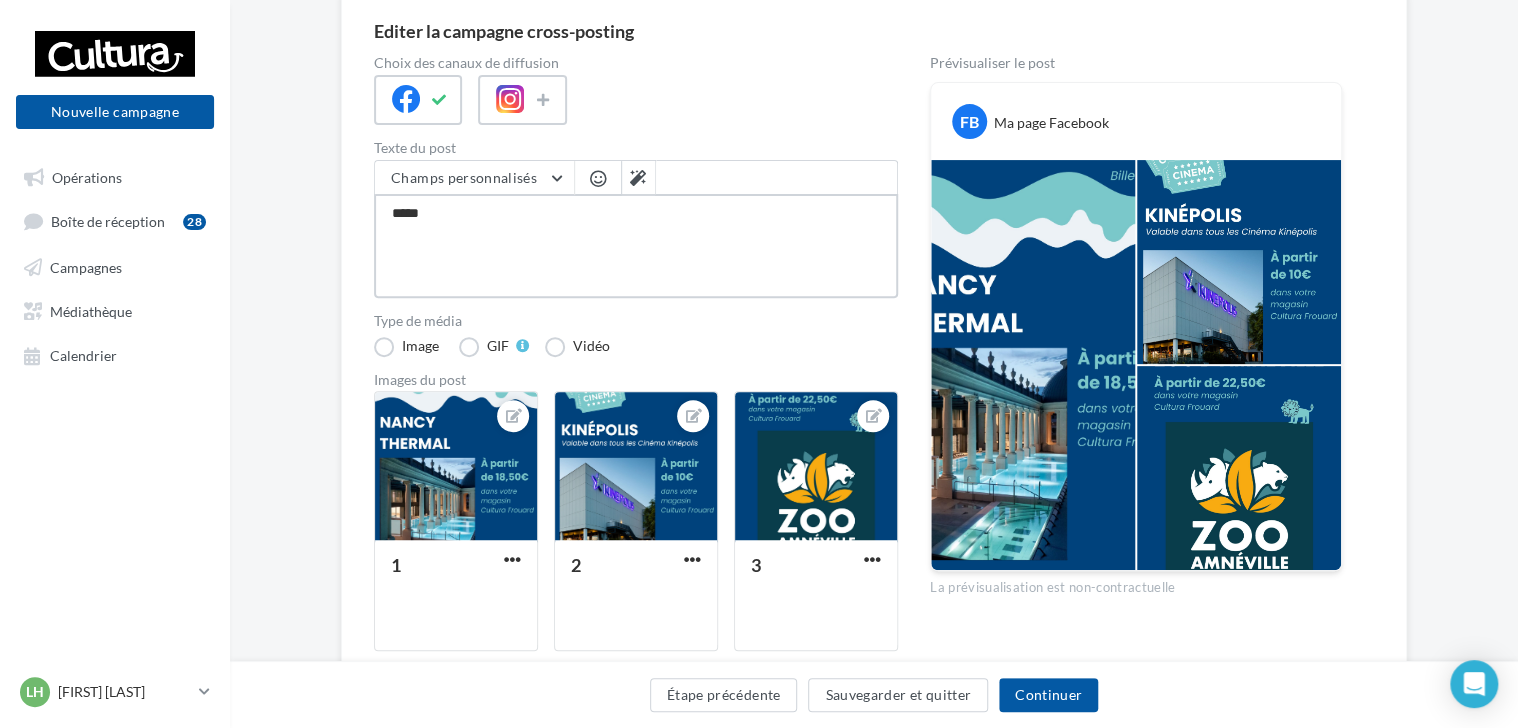 type on "*****" 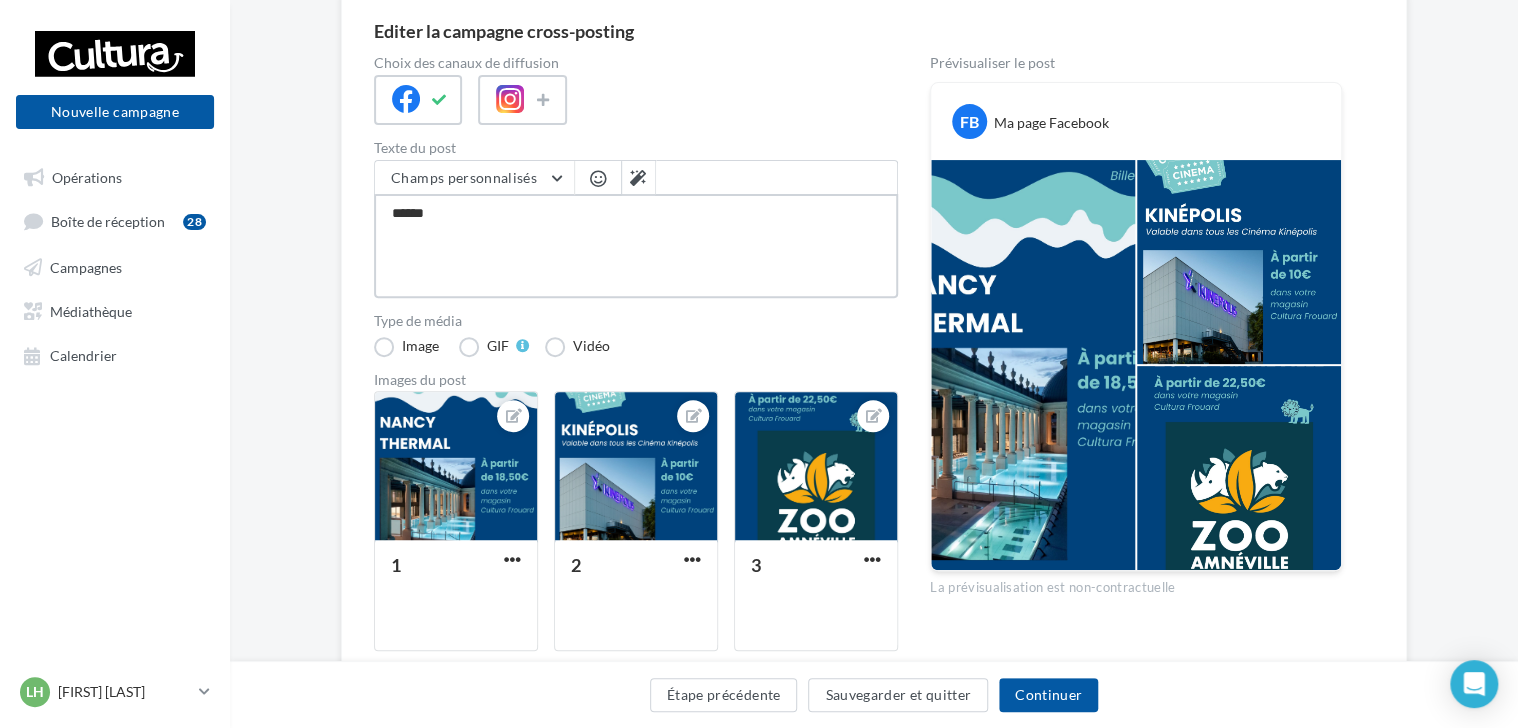 type on "*******" 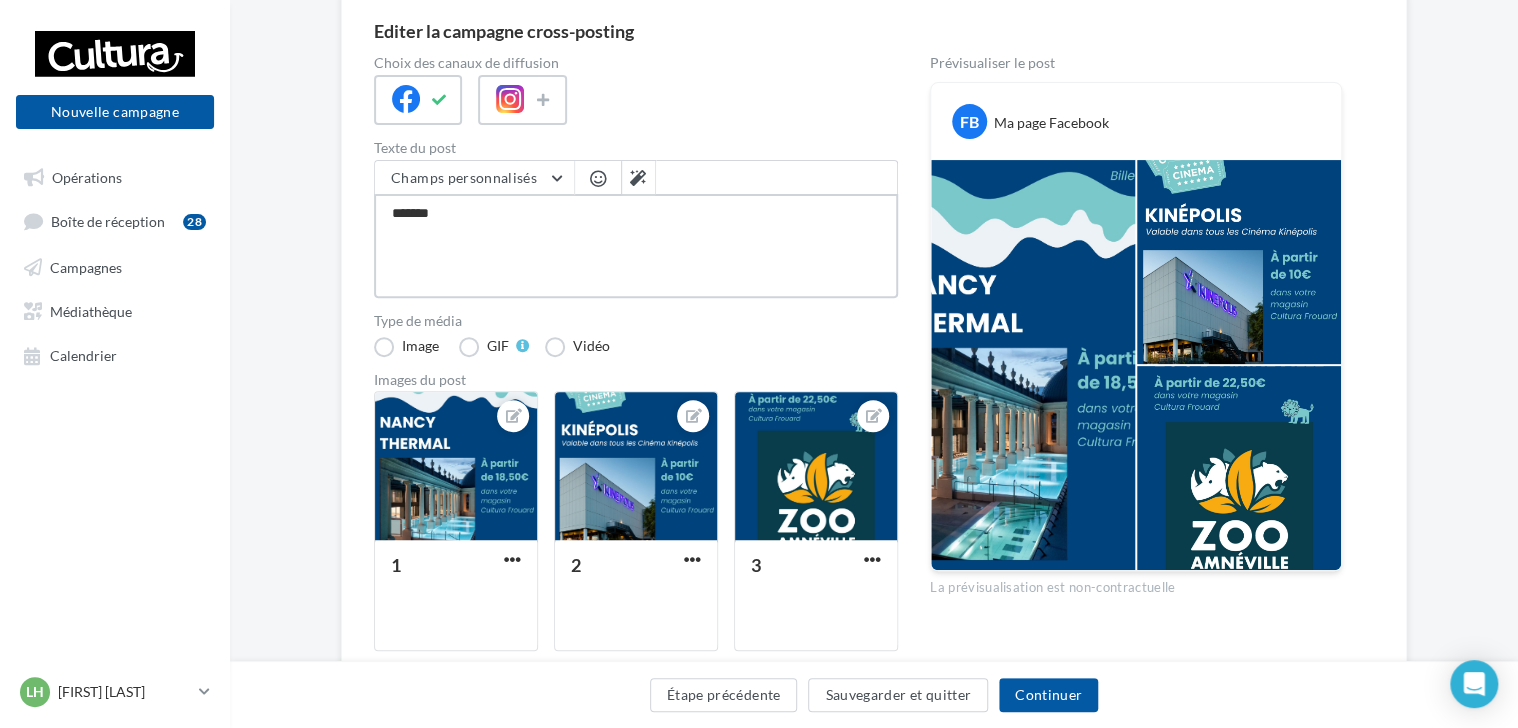 type on "********" 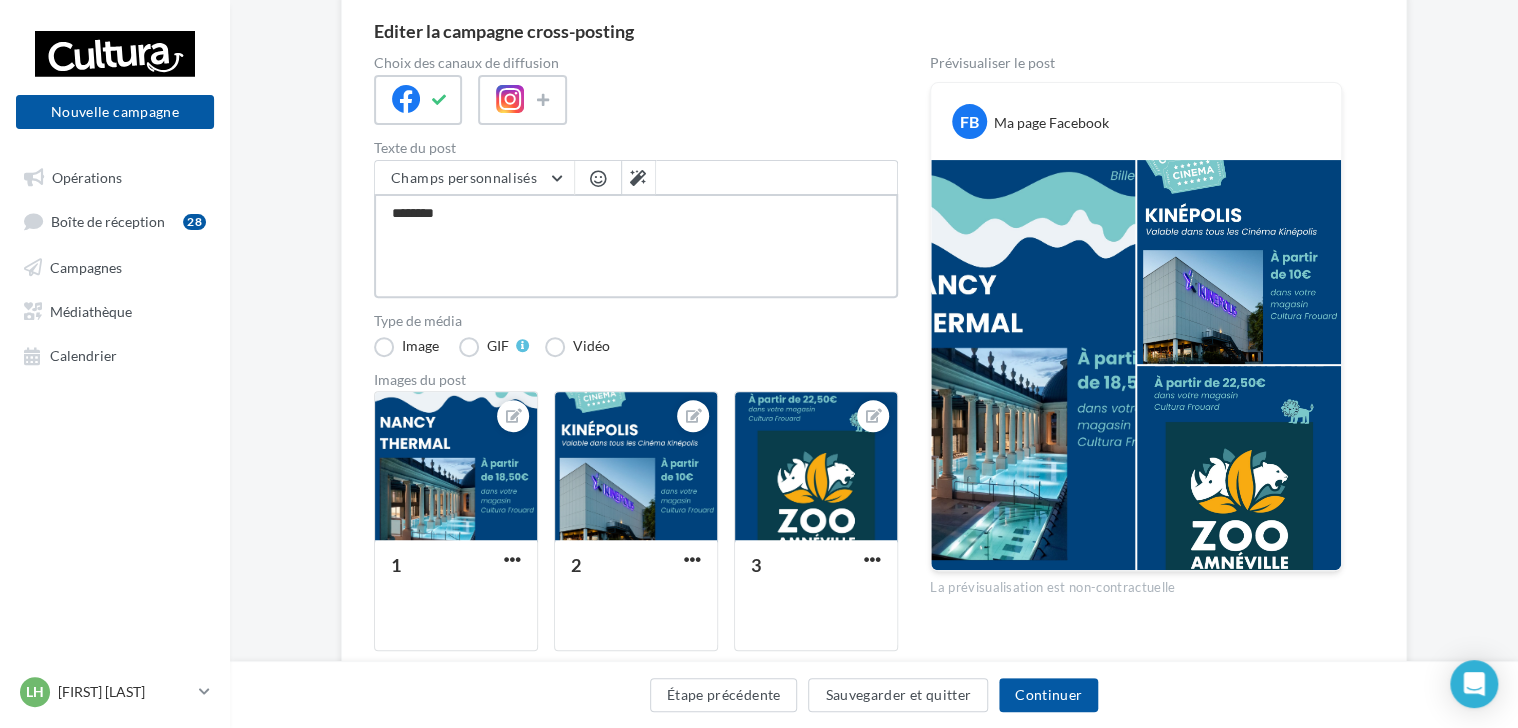 type on "*********" 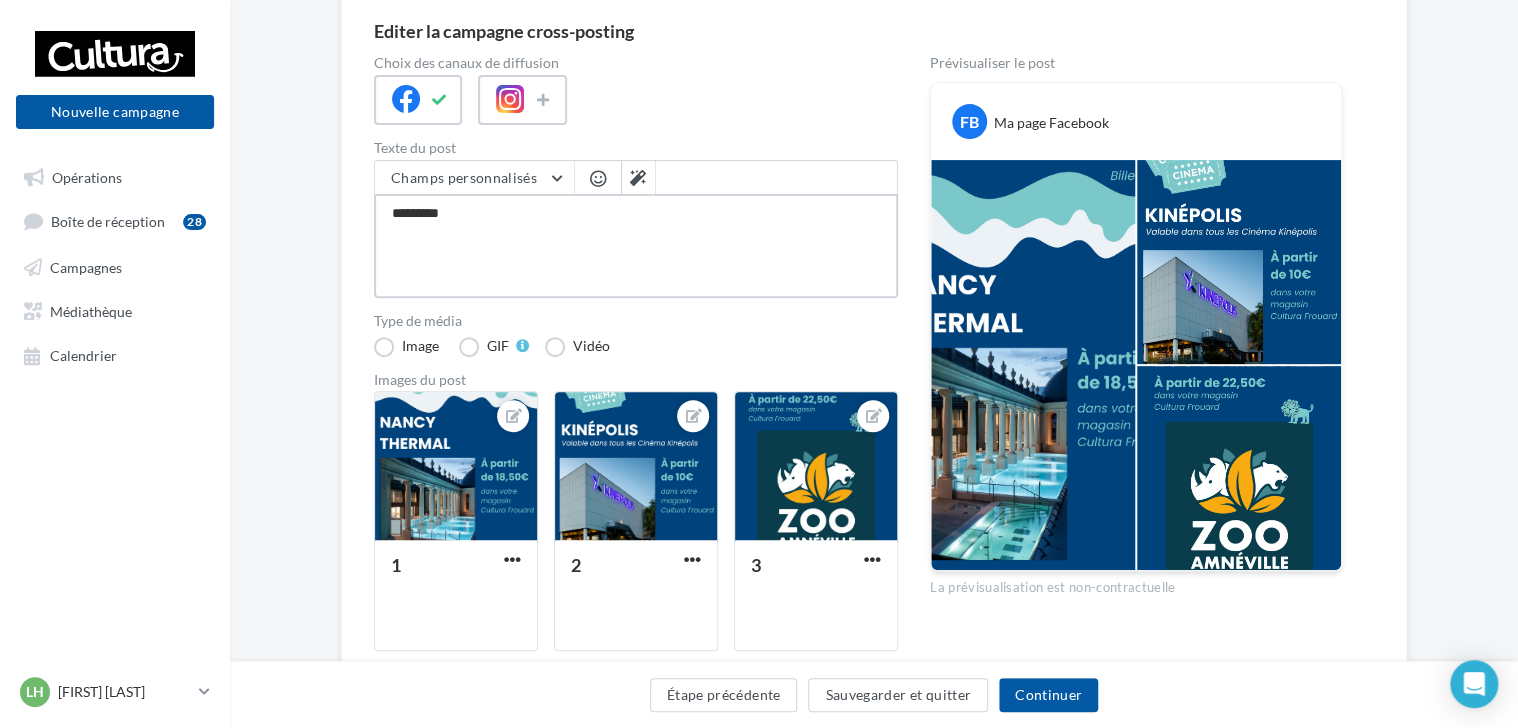 type on "**********" 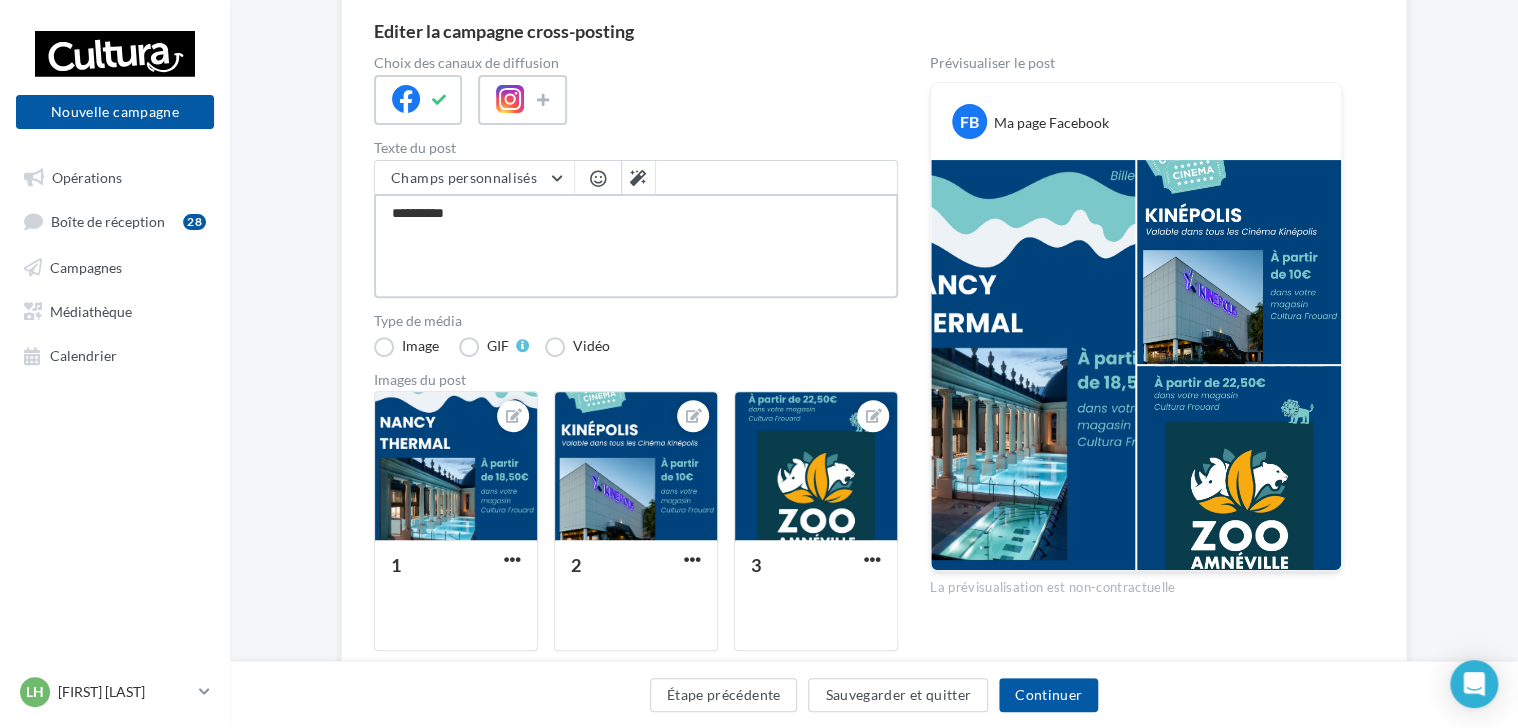 type on "**********" 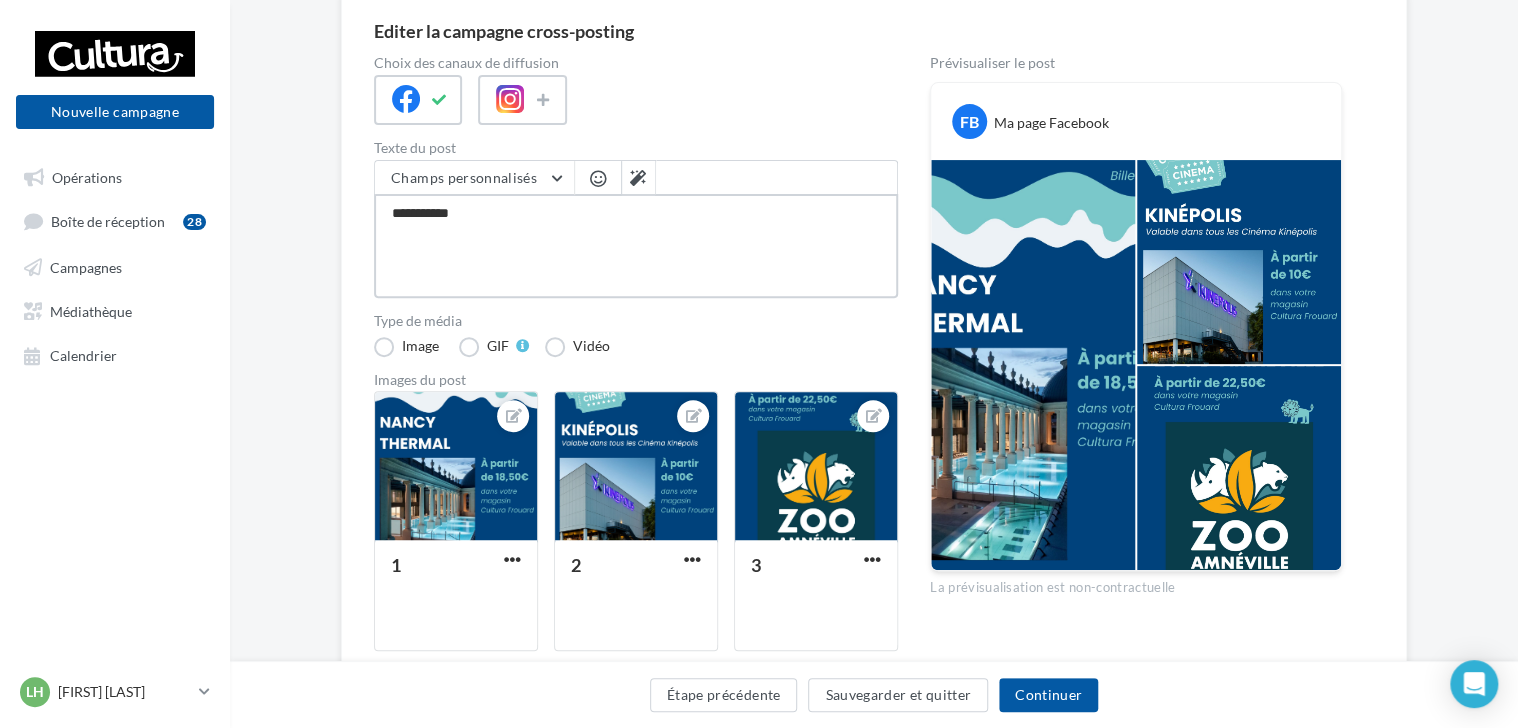 type on "**********" 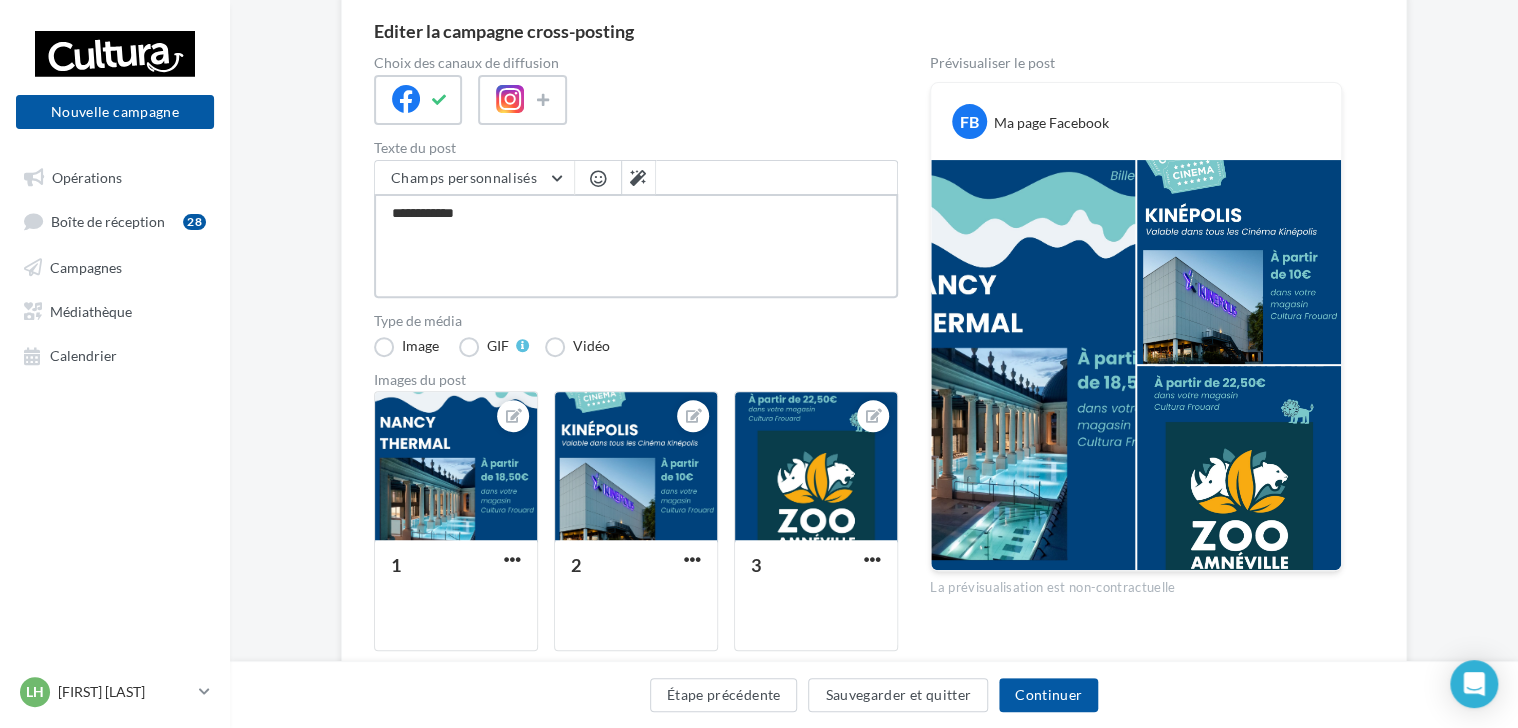 type on "**********" 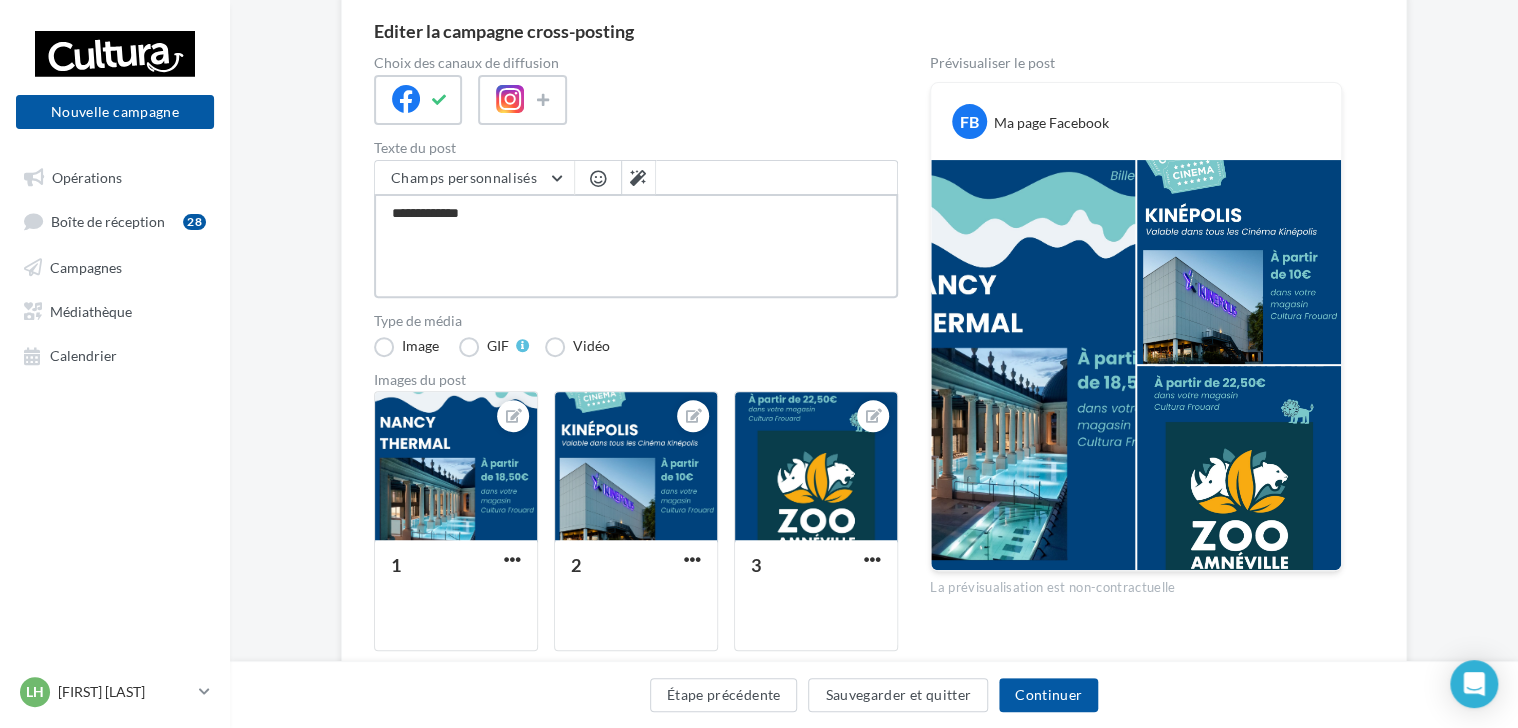 type on "**********" 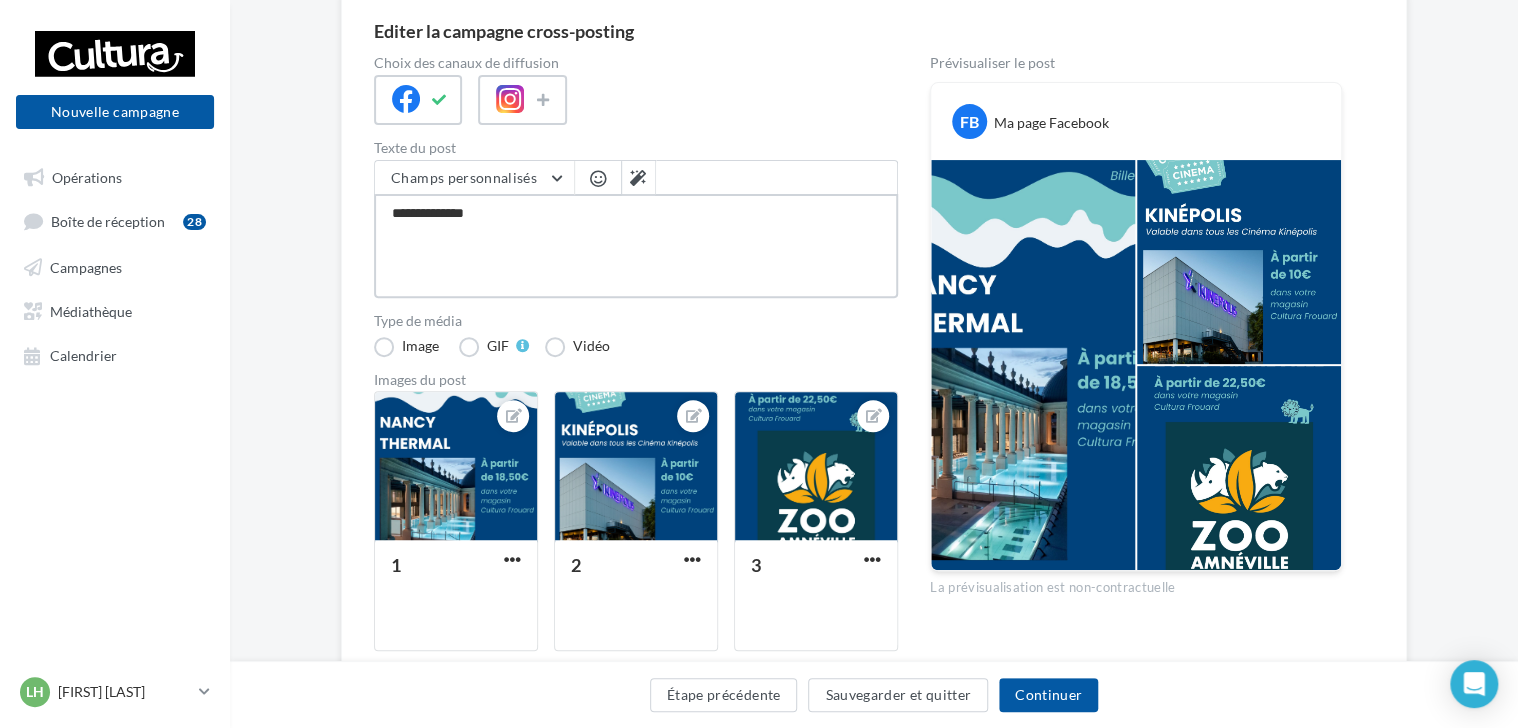 type on "**********" 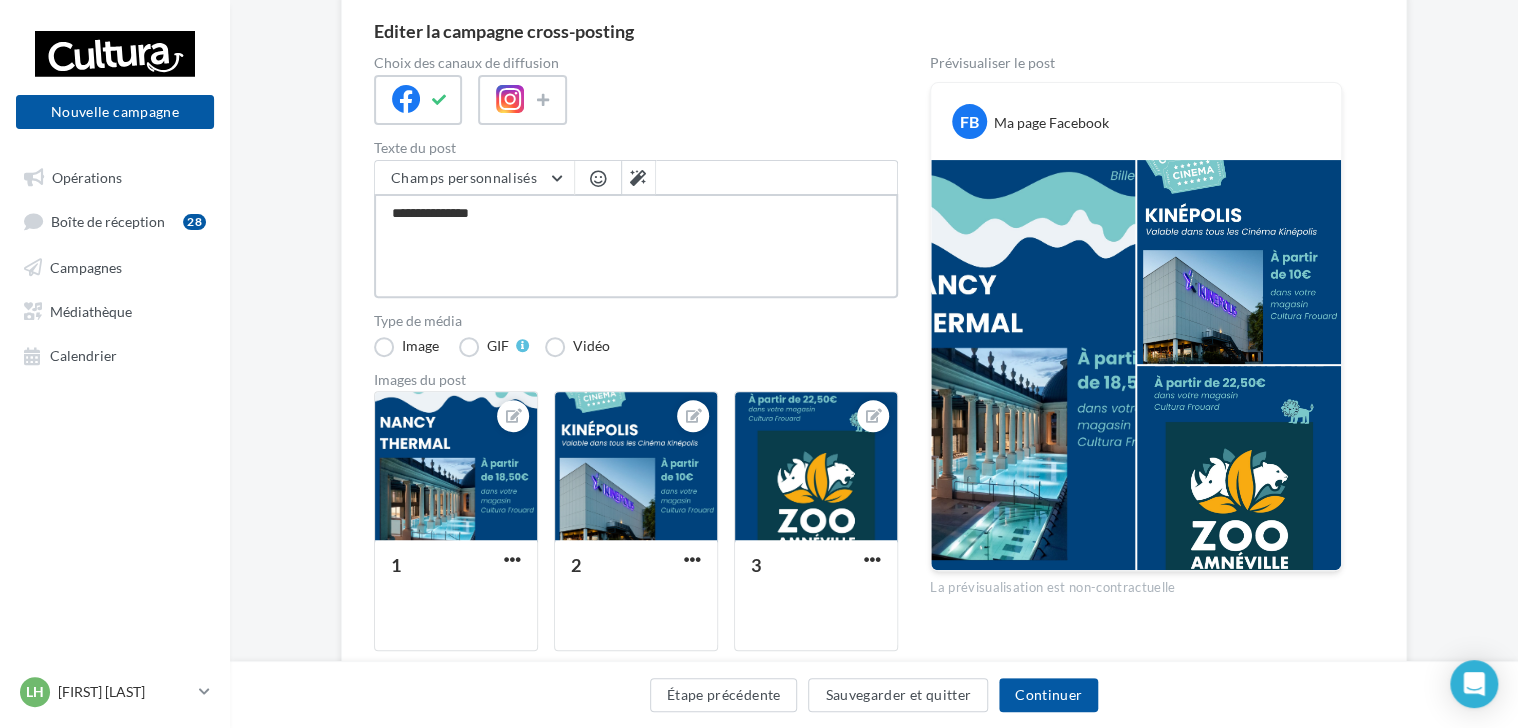 type on "**********" 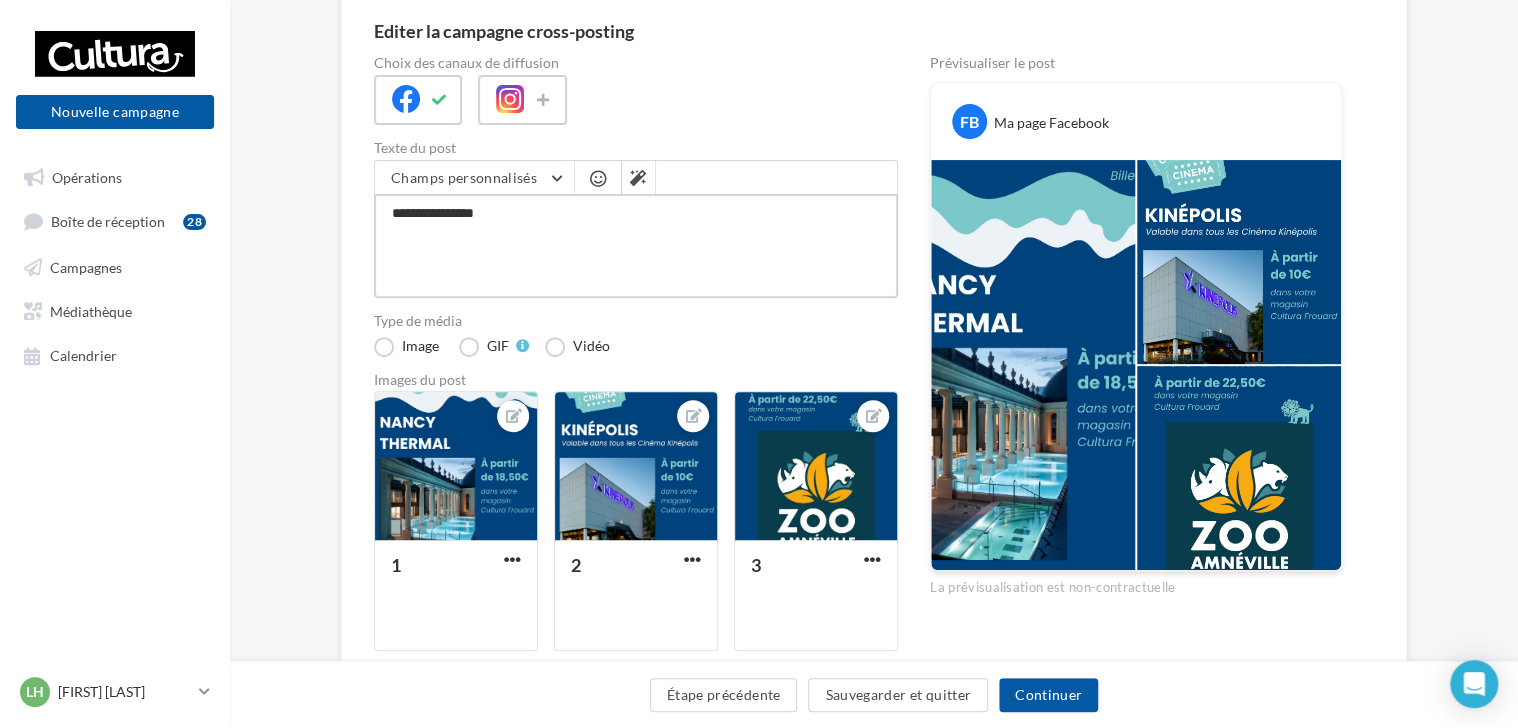 type on "**********" 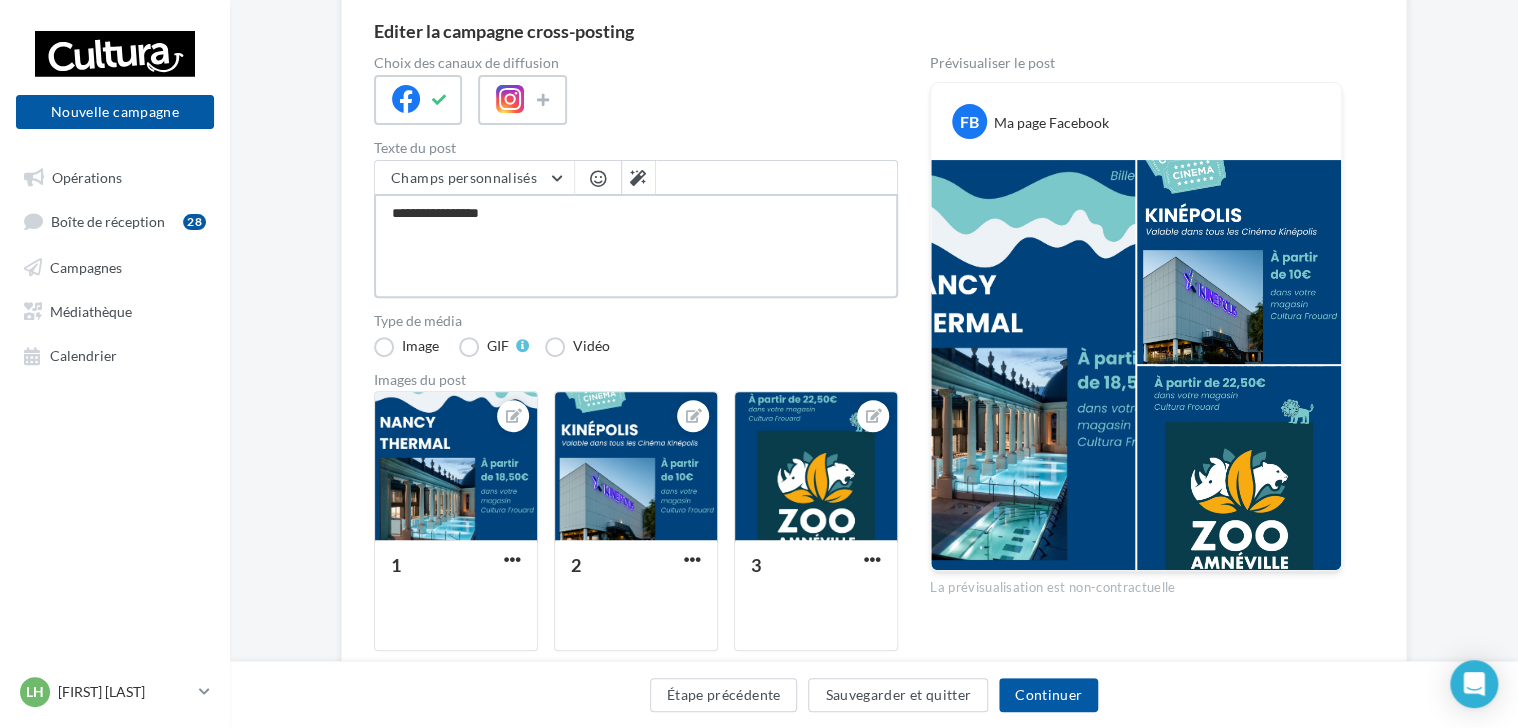 type on "**********" 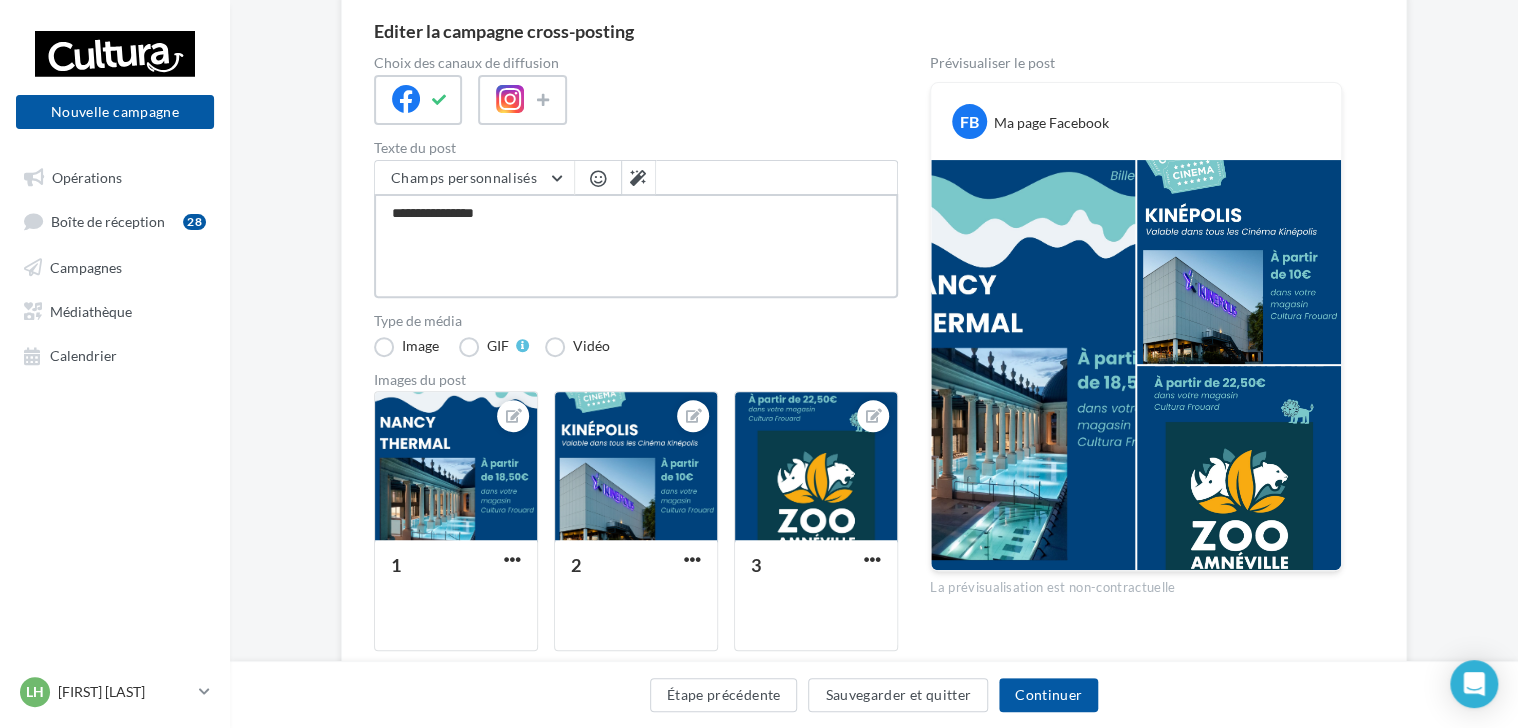 type on "**********" 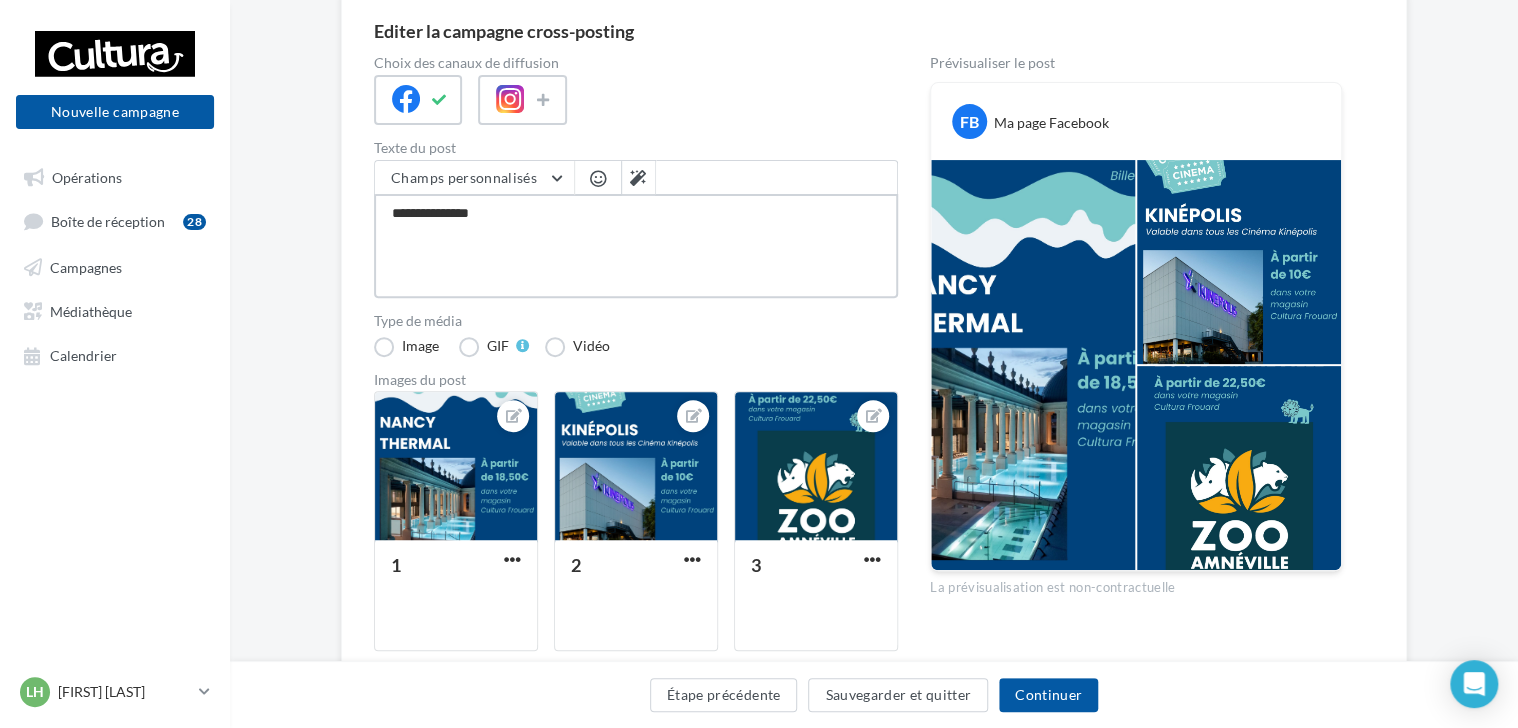 type on "**********" 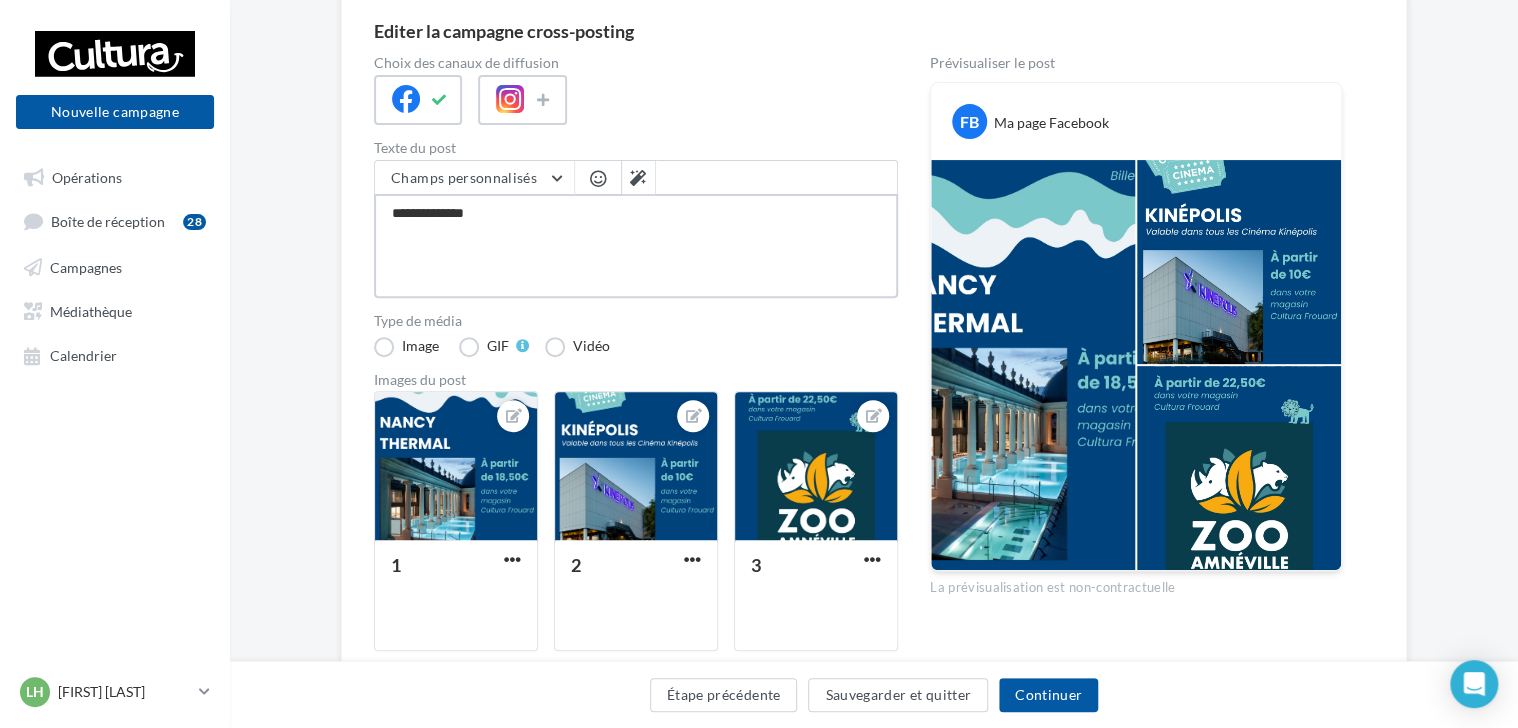 type on "**********" 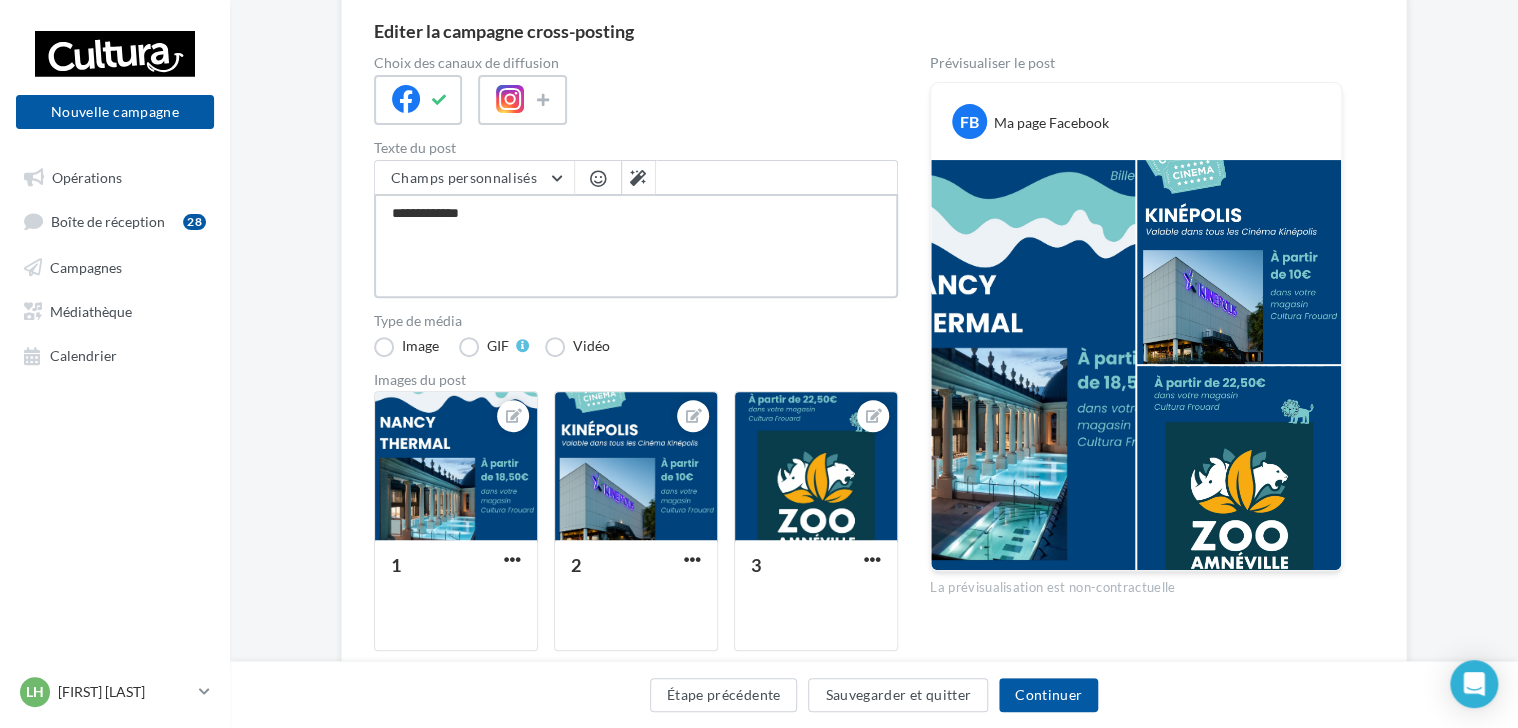 type on "**********" 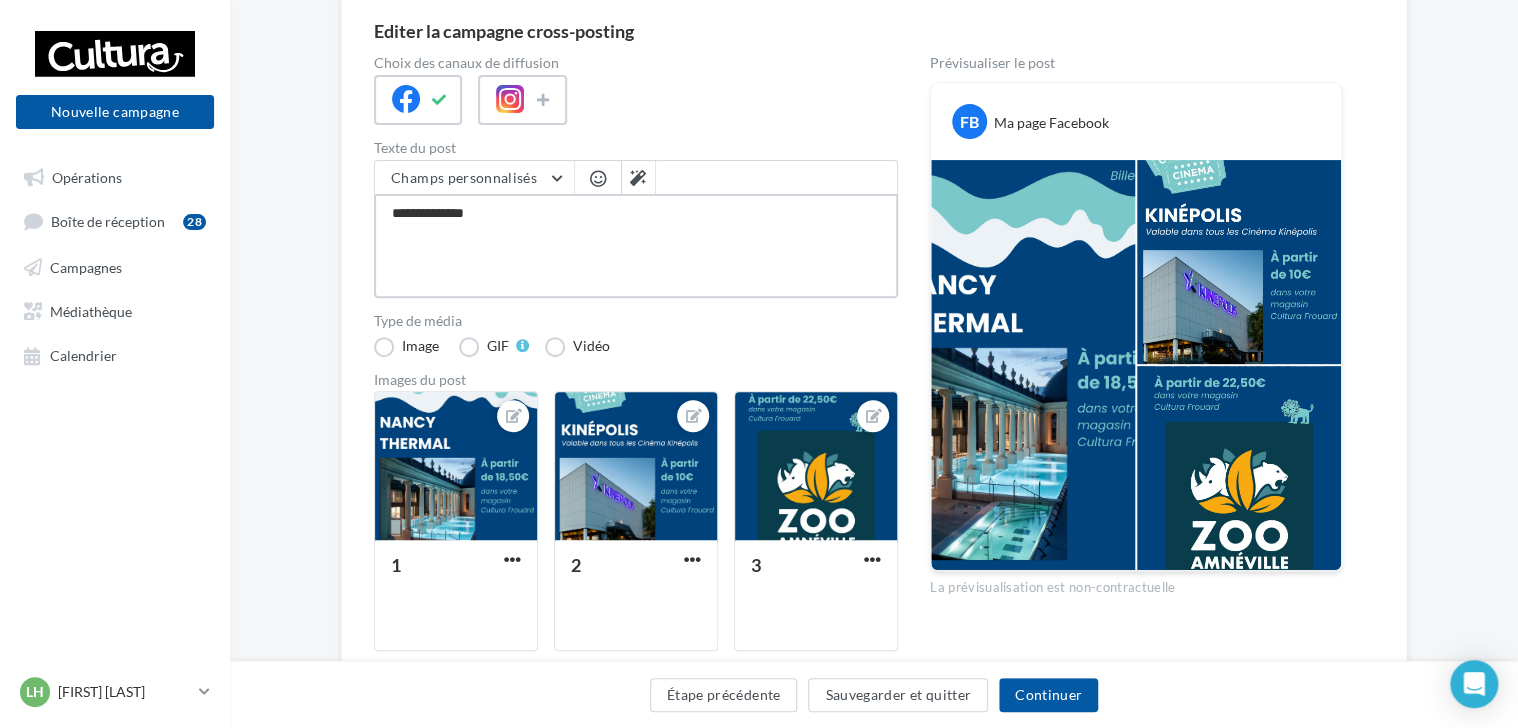 type on "**********" 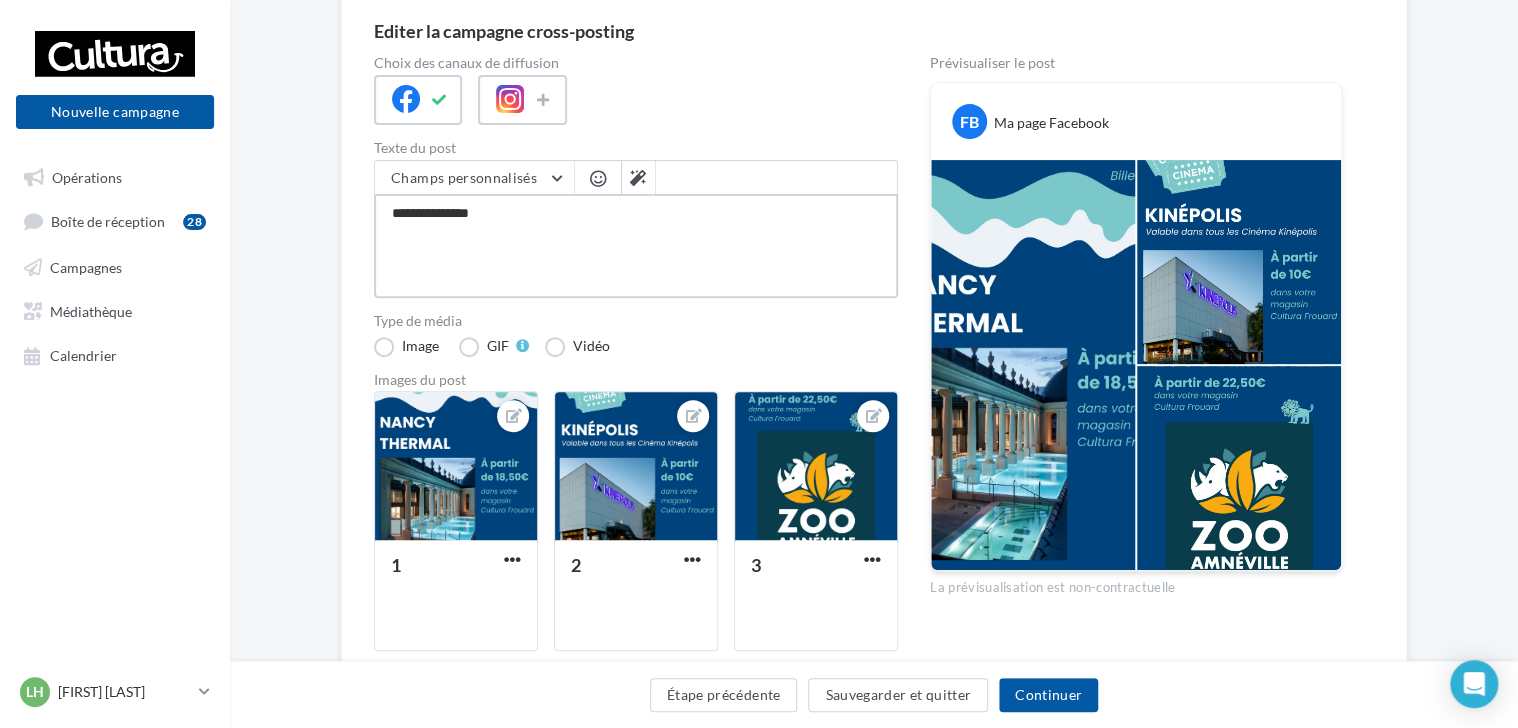 type on "**********" 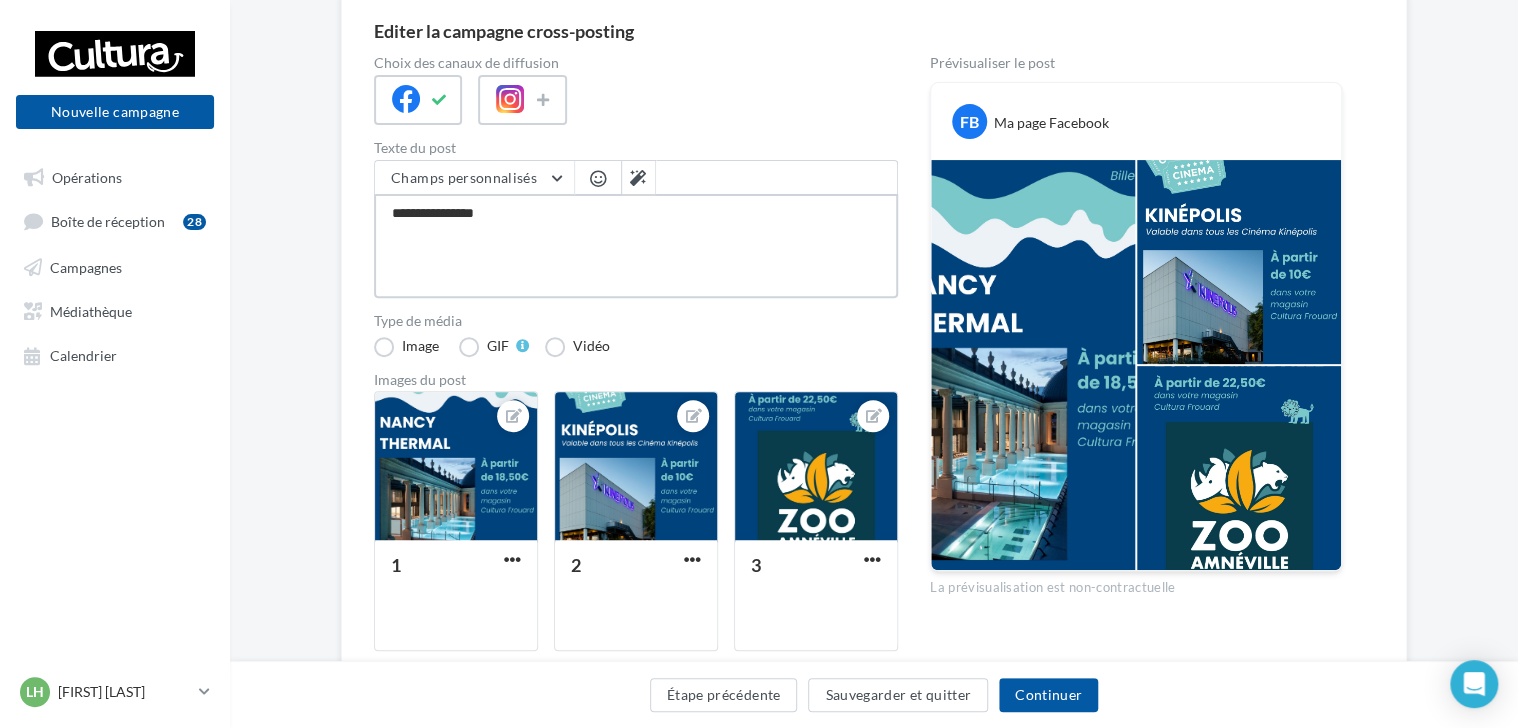 type on "**********" 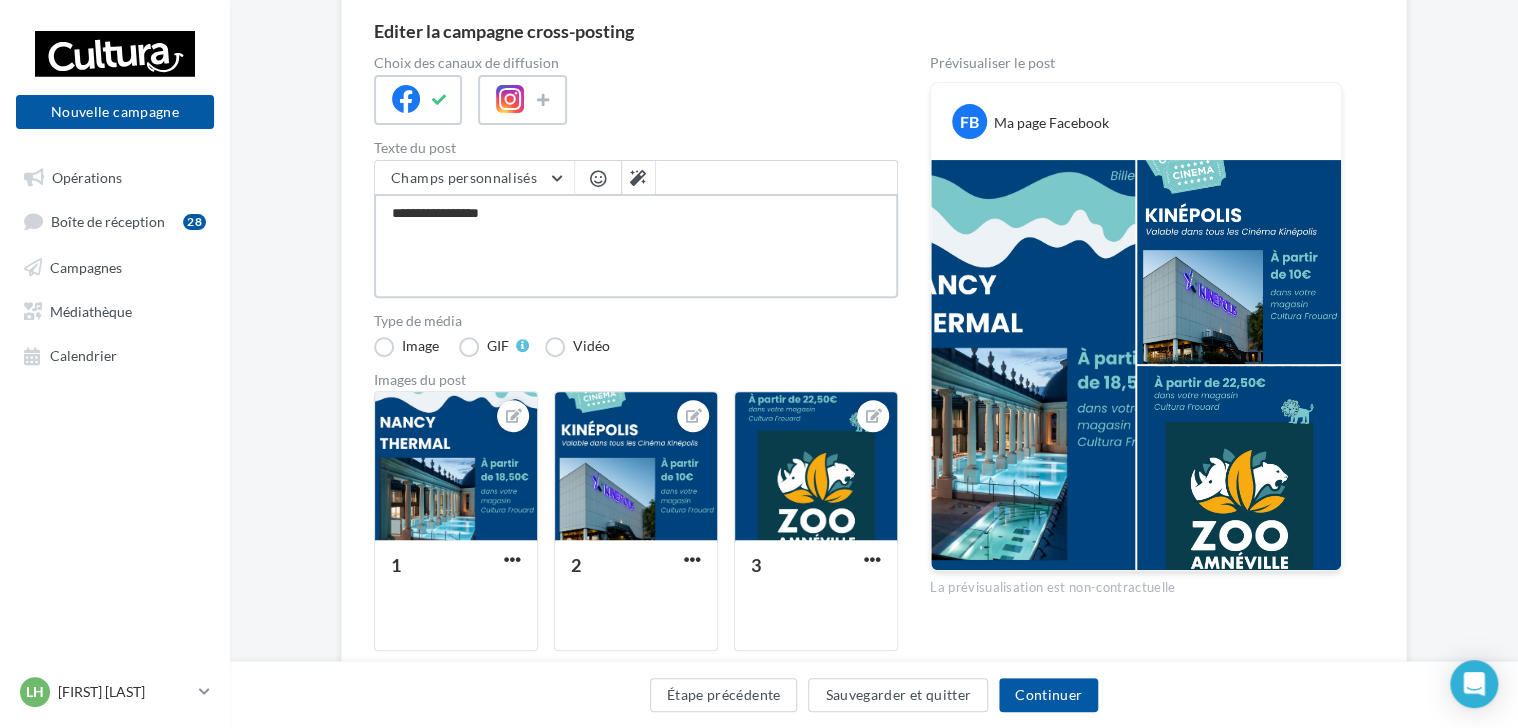 type on "**********" 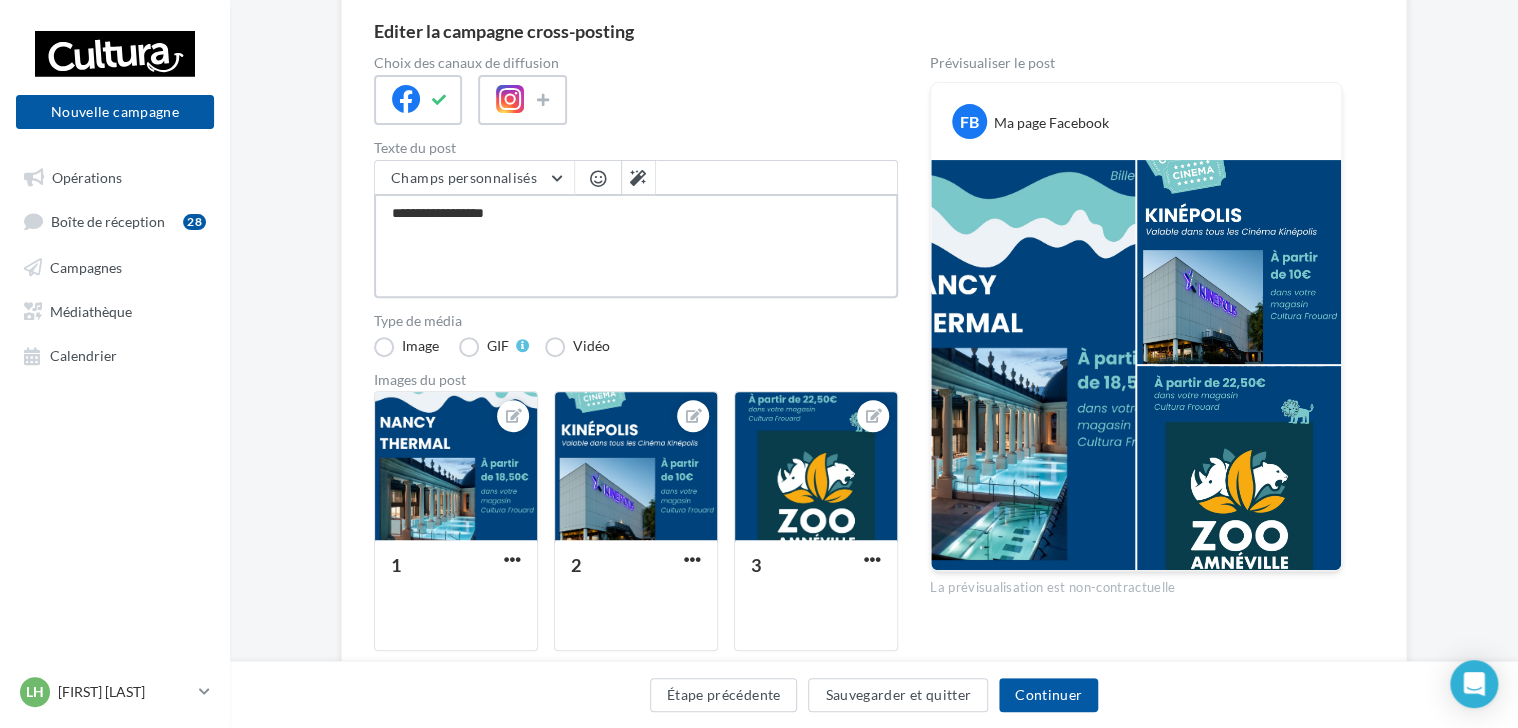 type on "**********" 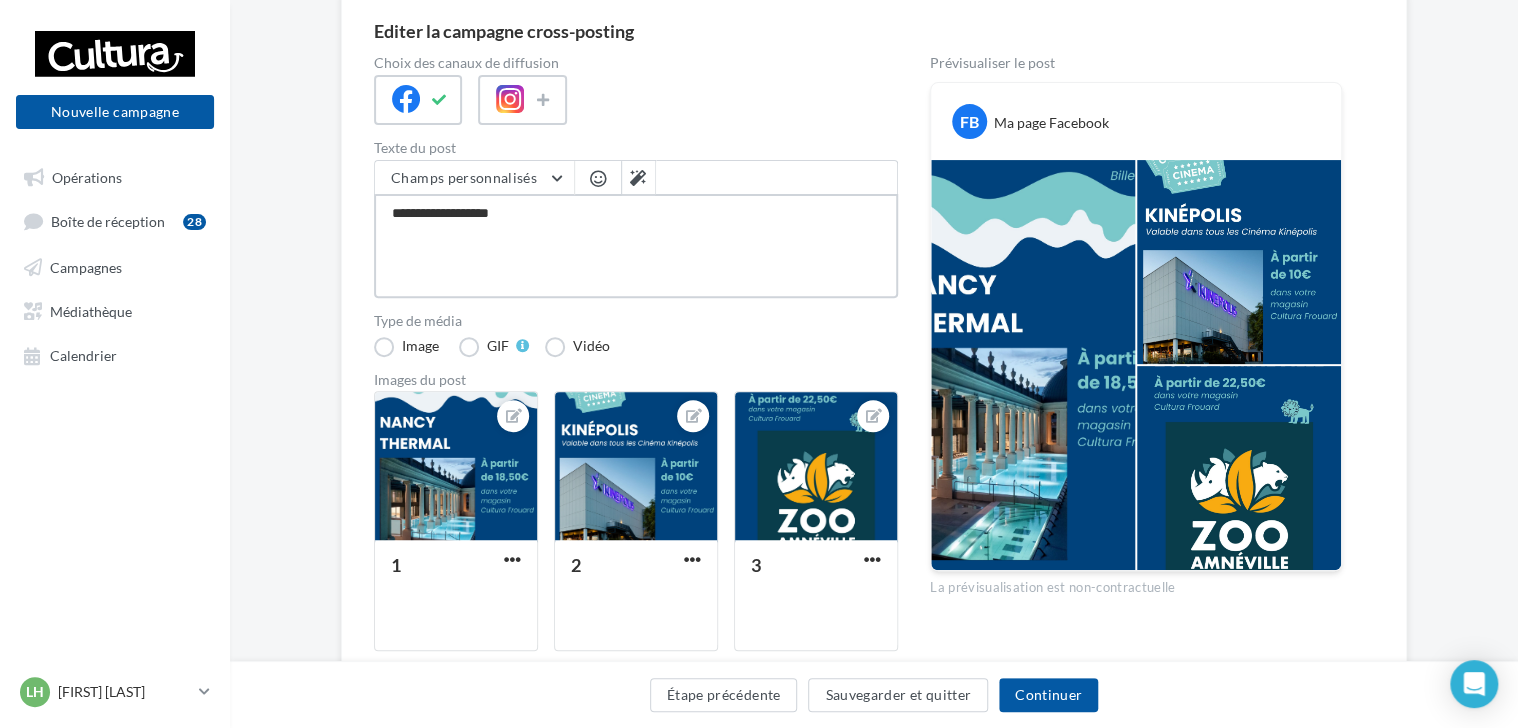 type on "**********" 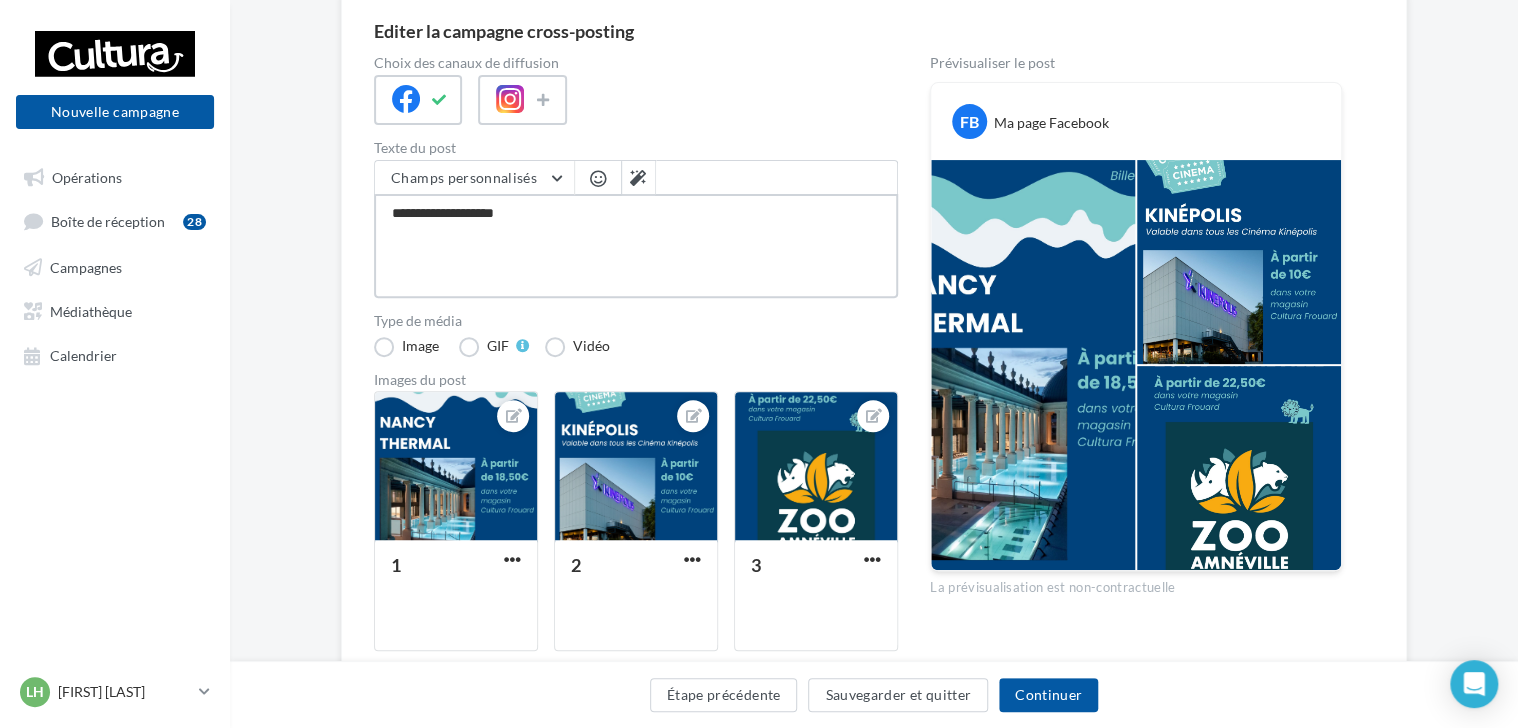 type on "**********" 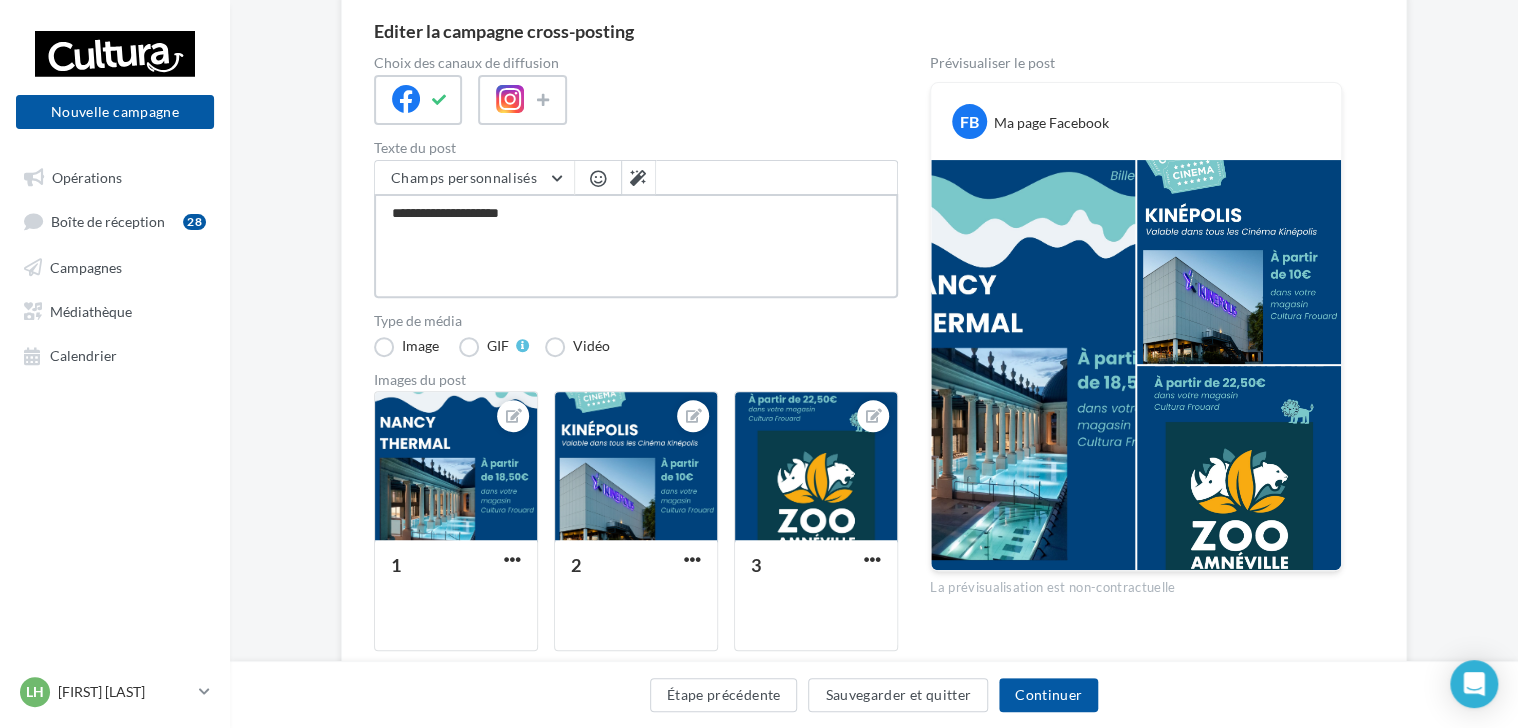 type on "**********" 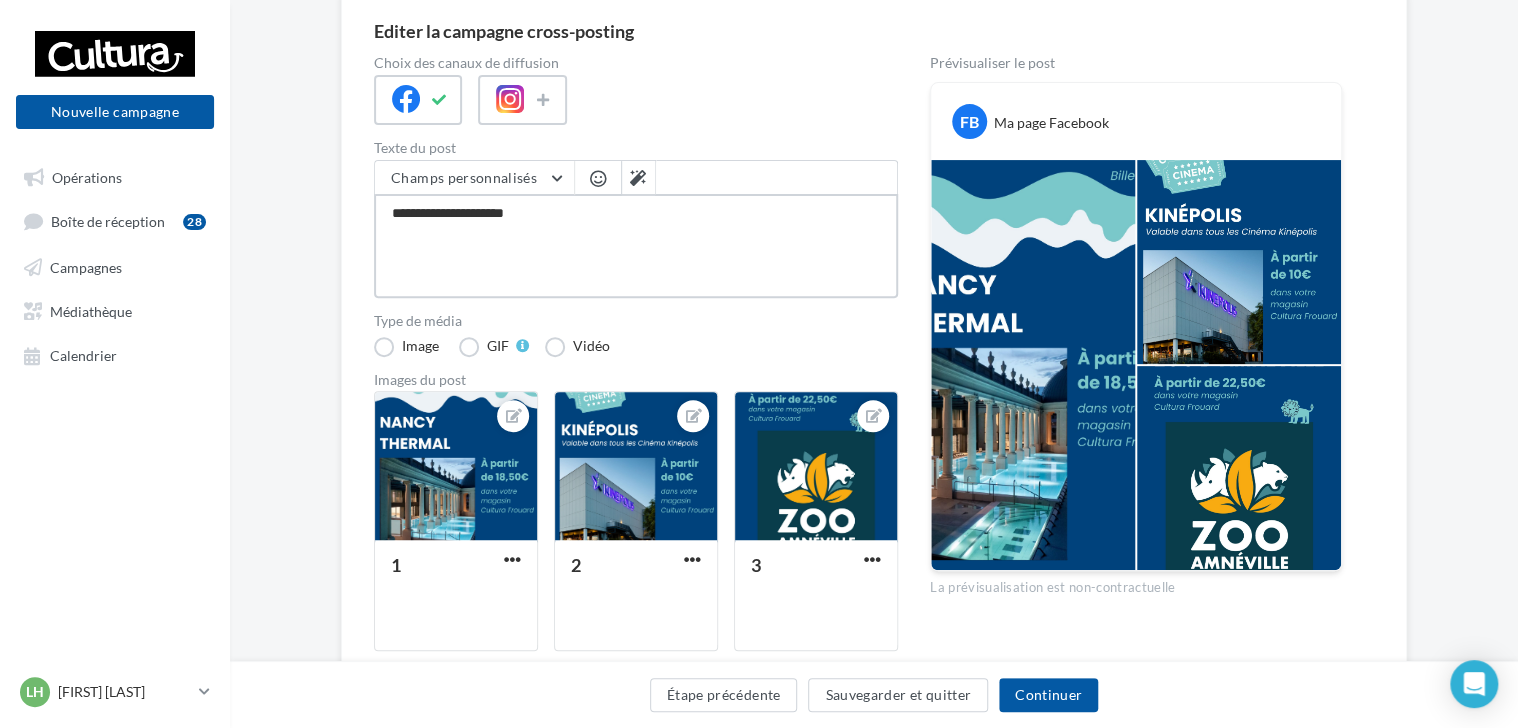 type on "**********" 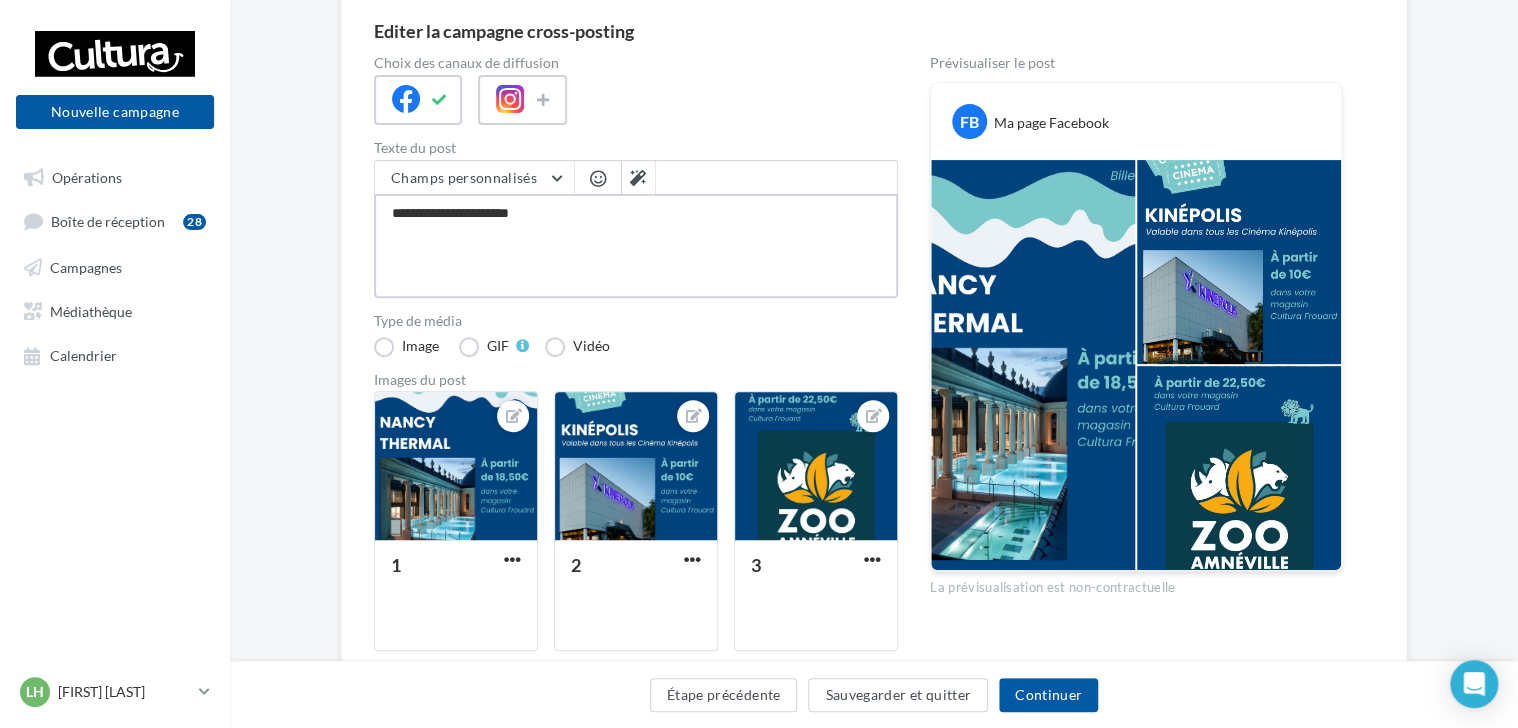 type on "**********" 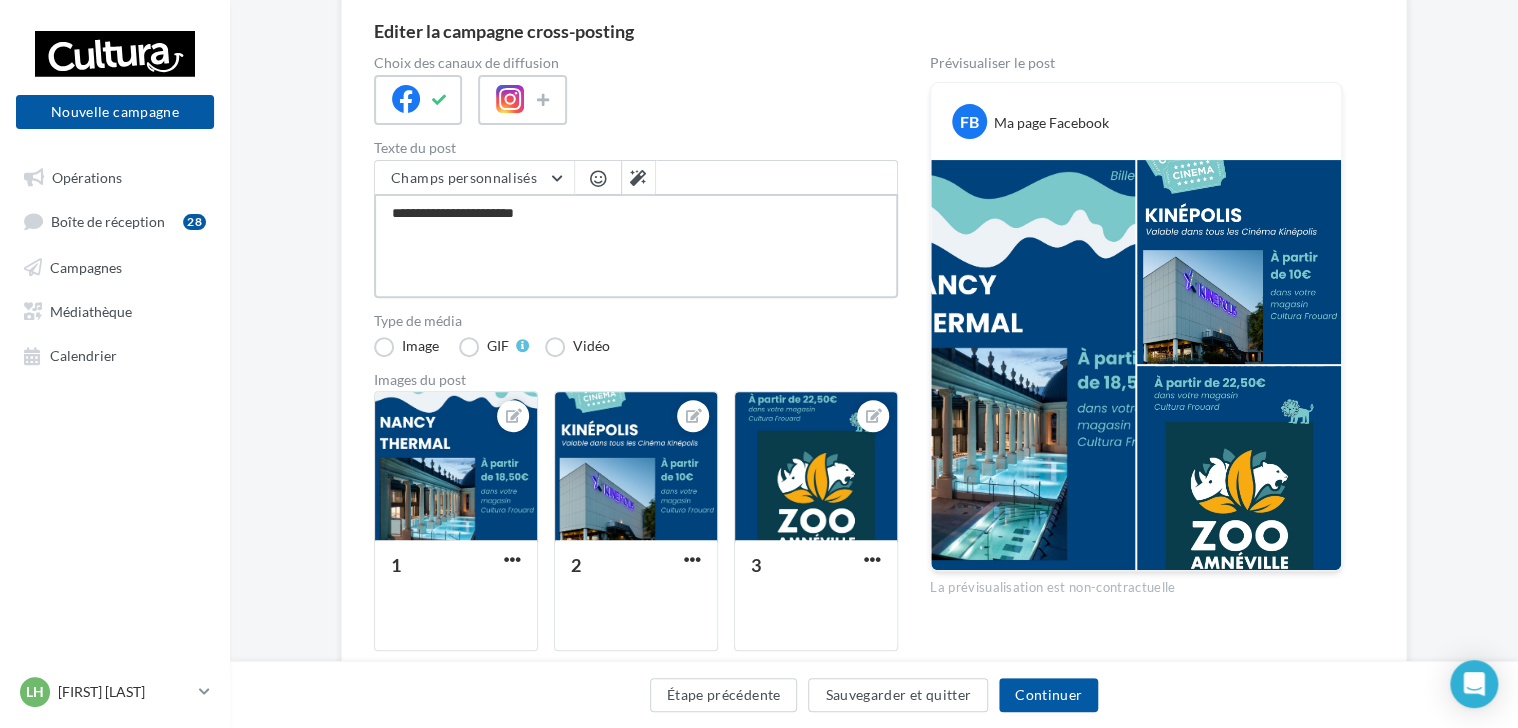 type on "**********" 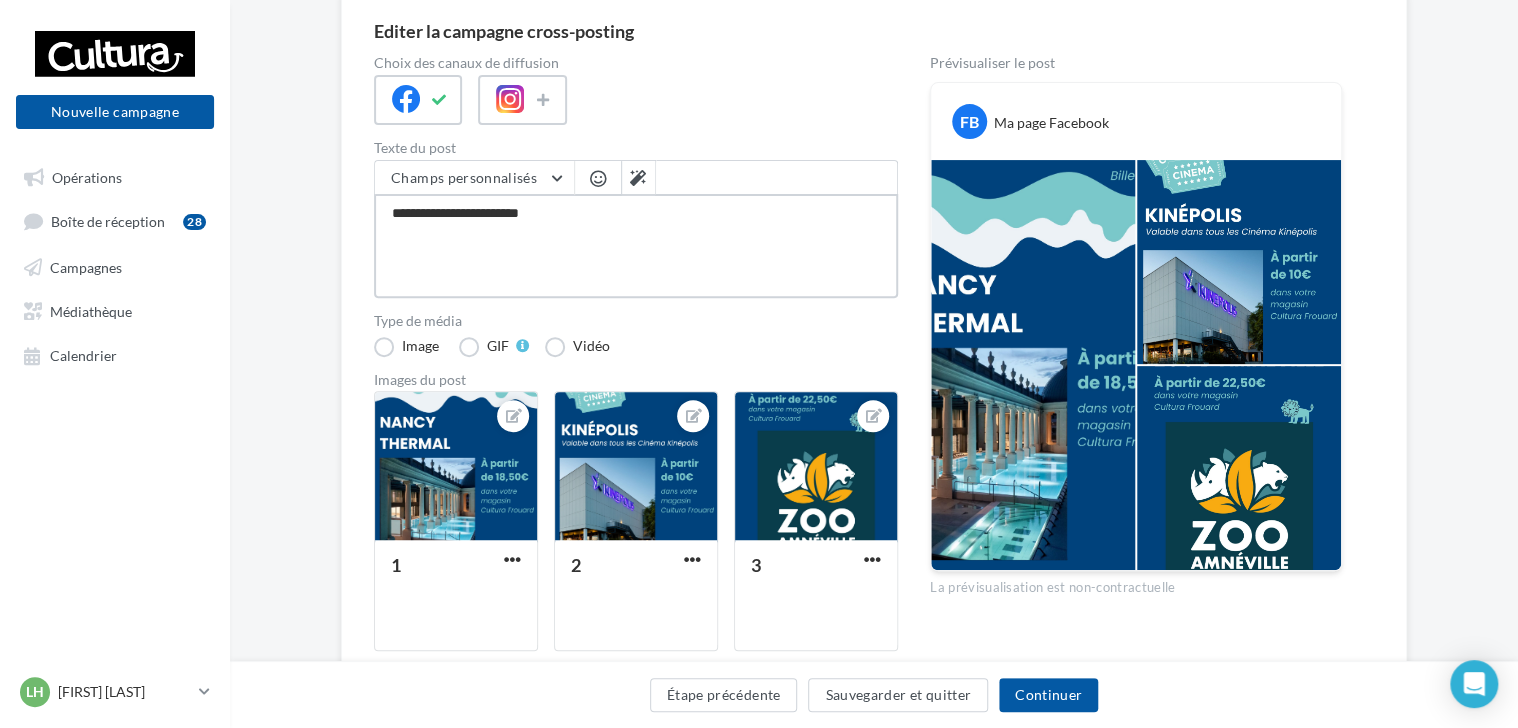 type on "**********" 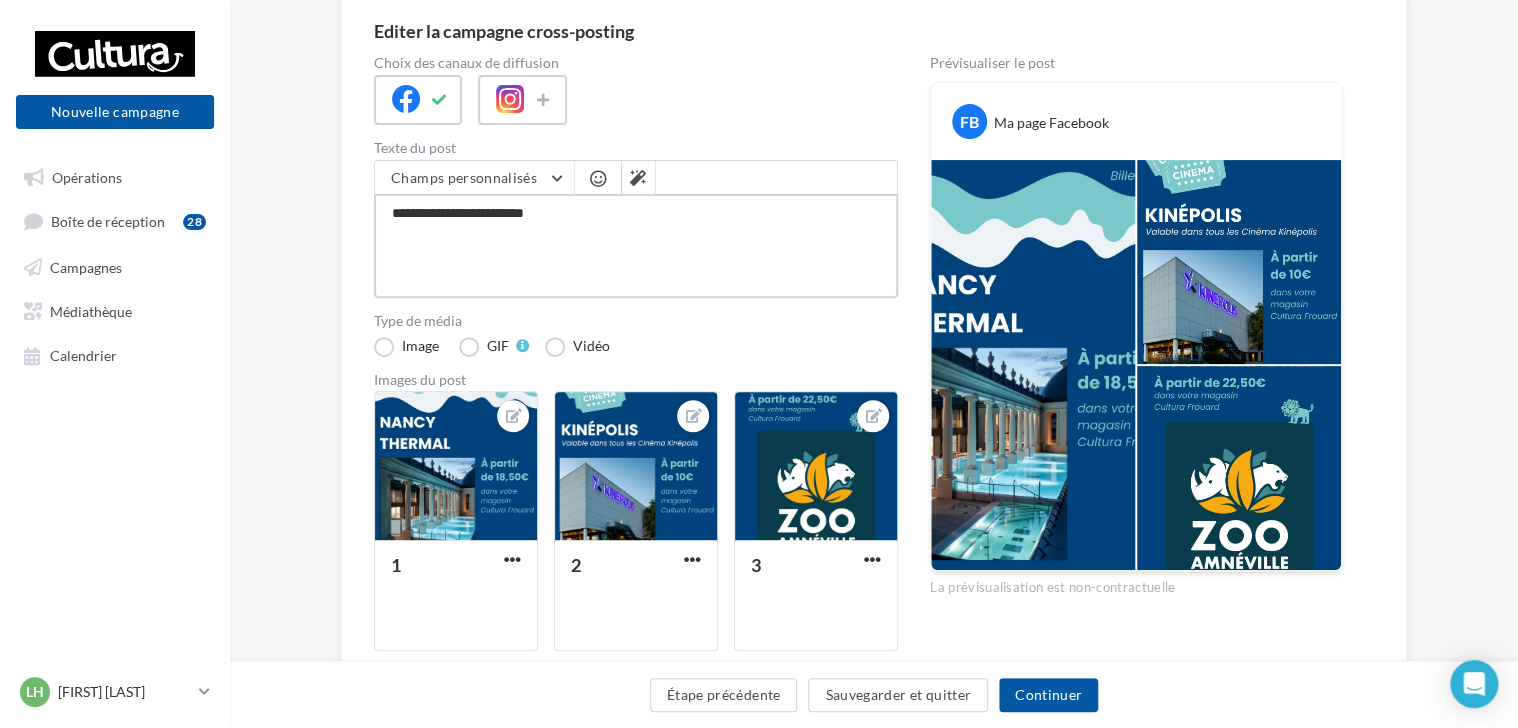 type on "**********" 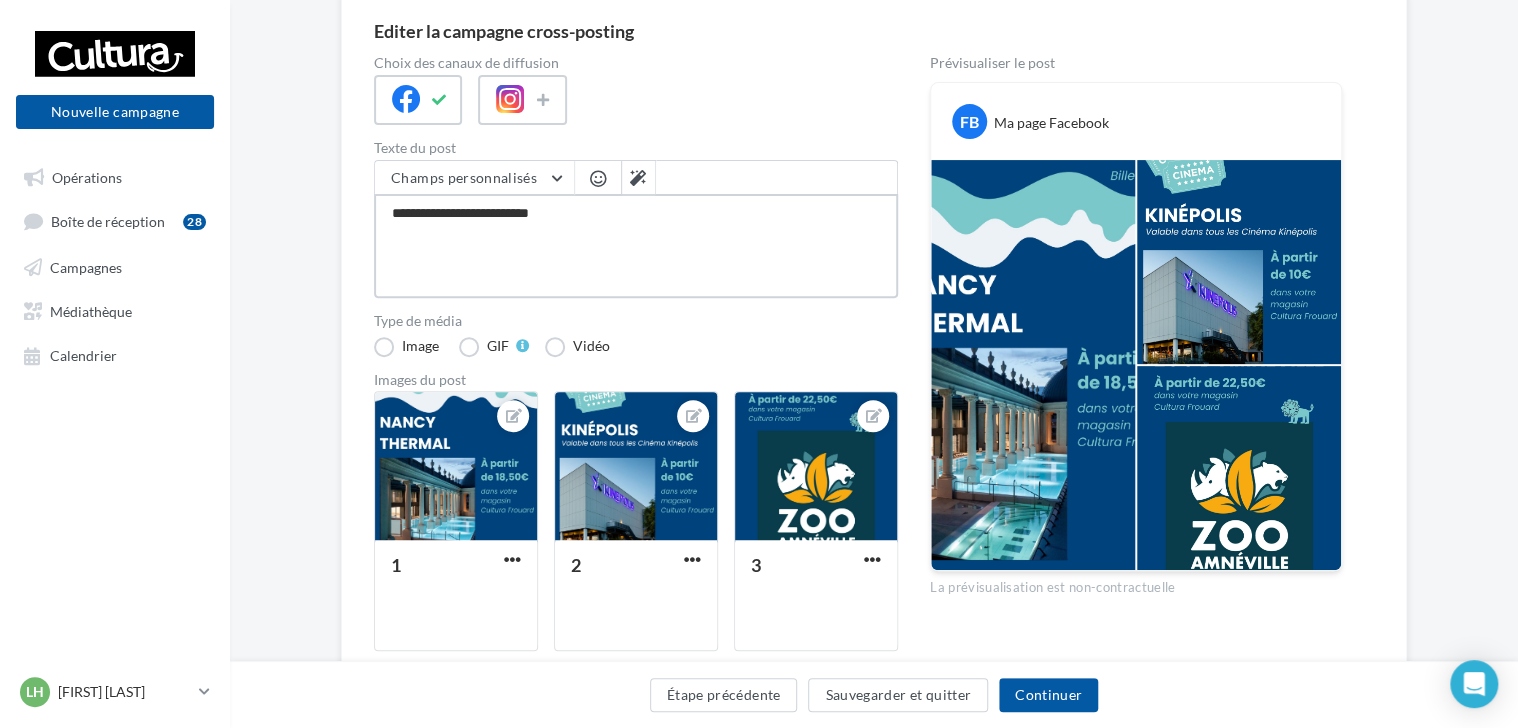 type on "**********" 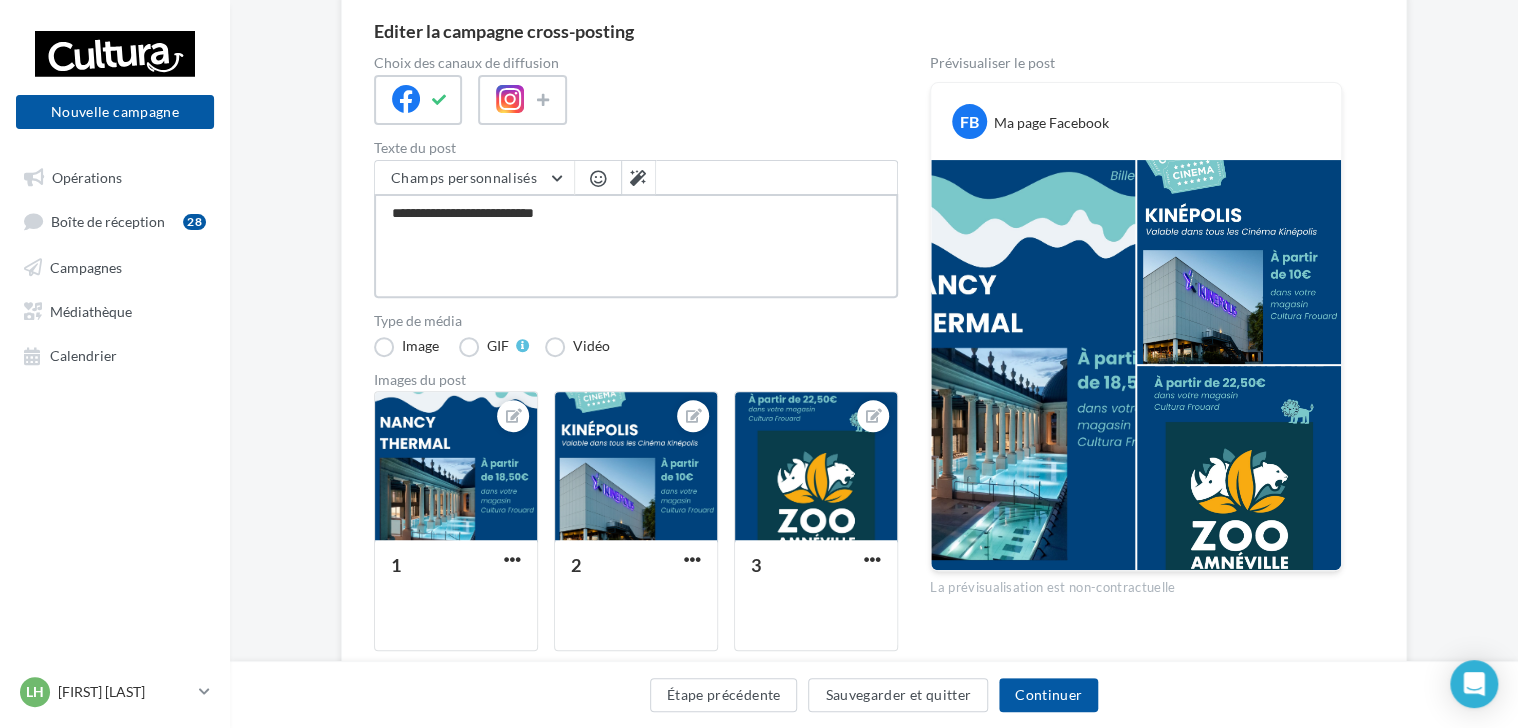 type on "**********" 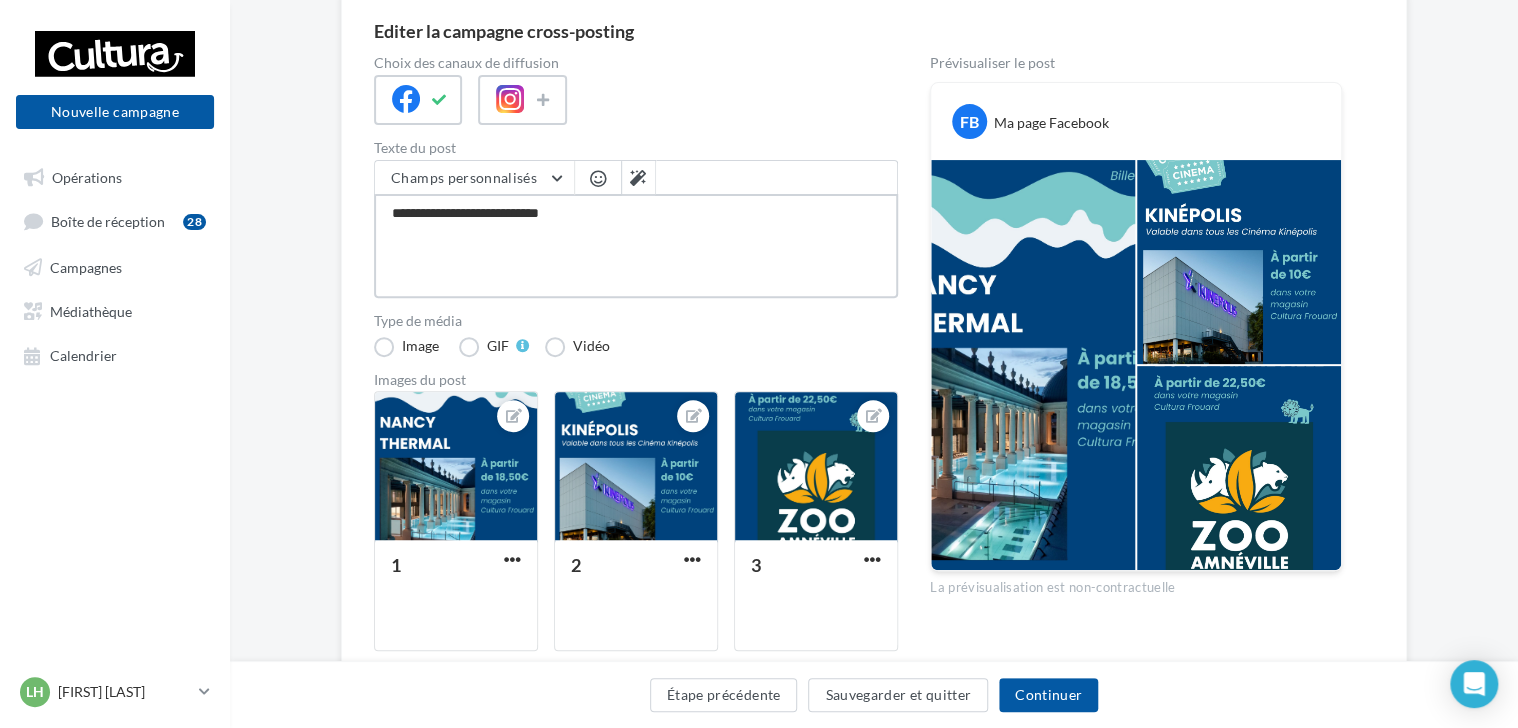 type on "**********" 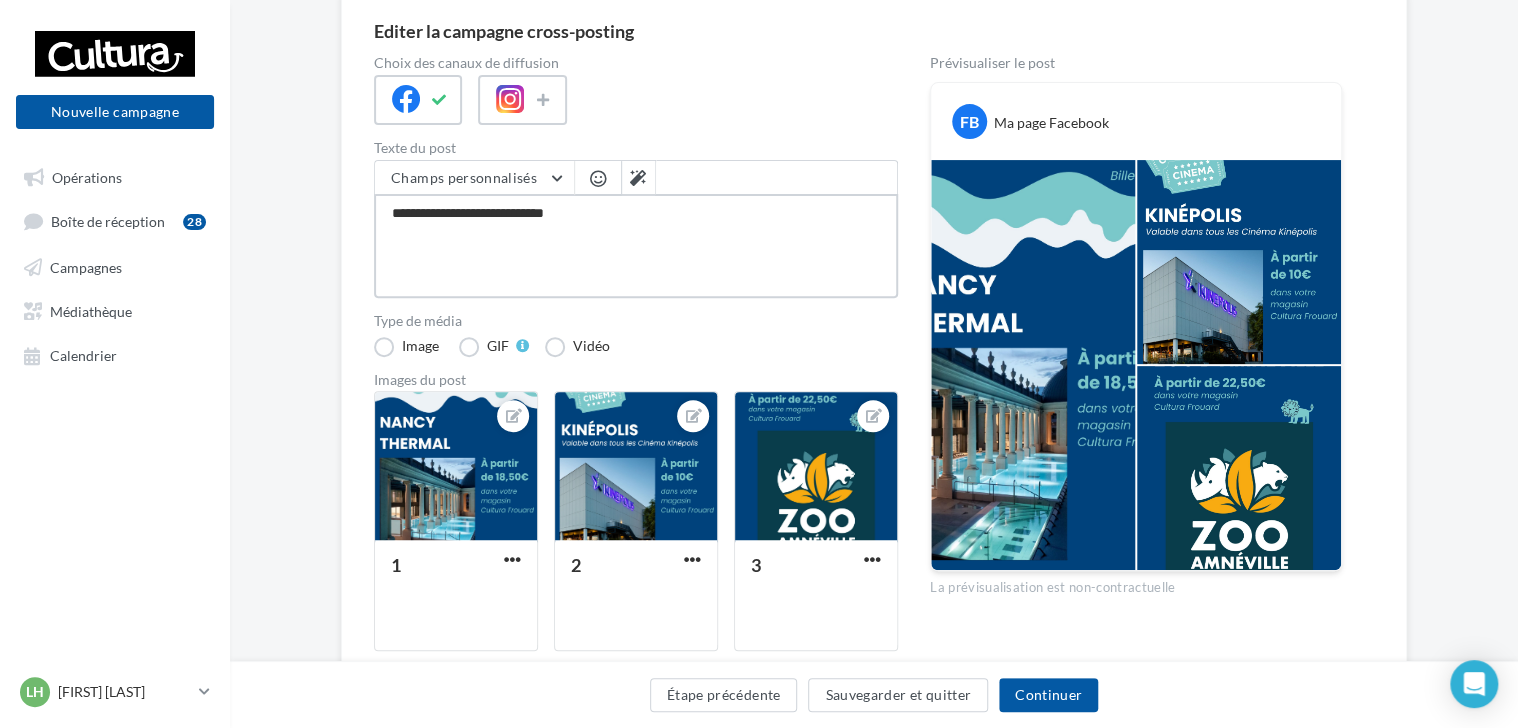 type on "**********" 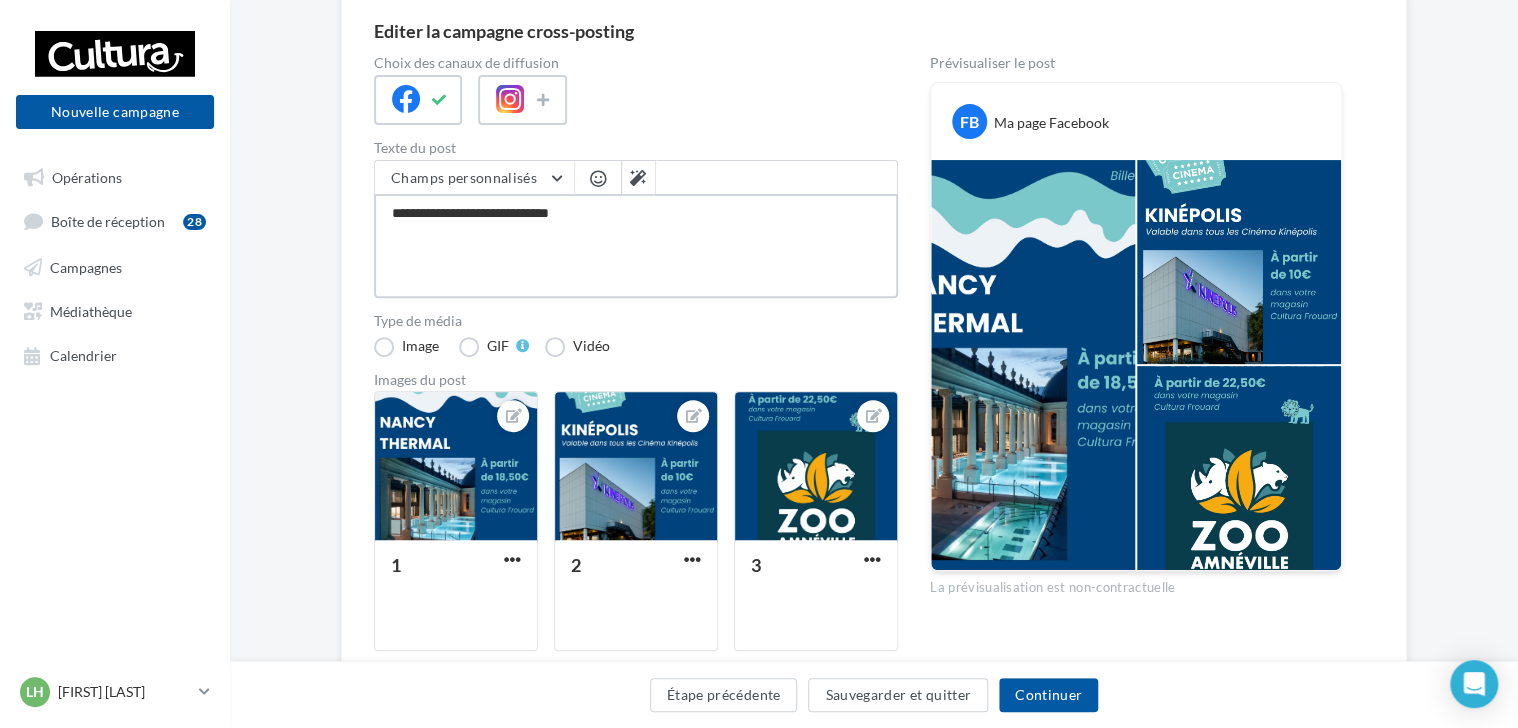 type on "**********" 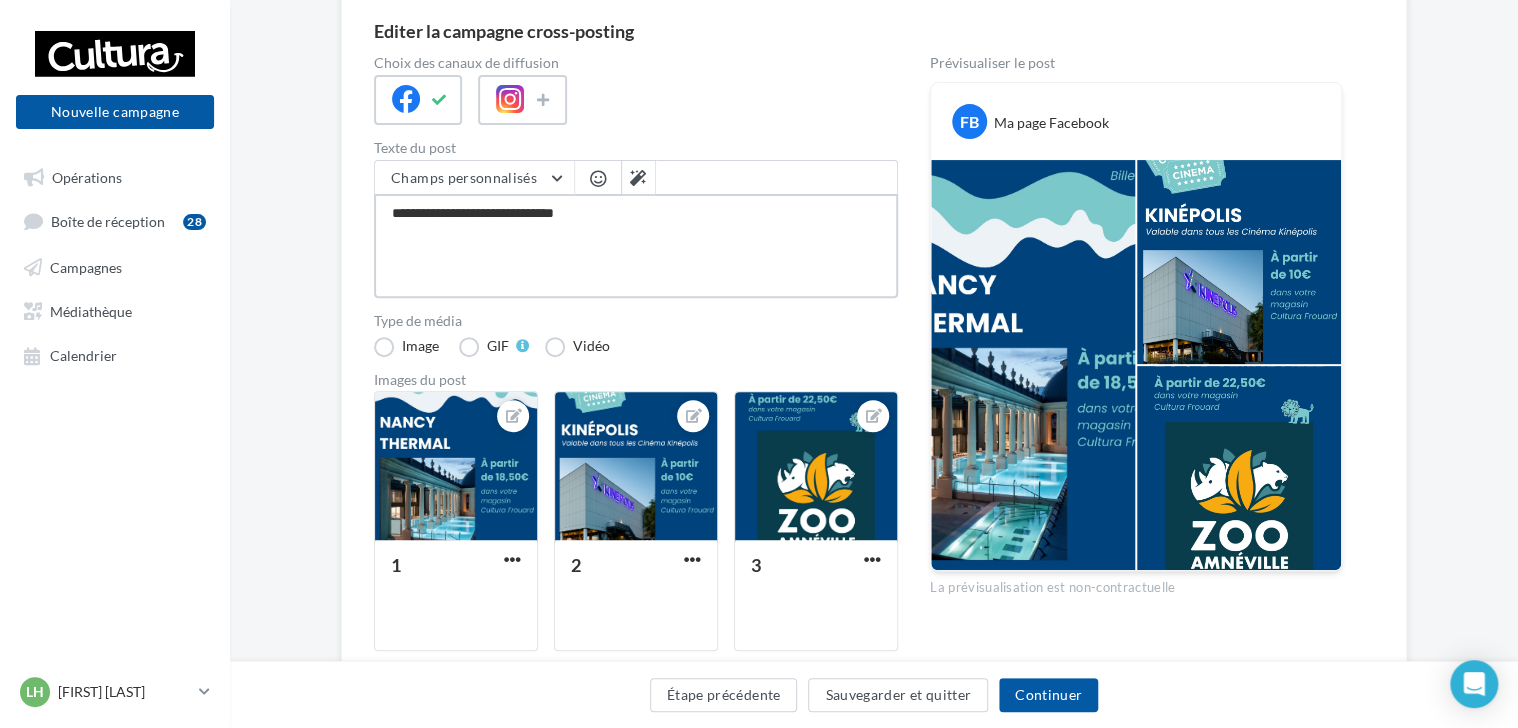type on "**********" 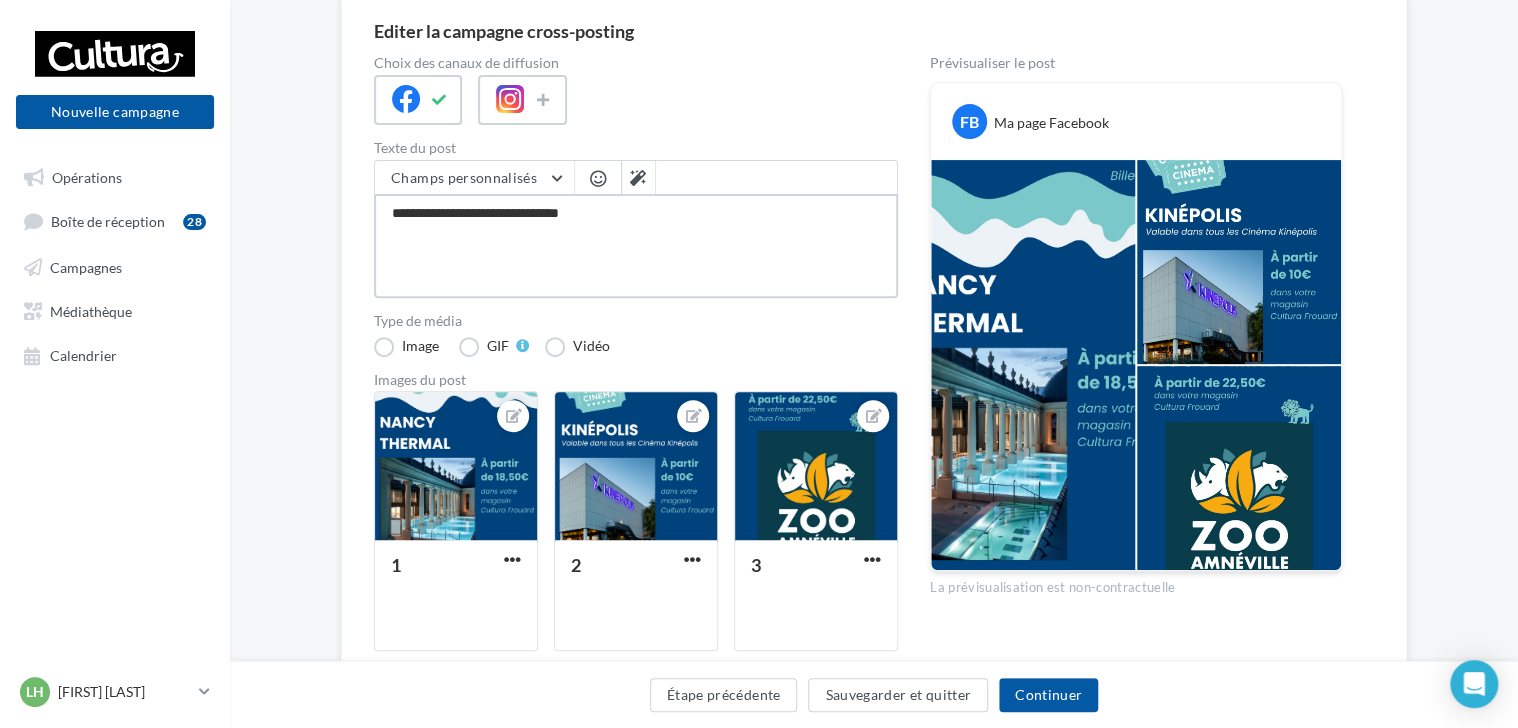 type on "**********" 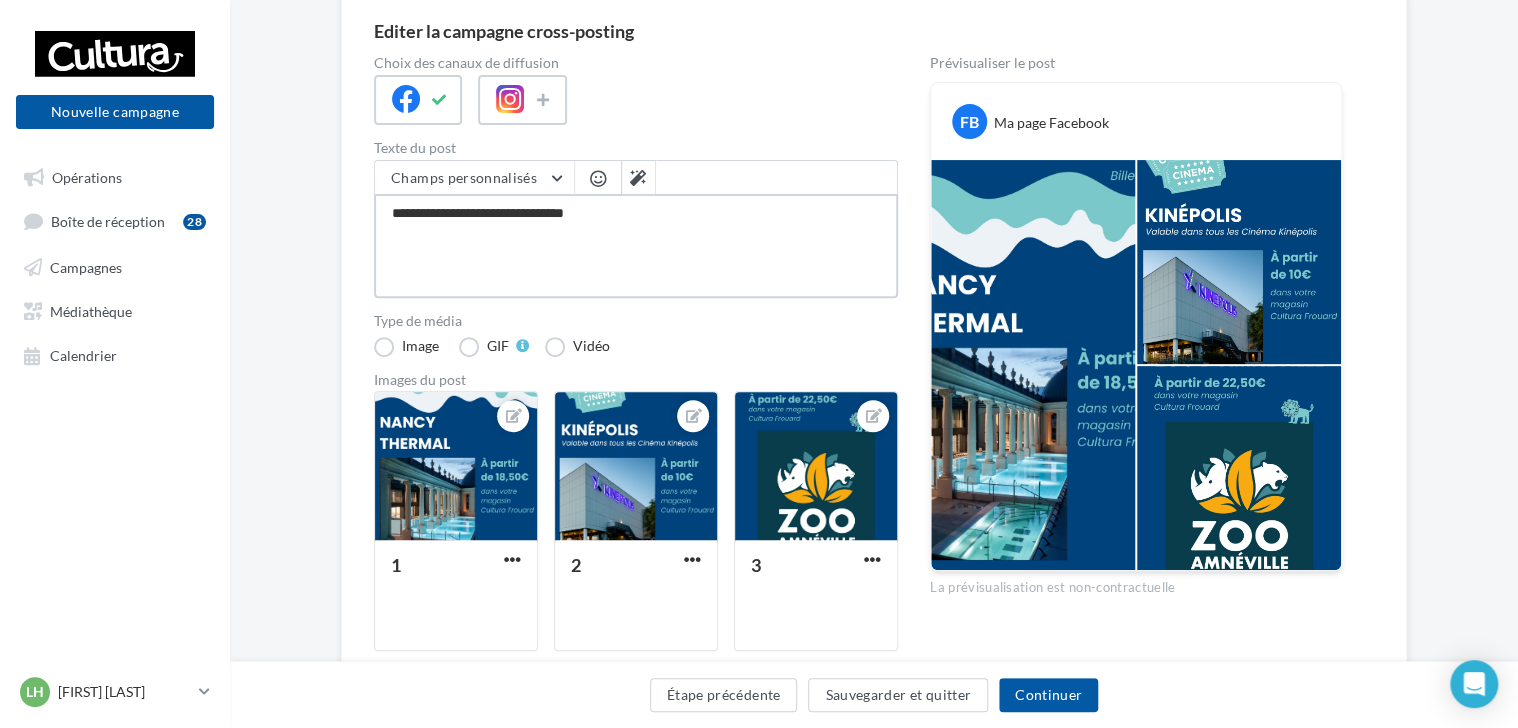 type on "**********" 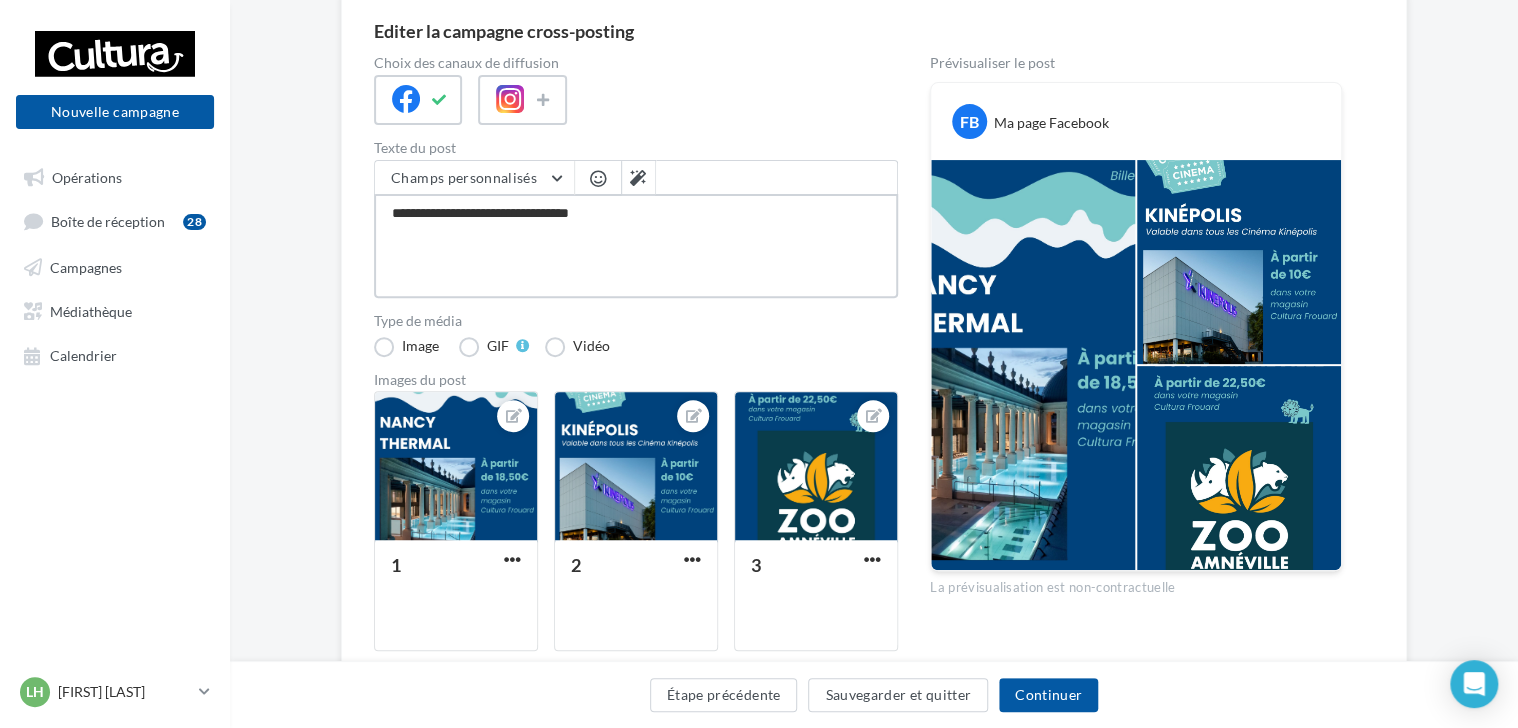 type on "**********" 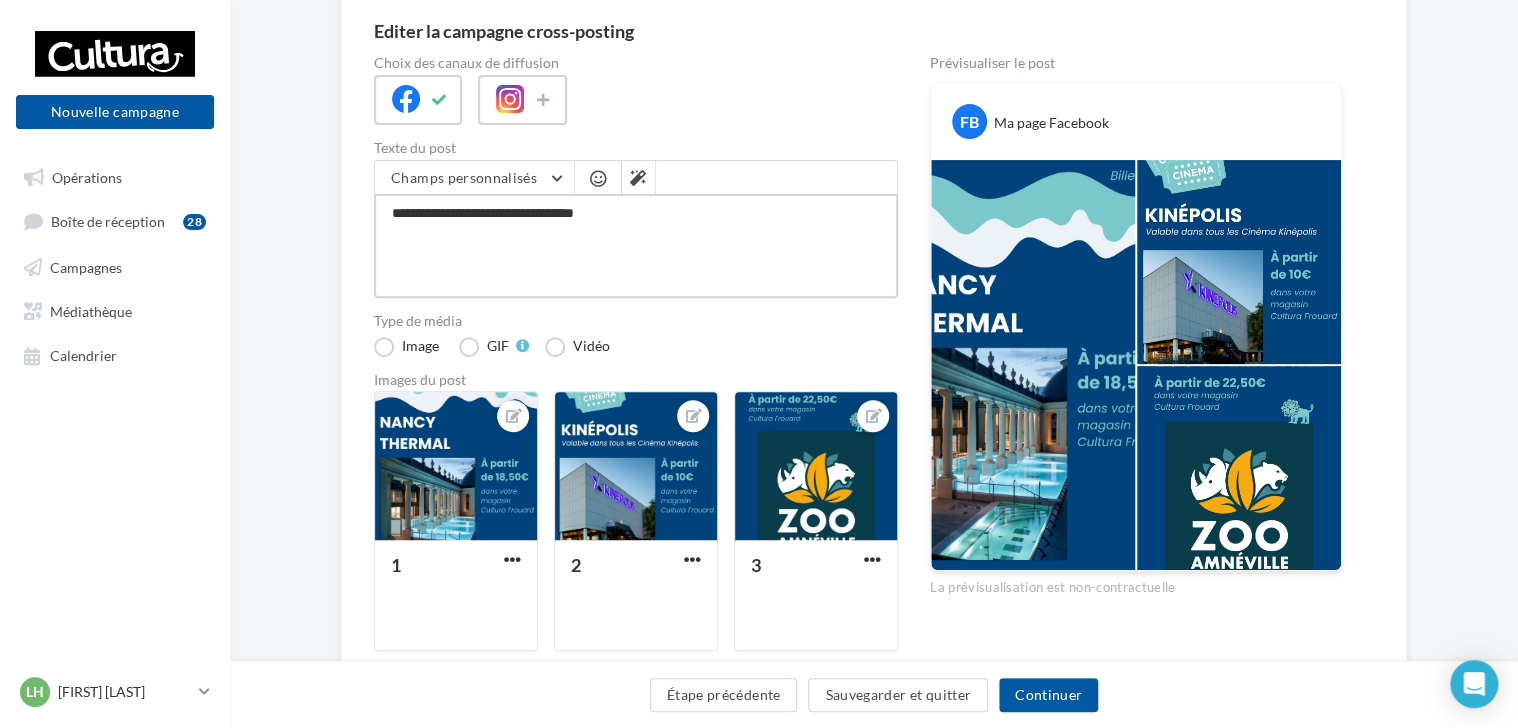 type on "**********" 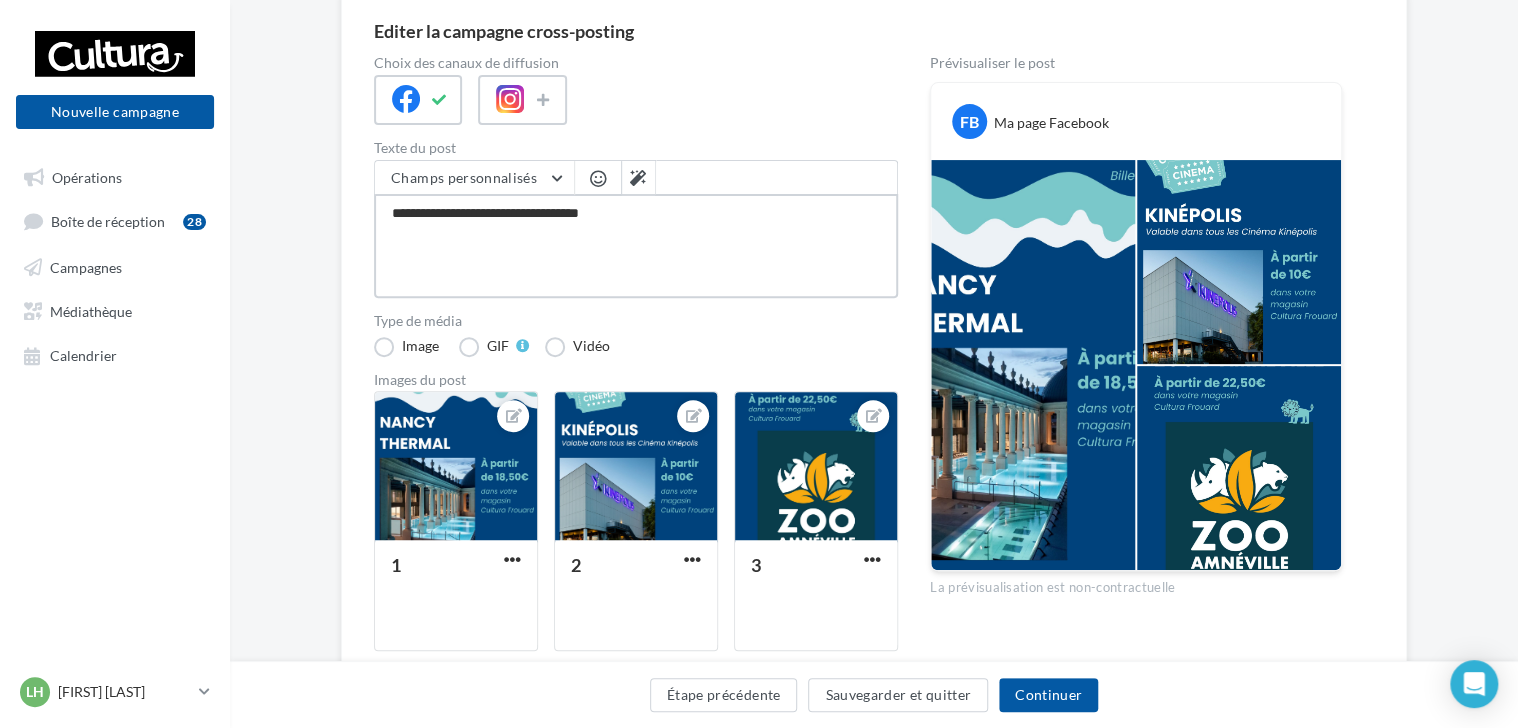 type on "**********" 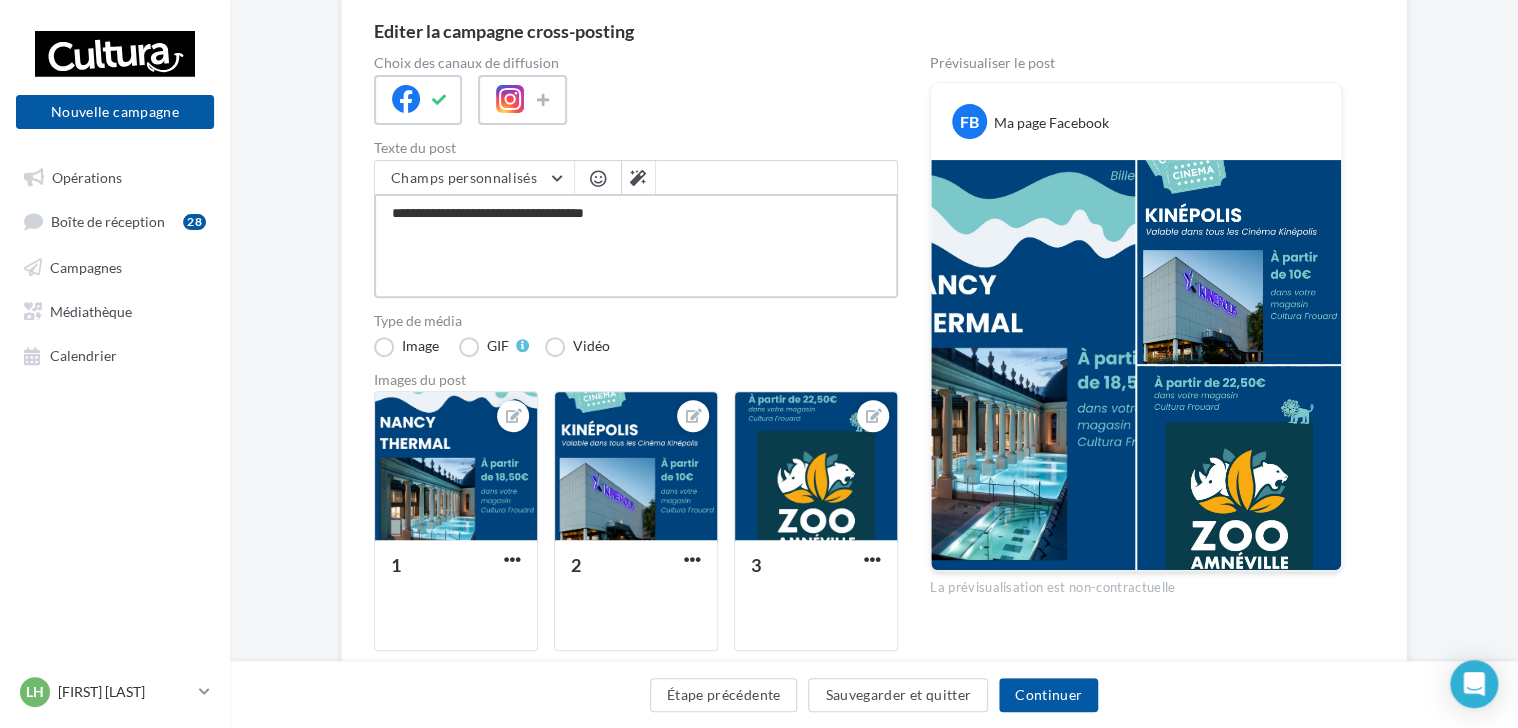type on "**********" 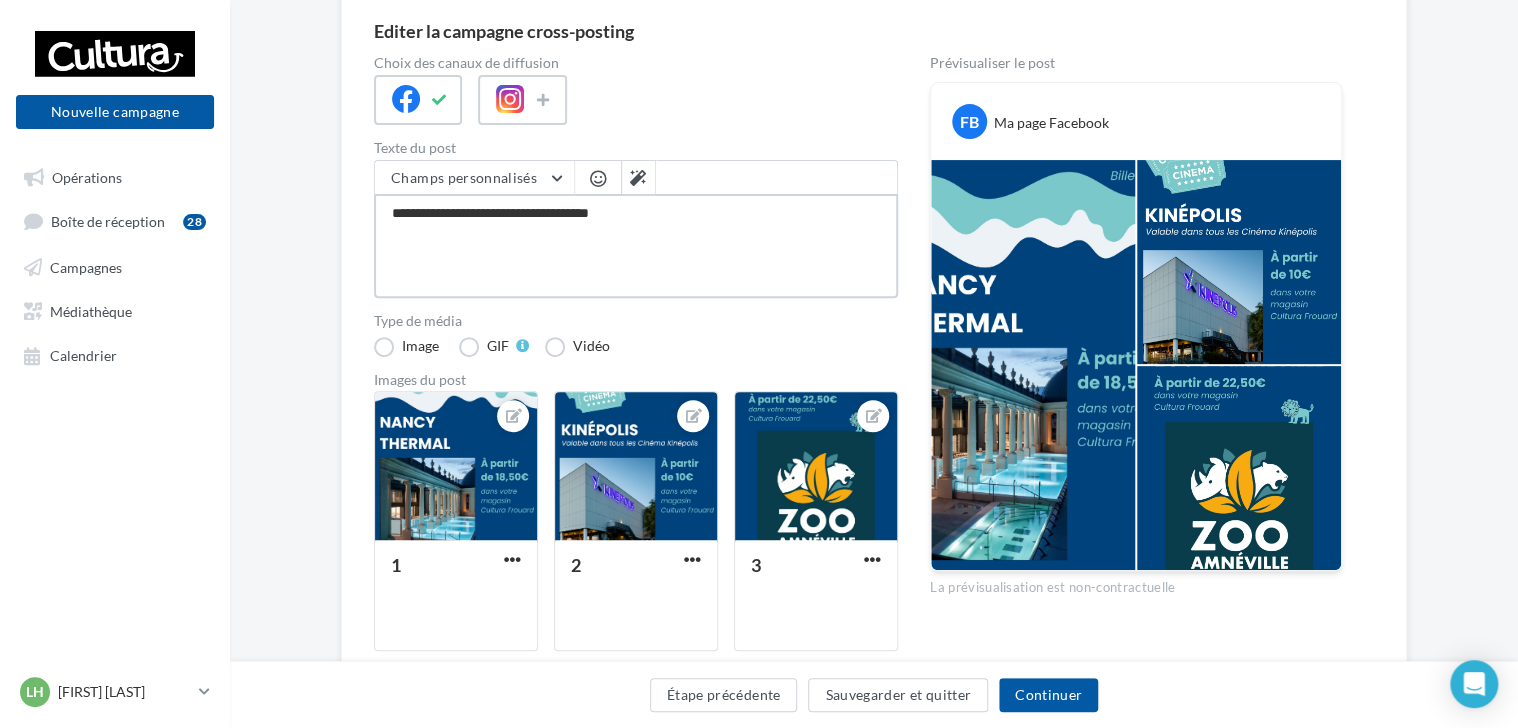 type on "**********" 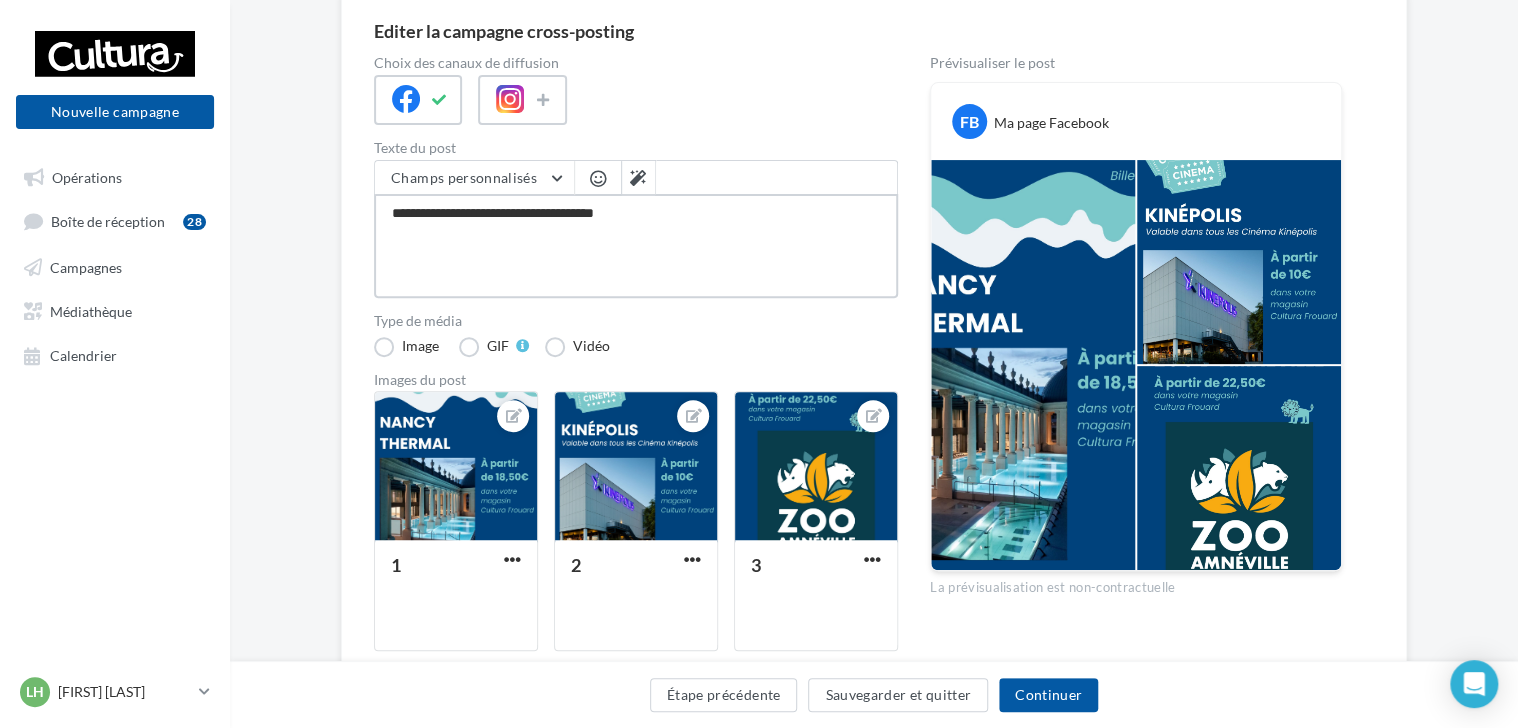 type on "**********" 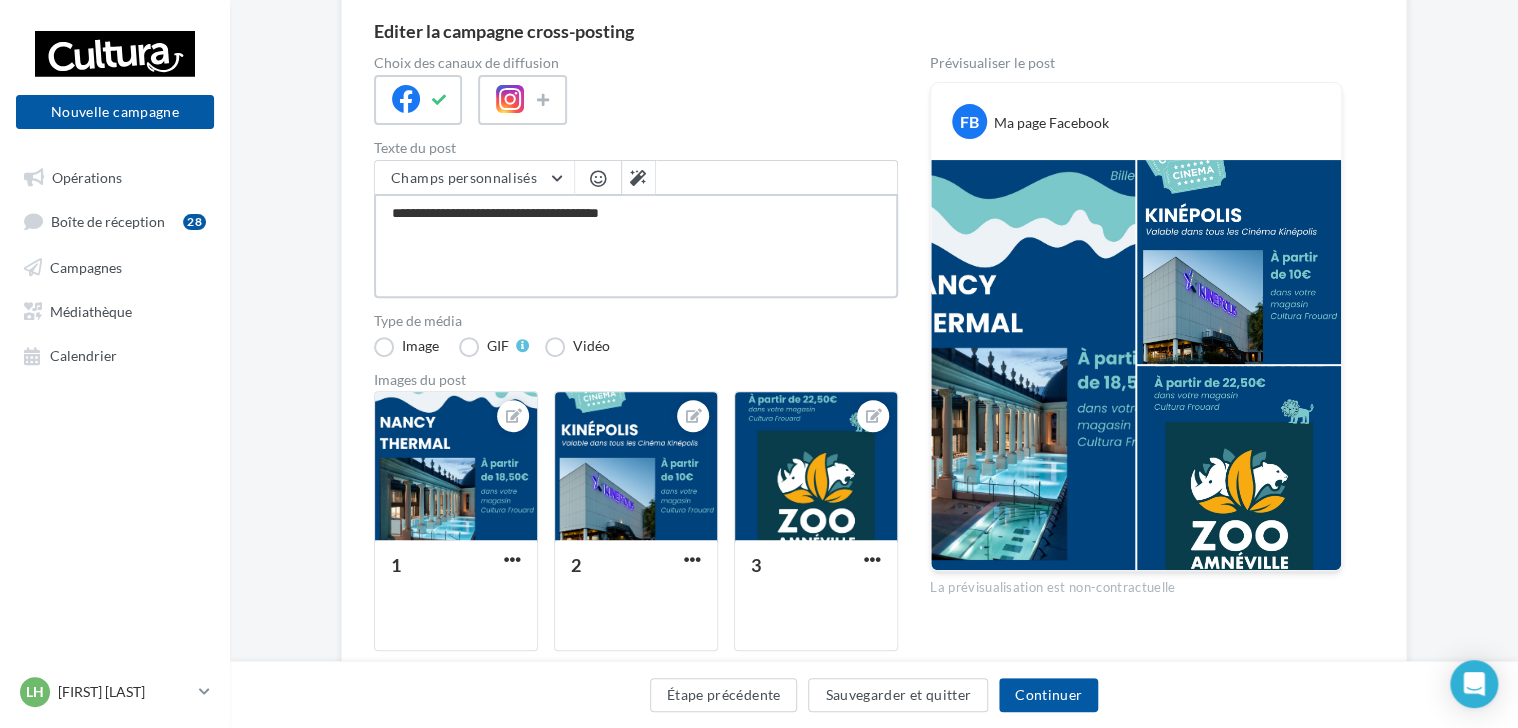 type on "**********" 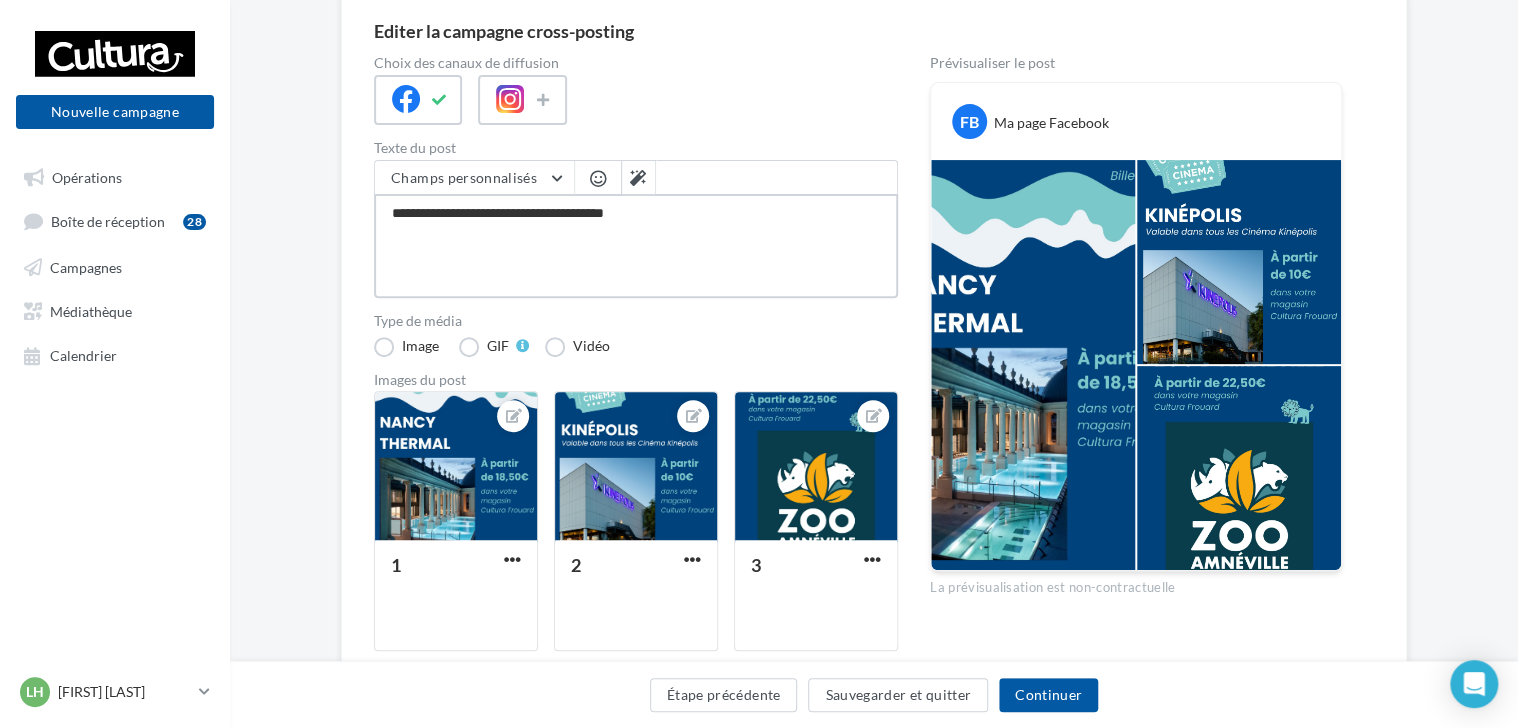 type on "**********" 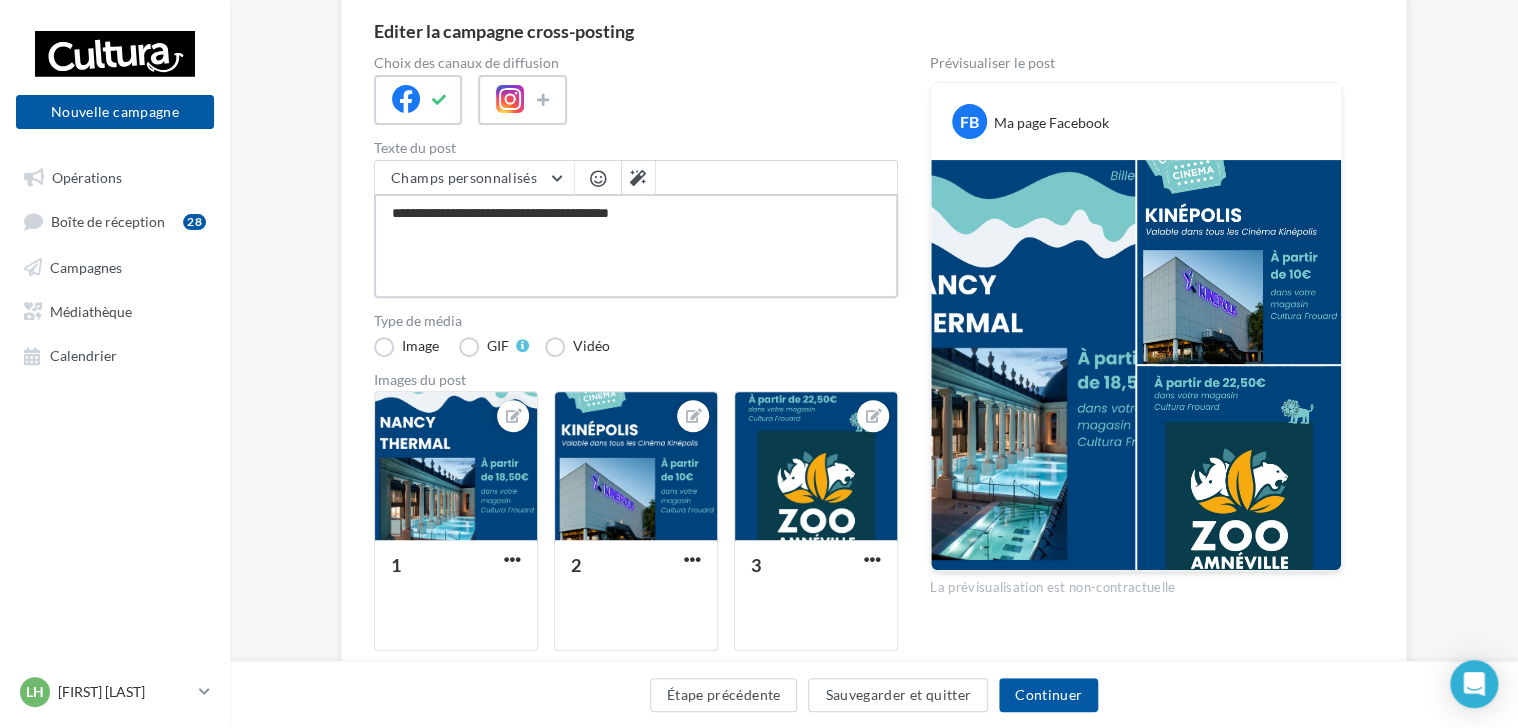 type on "**********" 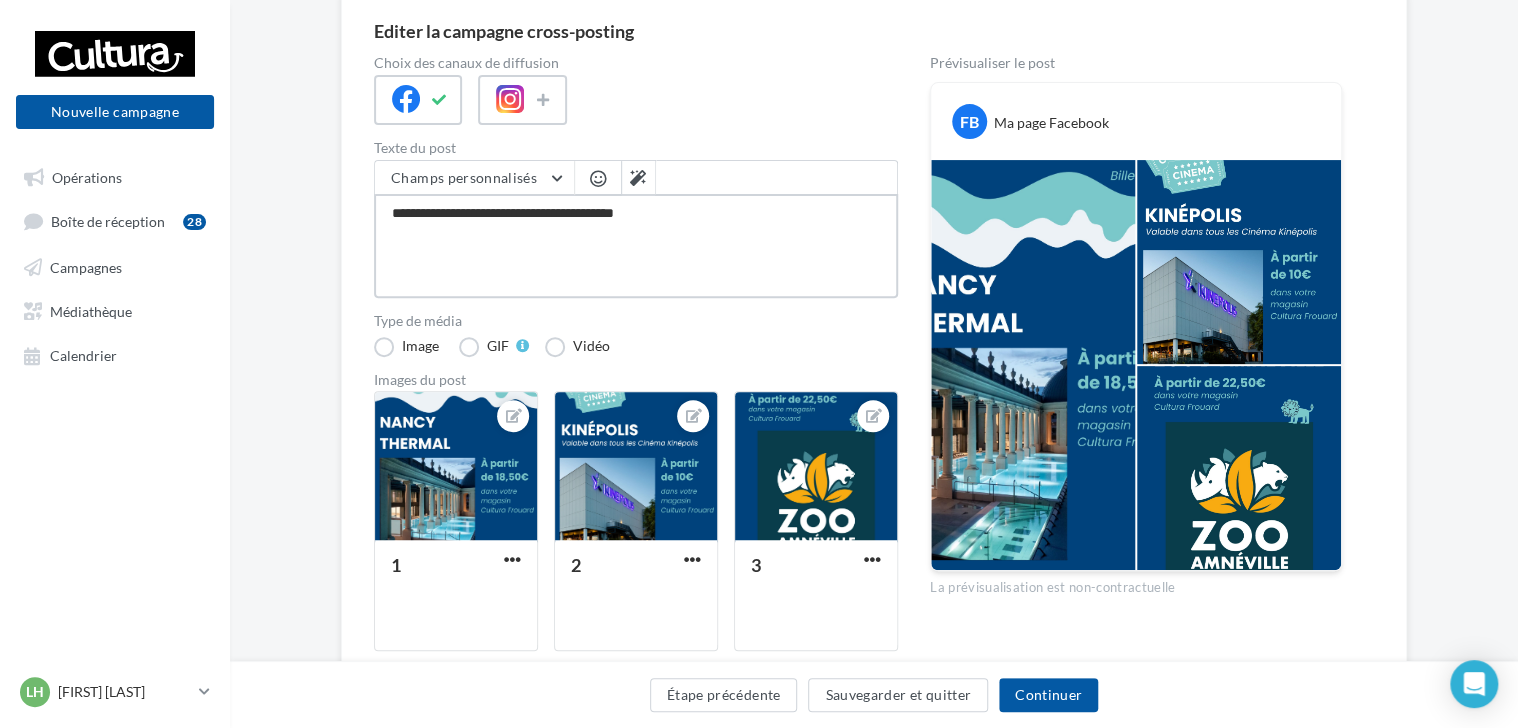 type on "**********" 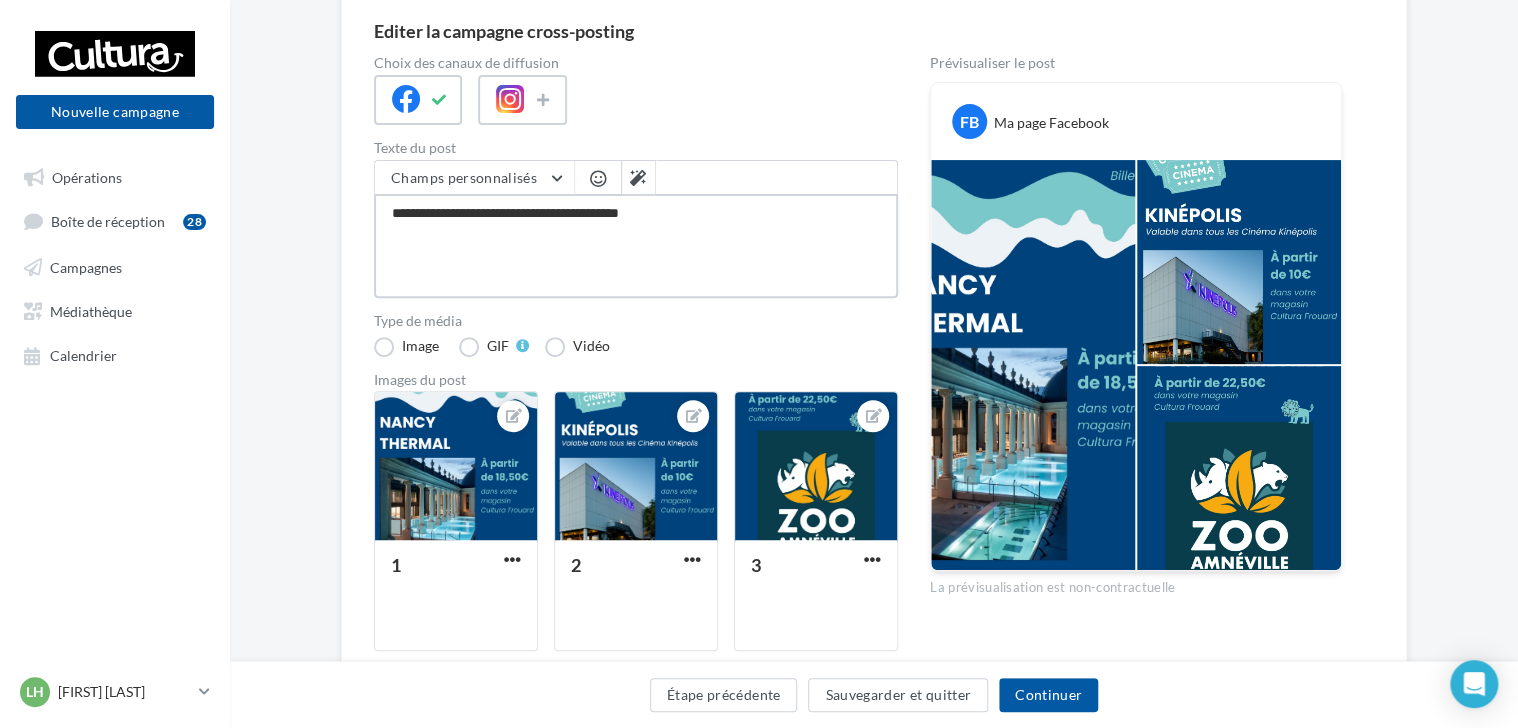 type on "**********" 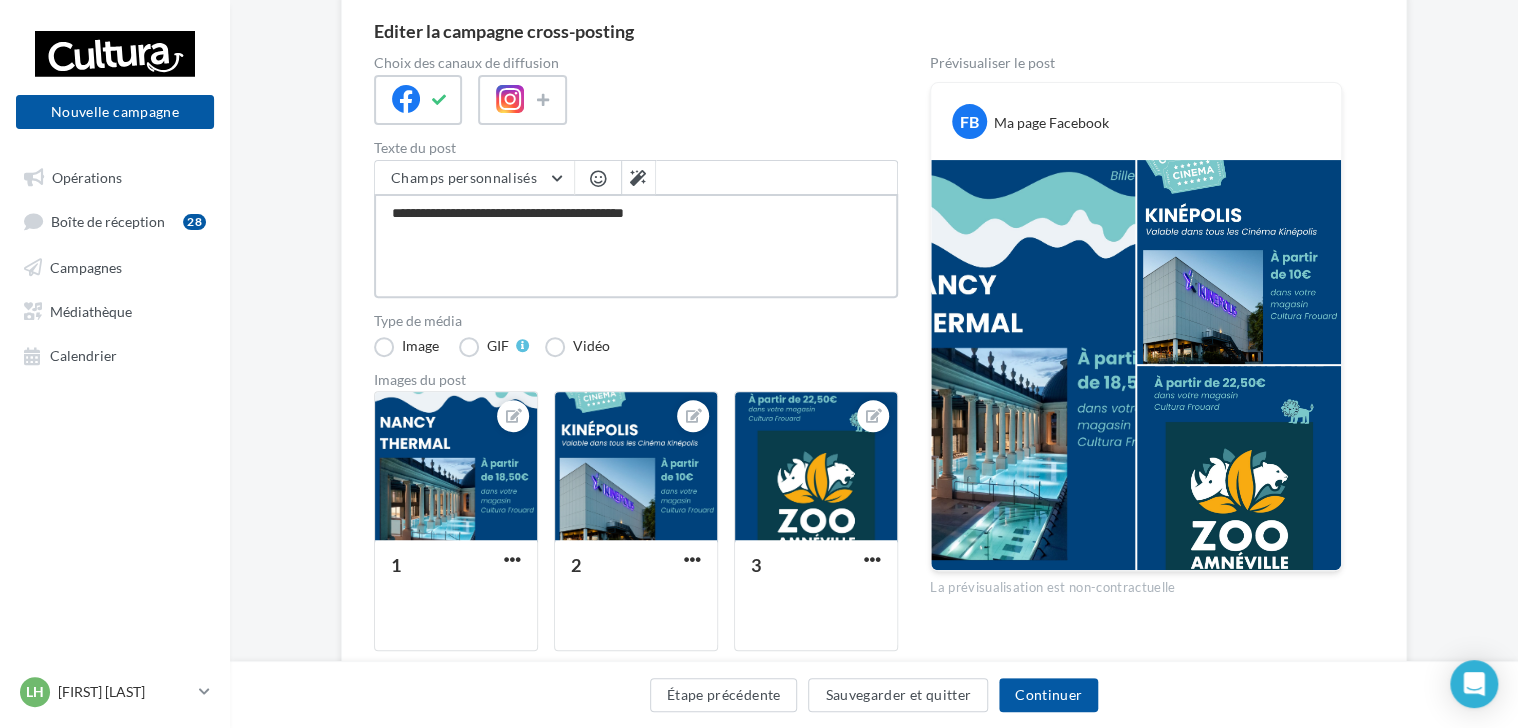 type on "**********" 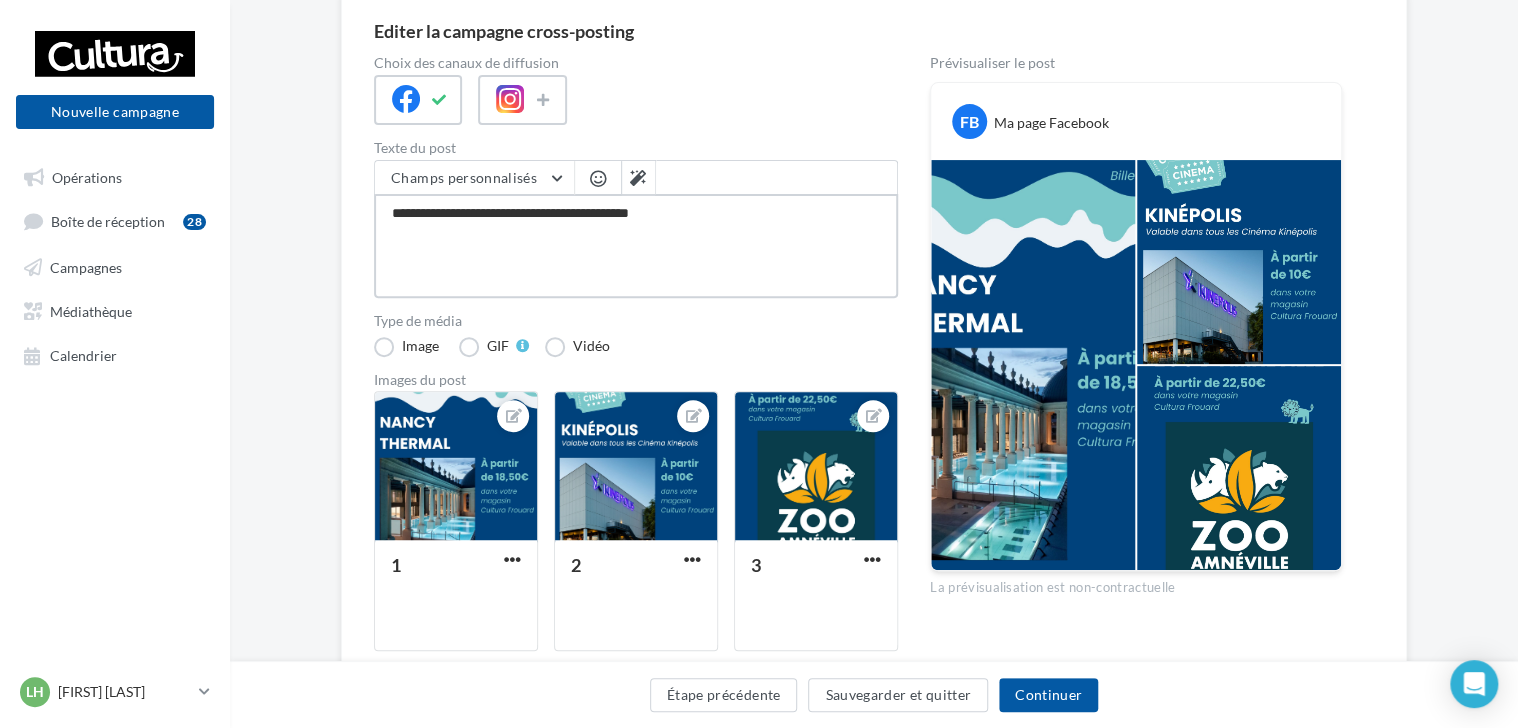 type on "**********" 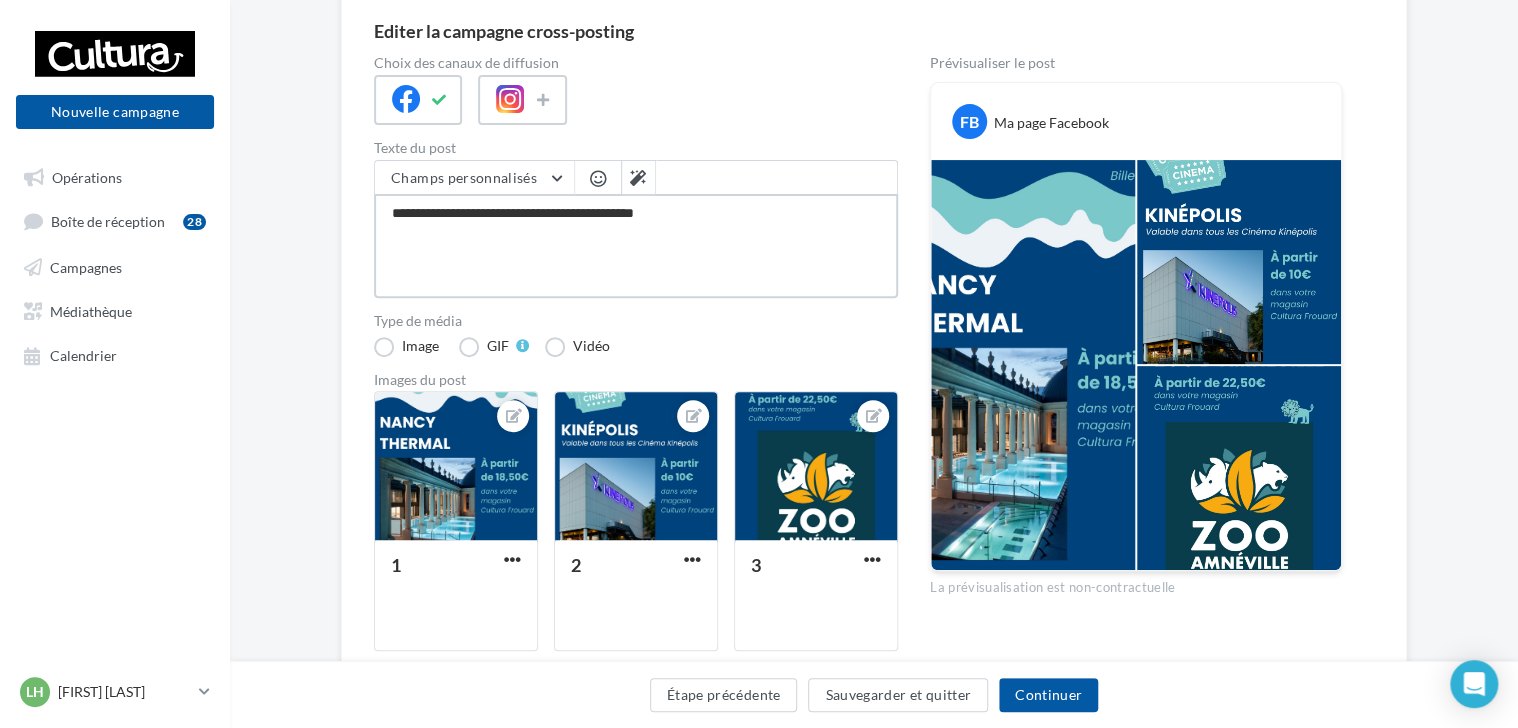 type on "**********" 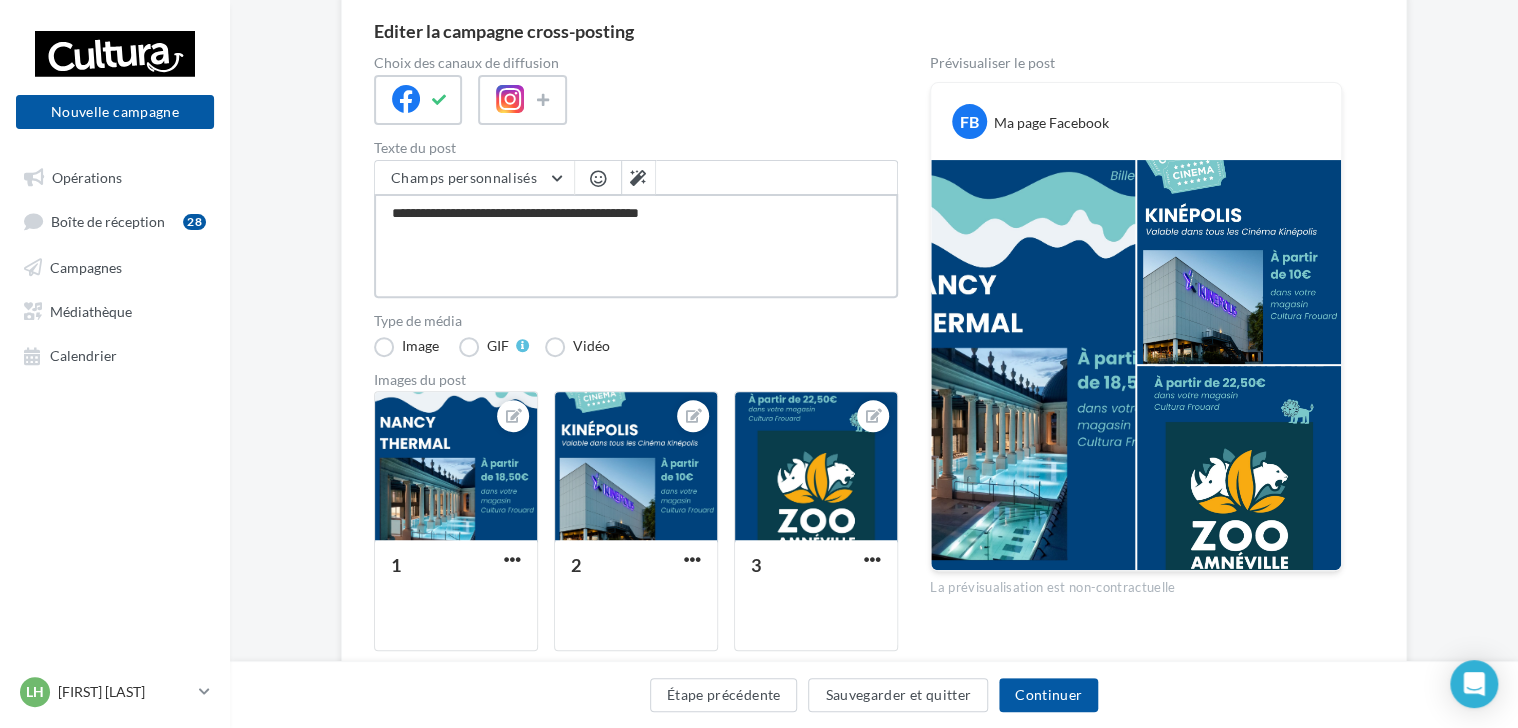 type on "**********" 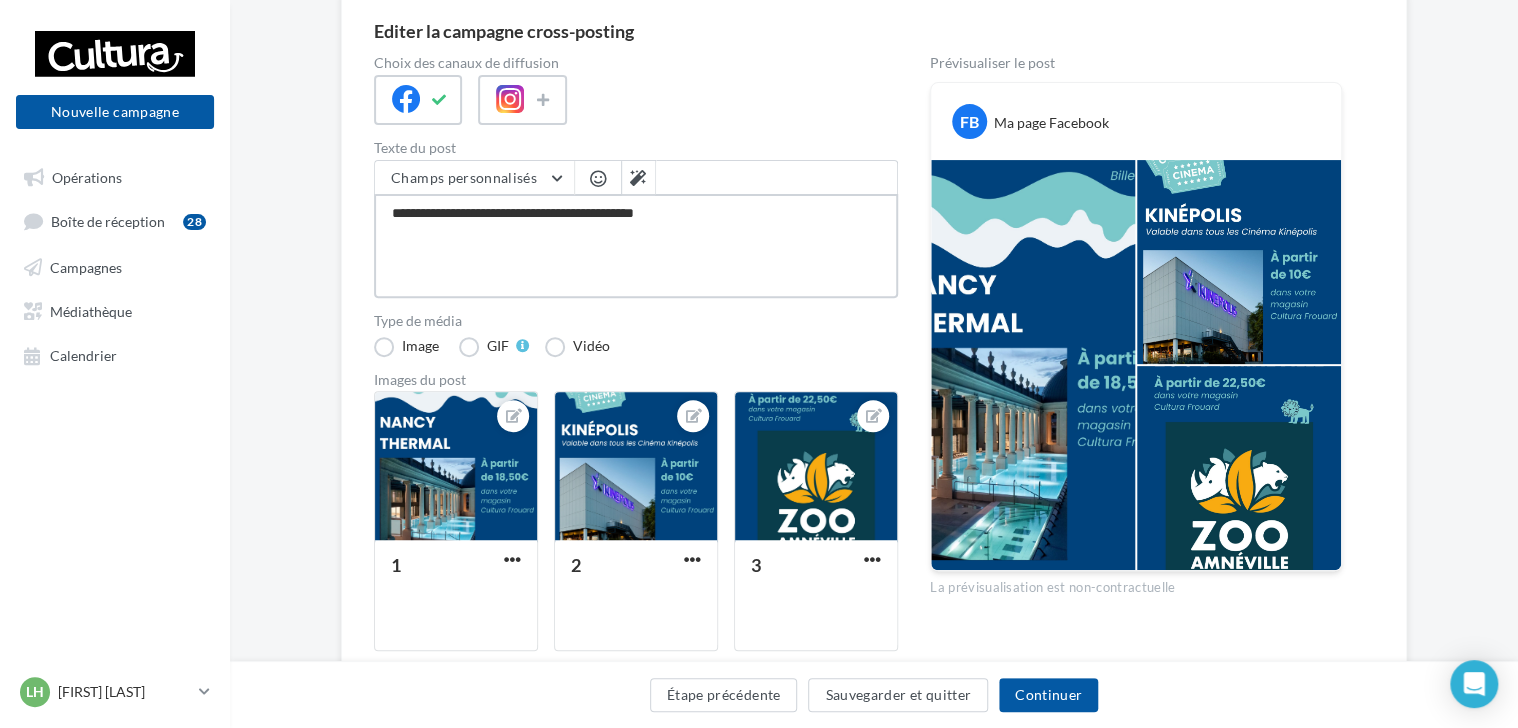 type on "**********" 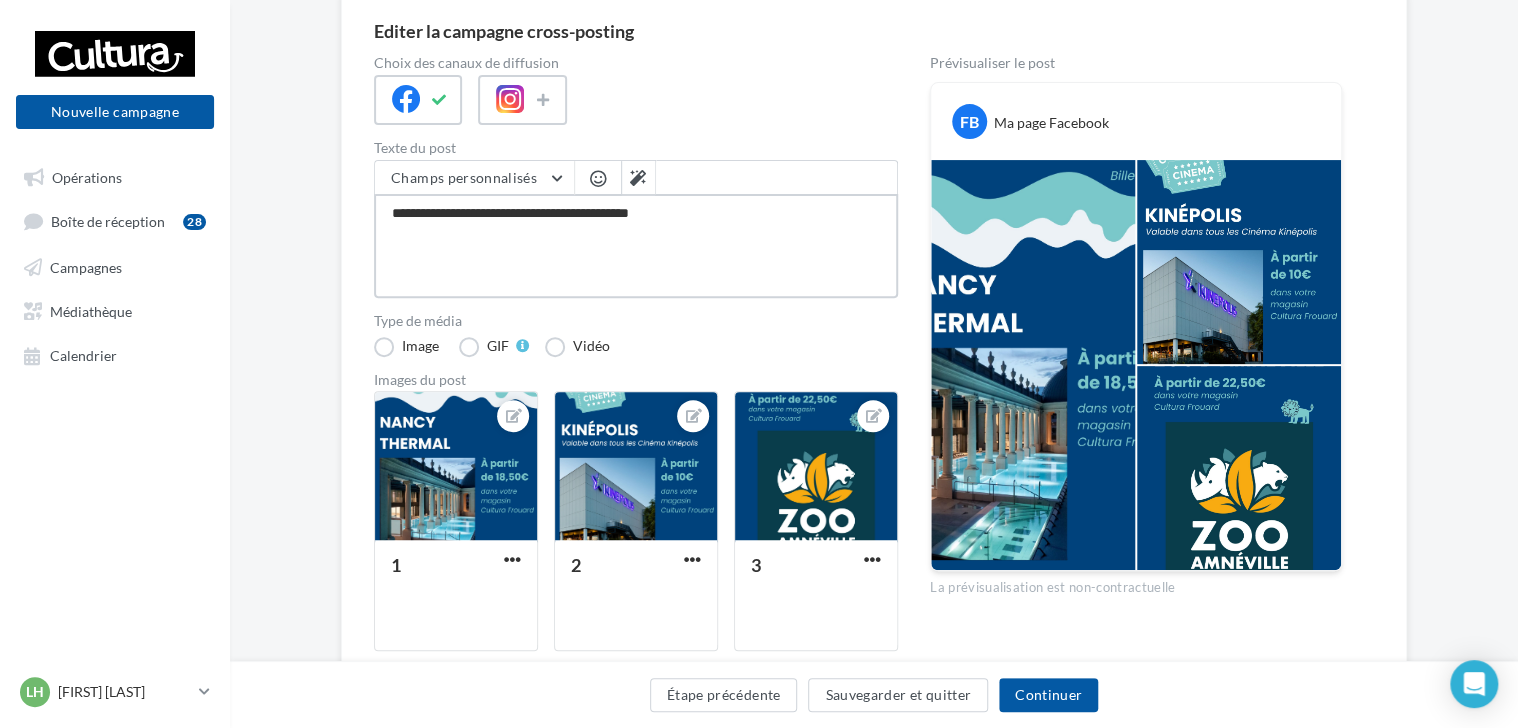 type on "**********" 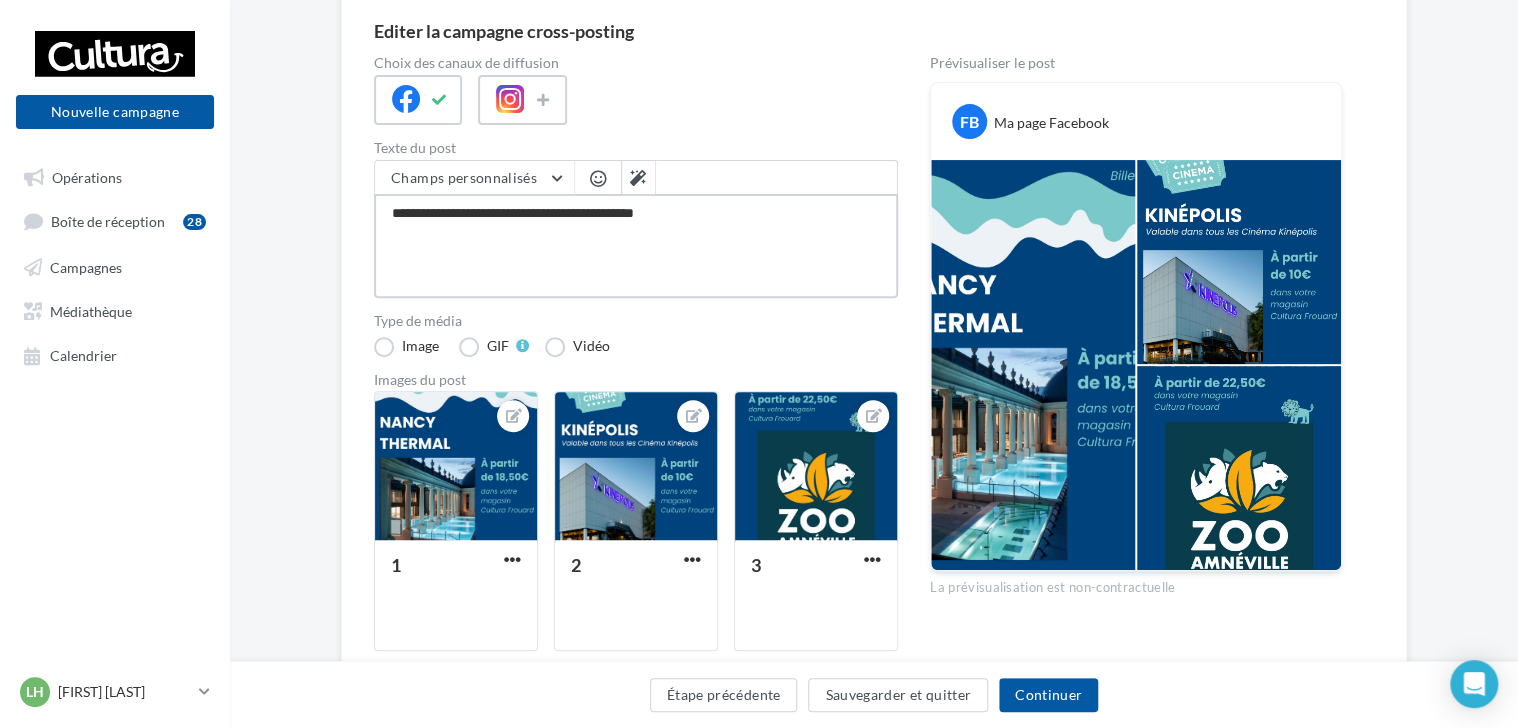 type on "**********" 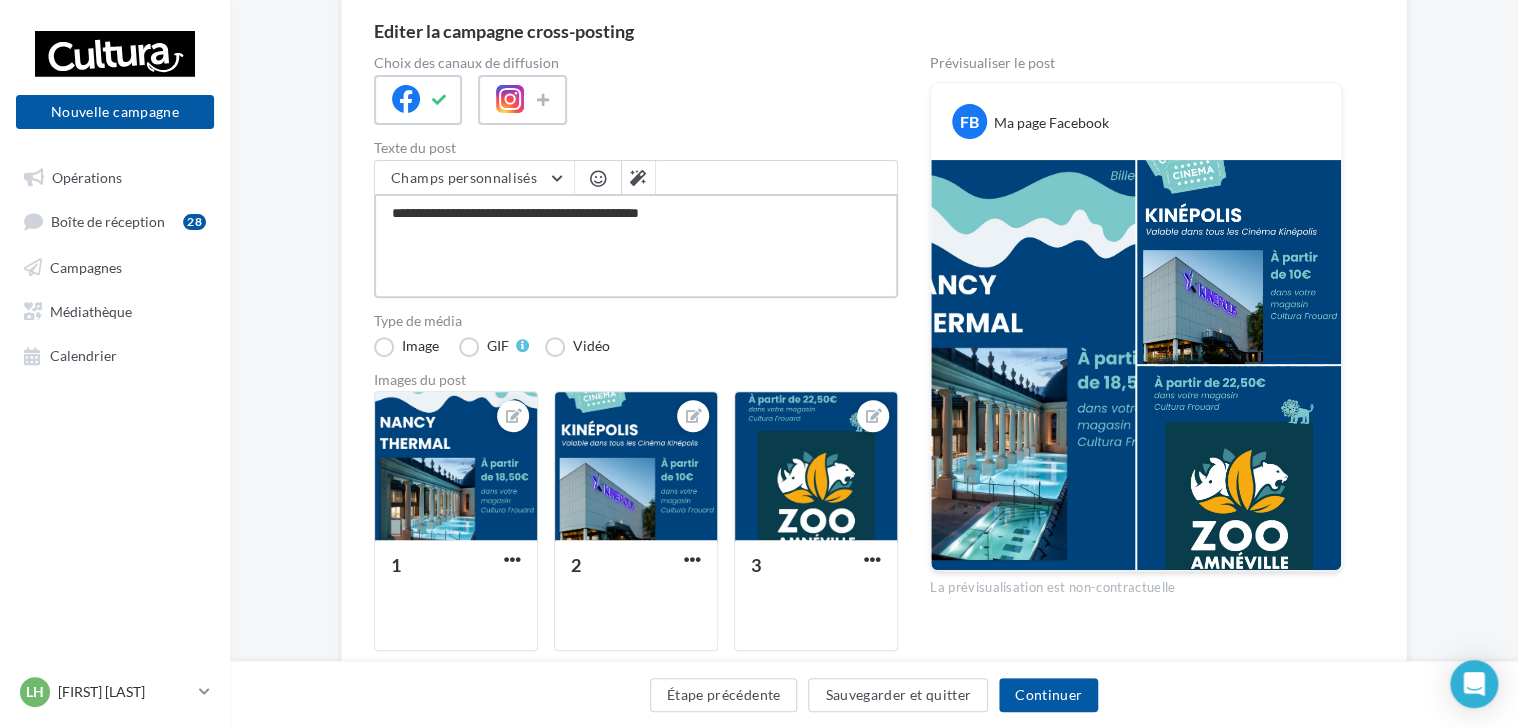 type on "**********" 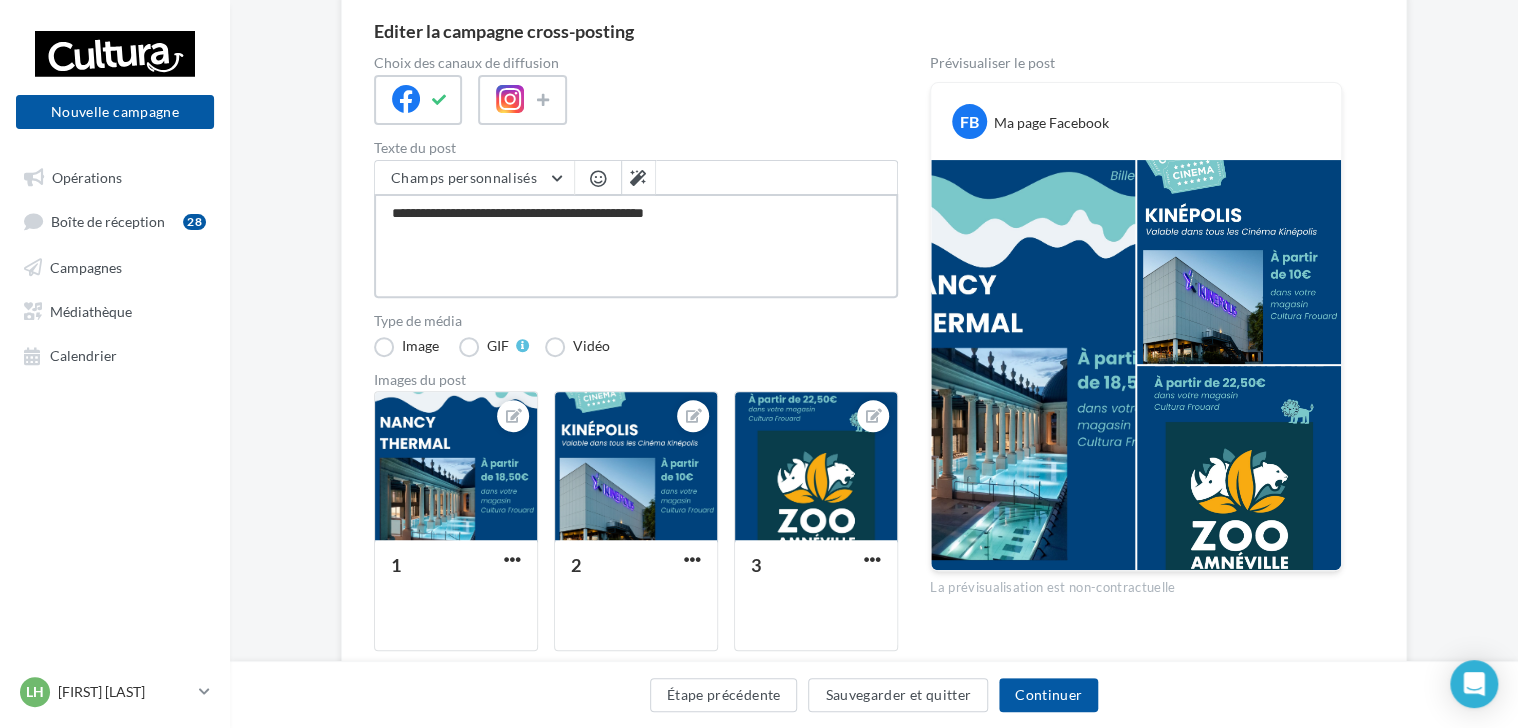 type on "**********" 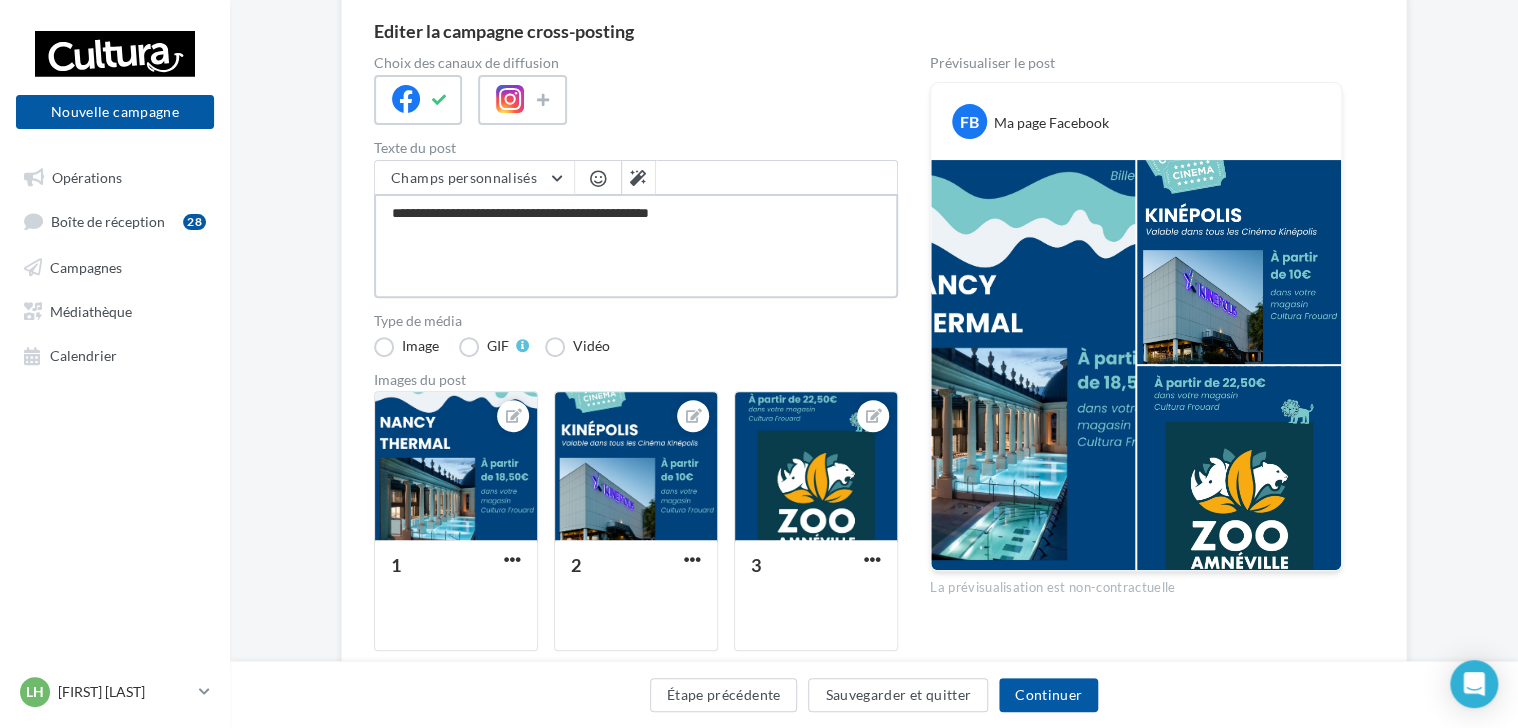 type on "**********" 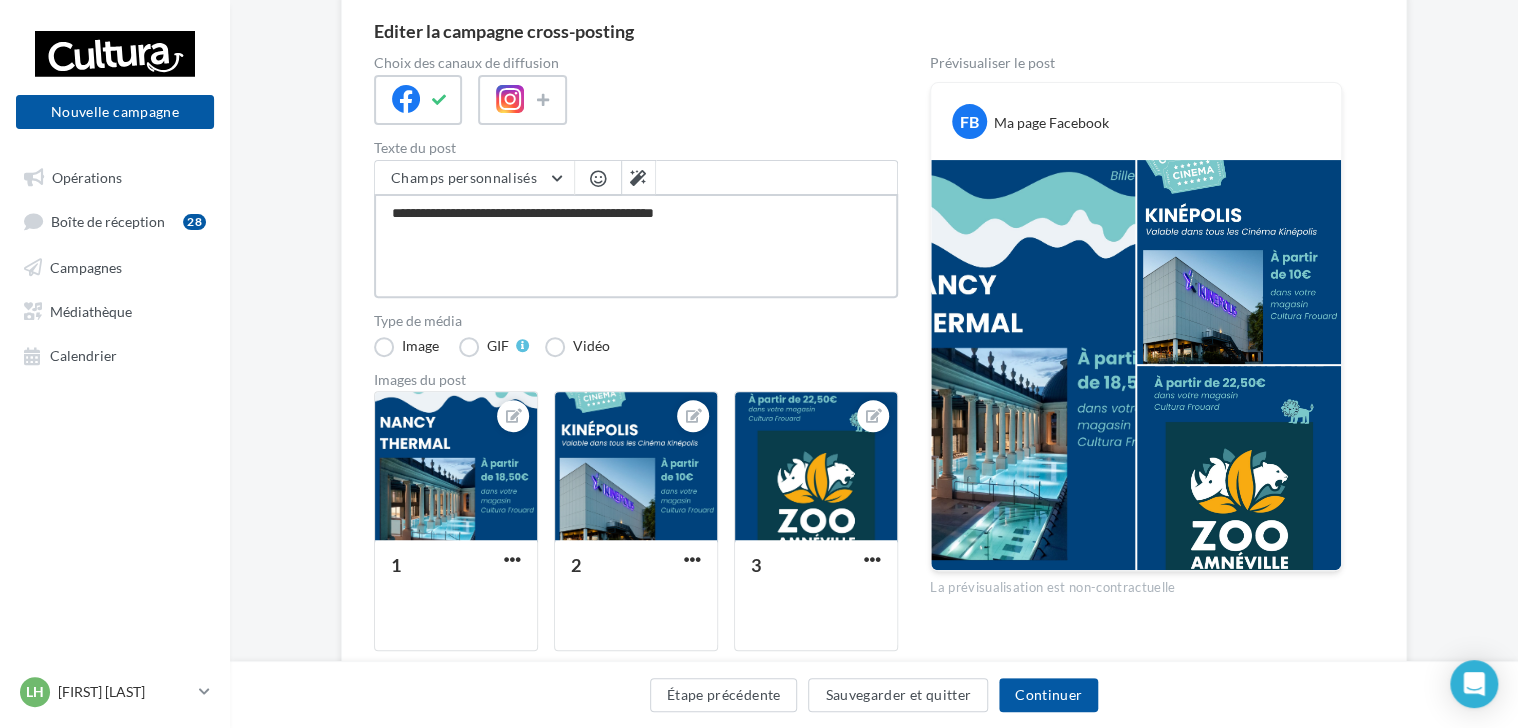 type on "**********" 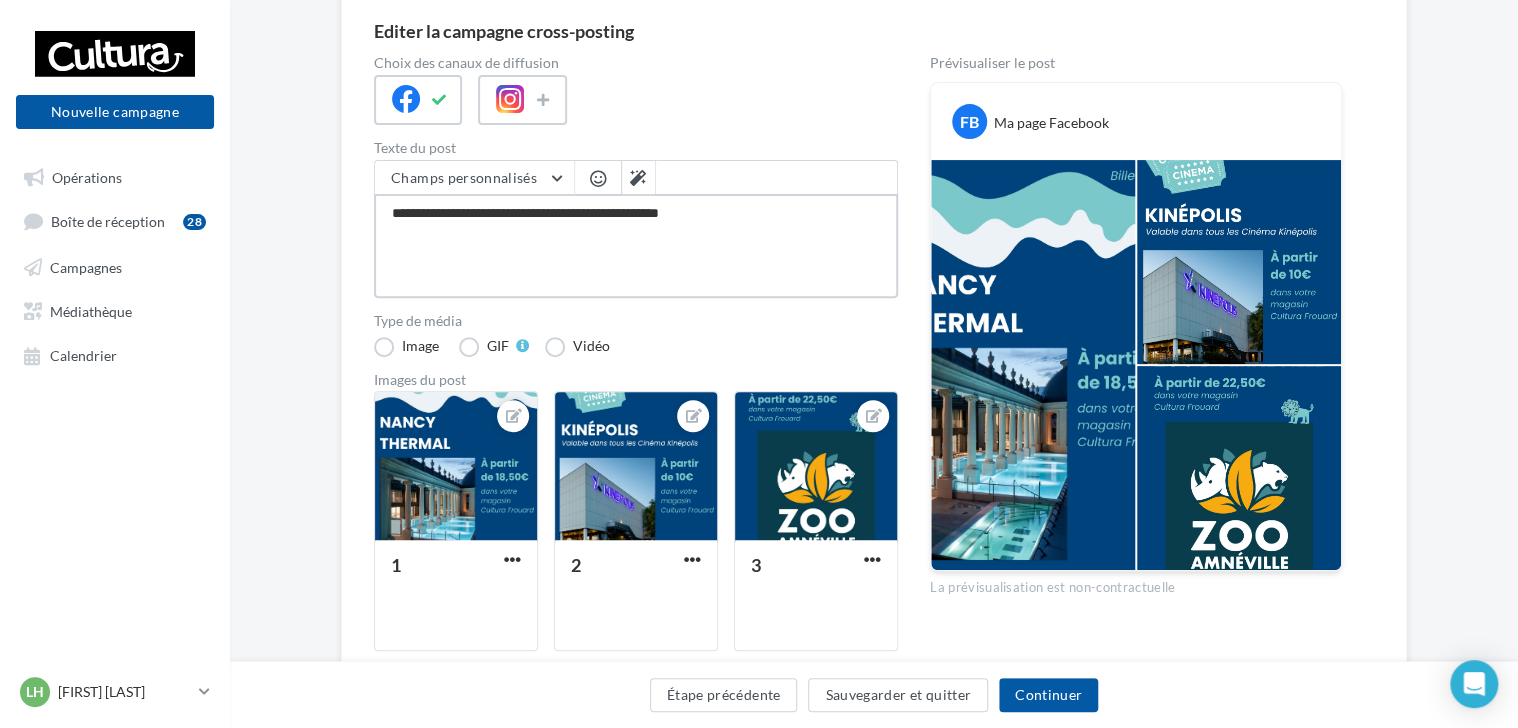 type on "**********" 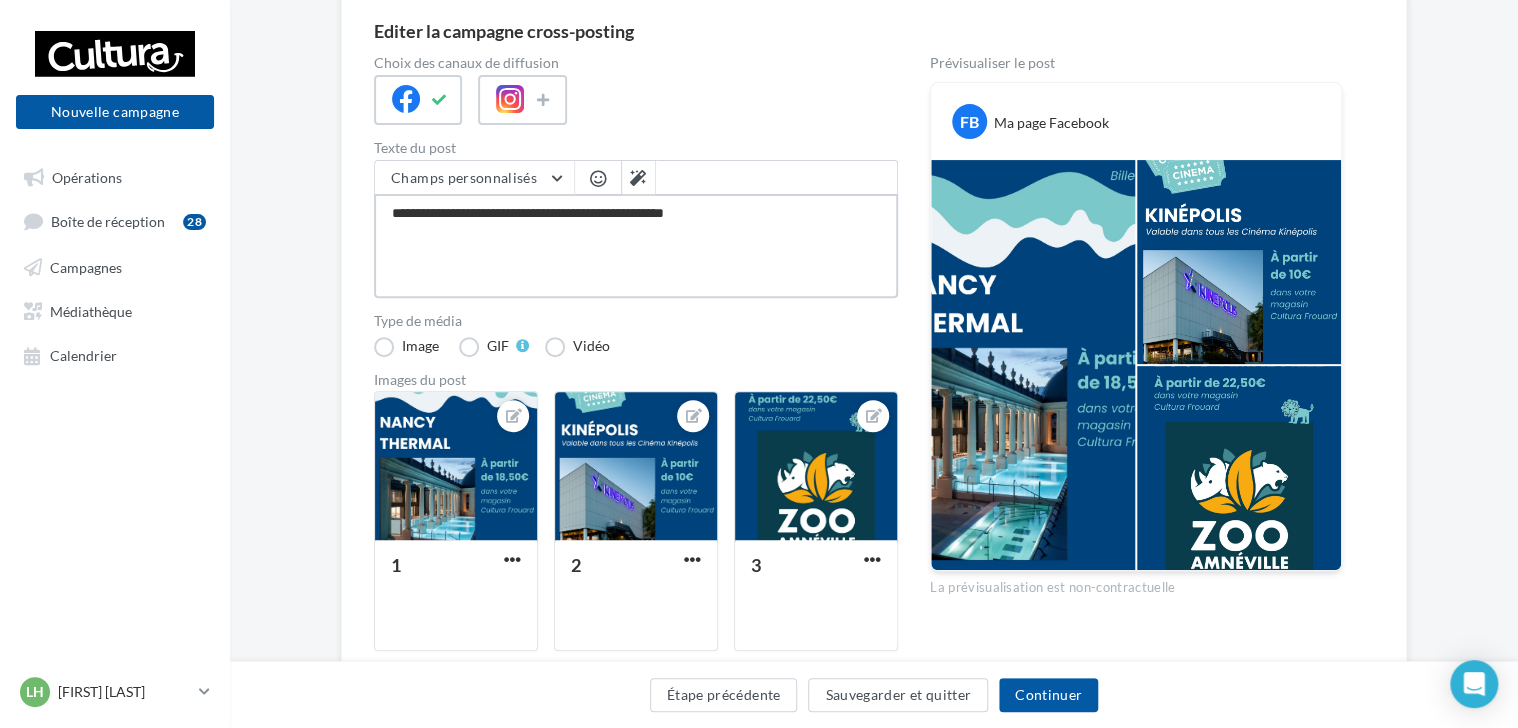 type on "**********" 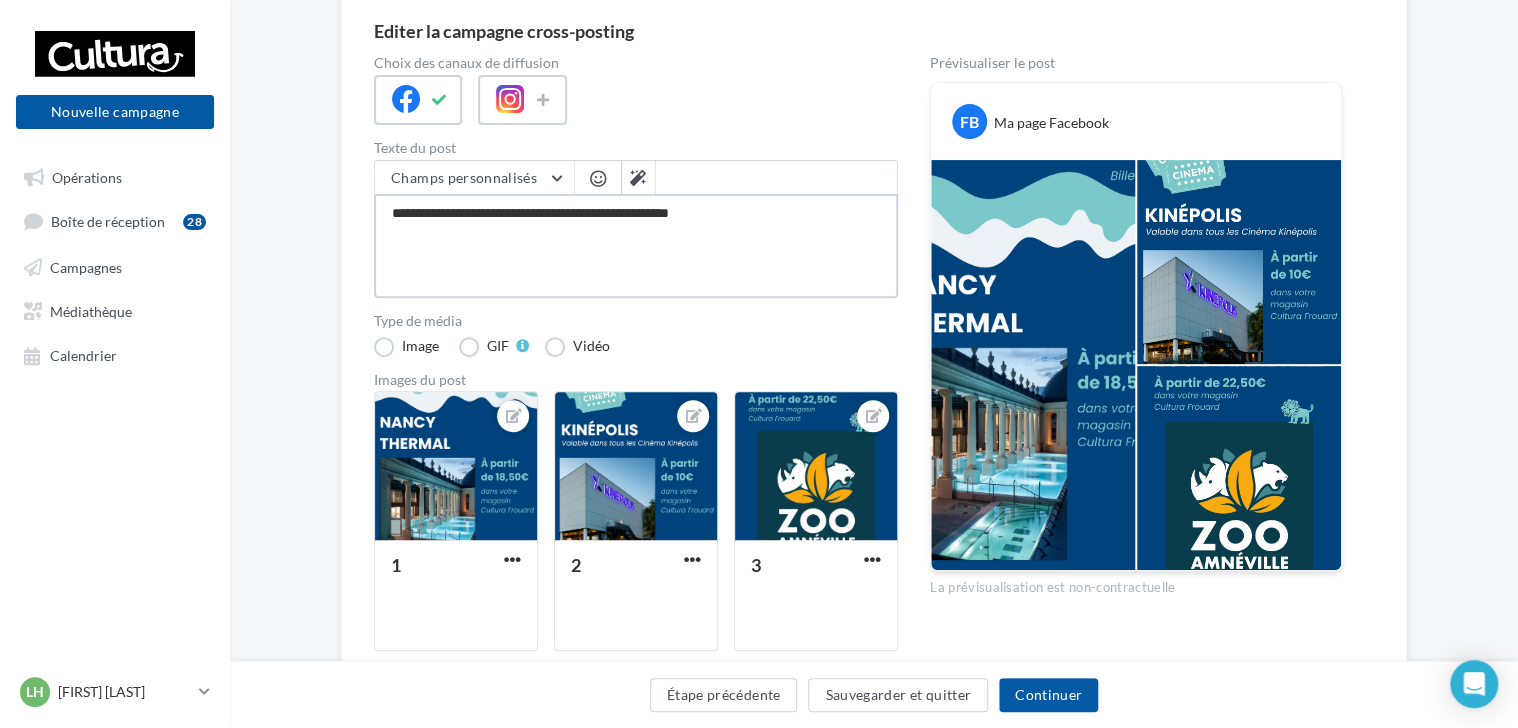 type on "**********" 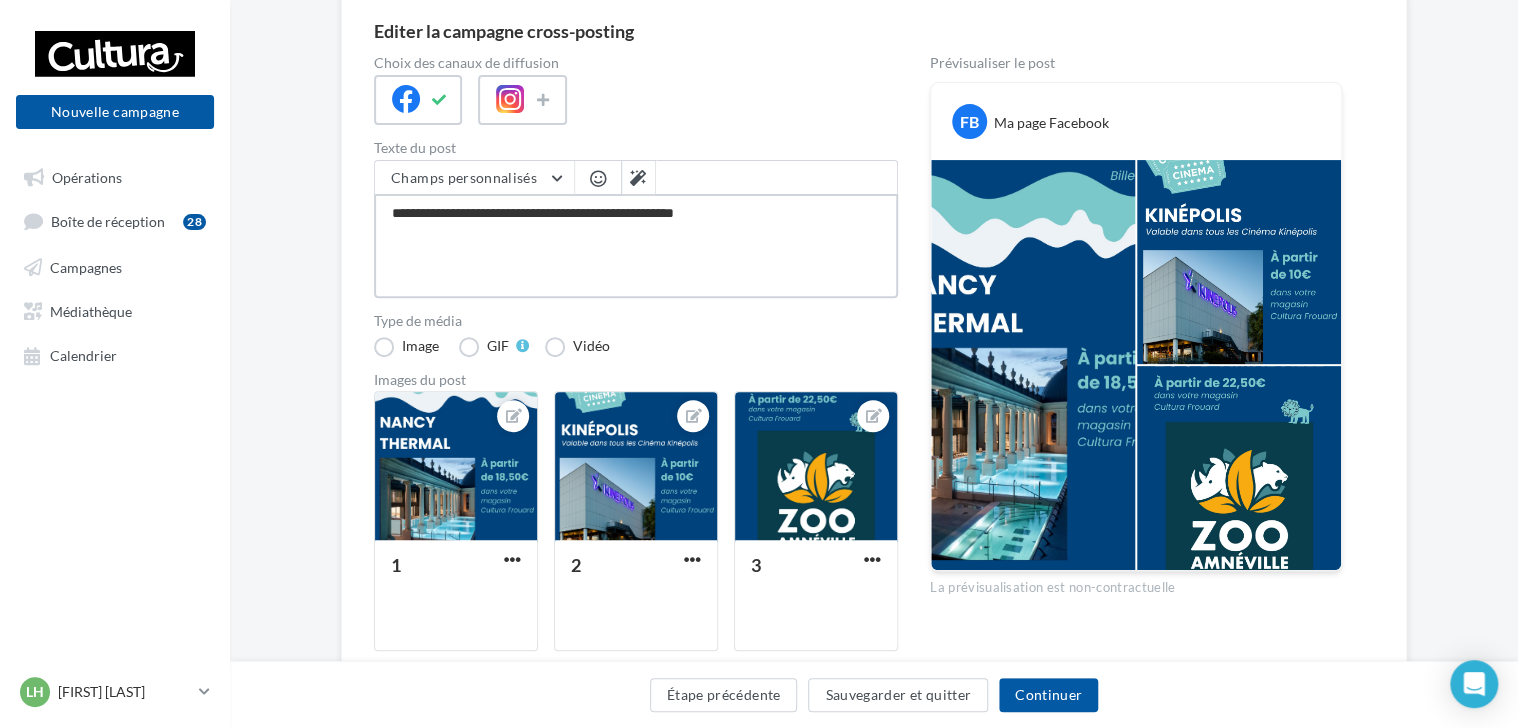 type on "**********" 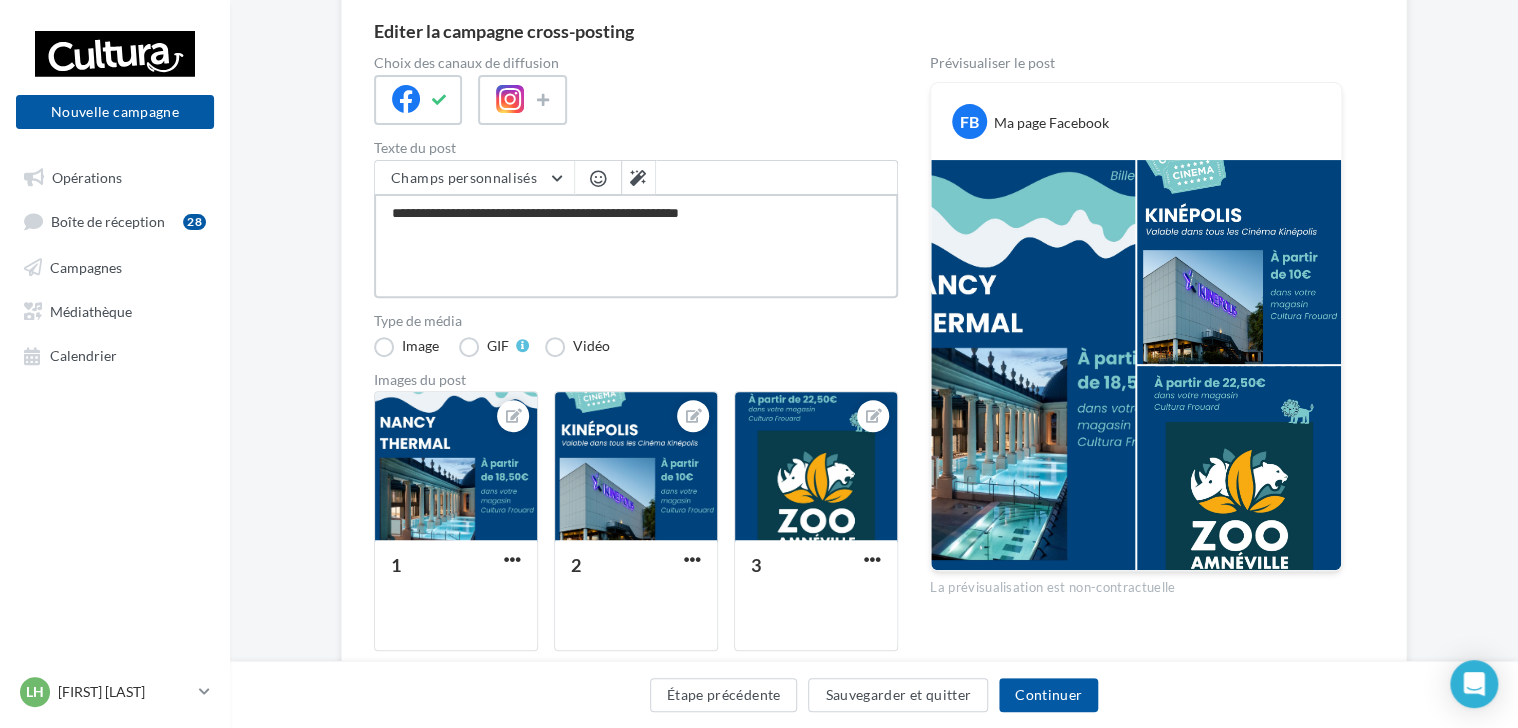 type on "**********" 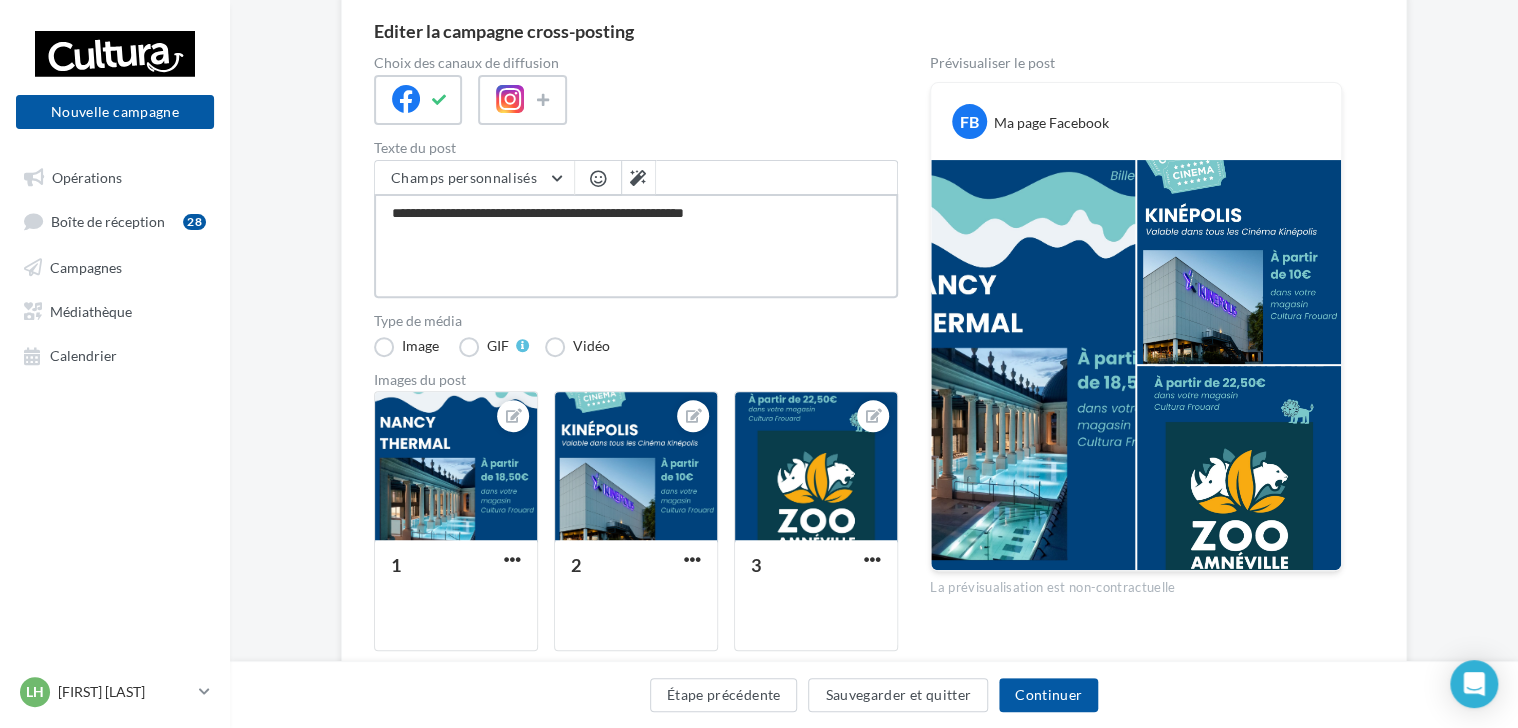 type on "**********" 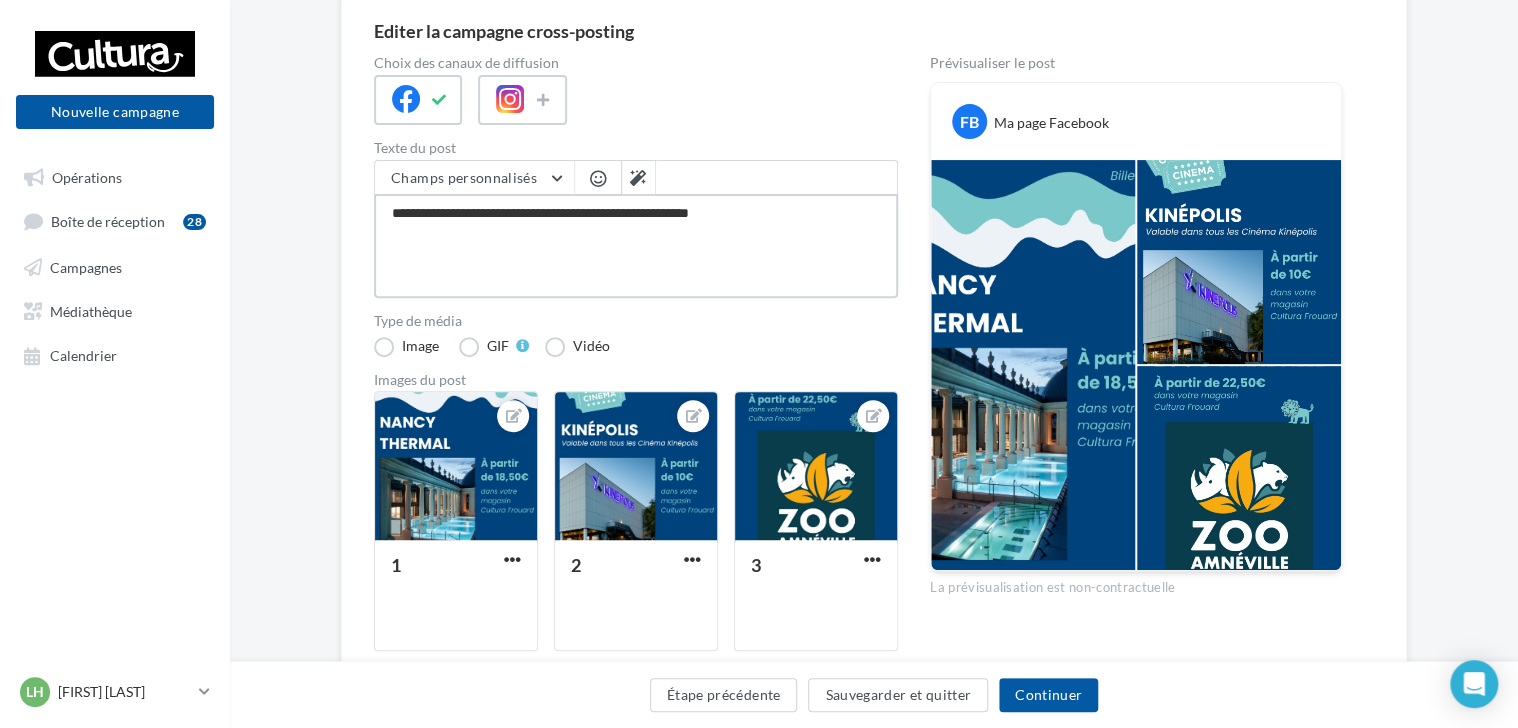 type on "**********" 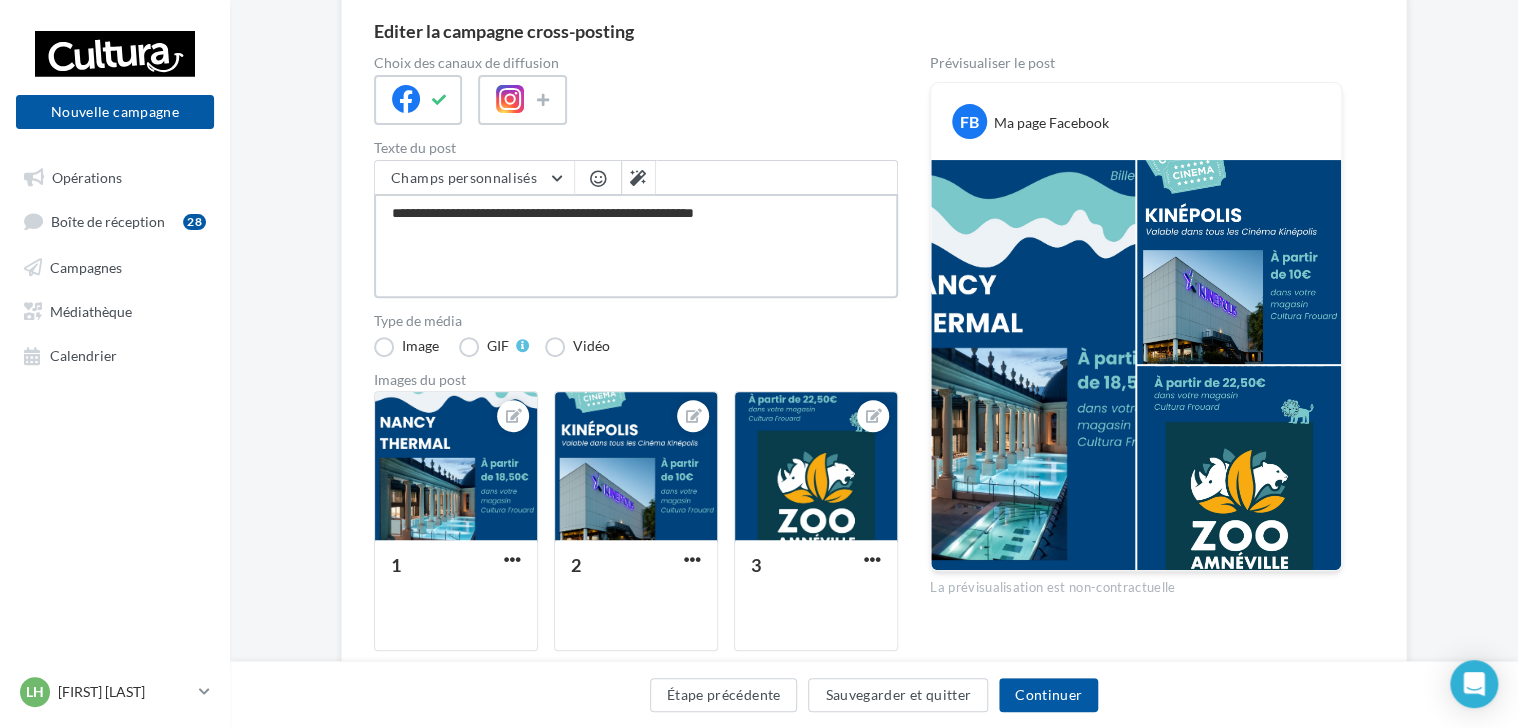 type on "**********" 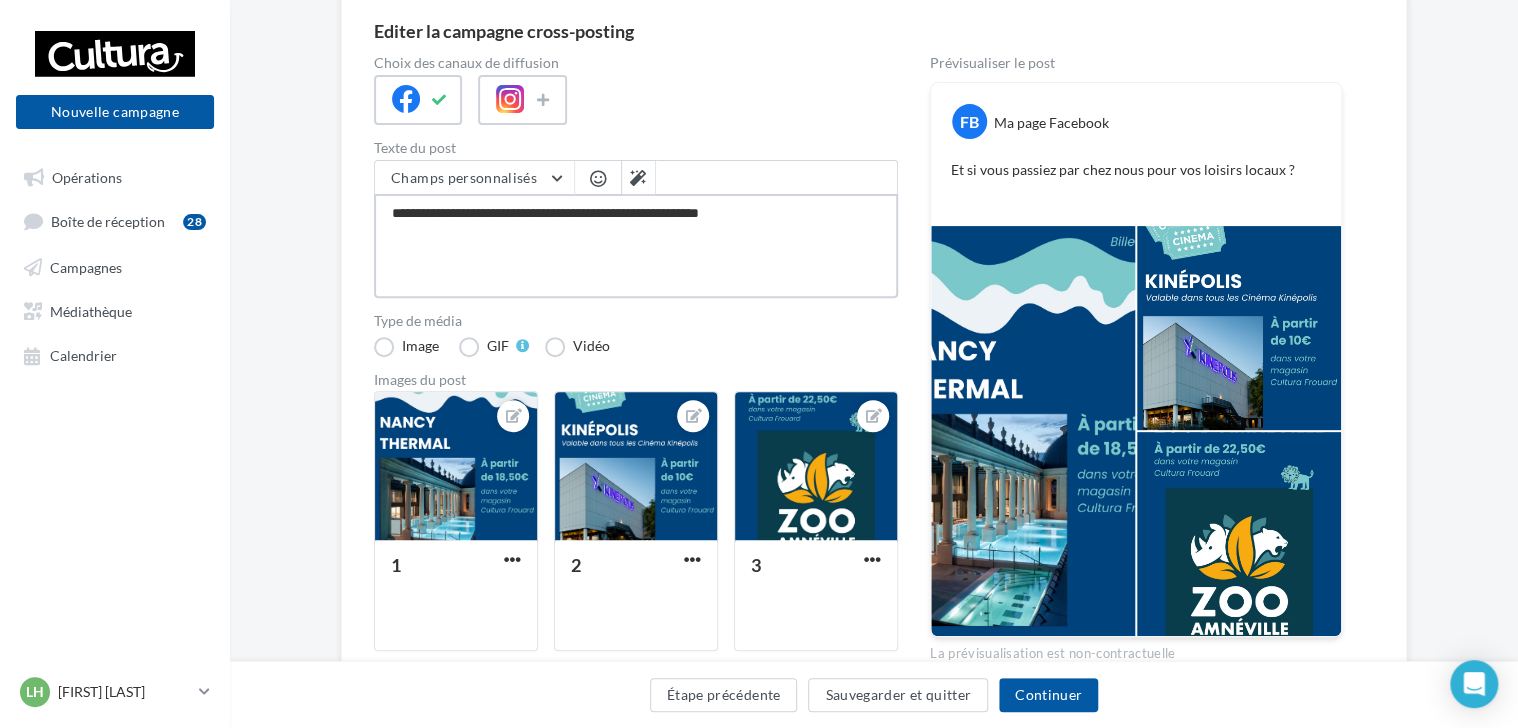 drag, startPoint x: 717, startPoint y: 214, endPoint x: 639, endPoint y: 215, distance: 78.00641 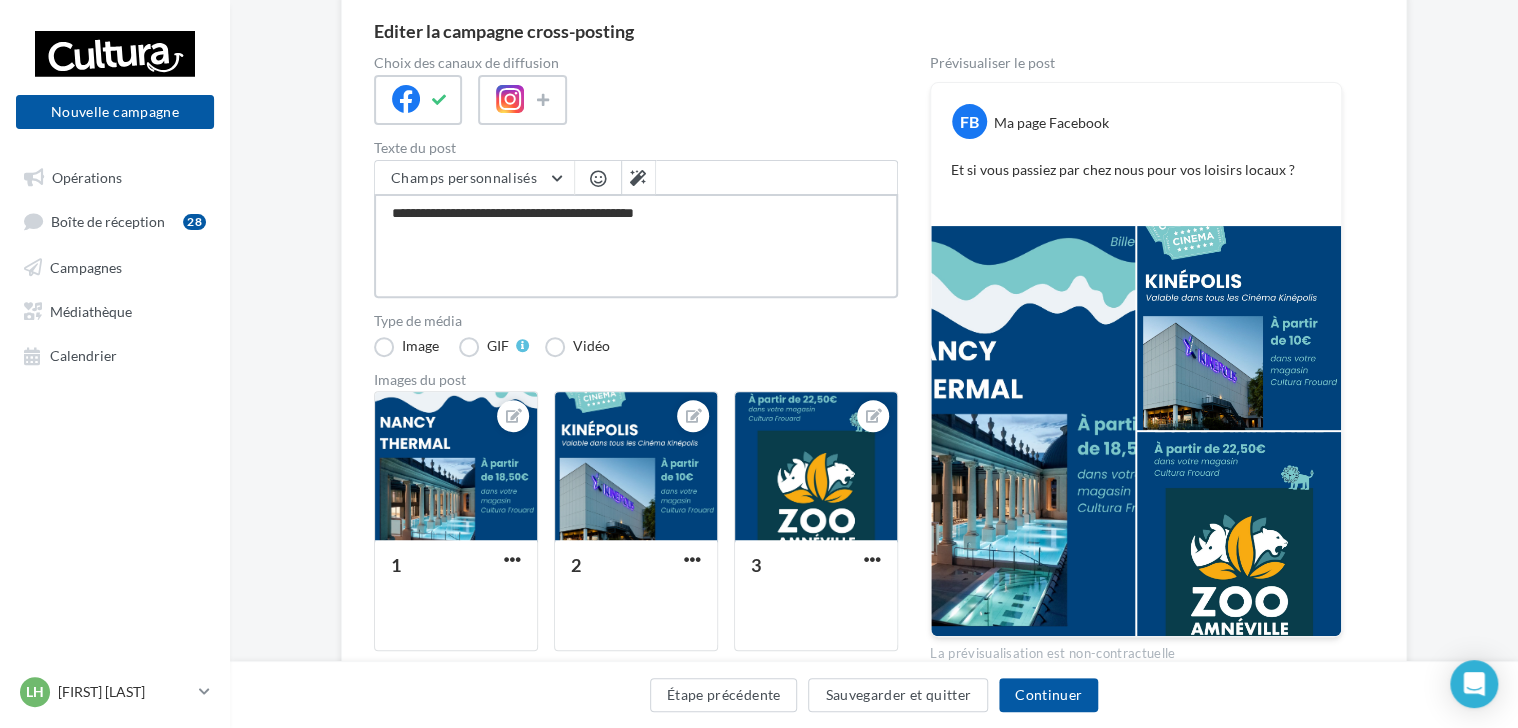 type on "**********" 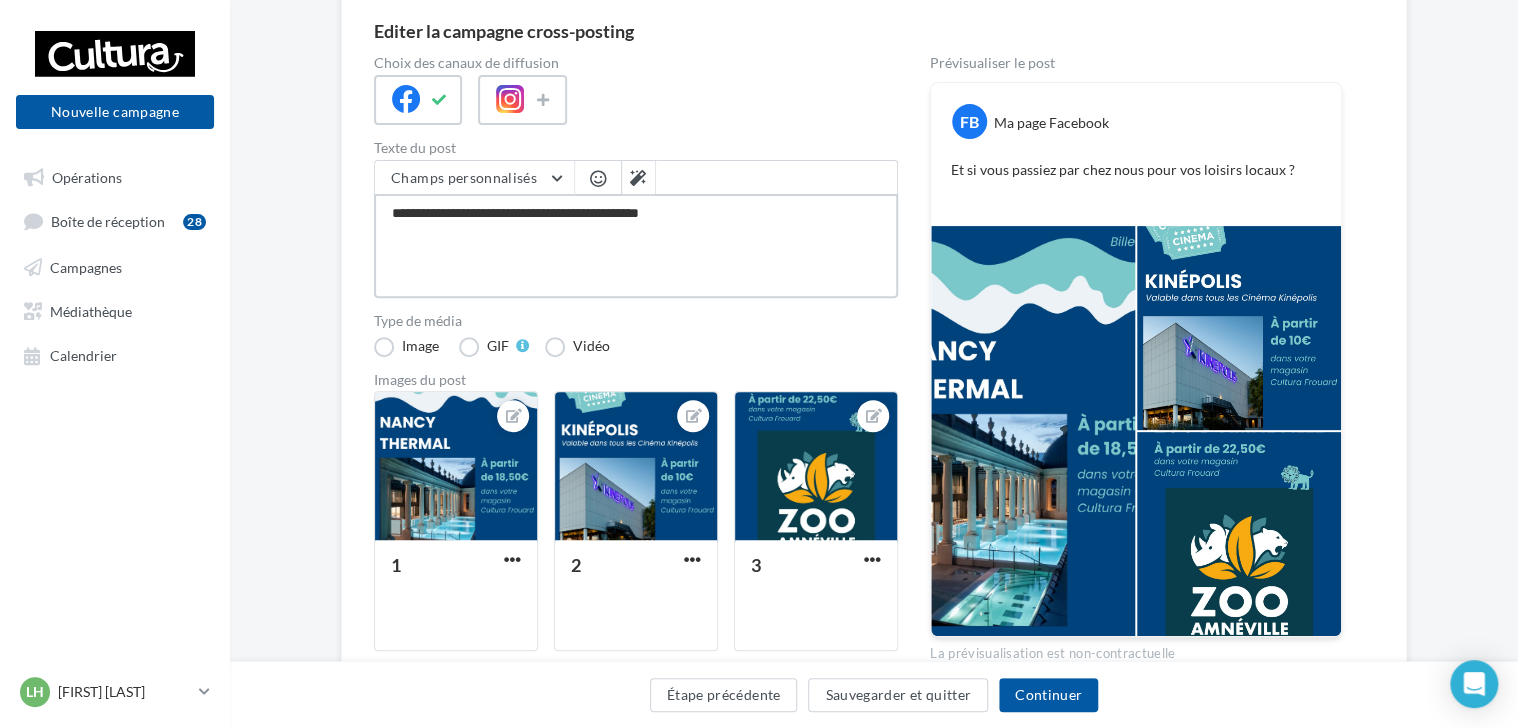 type on "**********" 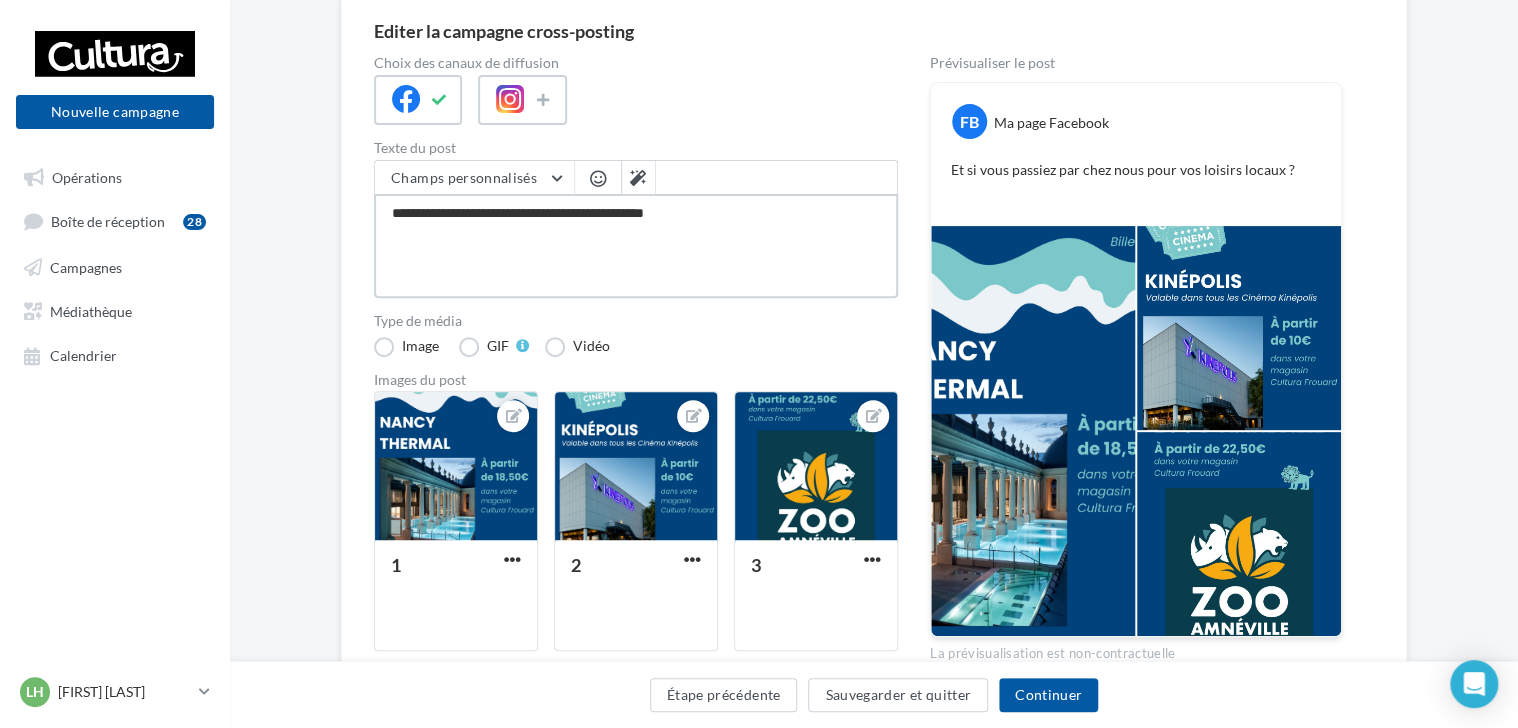 type on "**********" 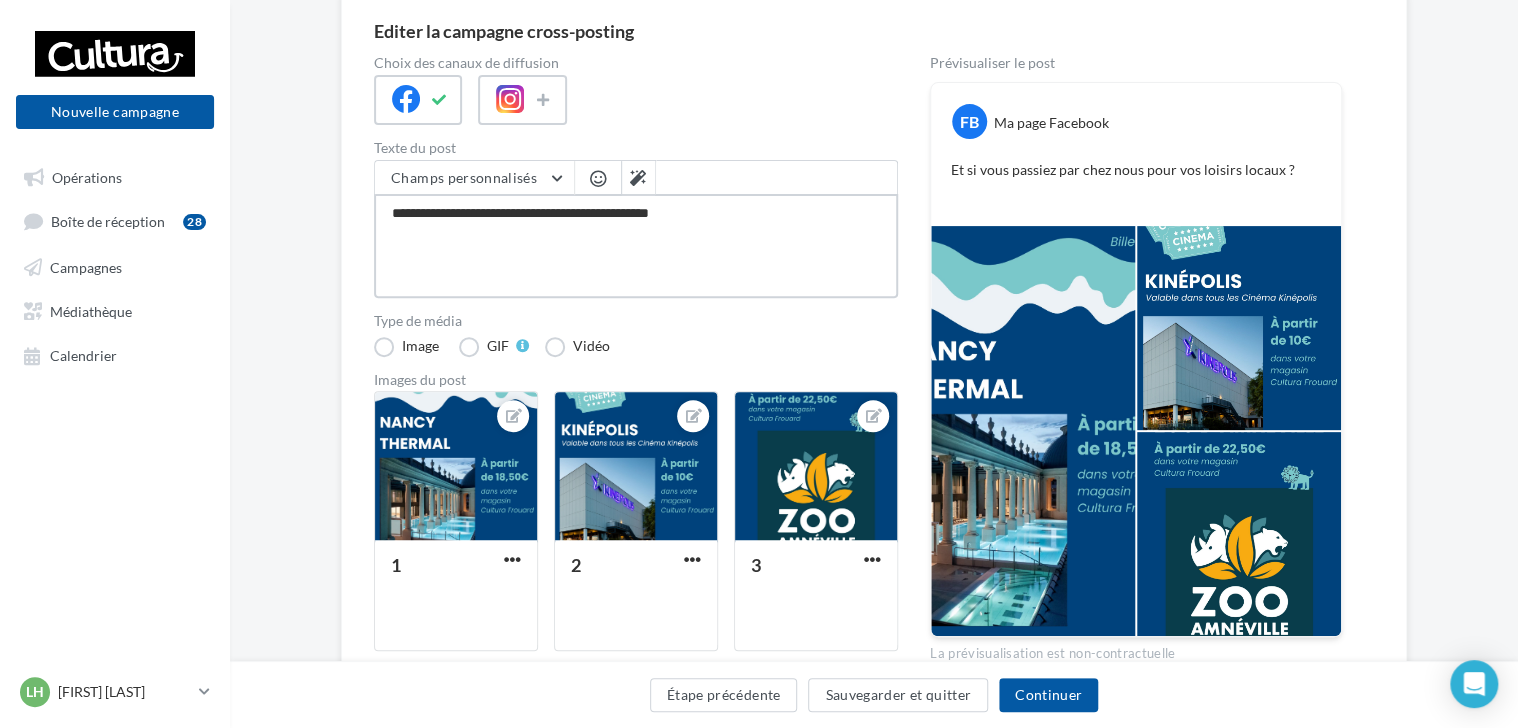 type on "**********" 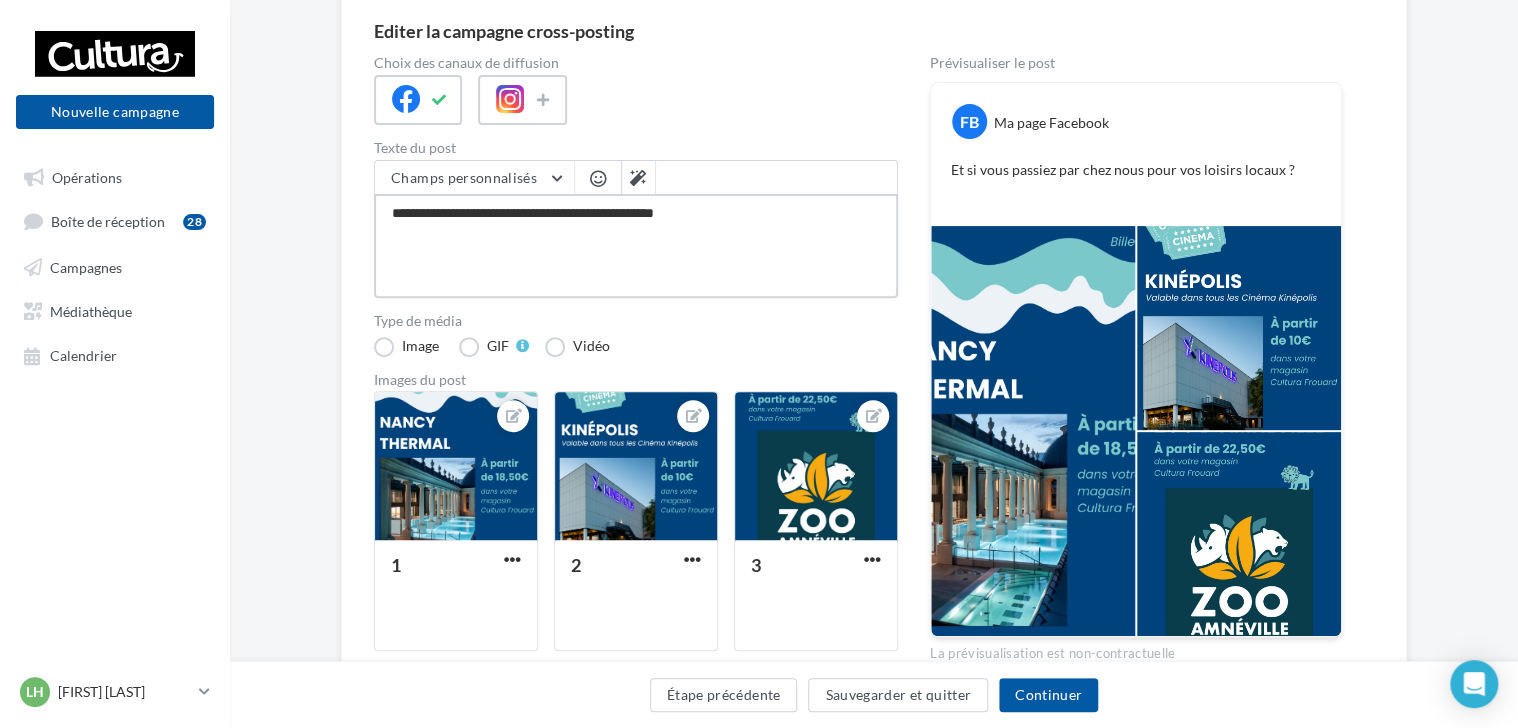 type on "**********" 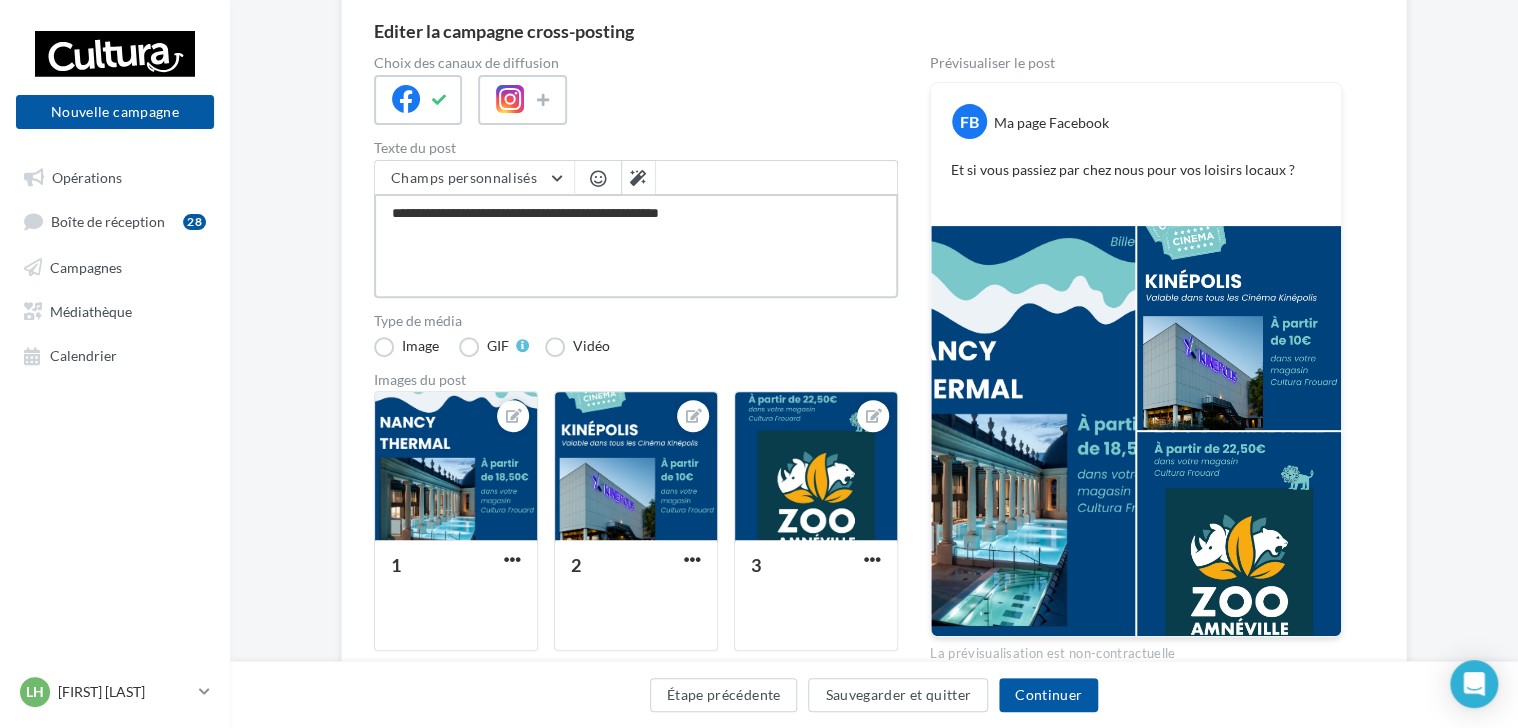 type on "**********" 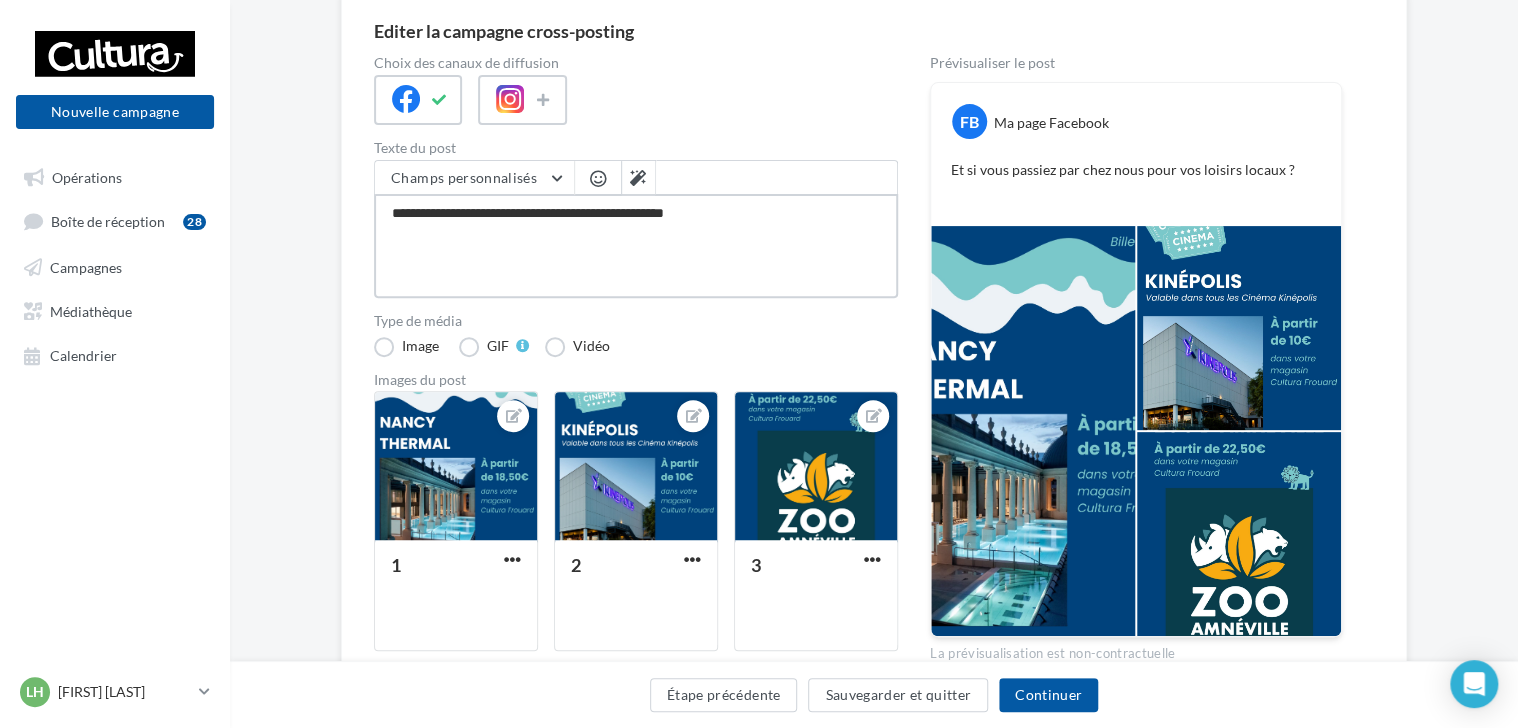 type on "**********" 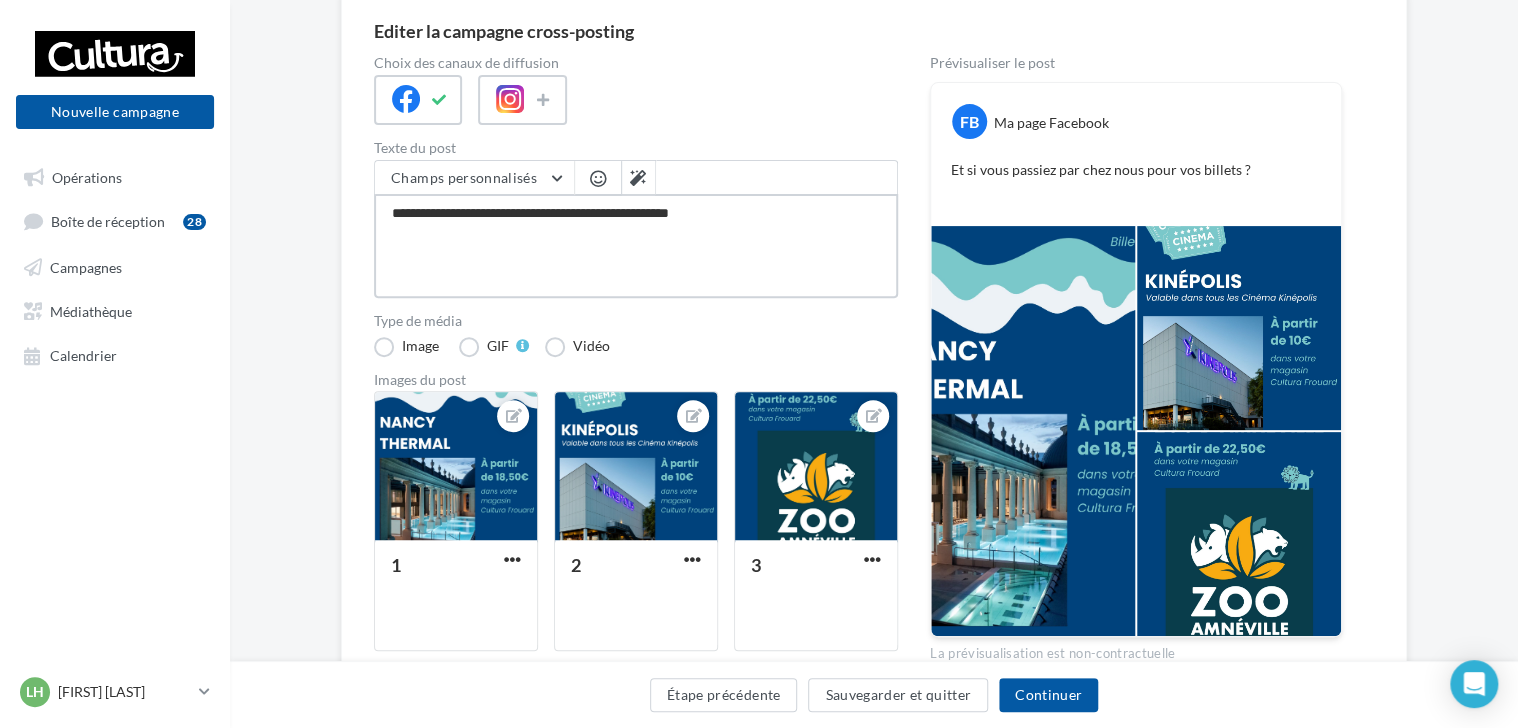 click on "**********" at bounding box center (636, 246) 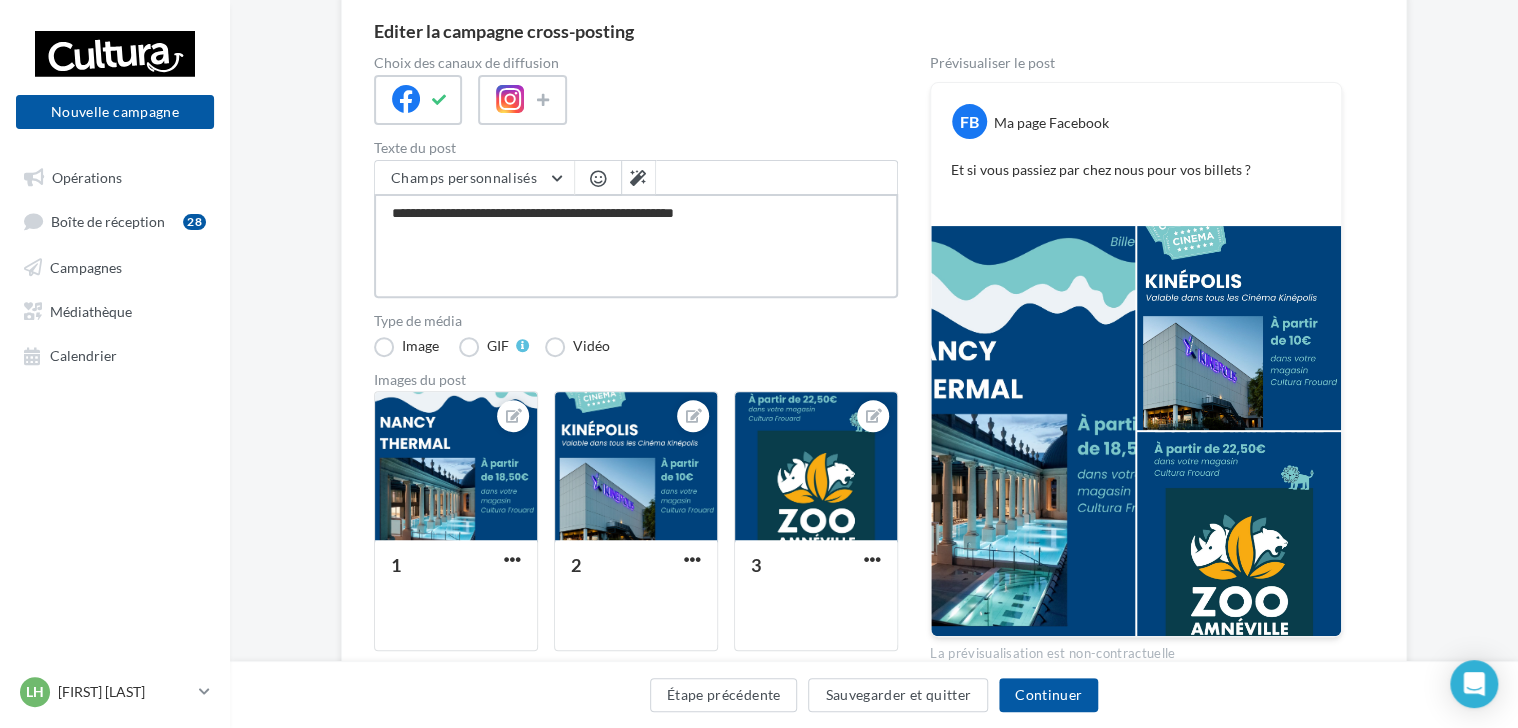 type on "**********" 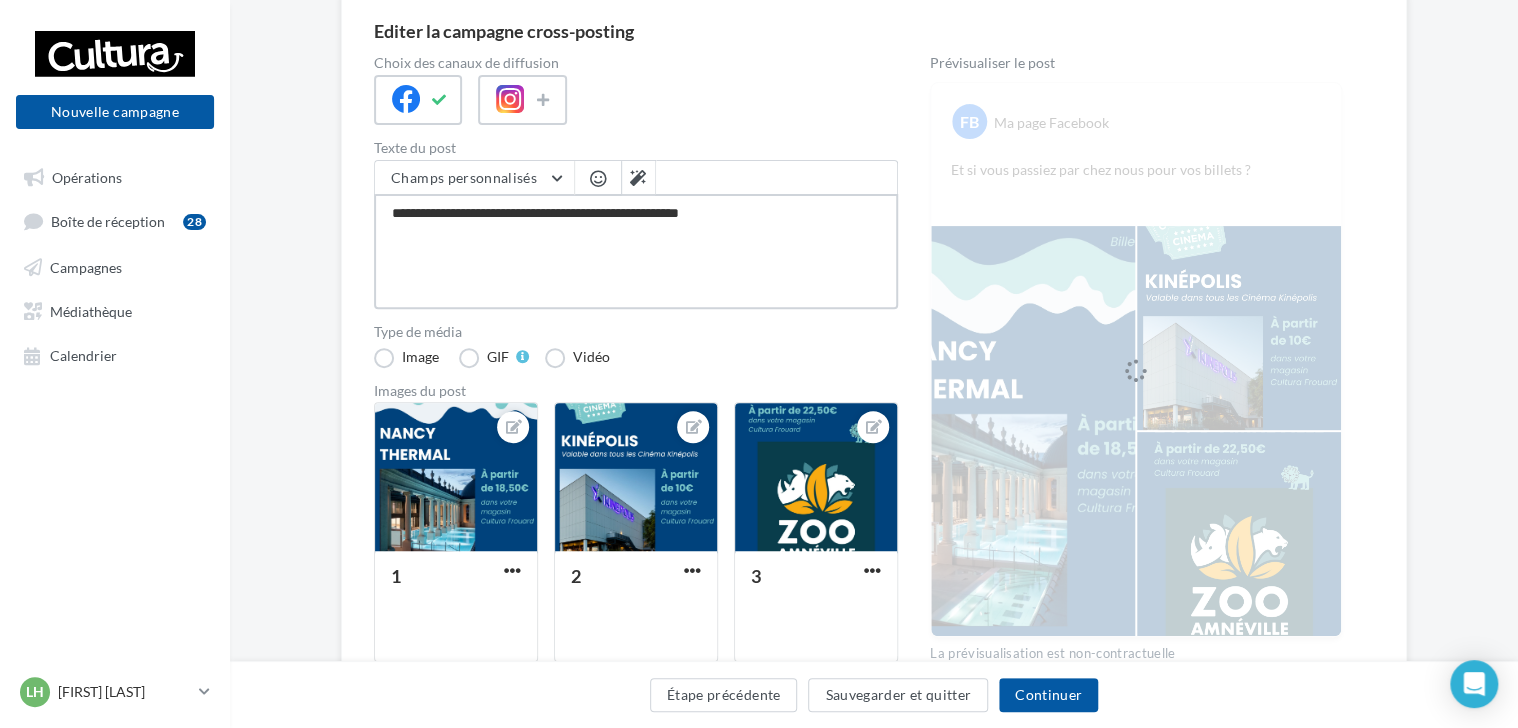 type on "**********" 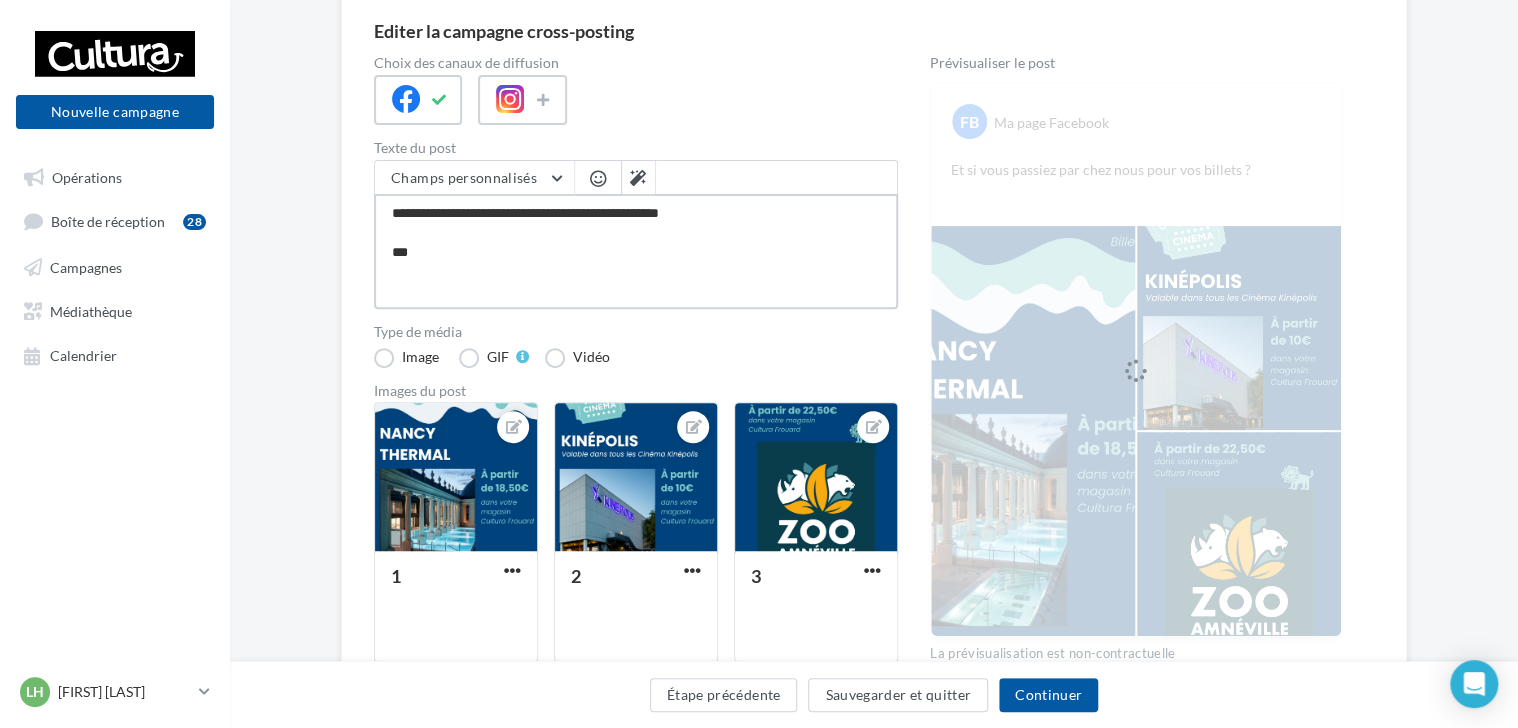 type on "**********" 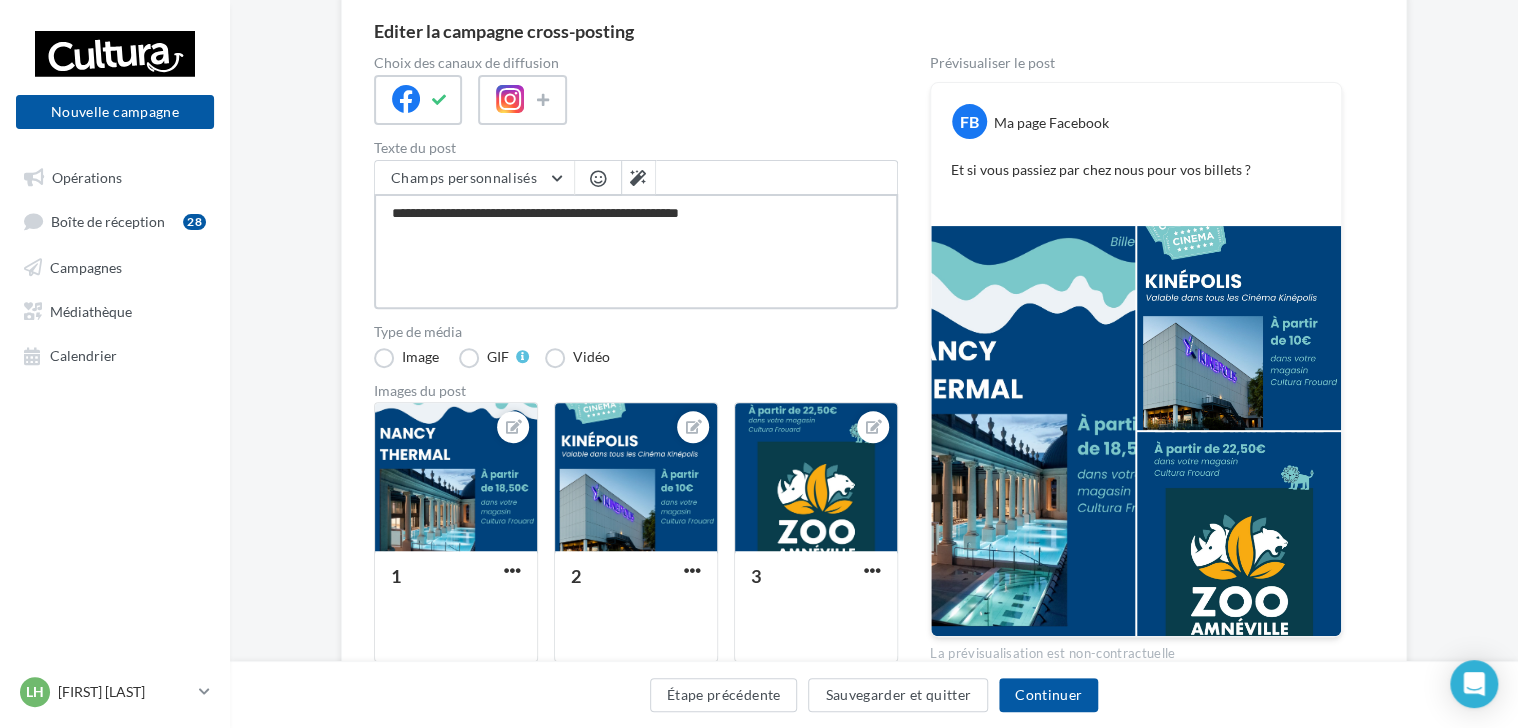 click on "**********" at bounding box center [636, 251] 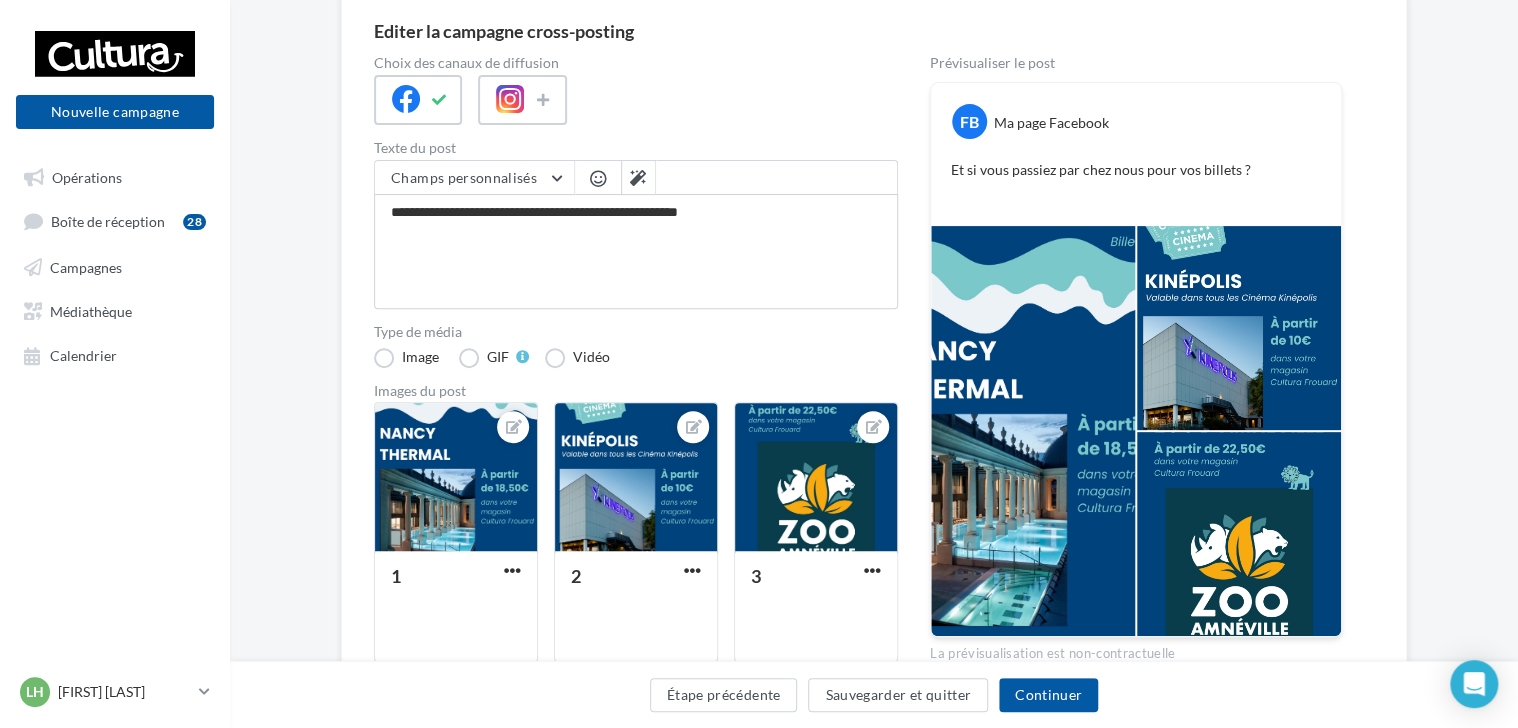 click at bounding box center [598, 178] 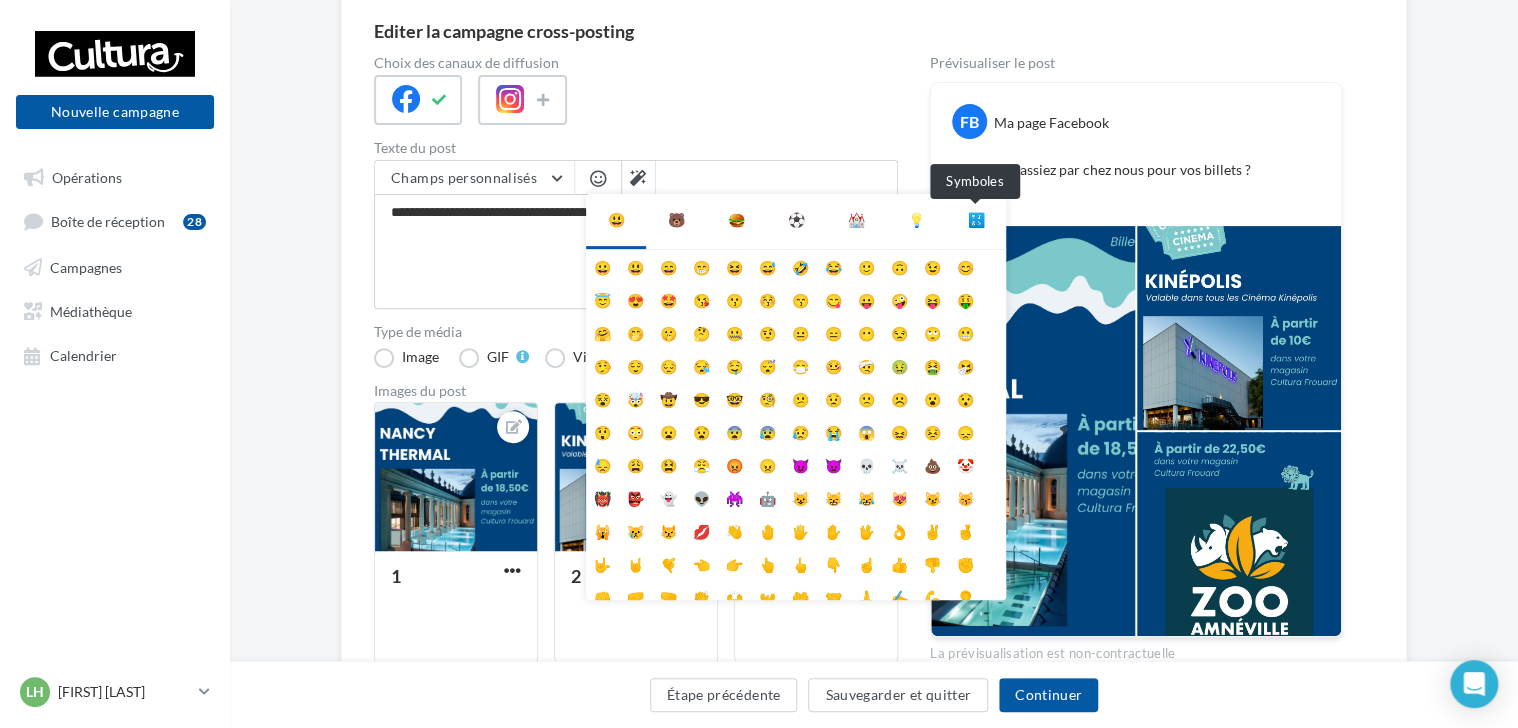 click on "🔣" at bounding box center (976, 220) 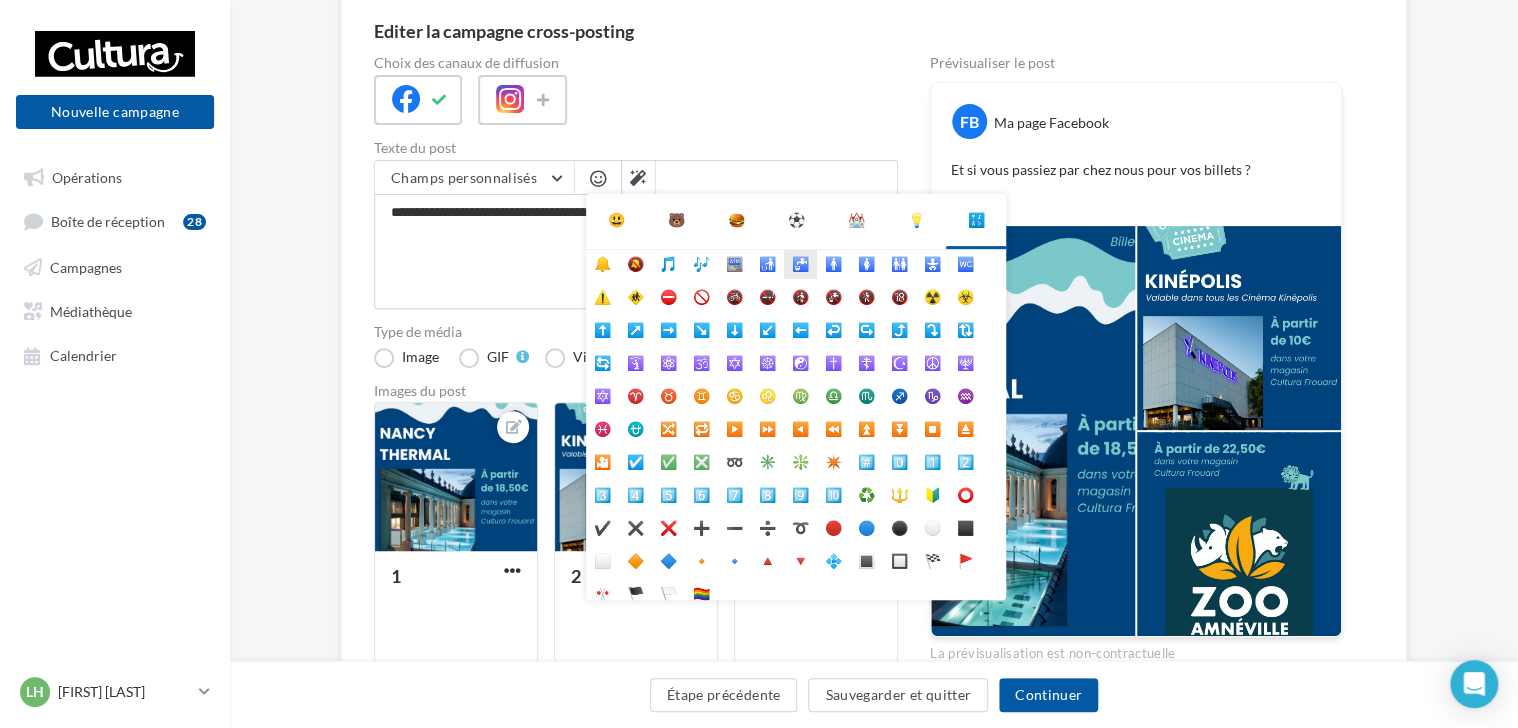 scroll, scrollTop: 112, scrollLeft: 0, axis: vertical 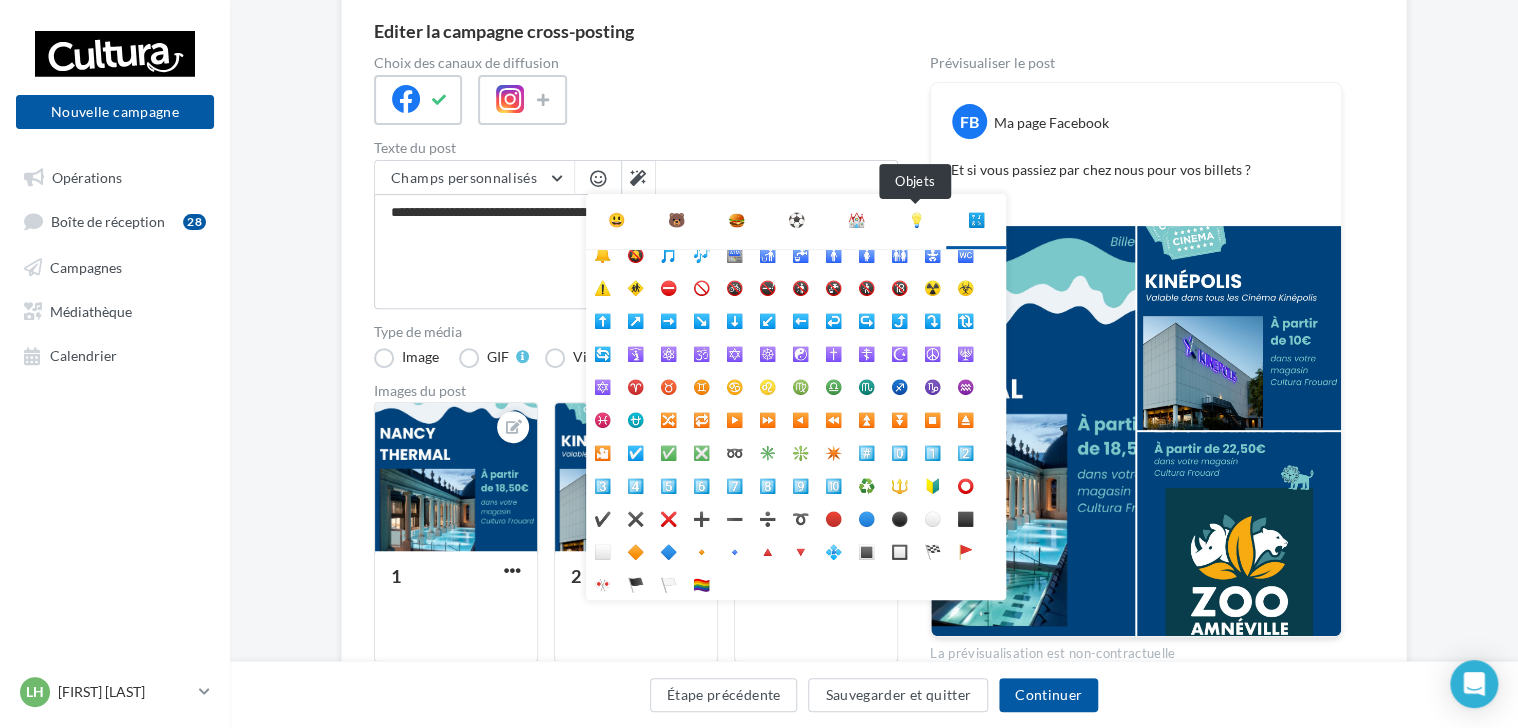 click on "💡" at bounding box center (916, 220) 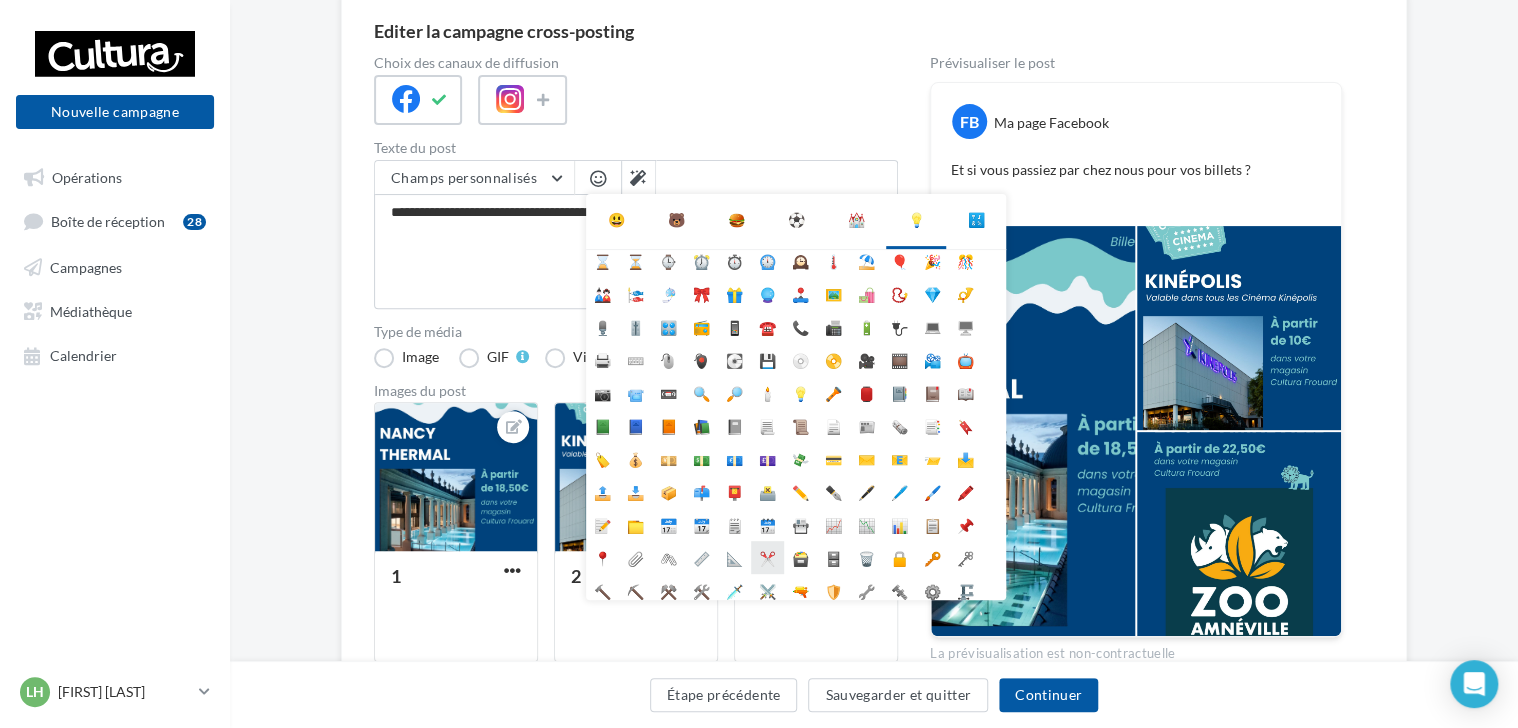 scroll, scrollTop: 0, scrollLeft: 0, axis: both 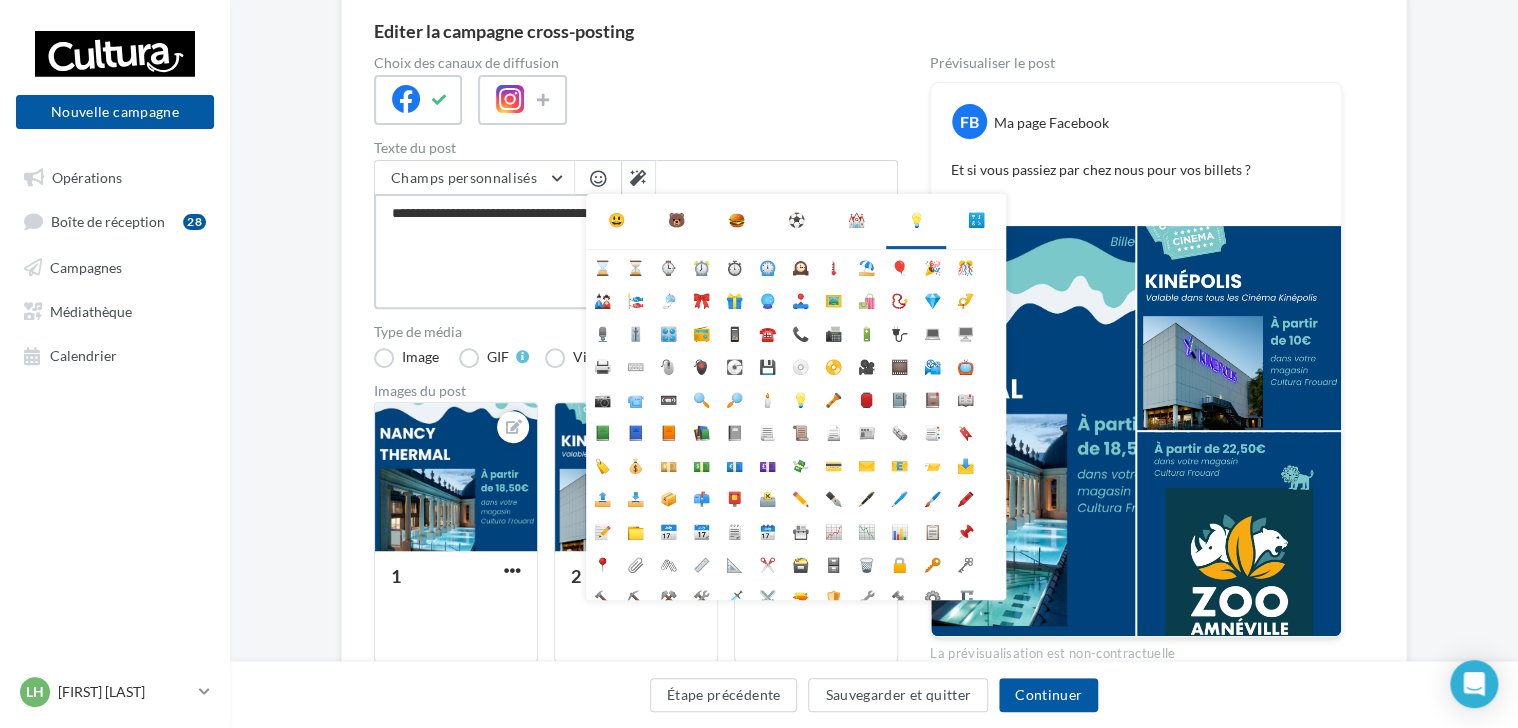 click on "**********" at bounding box center (636, 251) 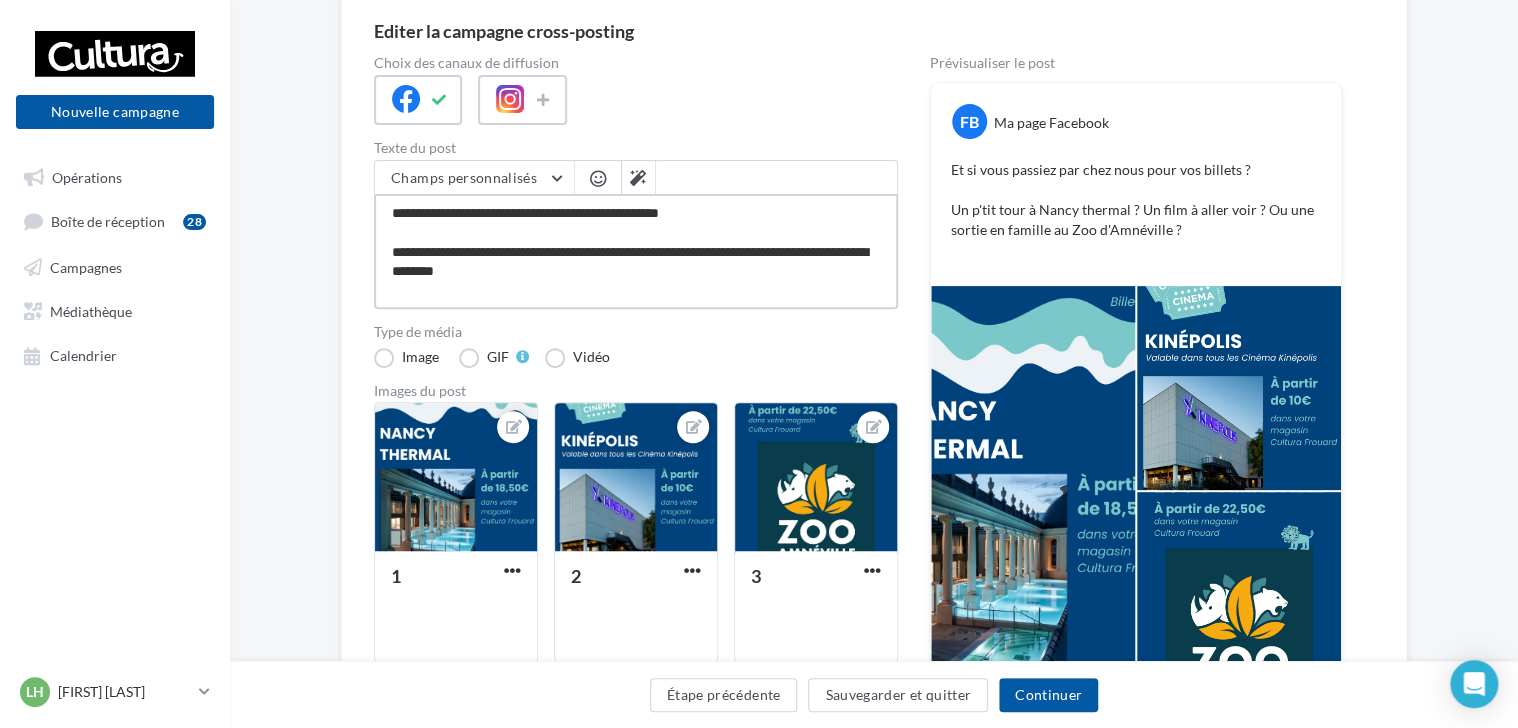 click on "**********" at bounding box center (636, 251) 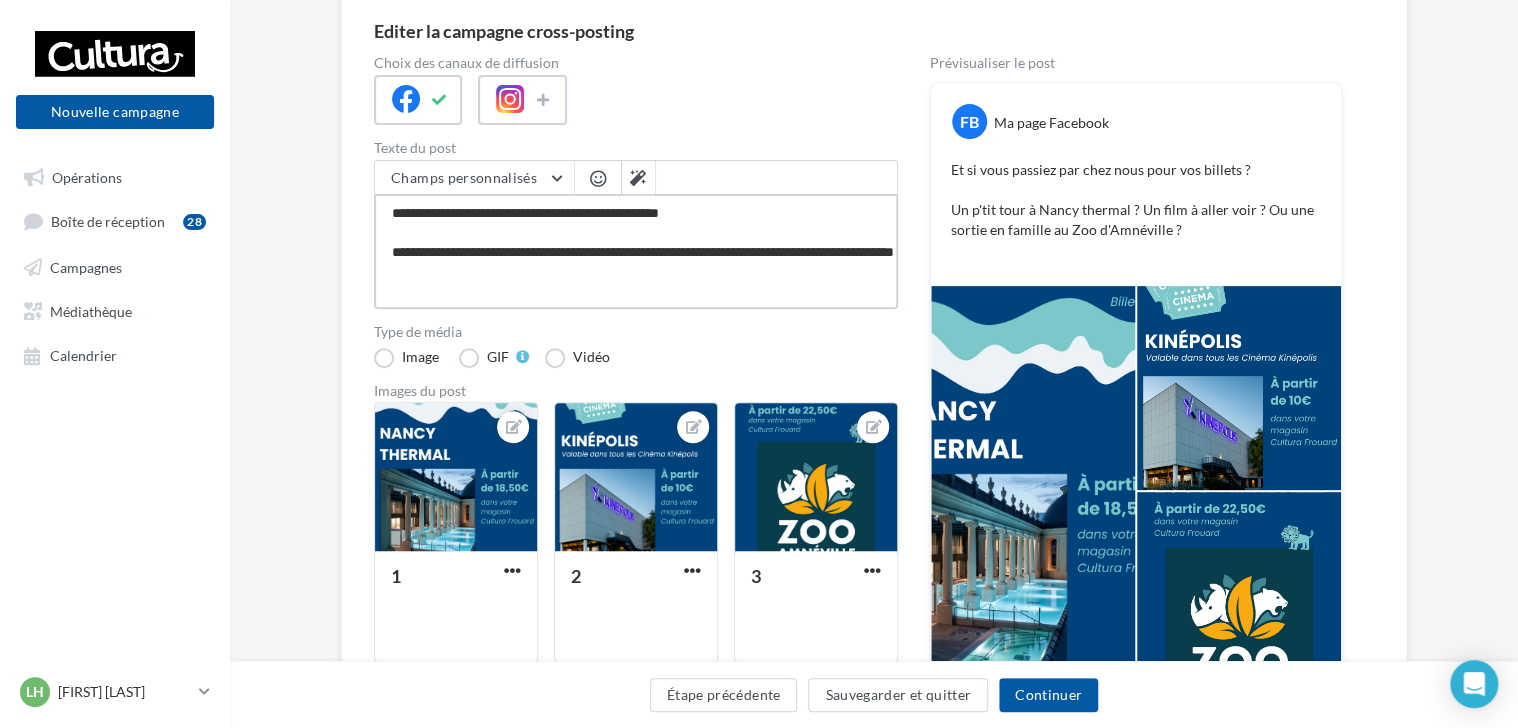 click on "**********" at bounding box center [636, 251] 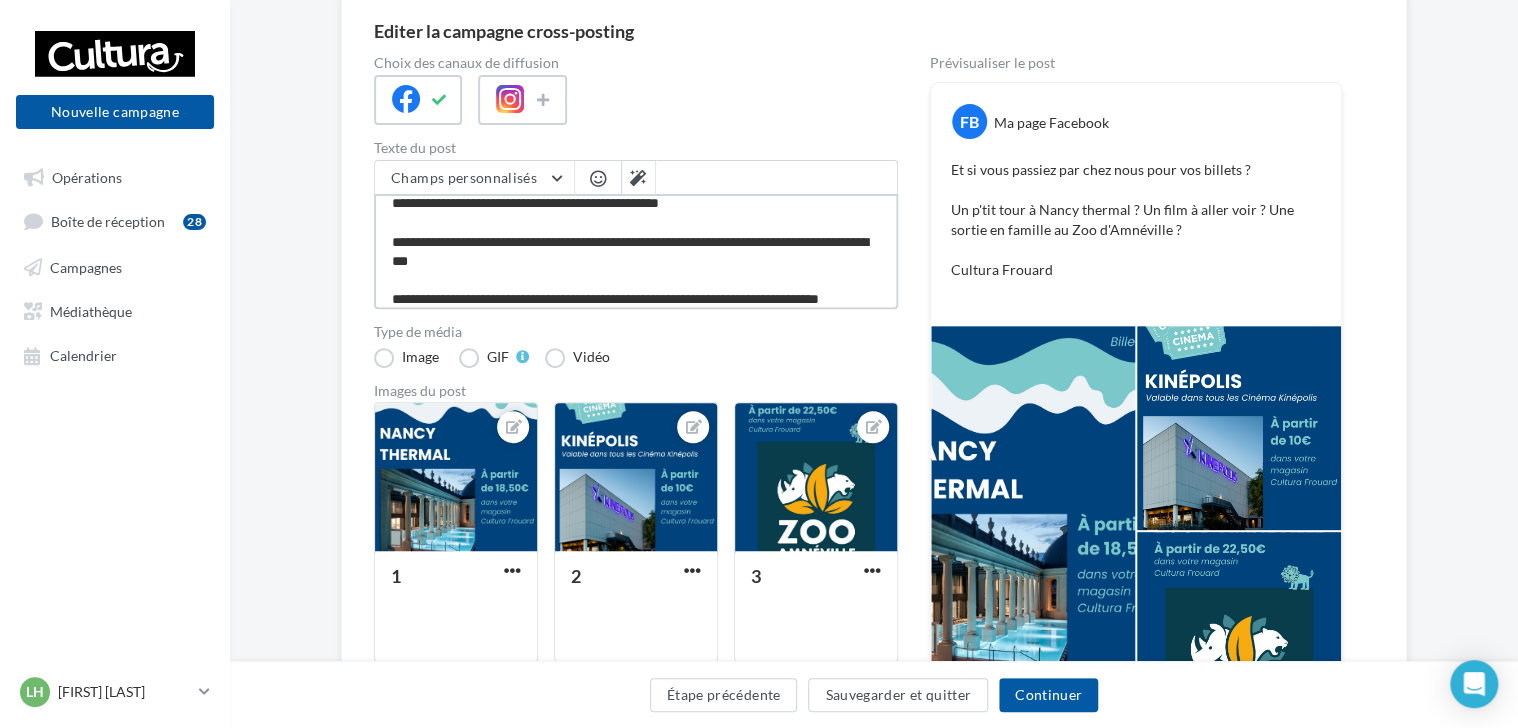 scroll, scrollTop: 29, scrollLeft: 0, axis: vertical 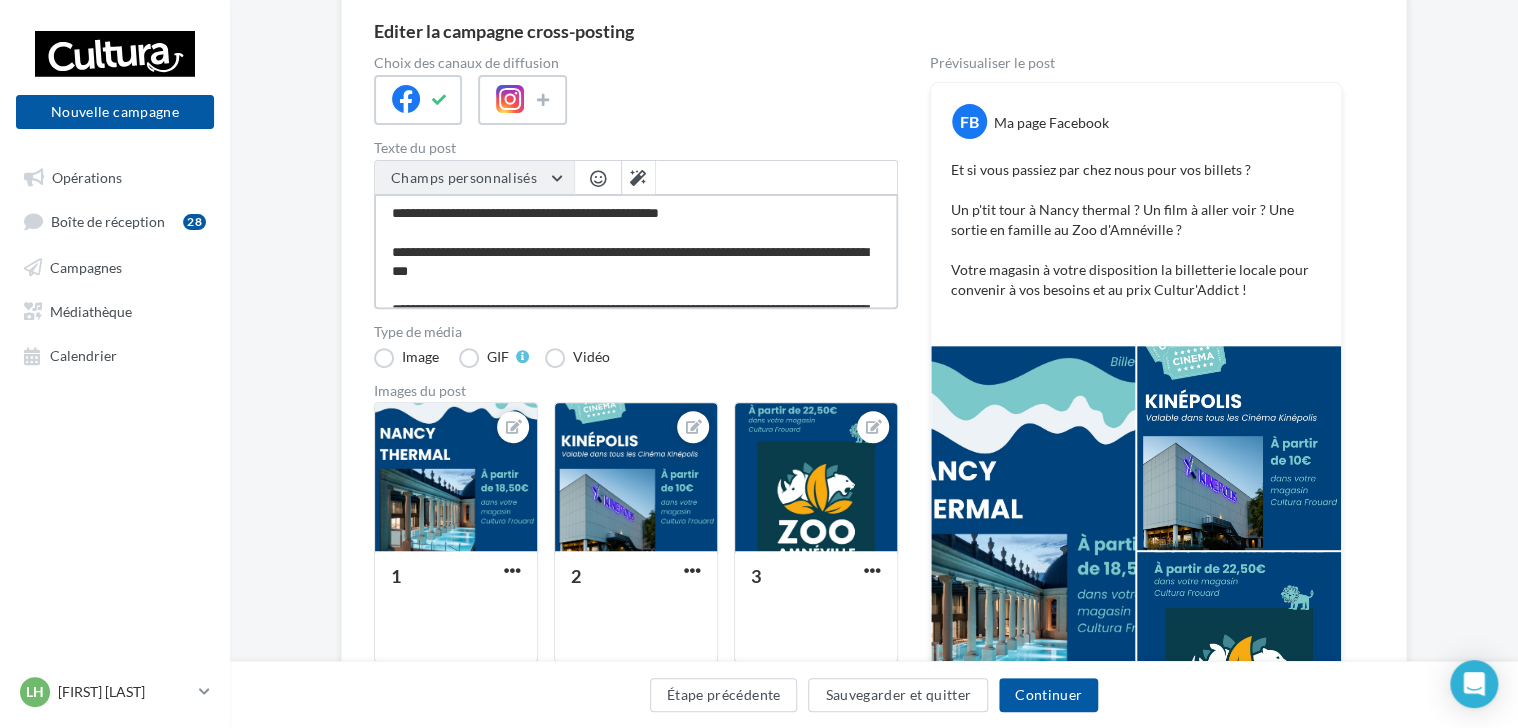 drag, startPoint x: 596, startPoint y: 305, endPoint x: 374, endPoint y: 191, distance: 249.55962 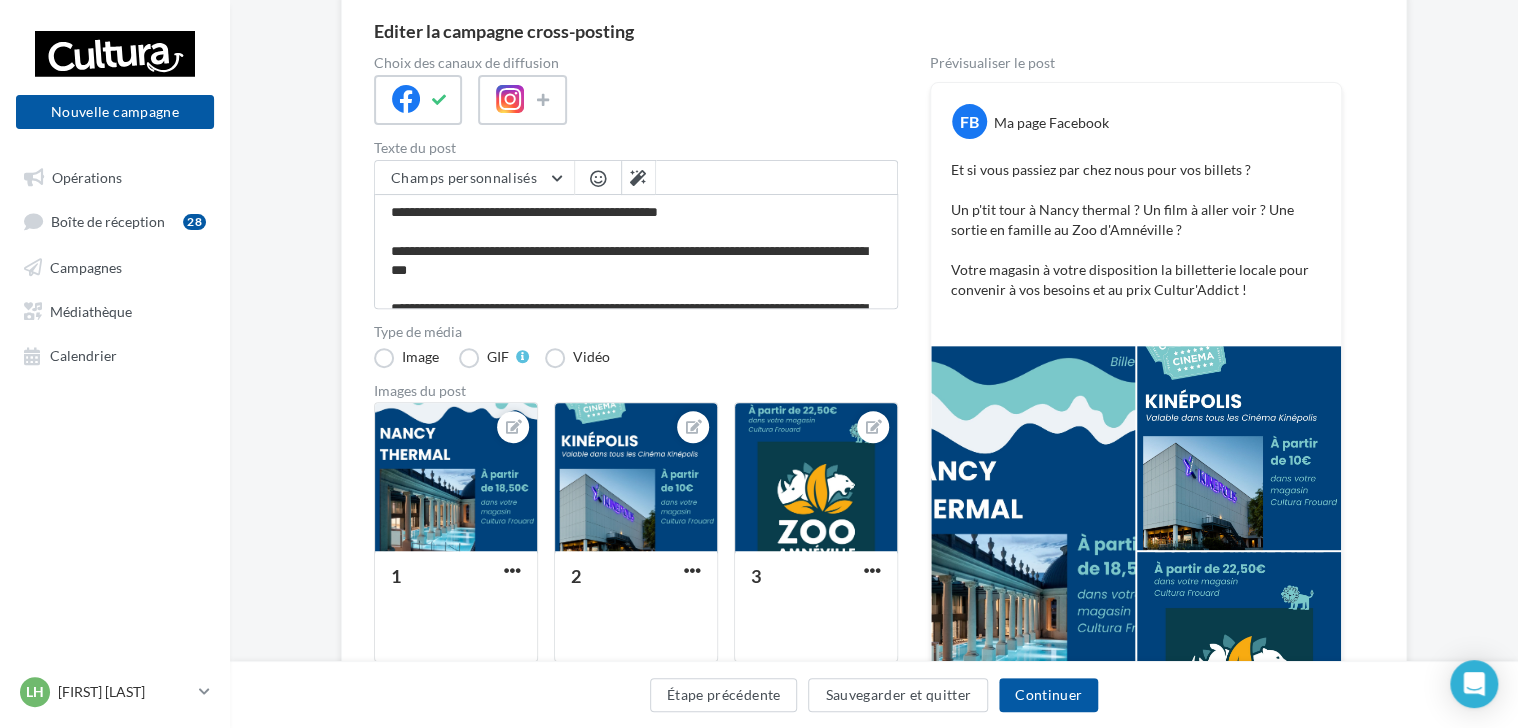 click at bounding box center (598, 178) 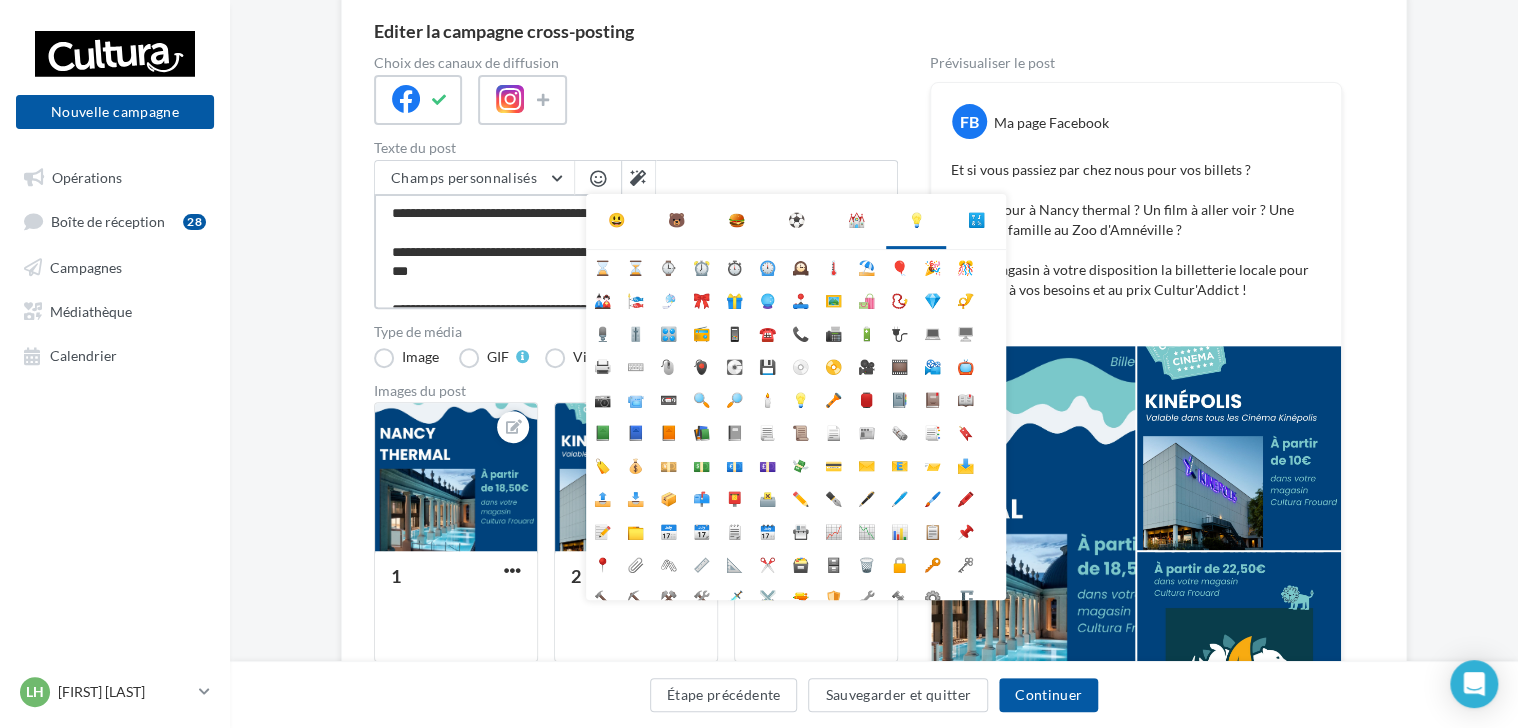 click on "**********" at bounding box center [636, 251] 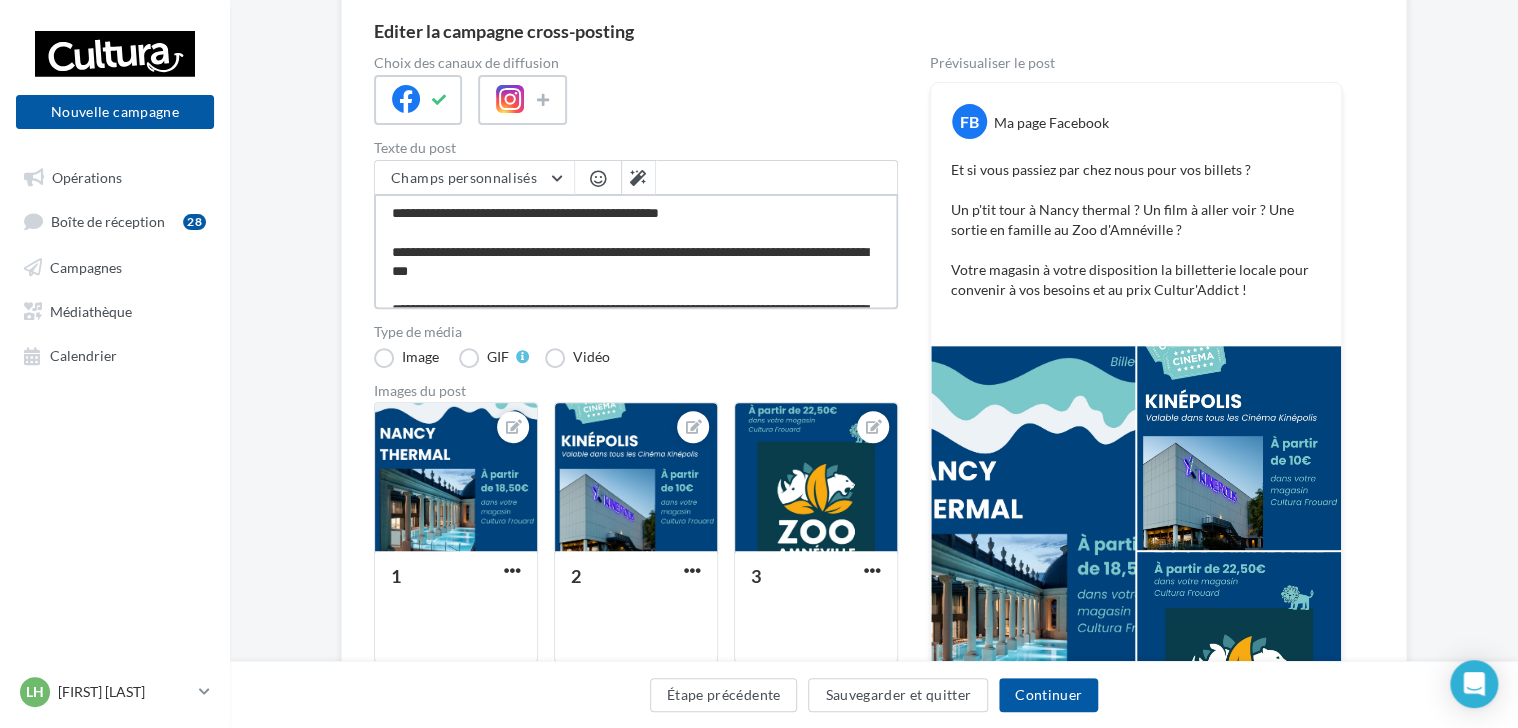 scroll, scrollTop: 77, scrollLeft: 0, axis: vertical 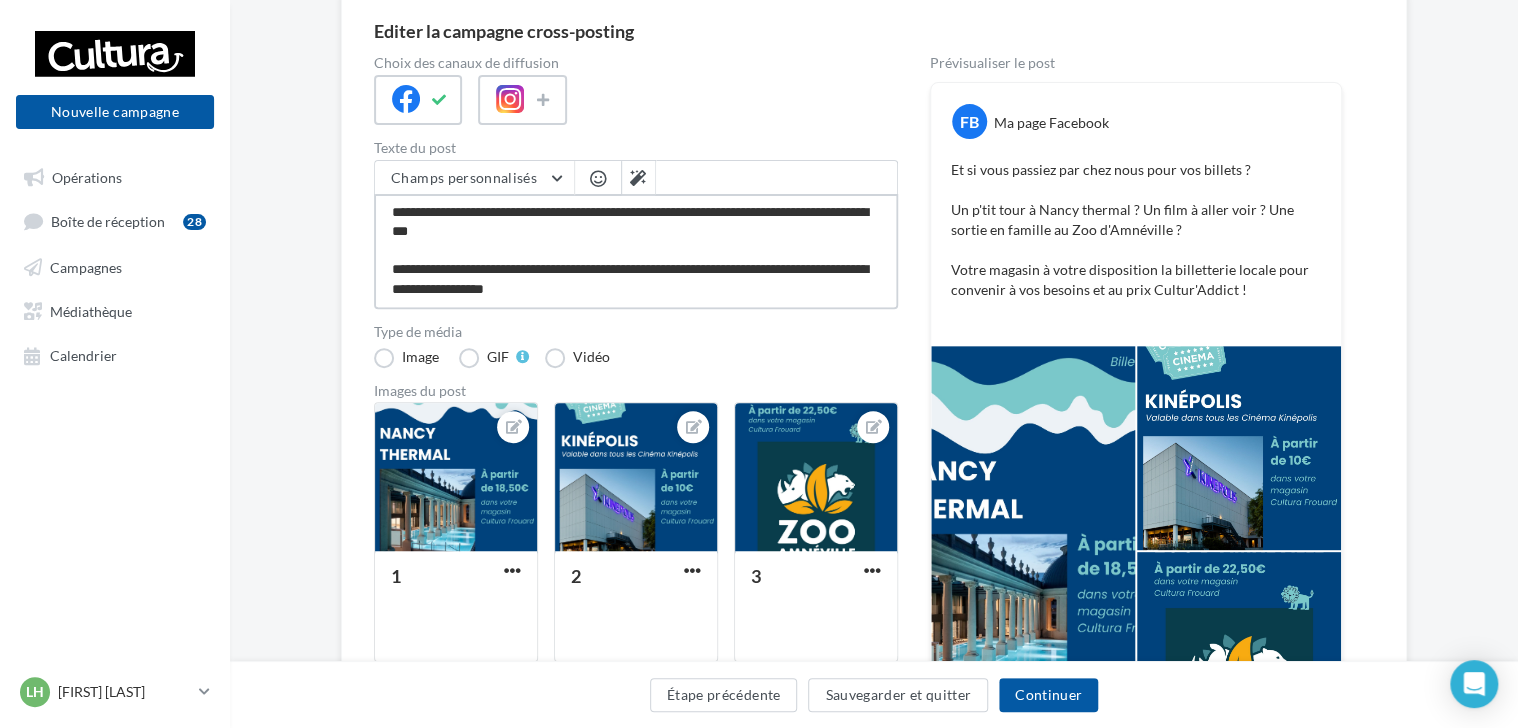 drag, startPoint x: 383, startPoint y: 214, endPoint x: 639, endPoint y: 358, distance: 293.72095 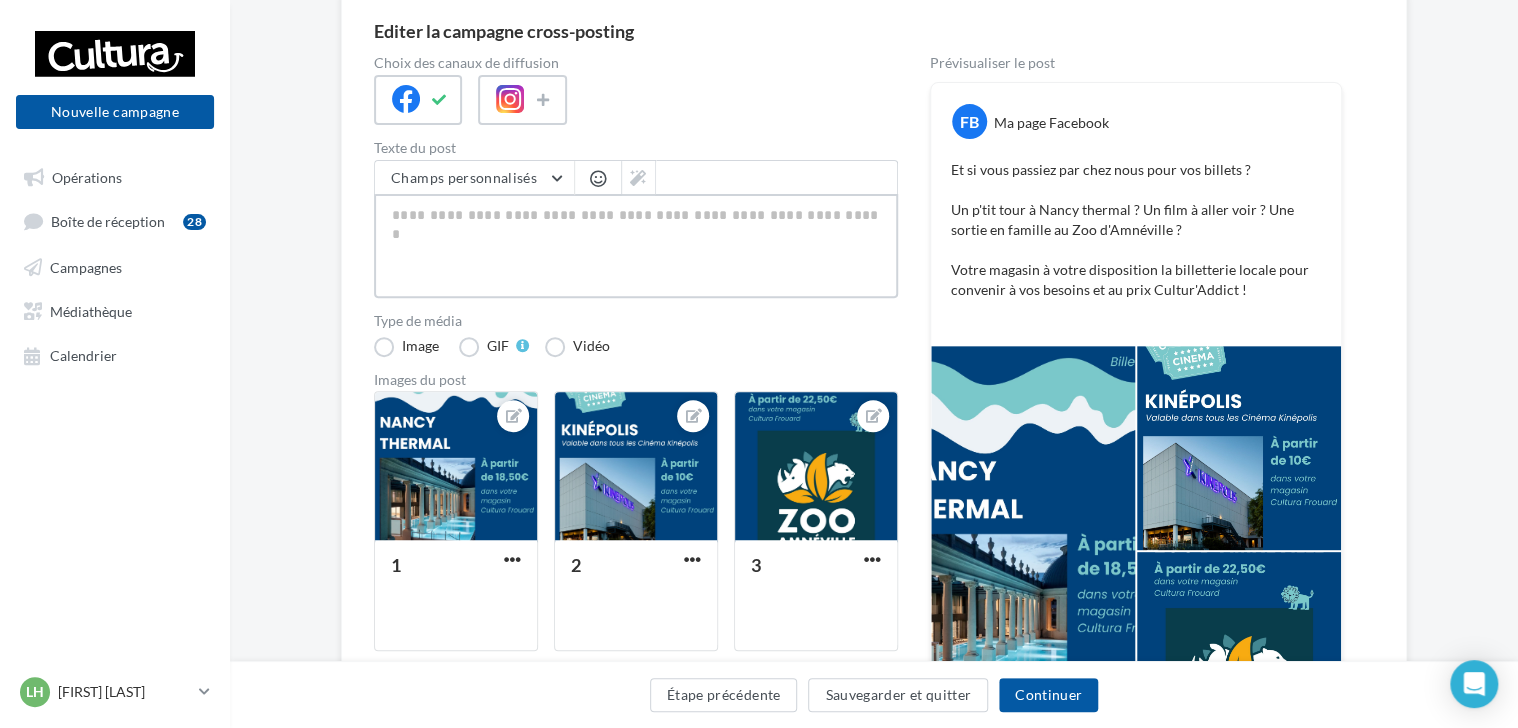 scroll, scrollTop: 0, scrollLeft: 0, axis: both 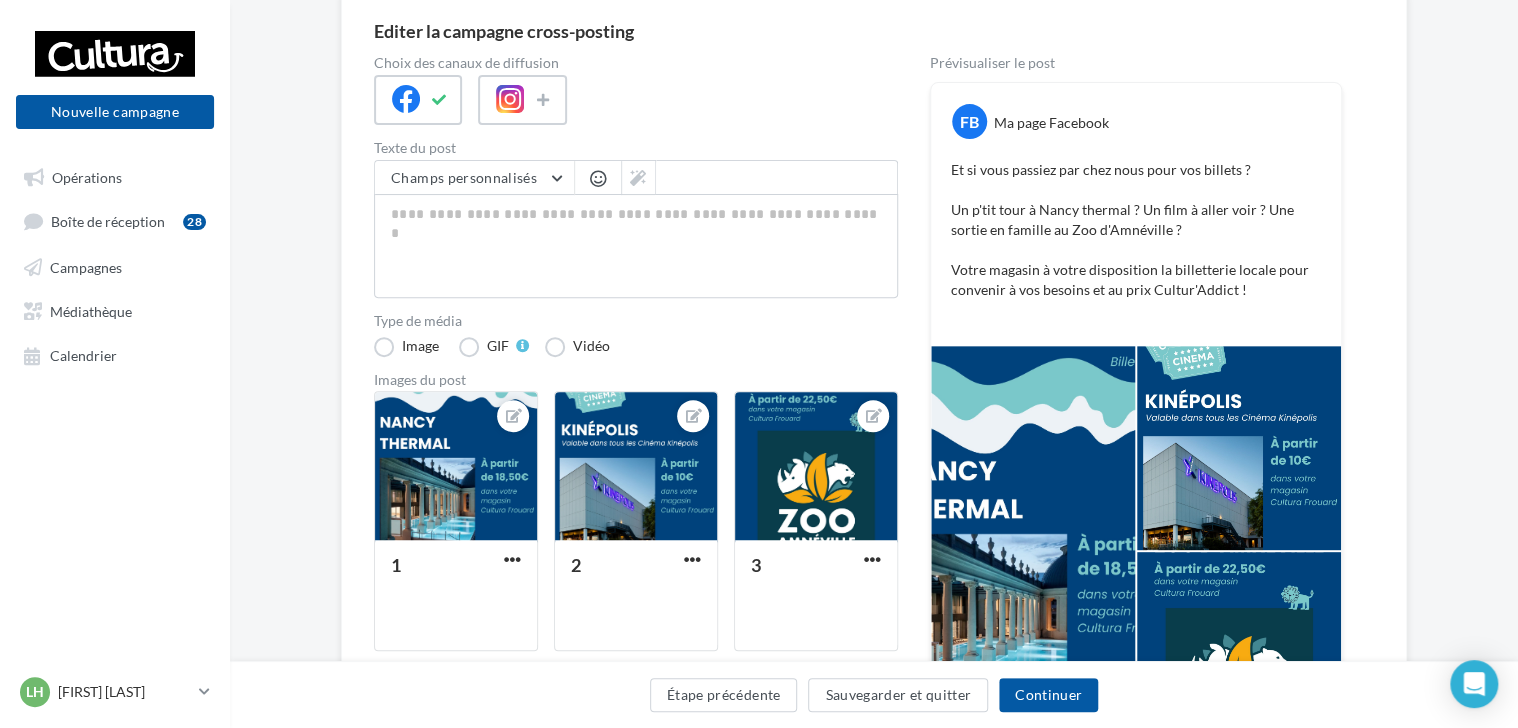 click at bounding box center (598, 178) 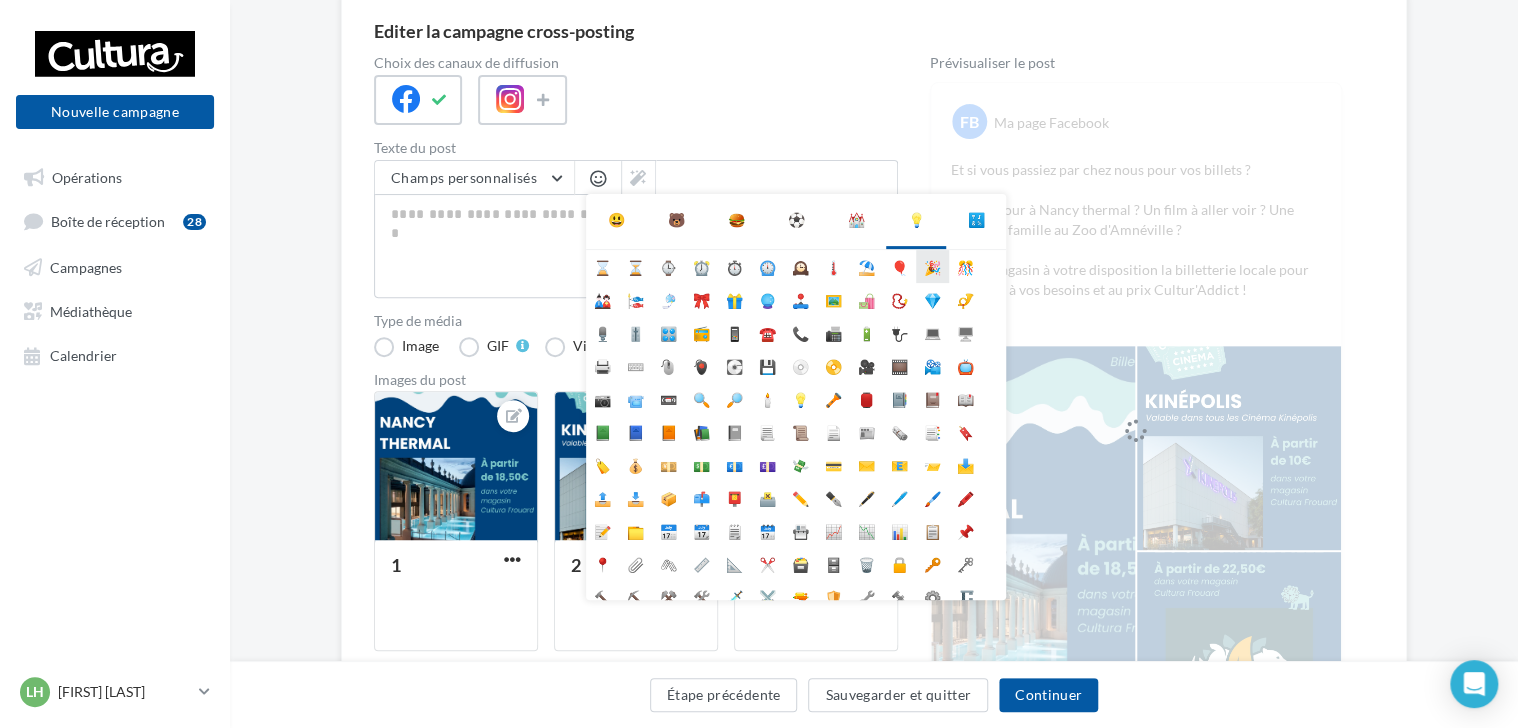 click on "🎉" at bounding box center (932, 266) 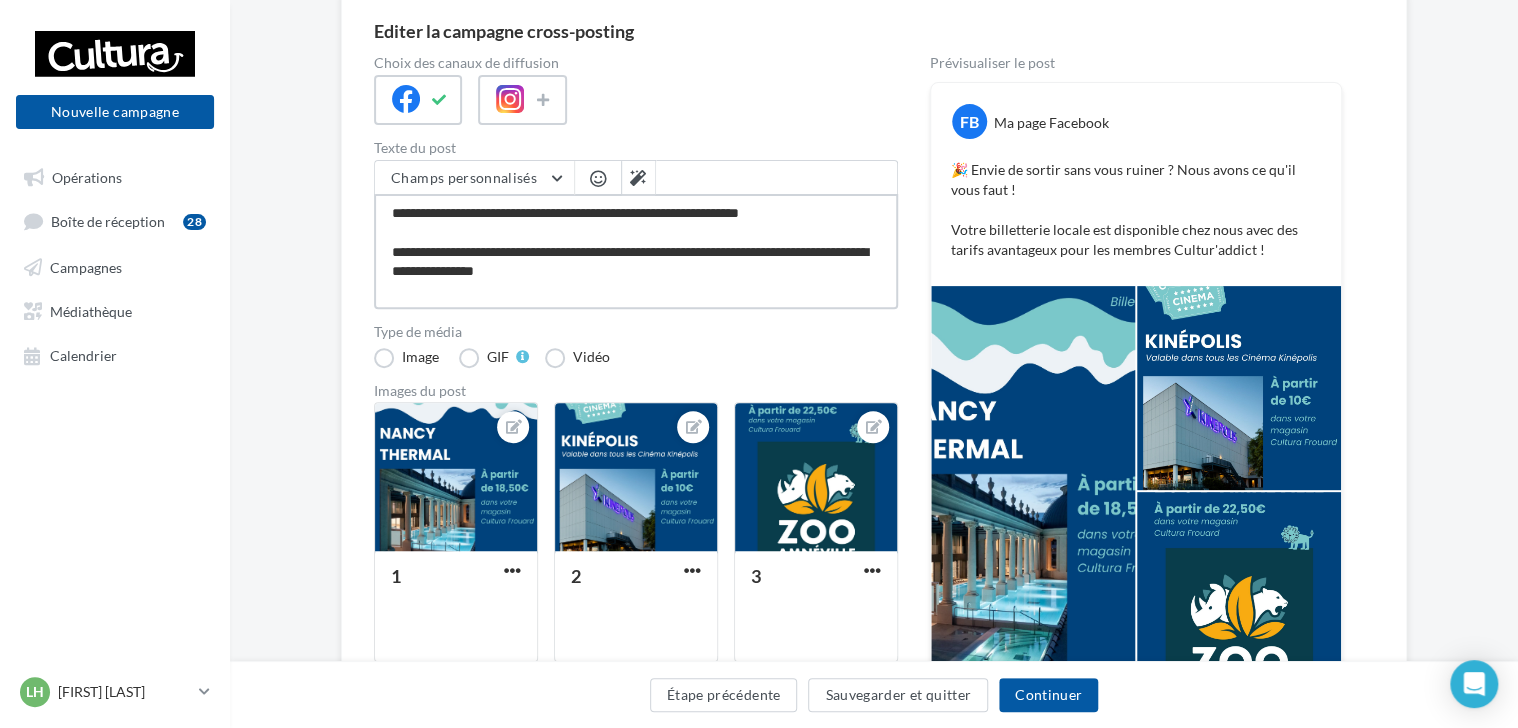 scroll, scrollTop: 10, scrollLeft: 0, axis: vertical 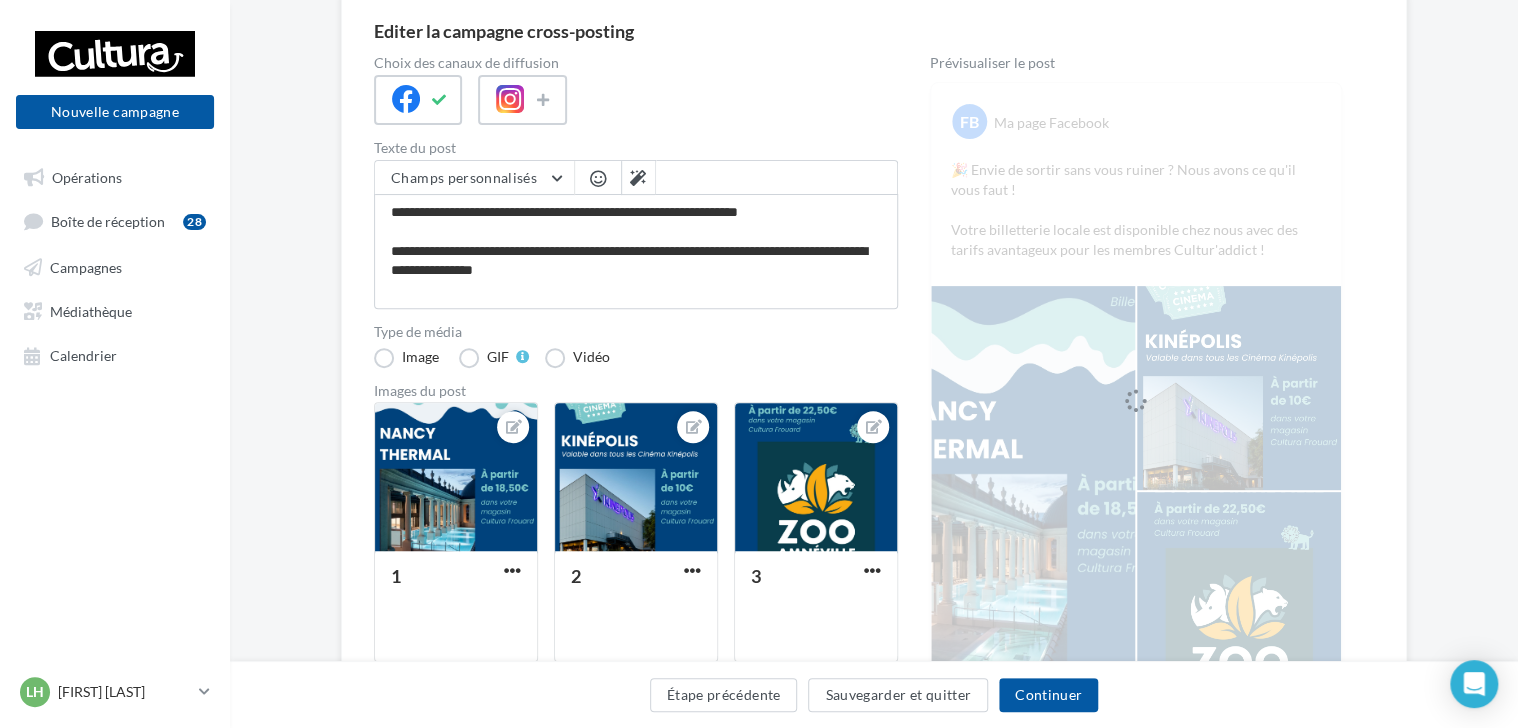click at bounding box center (598, 178) 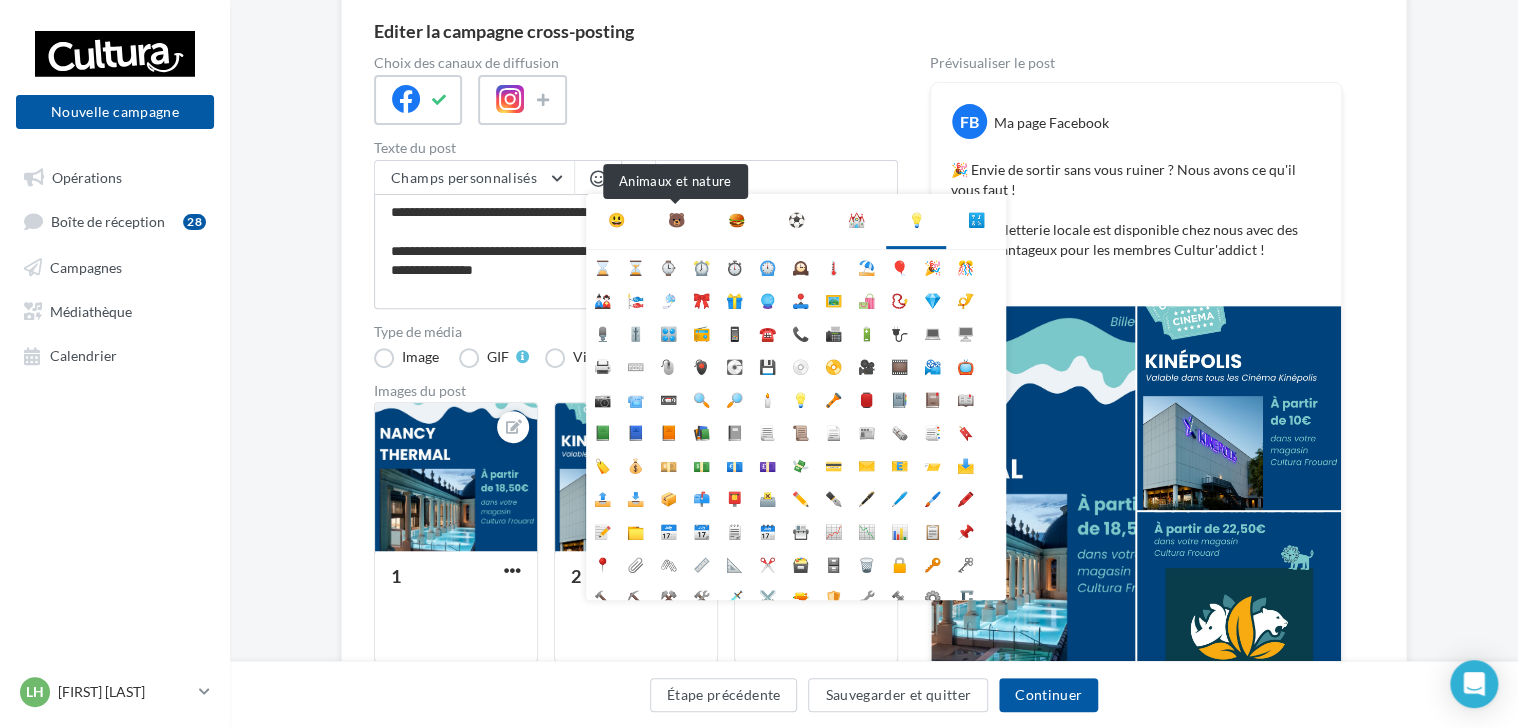 click on "🐻" at bounding box center (676, 220) 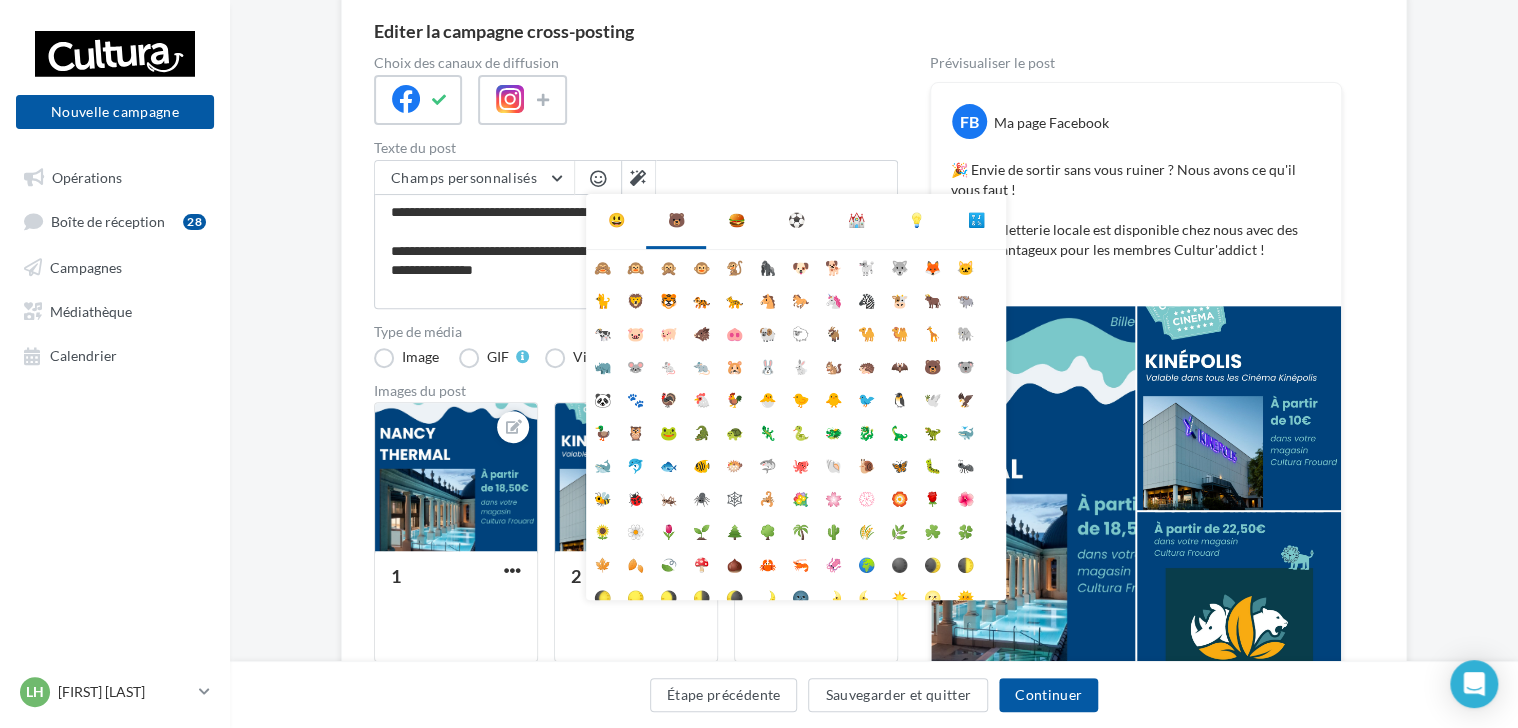 click on "🐻" at bounding box center [676, 220] 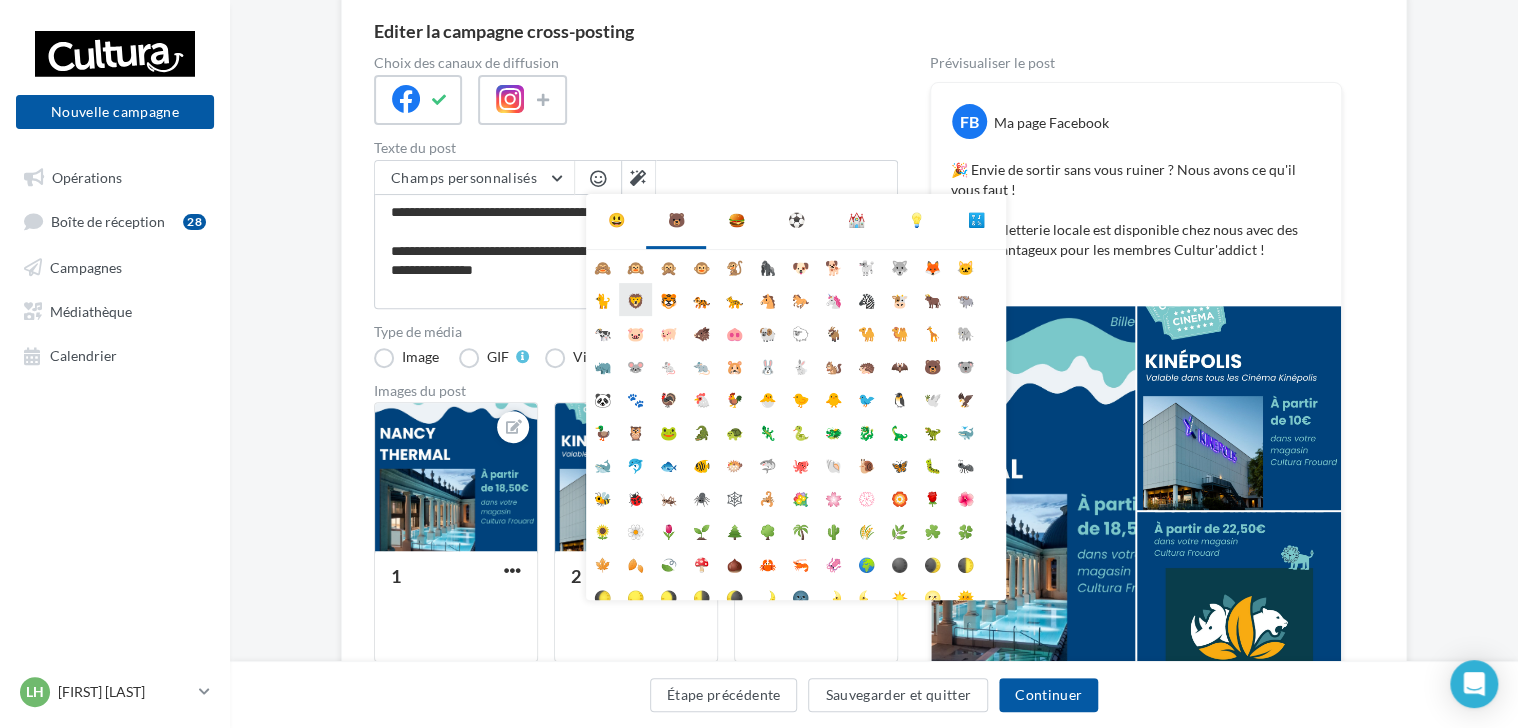 click on "🦁" at bounding box center (635, 299) 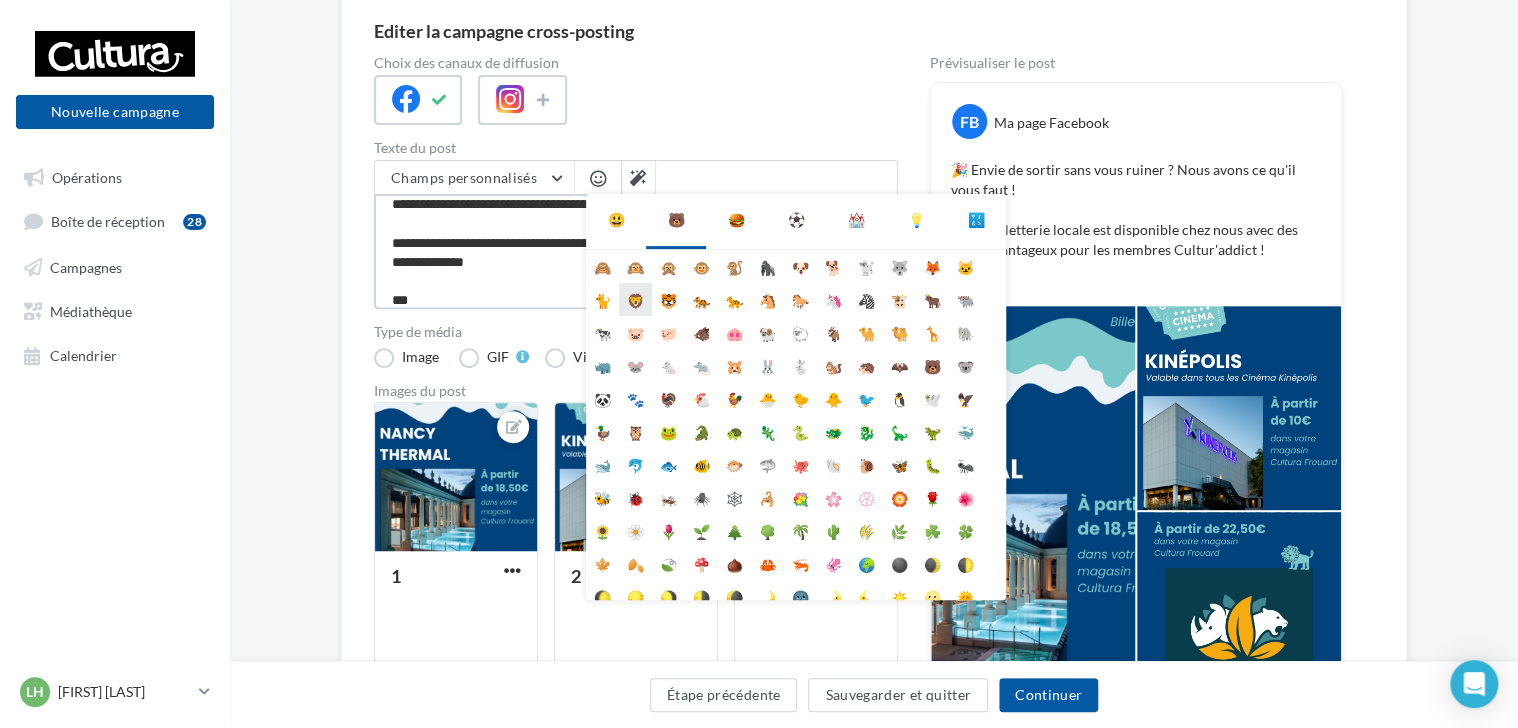 scroll, scrollTop: 10, scrollLeft: 0, axis: vertical 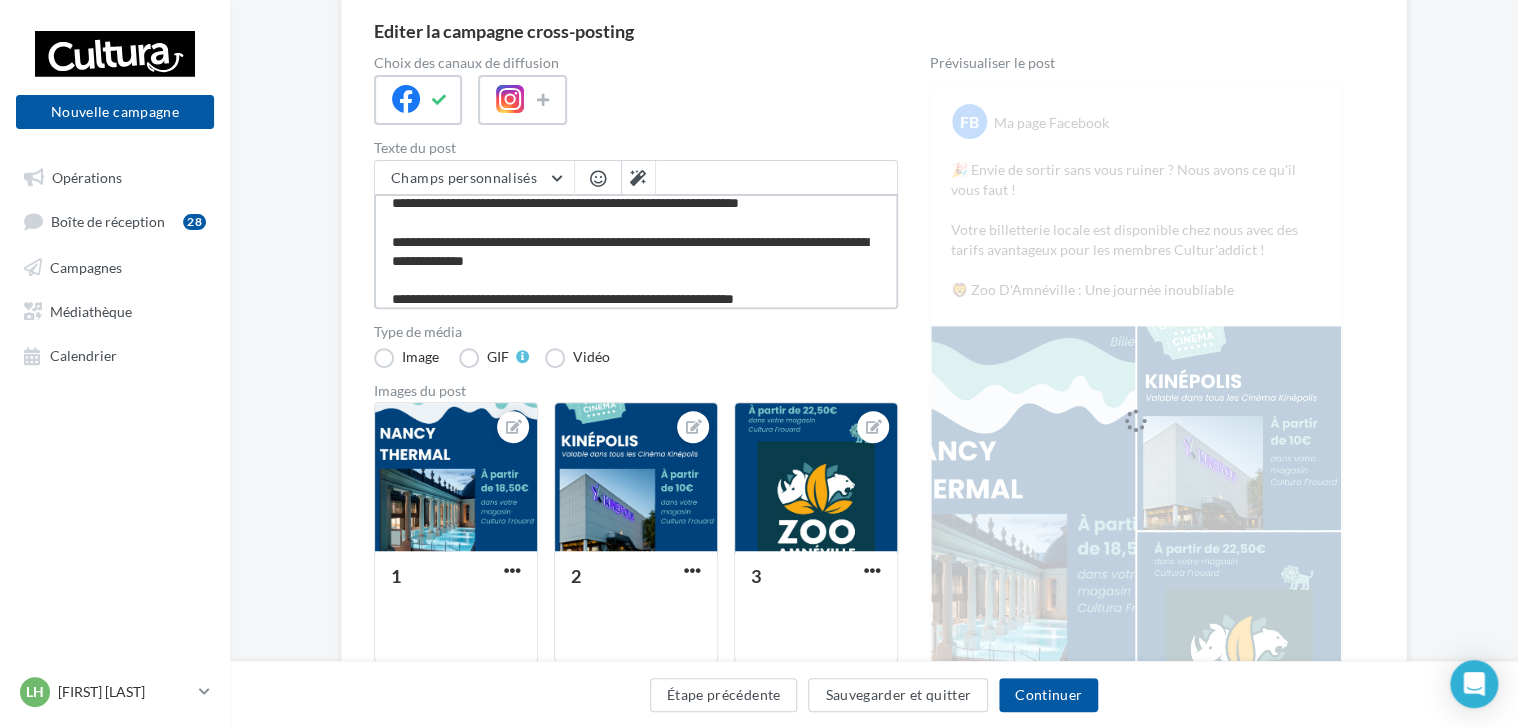 click on "**********" at bounding box center (636, 251) 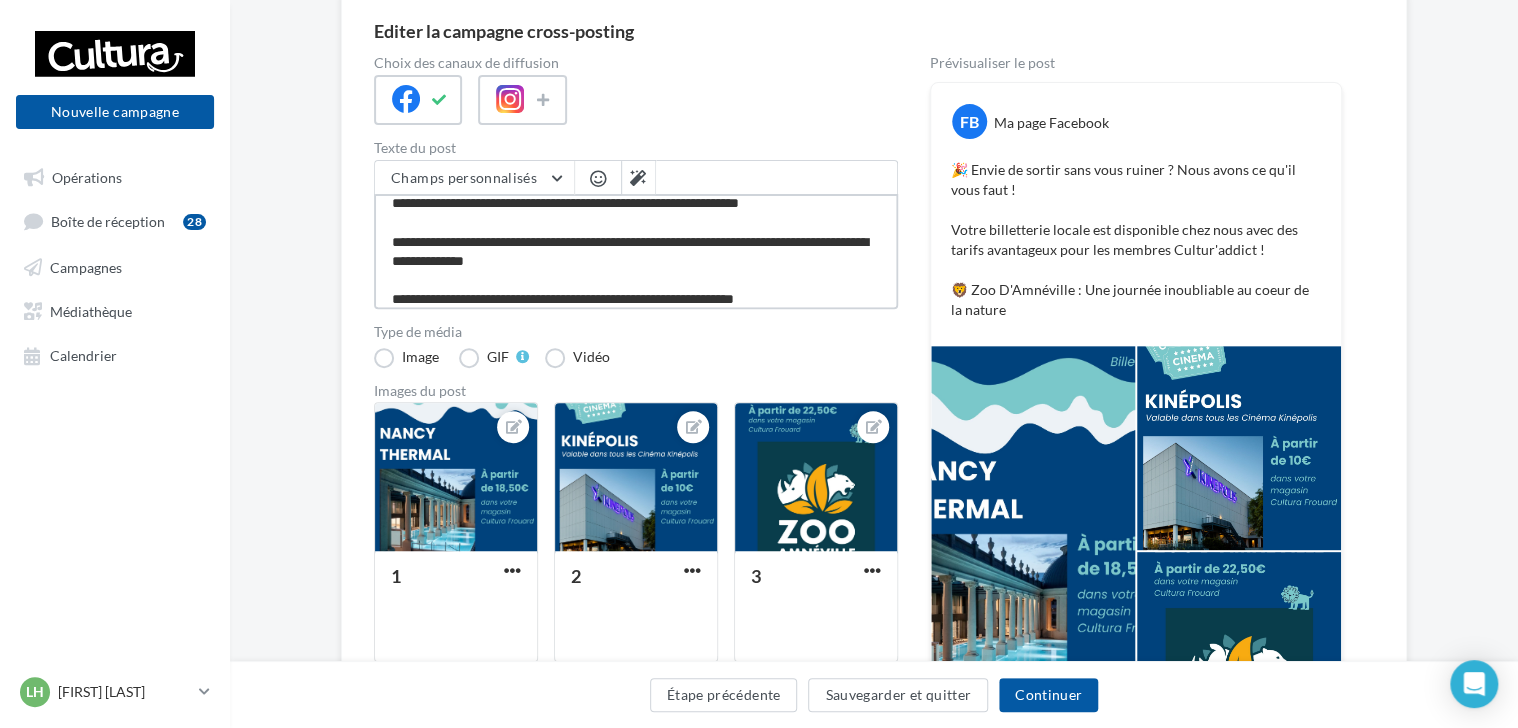 click on "**********" at bounding box center [636, 251] 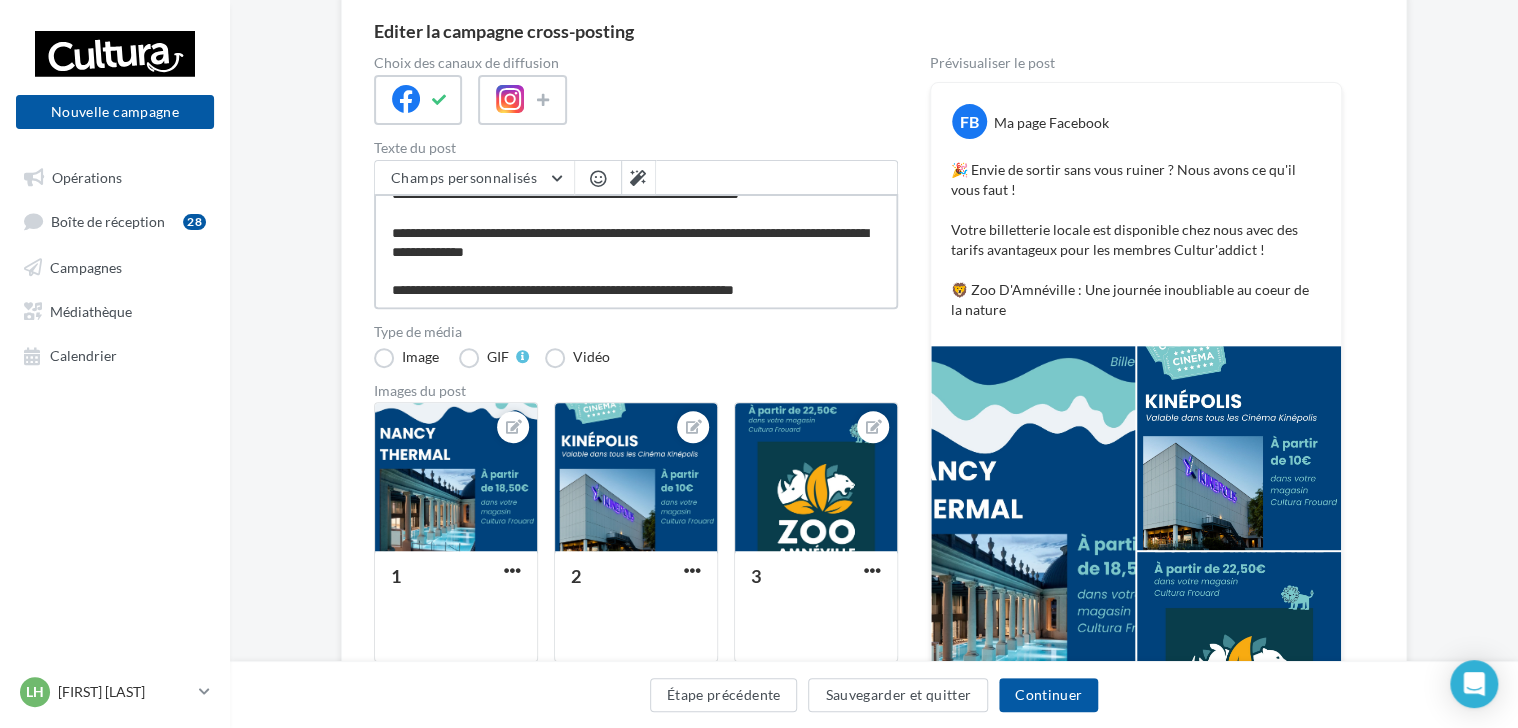 click on "**********" at bounding box center (636, 251) 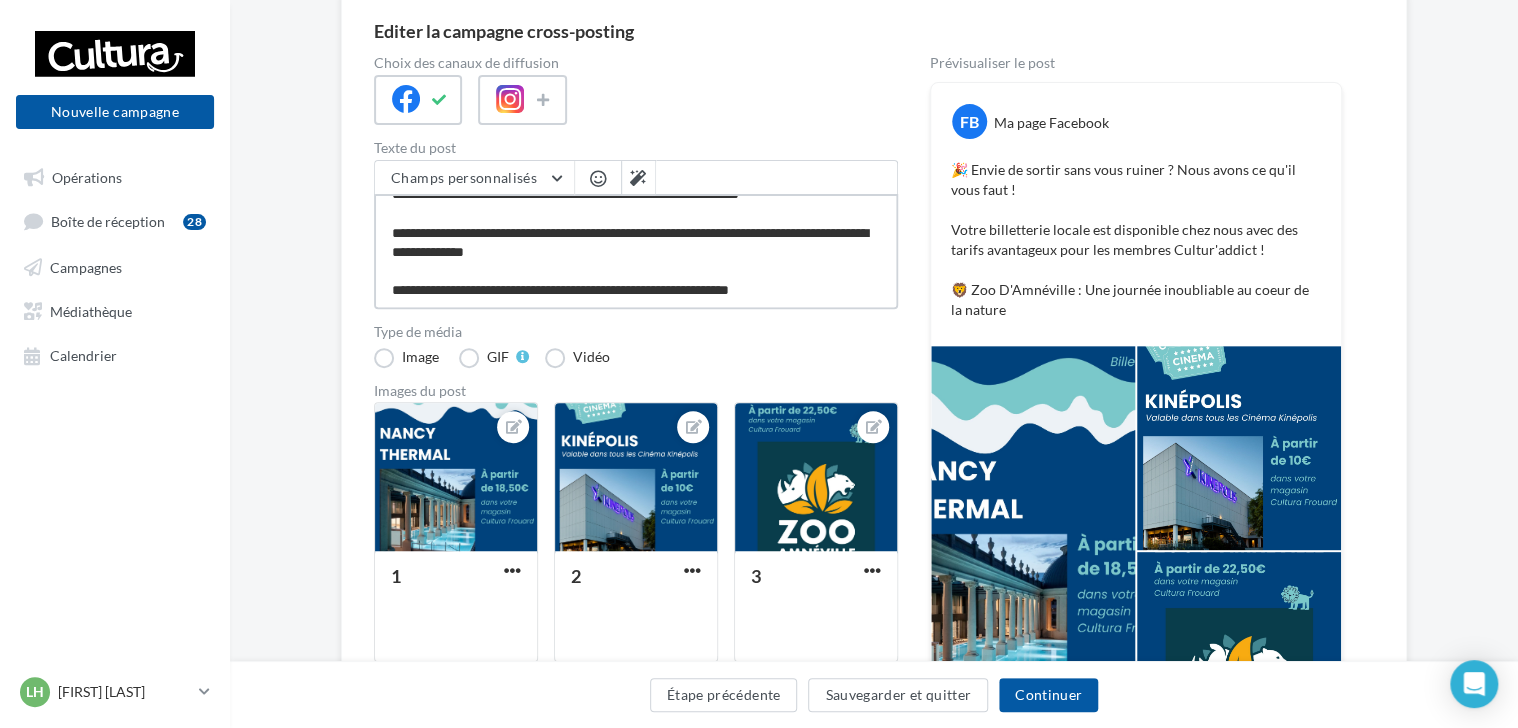 click on "**********" at bounding box center [636, 251] 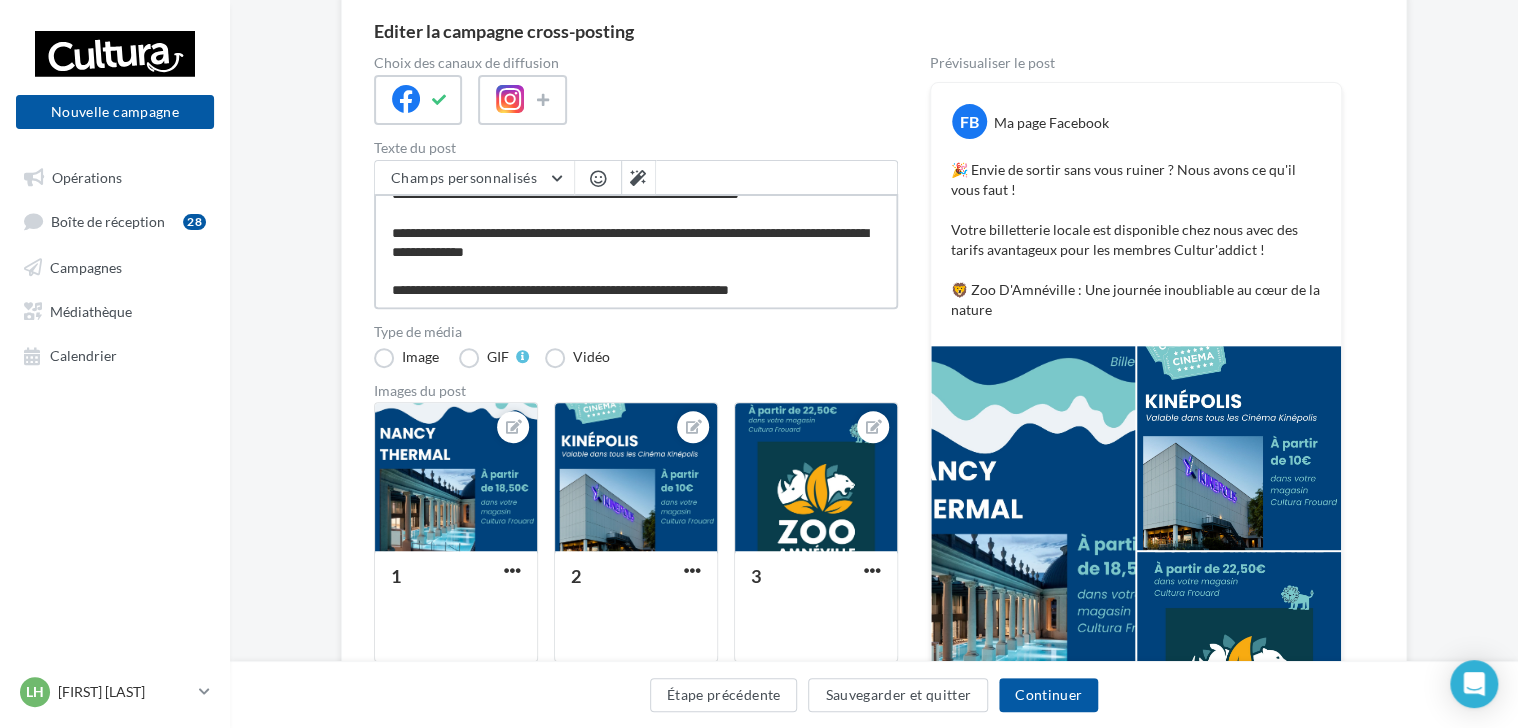 scroll, scrollTop: 29, scrollLeft: 0, axis: vertical 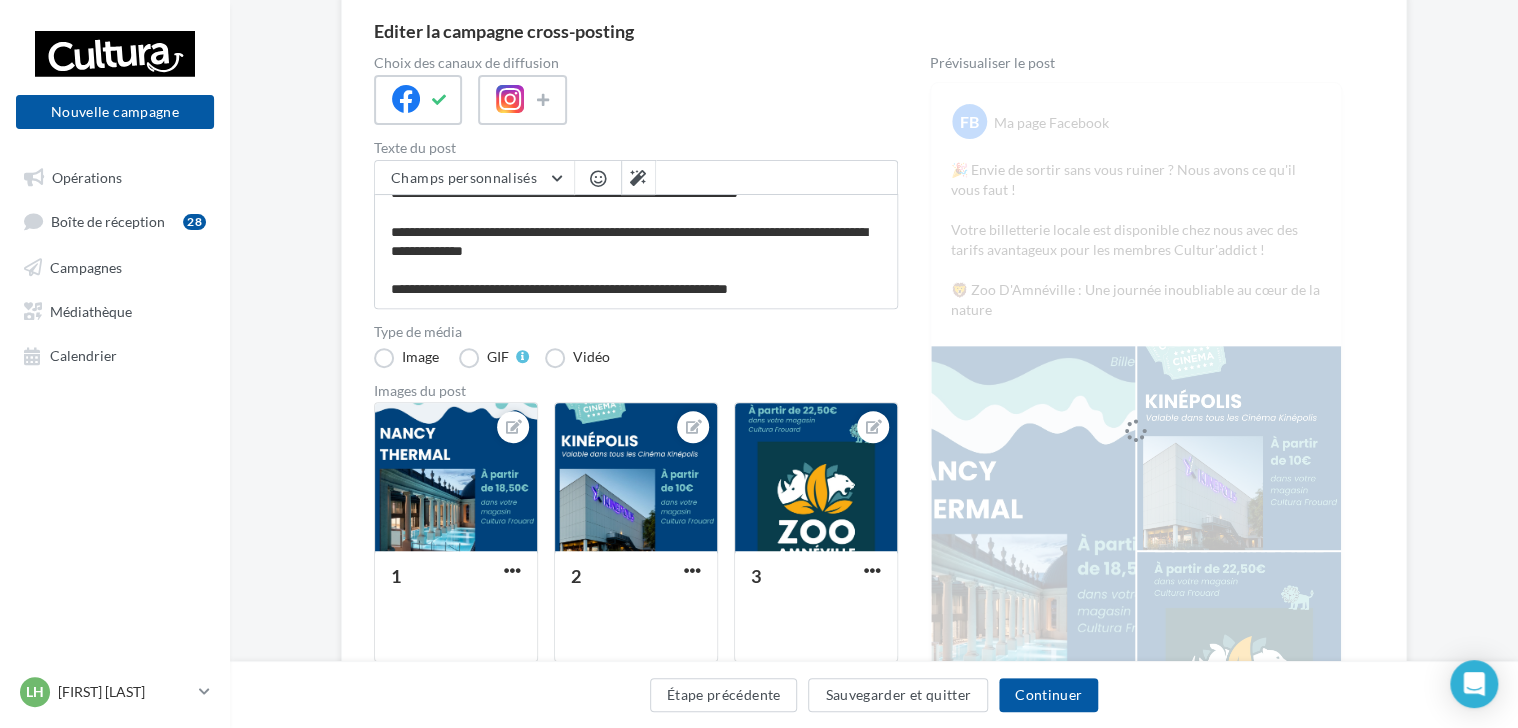 click at bounding box center [598, 178] 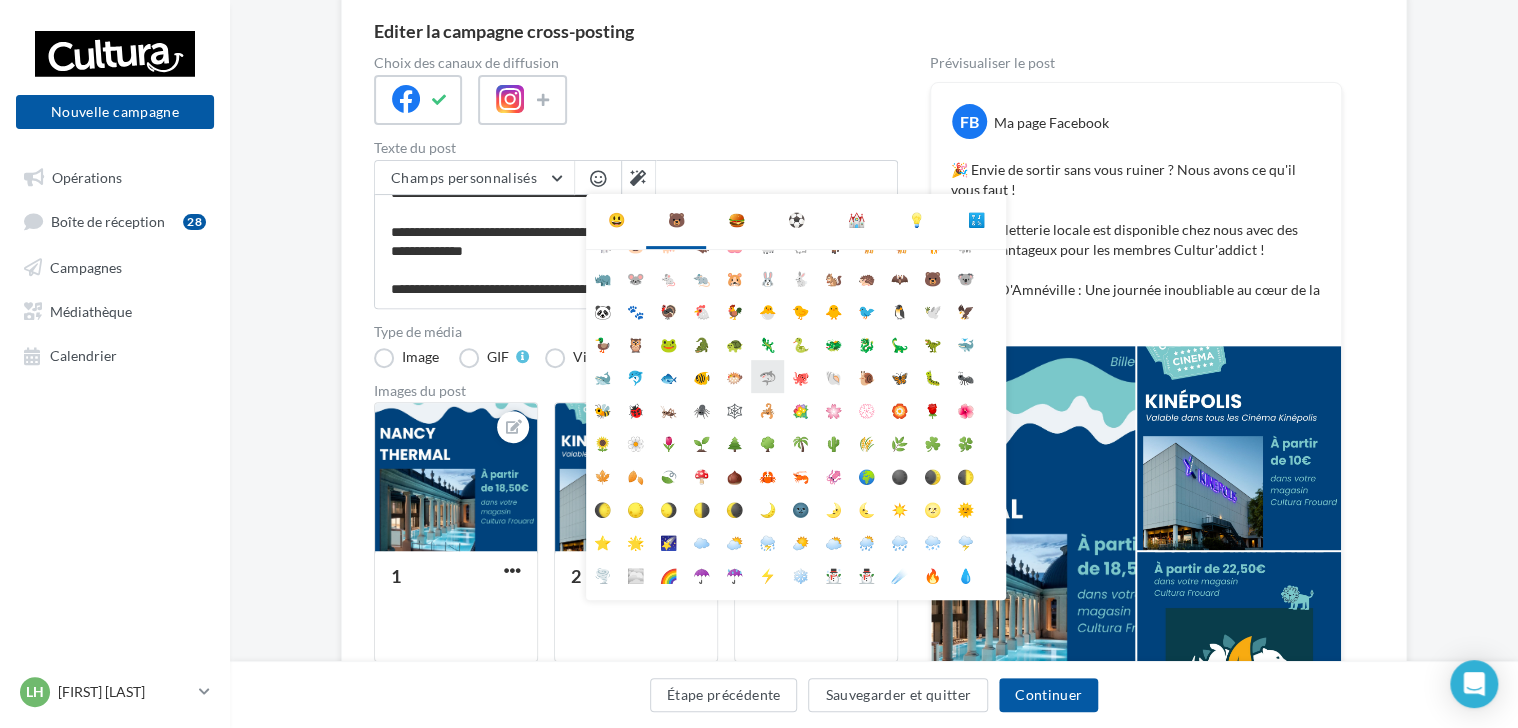 scroll, scrollTop: 112, scrollLeft: 0, axis: vertical 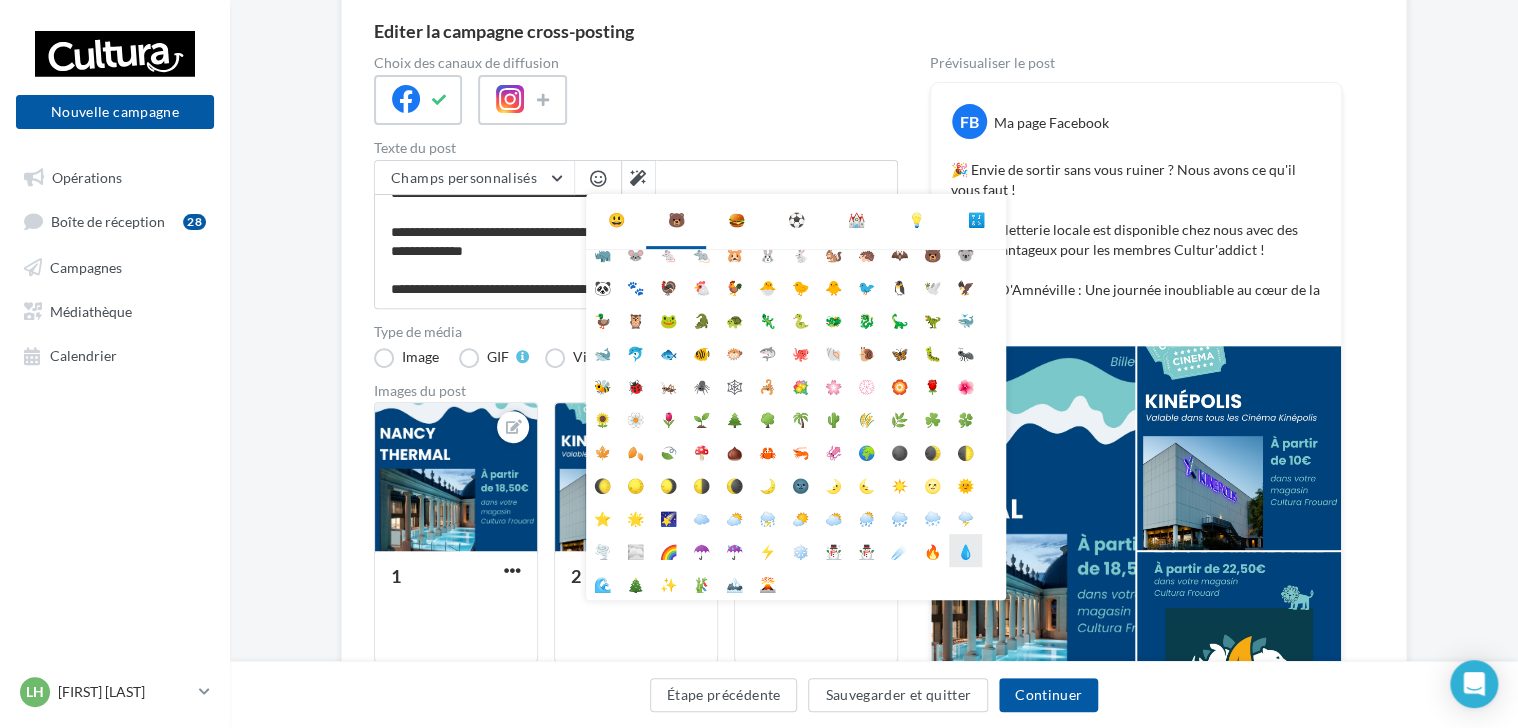 click on "💧" at bounding box center [965, 550] 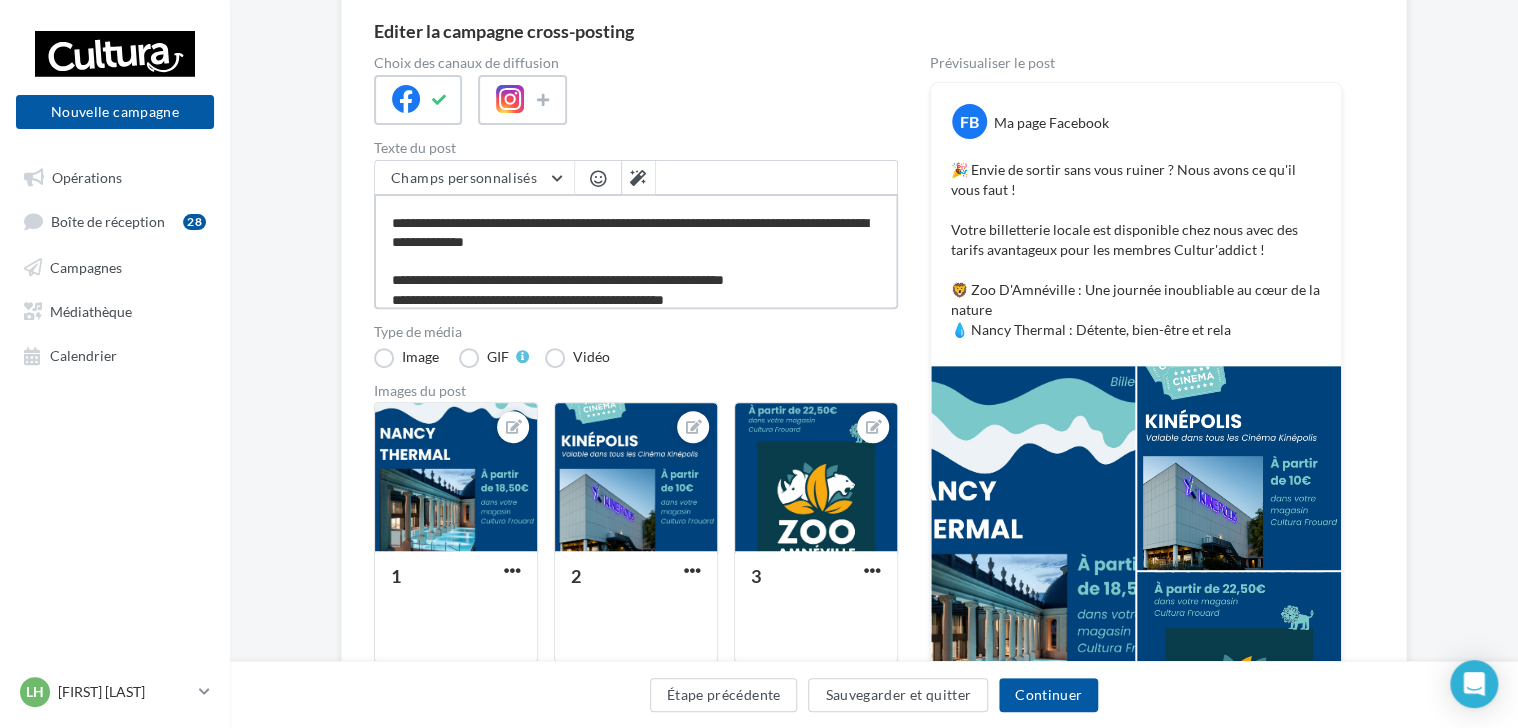 scroll, scrollTop: 48, scrollLeft: 0, axis: vertical 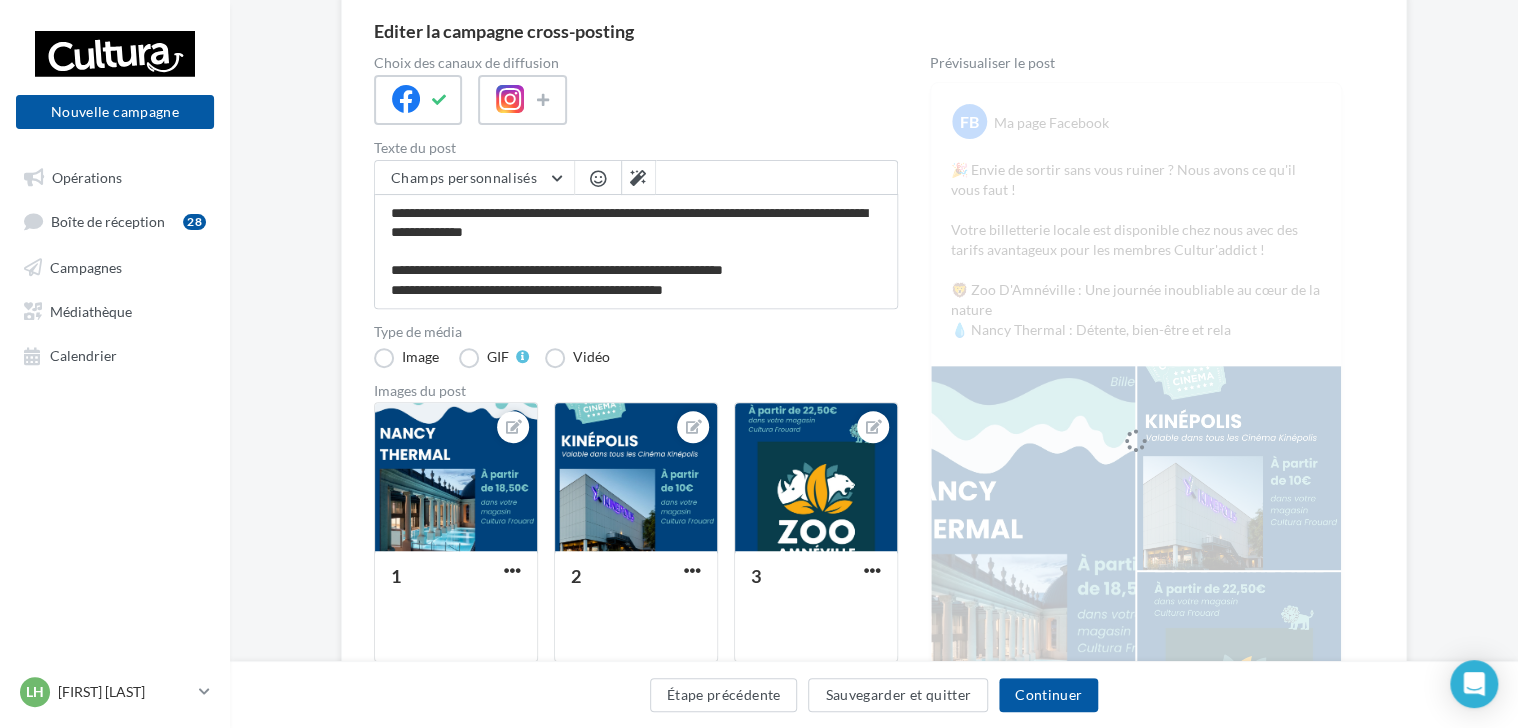 click at bounding box center (598, 178) 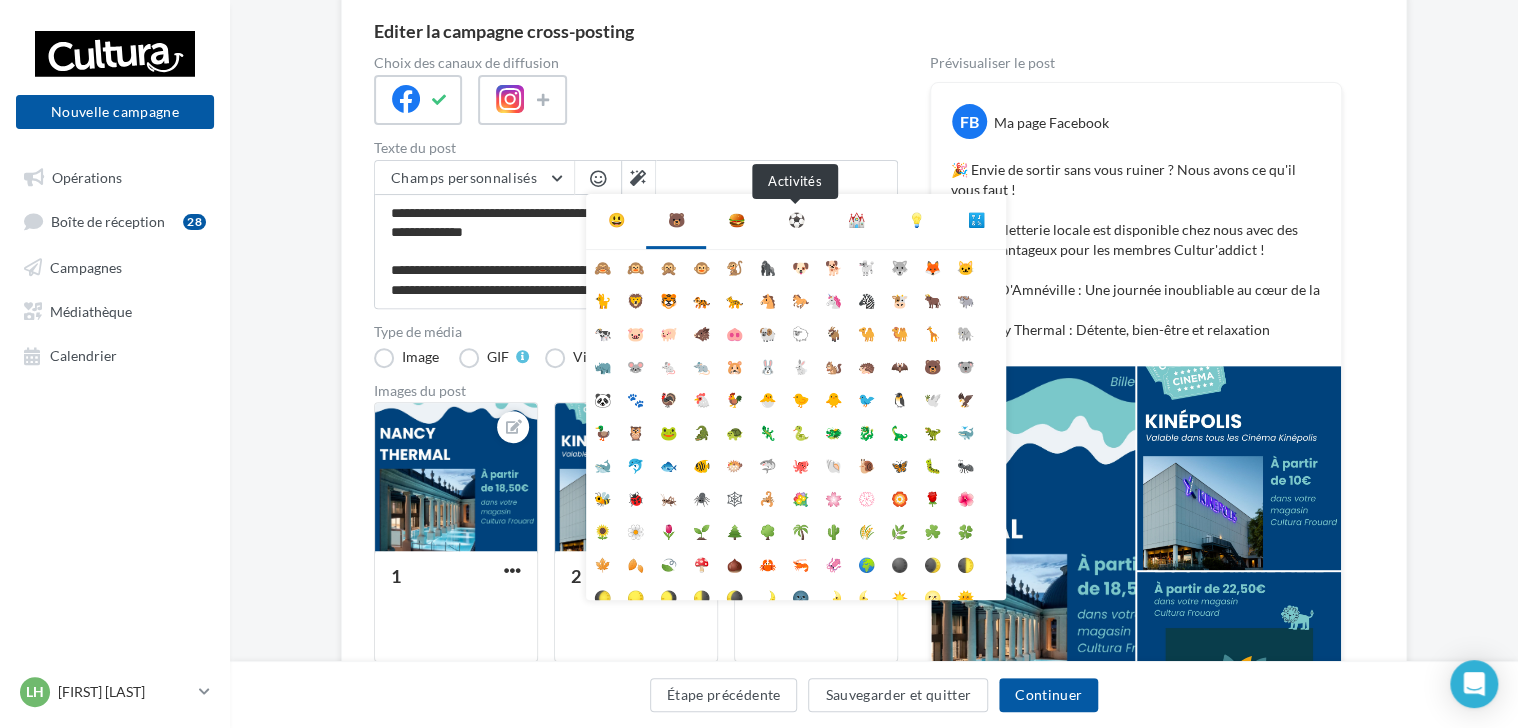 click on "⚽" at bounding box center (796, 220) 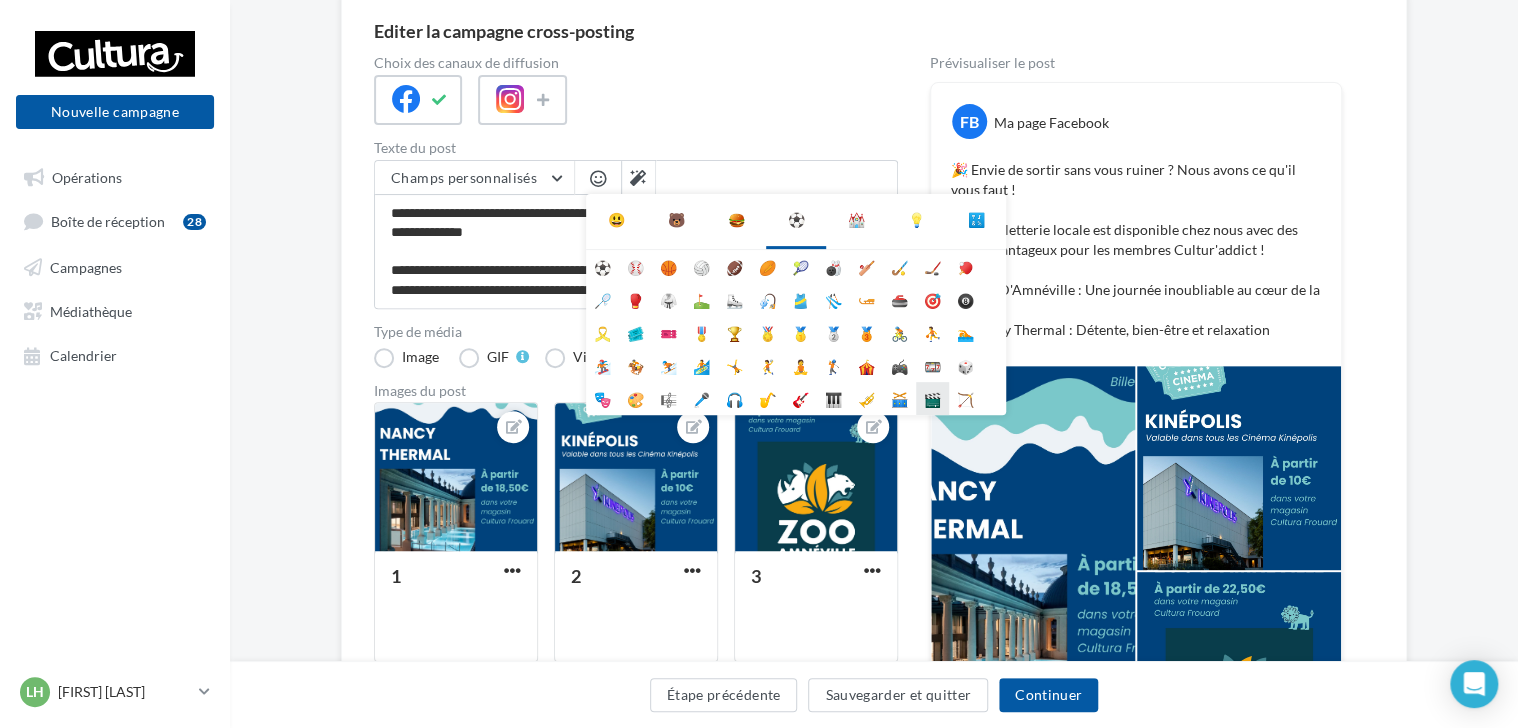 click on "🎬" at bounding box center [932, 398] 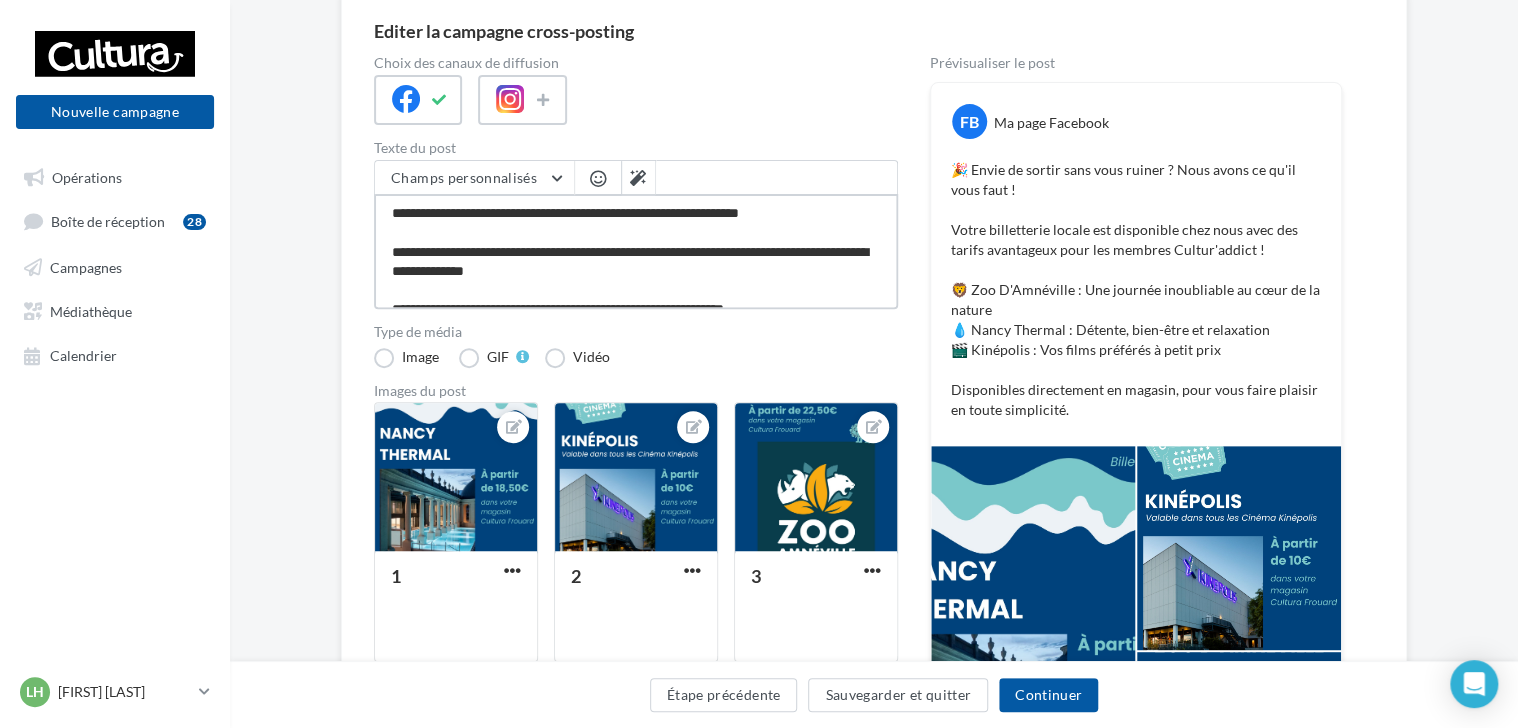 scroll, scrollTop: 0, scrollLeft: 0, axis: both 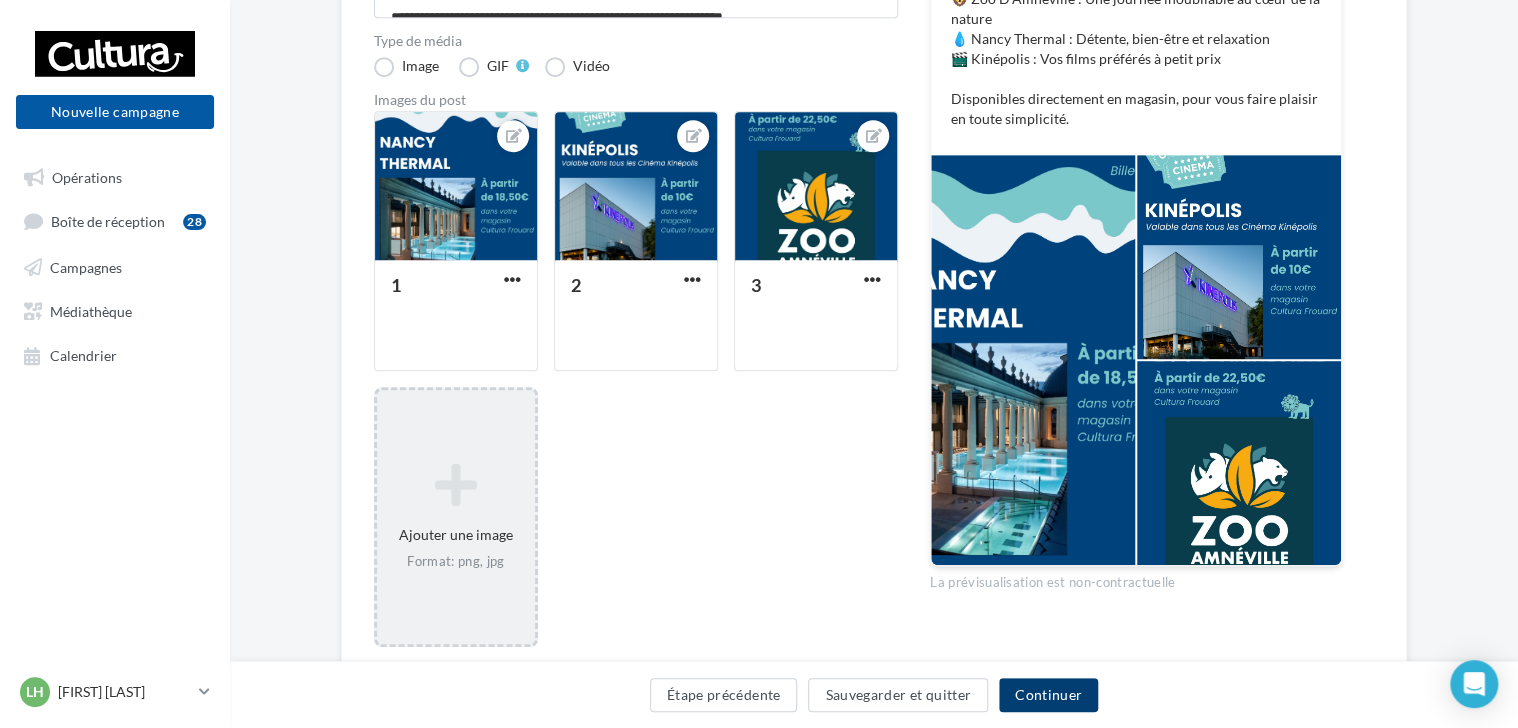 click on "Continuer" at bounding box center [1048, 695] 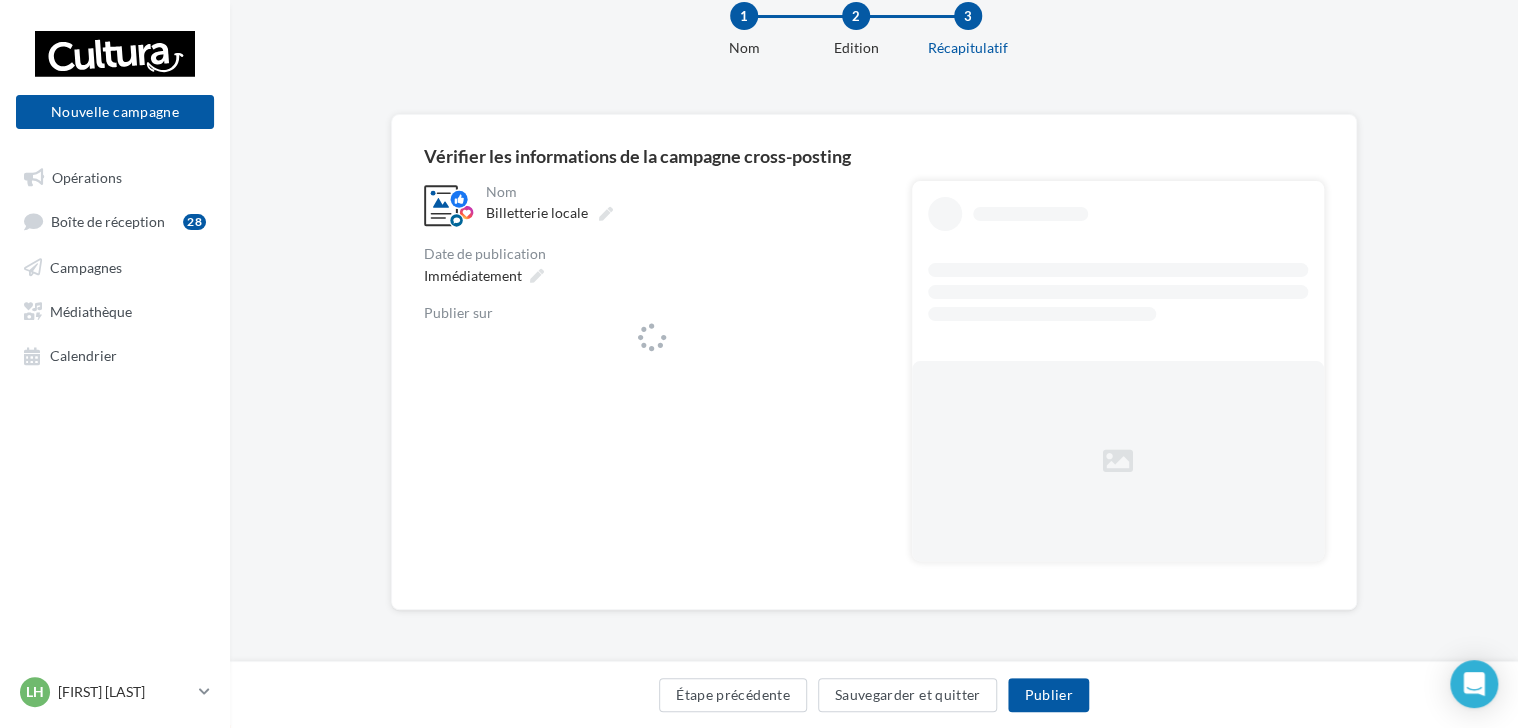 scroll, scrollTop: 0, scrollLeft: 0, axis: both 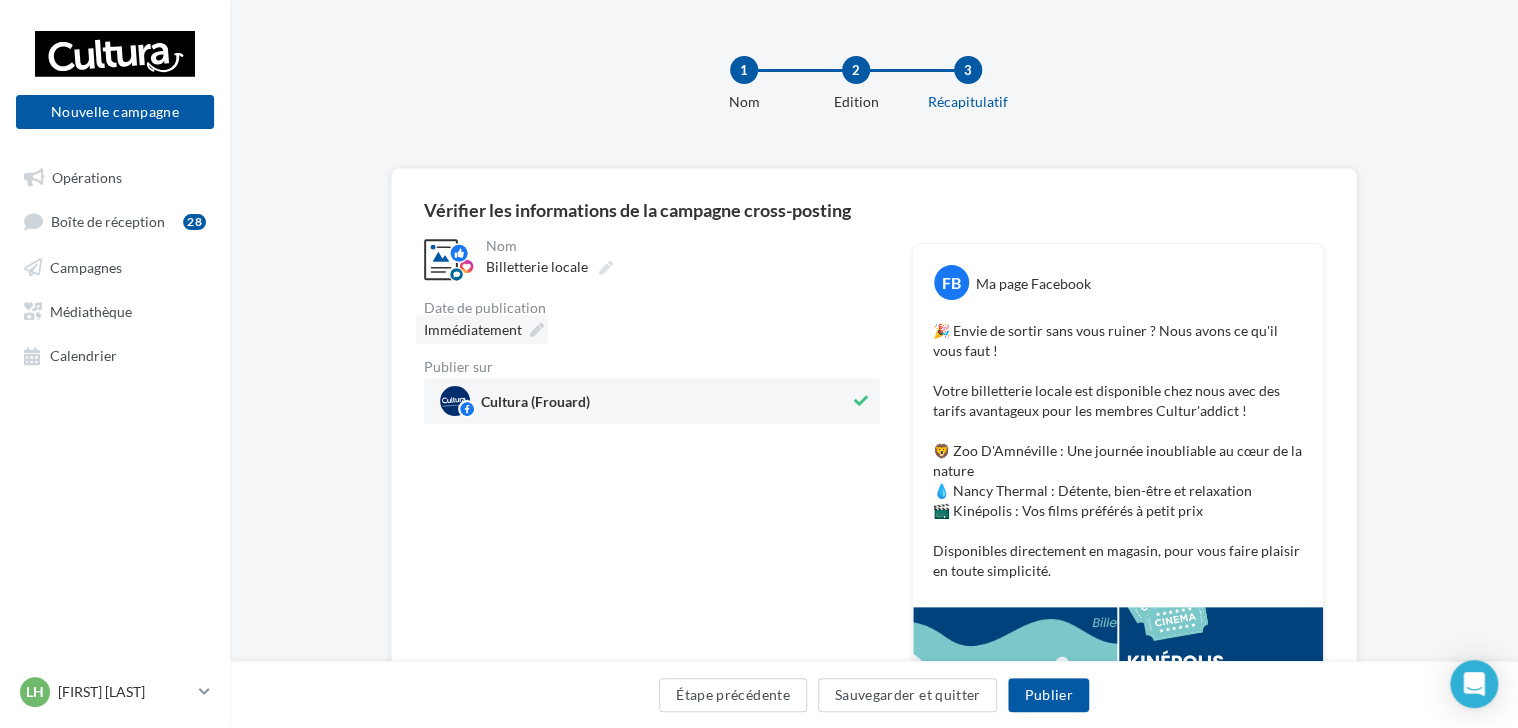 click at bounding box center [537, 330] 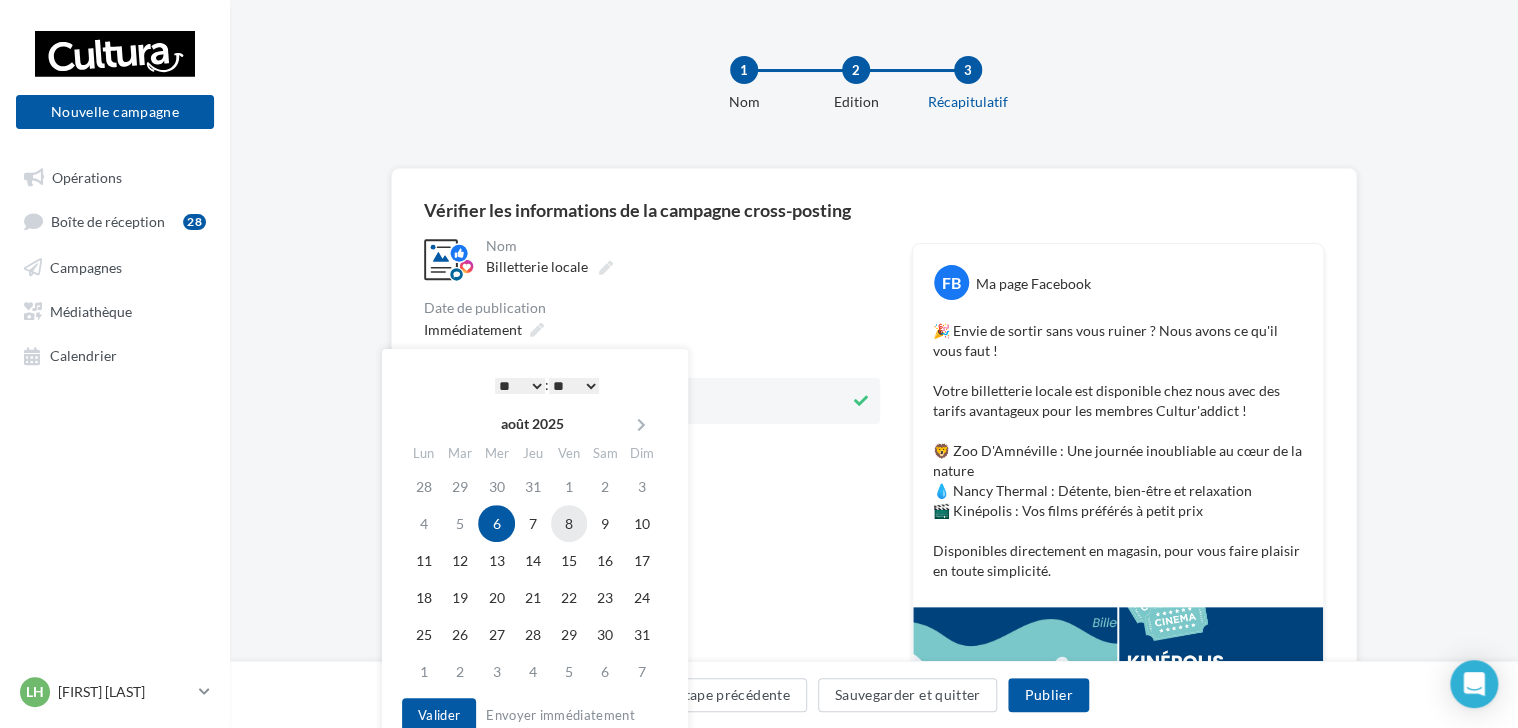 click on "8" at bounding box center [569, 523] 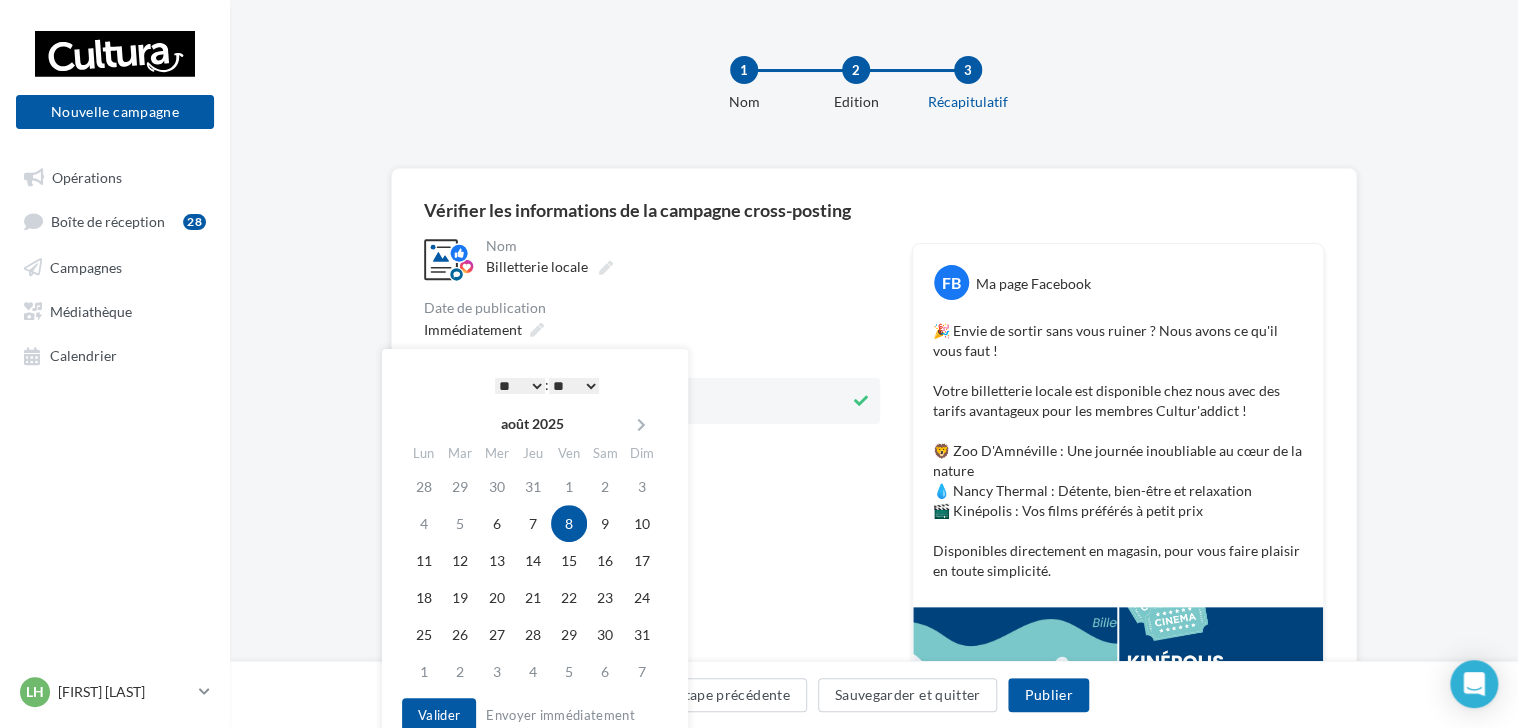 click on "* * * * * * * * * * ** ** ** ** ** ** ** ** ** ** ** ** ** **" at bounding box center (520, 386) 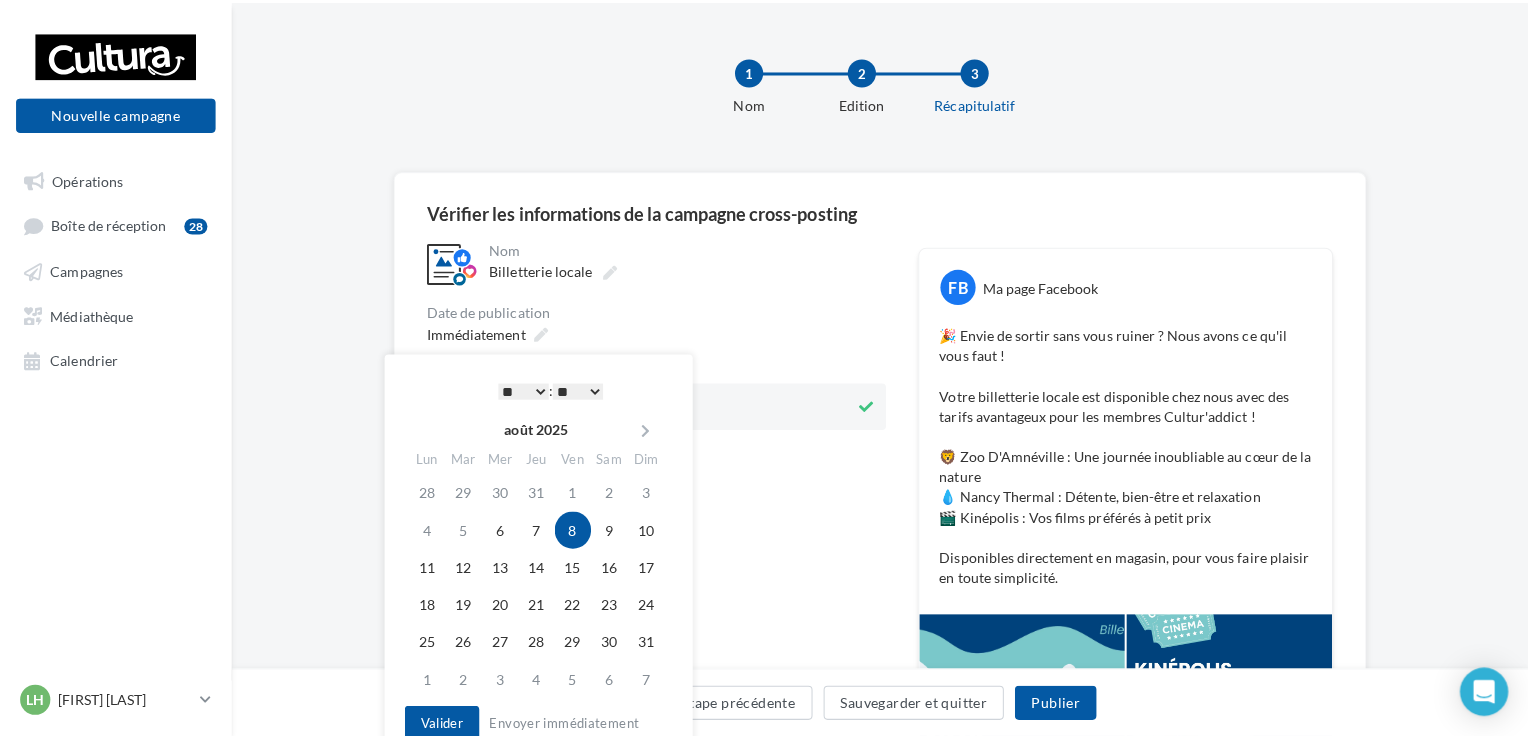 scroll, scrollTop: 78, scrollLeft: 0, axis: vertical 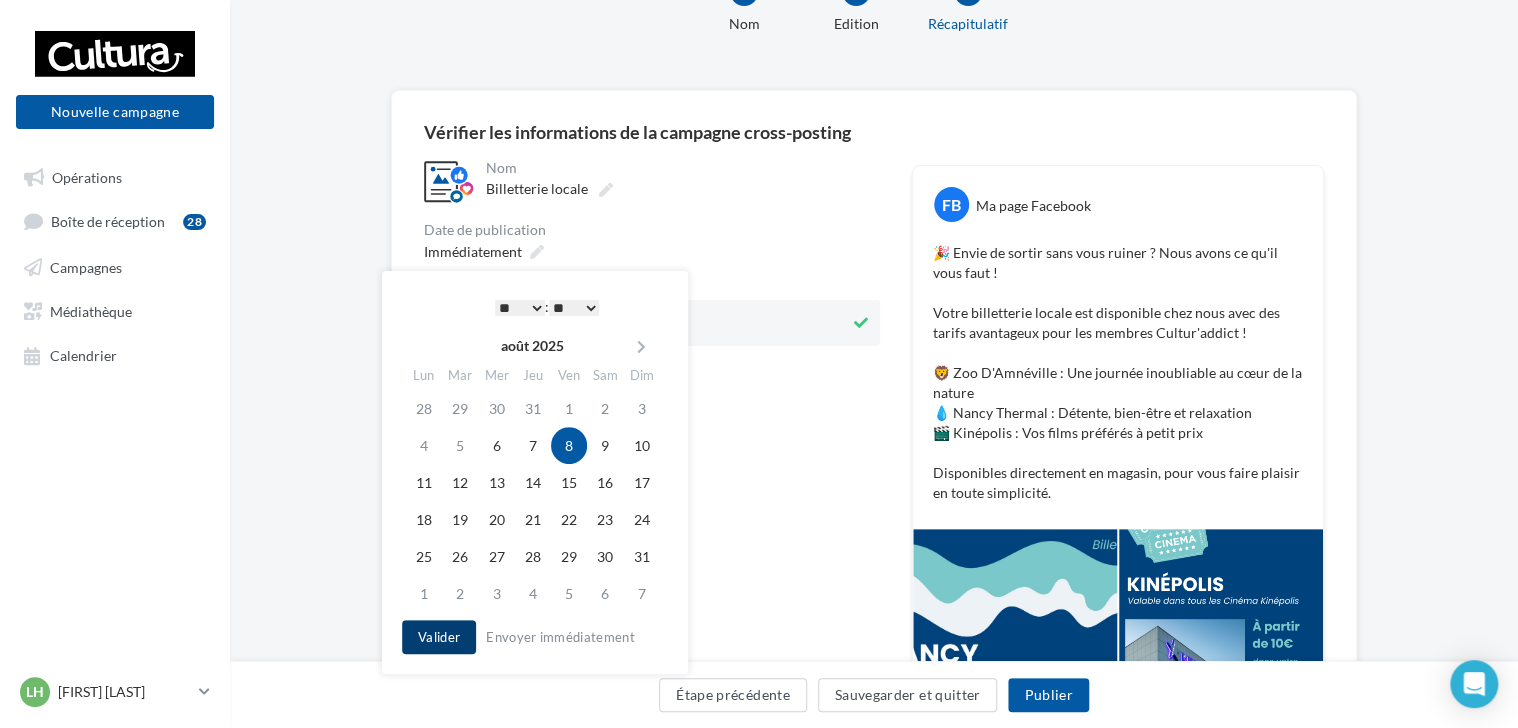 click on "Valider" at bounding box center [439, 637] 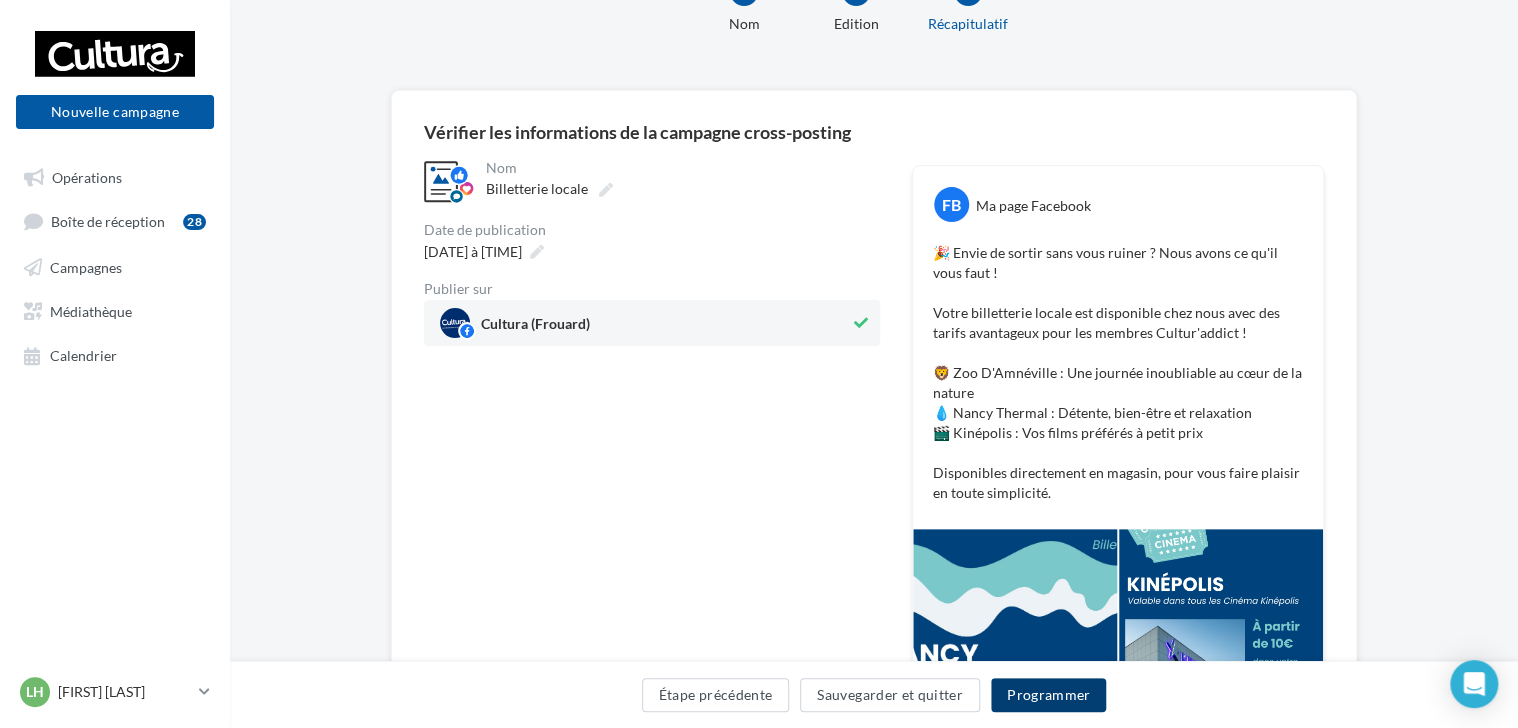click on "Programmer" at bounding box center (1049, 695) 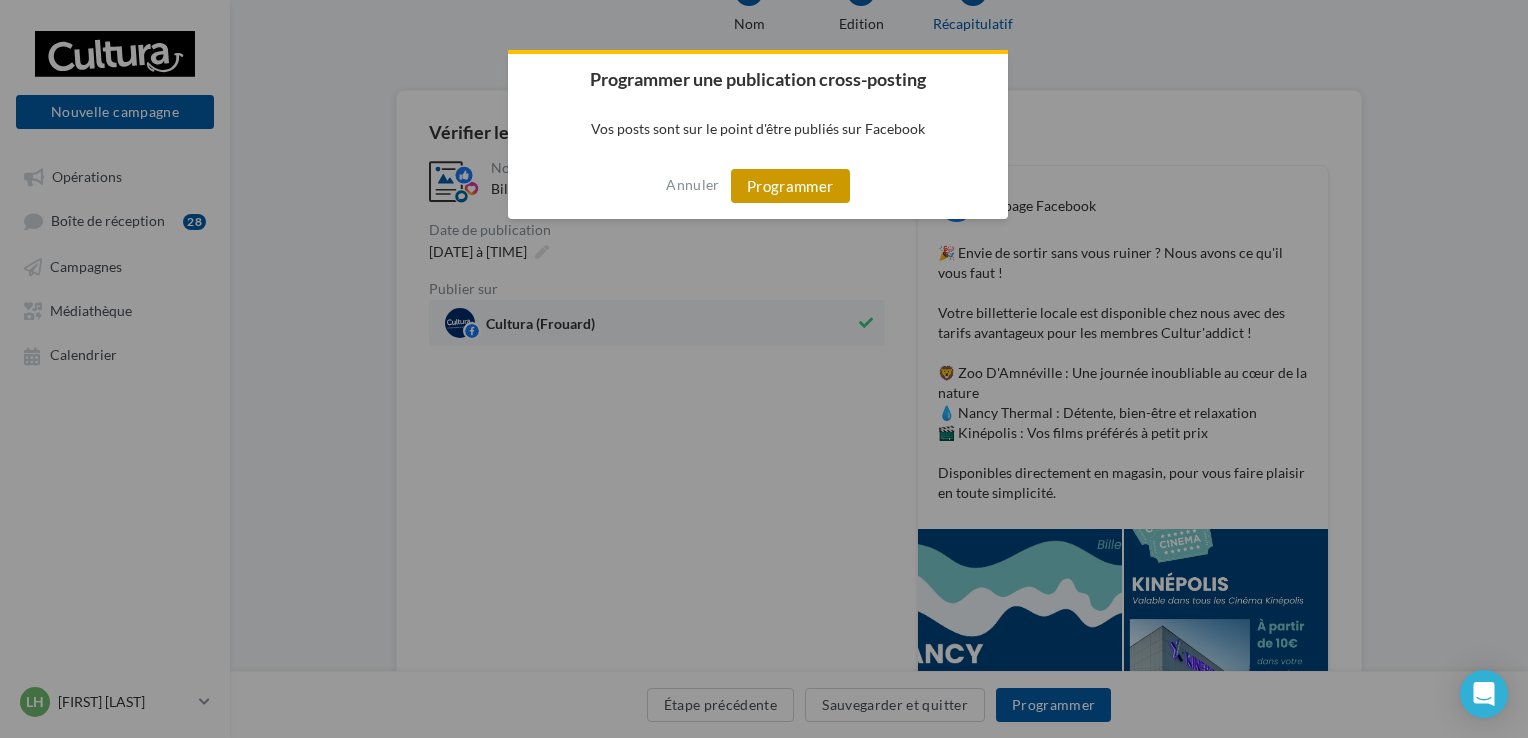 click on "Programmer" at bounding box center (790, 186) 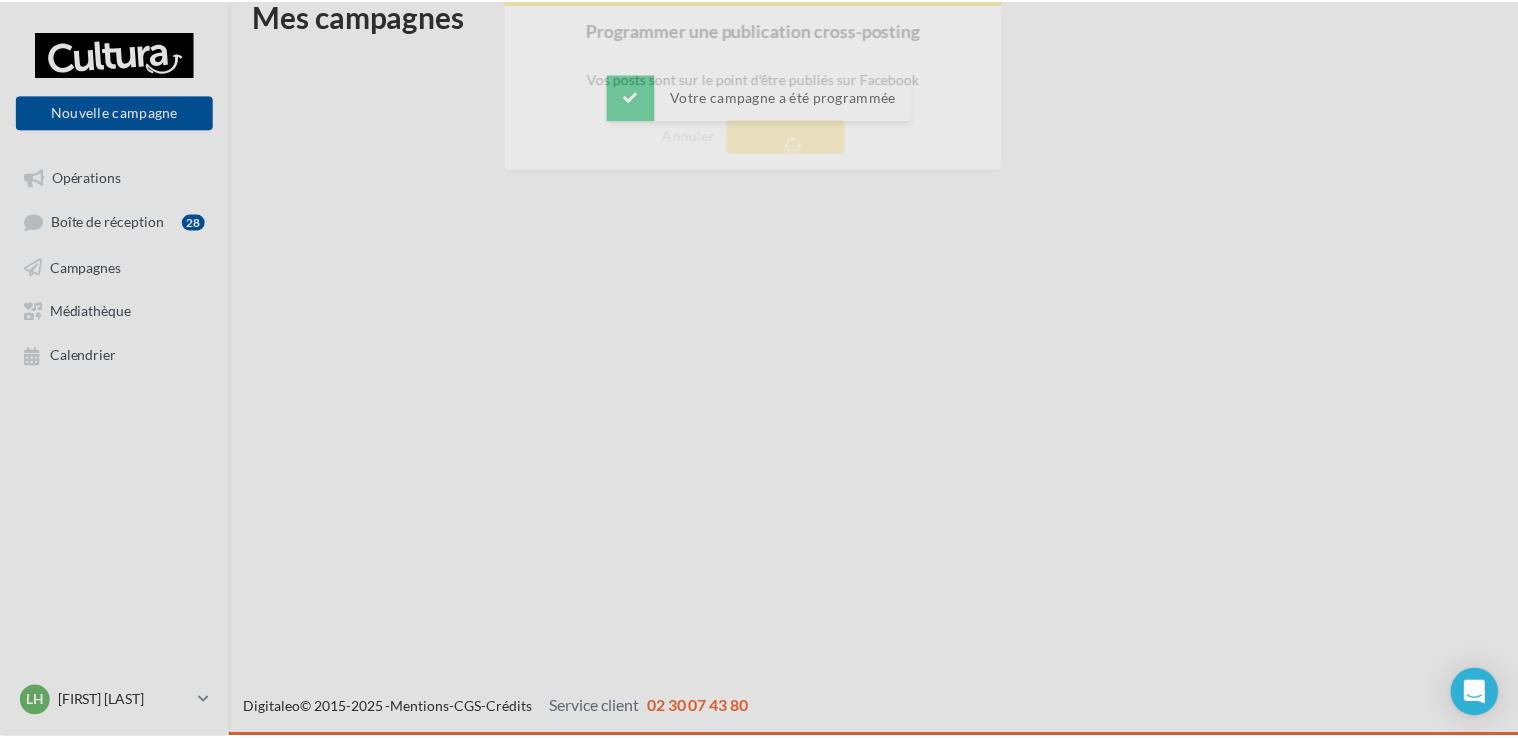 scroll, scrollTop: 32, scrollLeft: 0, axis: vertical 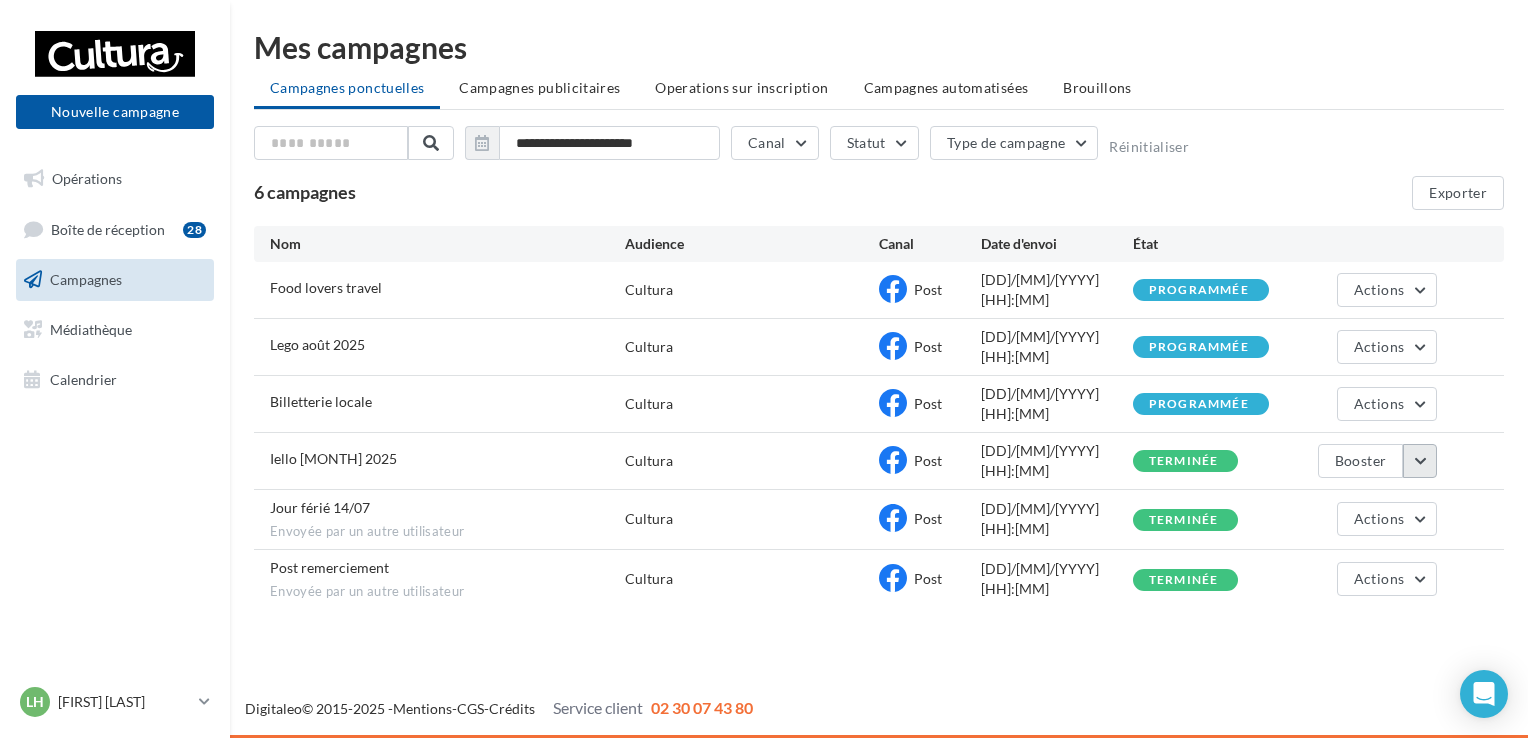 click at bounding box center (1420, 461) 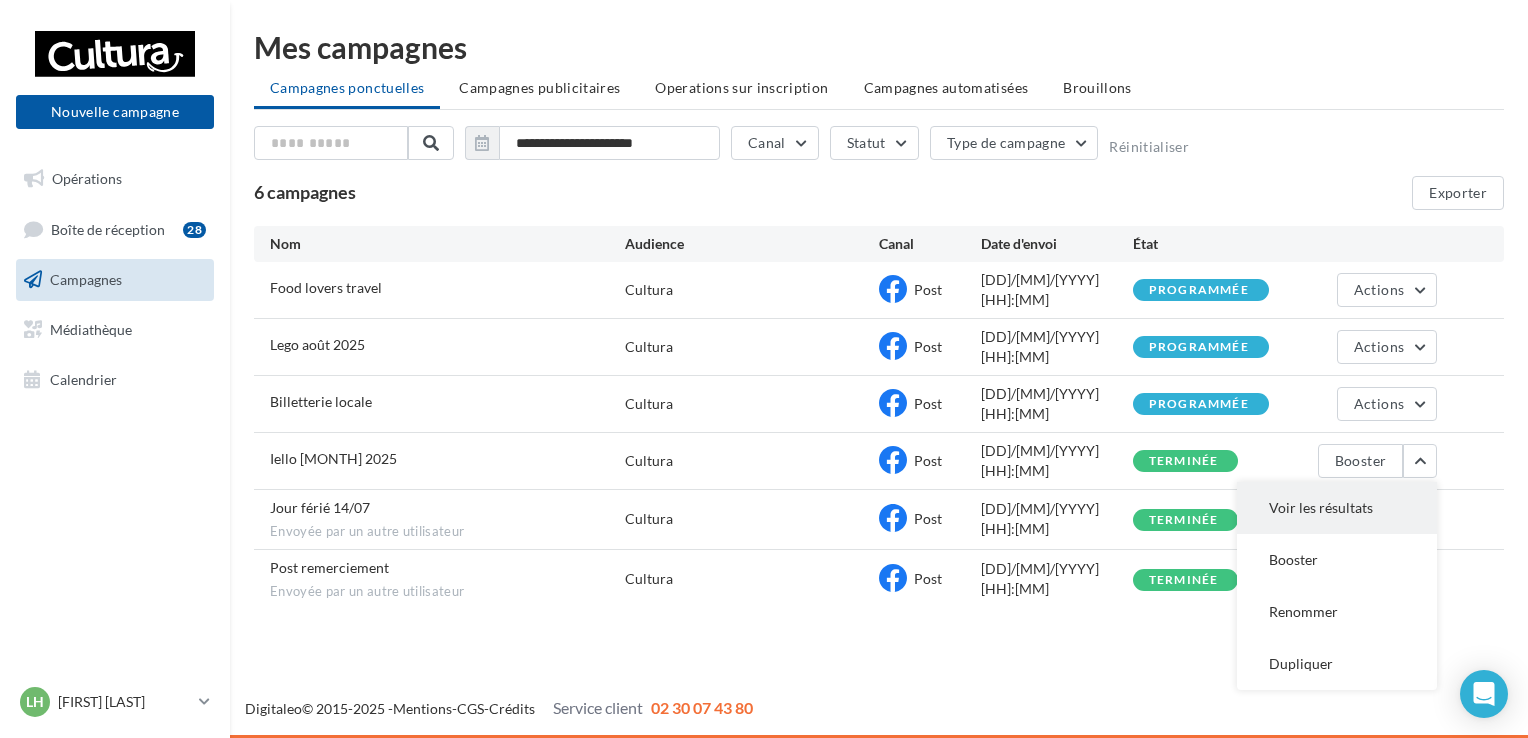 click on "Voir les résultats" at bounding box center (1337, 508) 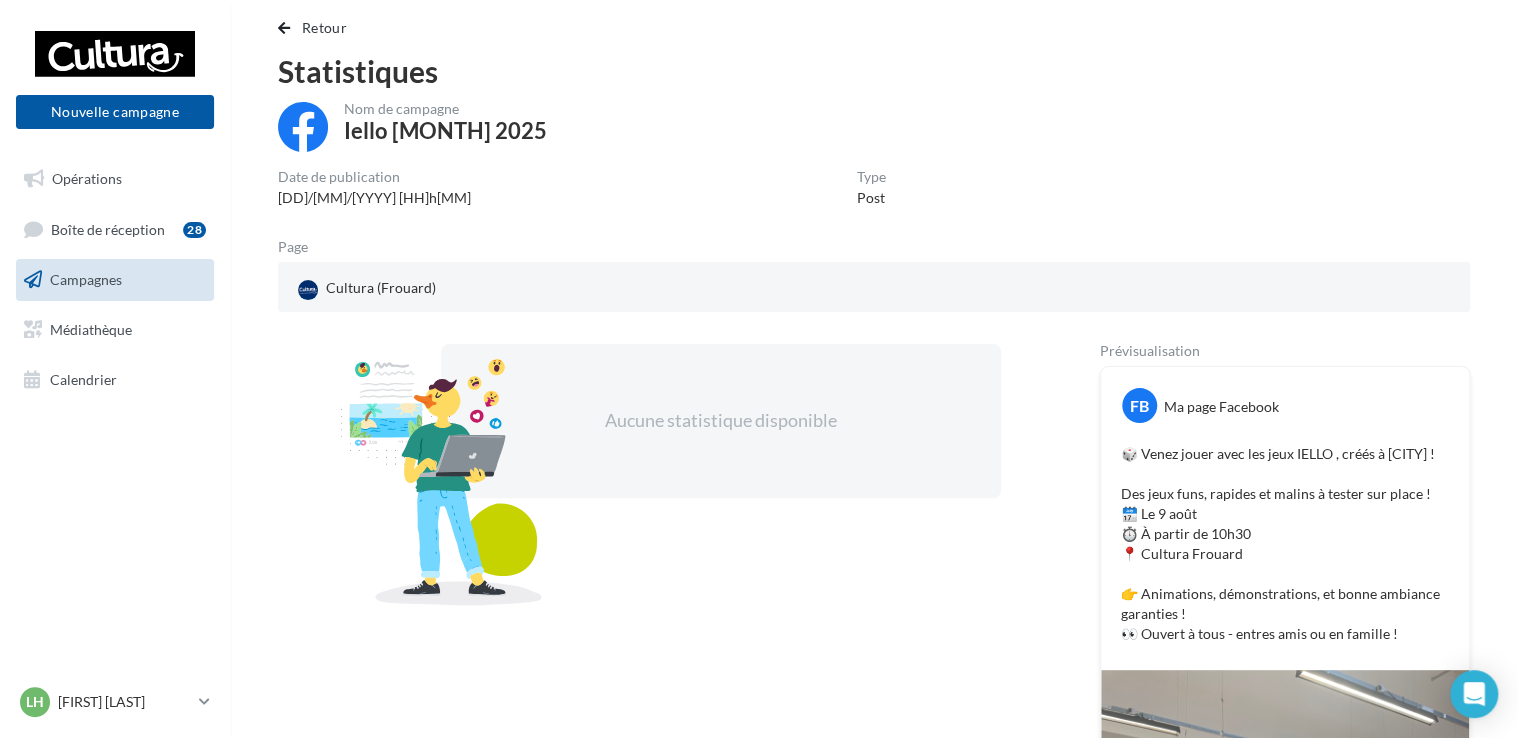 scroll, scrollTop: 0, scrollLeft: 0, axis: both 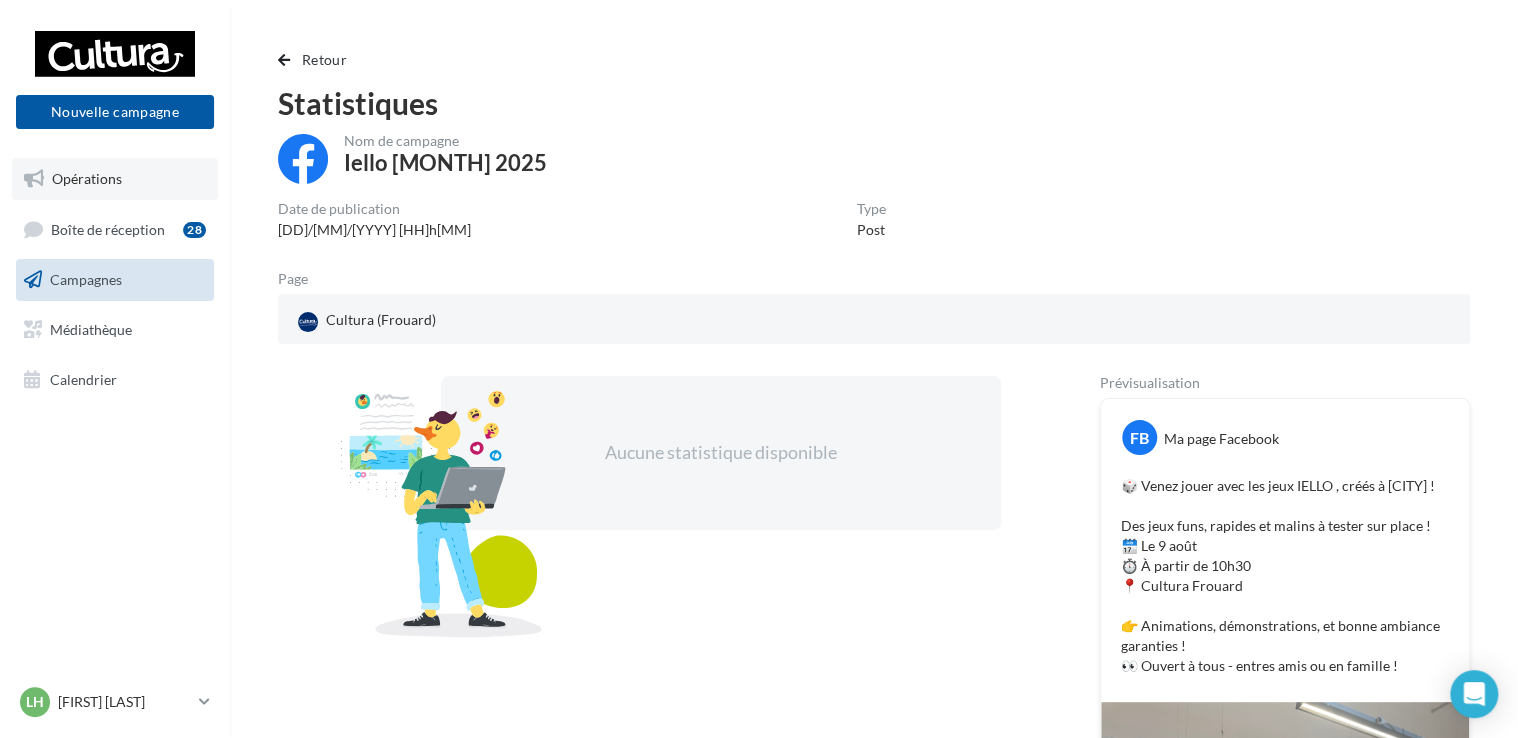 click on "Opérations" at bounding box center (87, 178) 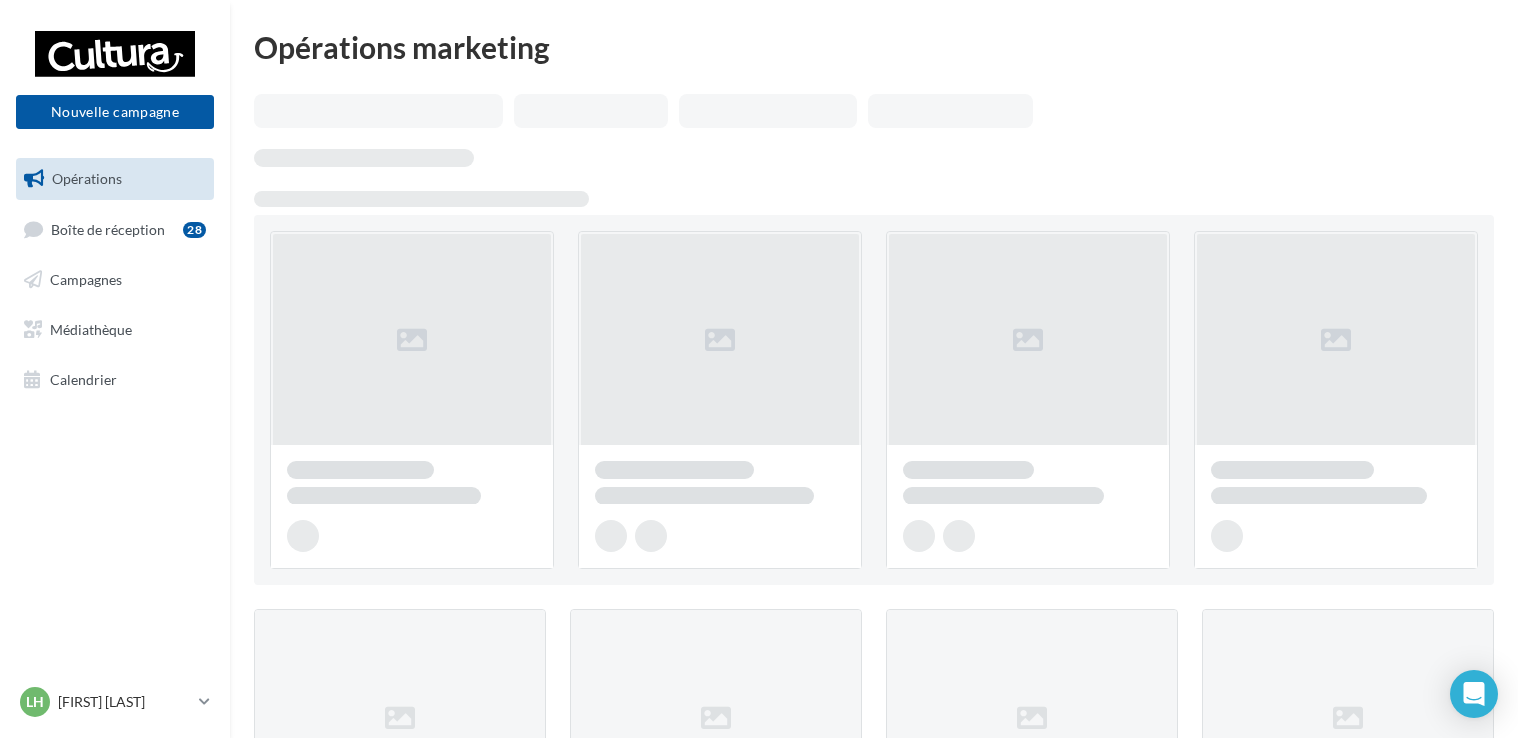 scroll, scrollTop: 0, scrollLeft: 0, axis: both 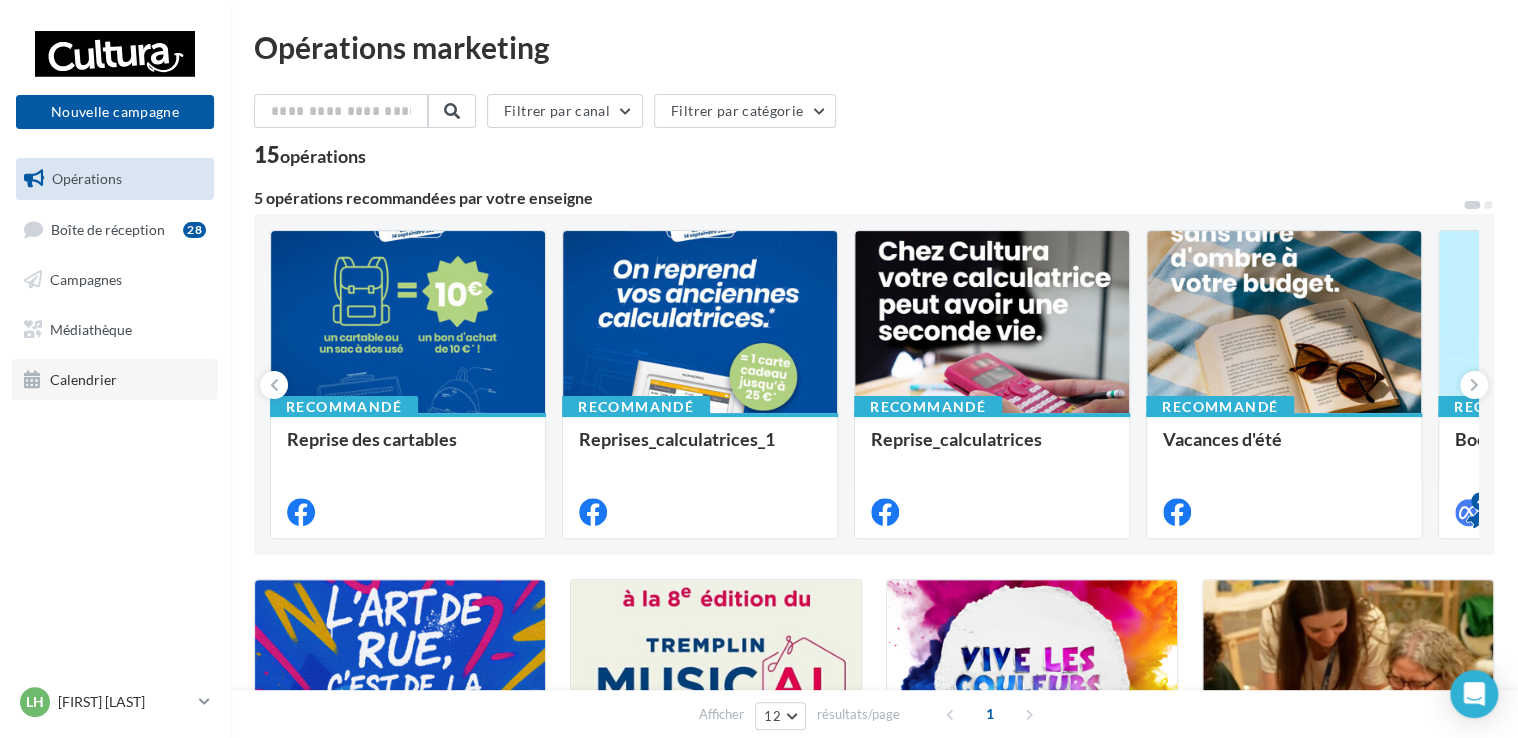 click on "Calendrier" at bounding box center (115, 380) 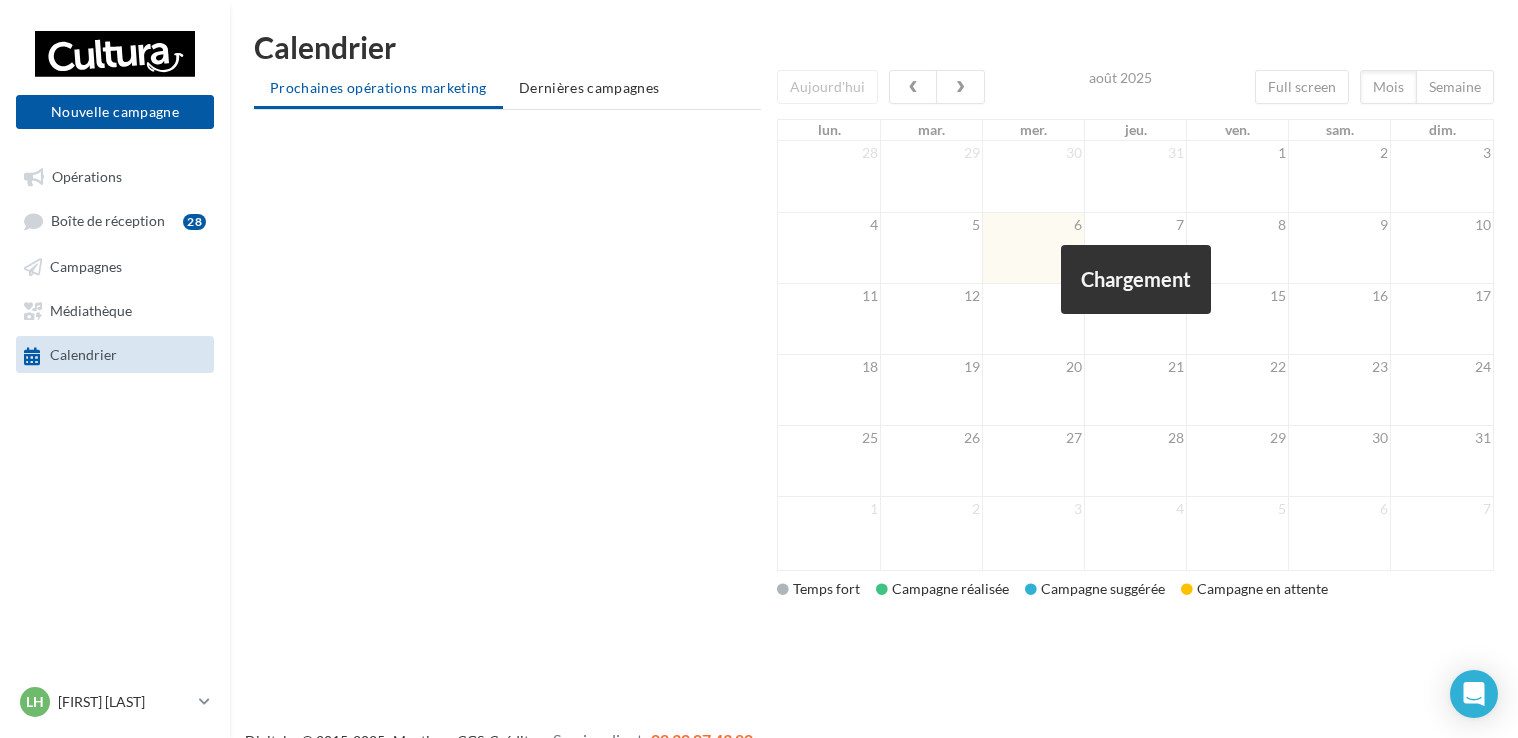 scroll, scrollTop: 0, scrollLeft: 0, axis: both 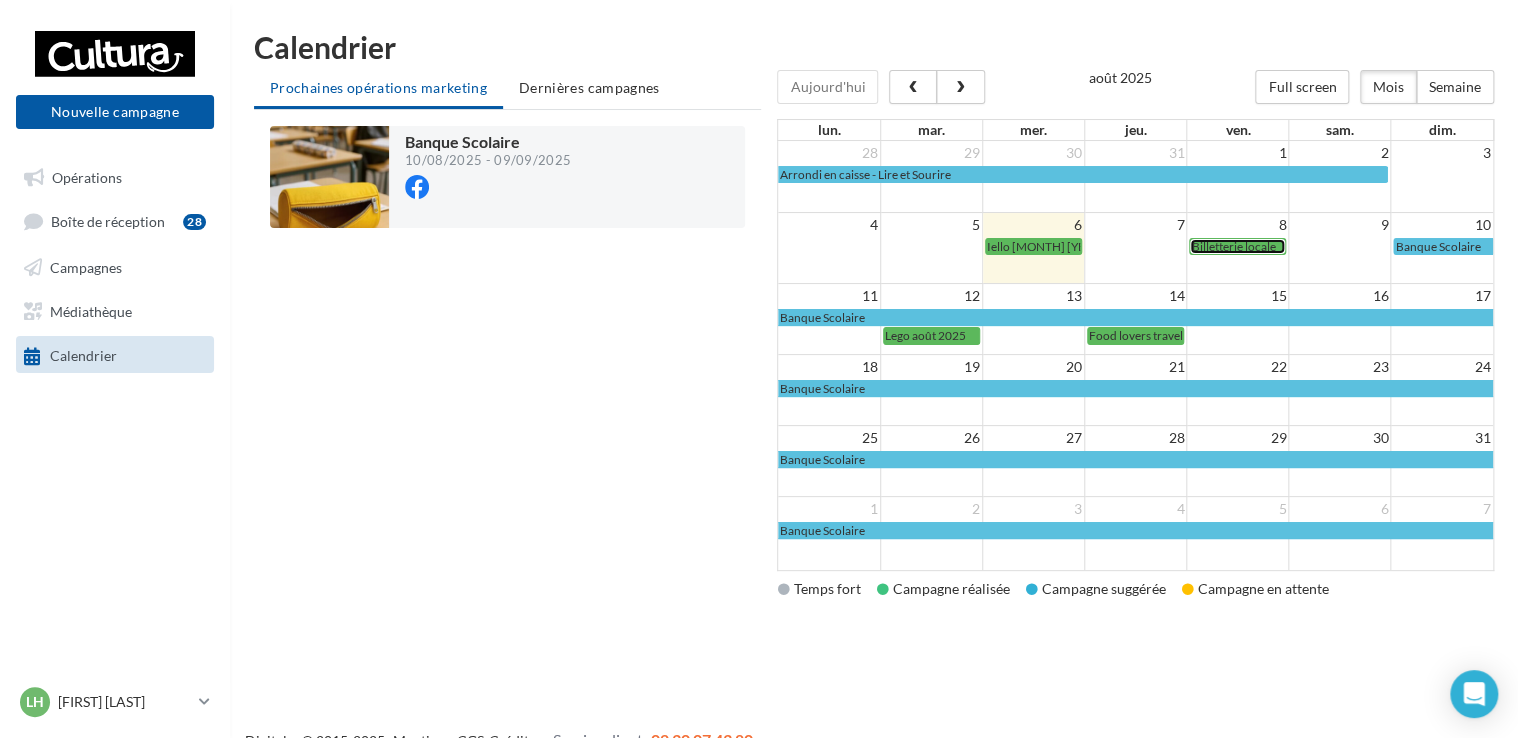click on "Billetterie locale" at bounding box center [1233, 246] 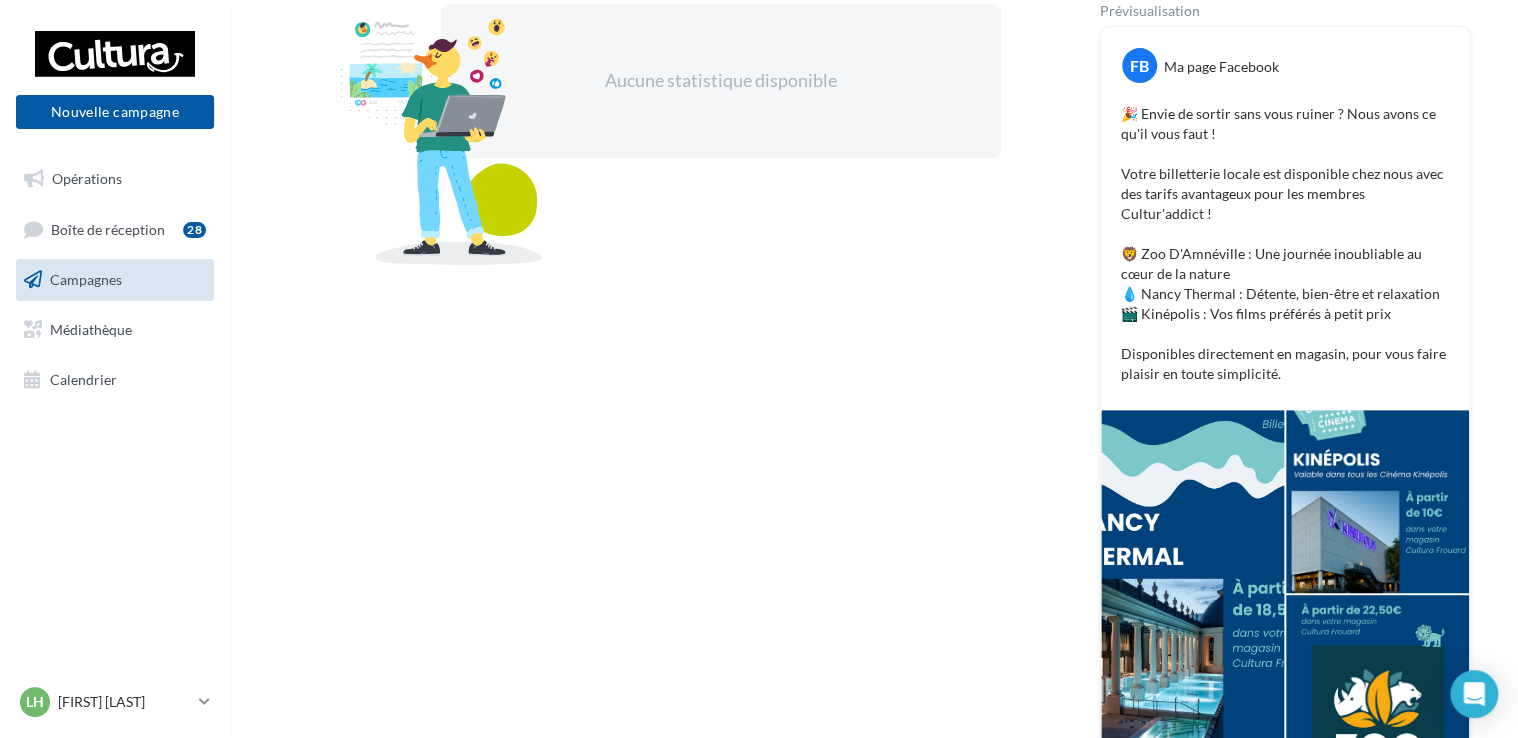 scroll, scrollTop: 540, scrollLeft: 0, axis: vertical 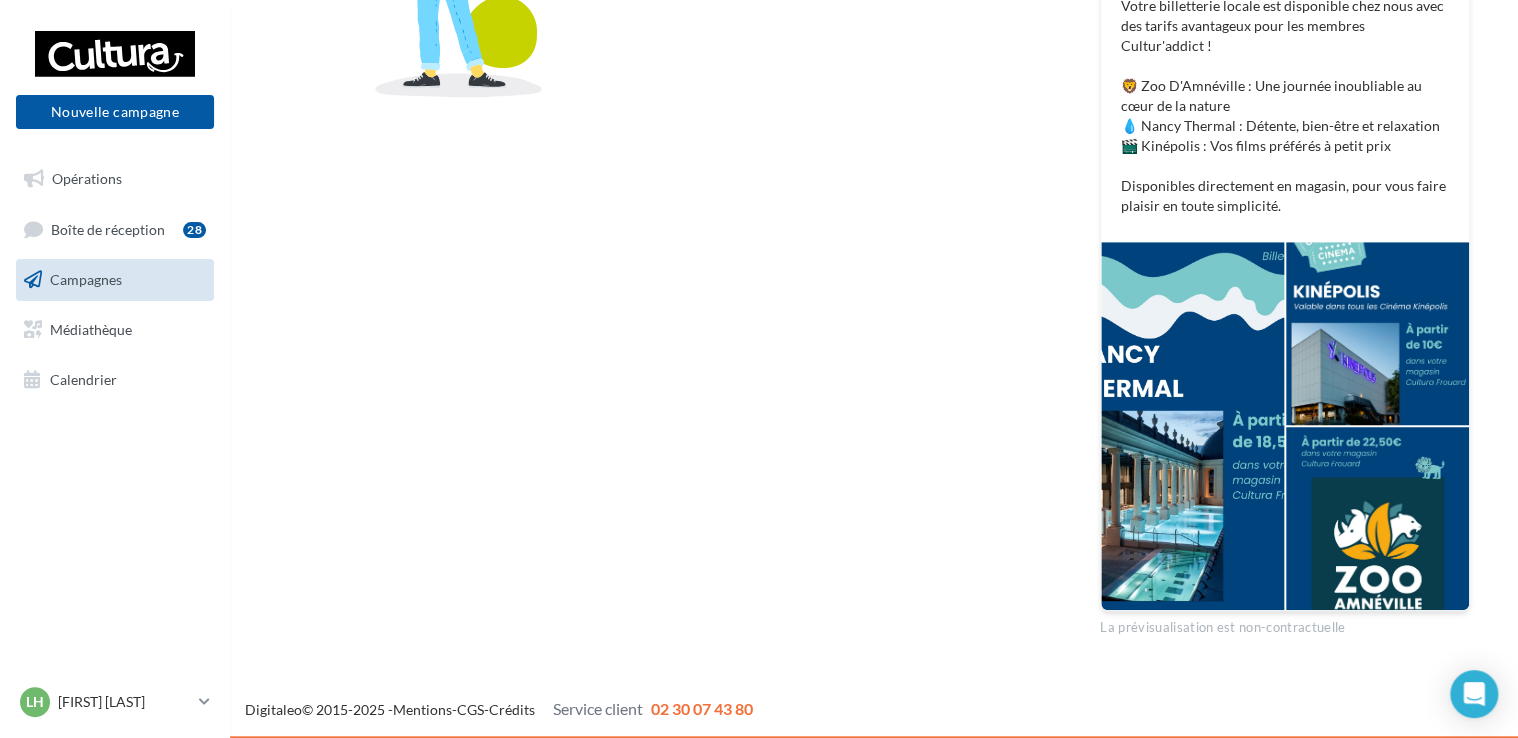 click at bounding box center (1192, 426) 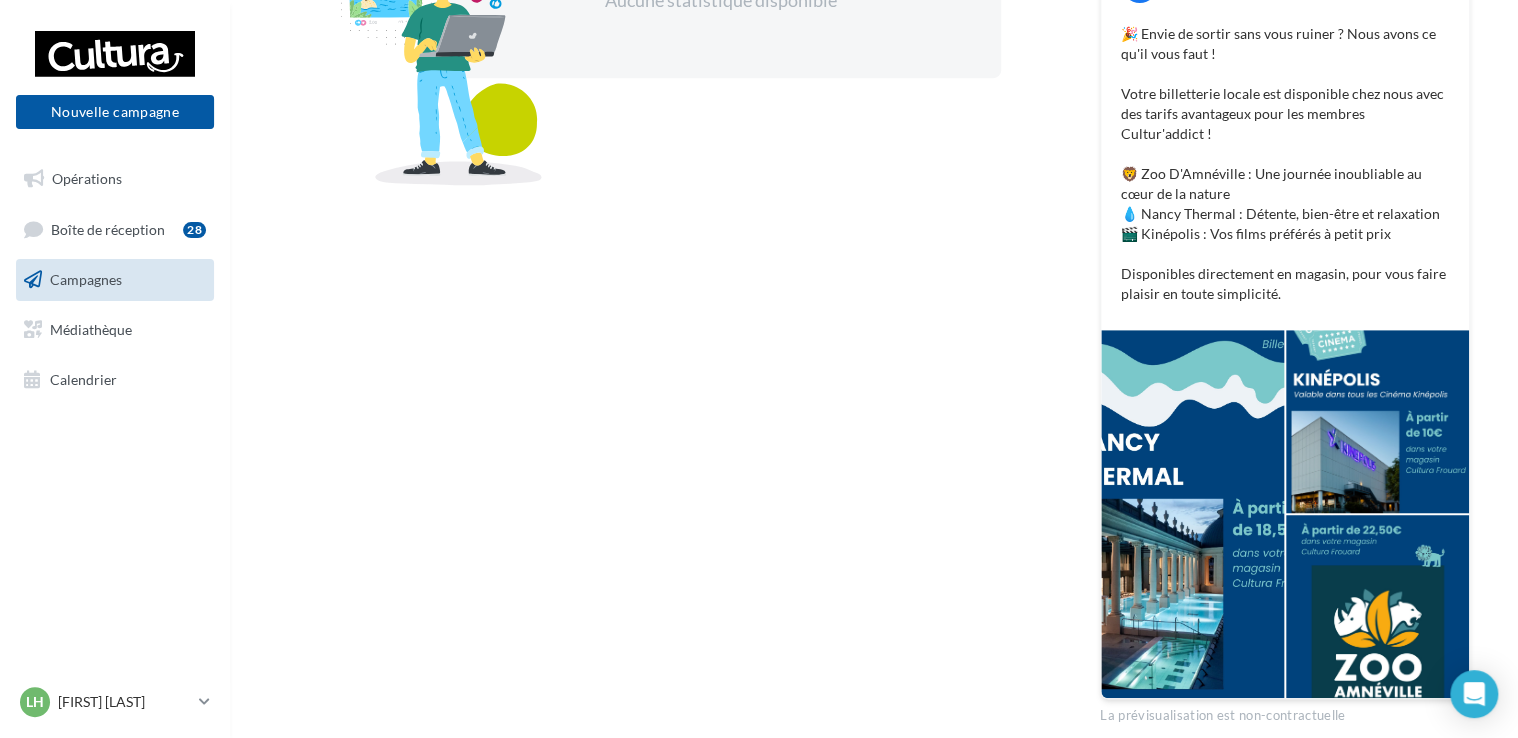 scroll, scrollTop: 454, scrollLeft: 0, axis: vertical 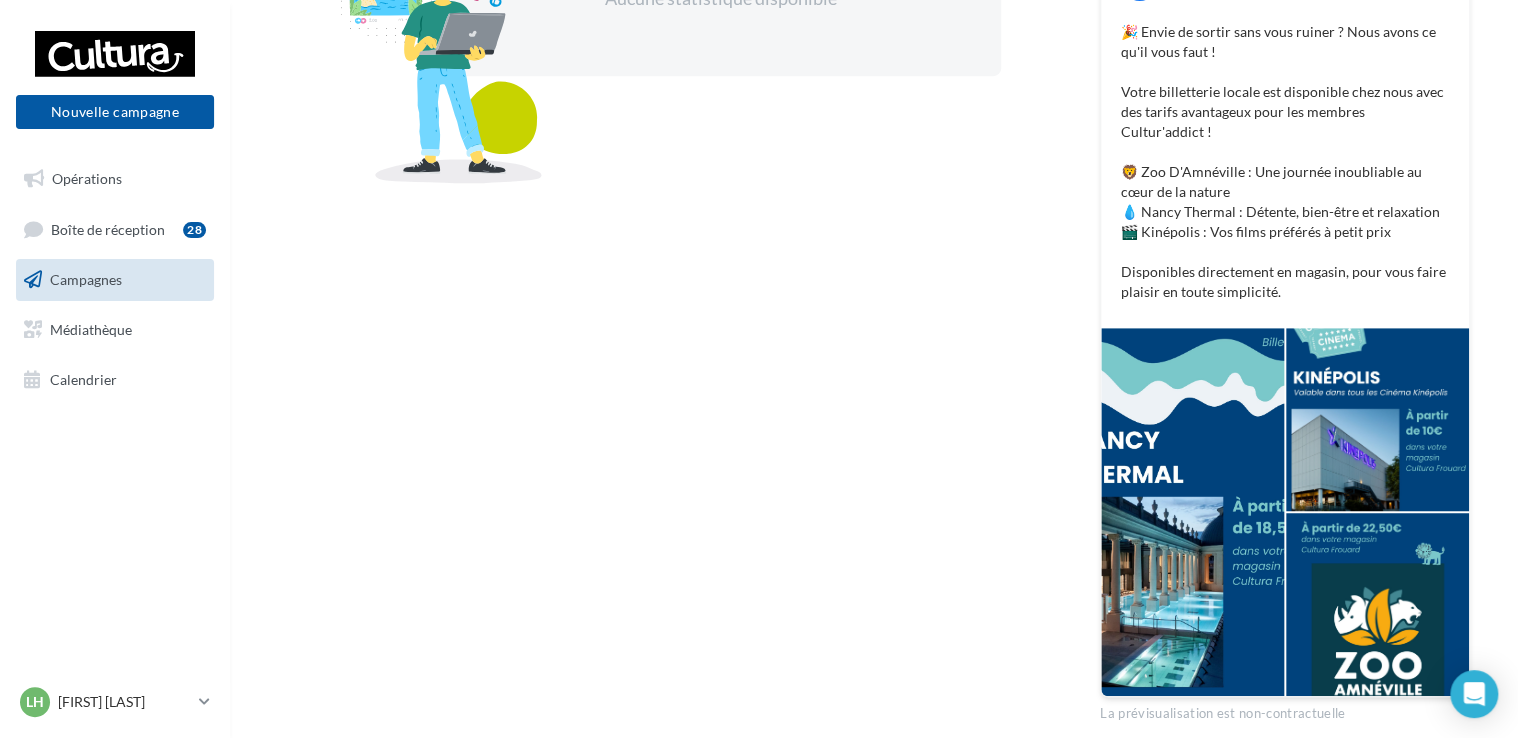 click at bounding box center (1192, 512) 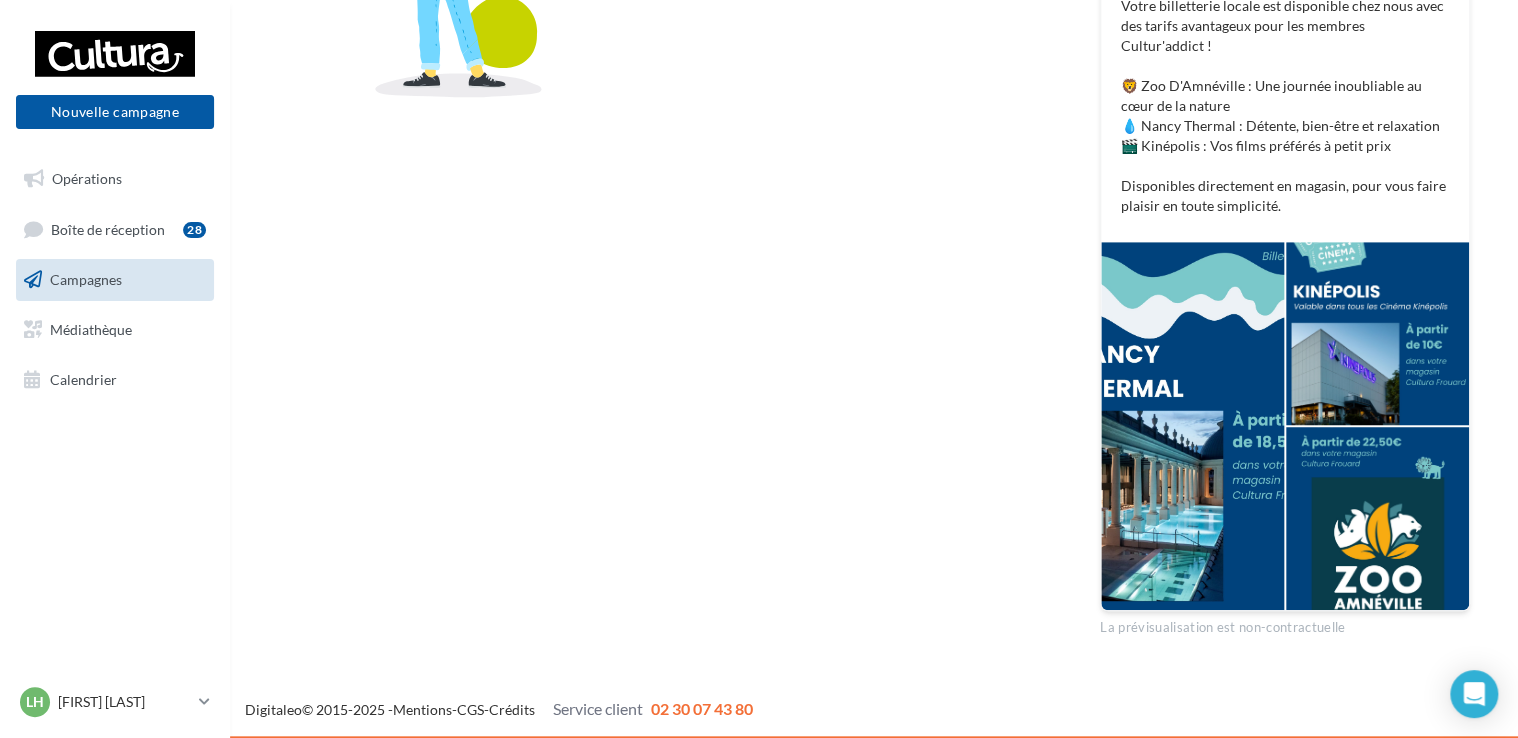 scroll, scrollTop: 540, scrollLeft: 0, axis: vertical 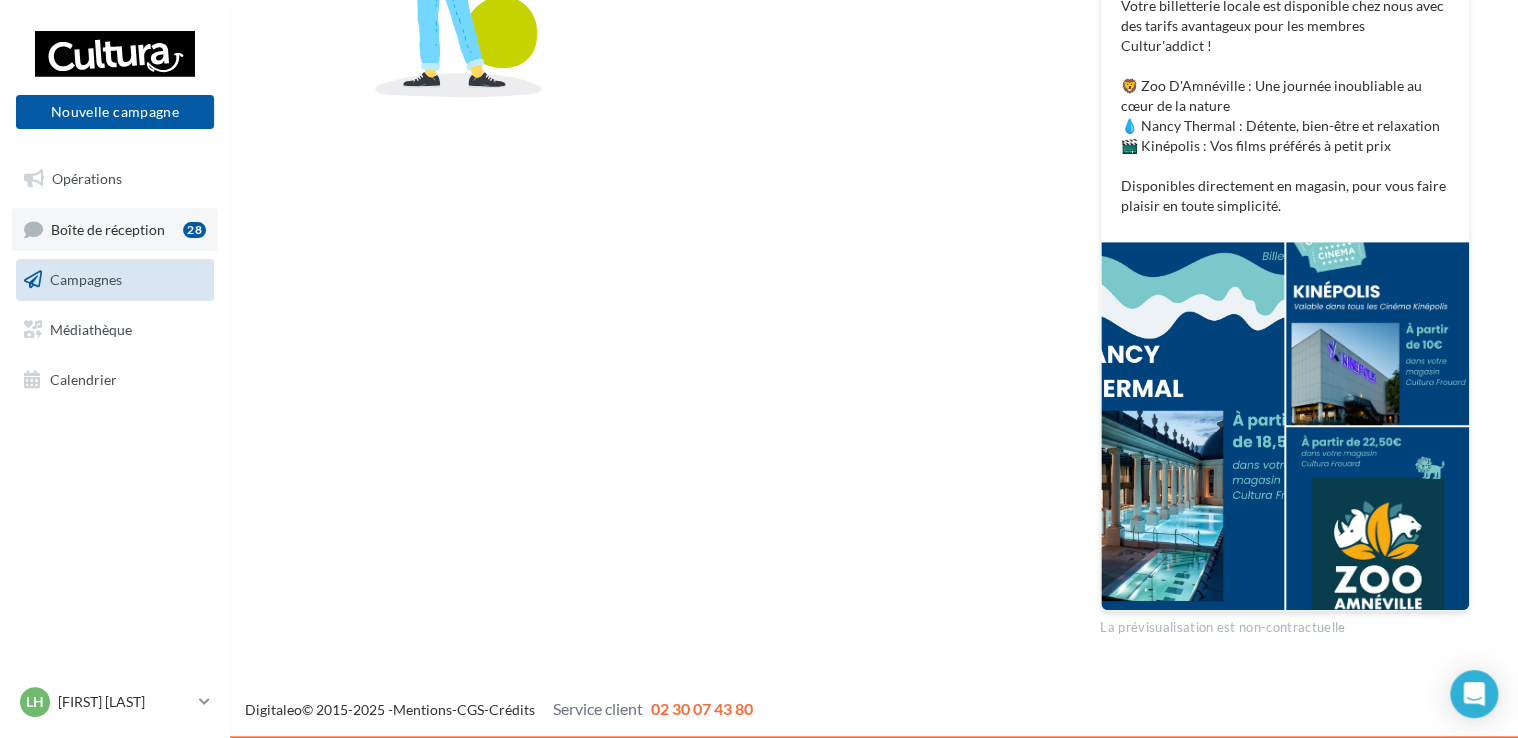 click on "Boîte de réception" at bounding box center [108, 228] 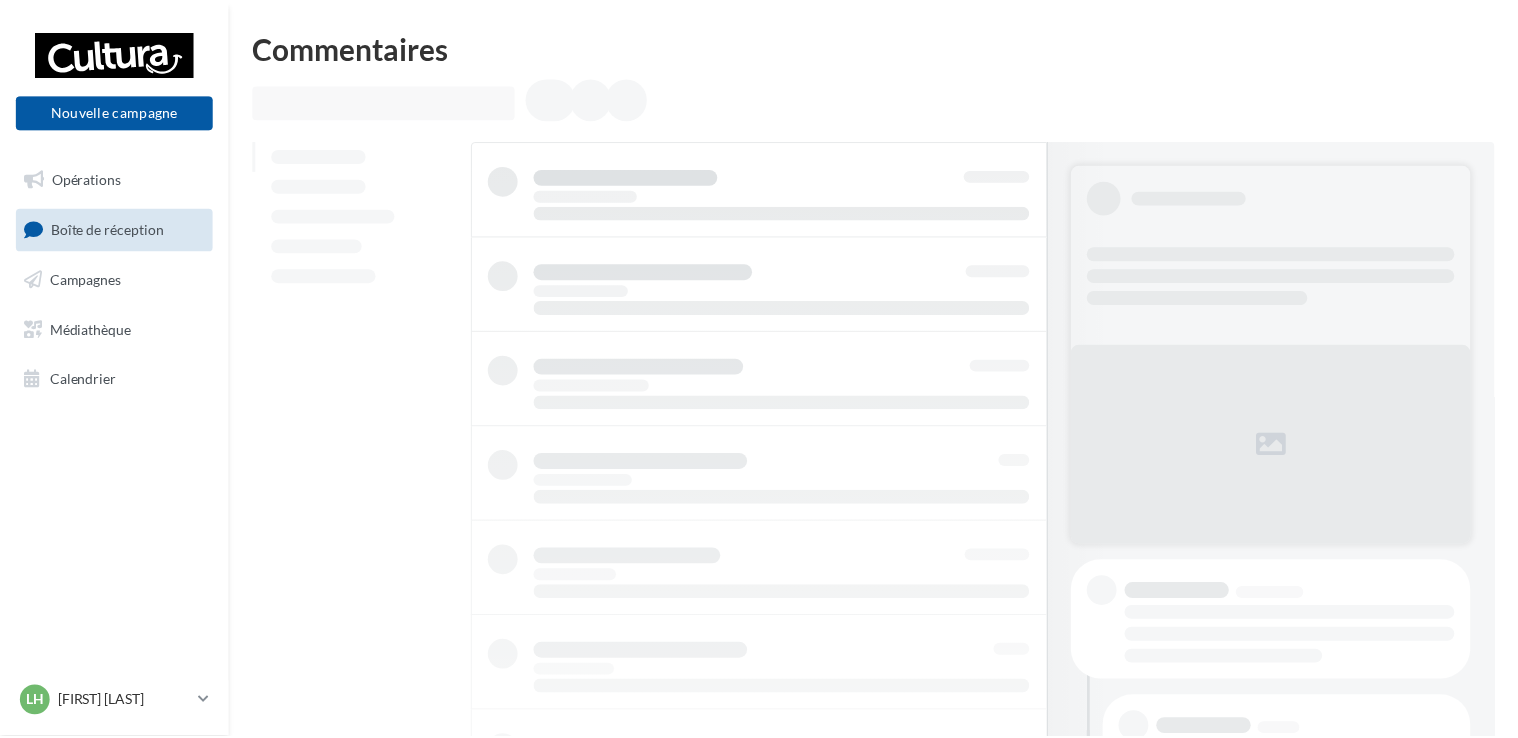 scroll, scrollTop: 0, scrollLeft: 0, axis: both 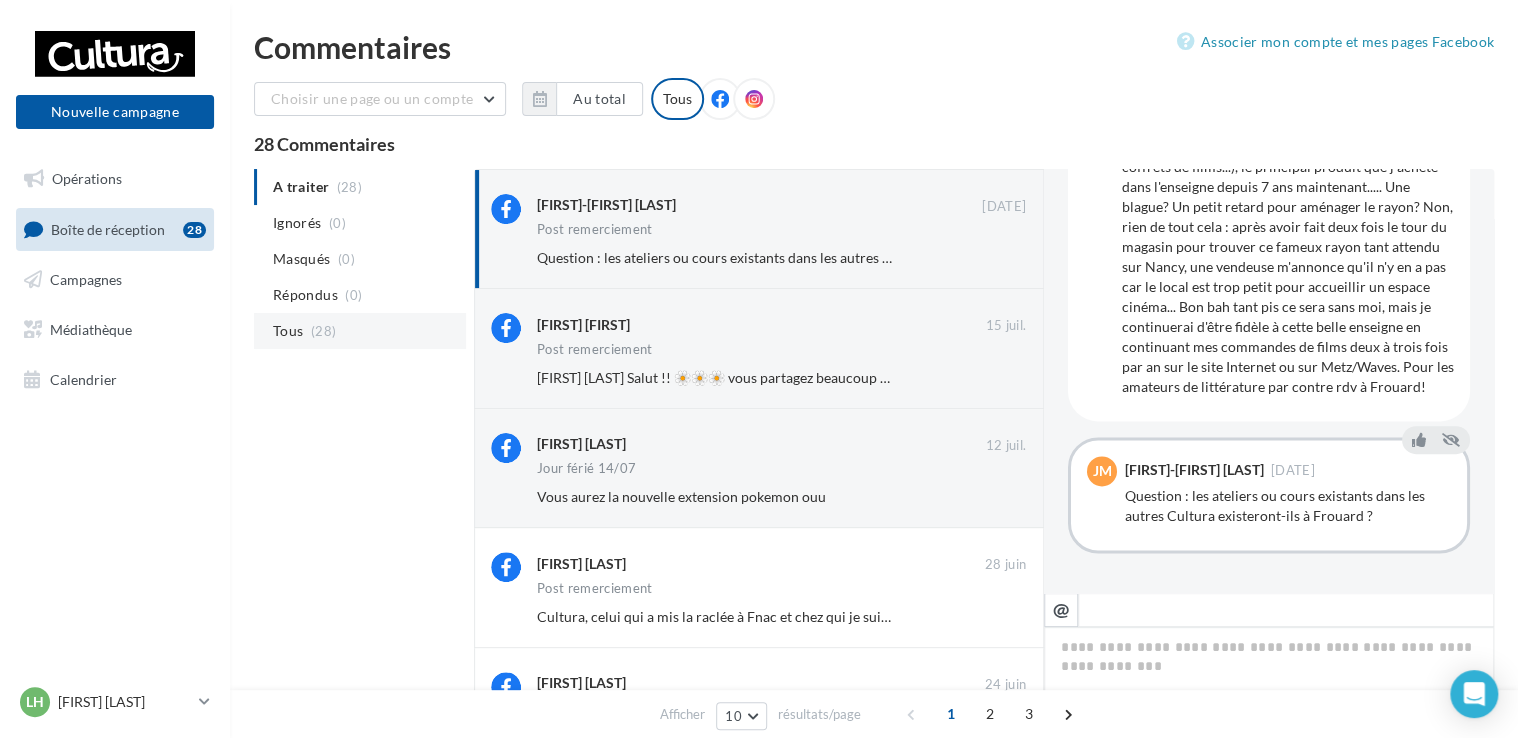 click on "(28)" at bounding box center (323, 331) 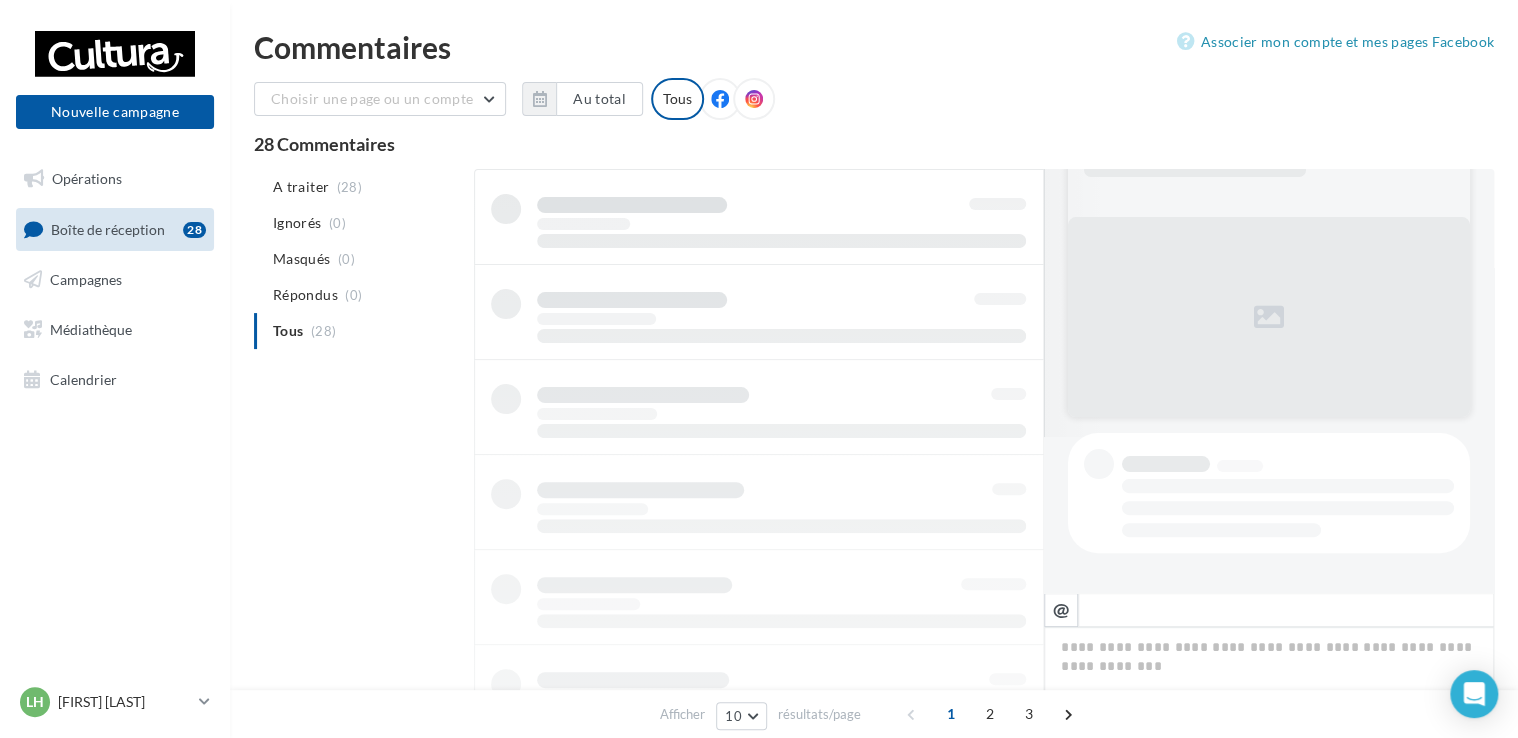 scroll, scrollTop: 155, scrollLeft: 0, axis: vertical 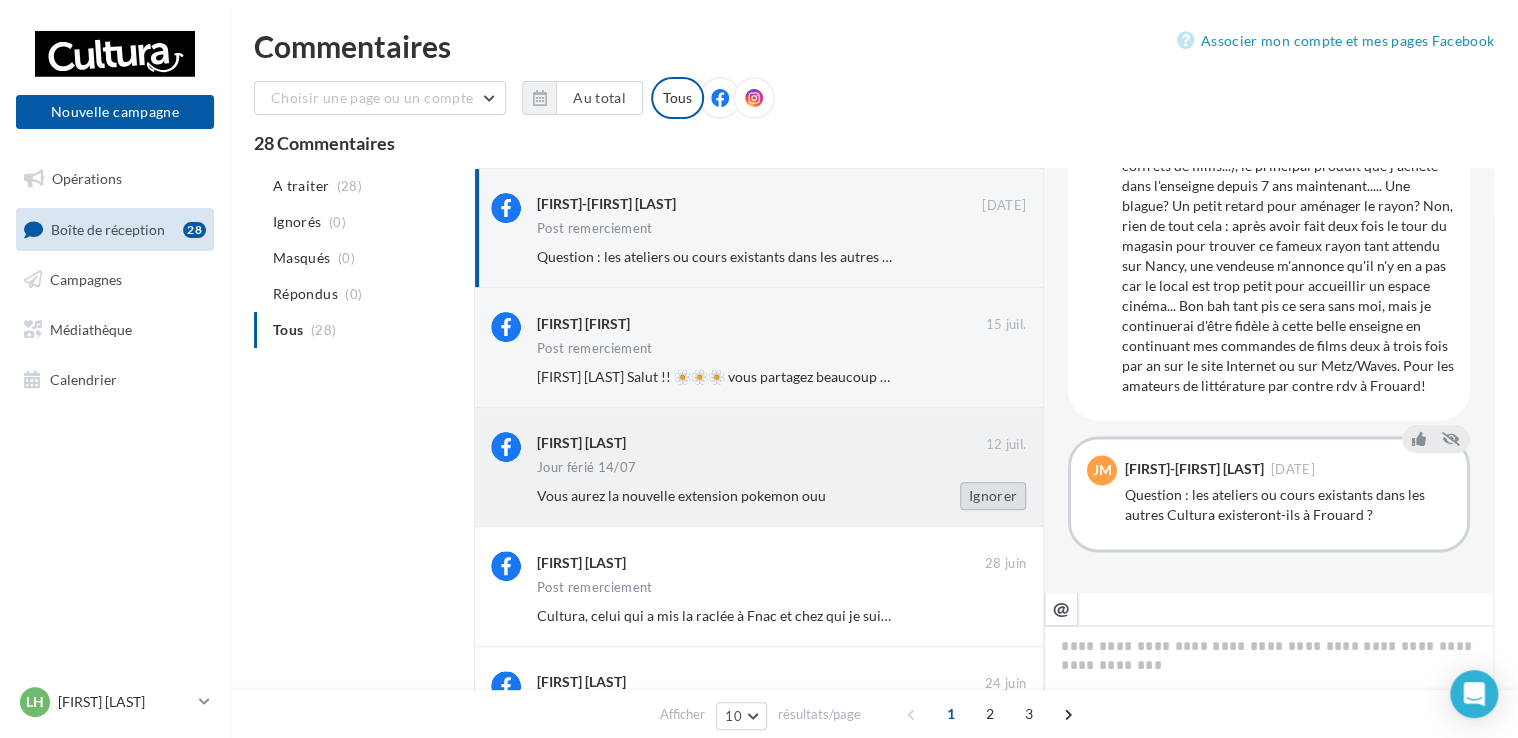 click on "Ignorer" at bounding box center [993, 496] 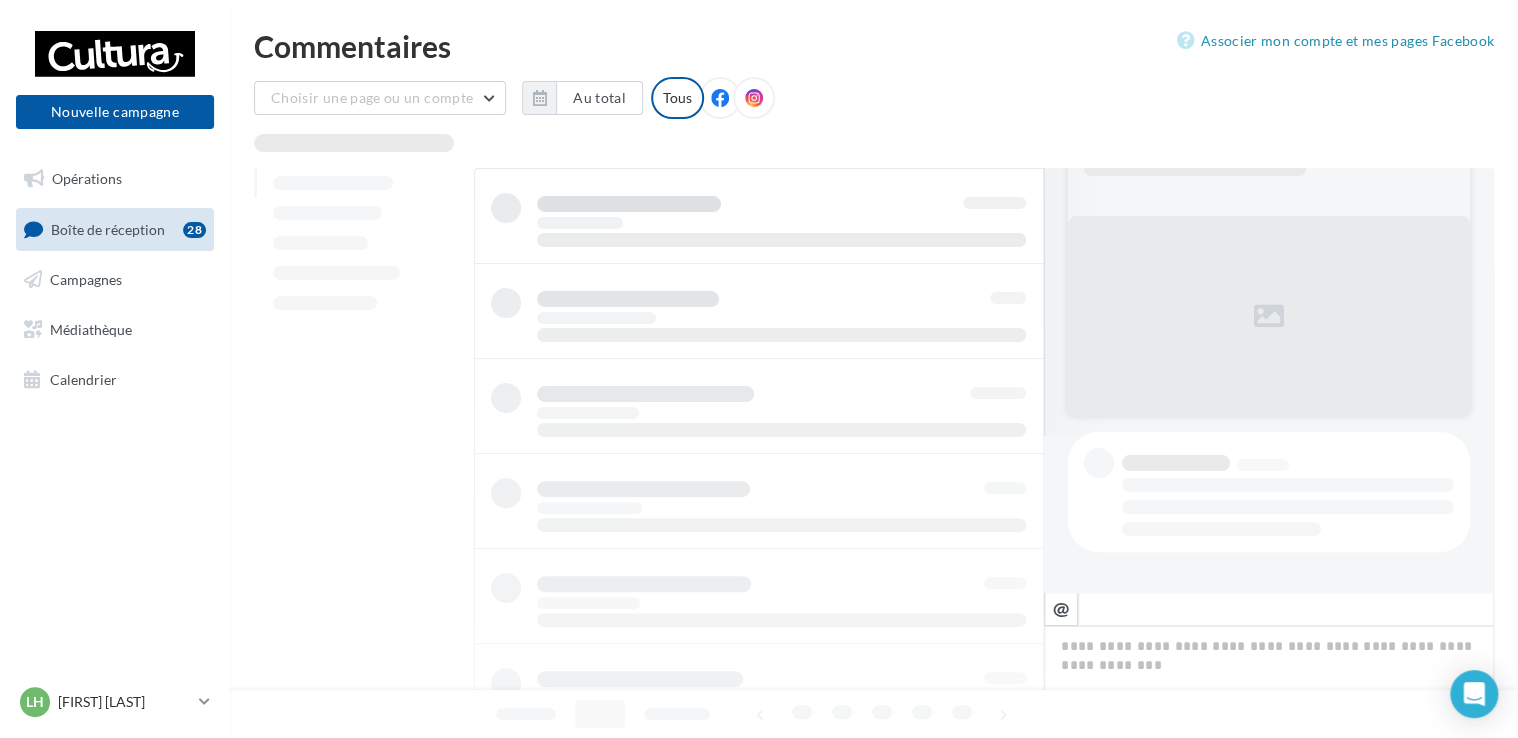 scroll, scrollTop: 155, scrollLeft: 0, axis: vertical 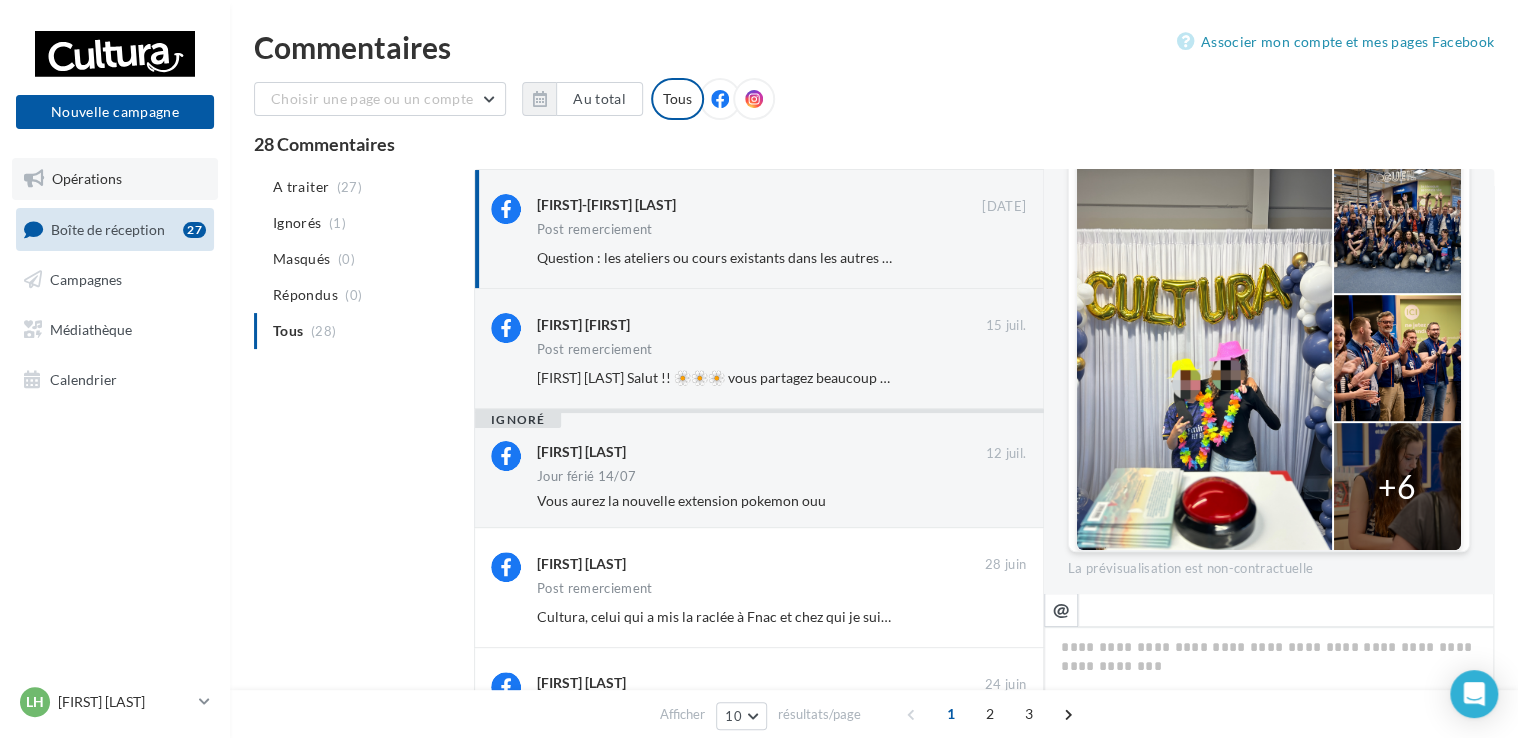 click on "Opérations" at bounding box center (115, 179) 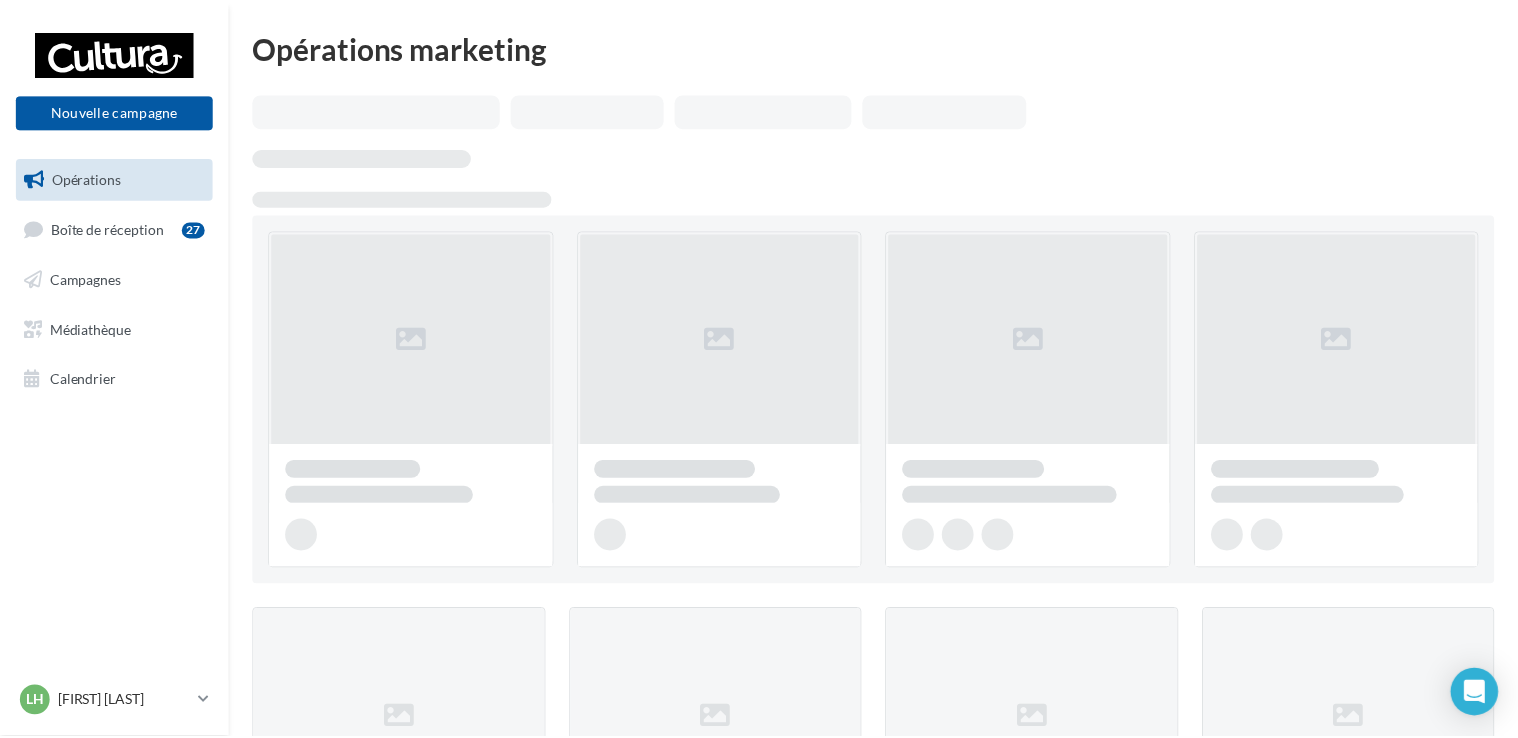 scroll, scrollTop: 0, scrollLeft: 0, axis: both 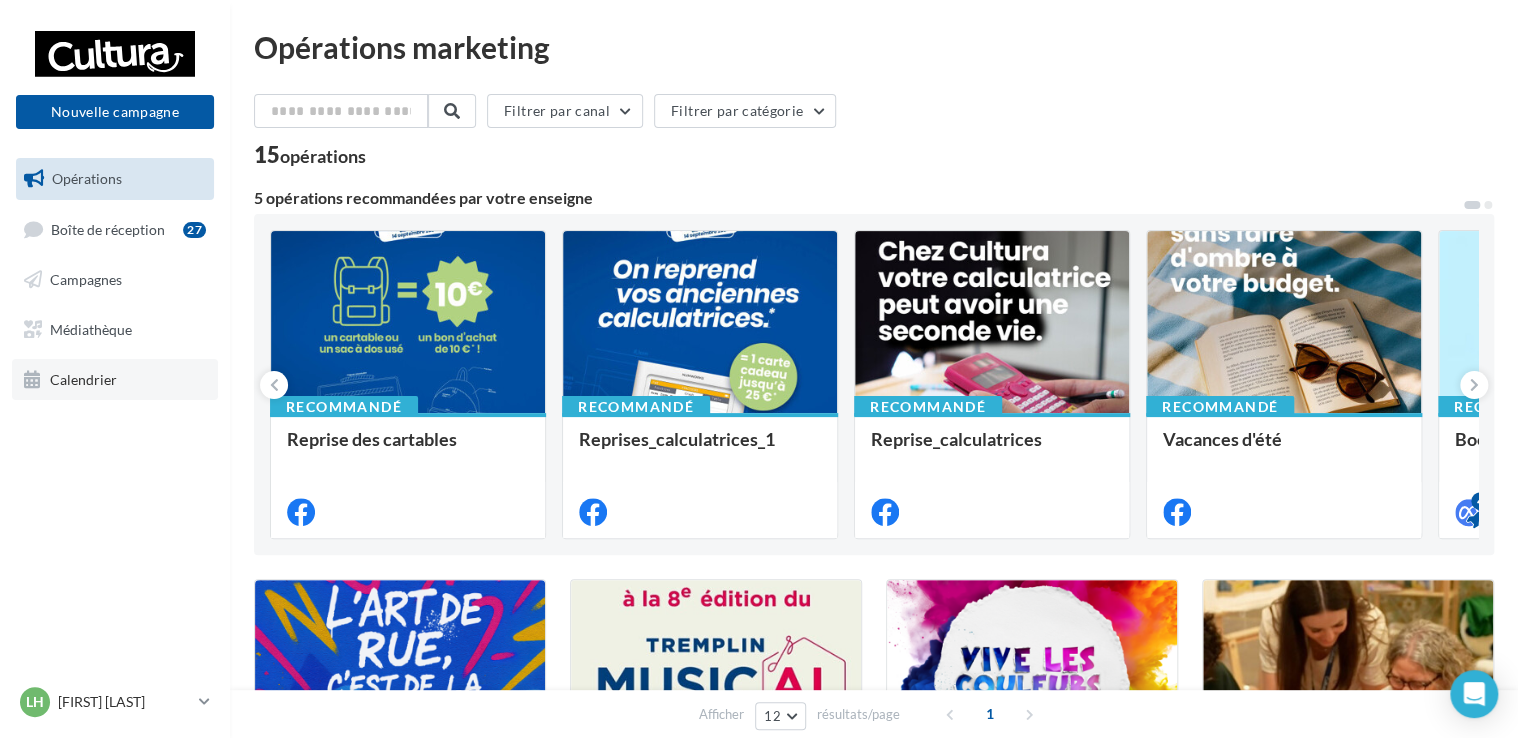 click on "Calendrier" at bounding box center (115, 380) 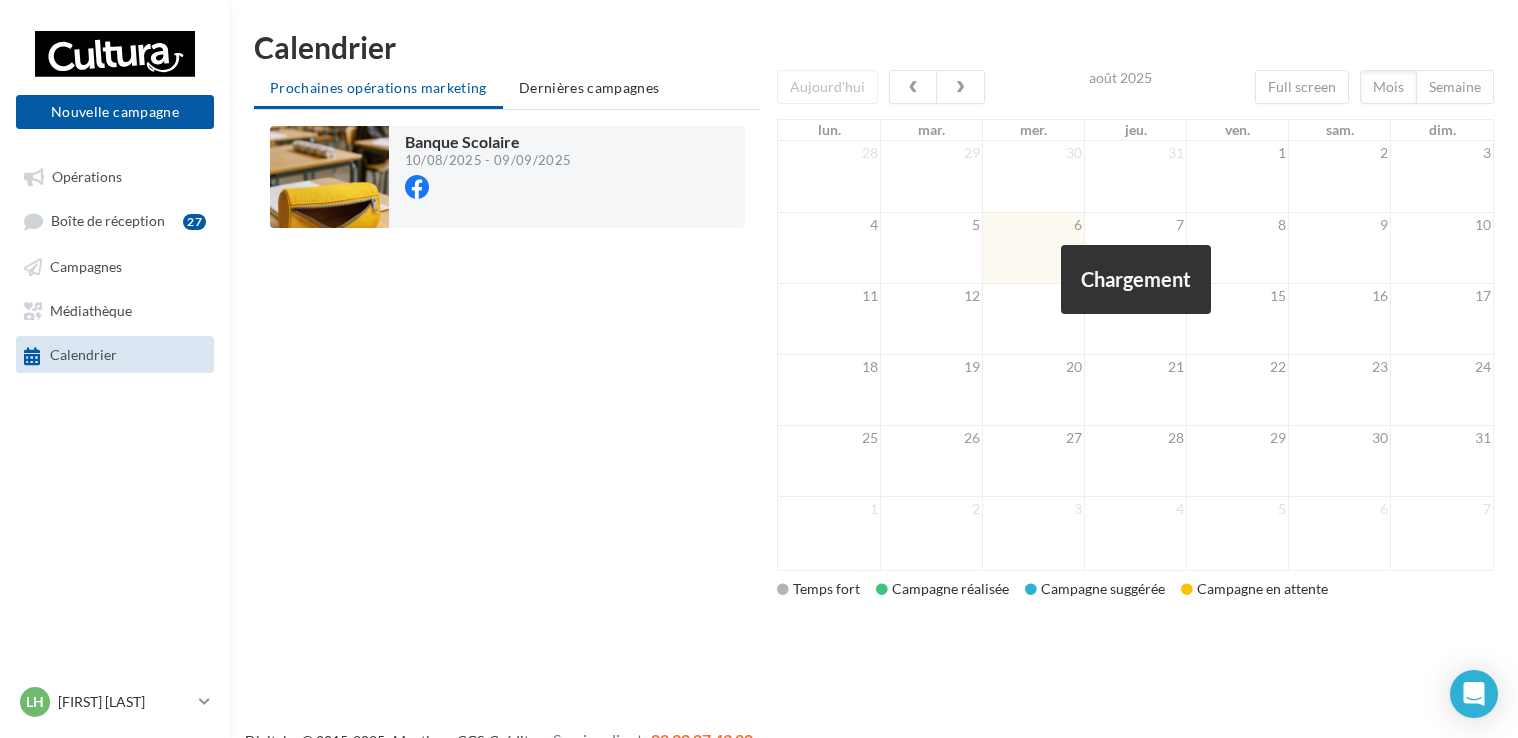 scroll, scrollTop: 0, scrollLeft: 0, axis: both 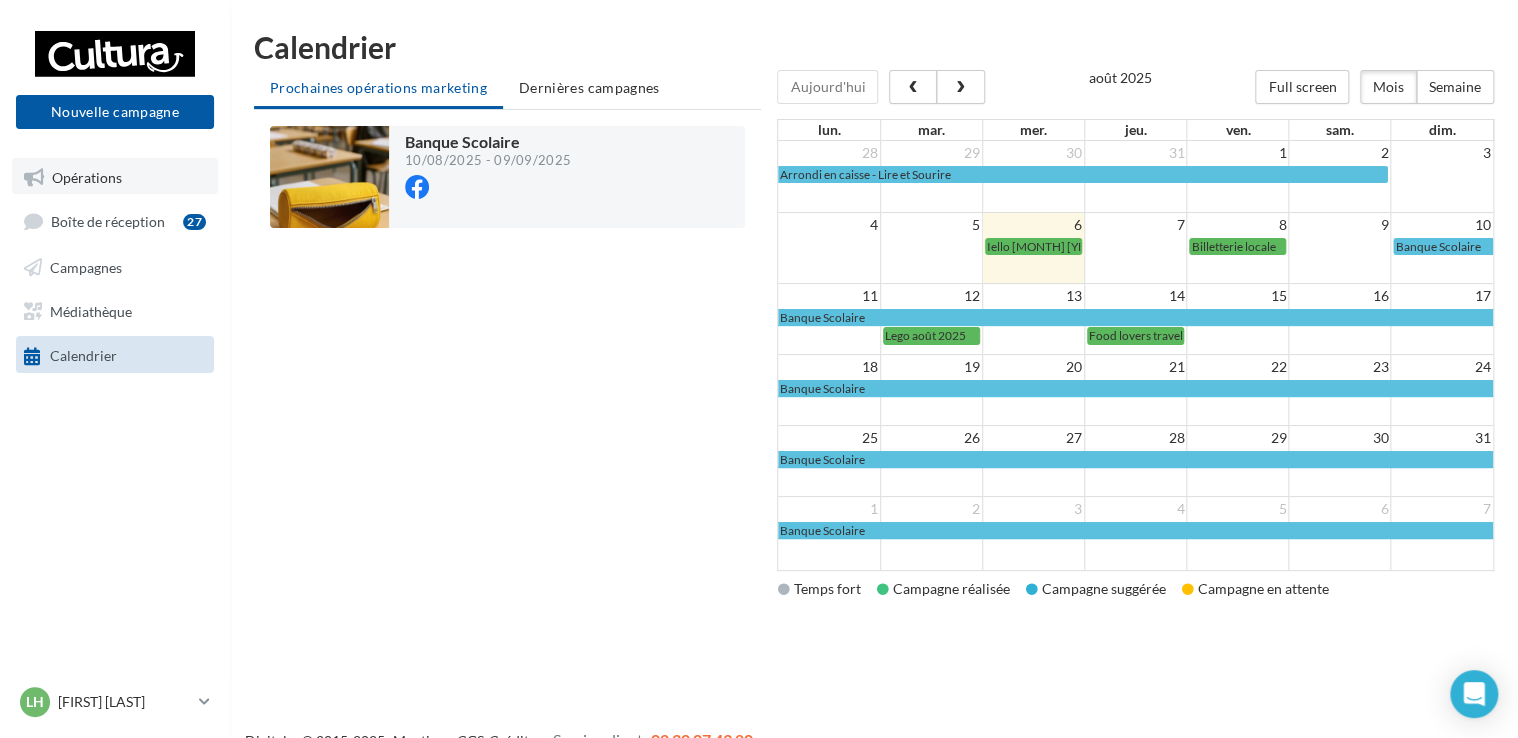 click on "Opérations" at bounding box center (87, 176) 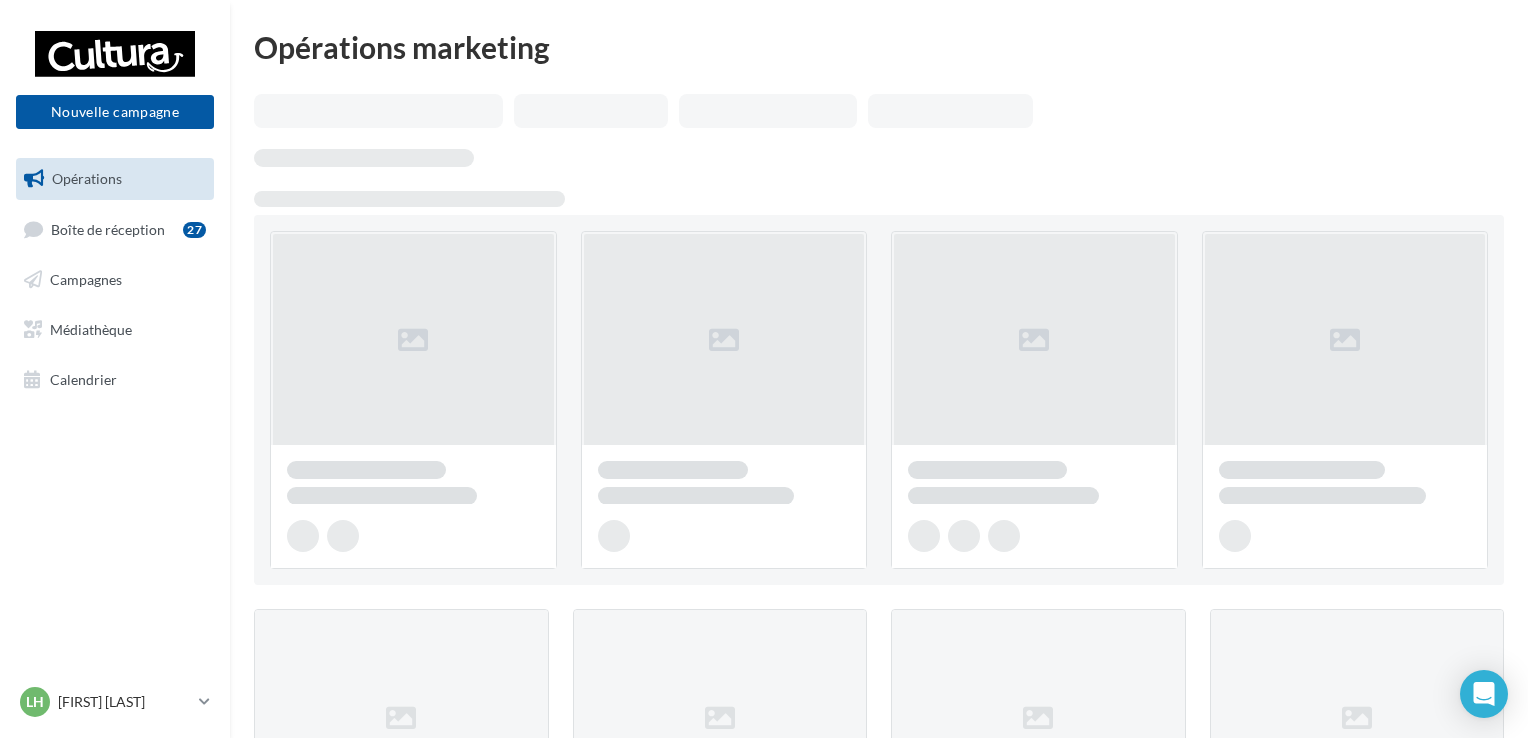 scroll, scrollTop: 0, scrollLeft: 0, axis: both 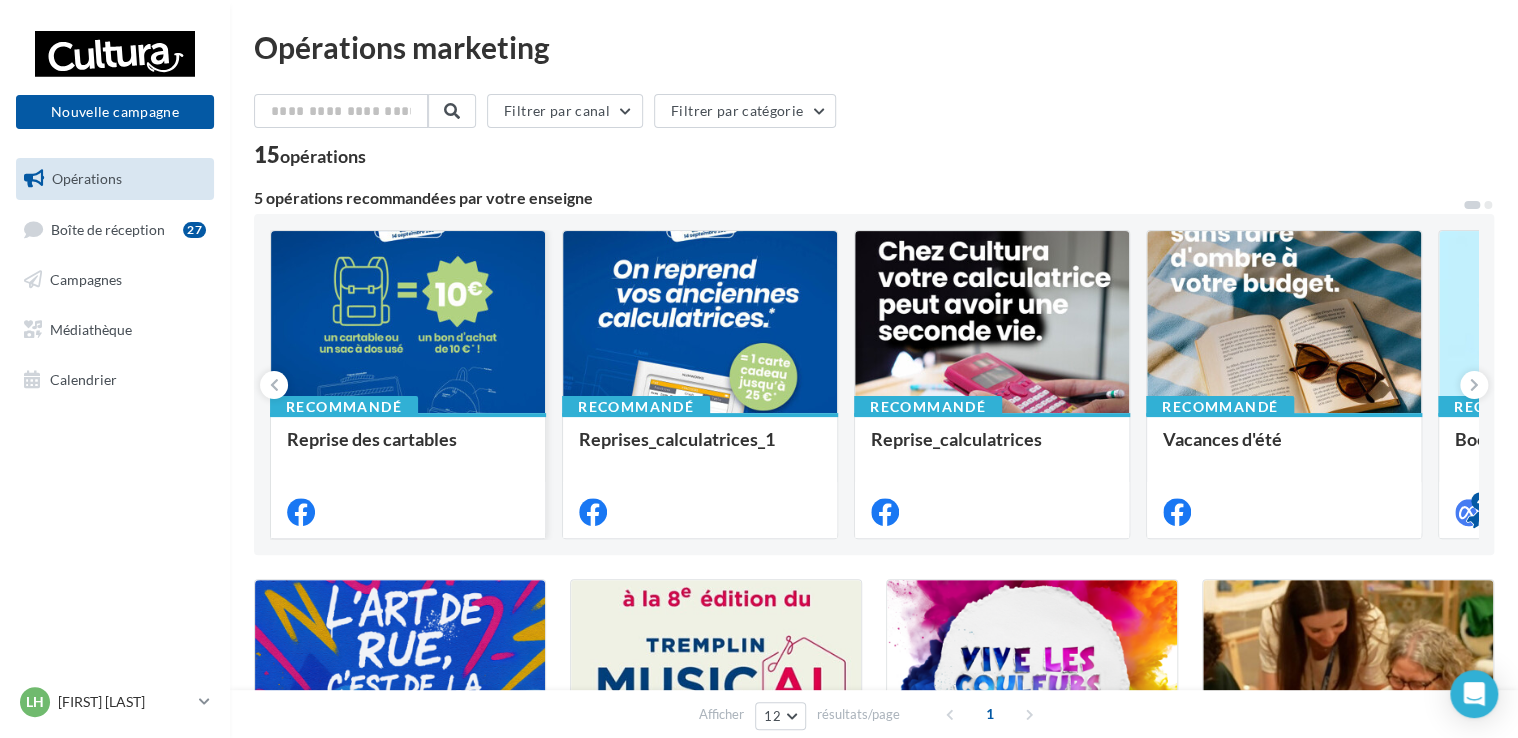 click at bounding box center (408, 323) 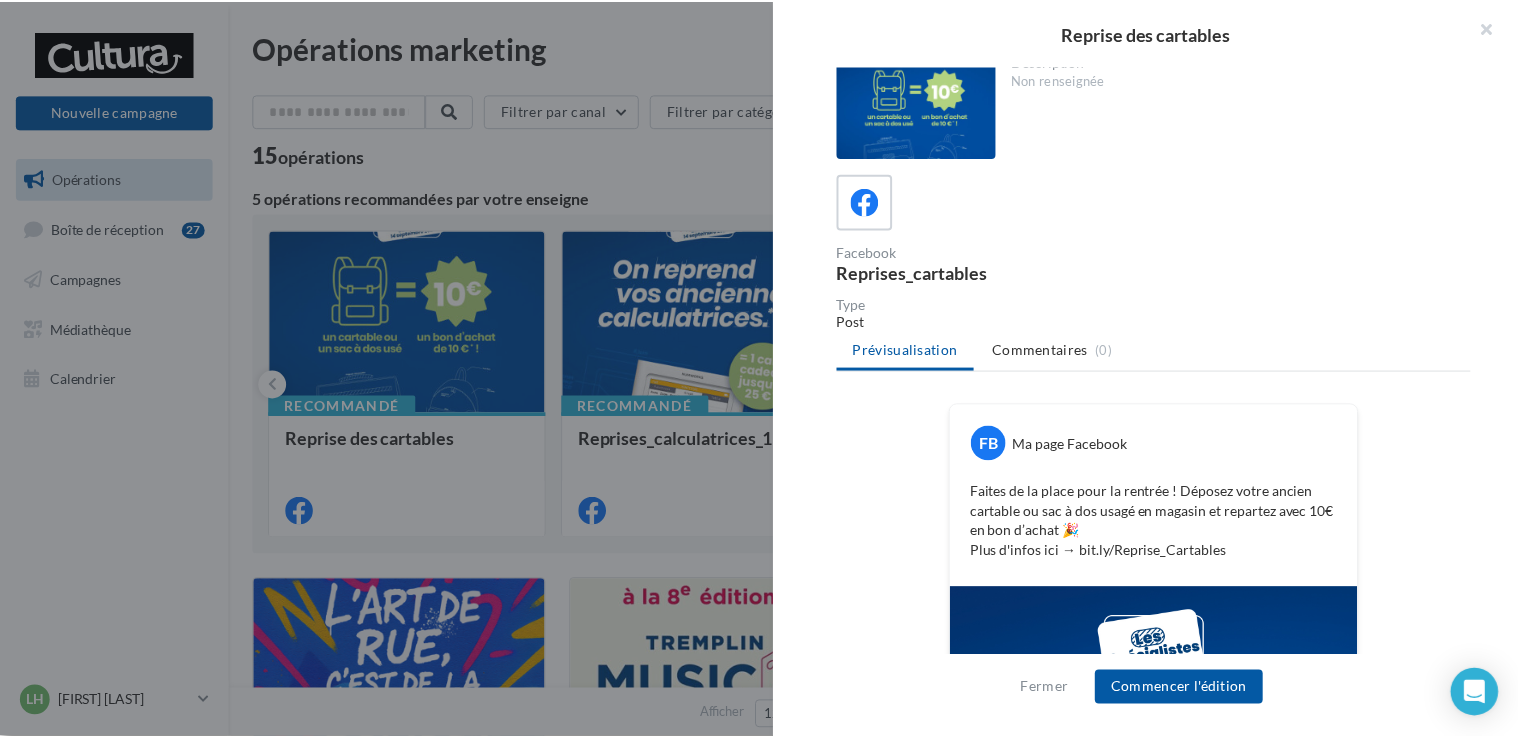 scroll, scrollTop: 0, scrollLeft: 0, axis: both 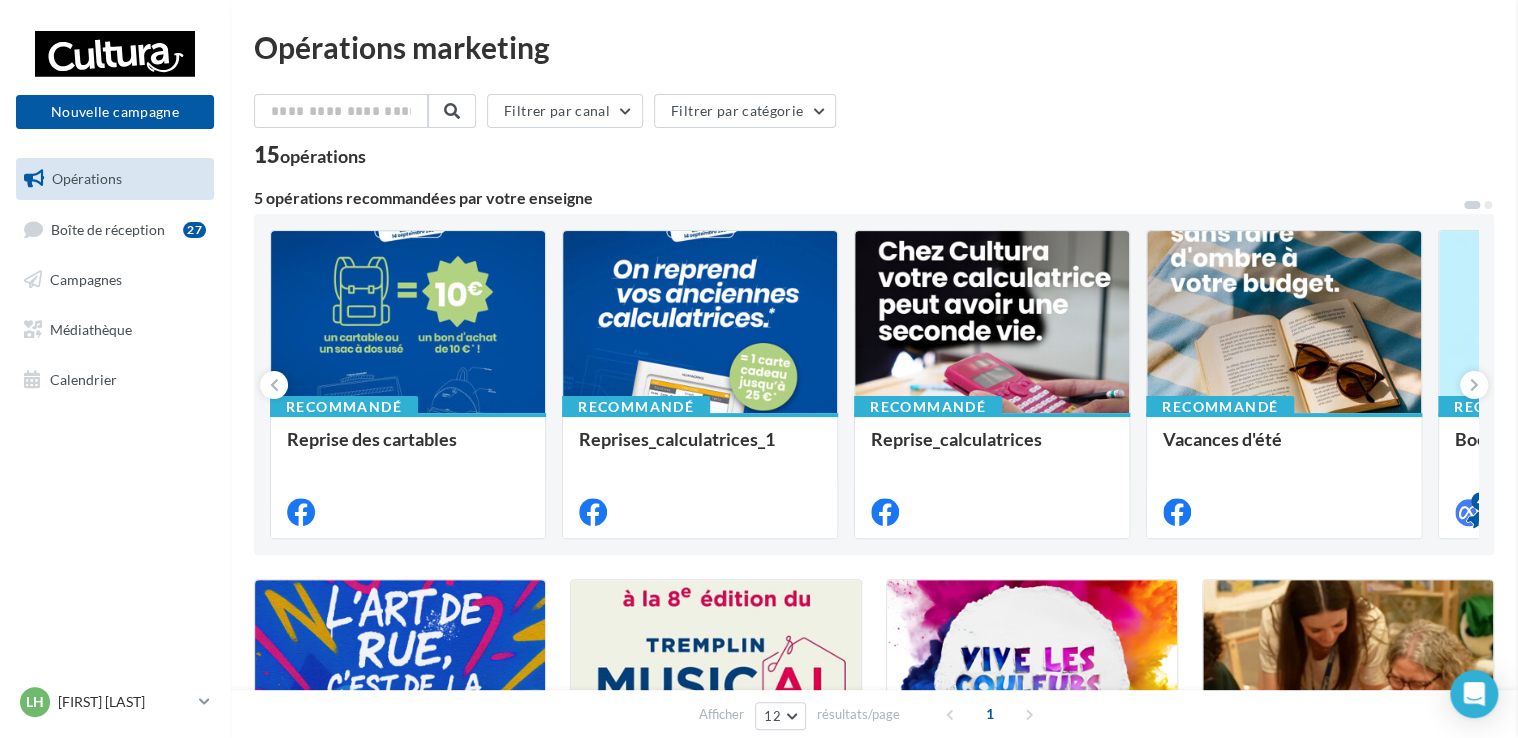 click on "Reprise des cartables
Description
Non renseignée
Facebook
Reprises_cartables
Type
Post
Prévisualisation
Commentaires
(0)
FB
Ma page Facebook
Faites de la place pour la rentrée ! Déposez votre ancien cartable ou sac à dos usagé en magasin et repartez avec 10€ en bon d’achat 🎉 Plus d'infos ici → bit.ly/Reprise_Cartables
La prévisualisation est non-contractuelle" at bounding box center [874, 1667] 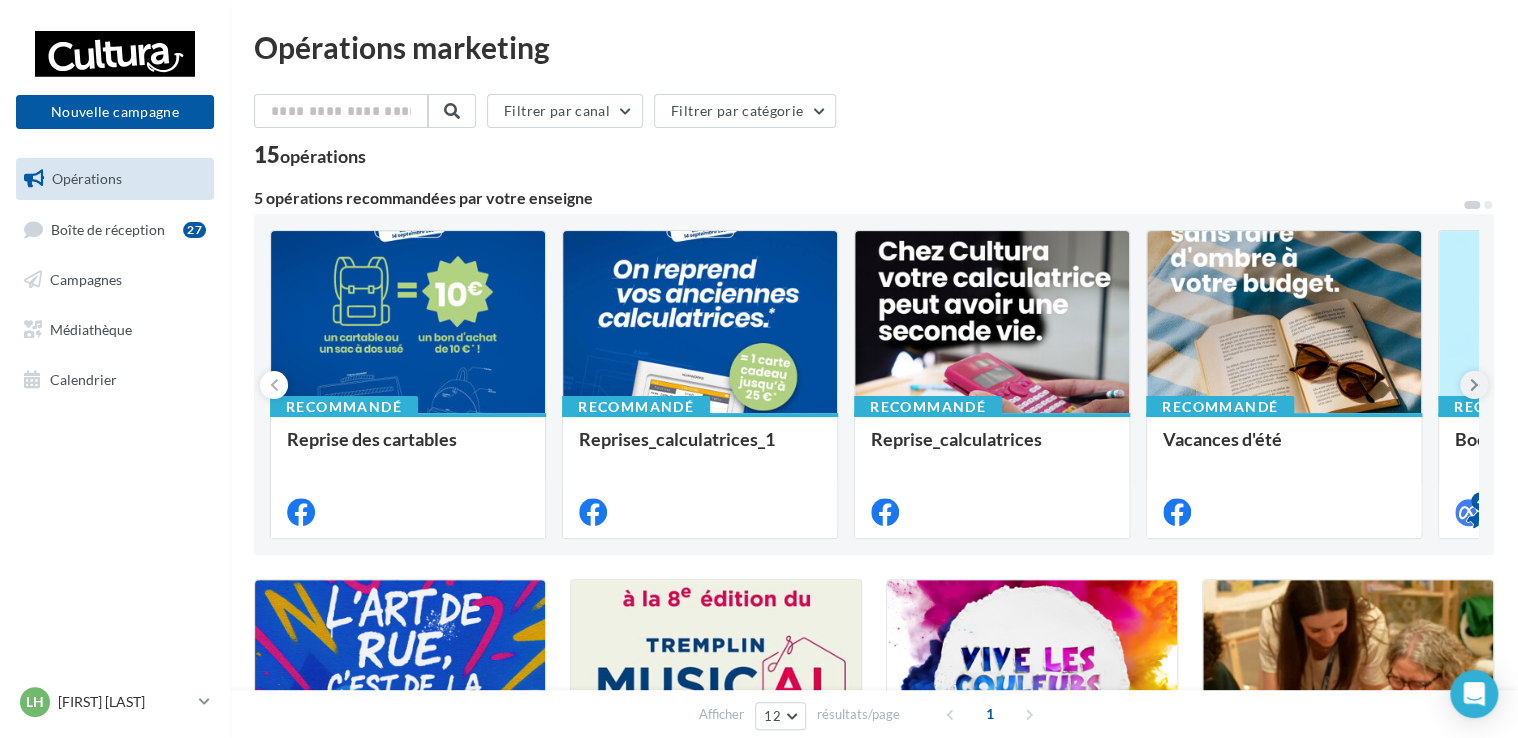 click at bounding box center [1474, 385] 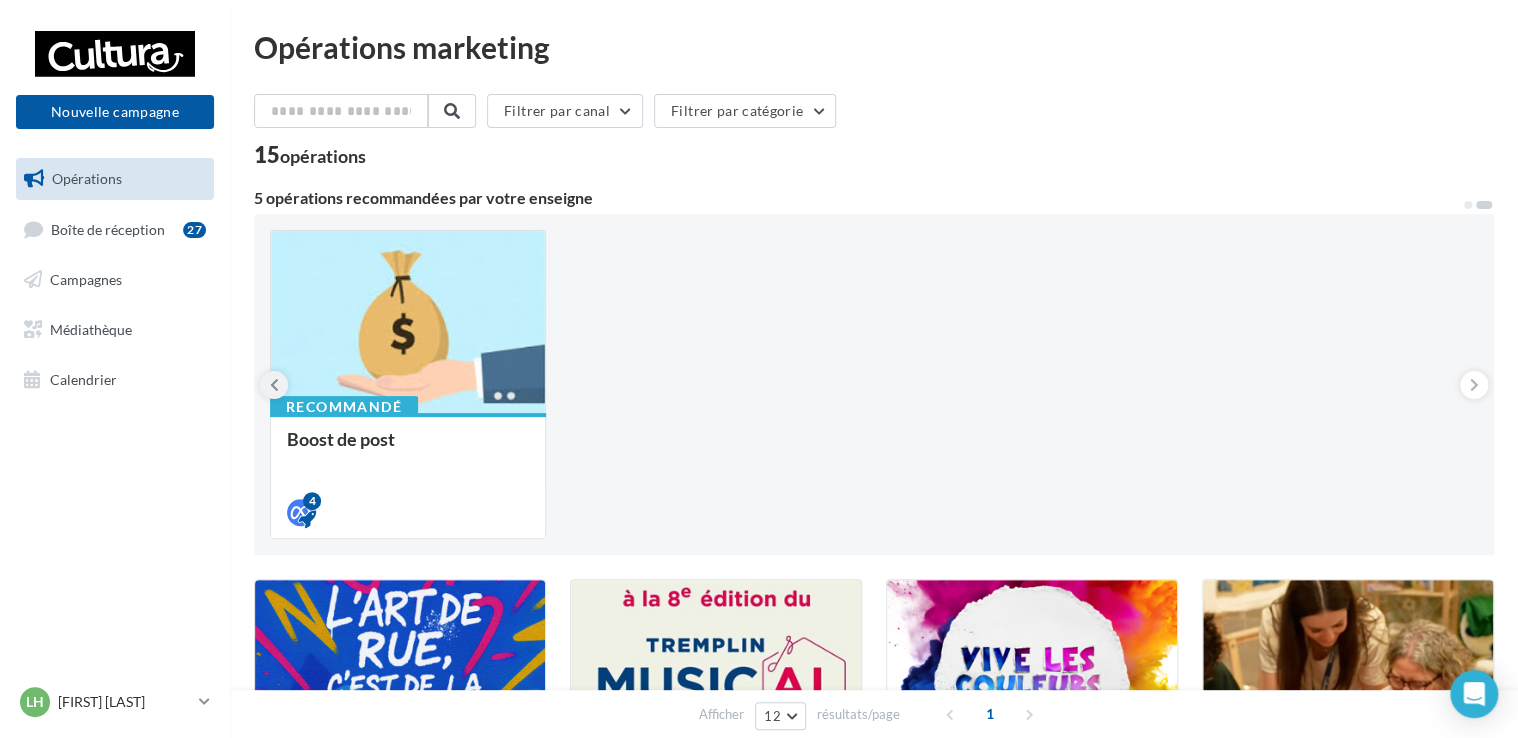 click at bounding box center [274, 385] 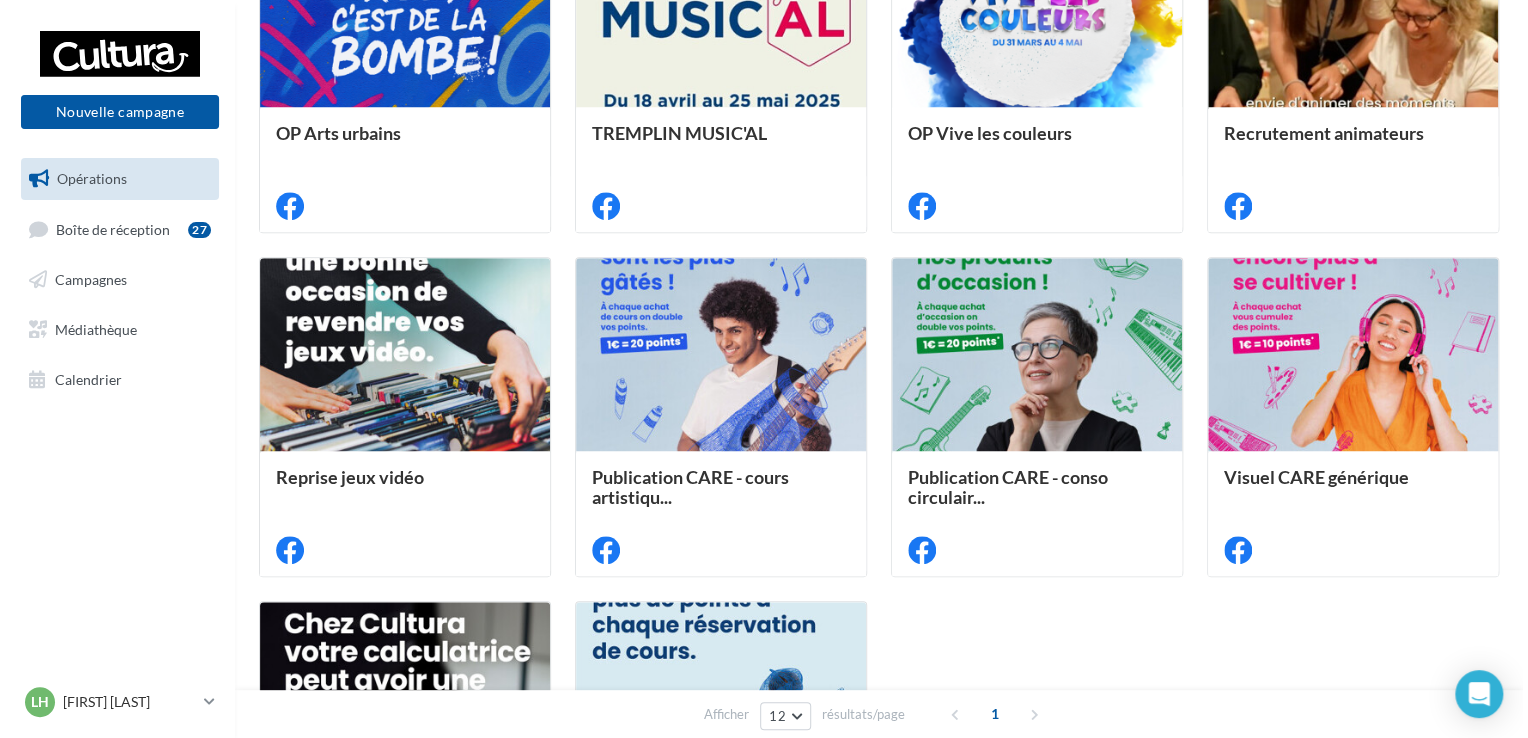 scroll, scrollTop: 662, scrollLeft: 0, axis: vertical 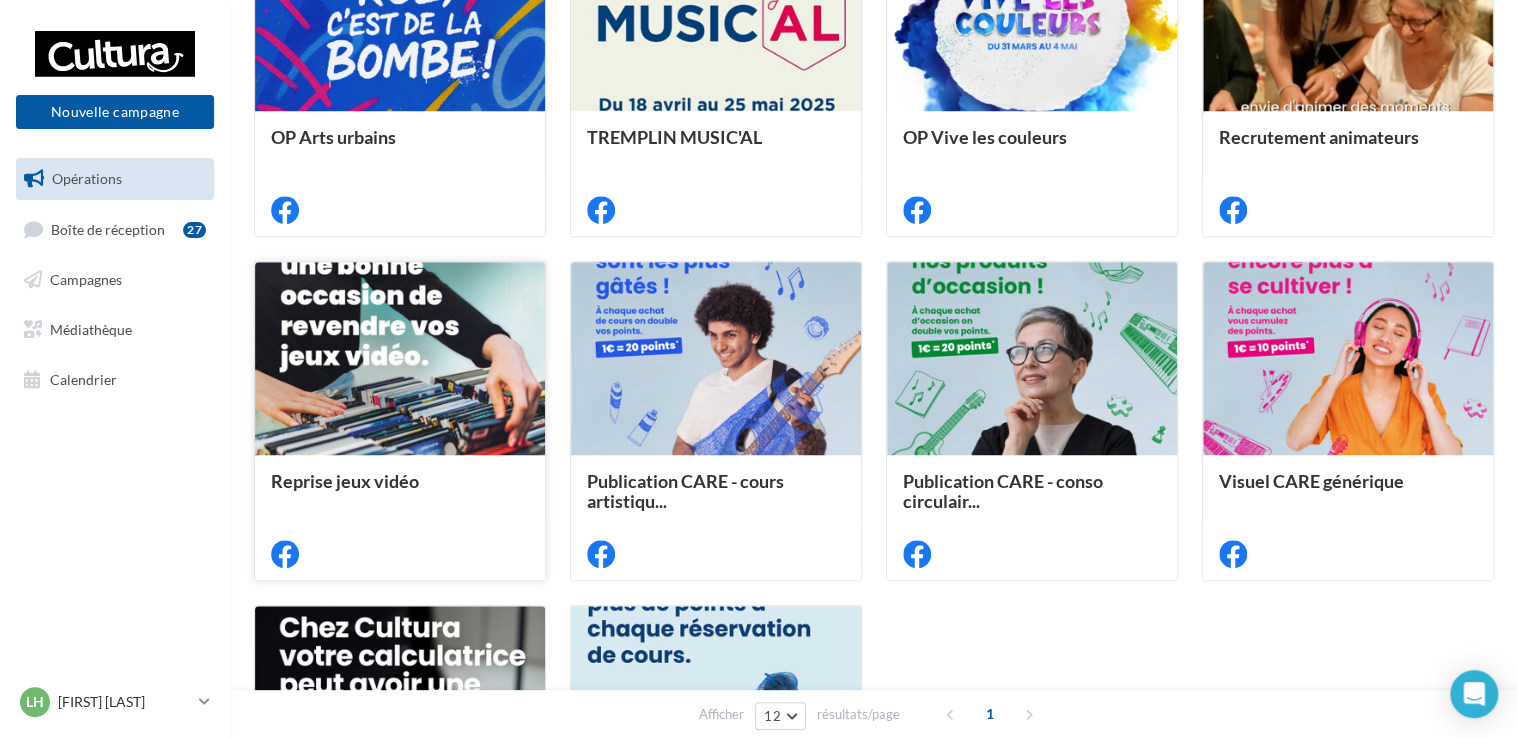 click at bounding box center [400, 359] 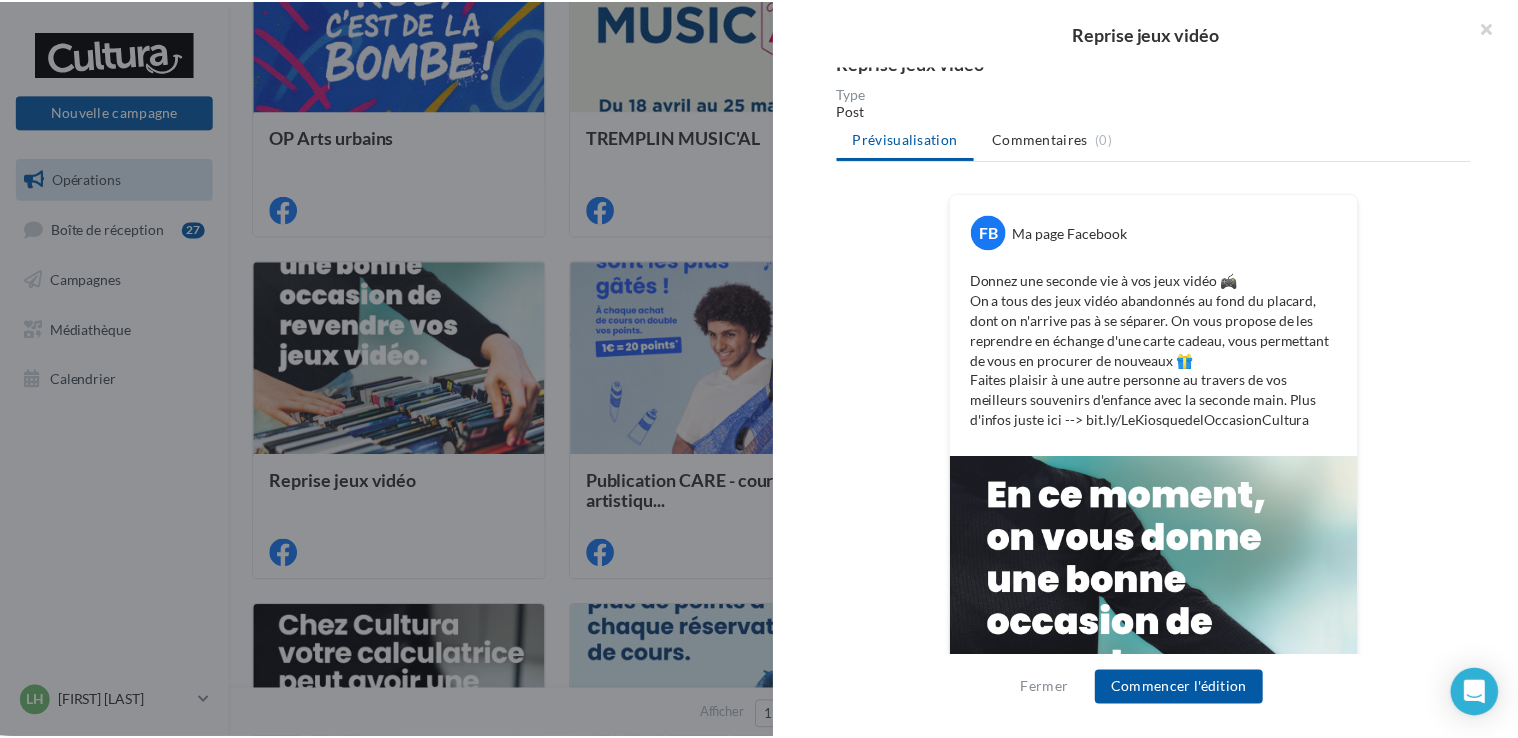 scroll, scrollTop: 209, scrollLeft: 0, axis: vertical 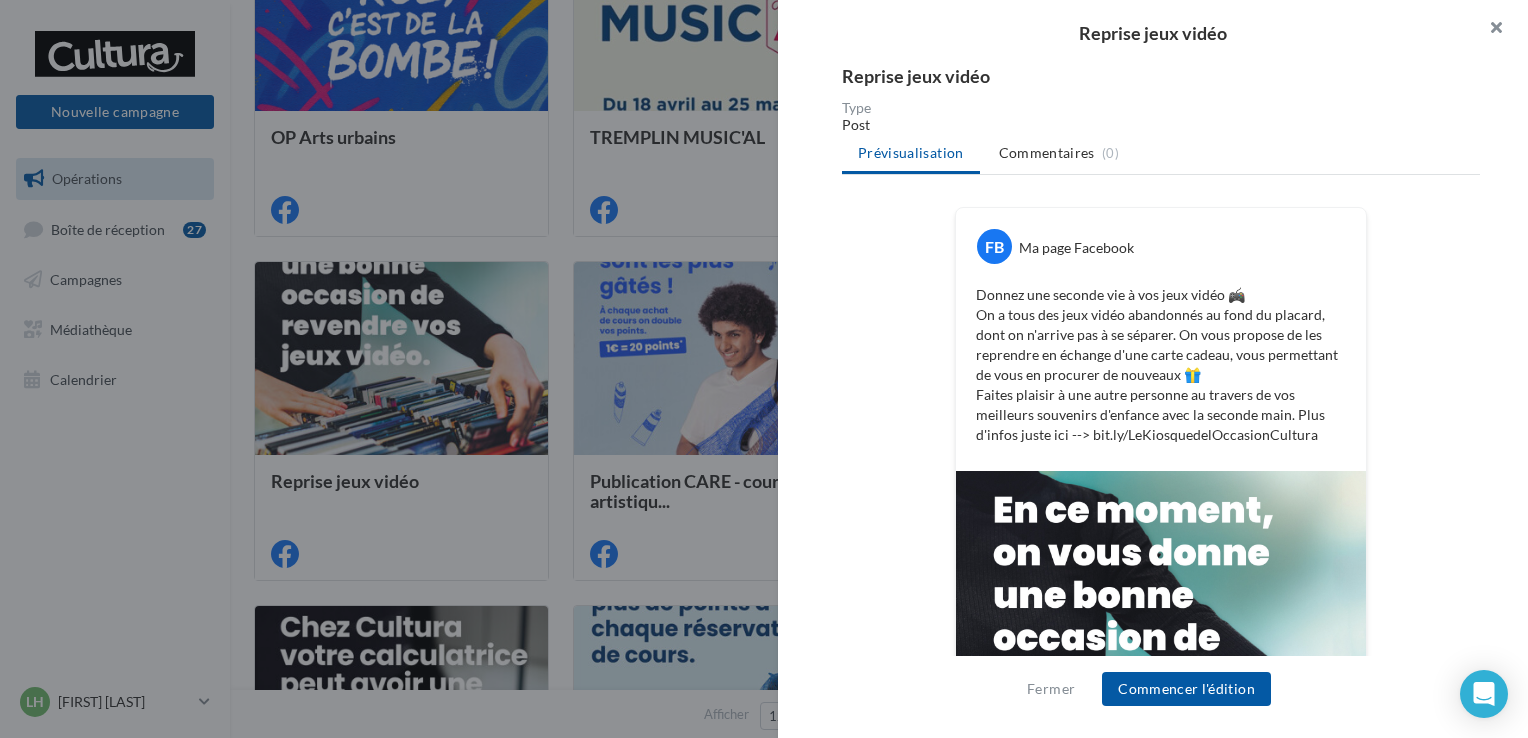 click at bounding box center [1488, 30] 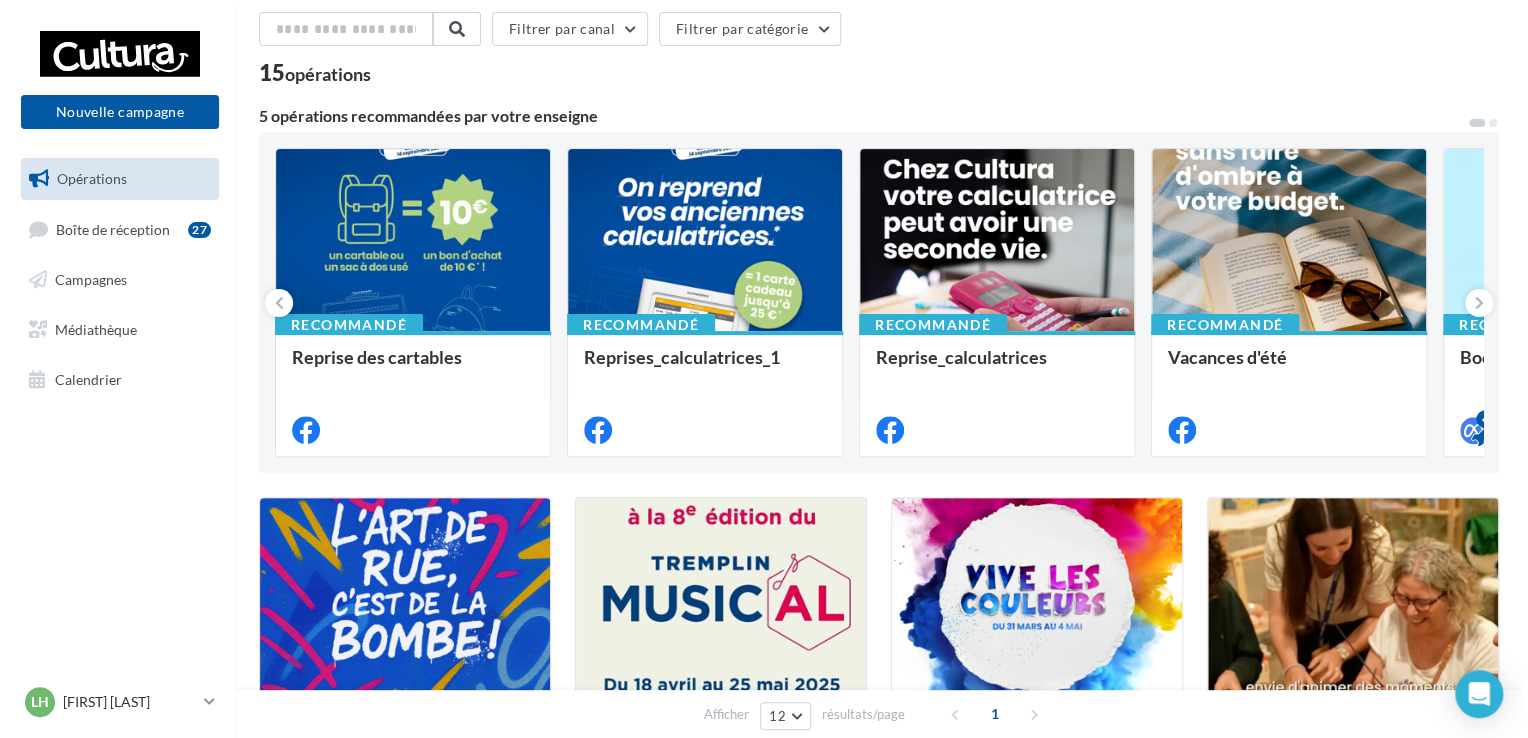 scroll, scrollTop: 0, scrollLeft: 0, axis: both 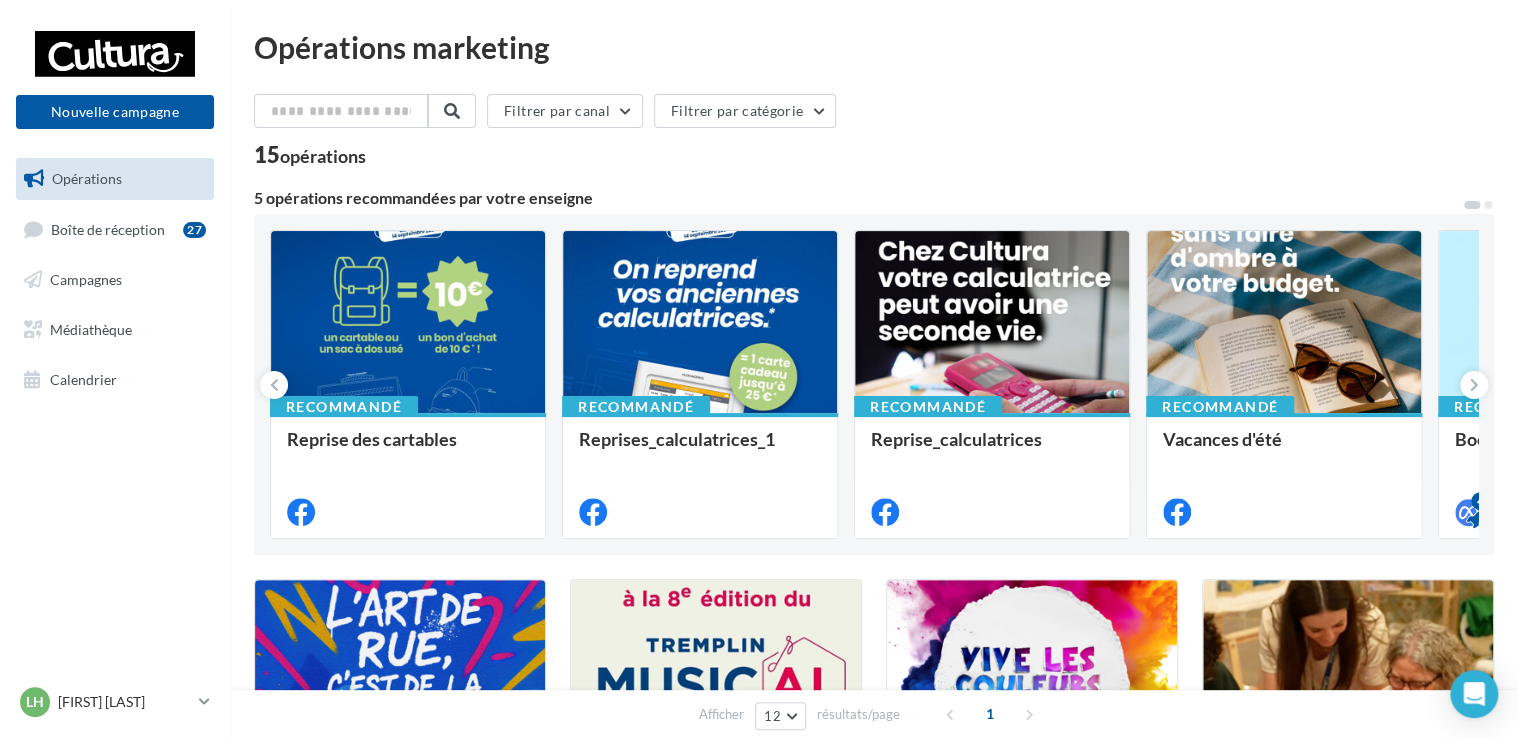 click at bounding box center (408, 323) 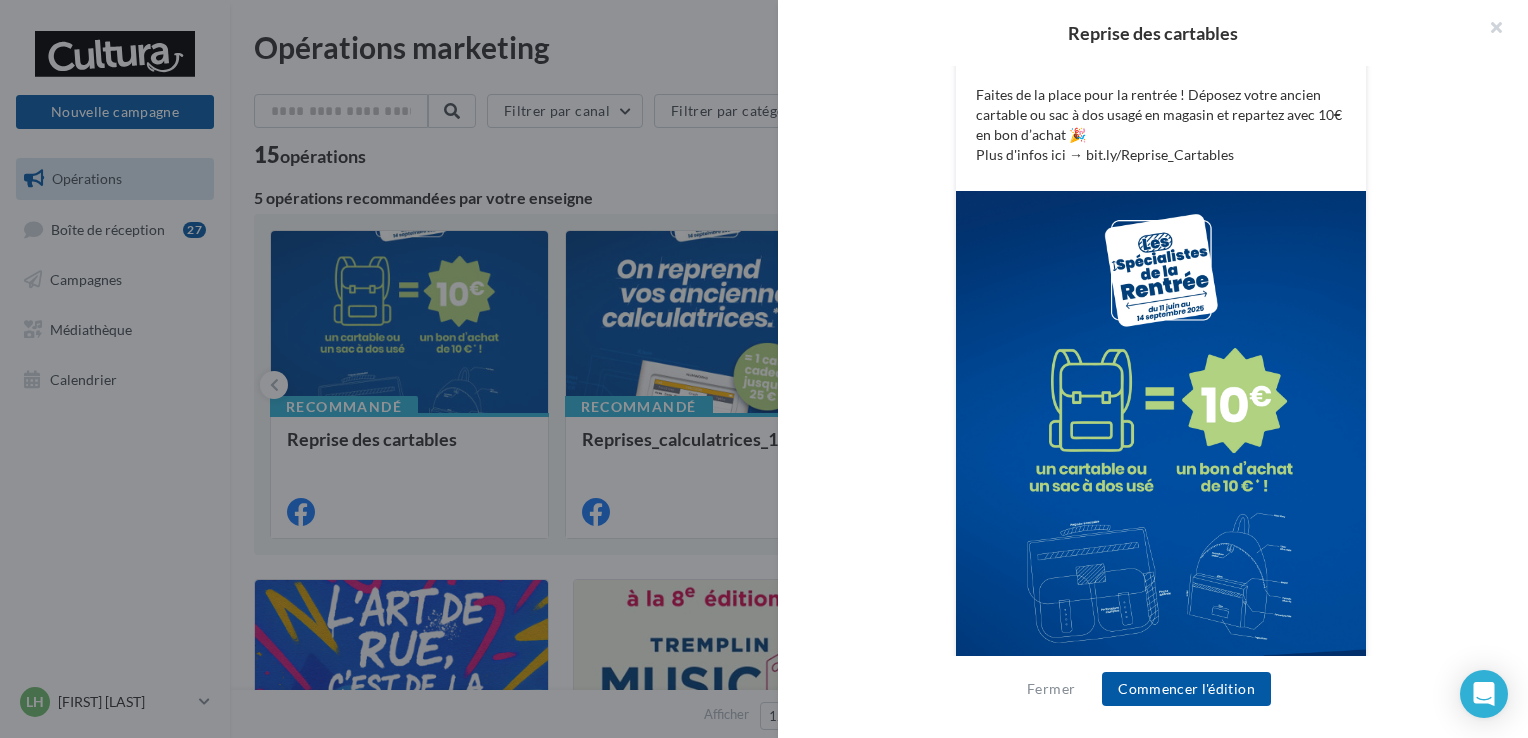 scroll, scrollTop: 463, scrollLeft: 0, axis: vertical 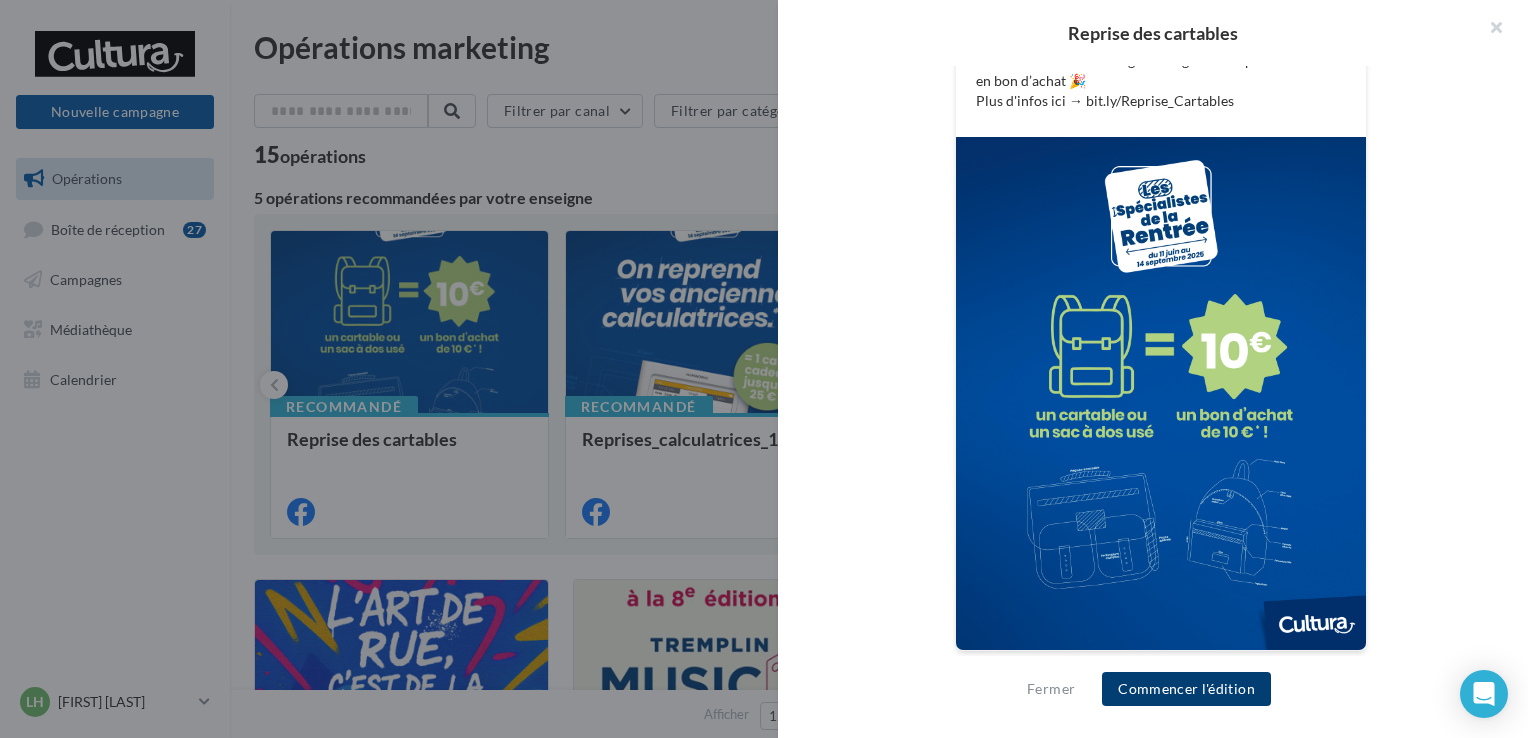 click on "Commencer l'édition" at bounding box center [1186, 689] 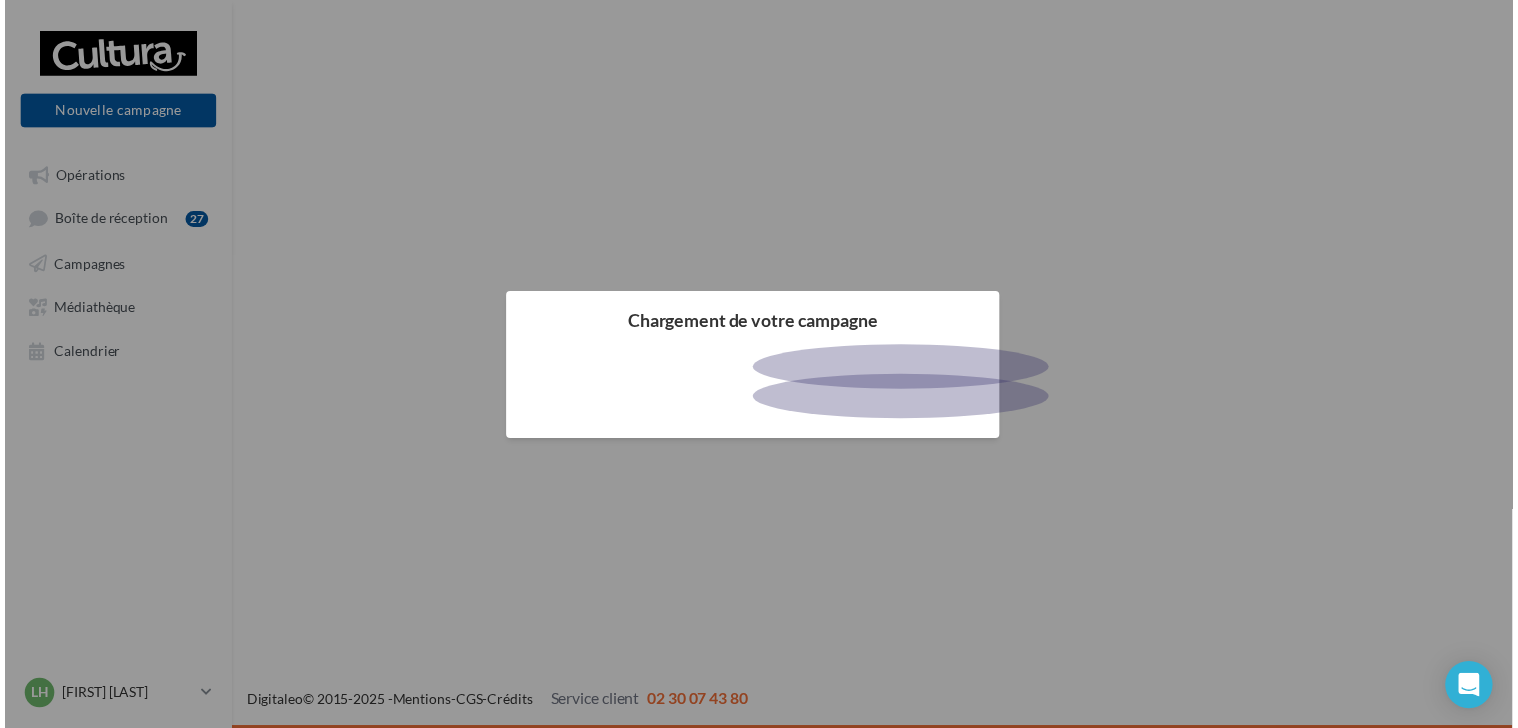 scroll, scrollTop: 0, scrollLeft: 0, axis: both 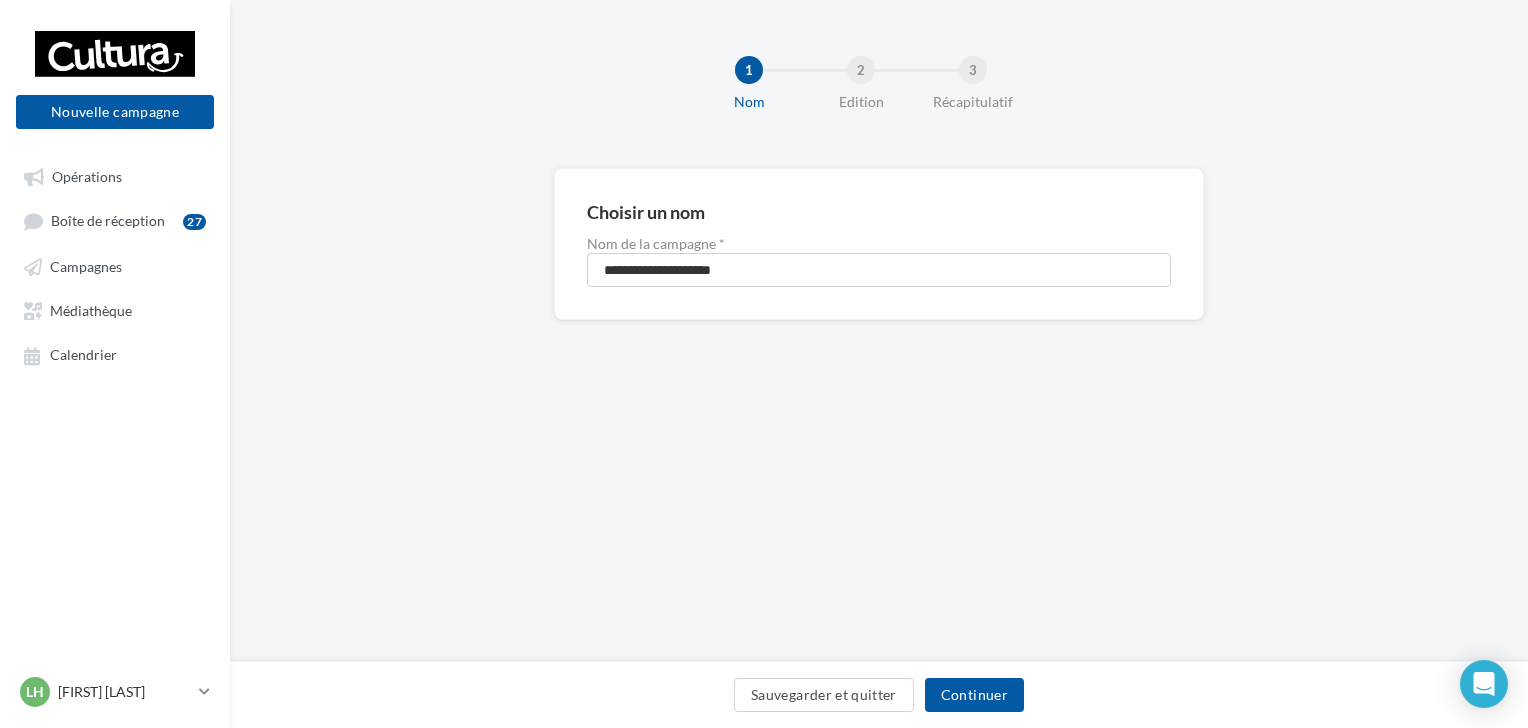 click on "**********" at bounding box center (879, 244) 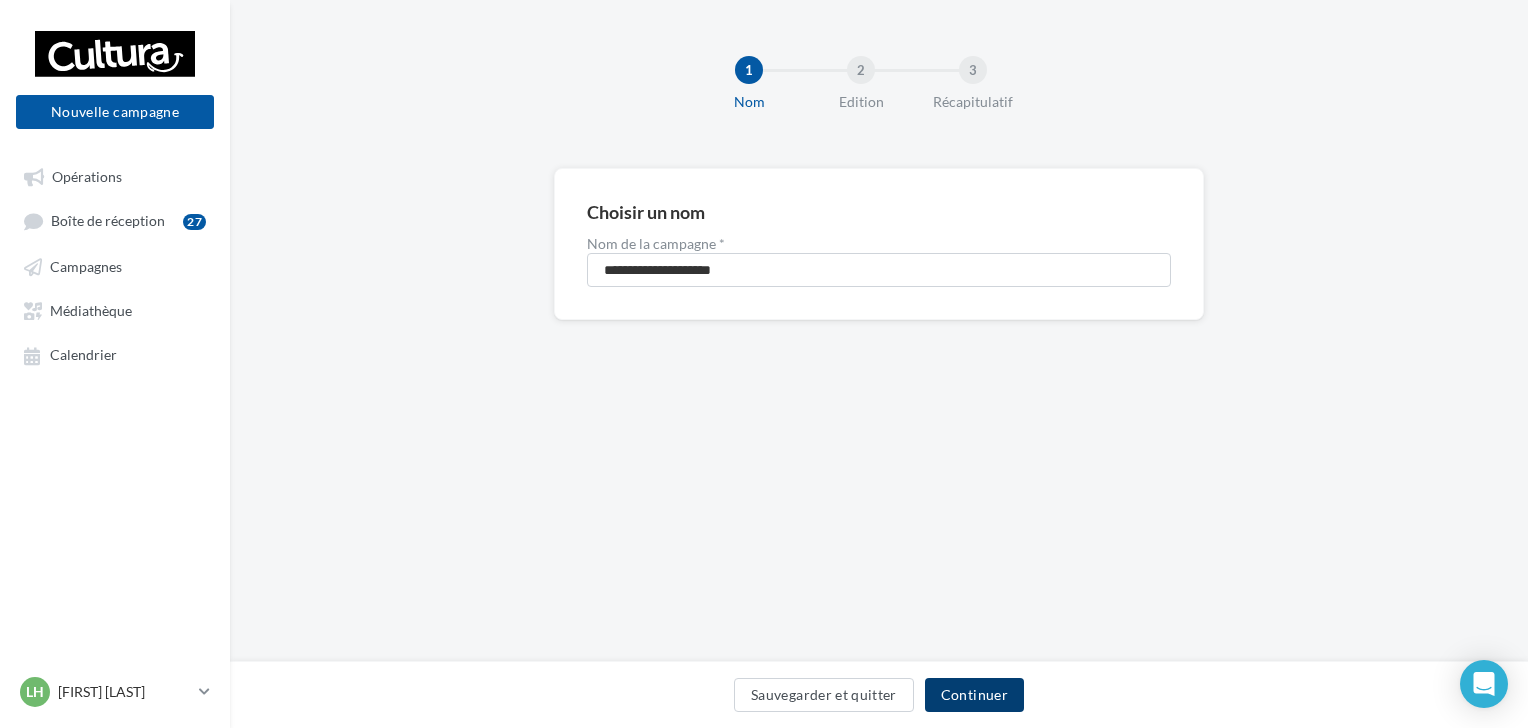 click on "Continuer" at bounding box center [974, 695] 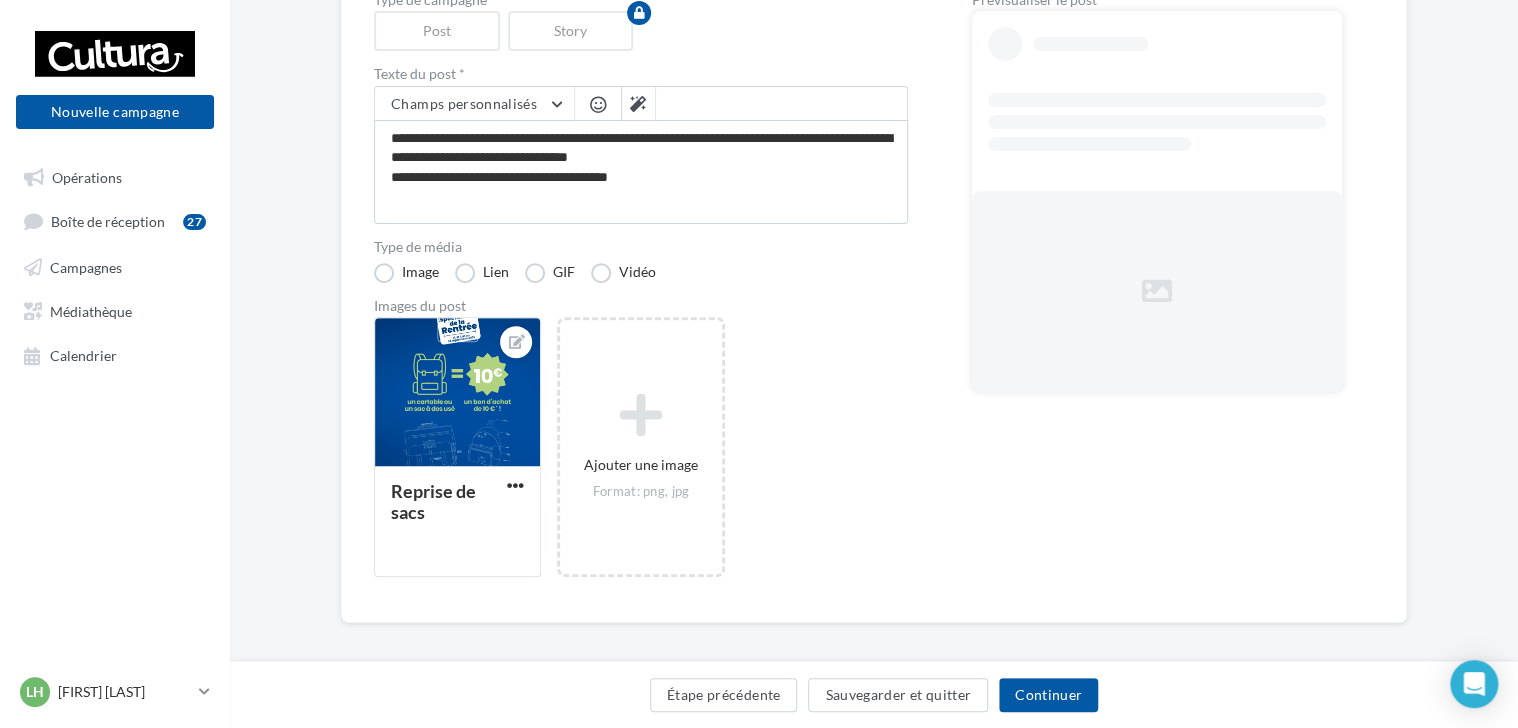 scroll, scrollTop: 254, scrollLeft: 0, axis: vertical 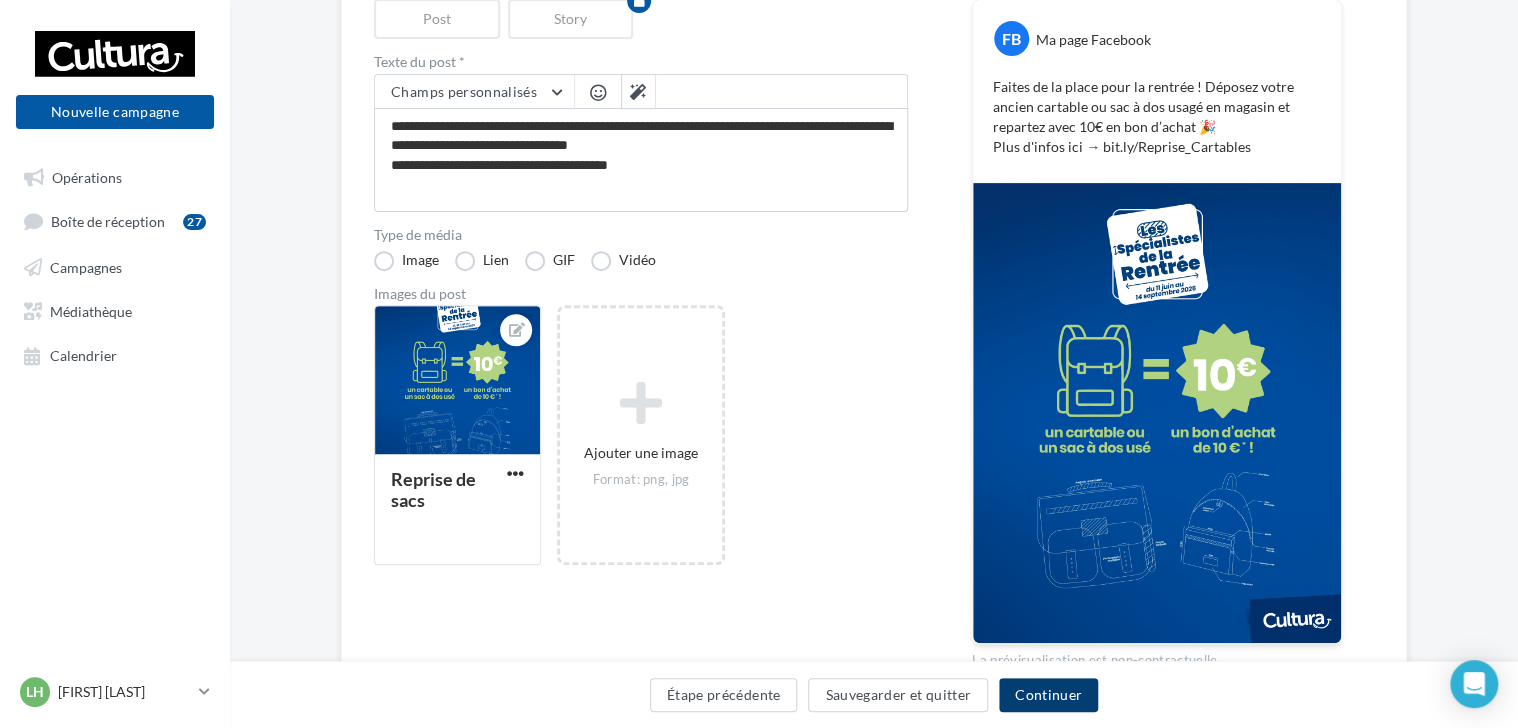click on "Continuer" at bounding box center [1048, 695] 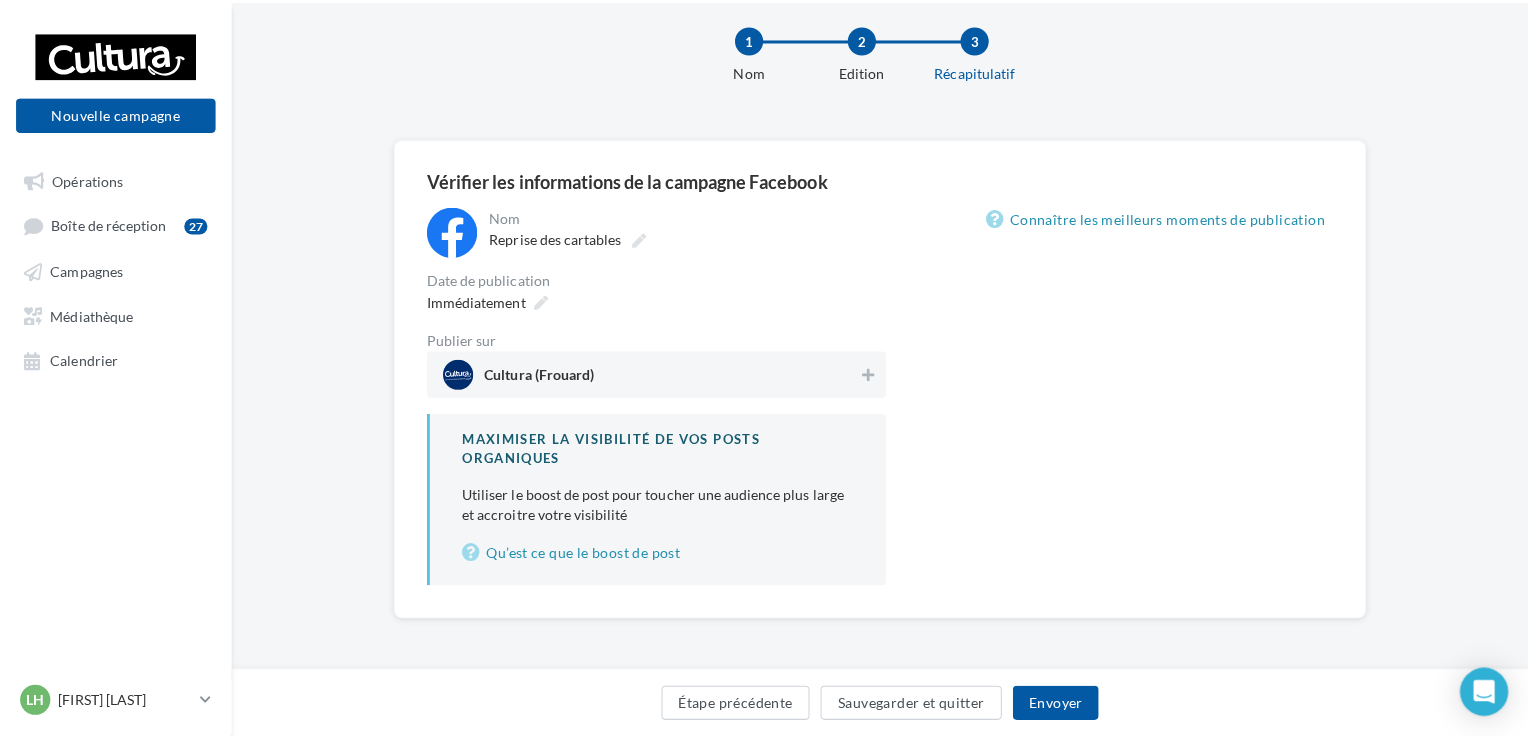 scroll, scrollTop: 85, scrollLeft: 0, axis: vertical 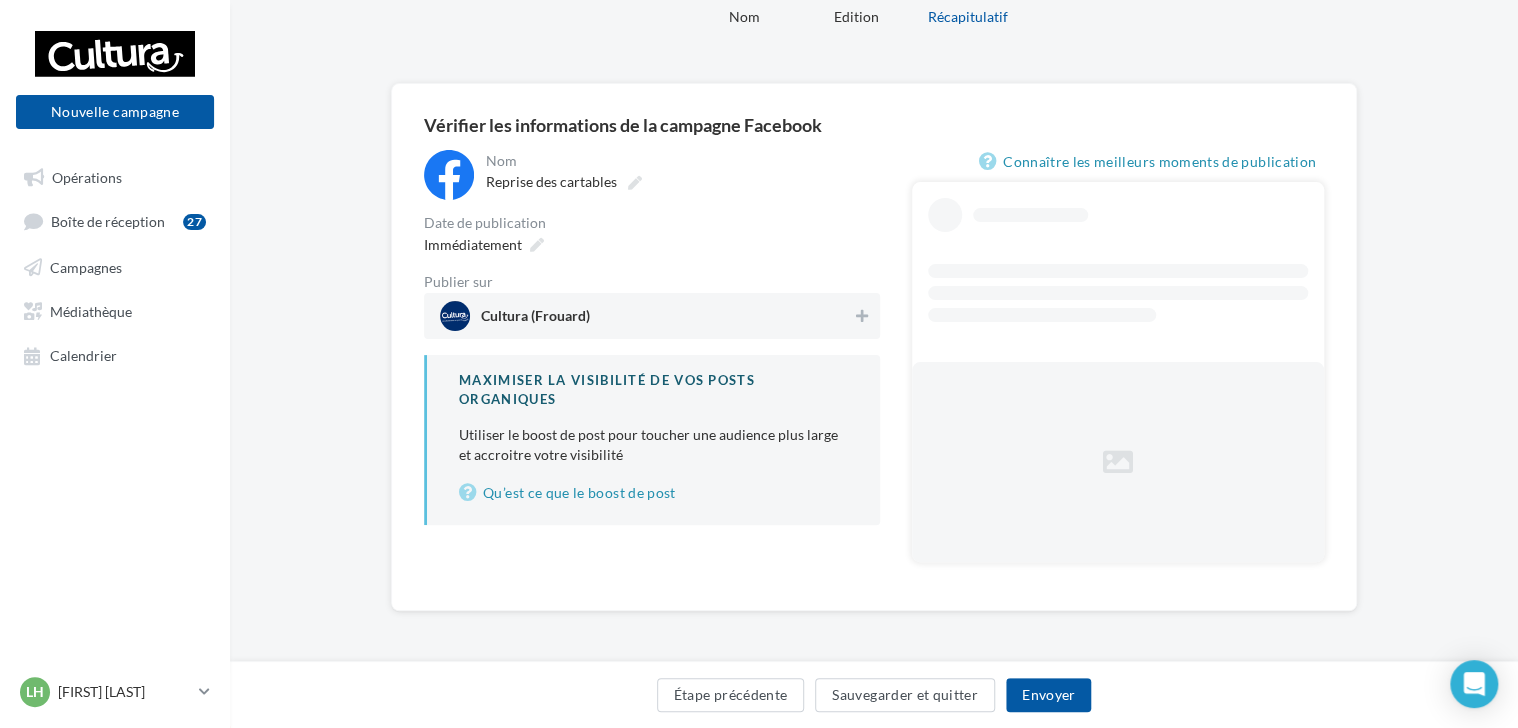 click on "Cultura (Frouard)" at bounding box center [646, 316] 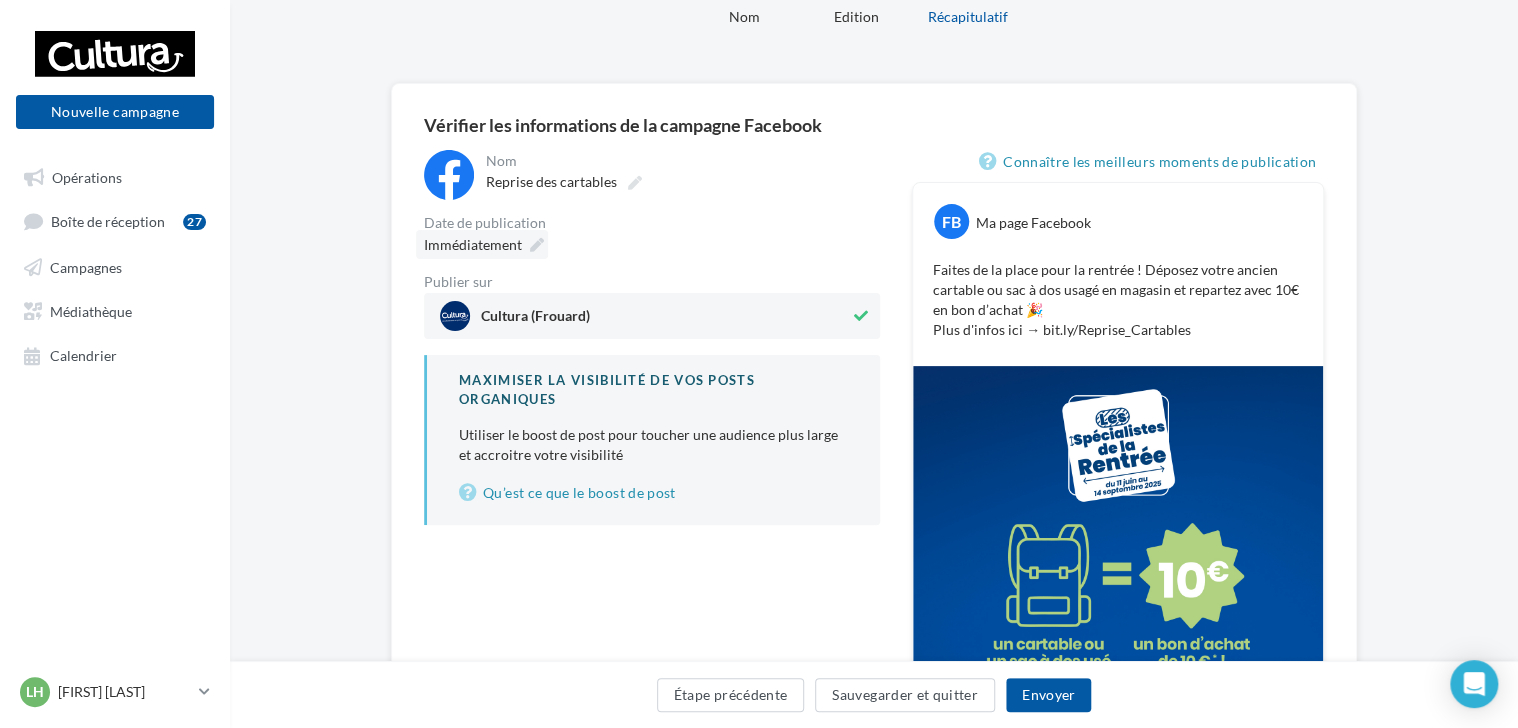 click on "Immédiatement" at bounding box center (482, 244) 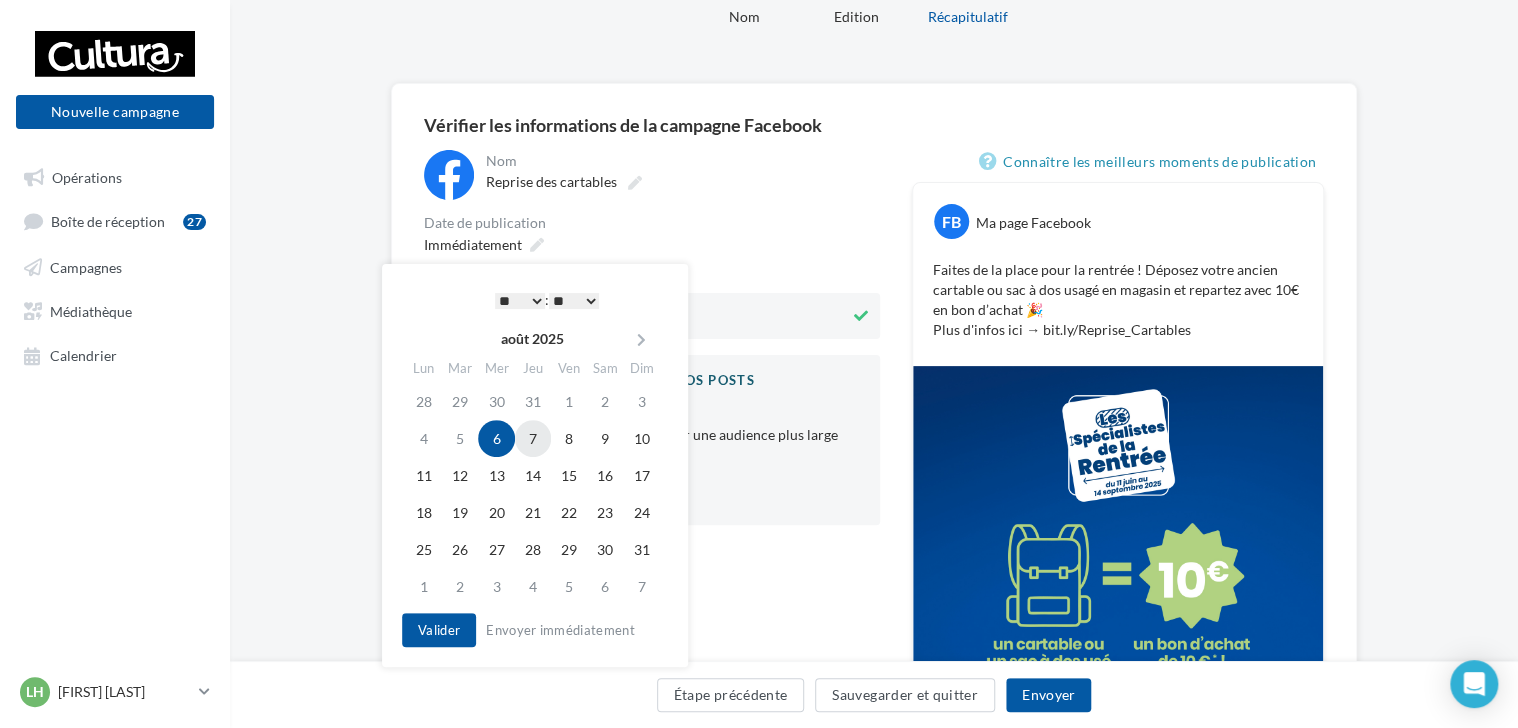 click on "7" at bounding box center (533, 438) 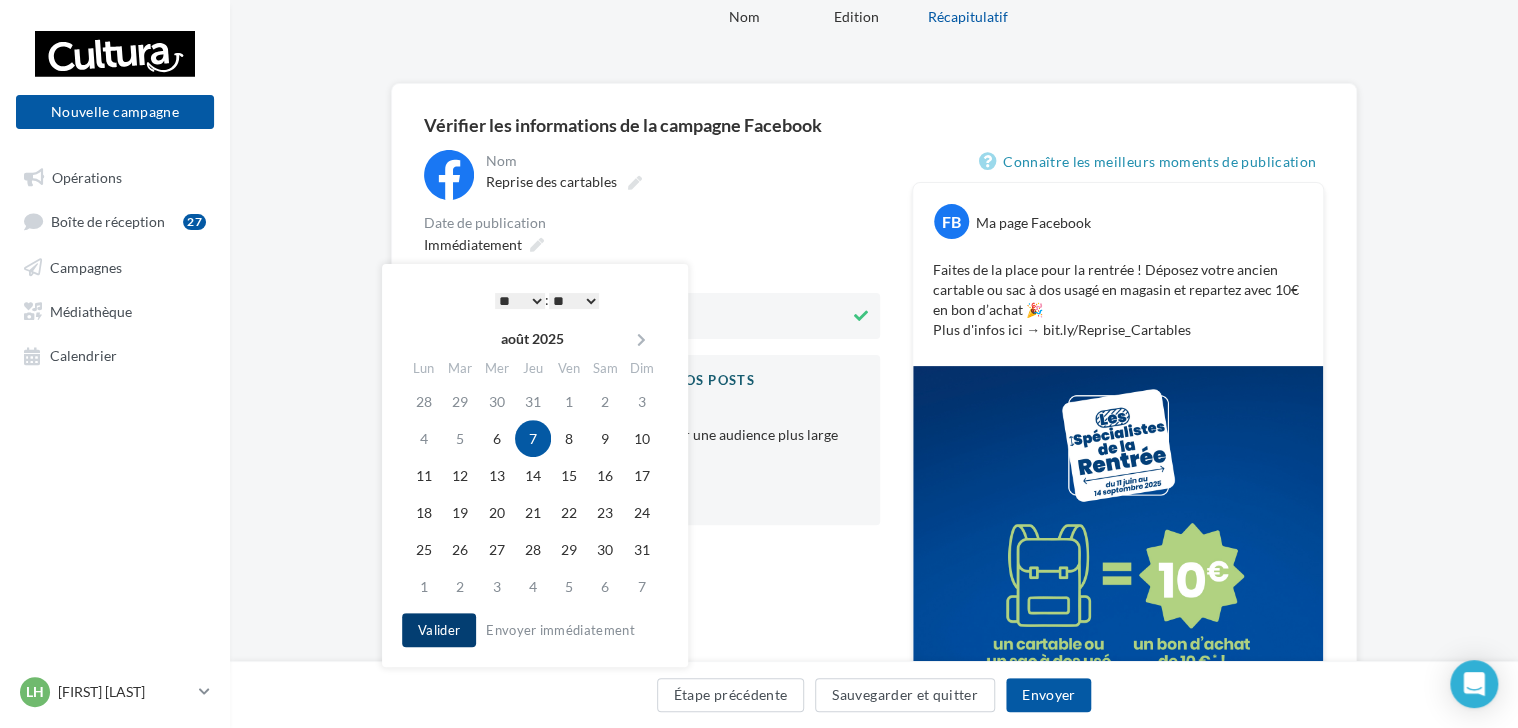 click on "Valider" at bounding box center (439, 630) 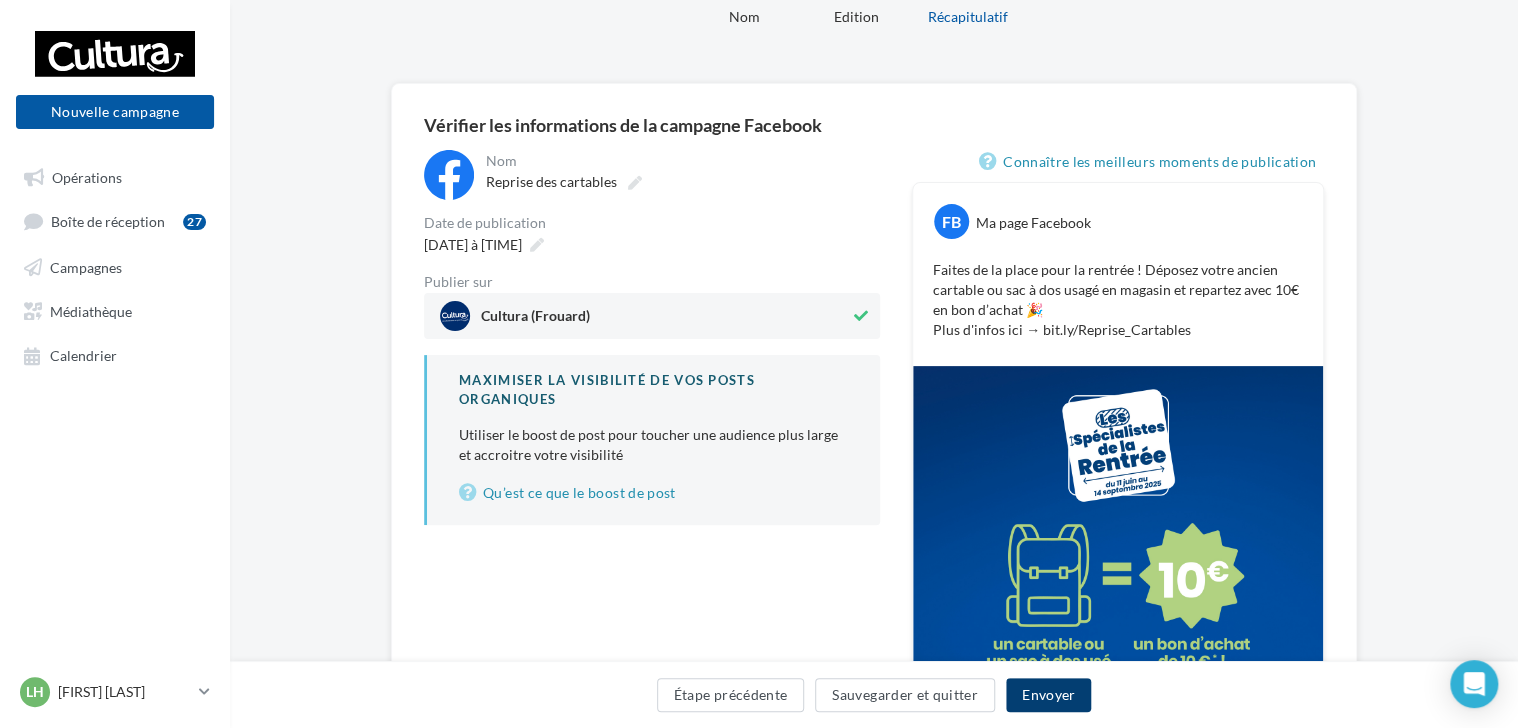 click on "Envoyer" at bounding box center (1048, 695) 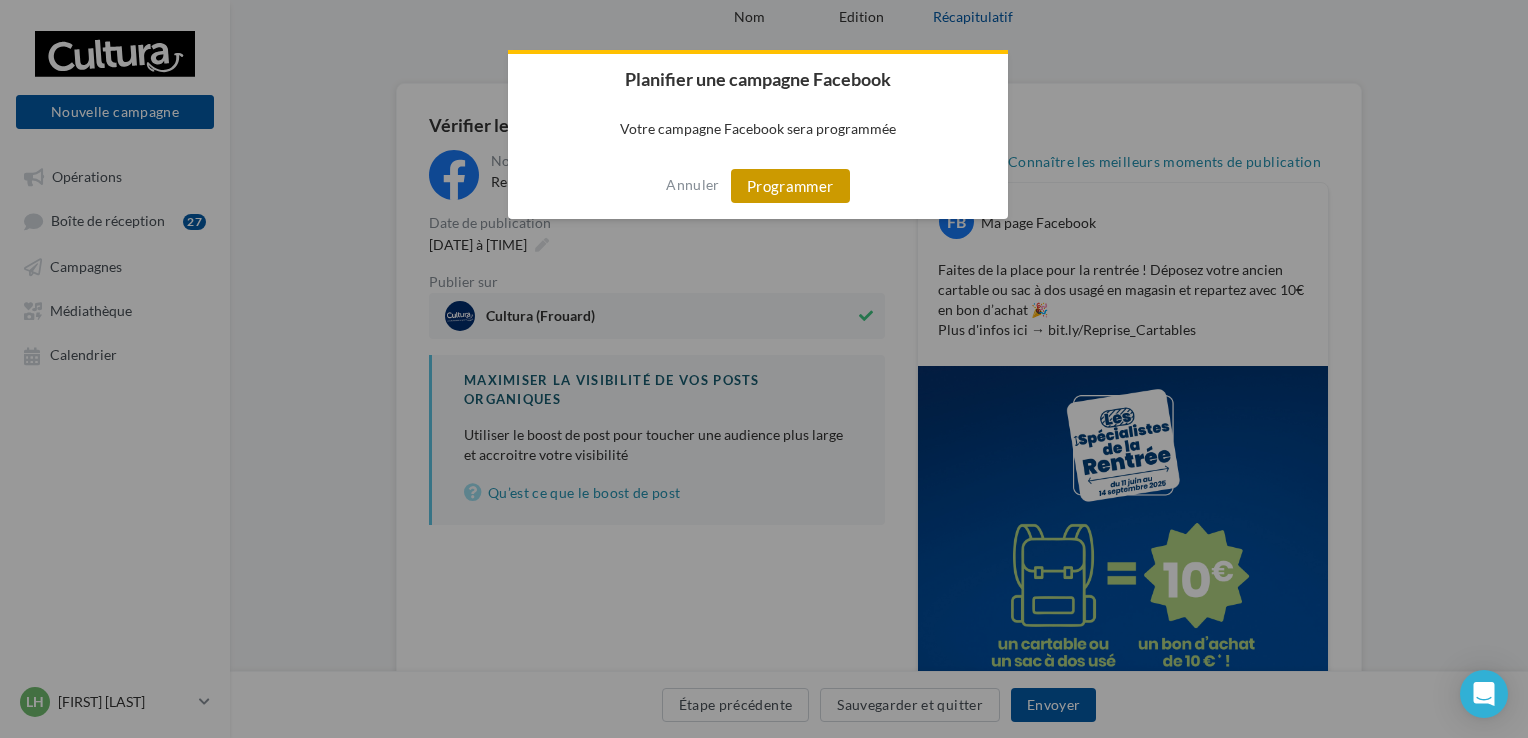 click on "Programmer" at bounding box center [790, 186] 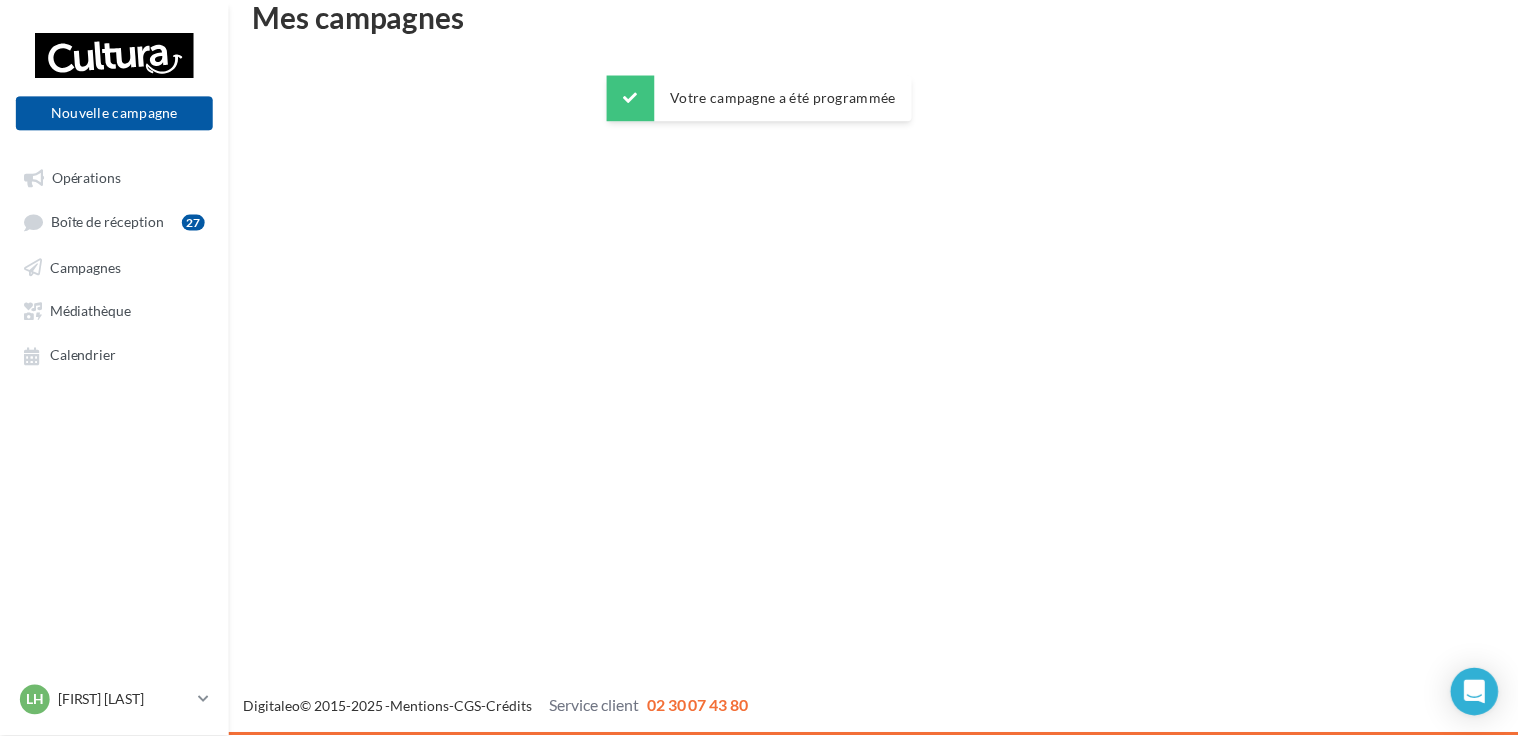 scroll, scrollTop: 32, scrollLeft: 0, axis: vertical 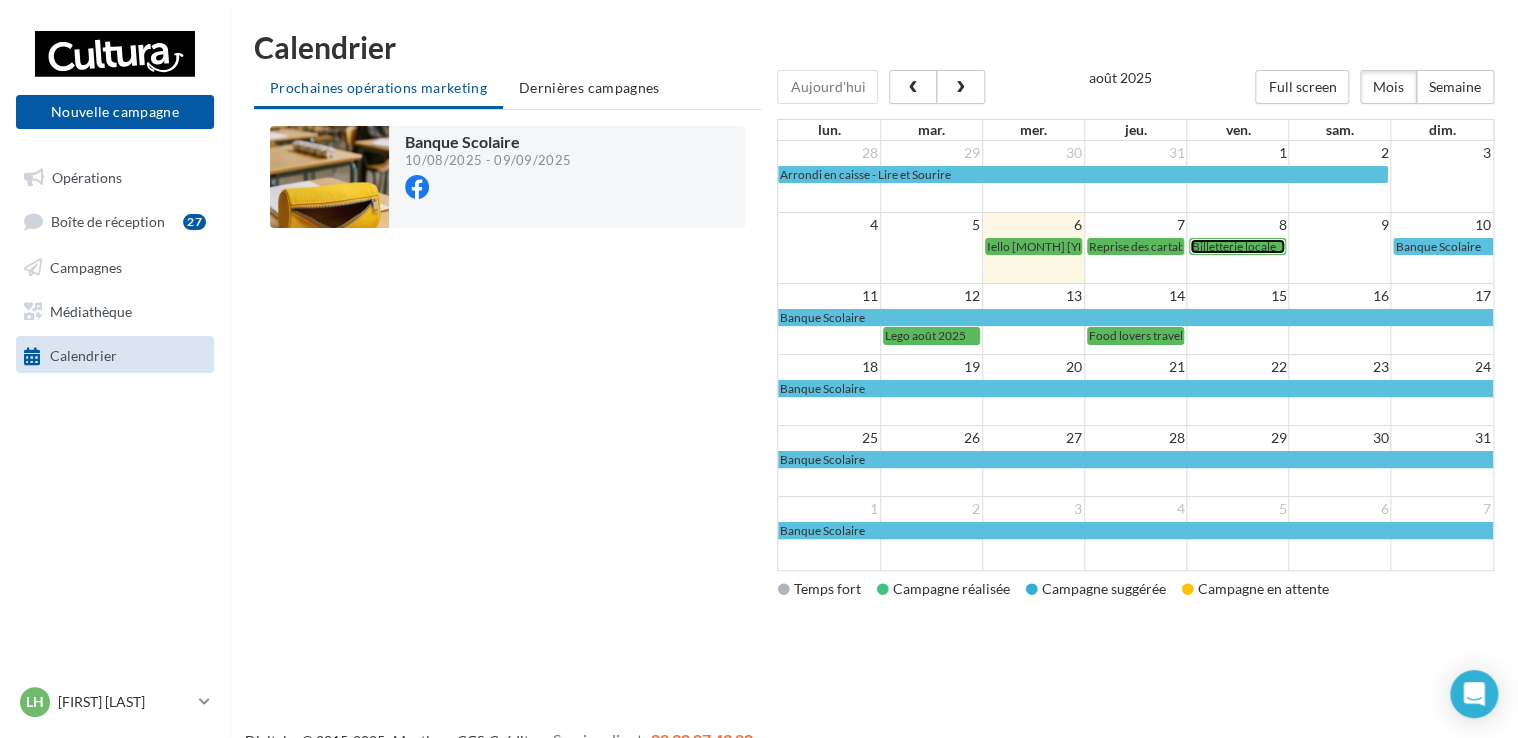 click on "Billetterie locale" at bounding box center [1233, 246] 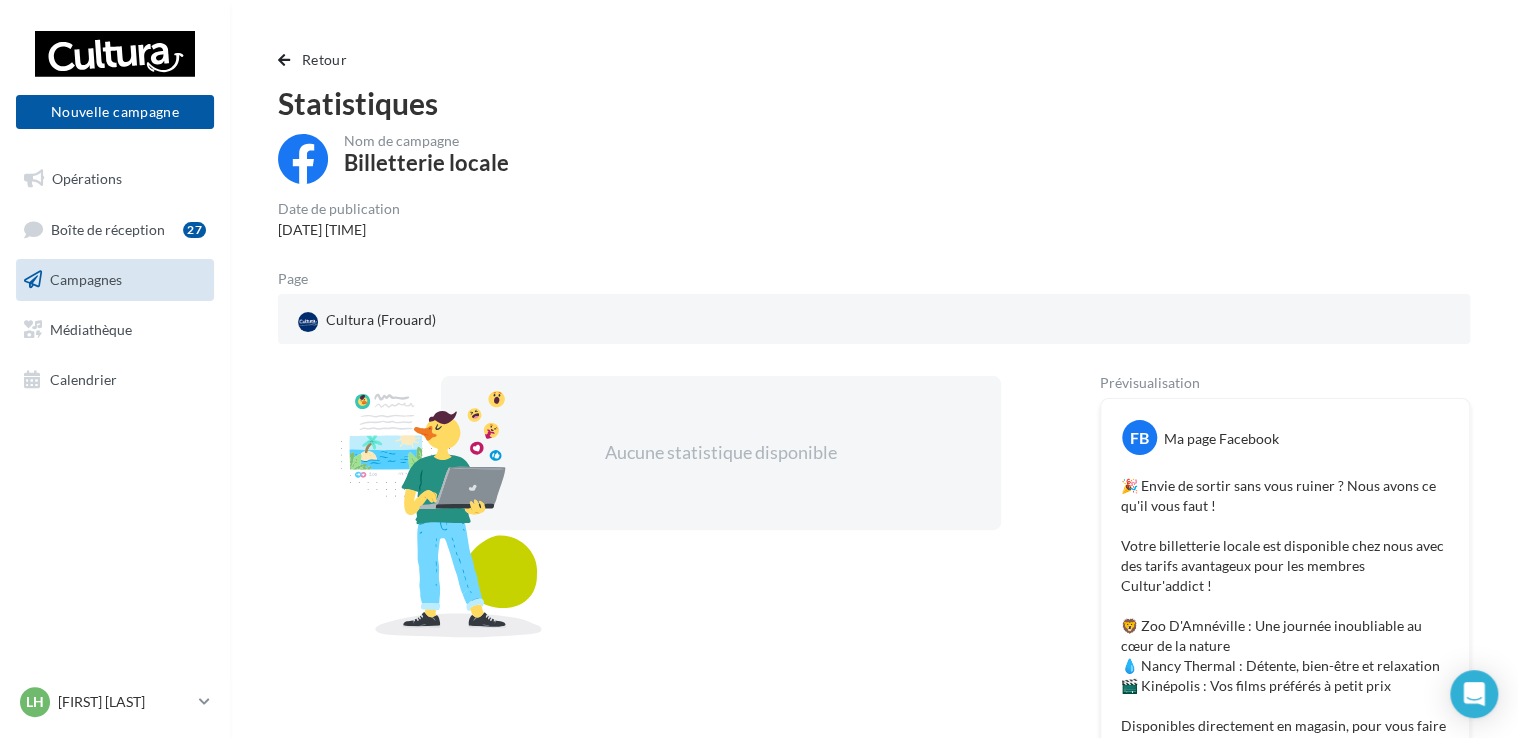 scroll, scrollTop: 0, scrollLeft: 0, axis: both 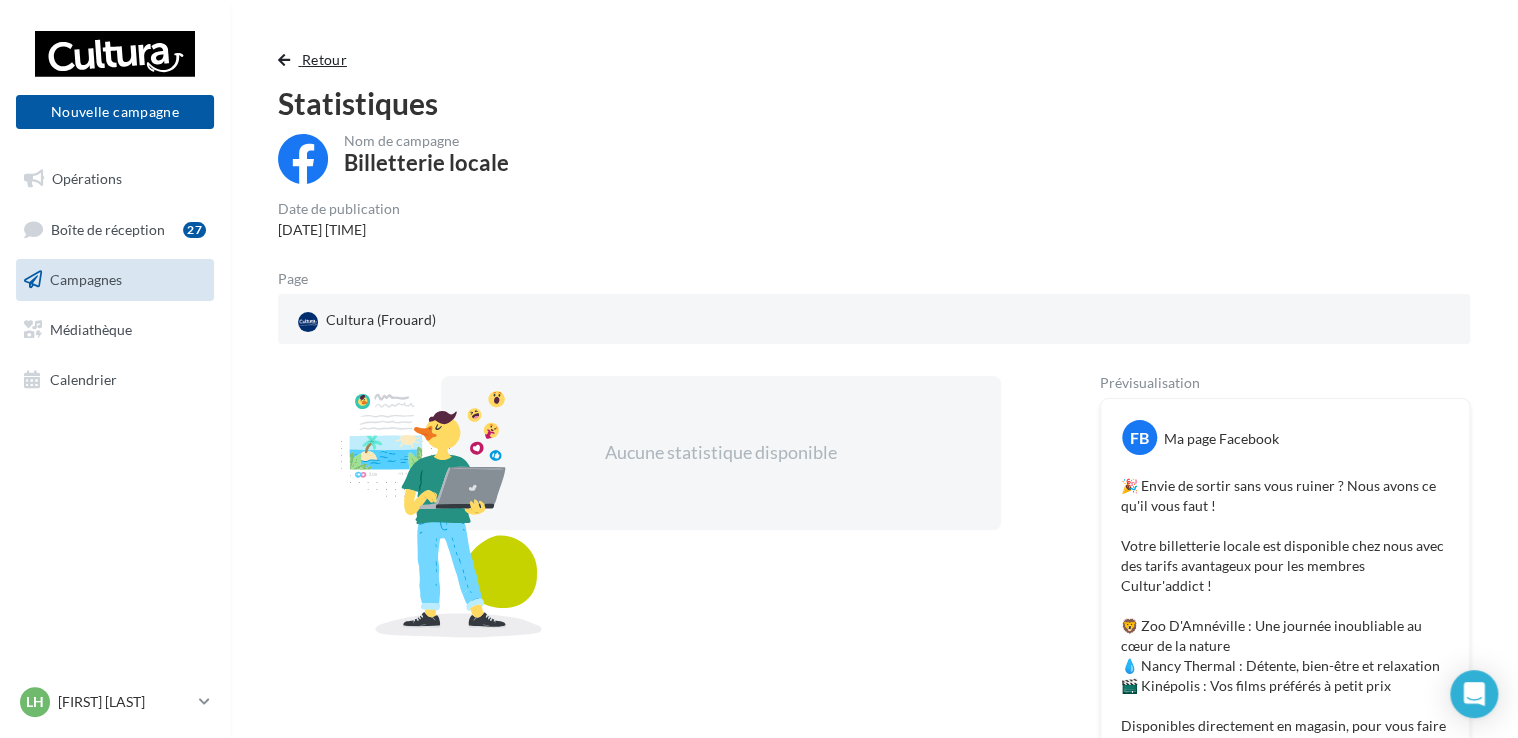 click on "Retour" at bounding box center (324, 59) 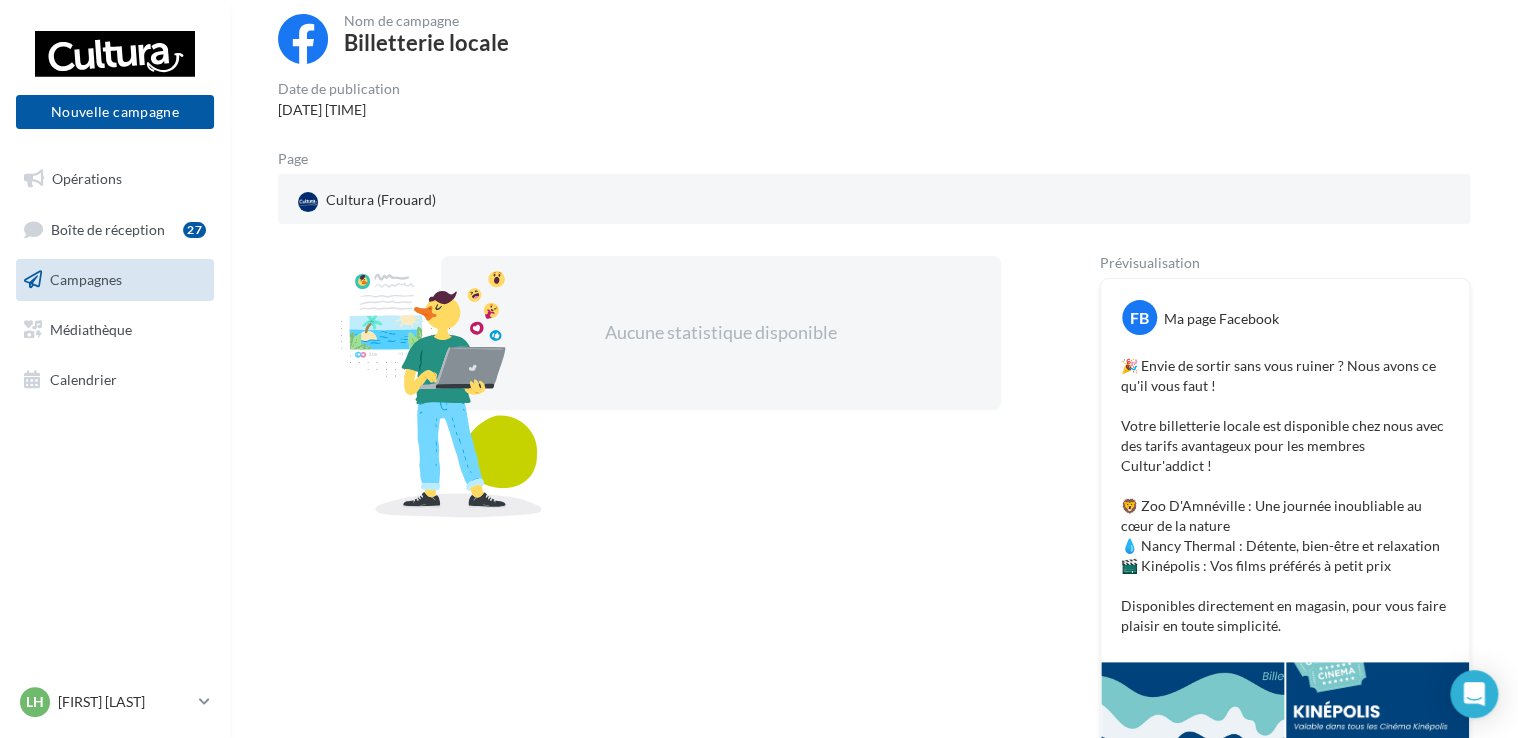 scroll, scrollTop: 0, scrollLeft: 0, axis: both 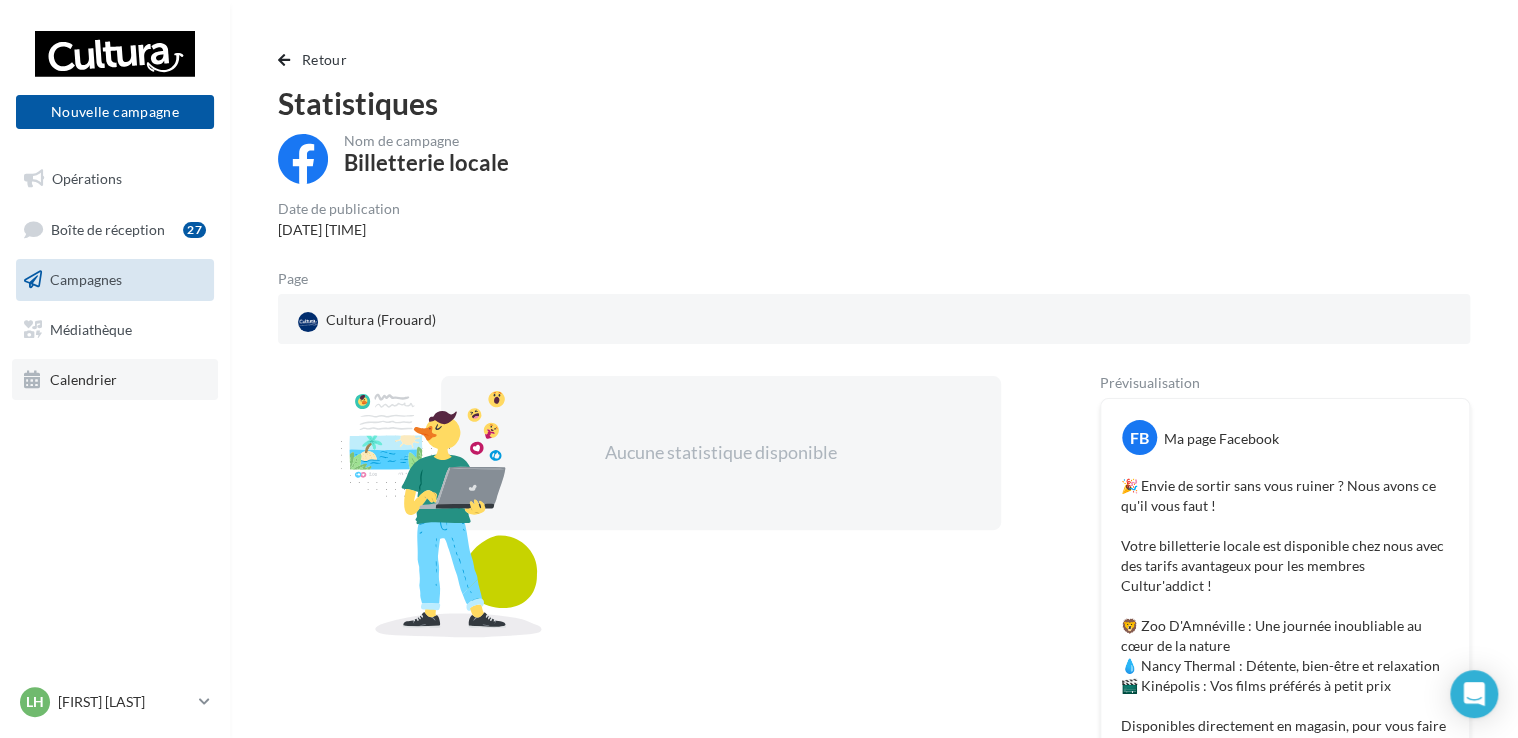 click on "Calendrier" at bounding box center (83, 378) 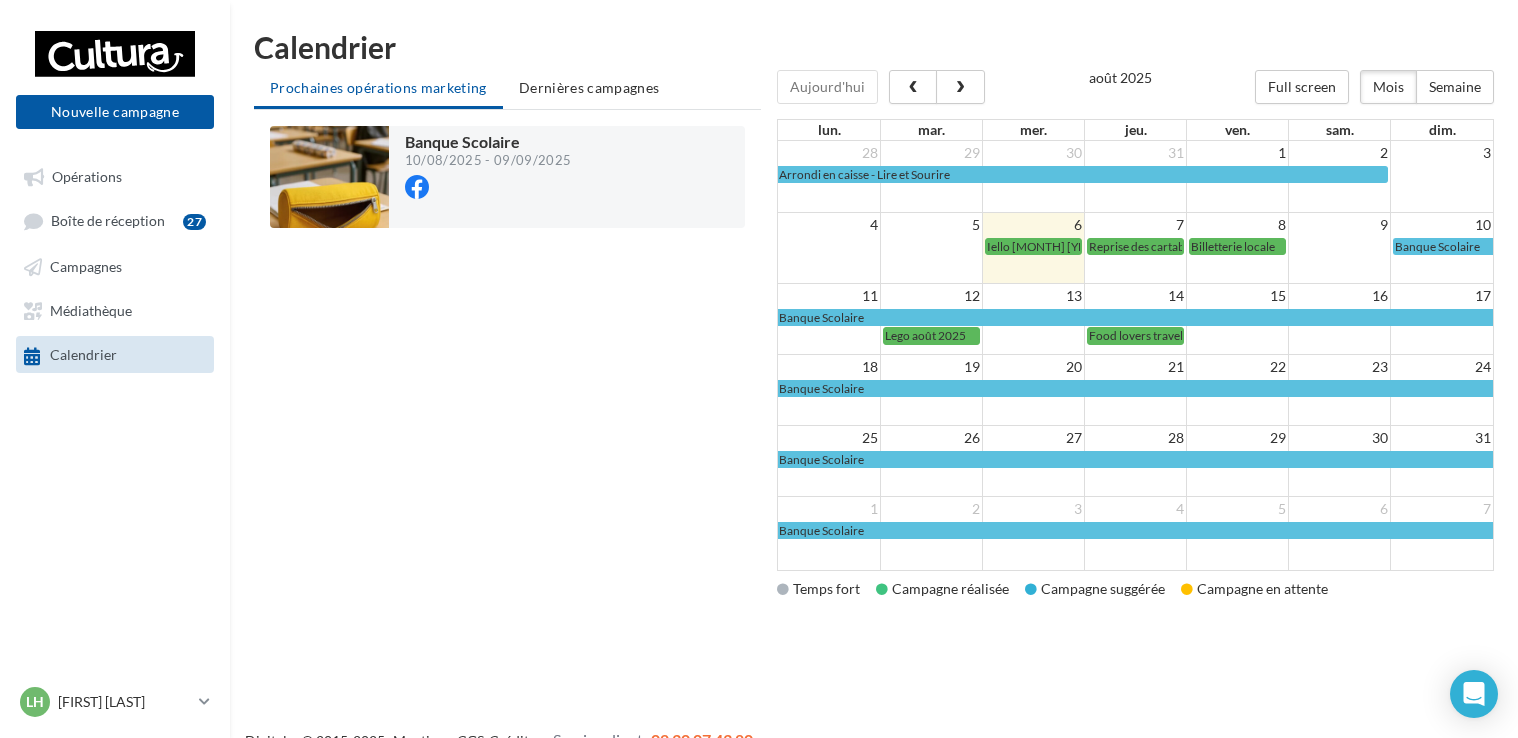 scroll, scrollTop: 0, scrollLeft: 0, axis: both 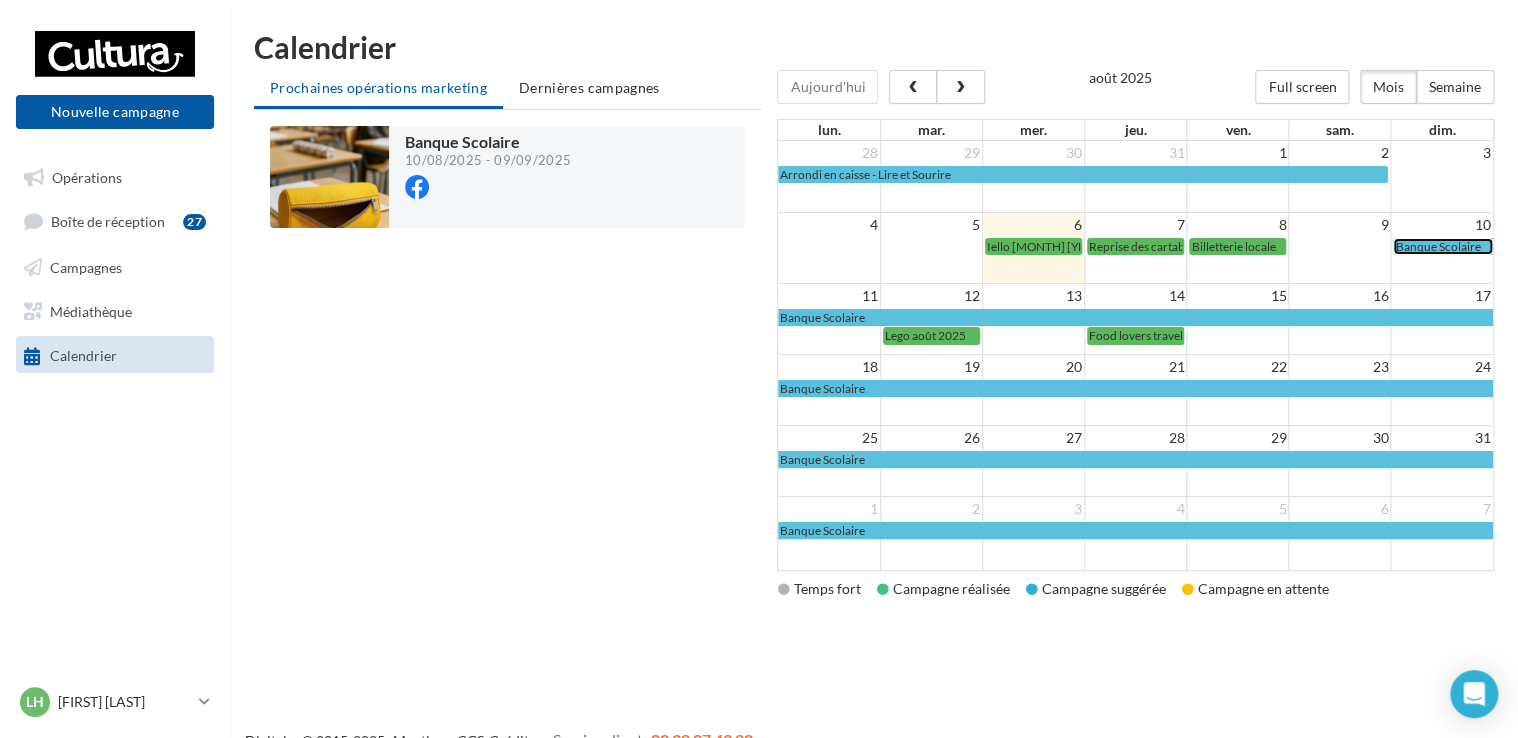 click on "Banque Scolaire" at bounding box center (1437, 246) 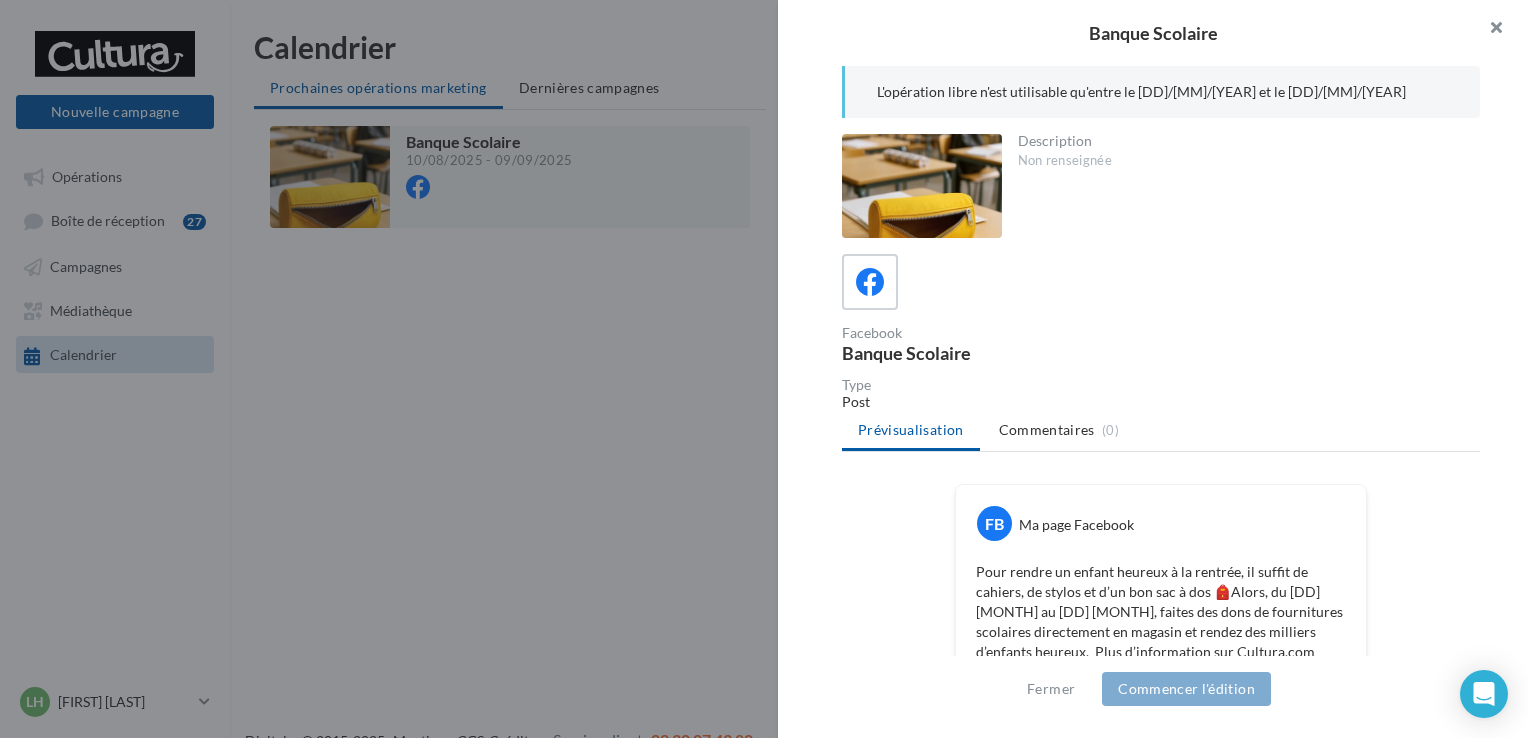 click at bounding box center [1488, 30] 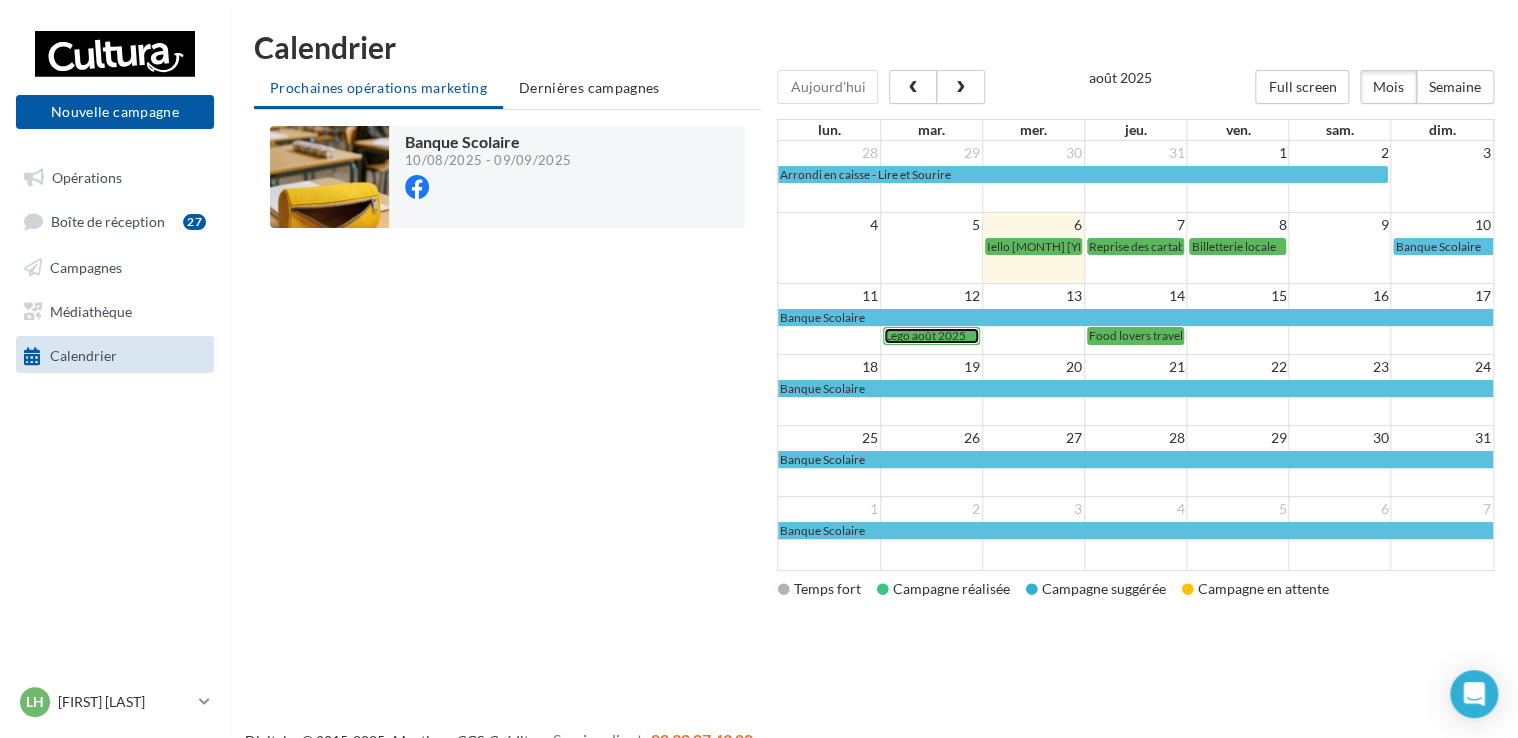 click on "Lego août 2025" at bounding box center [925, 335] 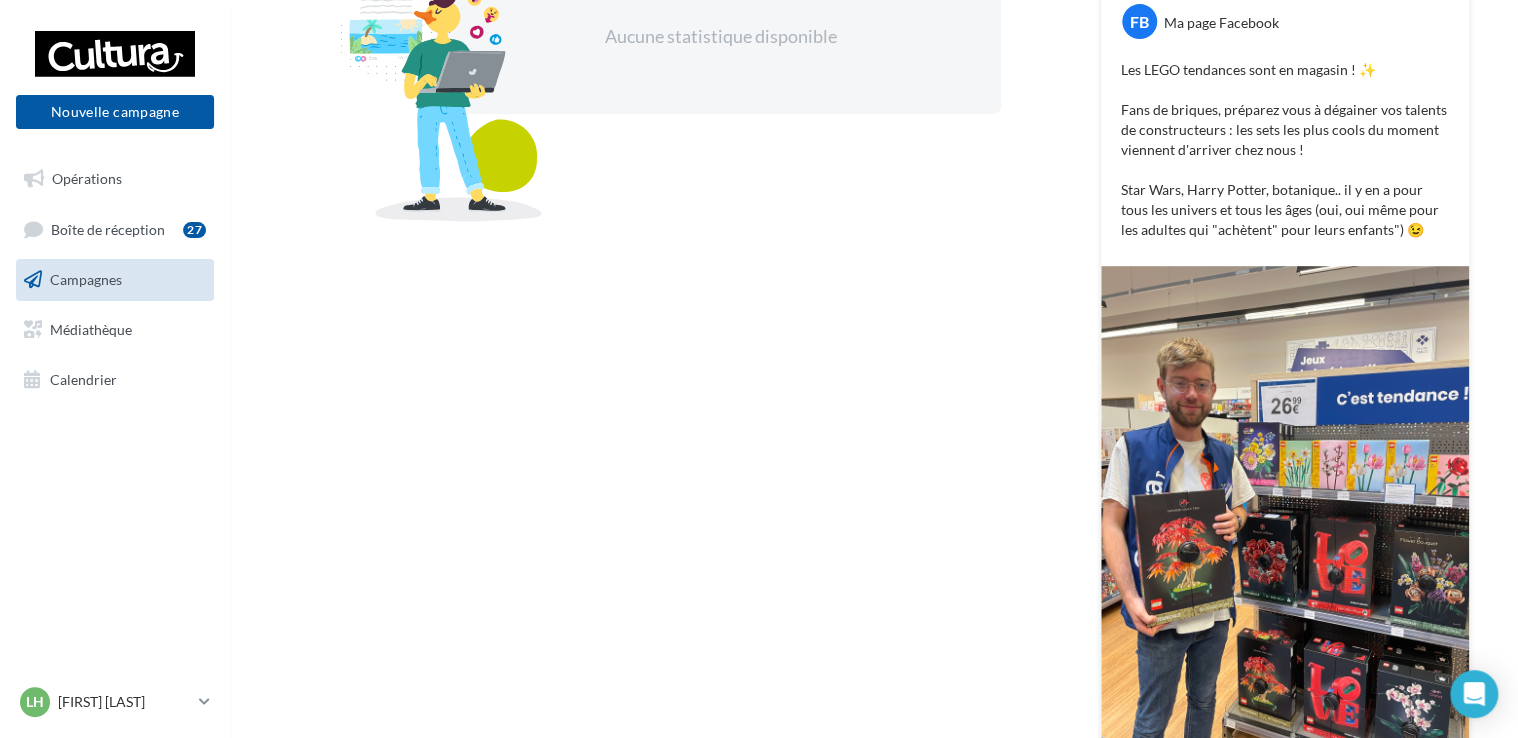 scroll, scrollTop: 418, scrollLeft: 0, axis: vertical 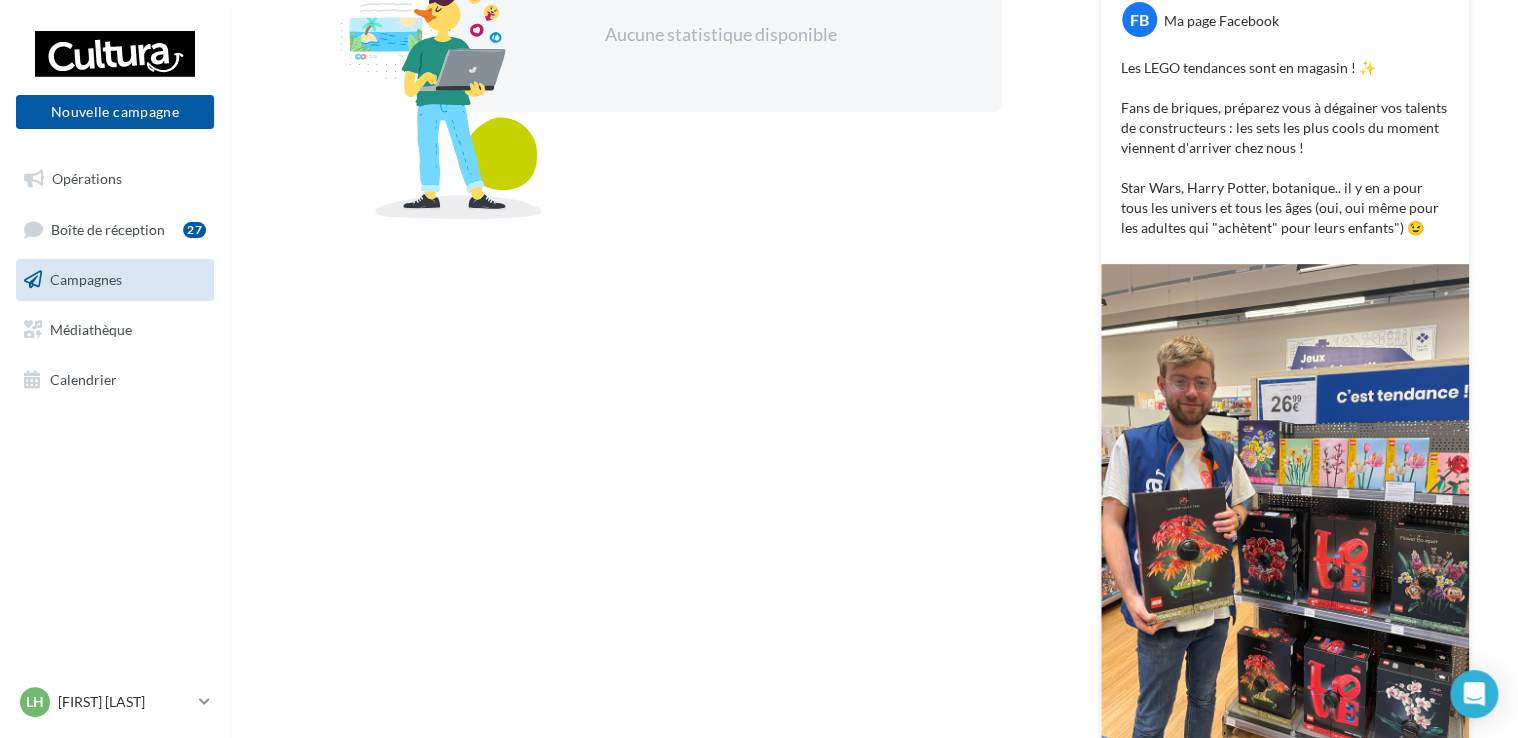 click on "Aucune statistique disponible
Prévisualisation
FB
Ma page Facebook
Les LEGO tendances sont en magasin !  ✨  Fans de briques, préparez vous à dégainer vos talents de constructeurs : les sets les plus cools du moment viennent d'arriver chez nous ! Star Wars, Harry Potter, botanique.. il y en a pour tous les univers et tous les âges (oui, oui même pour les adultes qui "achètent" pour leurs enfants")  😉
La prévisualisation est non-contractuelle" at bounding box center (874, 370) 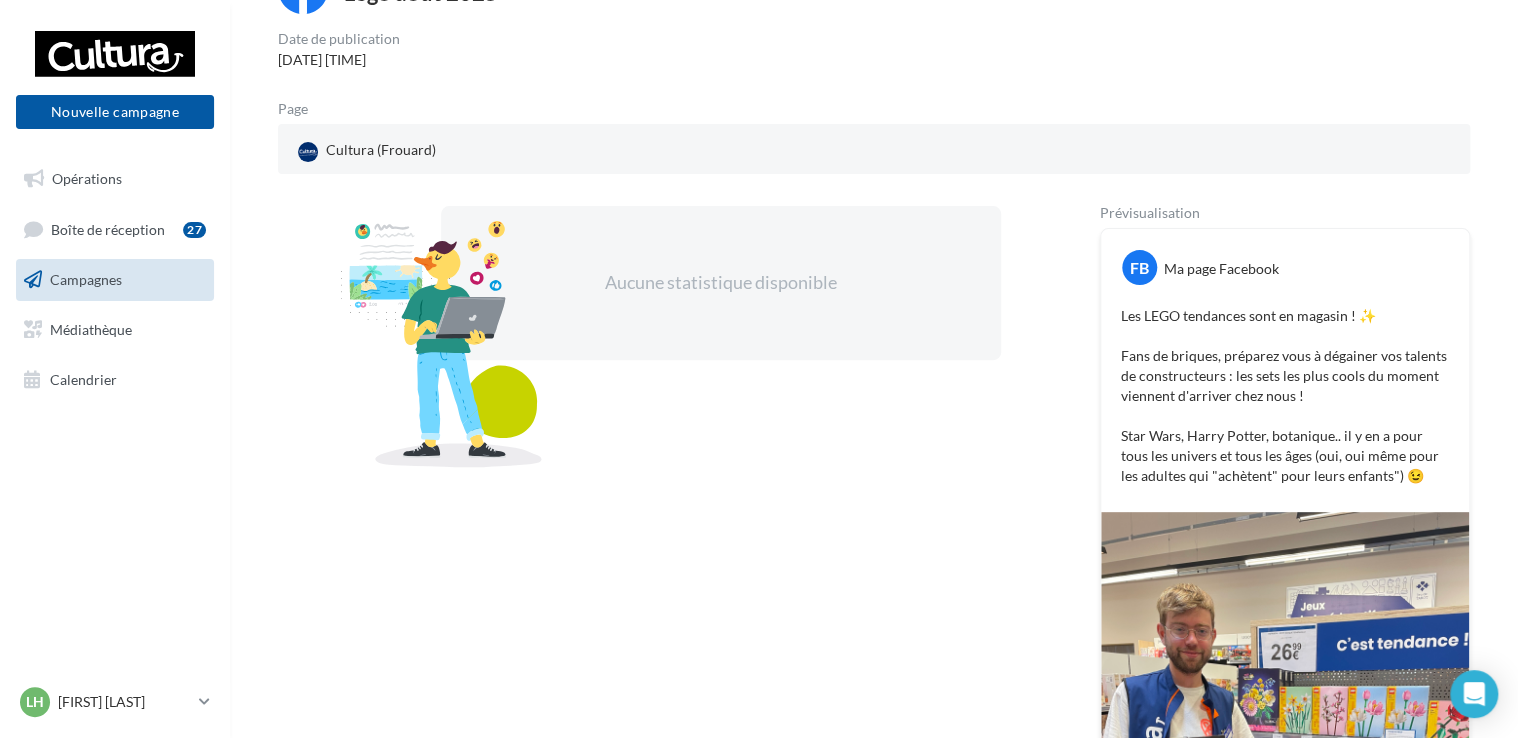 scroll, scrollTop: 164, scrollLeft: 0, axis: vertical 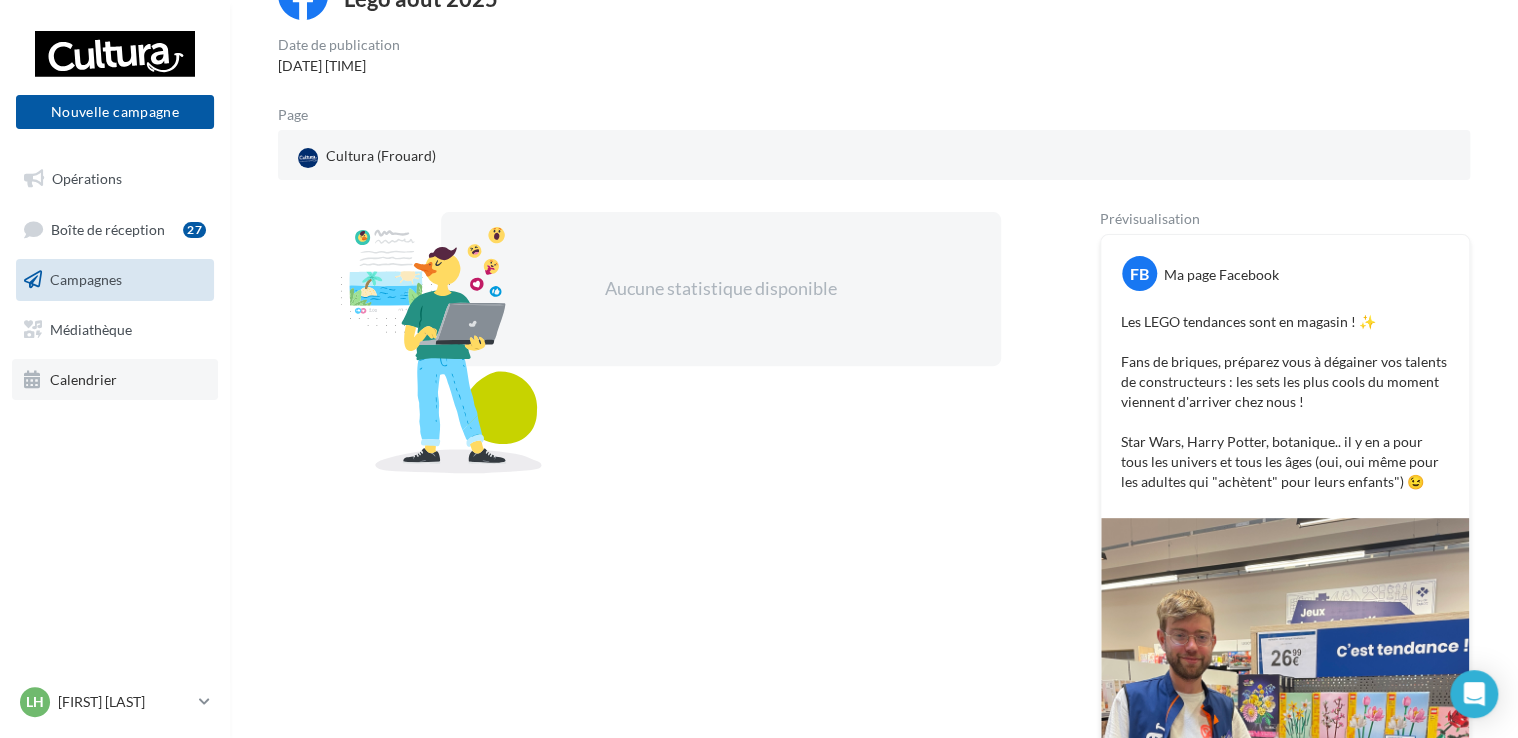 click on "Calendrier" at bounding box center (83, 378) 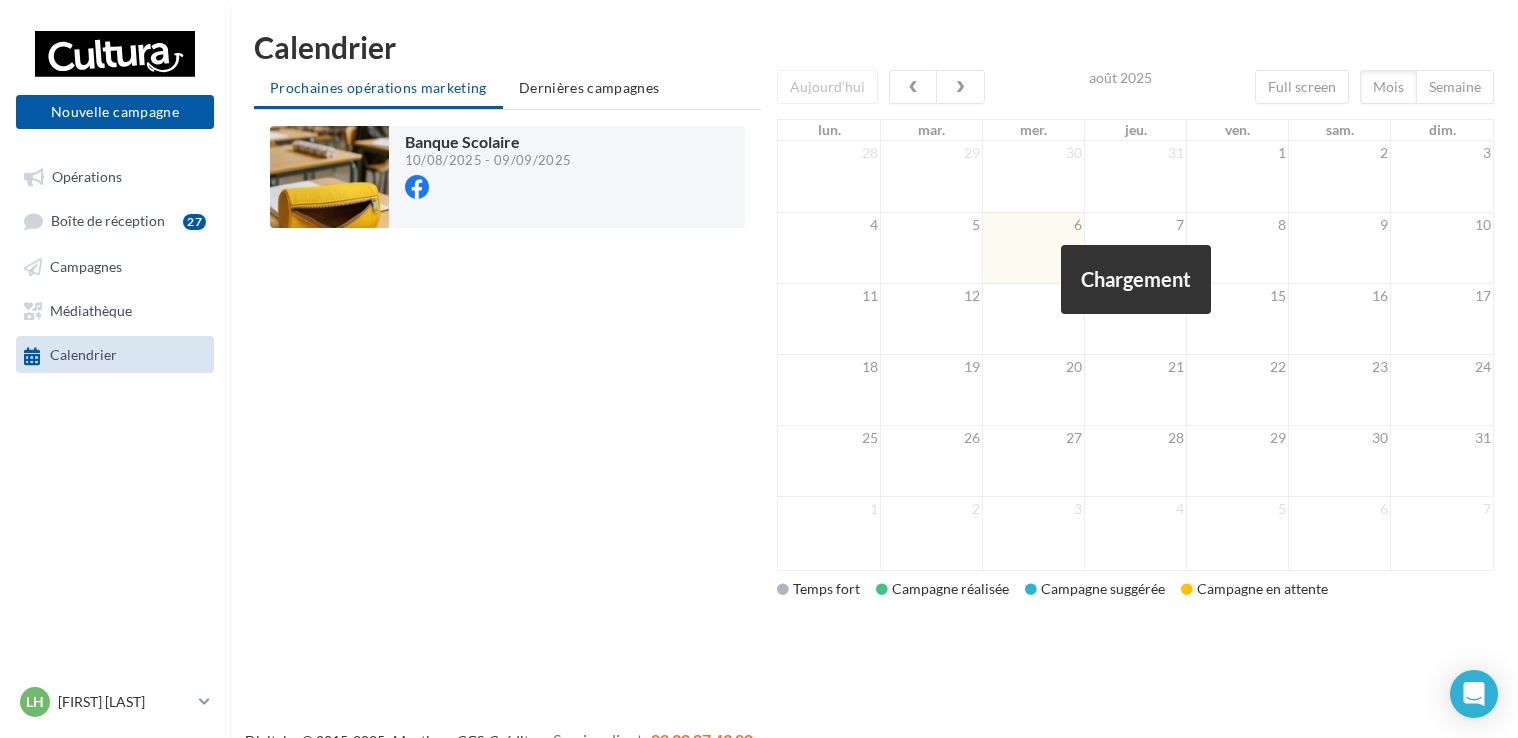 scroll, scrollTop: 0, scrollLeft: 0, axis: both 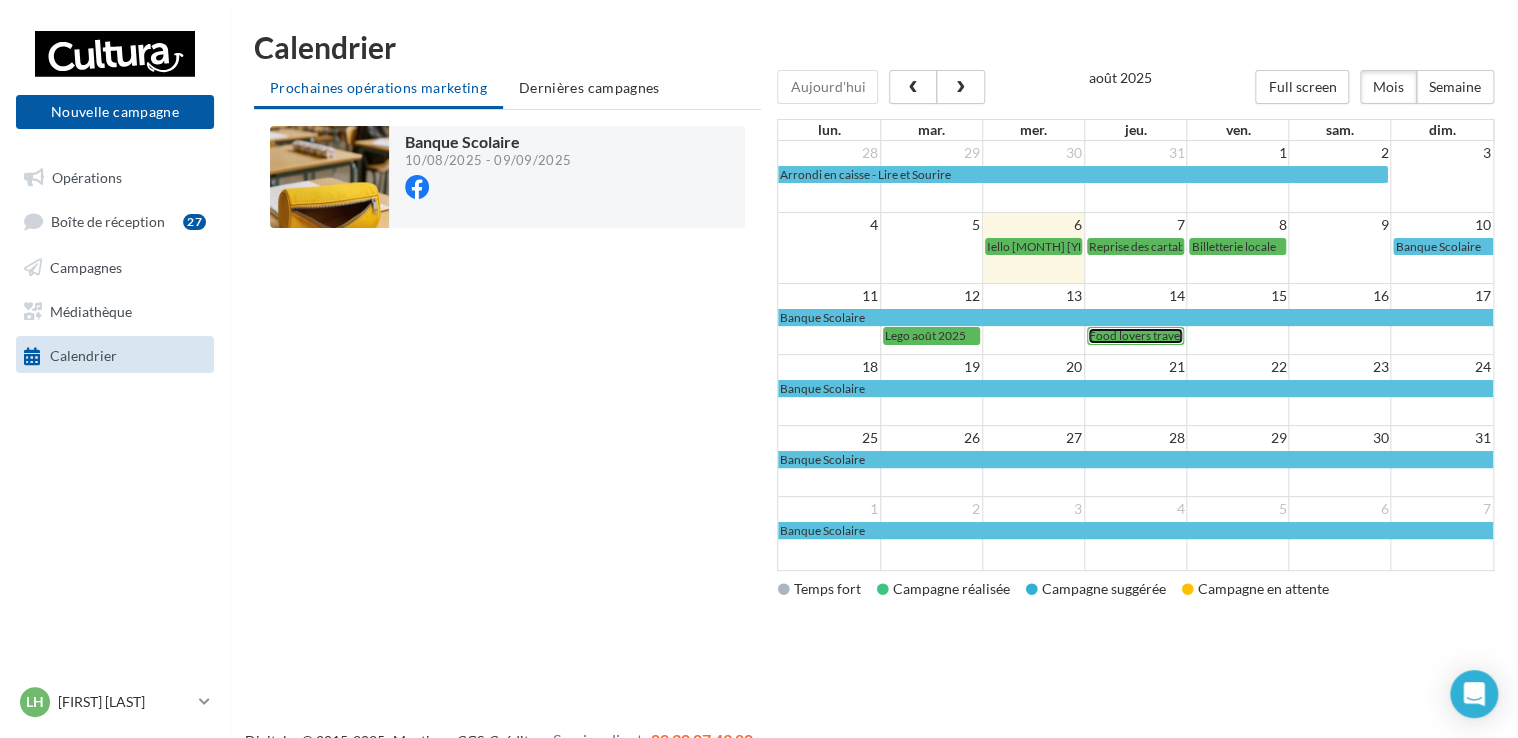 click on "Food lovers travel" at bounding box center [1136, 335] 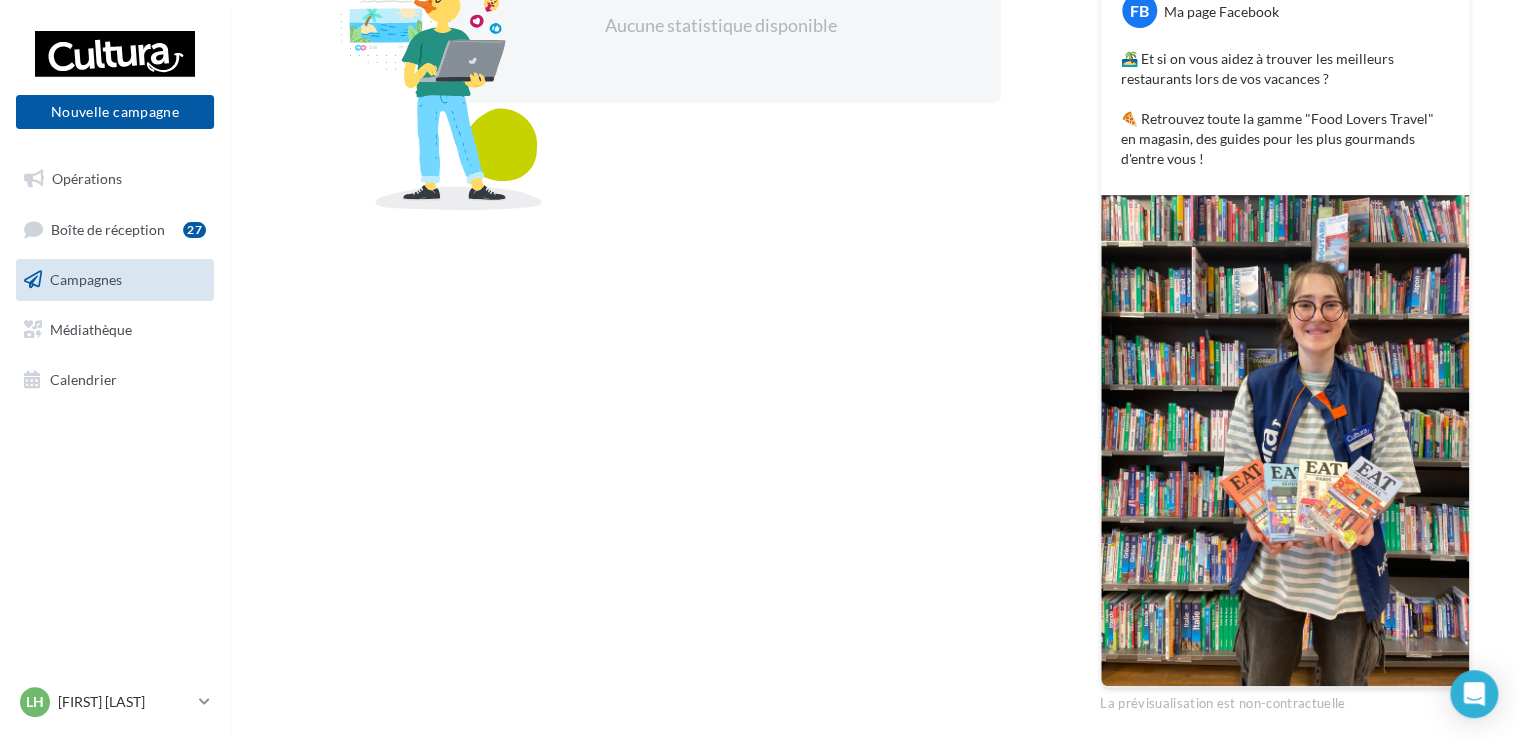 scroll, scrollTop: 424, scrollLeft: 0, axis: vertical 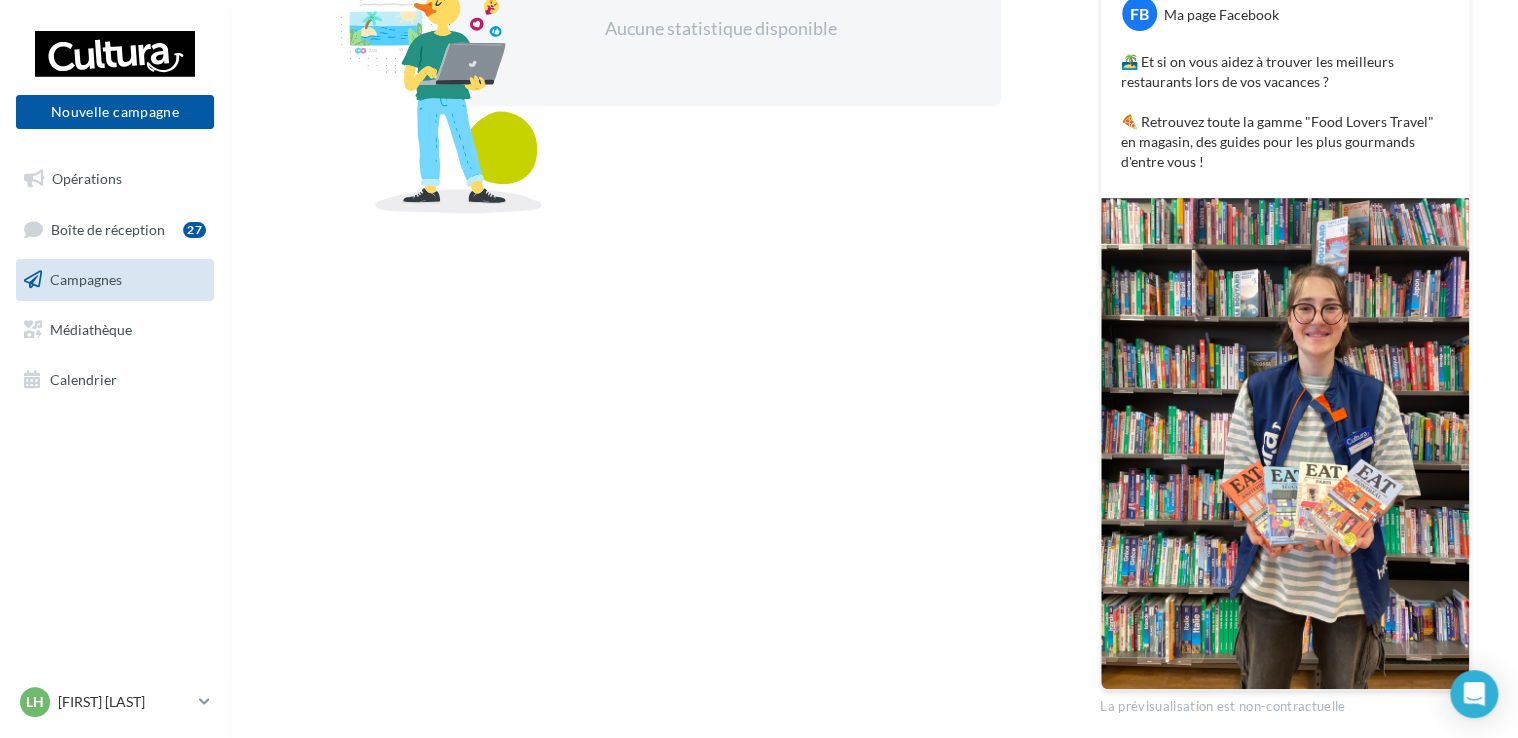 drag, startPoint x: 1039, startPoint y: 547, endPoint x: 1023, endPoint y: 504, distance: 45.88028 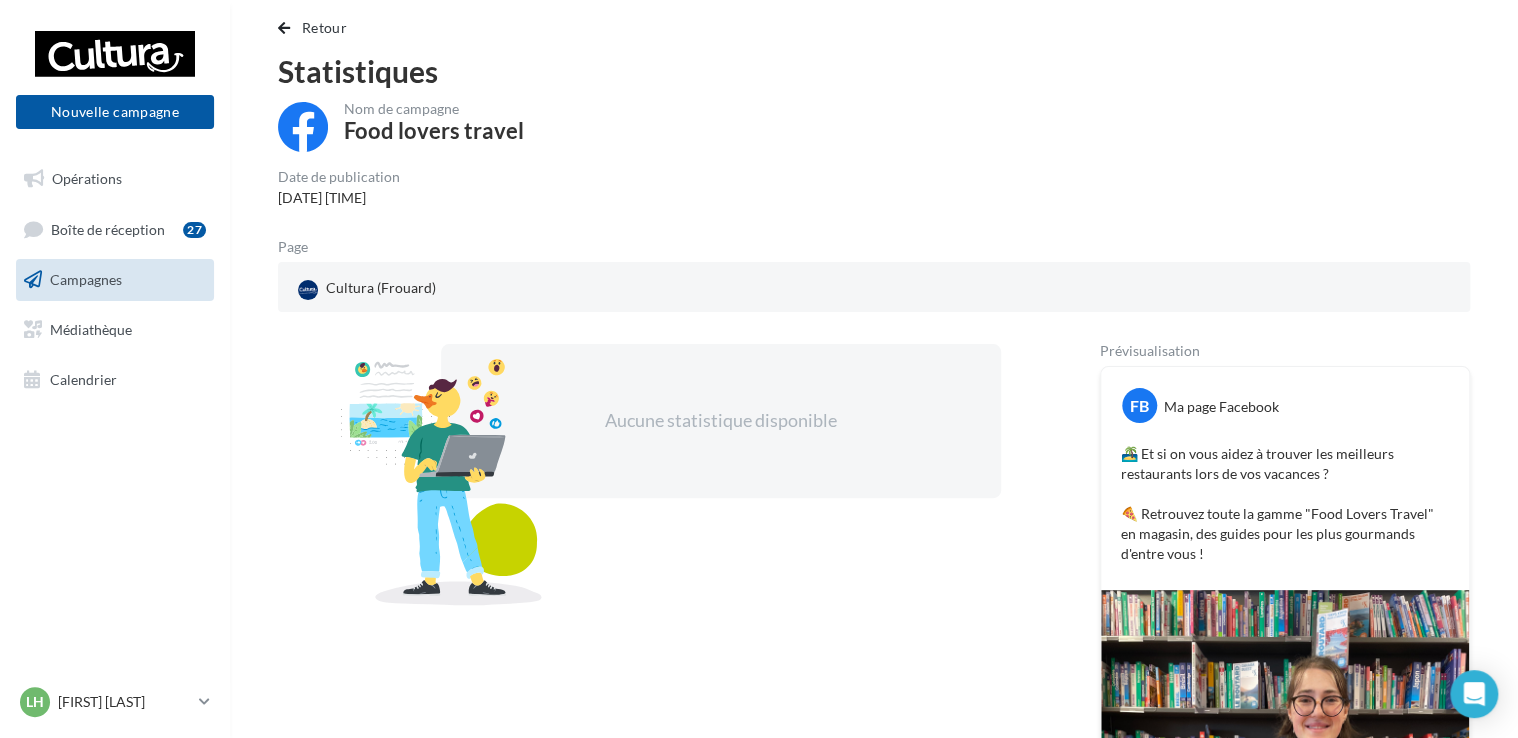 scroll, scrollTop: 28, scrollLeft: 0, axis: vertical 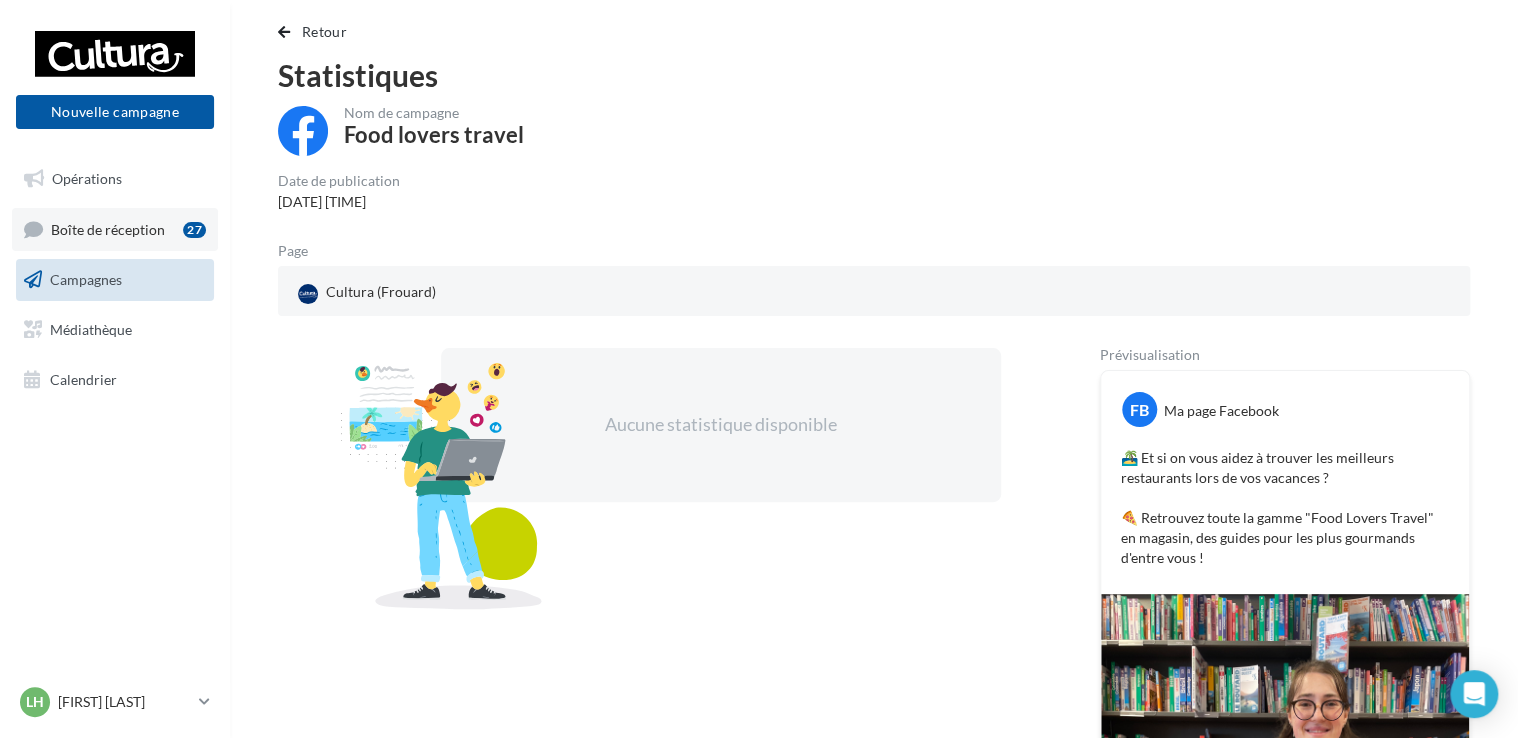 click on "Boîte de réception
27" at bounding box center (115, 229) 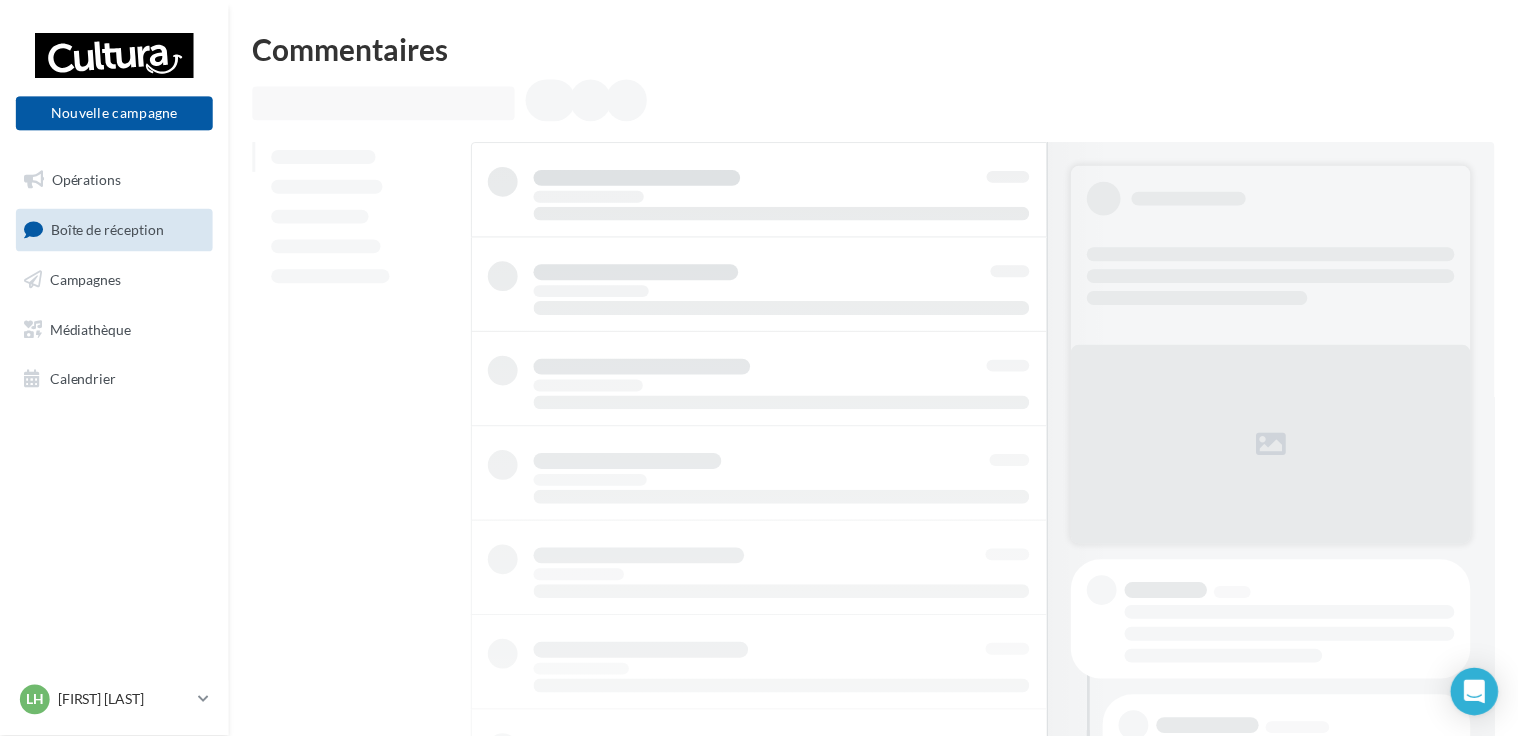 scroll, scrollTop: 0, scrollLeft: 0, axis: both 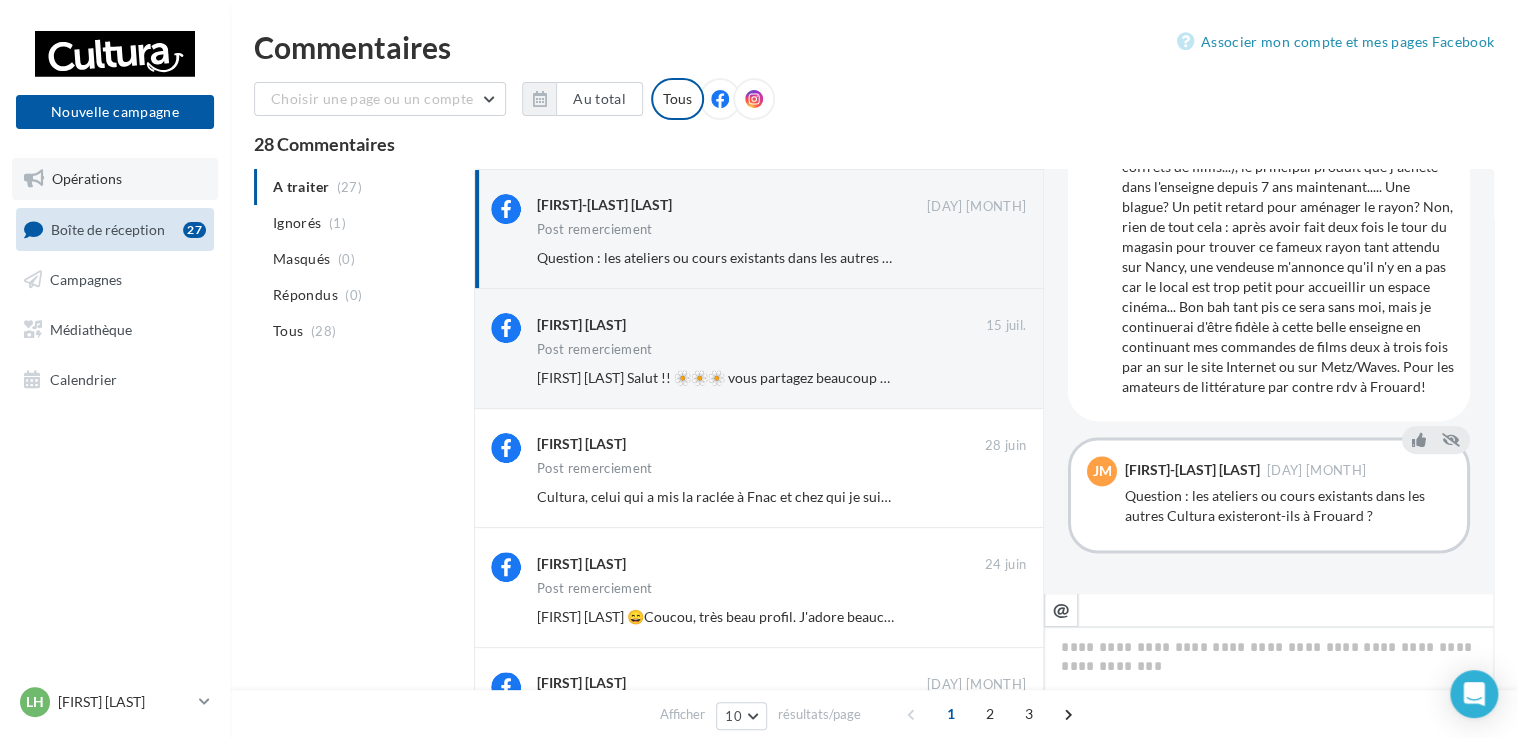 click on "Opérations" at bounding box center (115, 179) 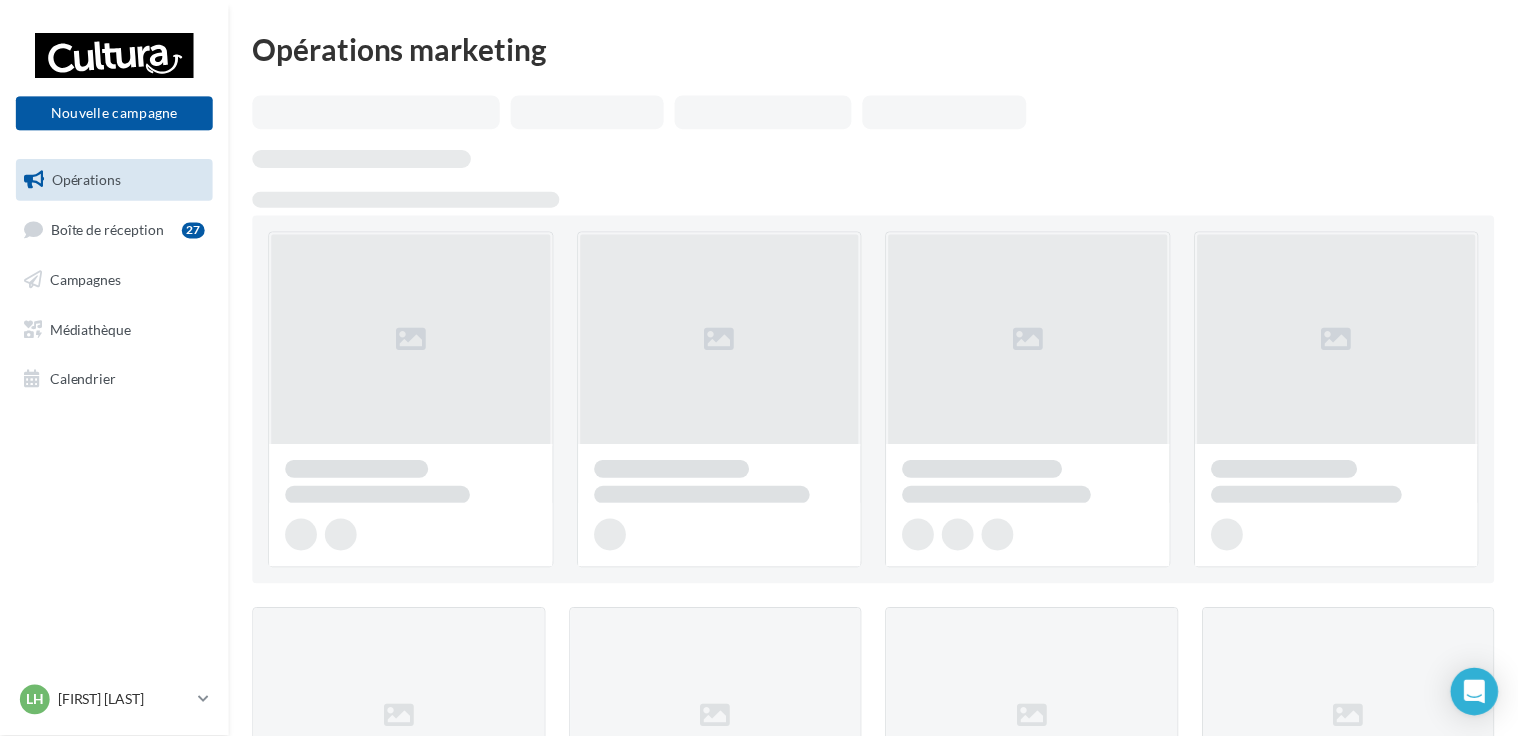 scroll, scrollTop: 0, scrollLeft: 0, axis: both 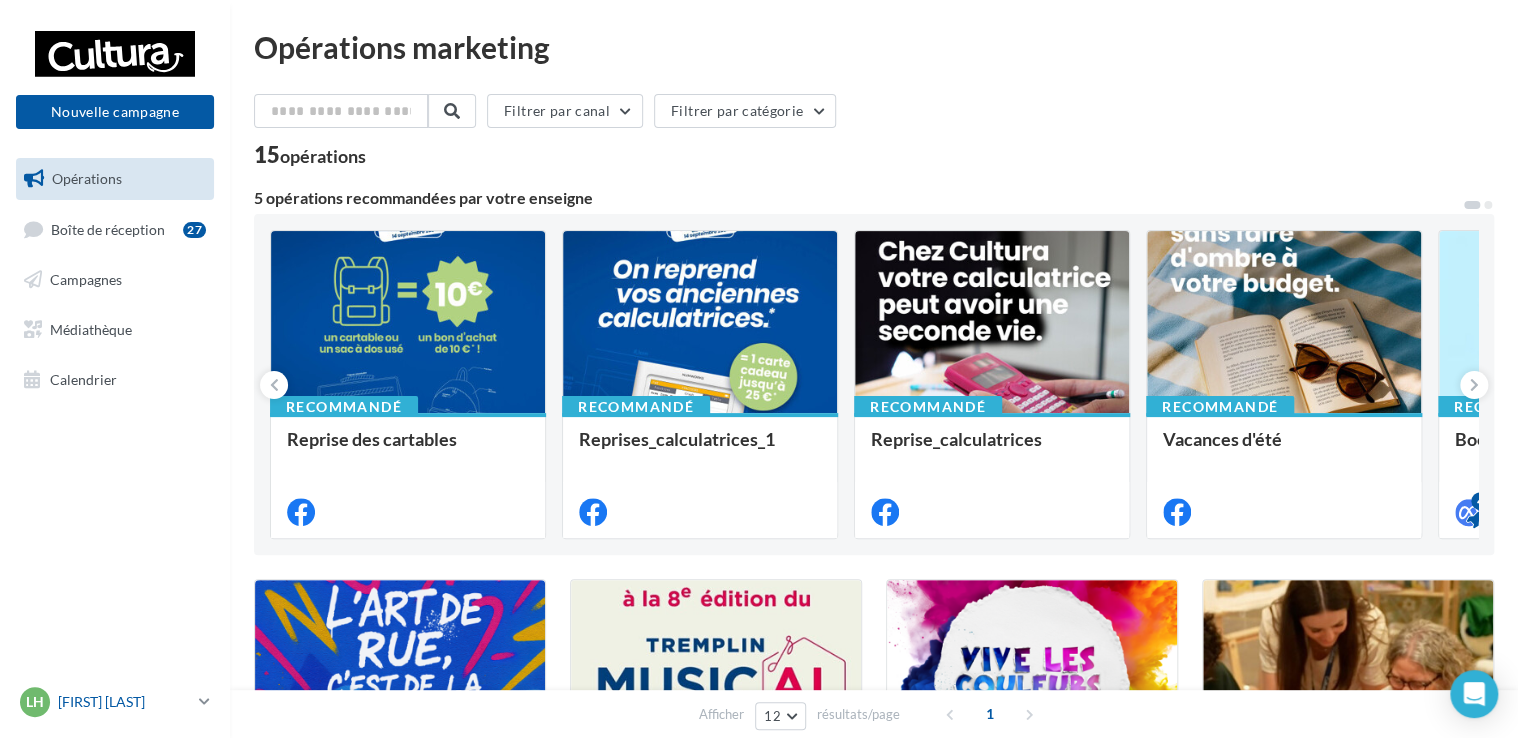 click on "LH     Laura HEQUET   00umqnjt7rt9ad4p1417" at bounding box center [115, 702] 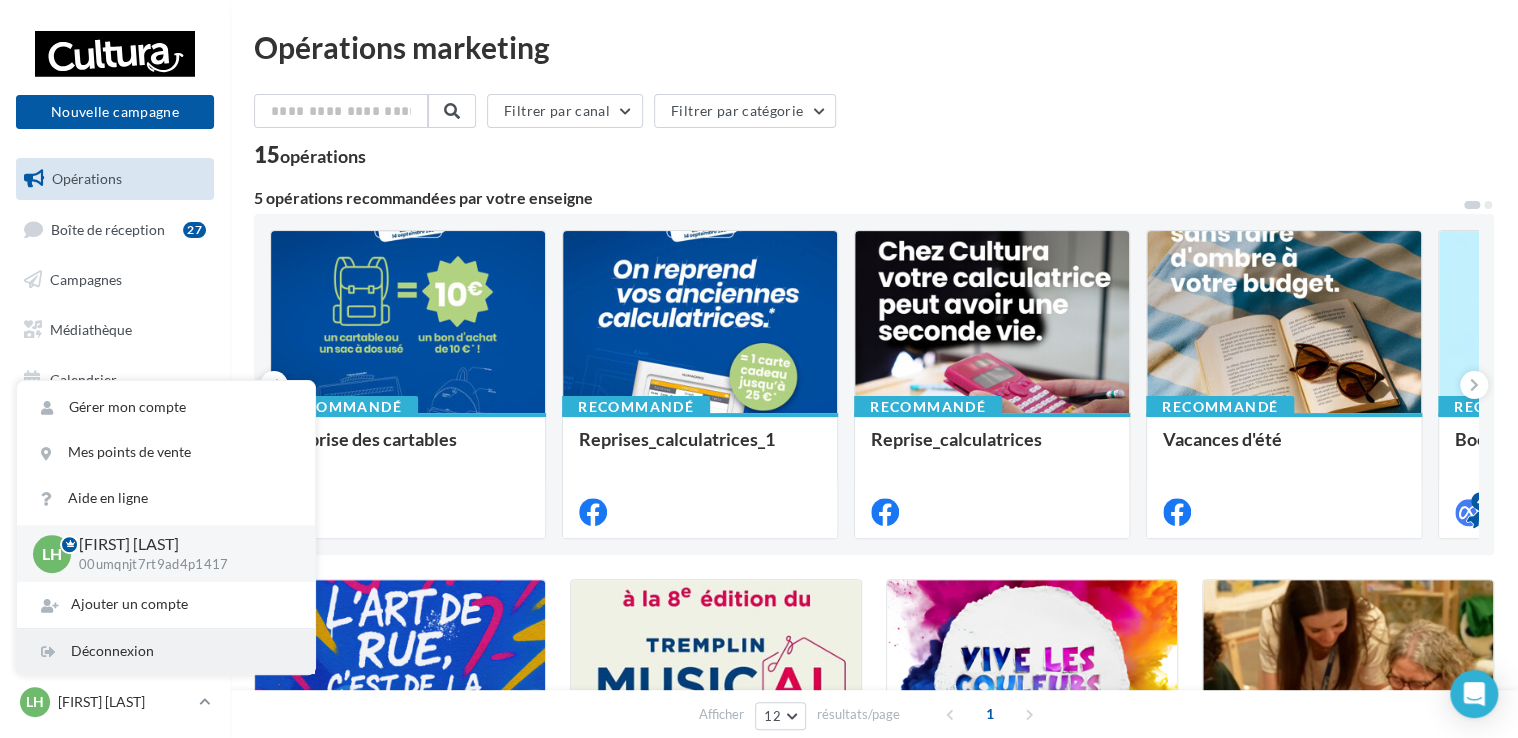 click on "Déconnexion" at bounding box center [166, 651] 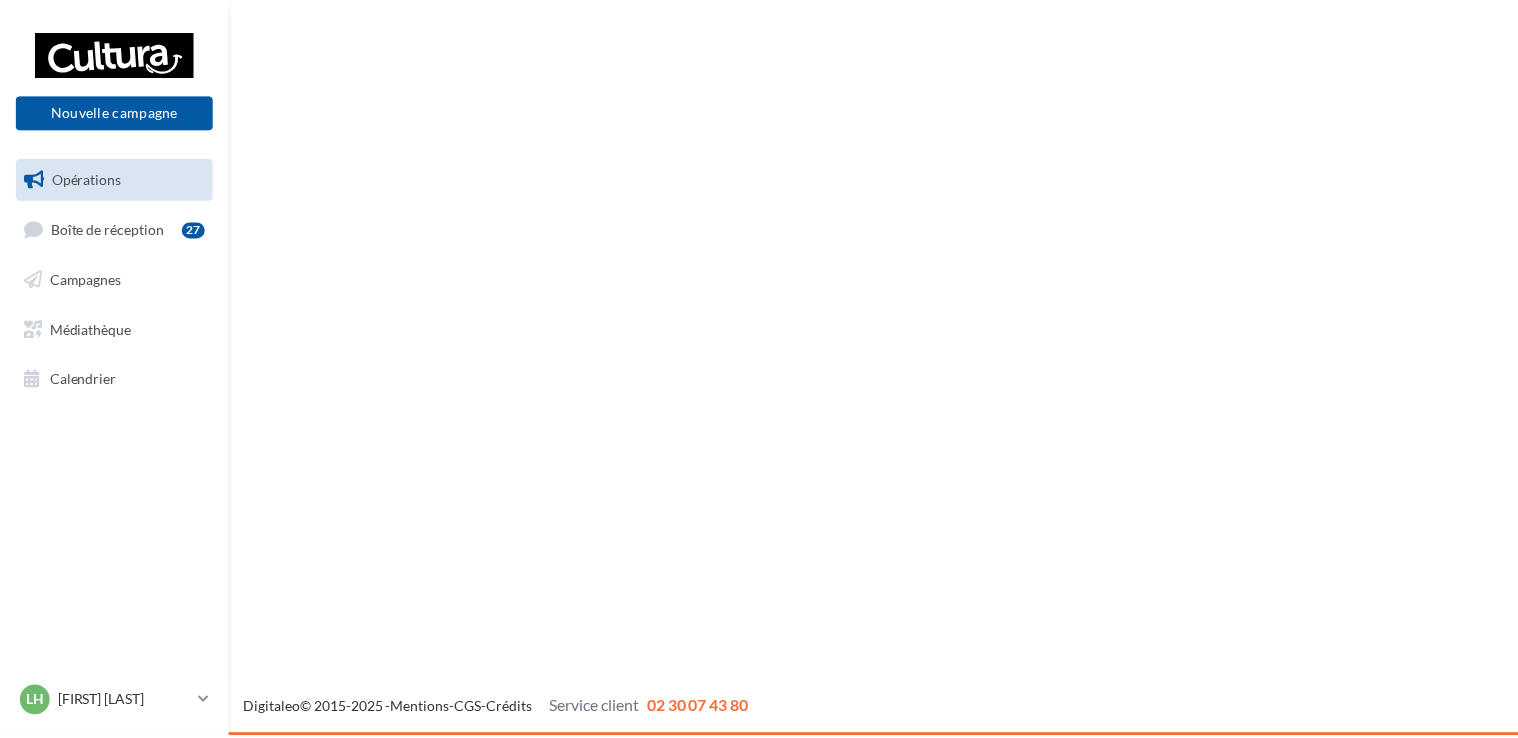 scroll, scrollTop: 0, scrollLeft: 0, axis: both 